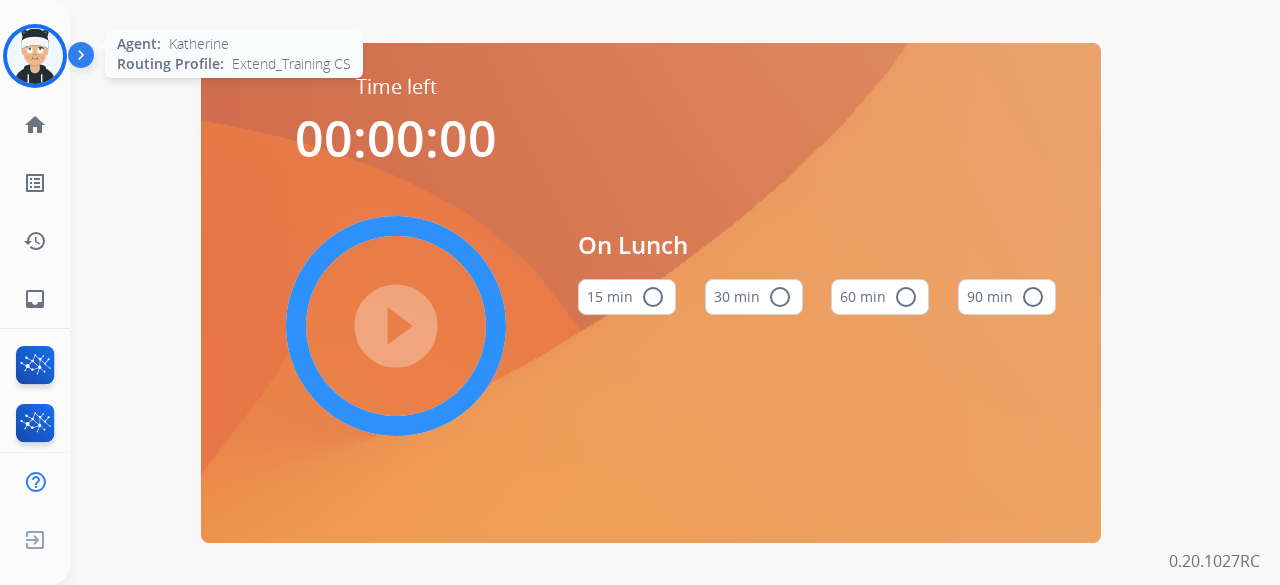 scroll, scrollTop: 0, scrollLeft: 0, axis: both 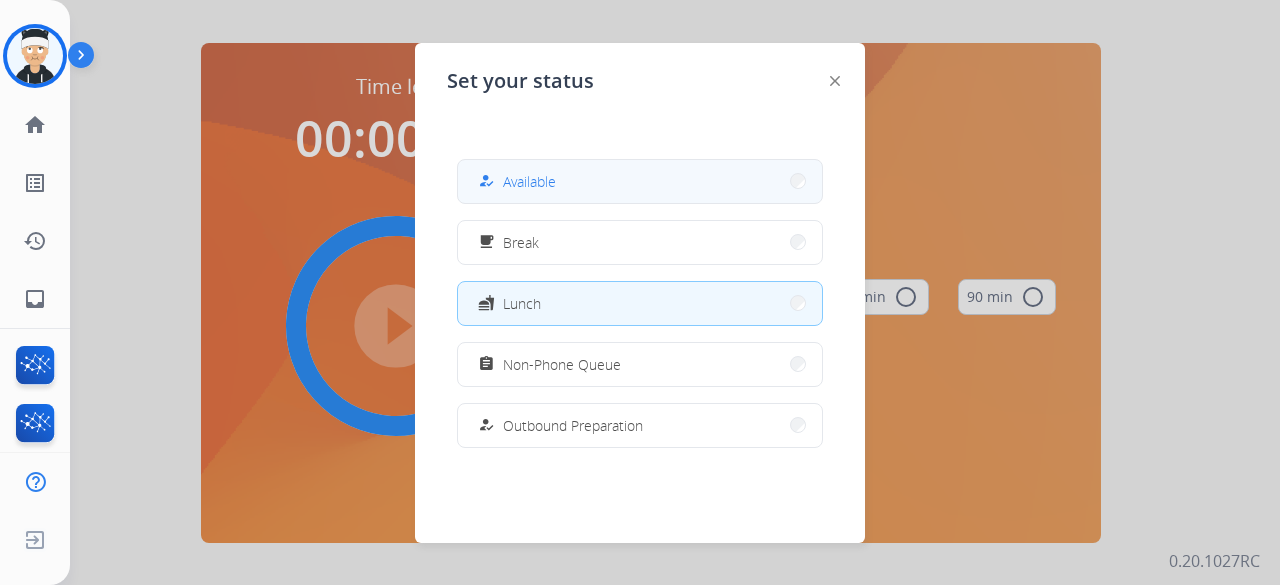 click on "how_to_reg Available" at bounding box center (640, 181) 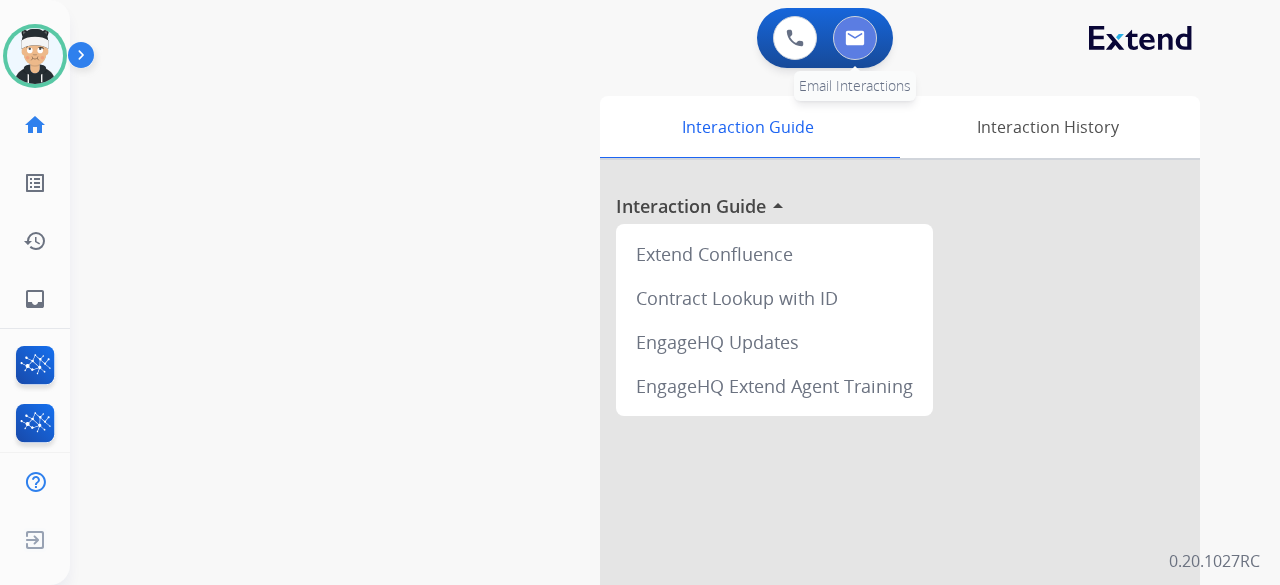 click at bounding box center [855, 38] 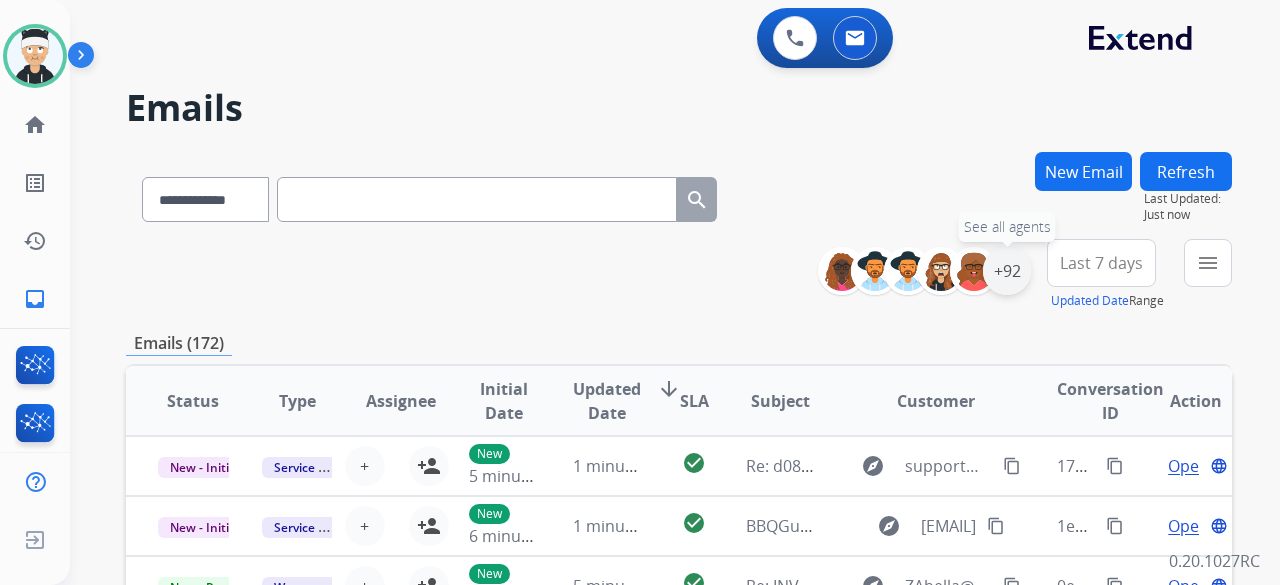 click on "+92" at bounding box center (1007, 271) 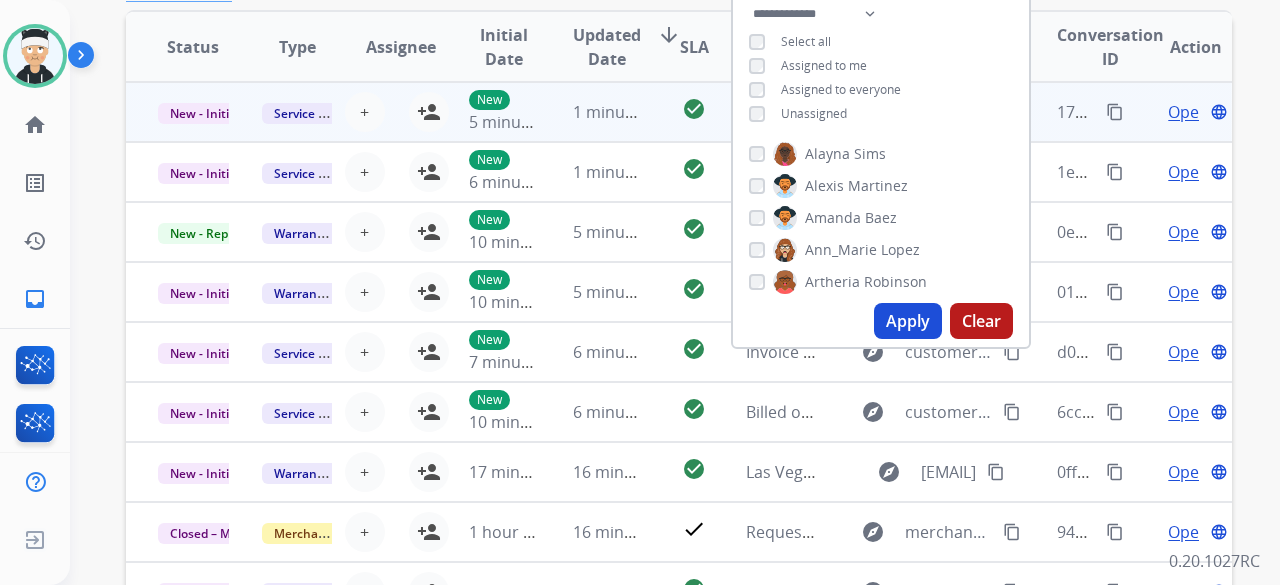 scroll, scrollTop: 400, scrollLeft: 0, axis: vertical 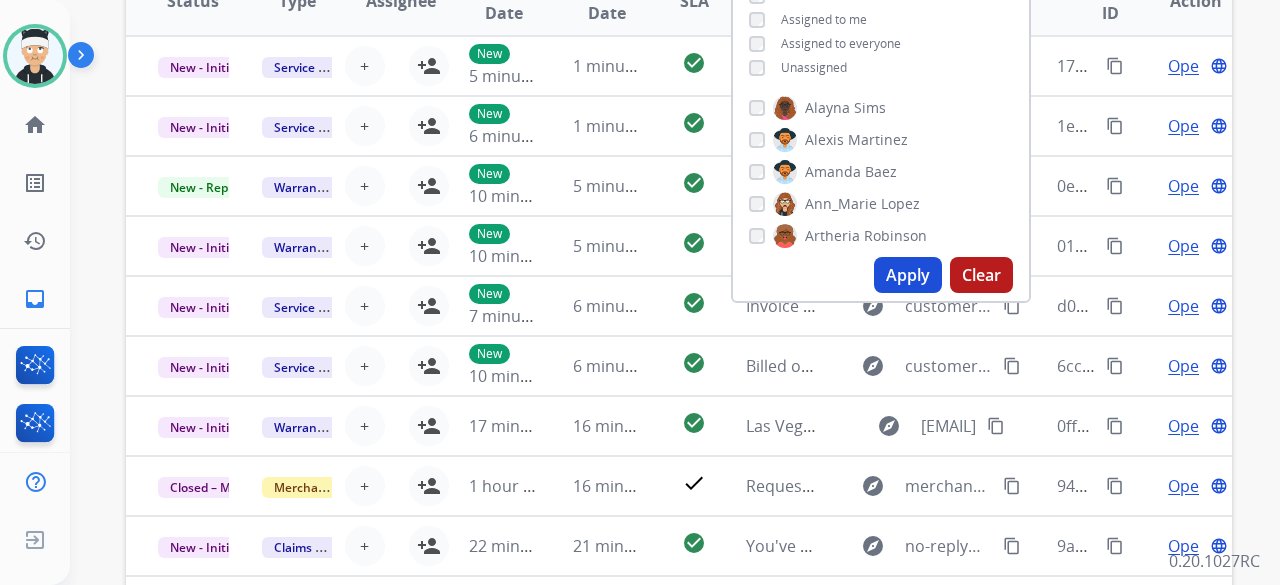 click on "Apply" at bounding box center (908, 275) 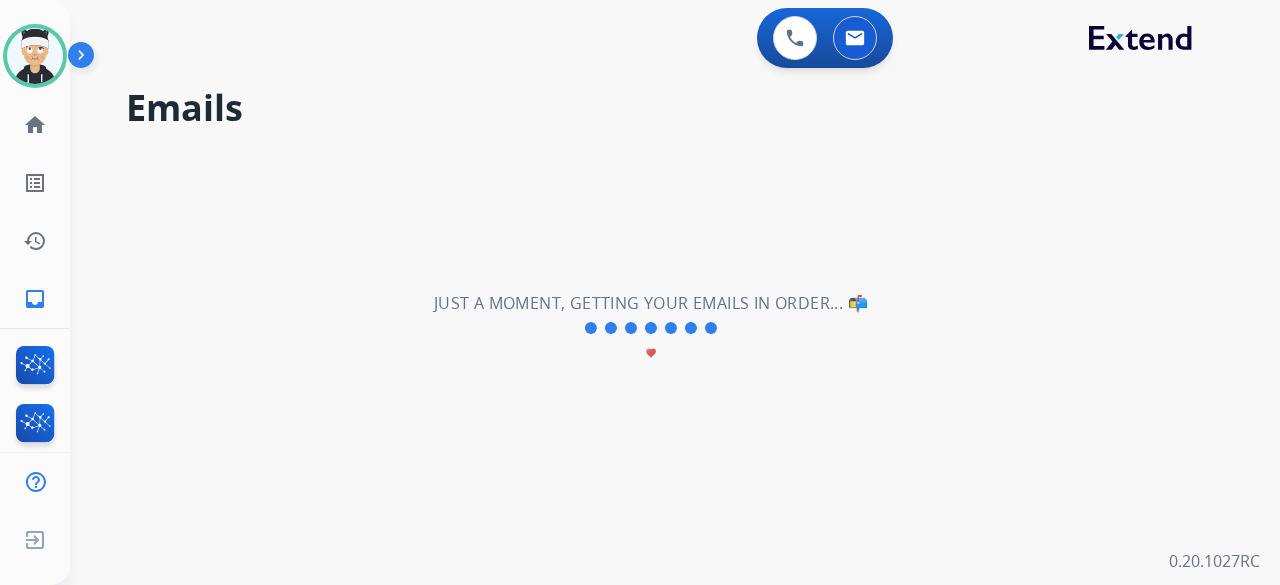 scroll, scrollTop: 0, scrollLeft: 0, axis: both 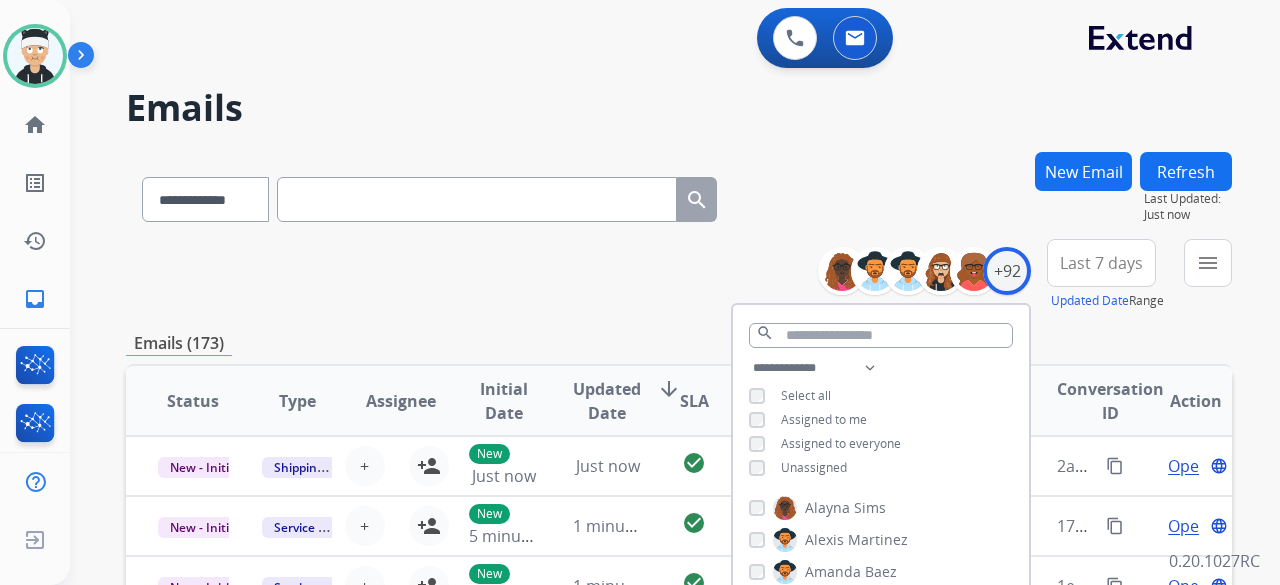 click on "**********" at bounding box center [679, 275] 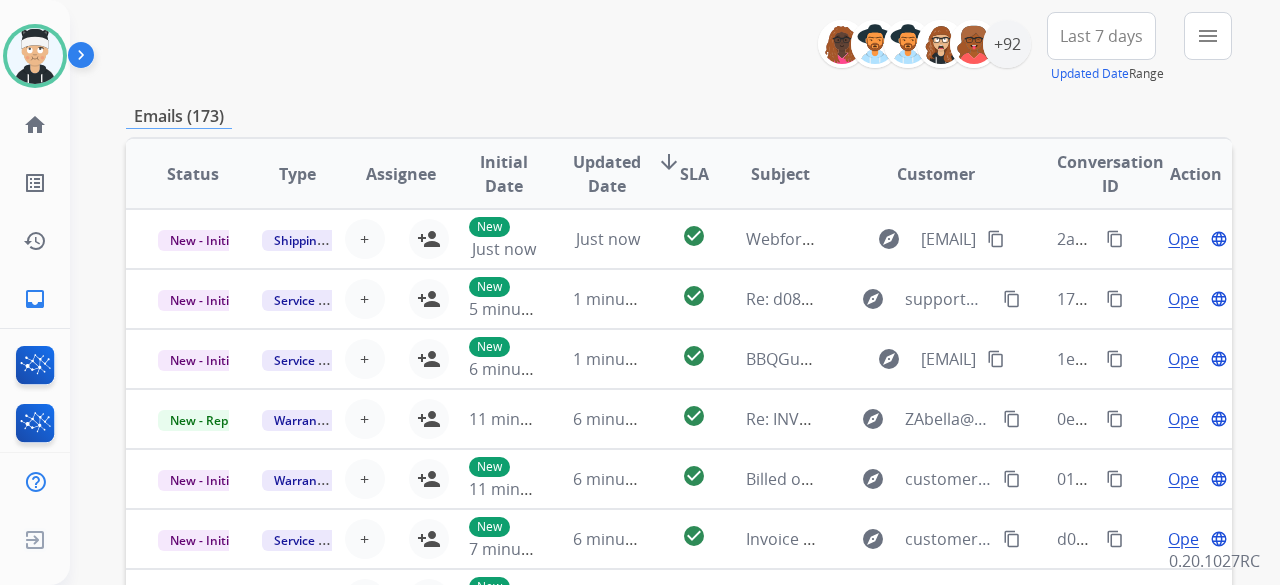scroll, scrollTop: 500, scrollLeft: 0, axis: vertical 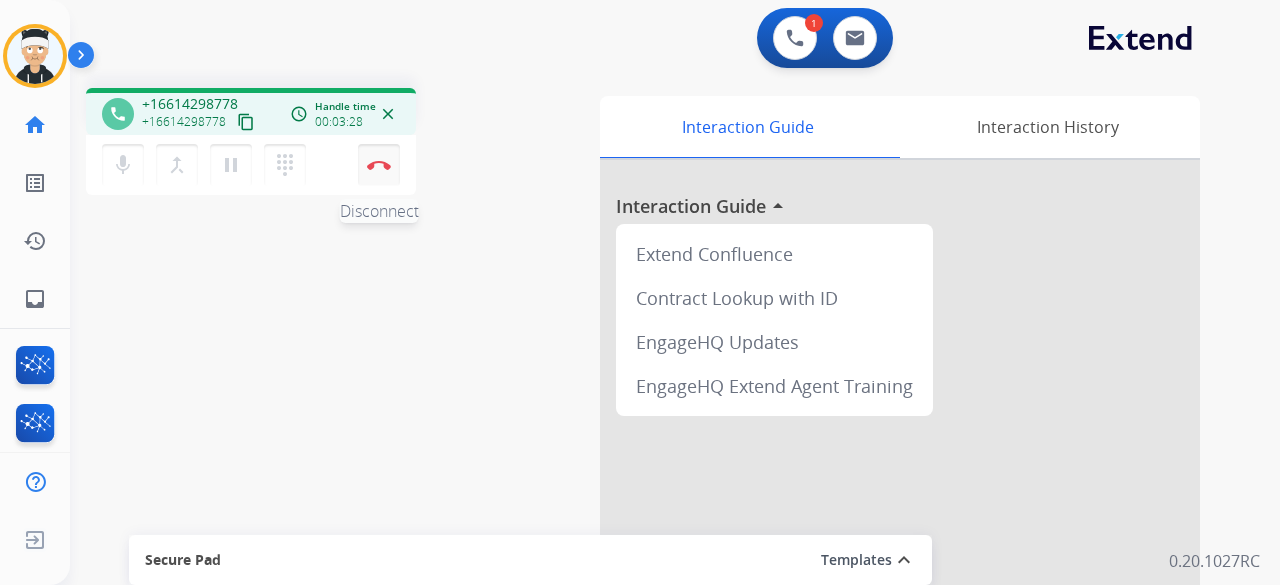 click at bounding box center [379, 165] 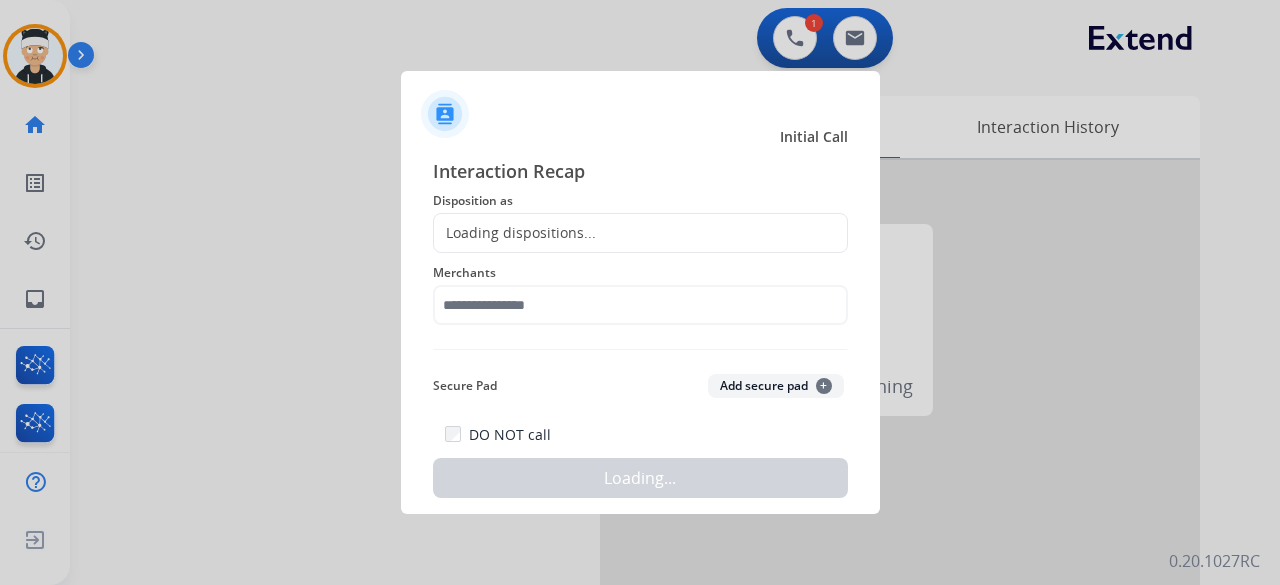 click on "Loading dispositions..." 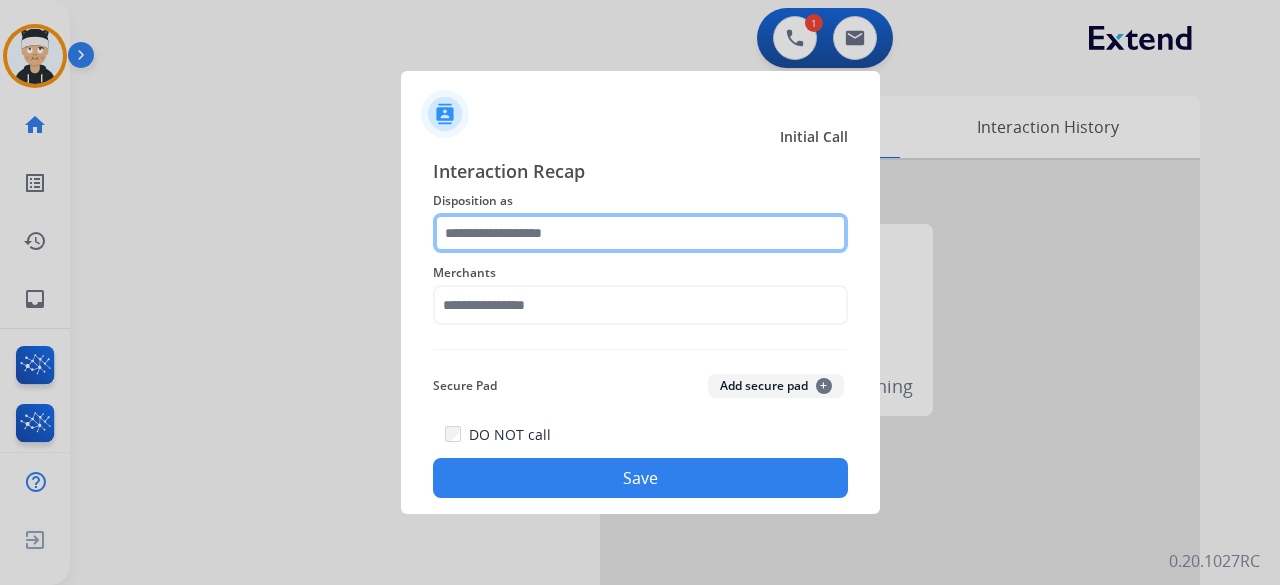 click 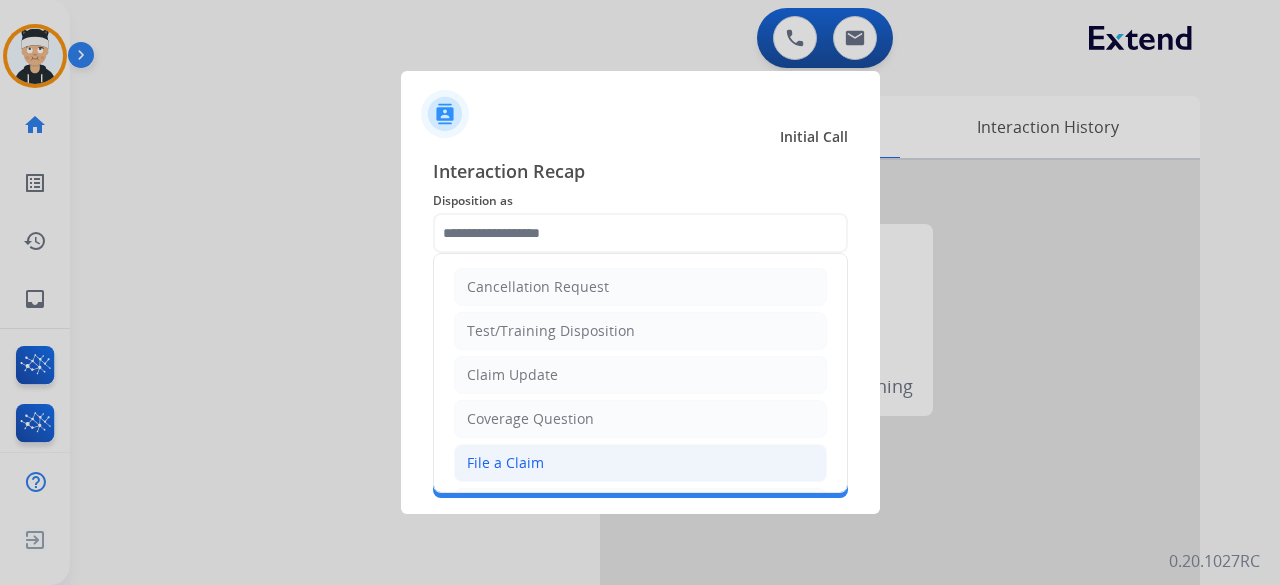click on "File a Claim" 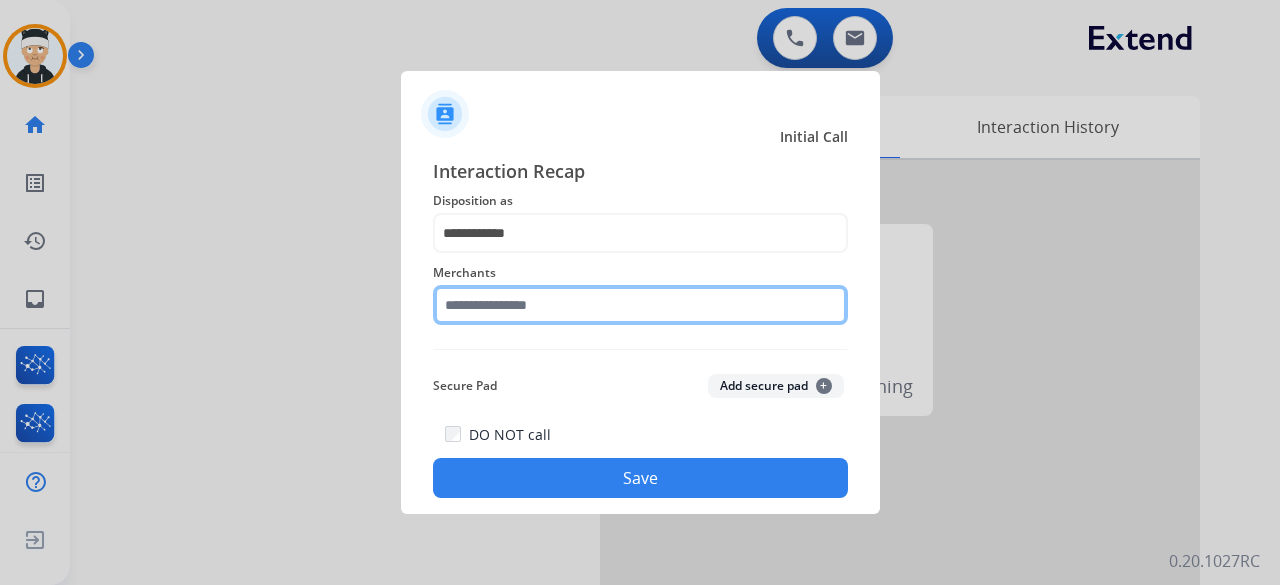 click 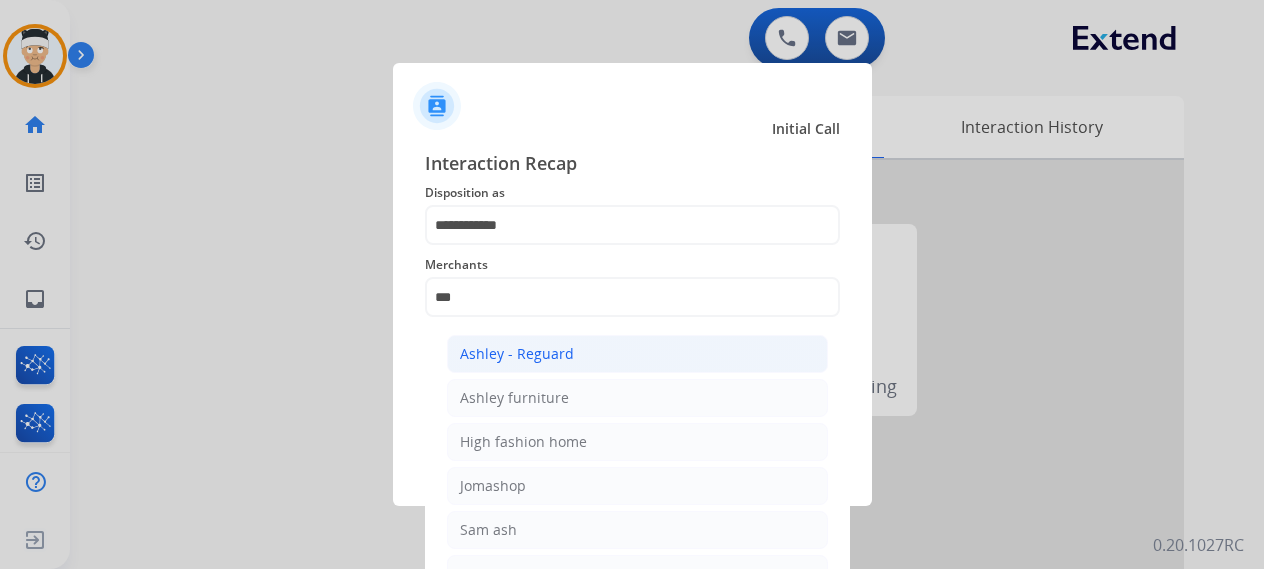 click on "Ashley - Reguard" 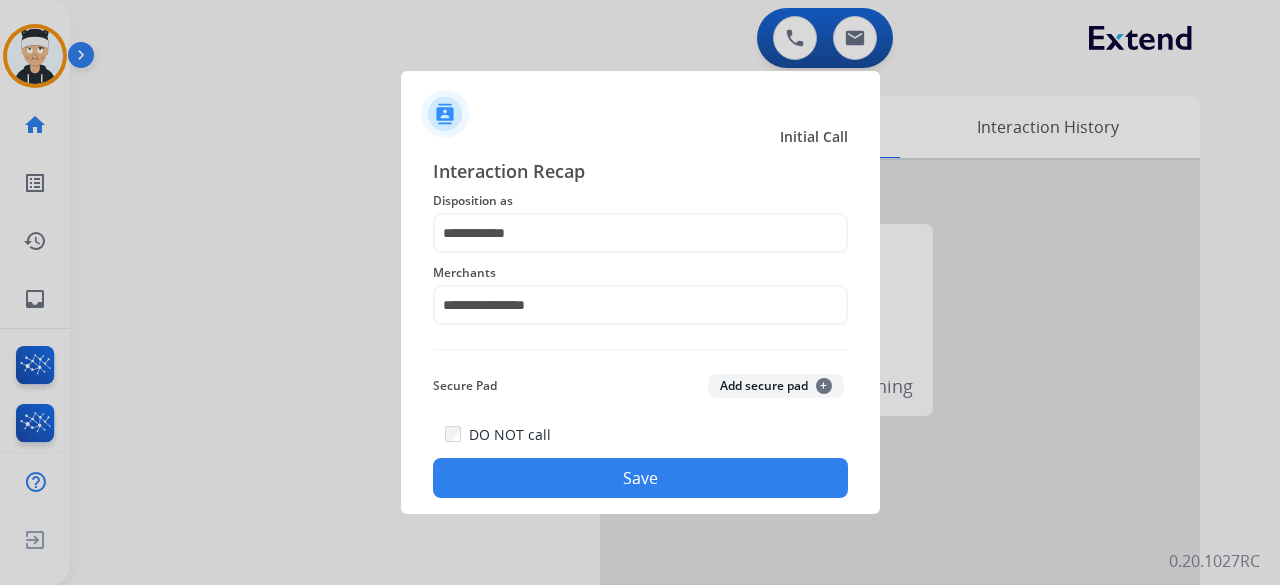 click on "Save" 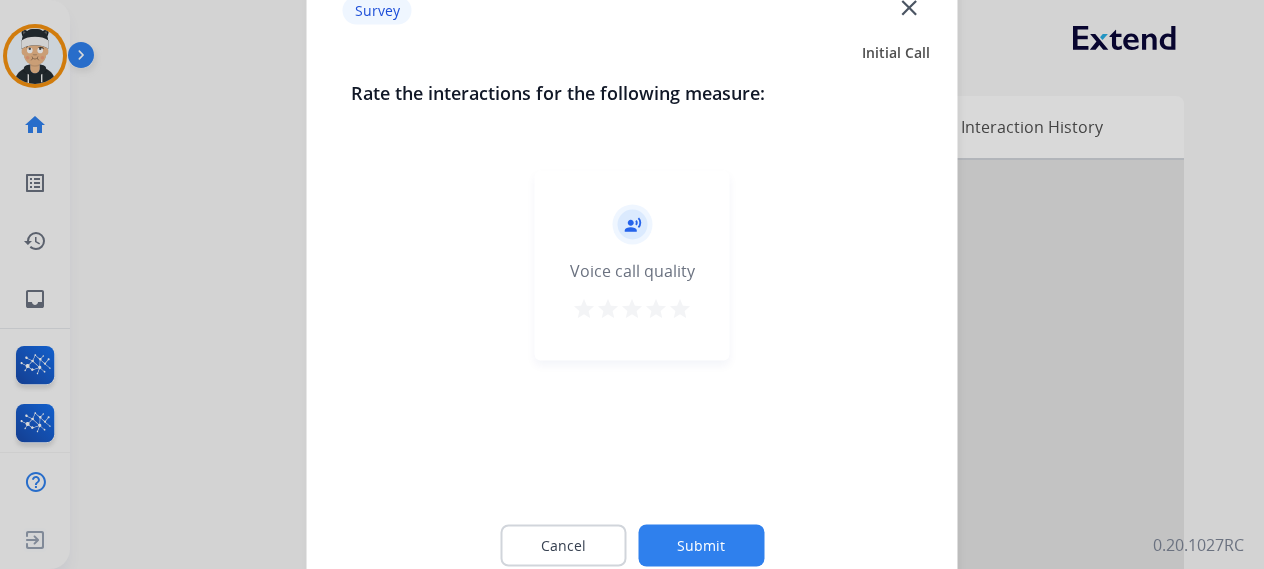 click on "star" at bounding box center [680, 308] 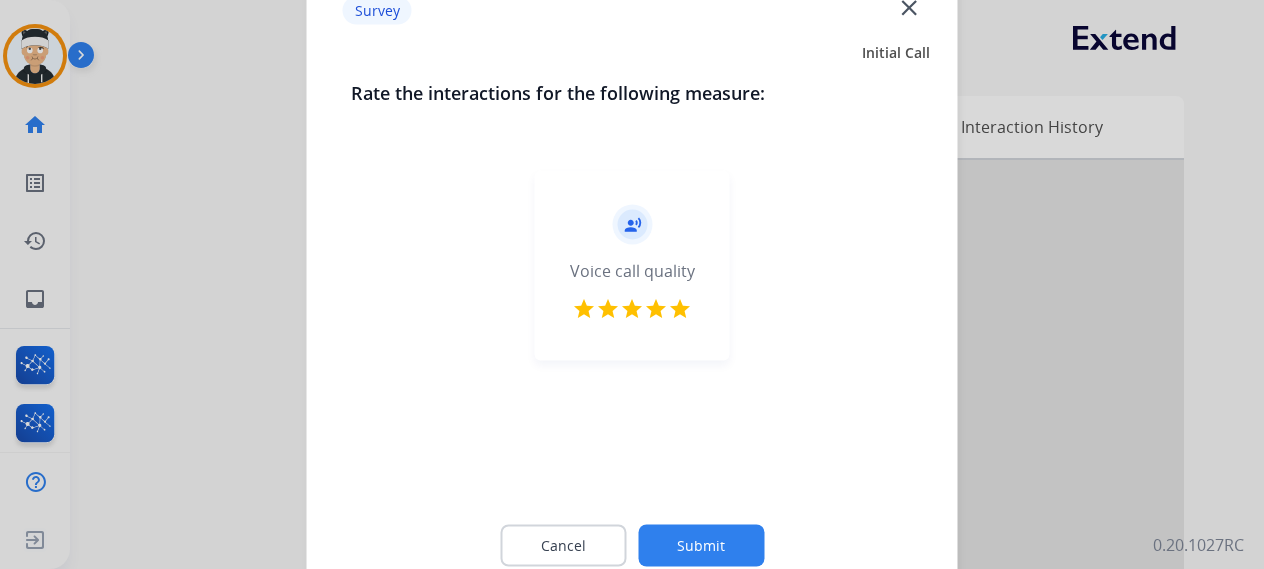 click on "Submit" 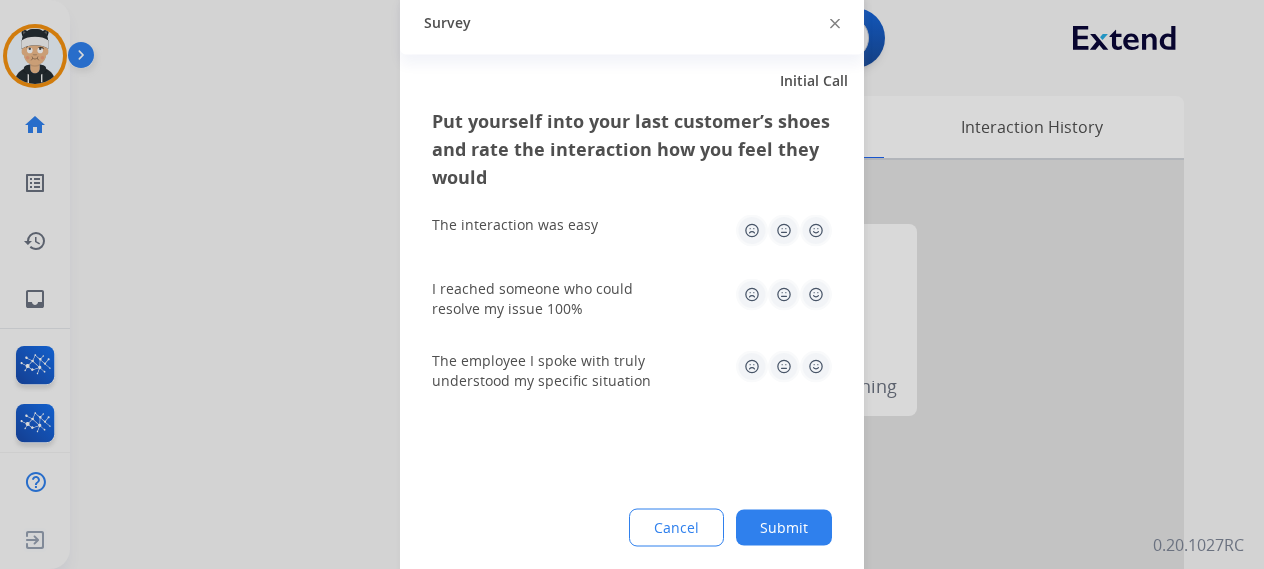 click 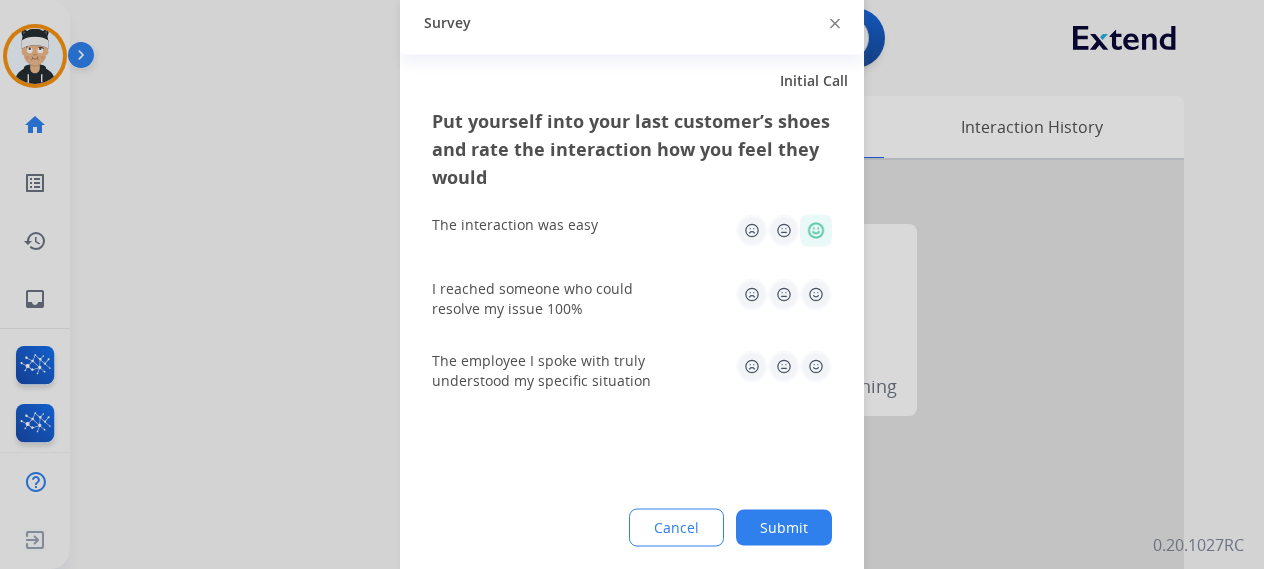 click 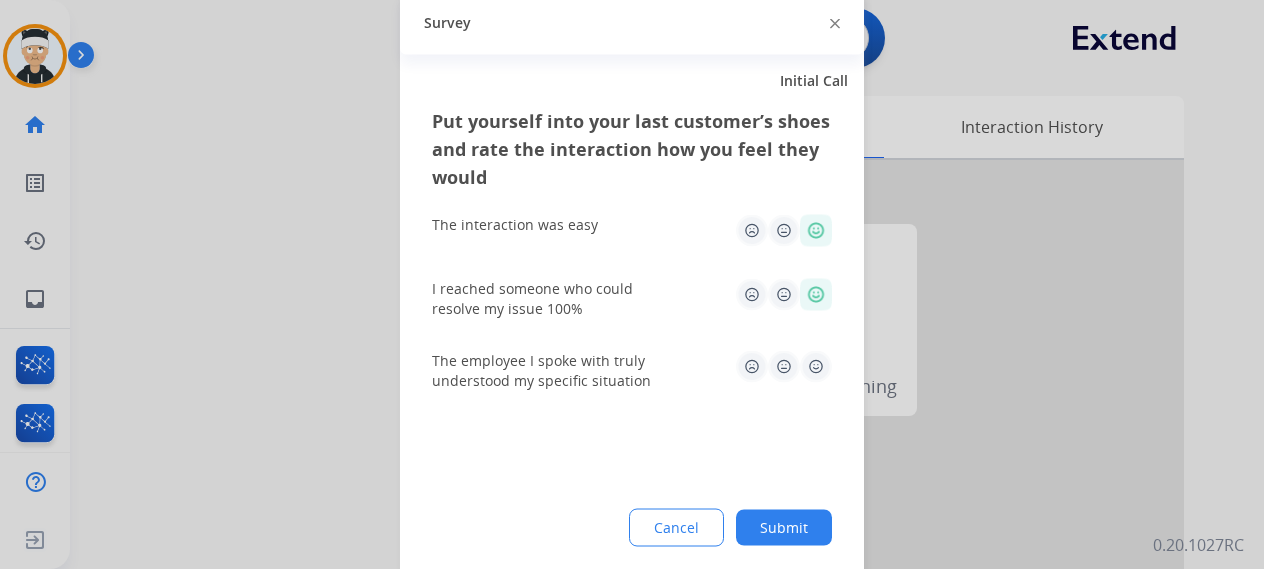 click 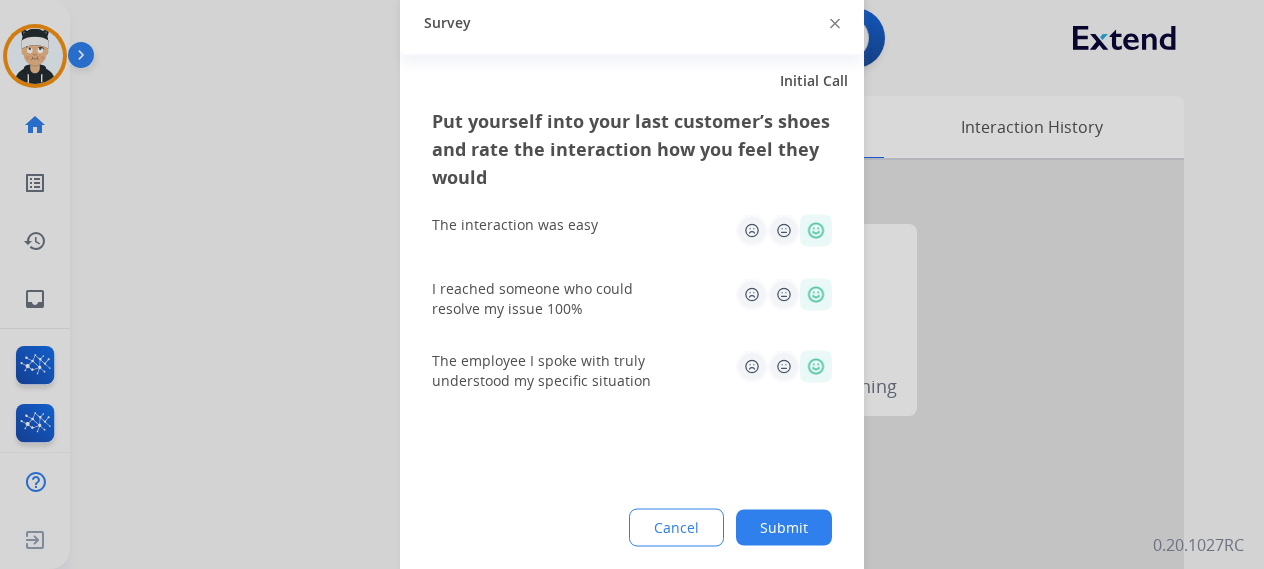 click on "Submit" 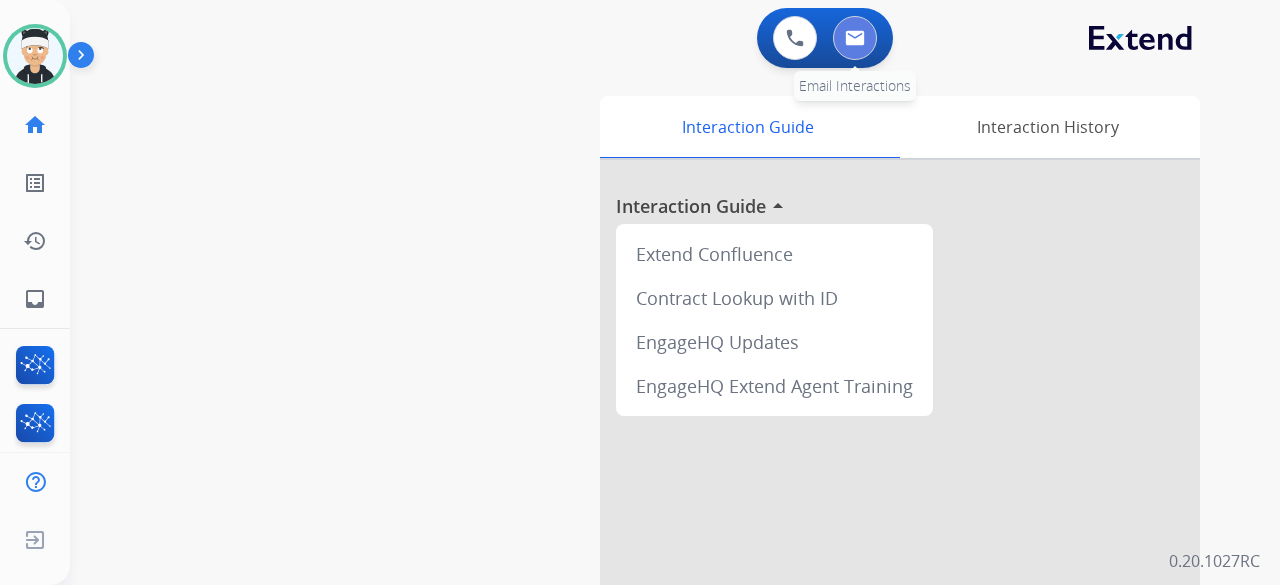 click at bounding box center [855, 38] 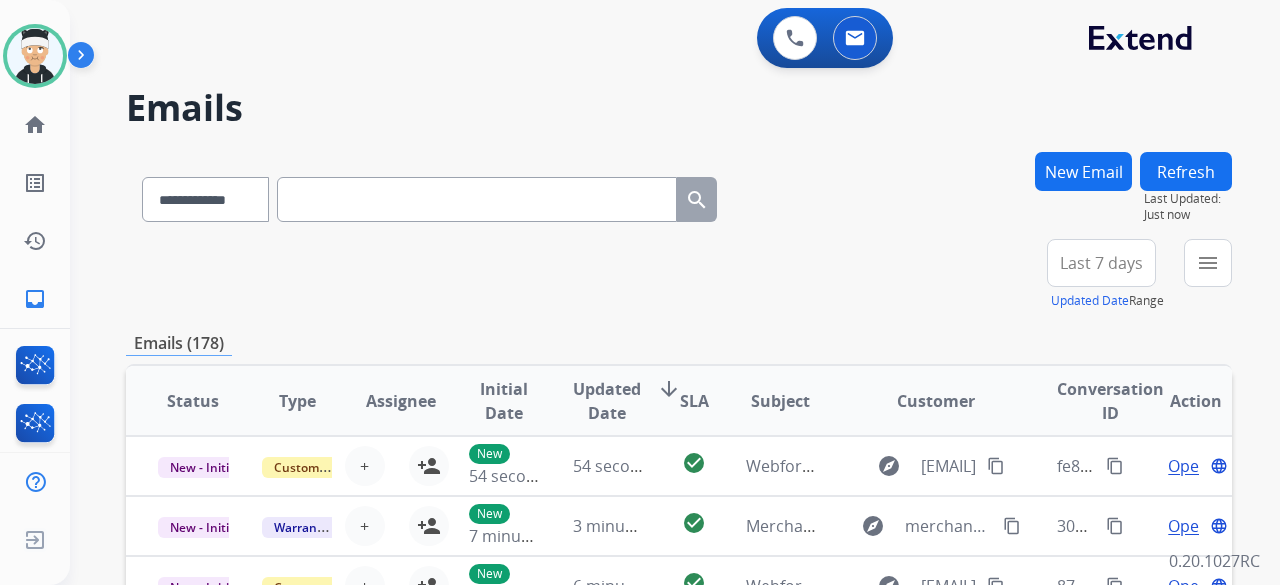 click on "New Email" at bounding box center [1083, 171] 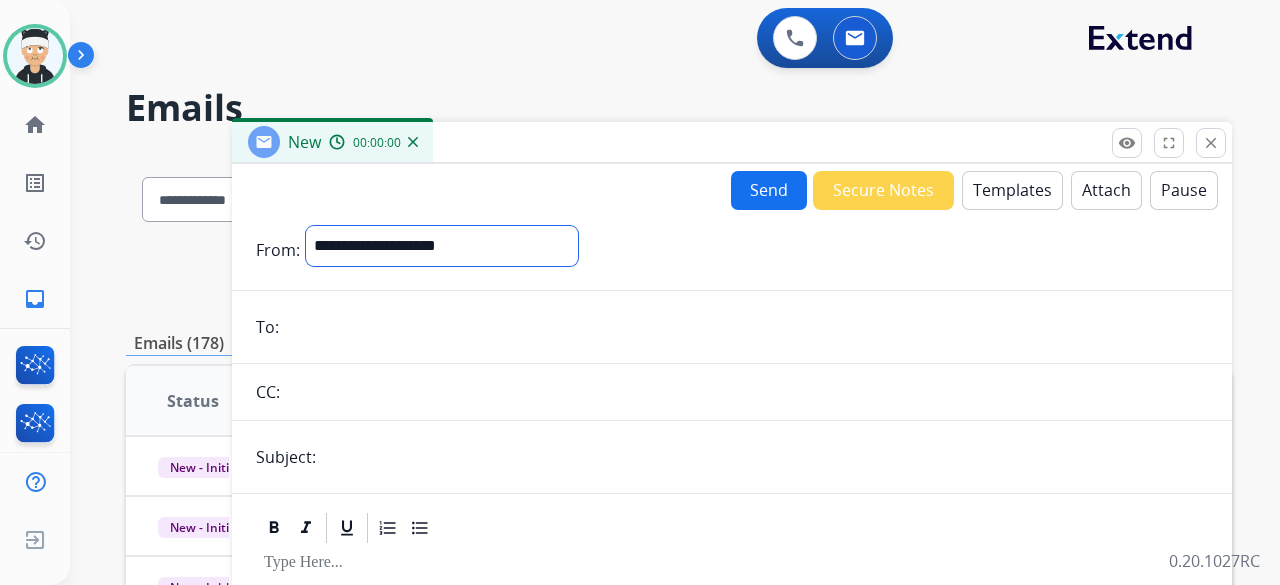 click on "**********" at bounding box center (442, 246) 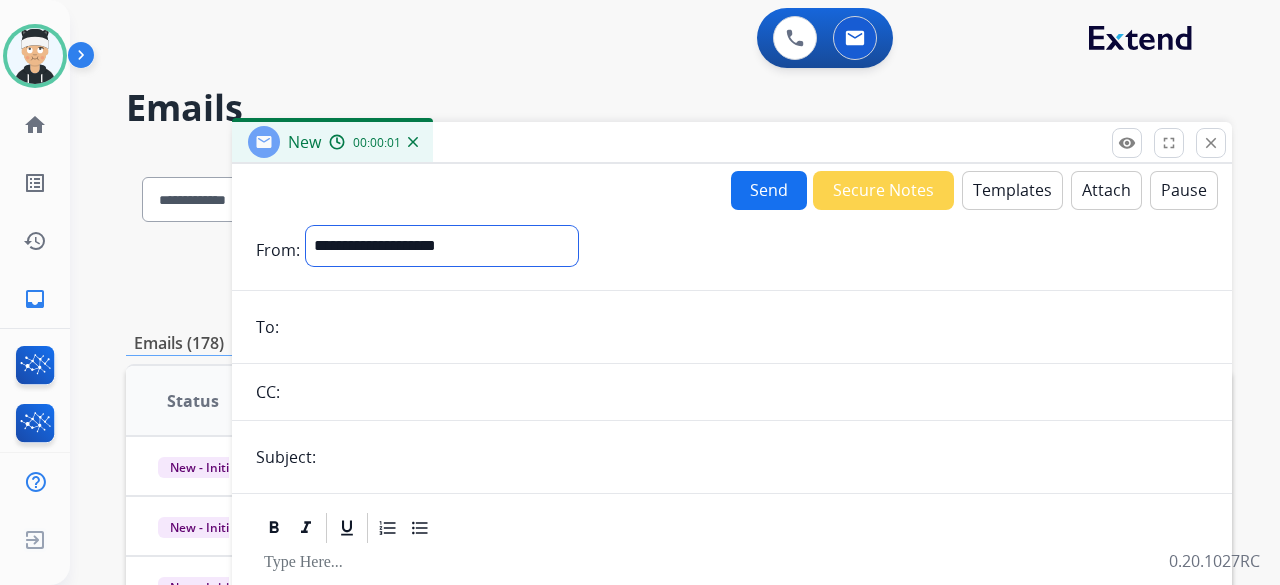 select on "**********" 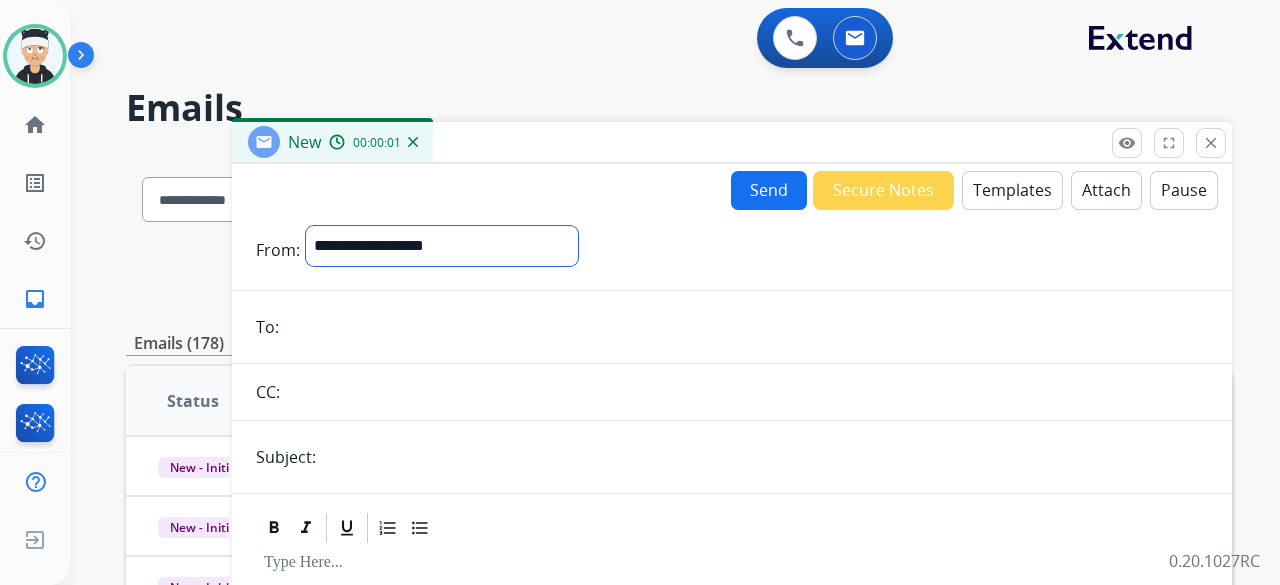 click on "**********" at bounding box center (442, 246) 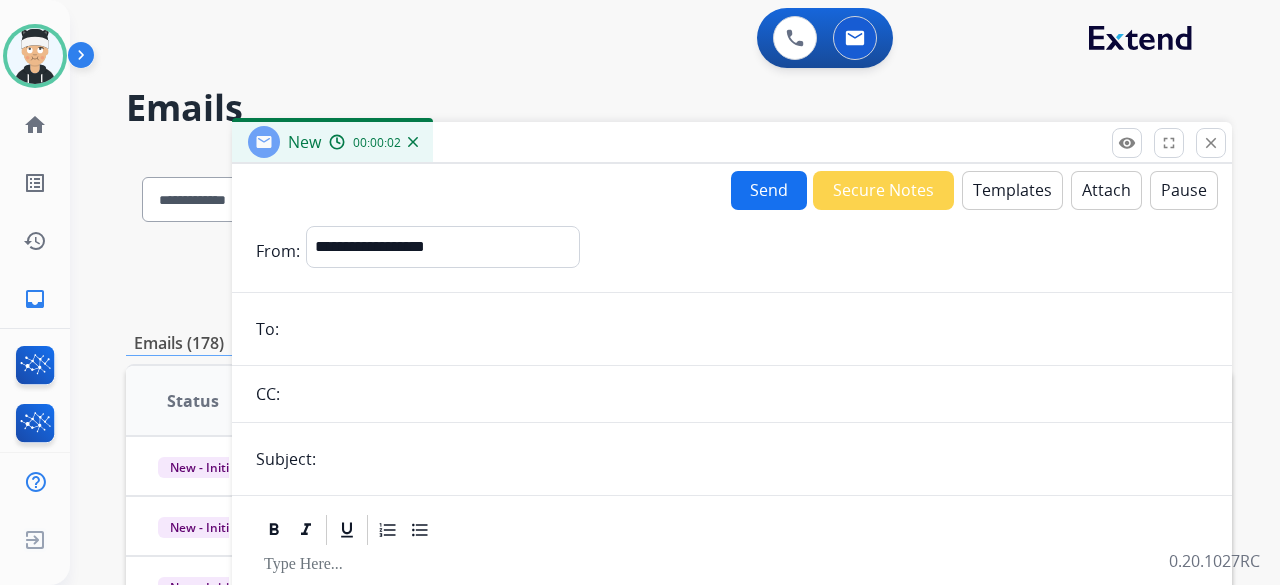 click at bounding box center [746, 329] 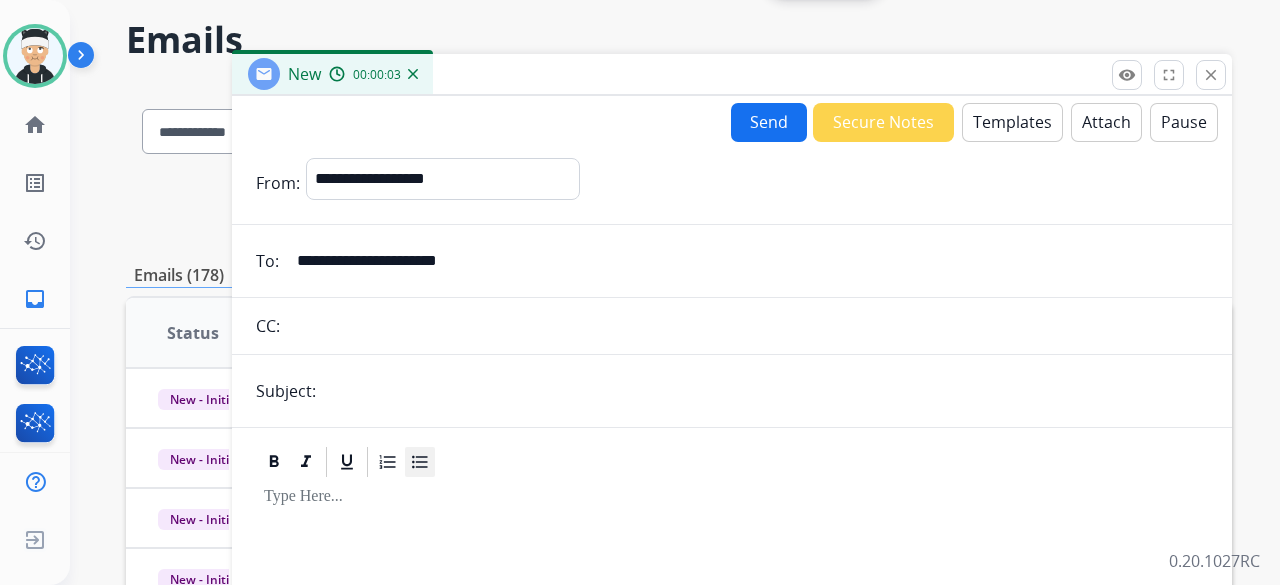 scroll, scrollTop: 100, scrollLeft: 0, axis: vertical 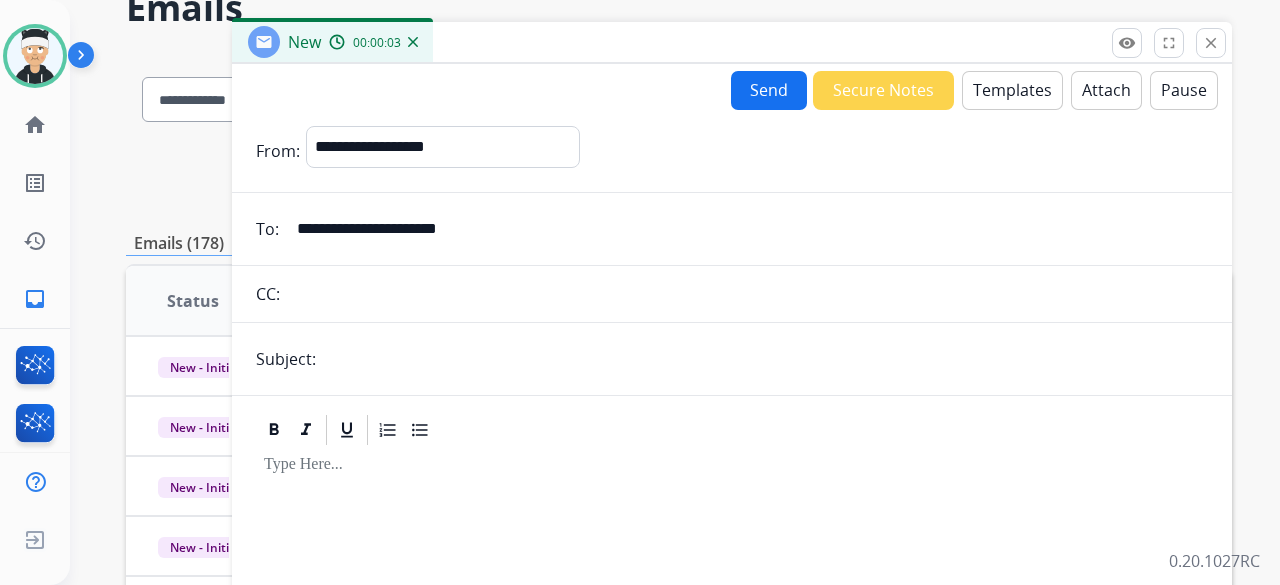type on "**********" 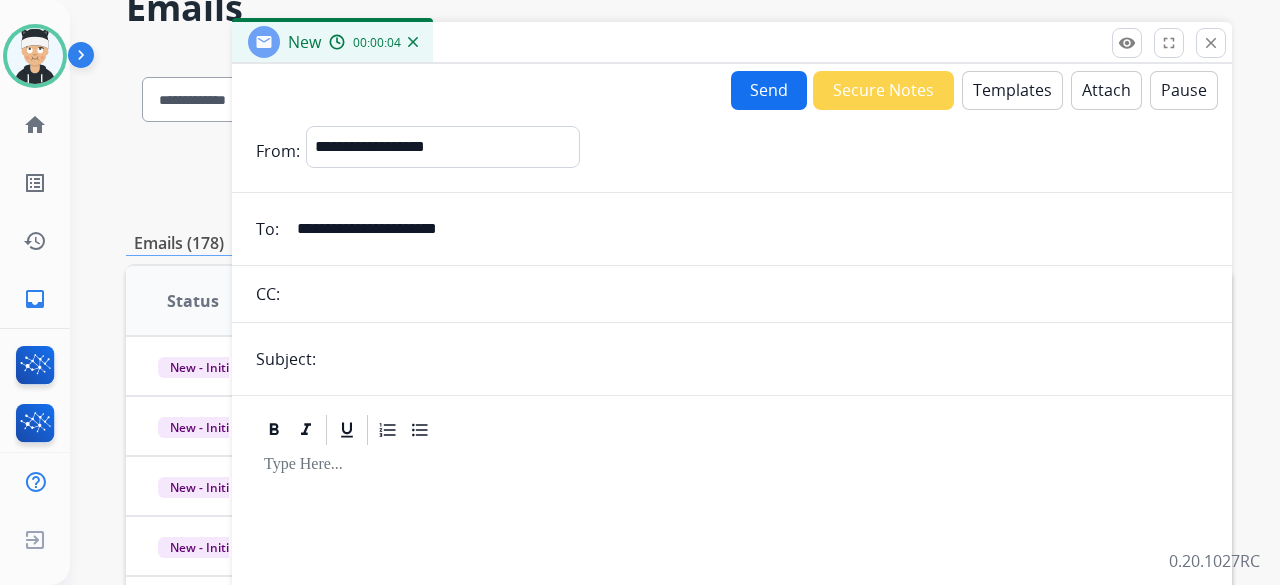 click at bounding box center (765, 359) 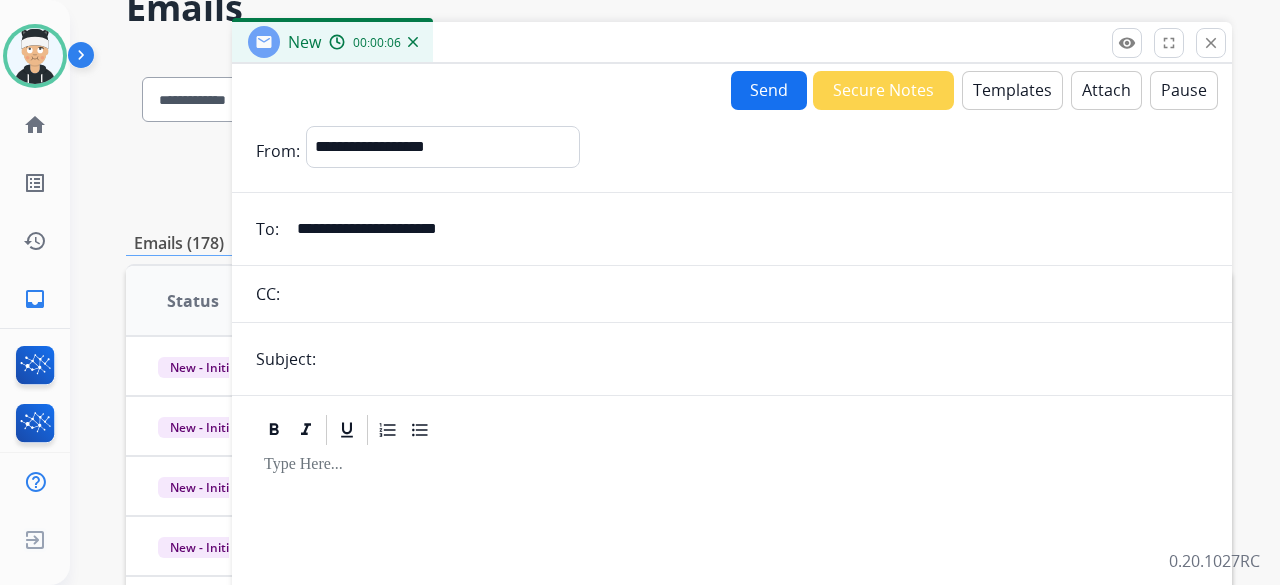 type on "**********" 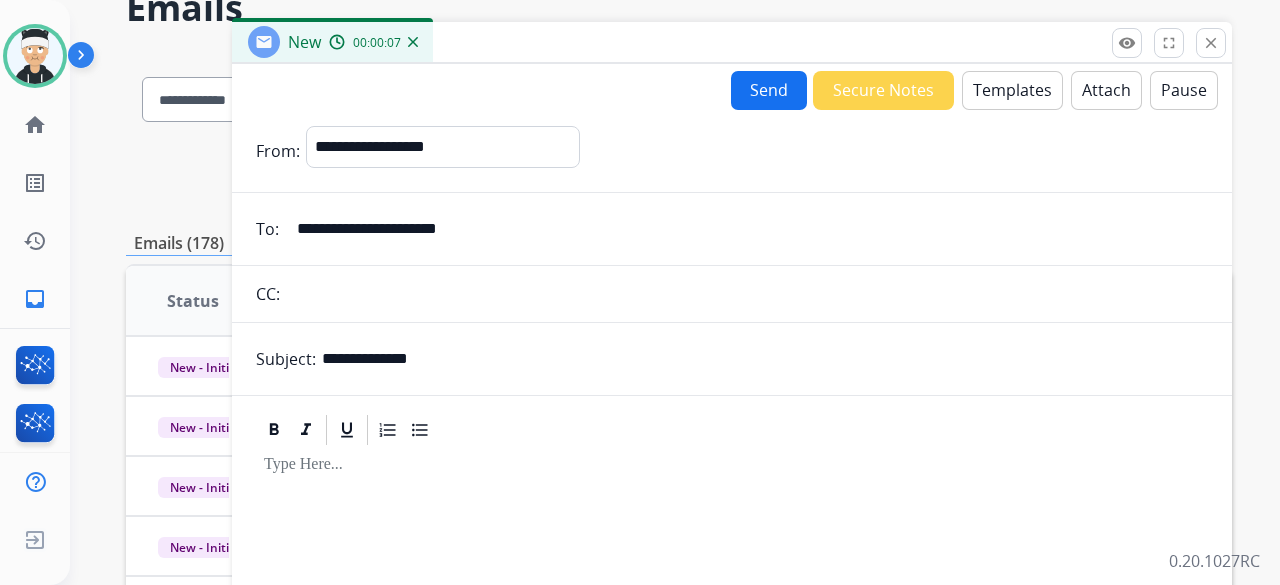 click on "Templates" at bounding box center (1012, 90) 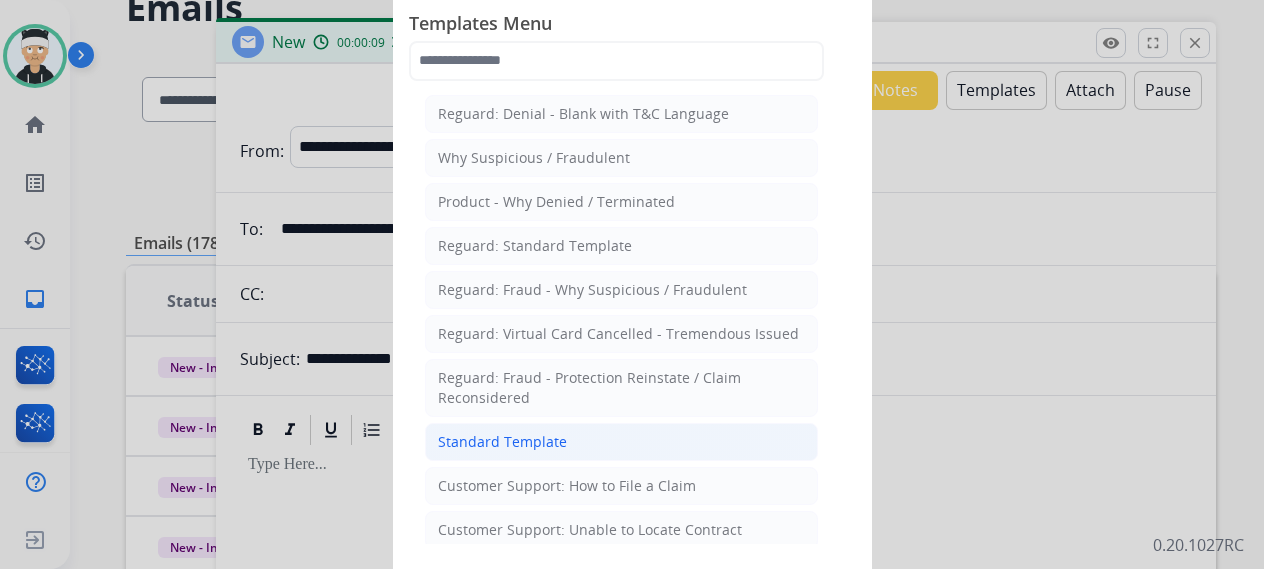 click on "Standard Template" 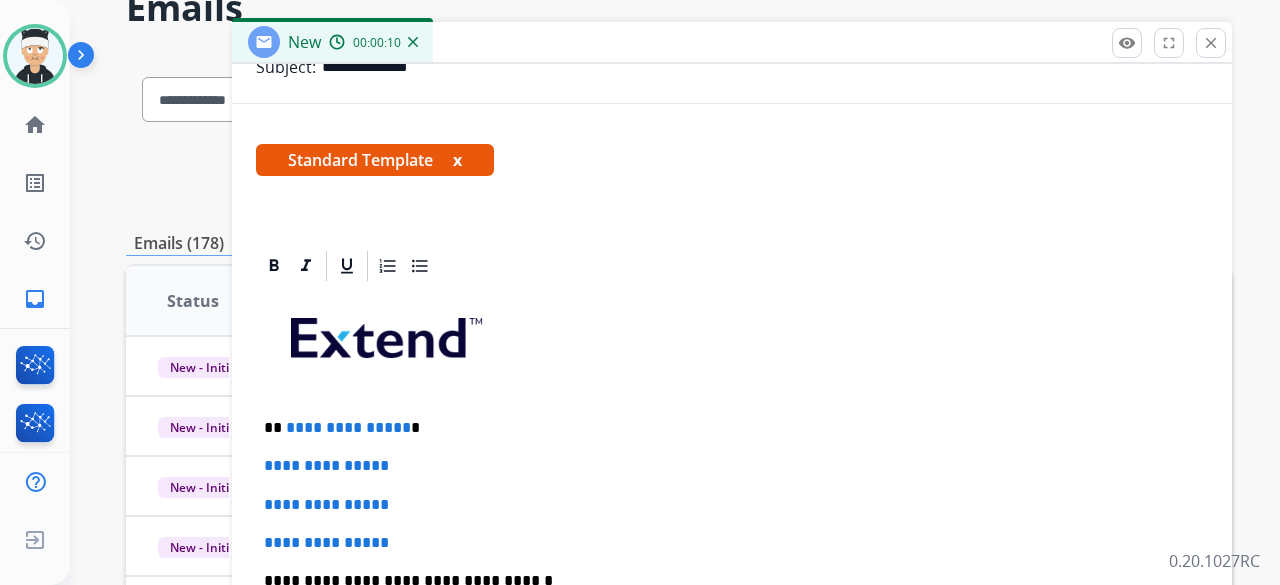 scroll, scrollTop: 300, scrollLeft: 0, axis: vertical 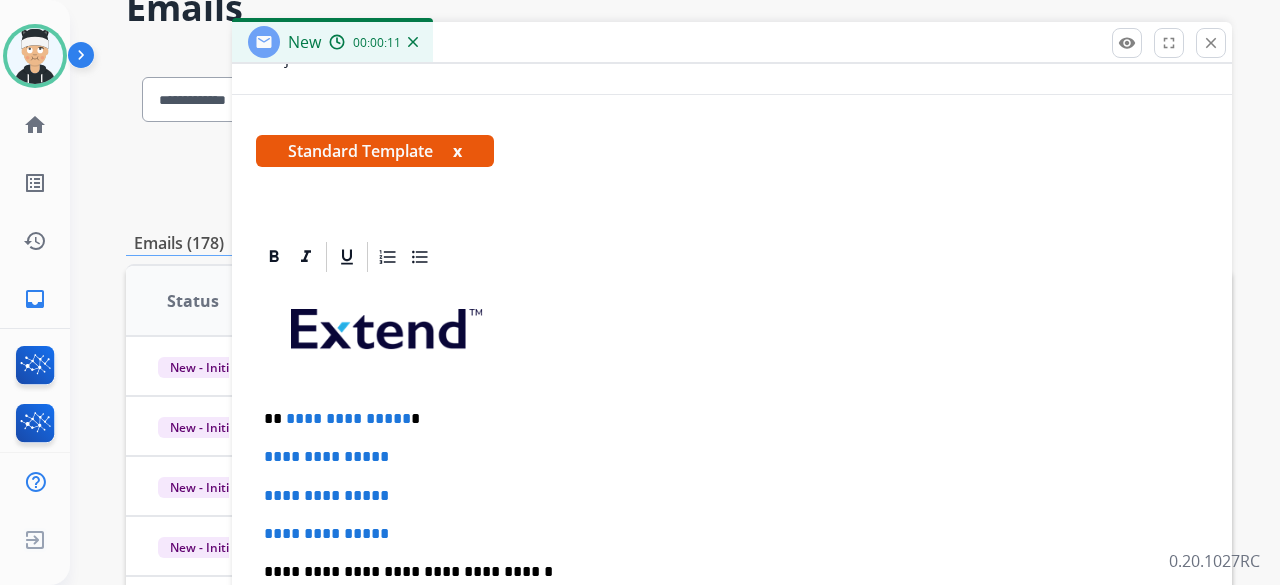 click on "**********" at bounding box center (348, 418) 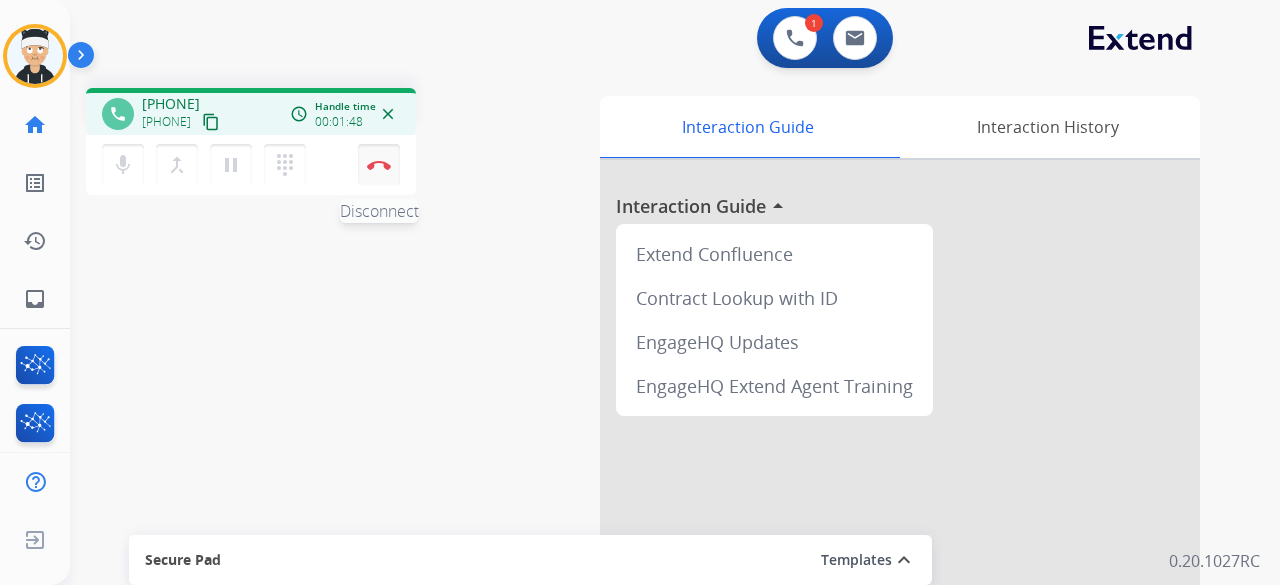 click on "Disconnect" at bounding box center [379, 165] 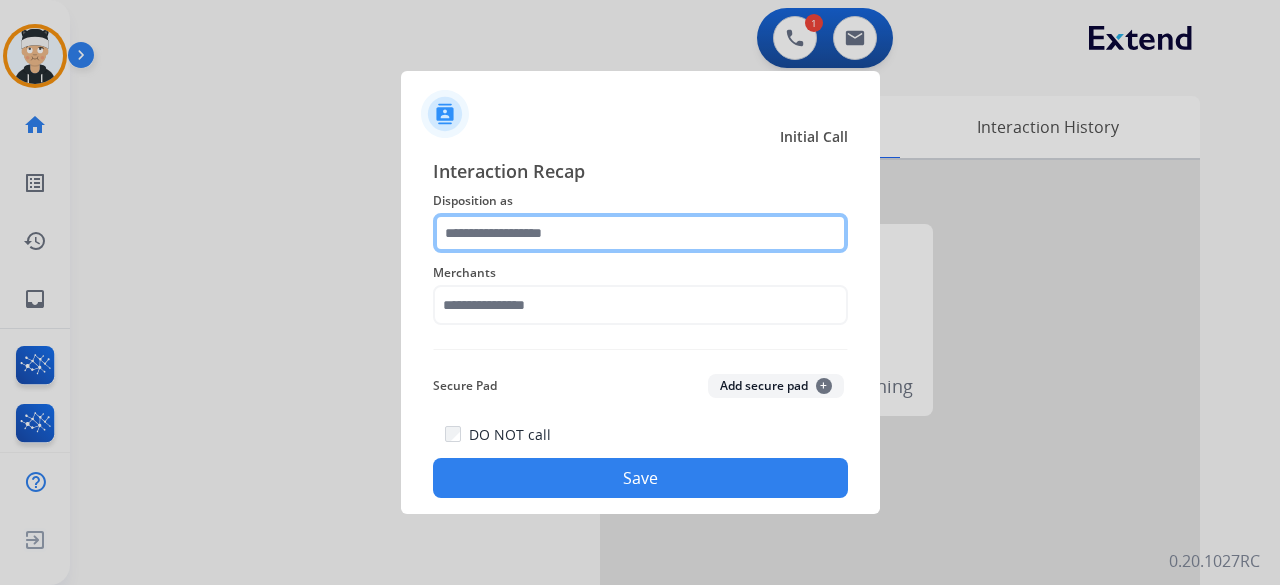 click 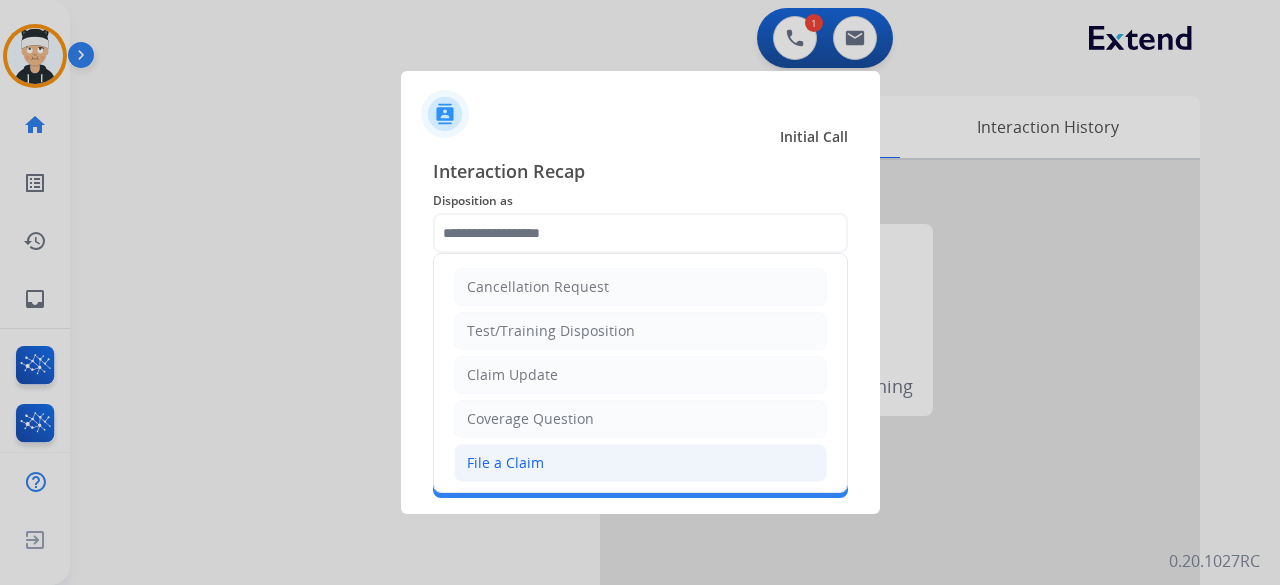 click on "File a Claim" 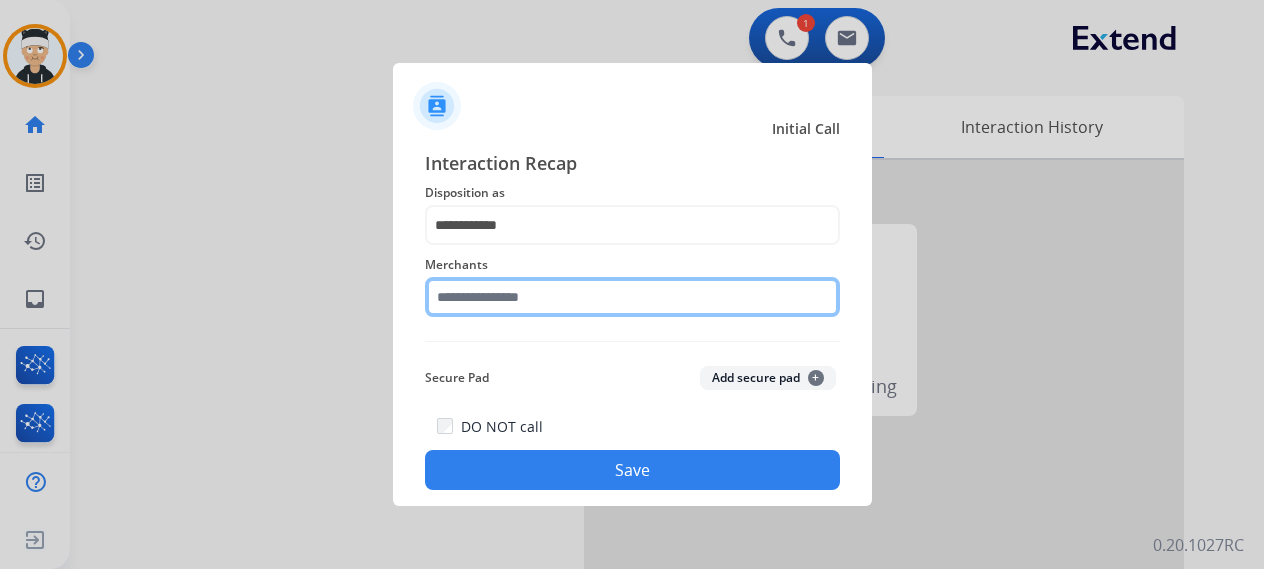 click 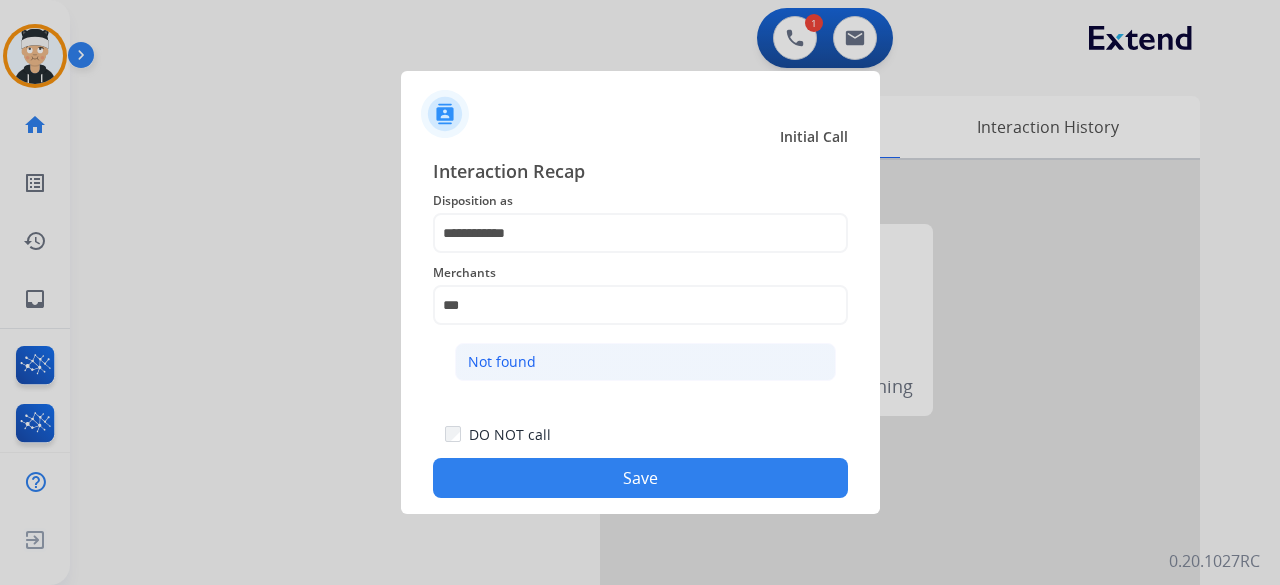 click on "Not found" 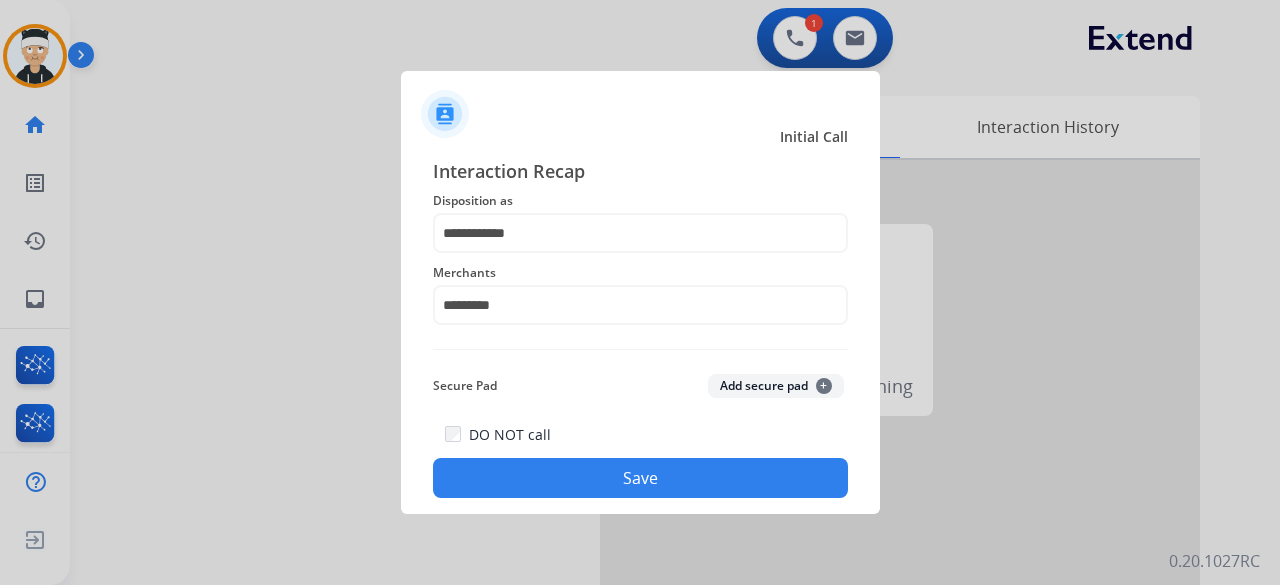 click on "Save" 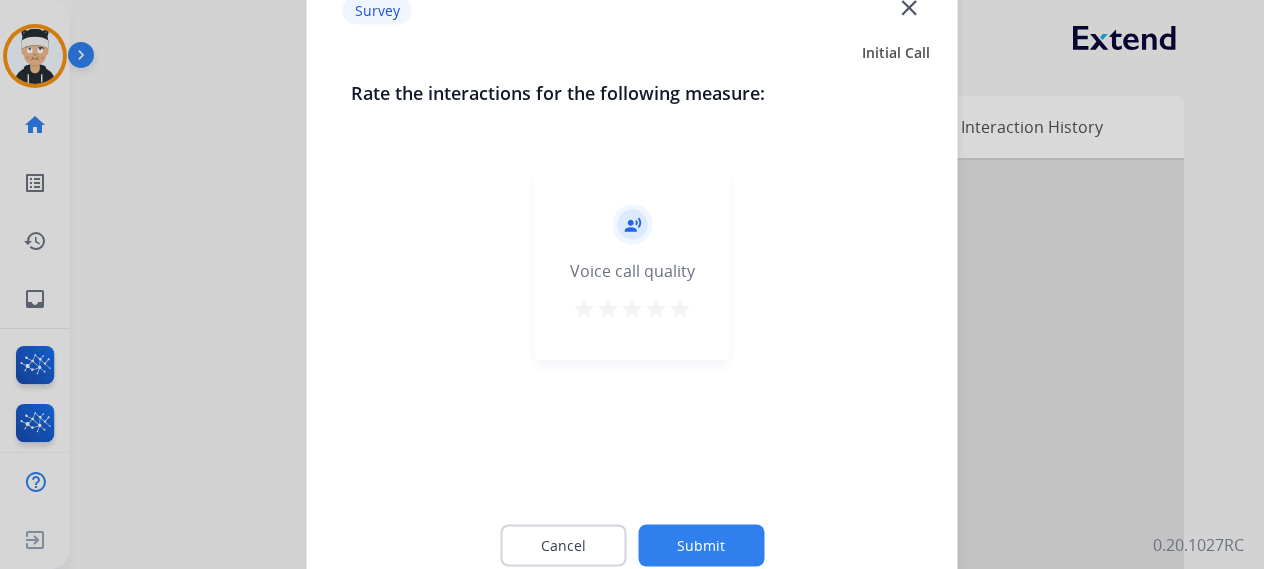 click on "star" at bounding box center (680, 308) 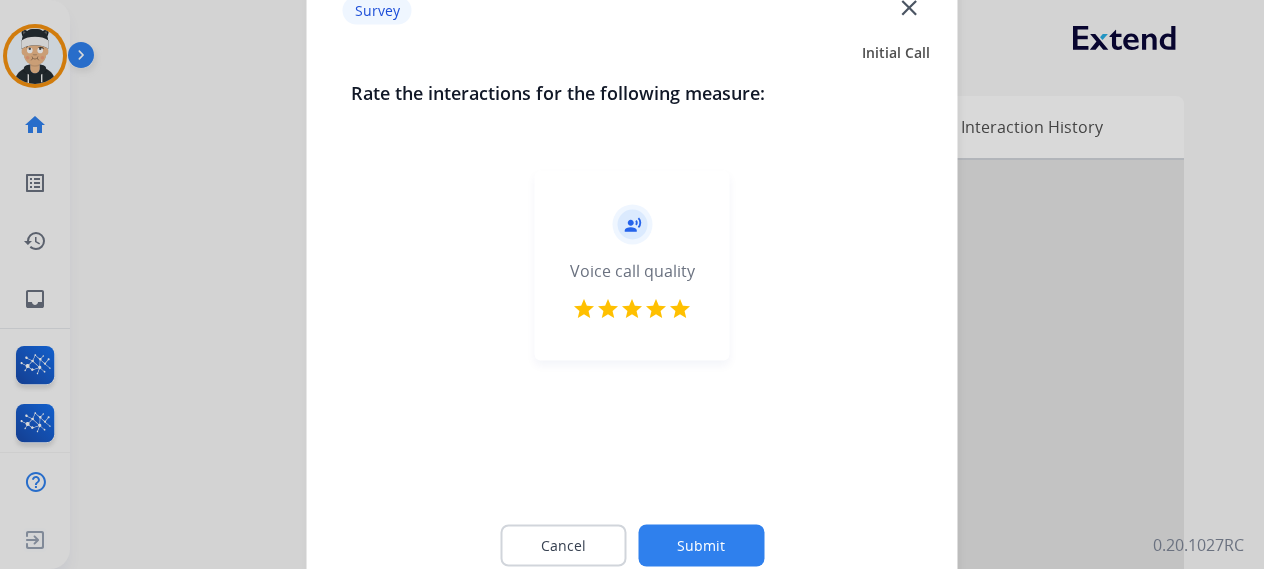 click on "Submit" 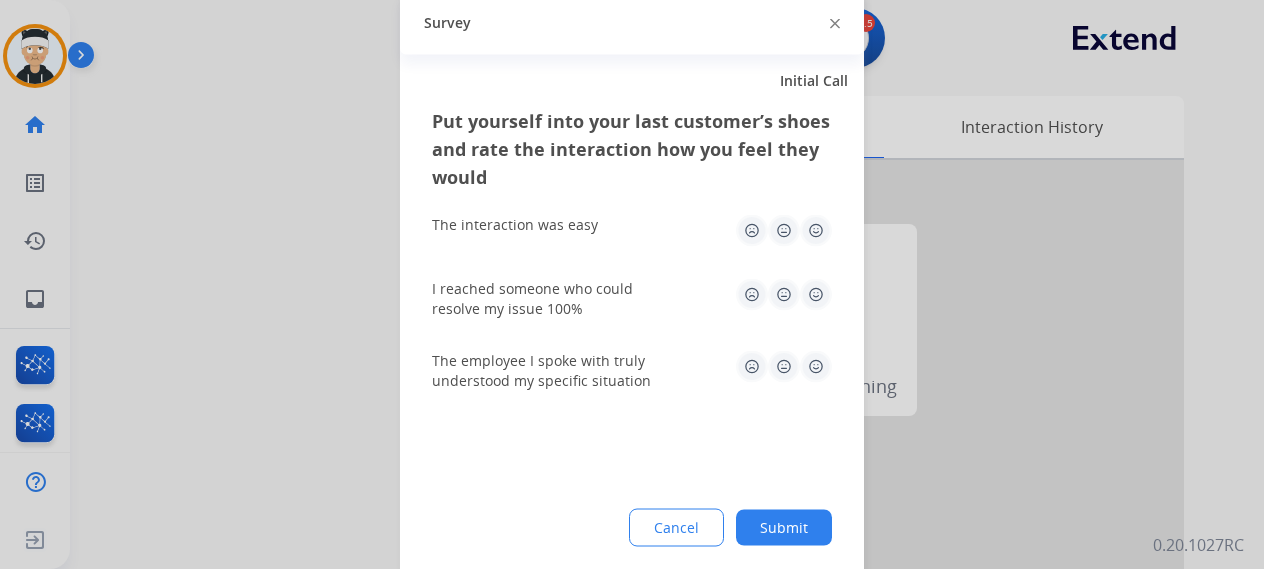 click 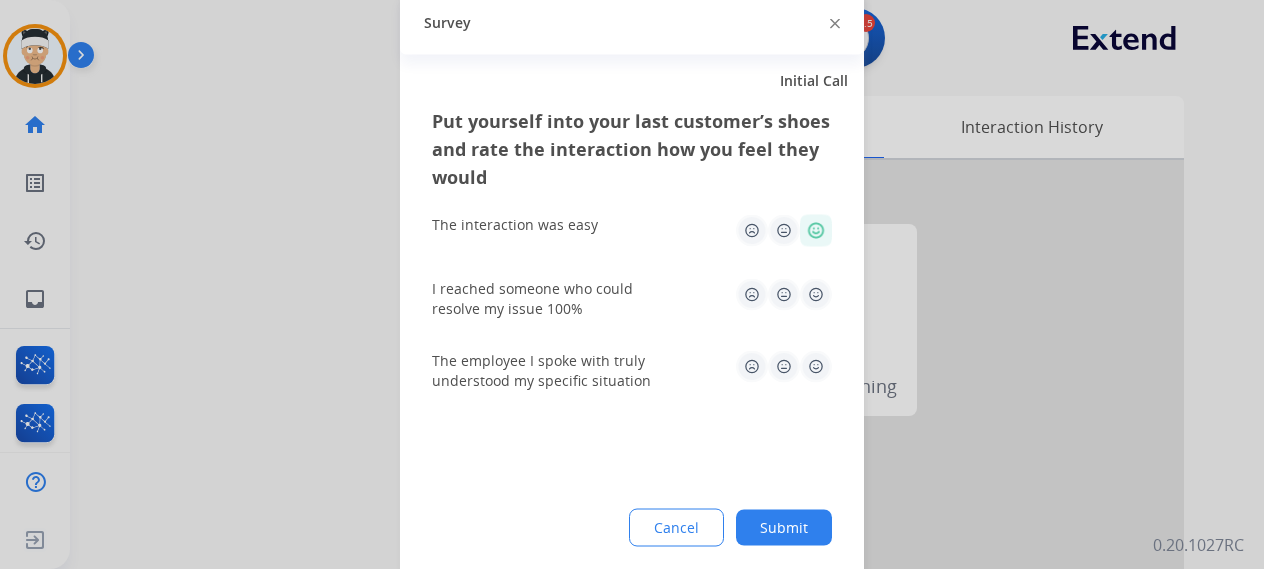 click 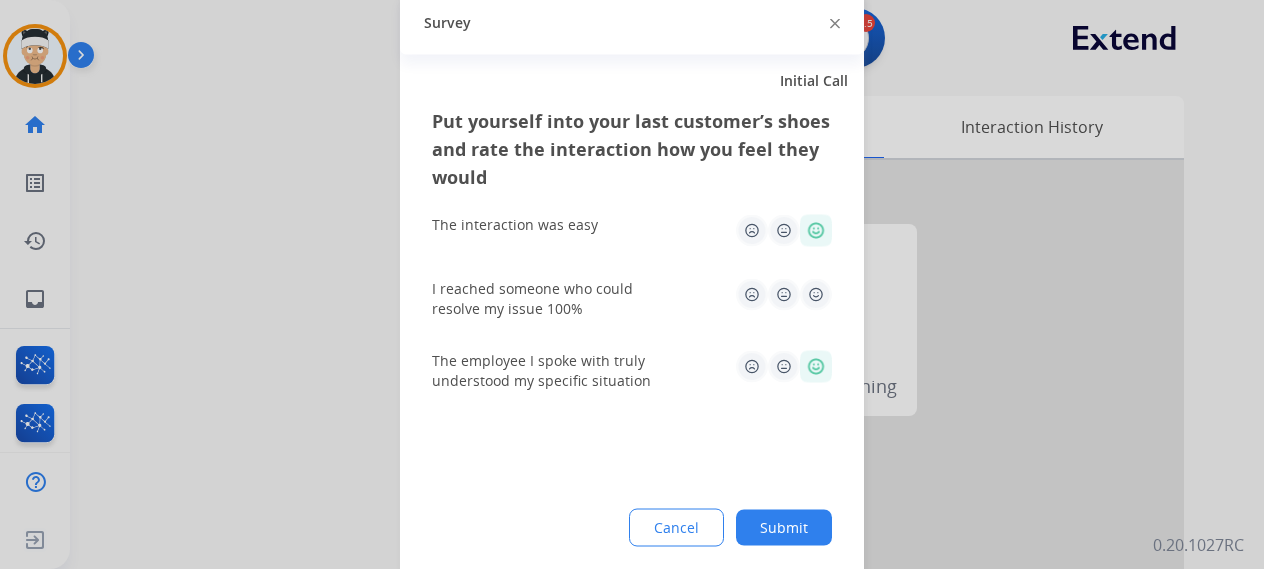 click 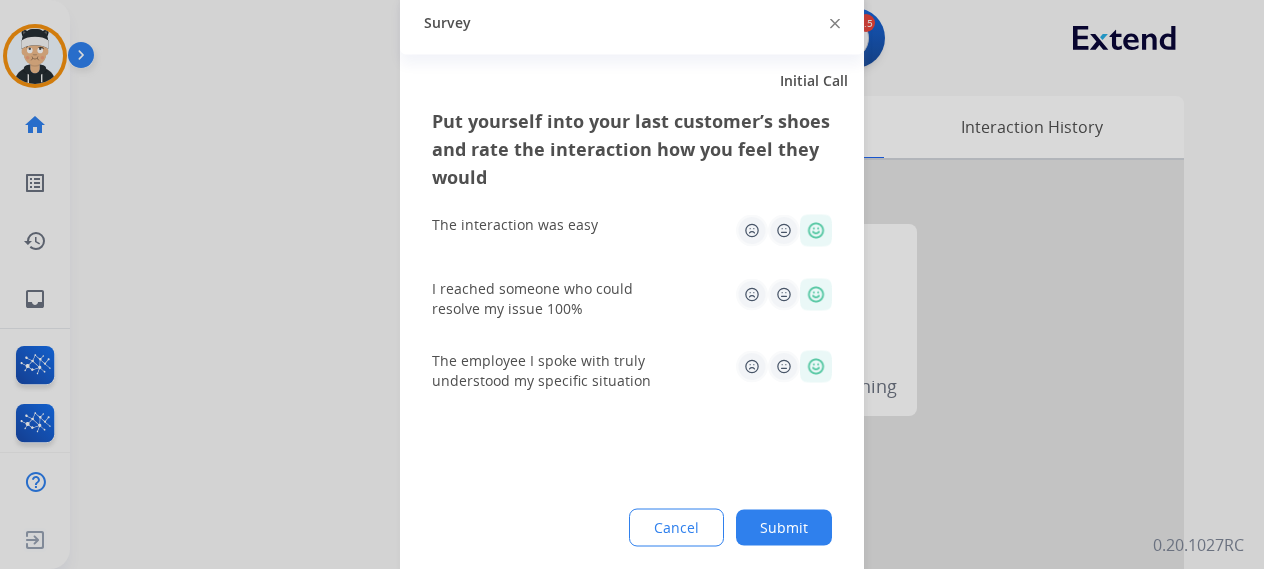 click on "Submit" 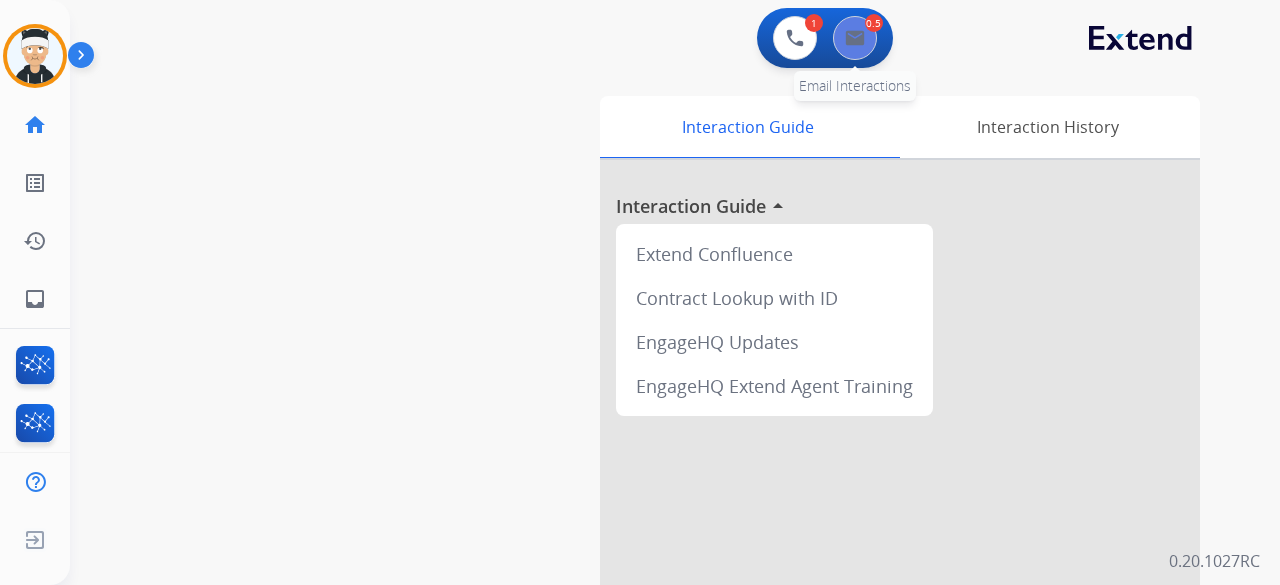 click at bounding box center (855, 38) 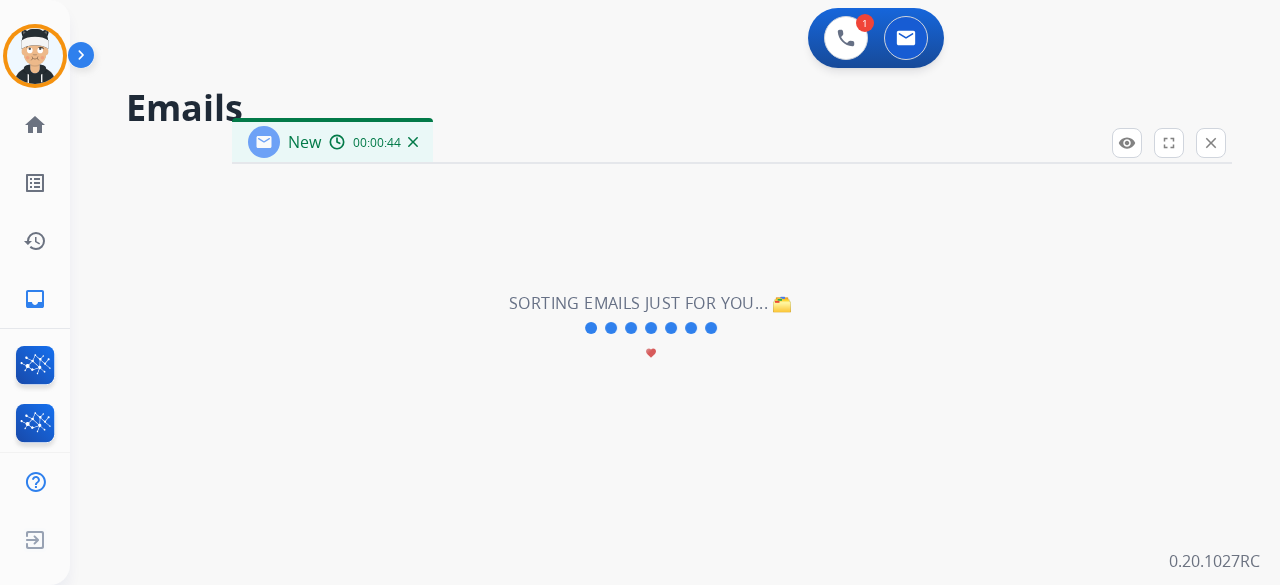 select on "**********" 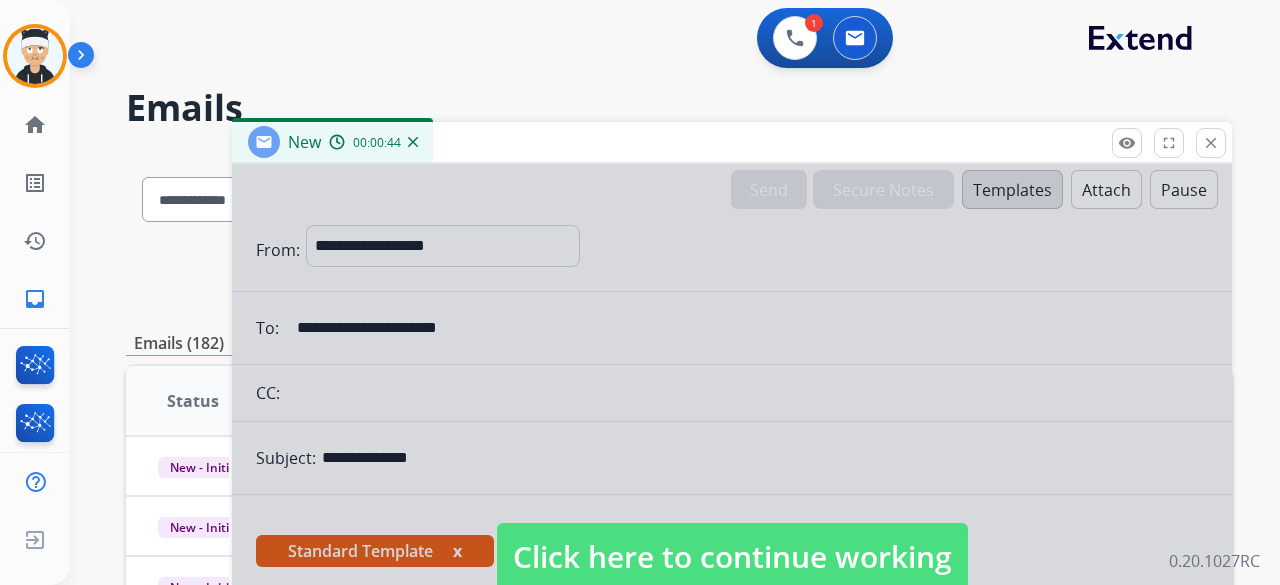 click at bounding box center [732, 537] 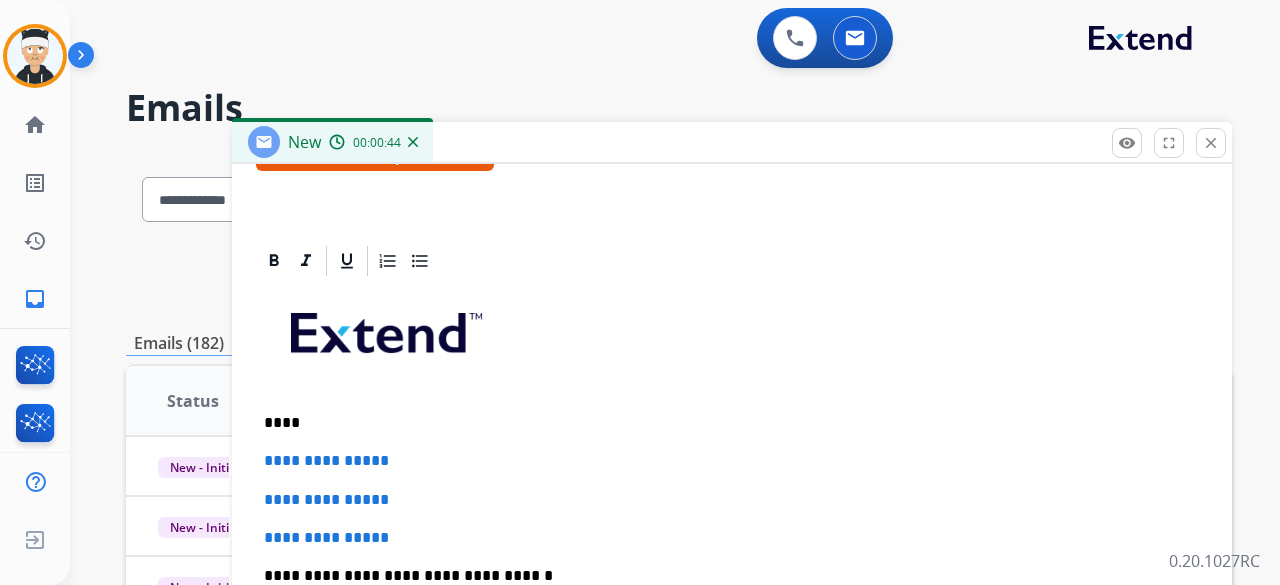 scroll, scrollTop: 400, scrollLeft: 0, axis: vertical 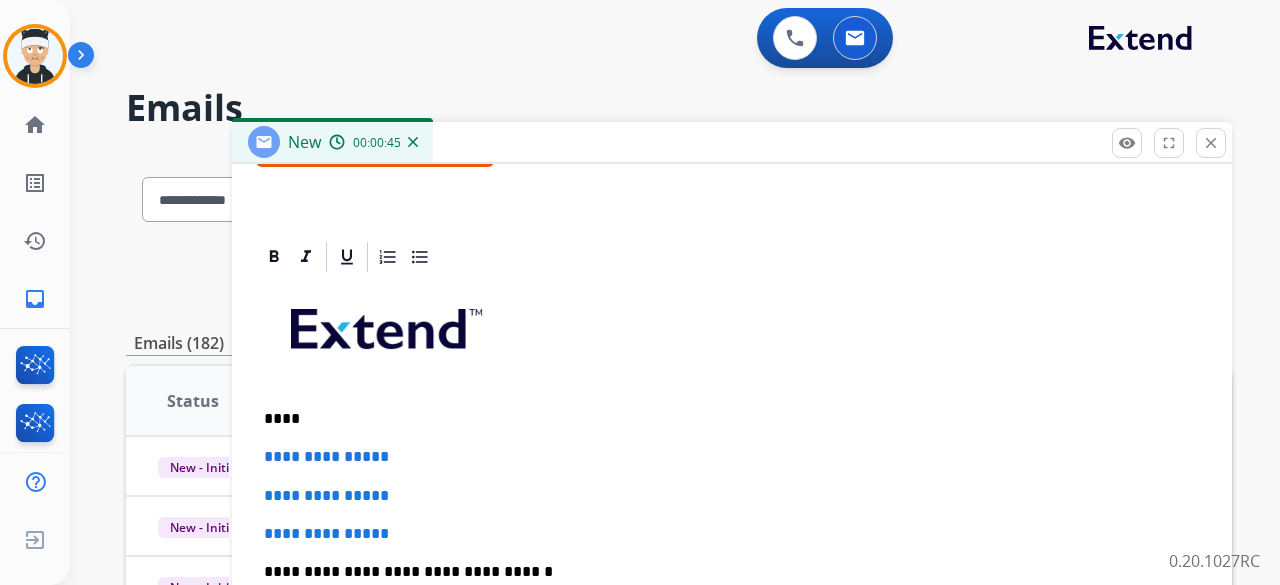 click on "****" at bounding box center (724, 419) 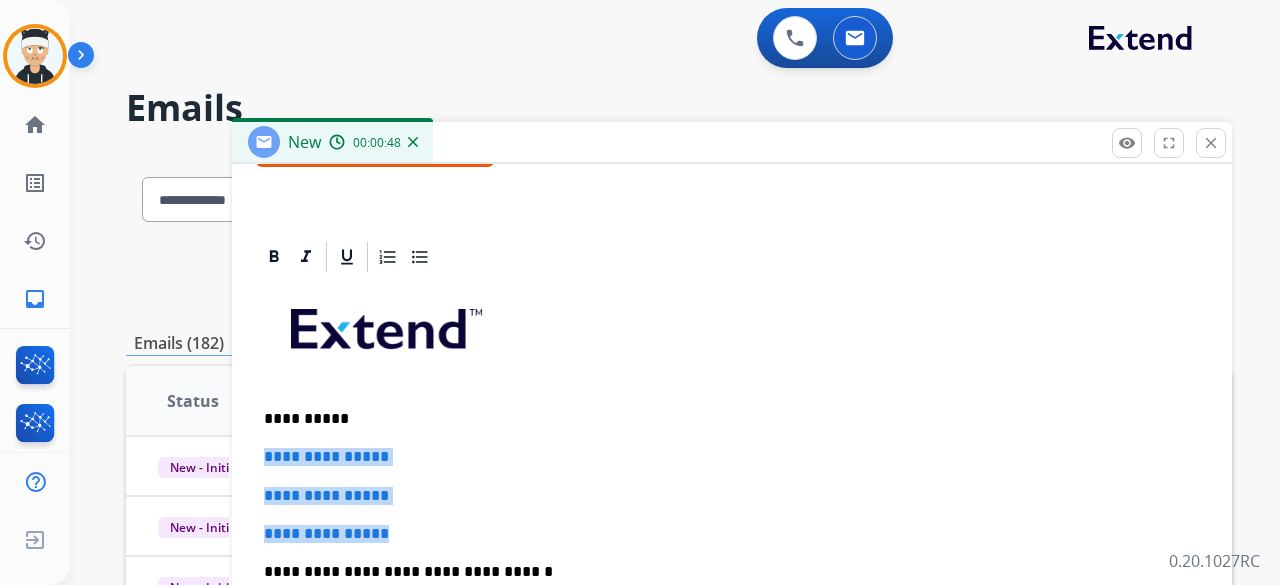 drag, startPoint x: 406, startPoint y: 531, endPoint x: 267, endPoint y: 453, distance: 159.38947 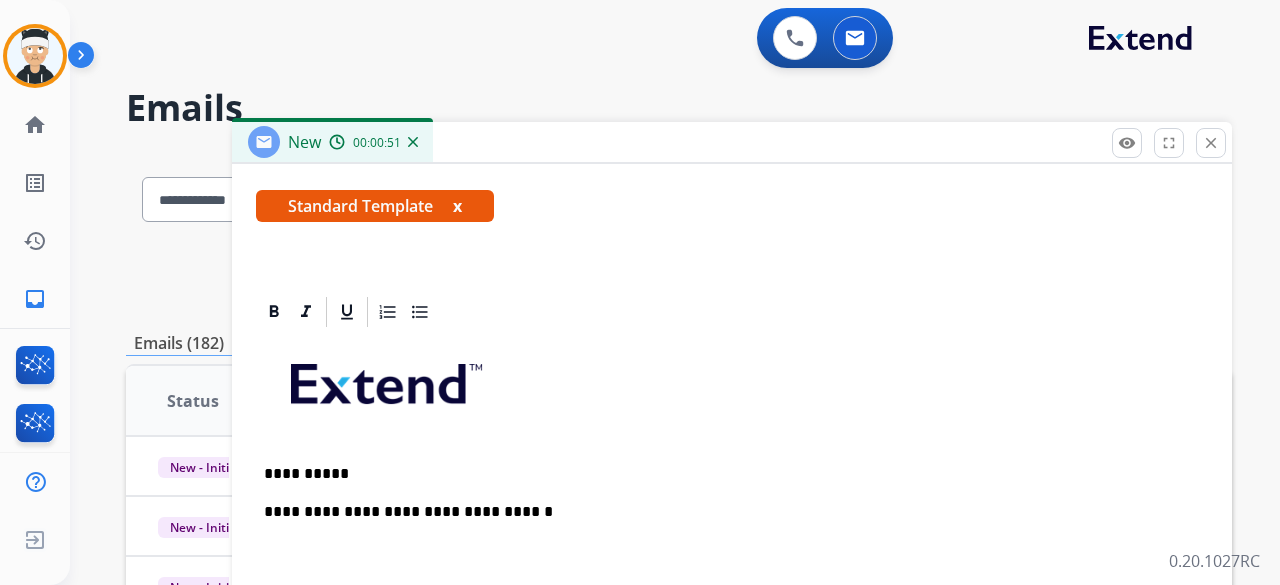 scroll, scrollTop: 383, scrollLeft: 0, axis: vertical 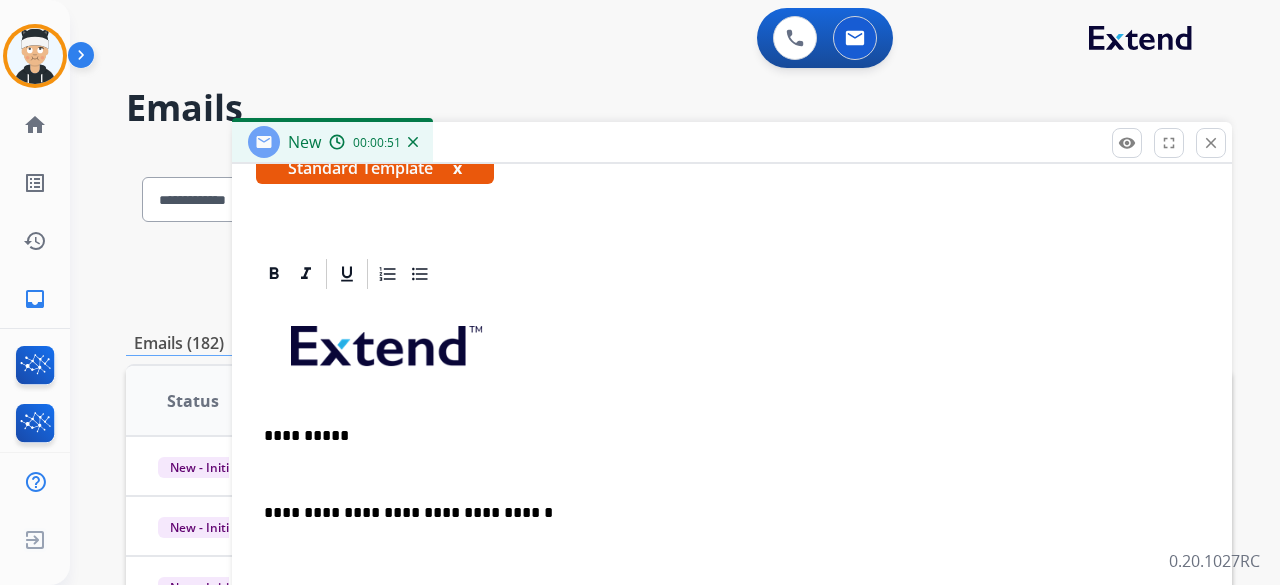 type 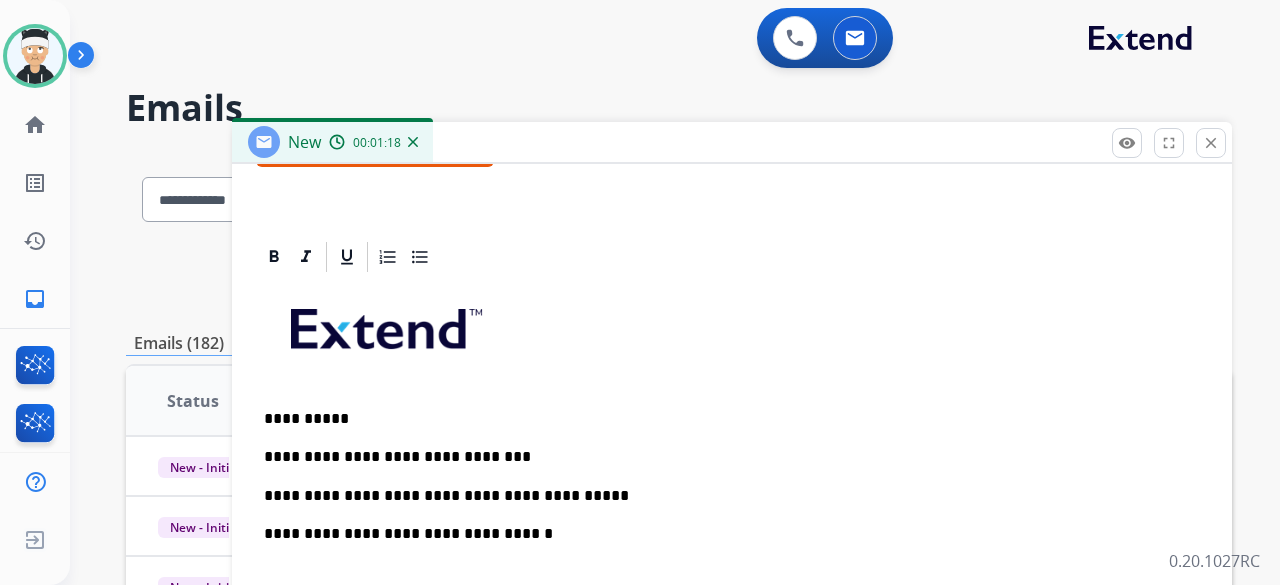 scroll, scrollTop: 422, scrollLeft: 0, axis: vertical 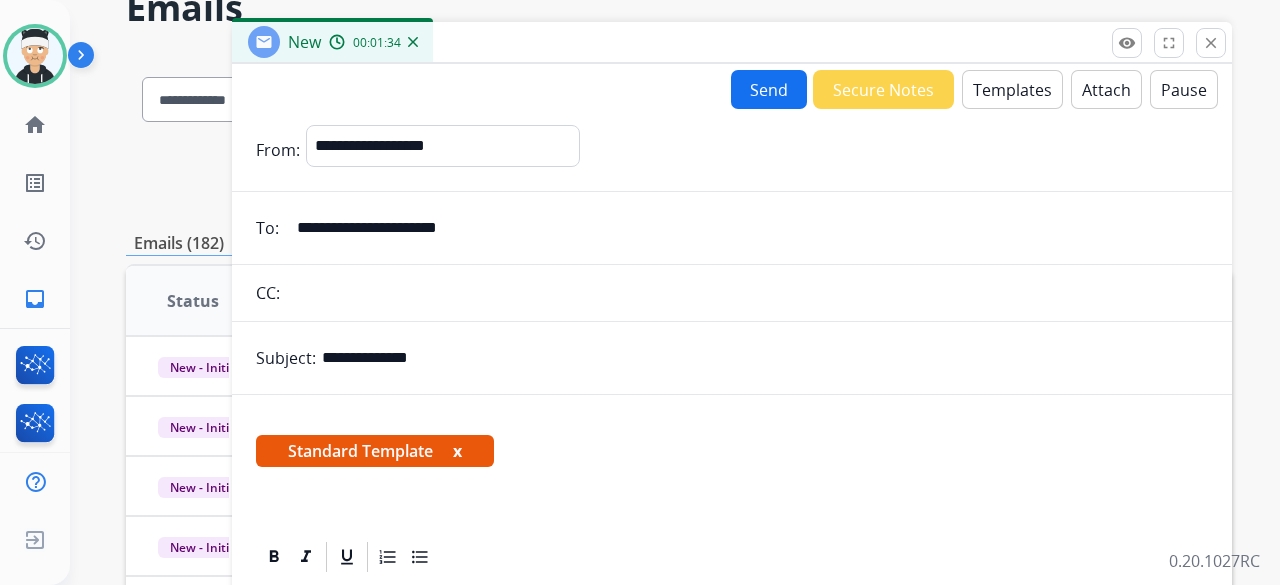 click on "Templates" at bounding box center (1012, 89) 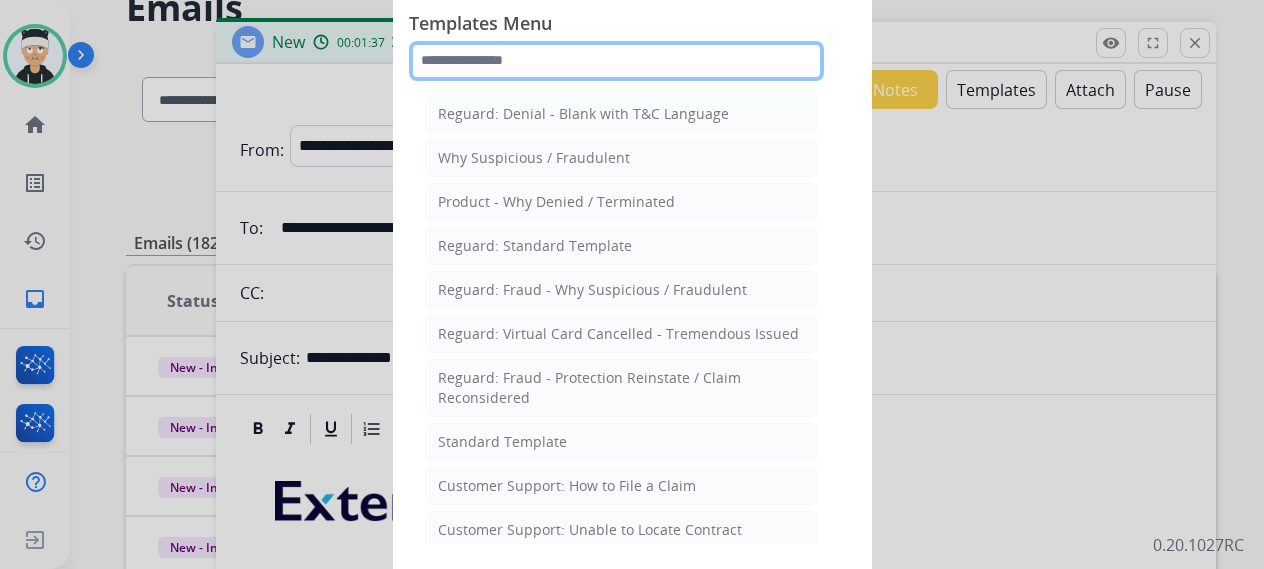 click 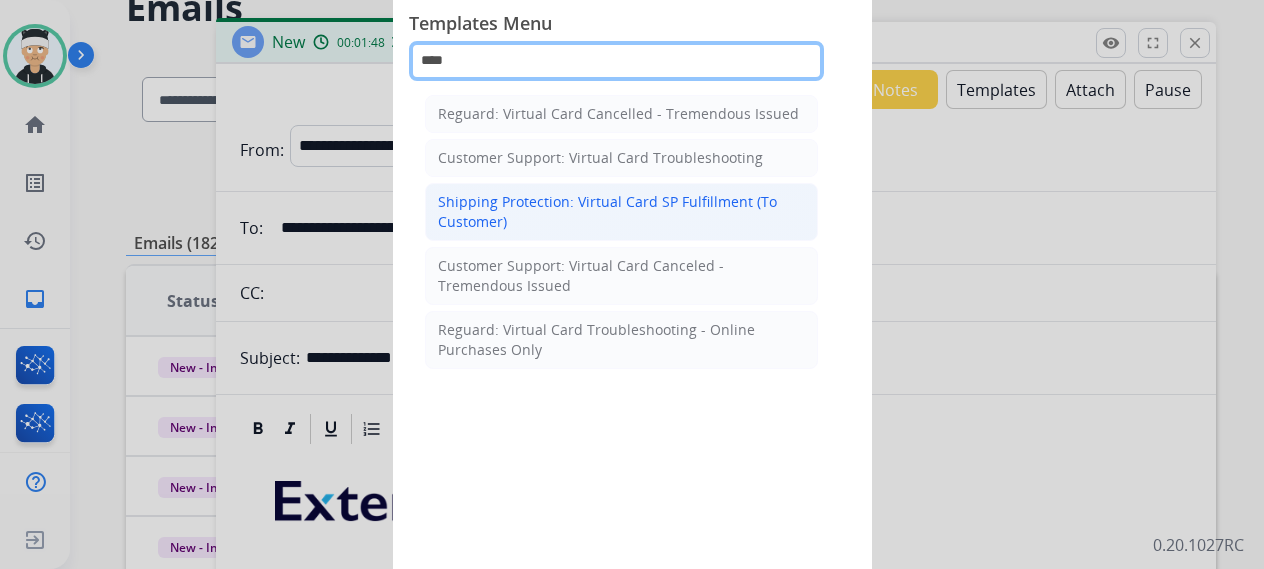 type on "****" 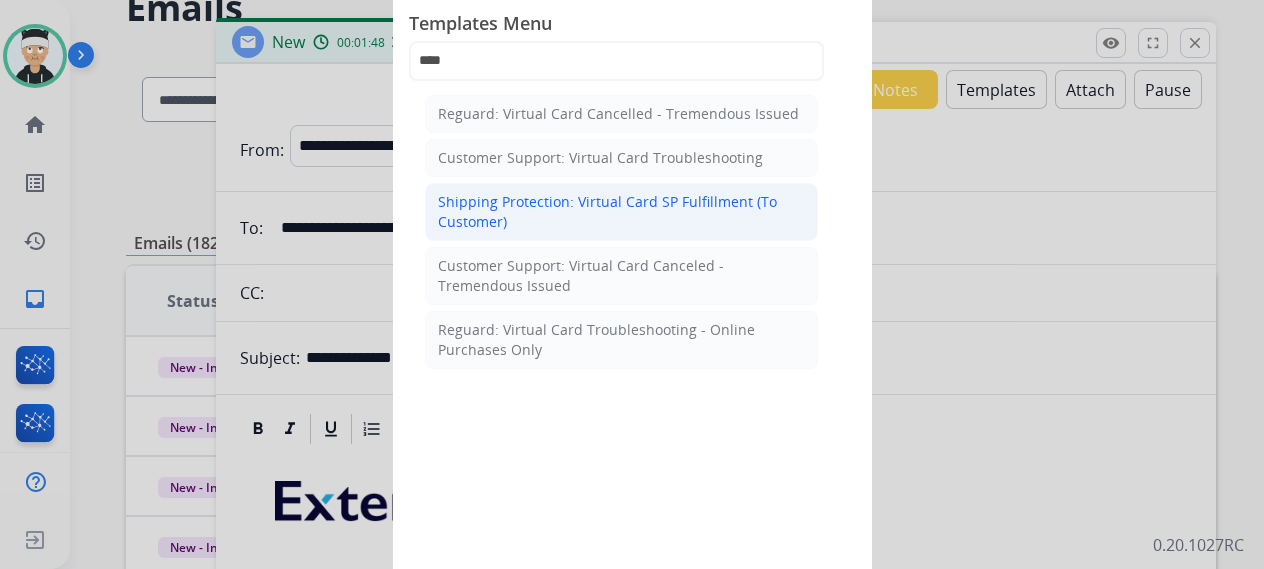 click on "Shipping Protection: Virtual Card SP Fulfillment (To Customer)" 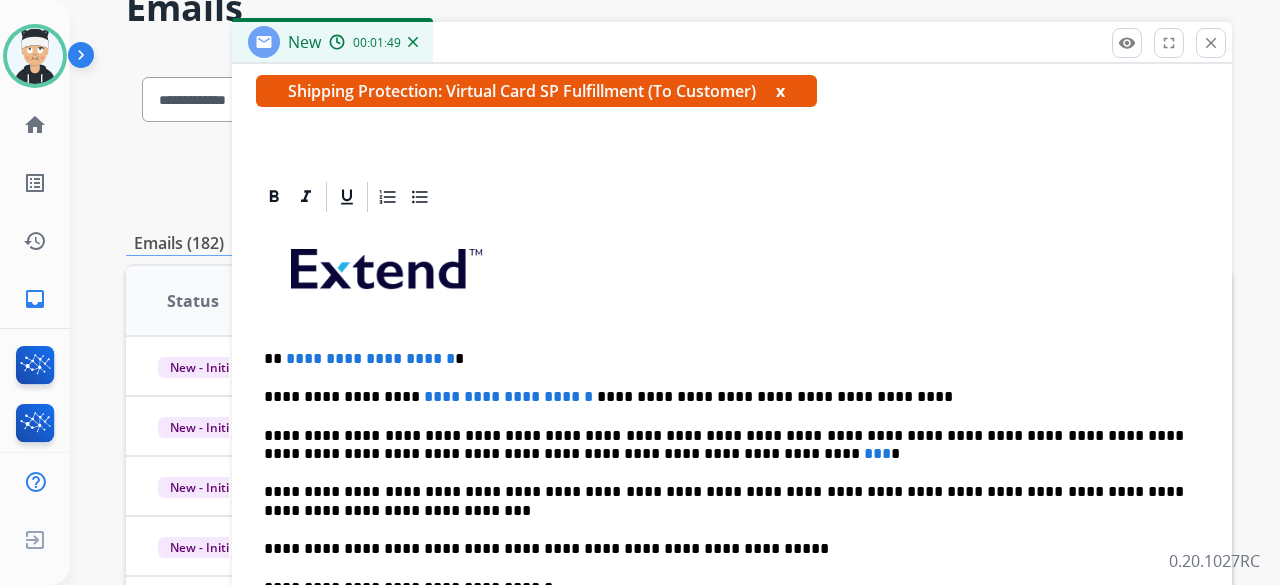 scroll, scrollTop: 478, scrollLeft: 0, axis: vertical 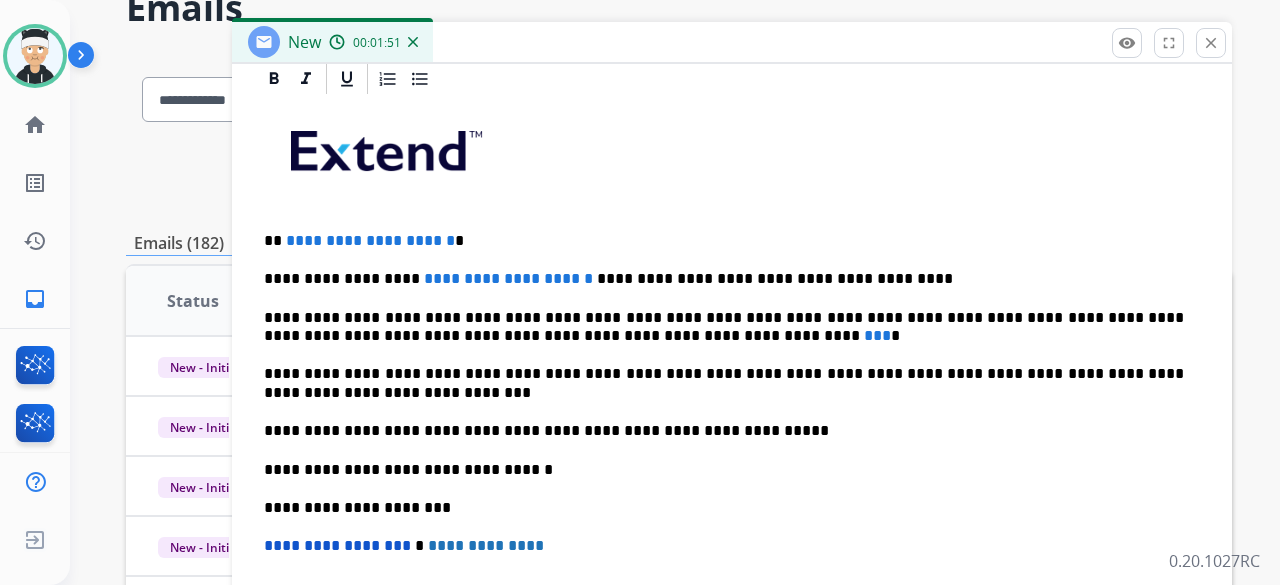 click on "**********" at bounding box center (370, 240) 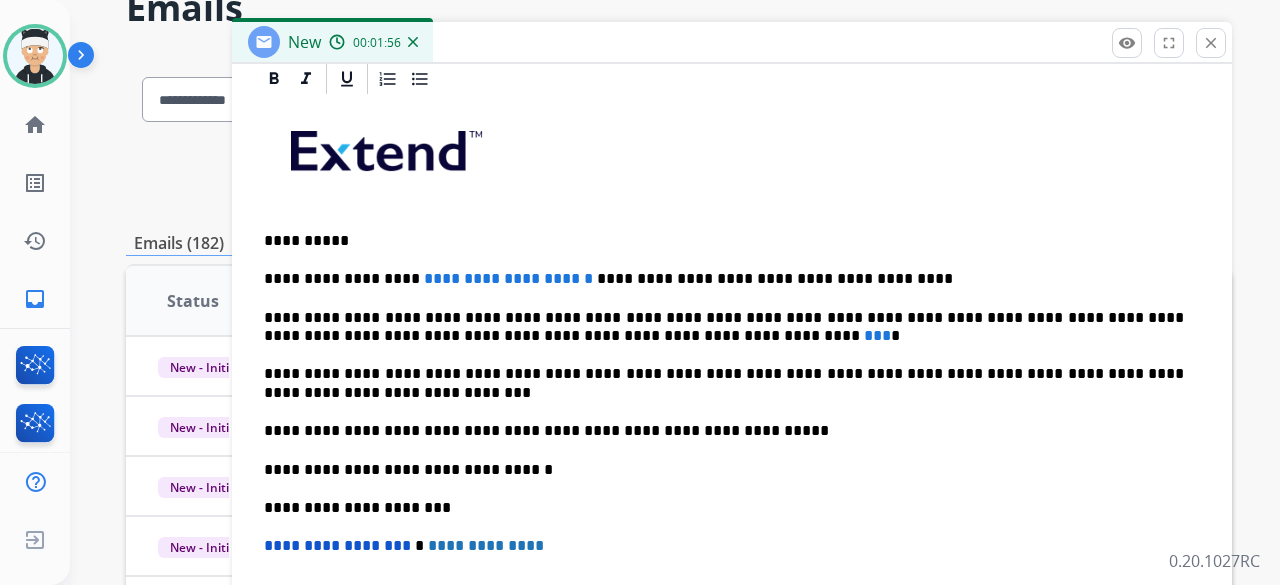click on "**********" at bounding box center [508, 278] 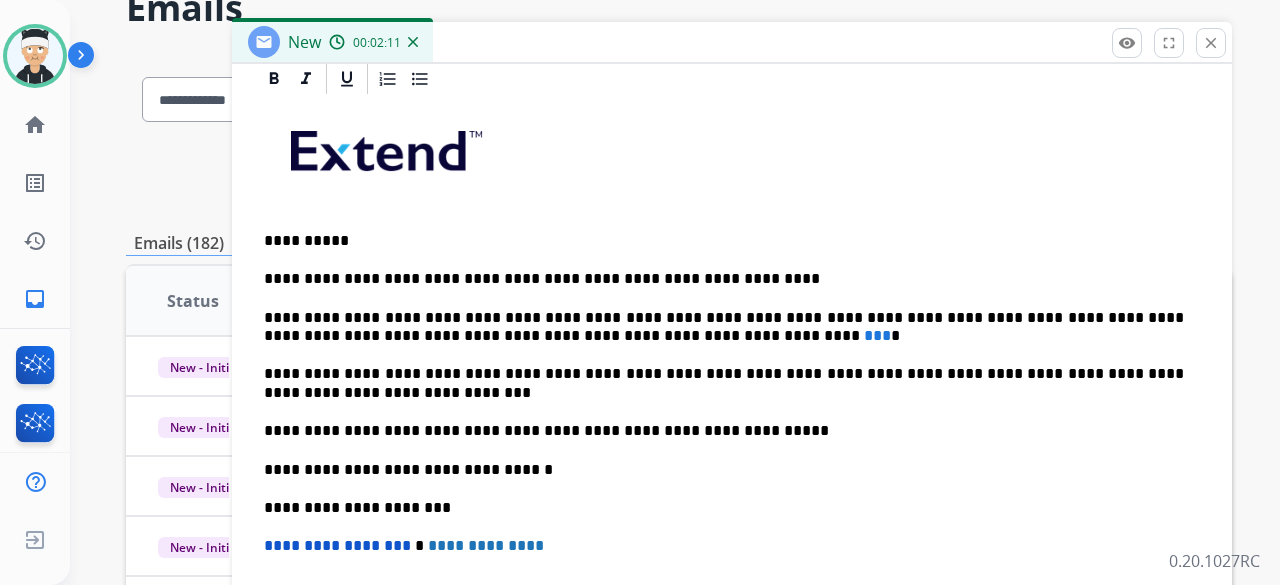 click on "***" at bounding box center (877, 335) 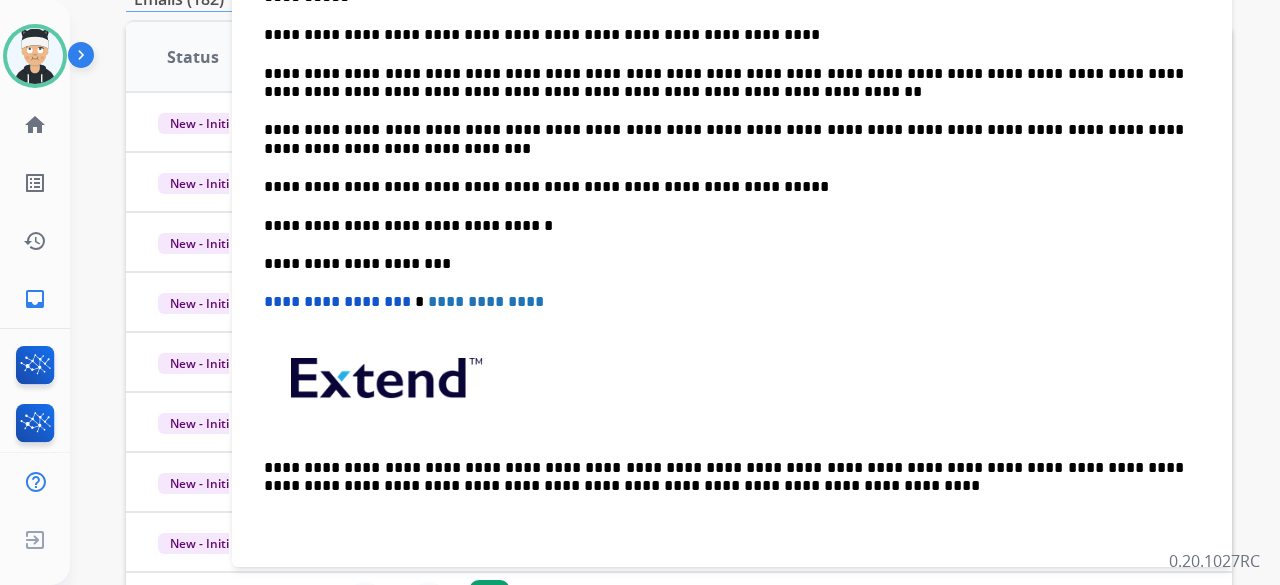 scroll, scrollTop: 400, scrollLeft: 0, axis: vertical 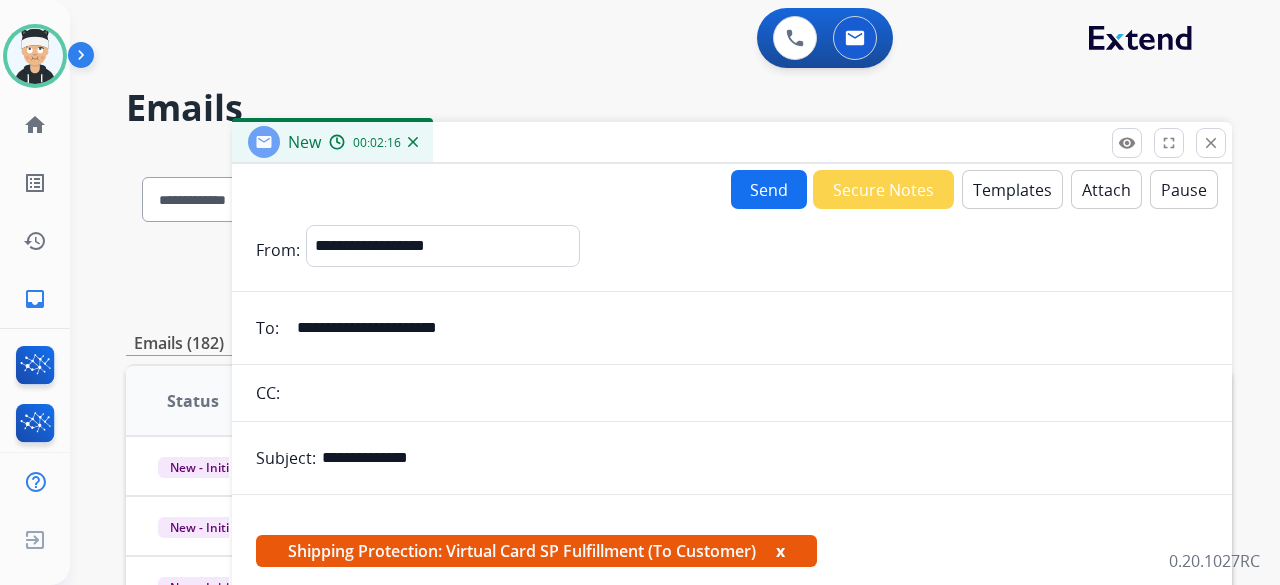 click on "Send" at bounding box center (769, 189) 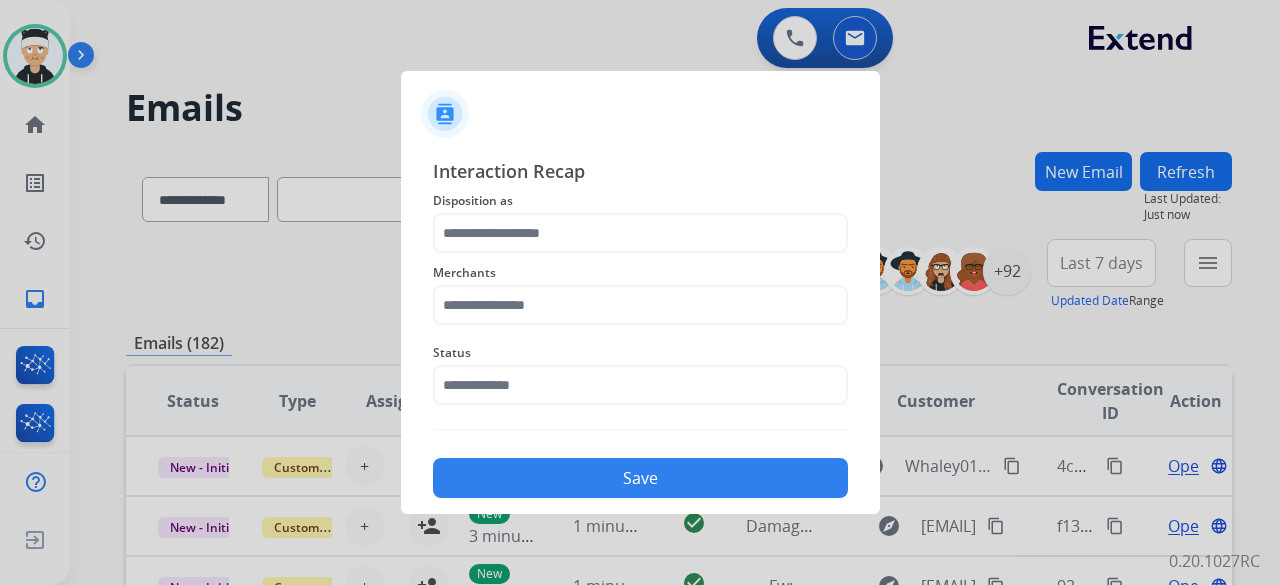 click on "Merchants" 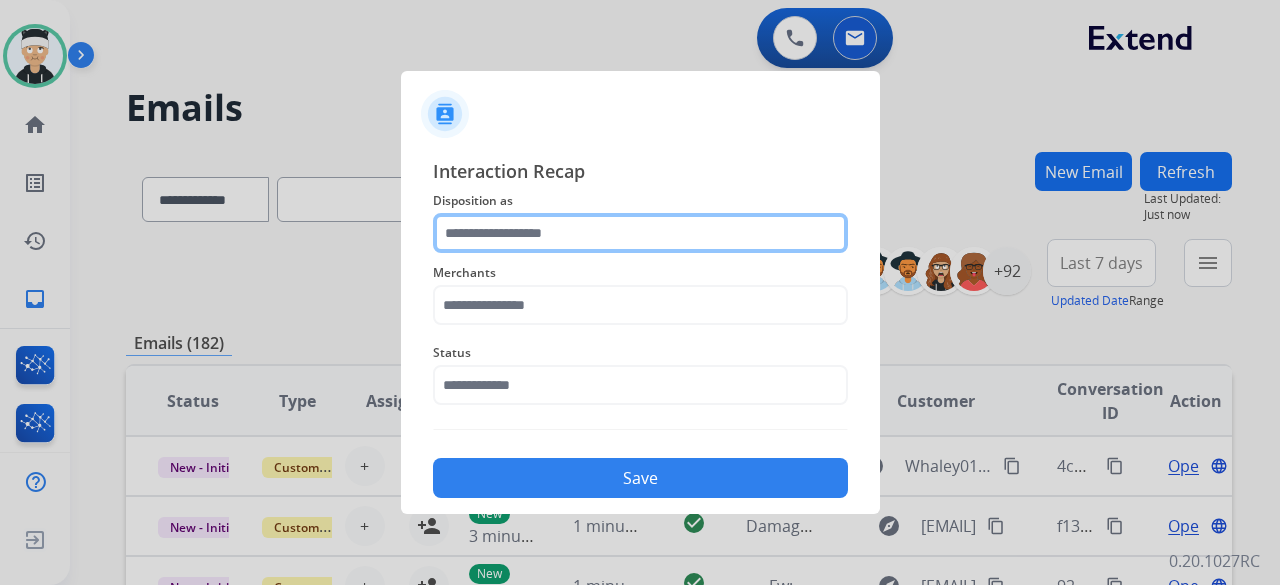 click 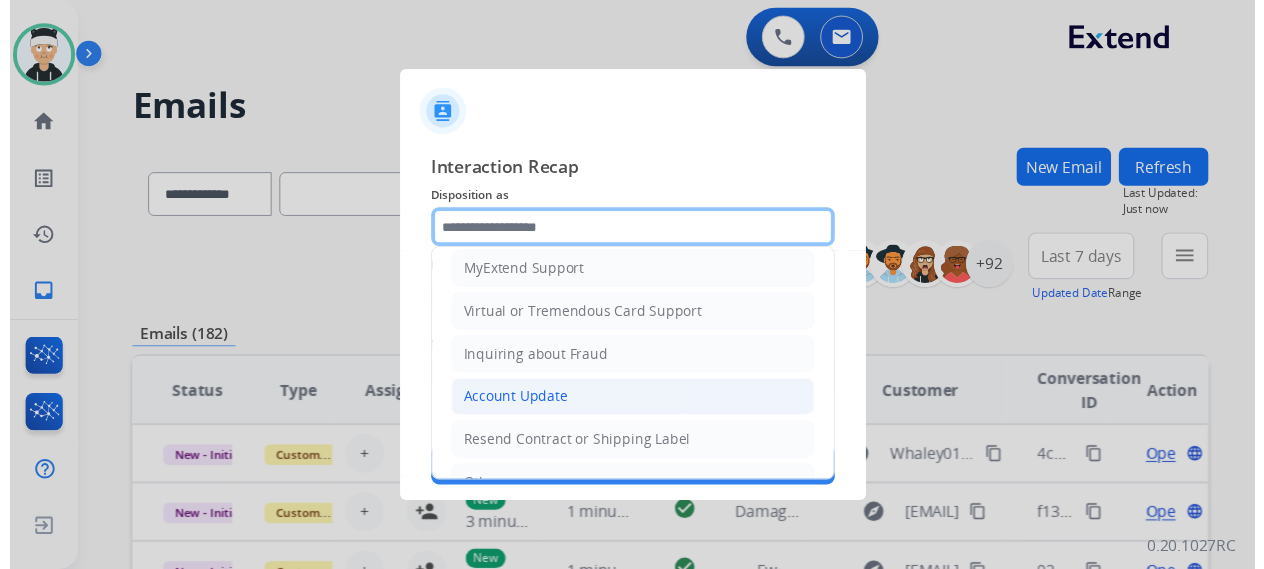 scroll, scrollTop: 200, scrollLeft: 0, axis: vertical 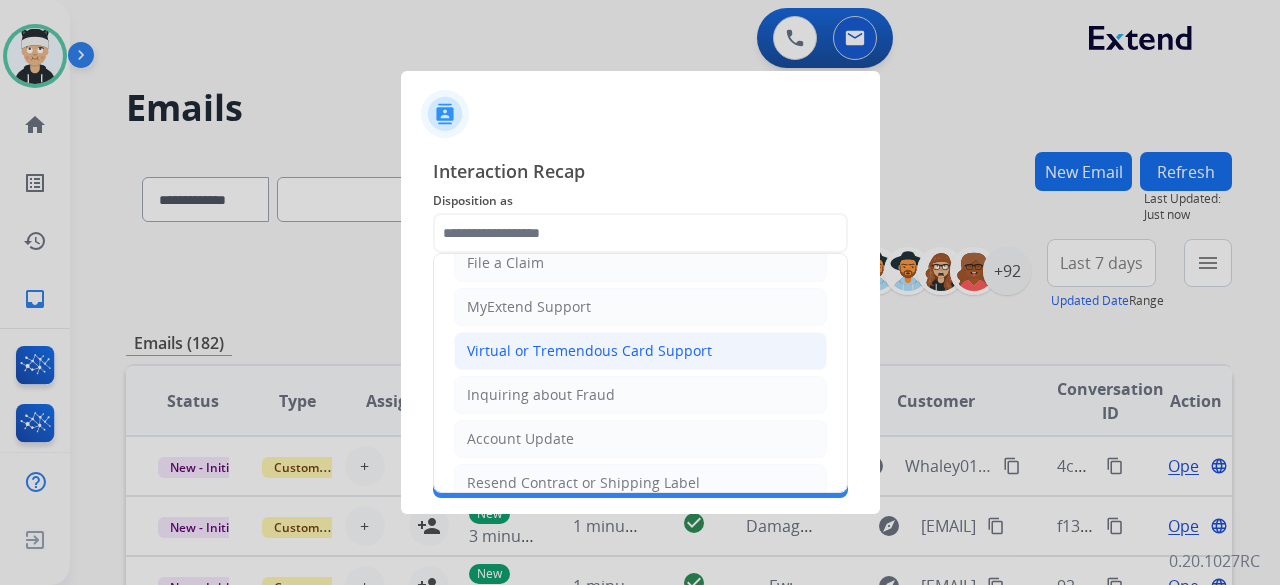click on "Virtual or Tremendous Card Support" 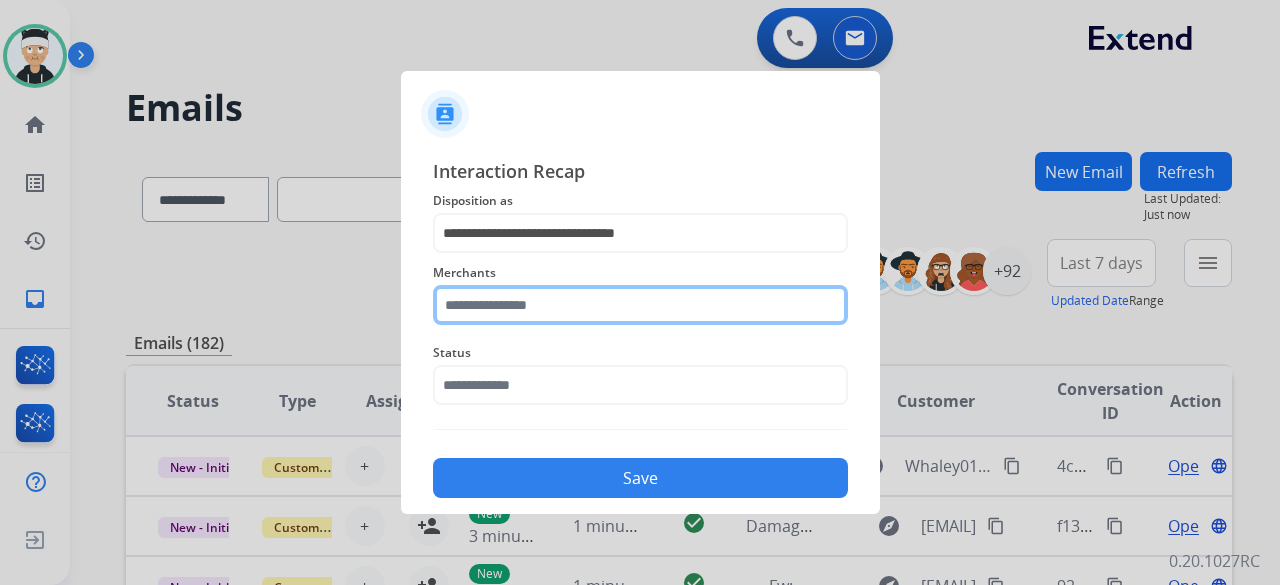click 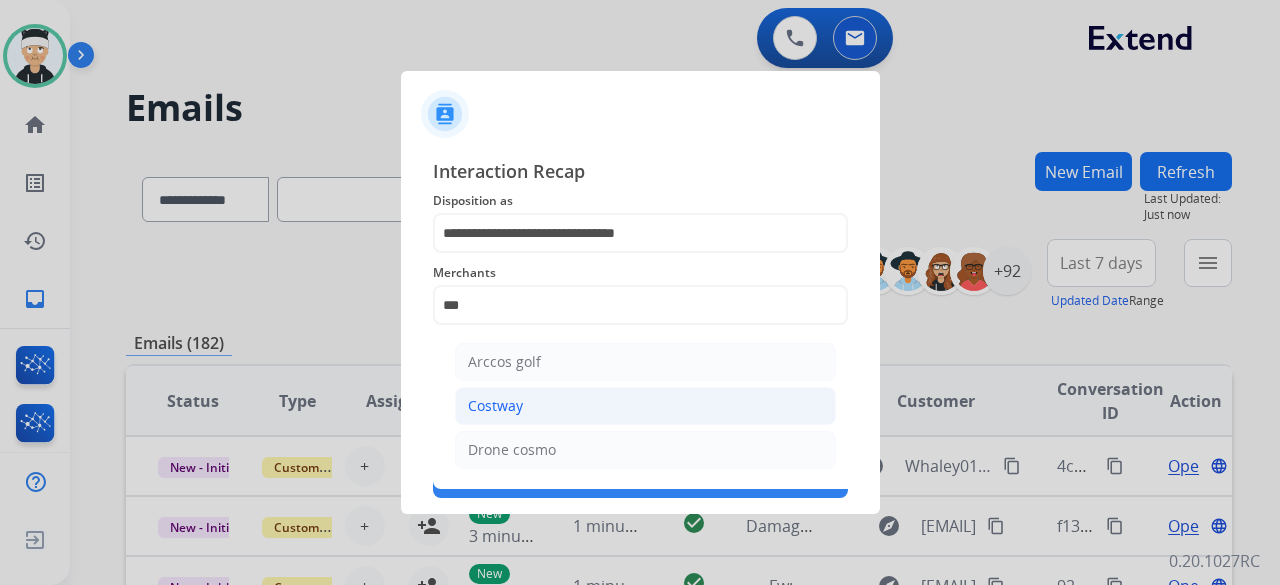 click on "Costway" 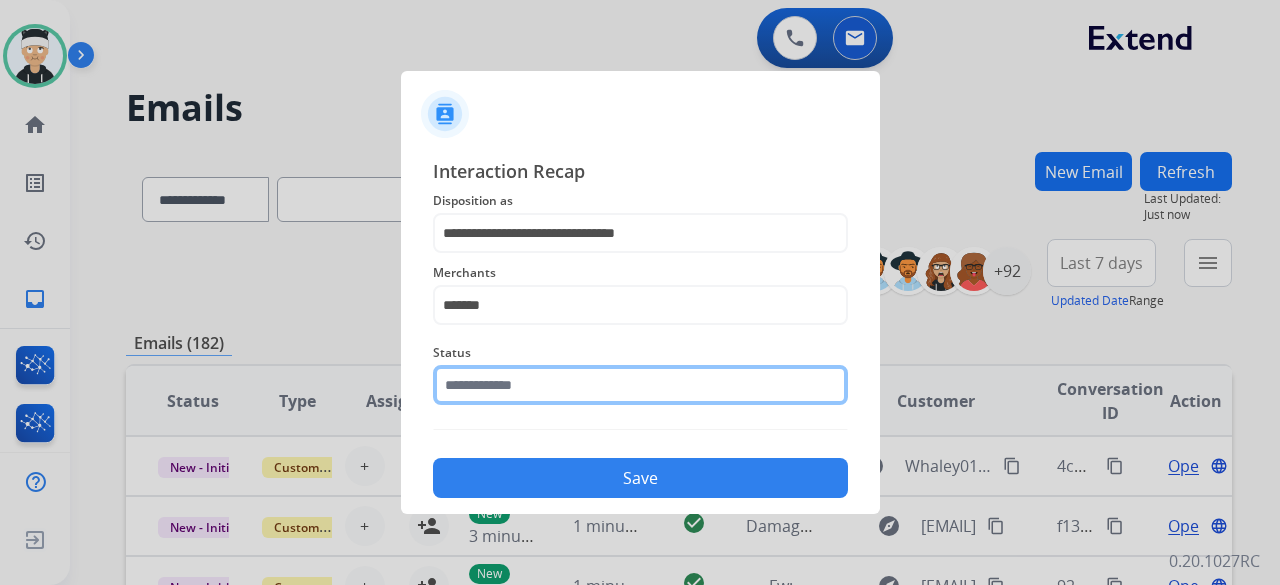 click 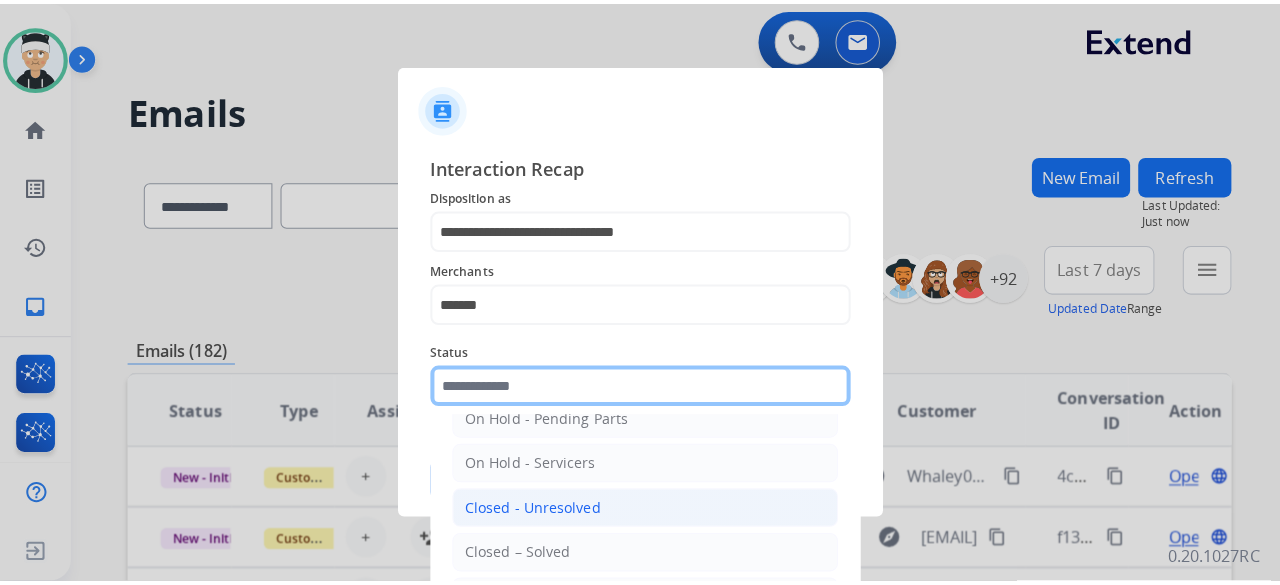 scroll, scrollTop: 114, scrollLeft: 0, axis: vertical 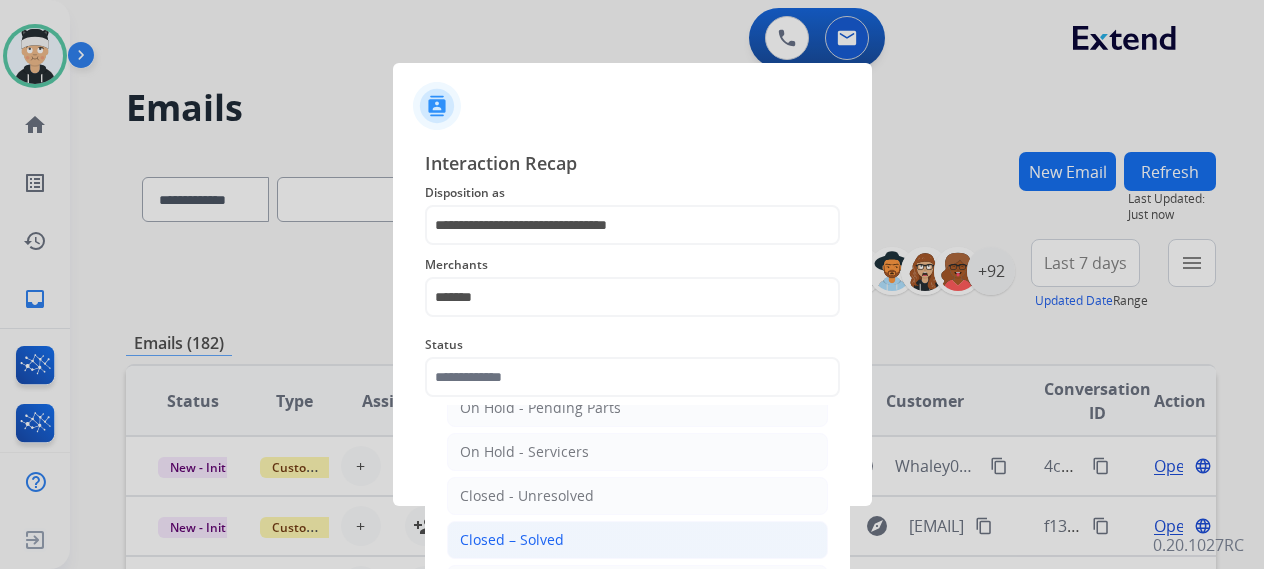 click on "Closed – Solved" 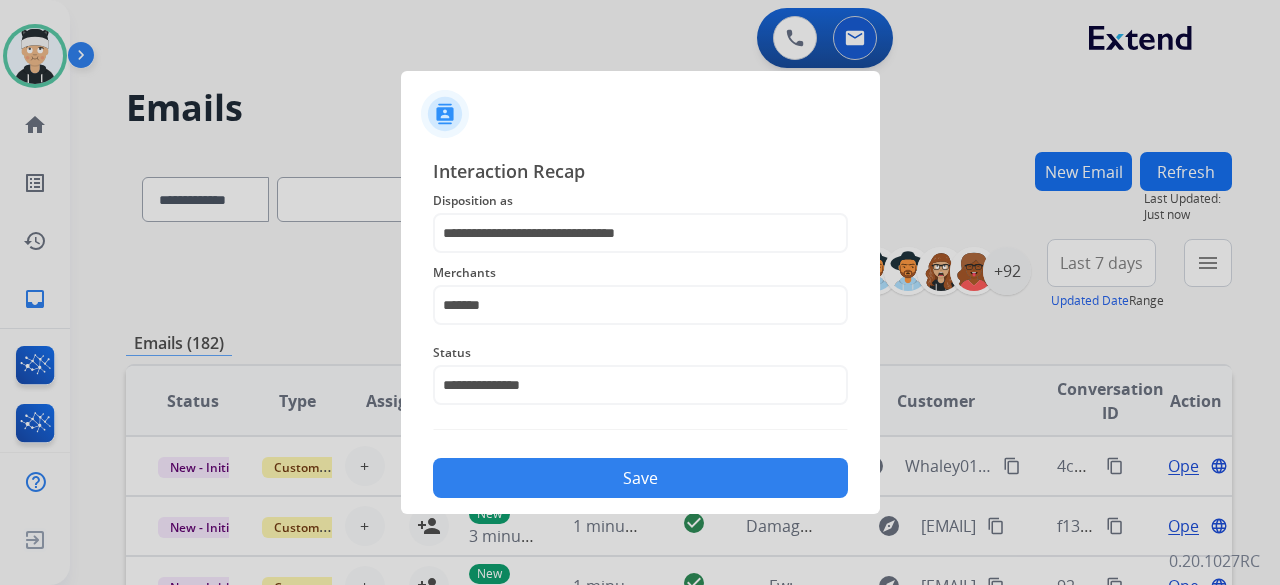 click on "Save" 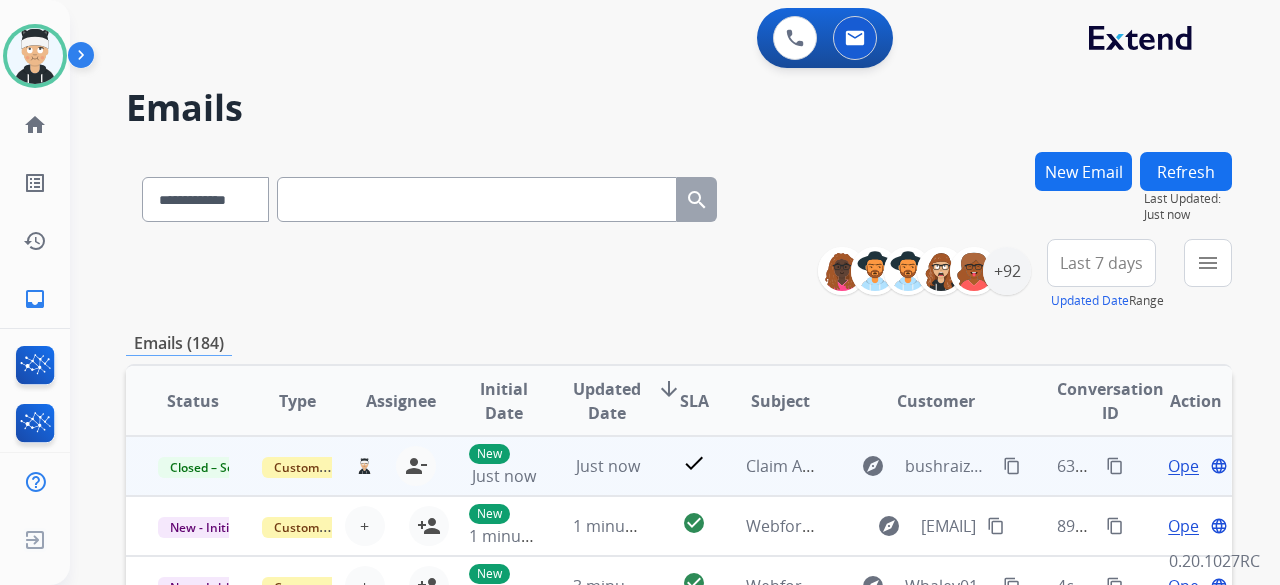 click on "content_copy" at bounding box center [1115, 466] 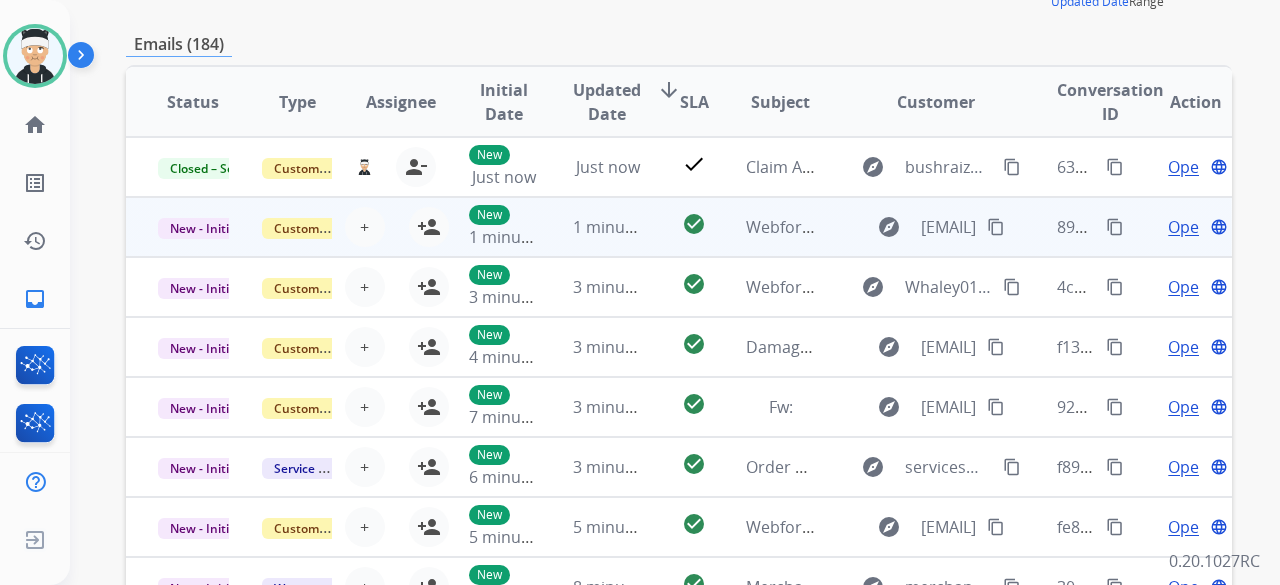 scroll, scrollTop: 300, scrollLeft: 0, axis: vertical 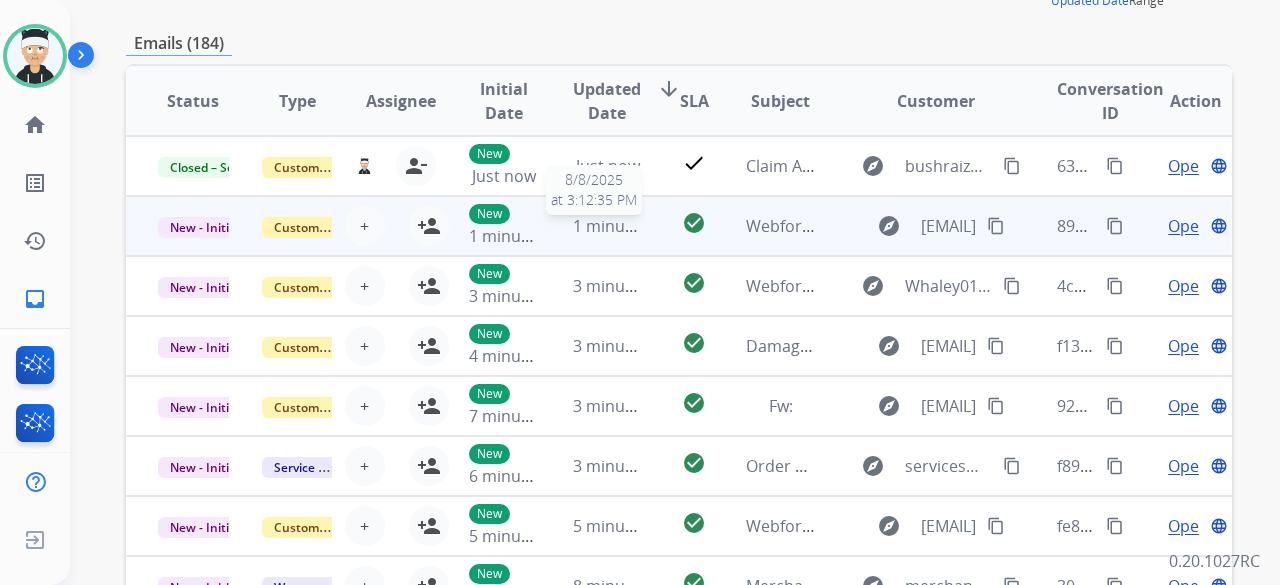 click on "1 minute ago" at bounding box center [622, 226] 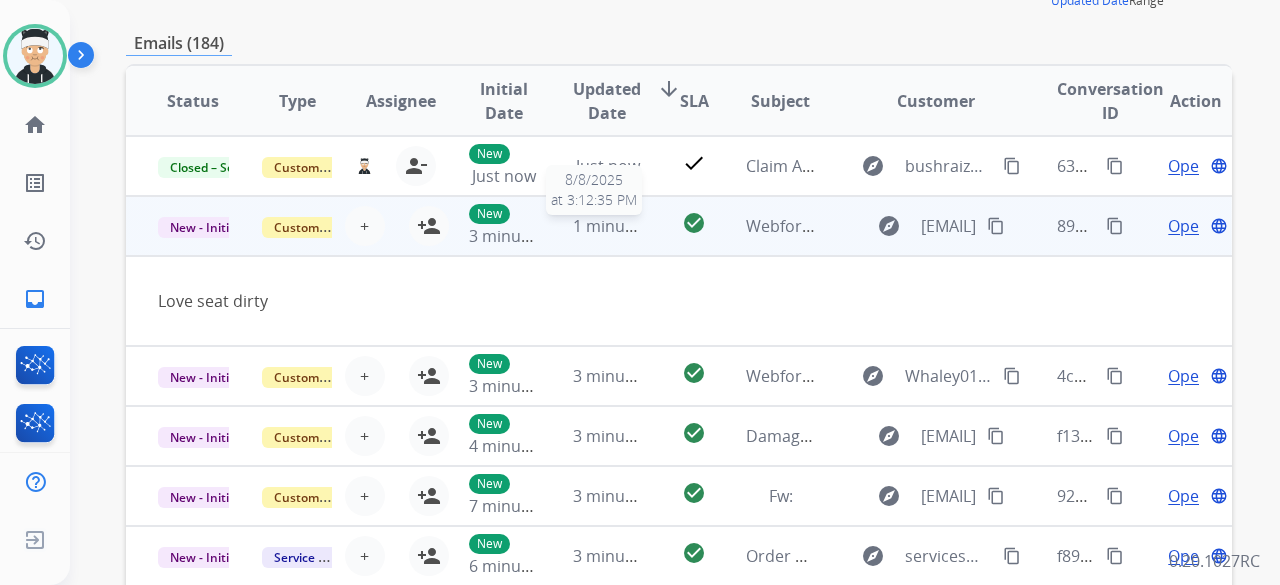 scroll, scrollTop: 60, scrollLeft: 0, axis: vertical 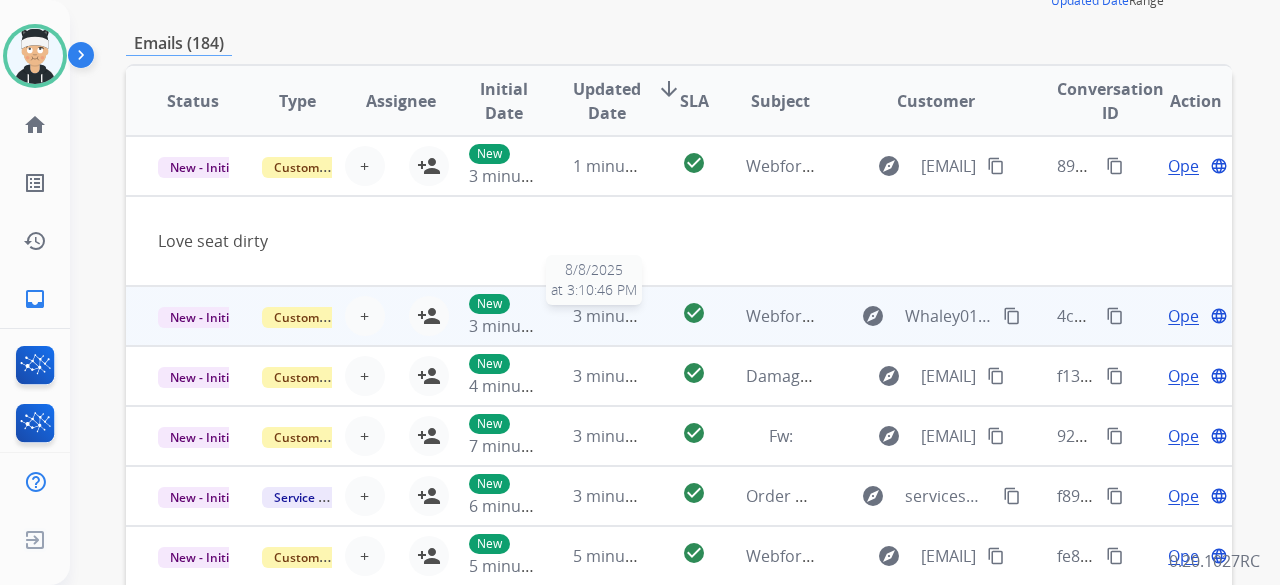 click on "3 minutes ago" at bounding box center (626, 316) 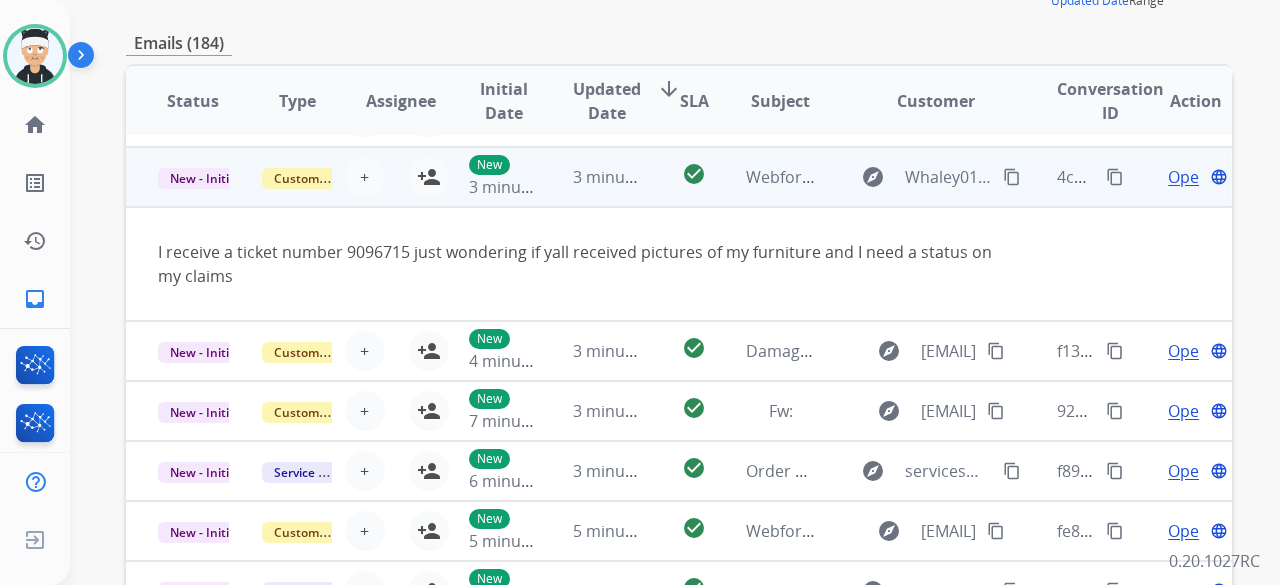 scroll, scrollTop: 116, scrollLeft: 0, axis: vertical 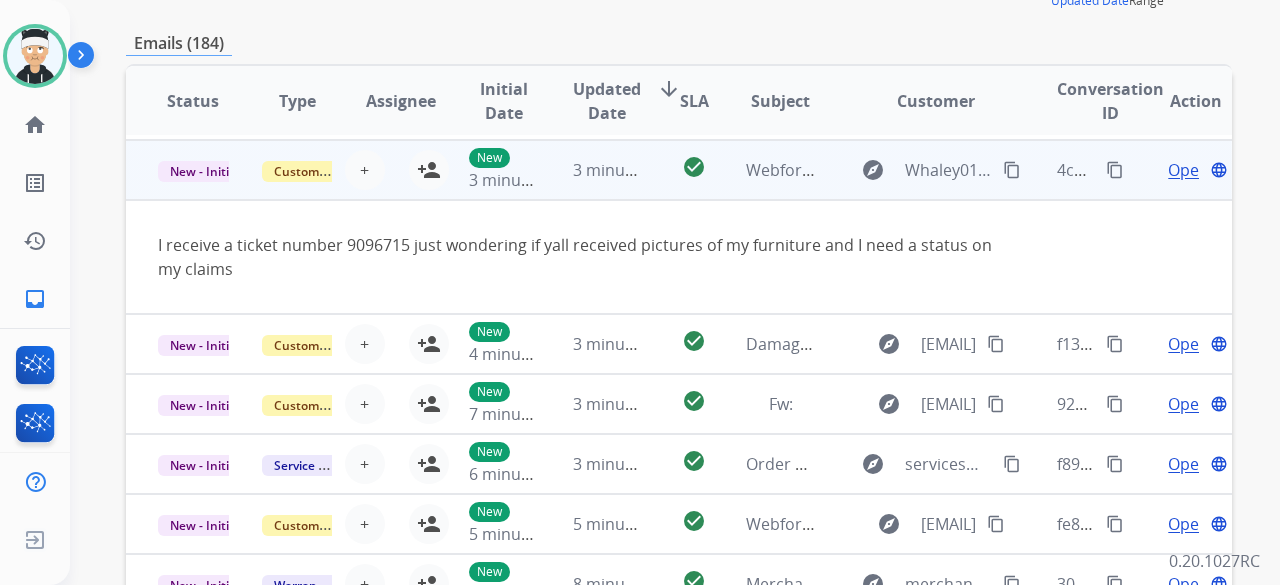 click on "Open" at bounding box center [1188, 170] 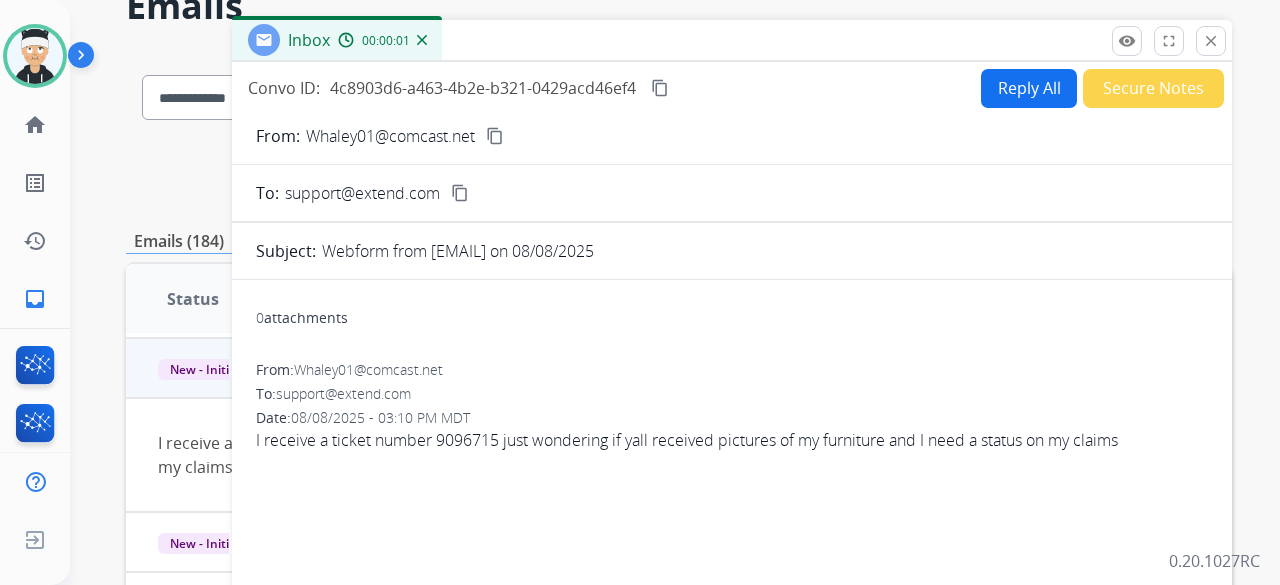 scroll, scrollTop: 100, scrollLeft: 0, axis: vertical 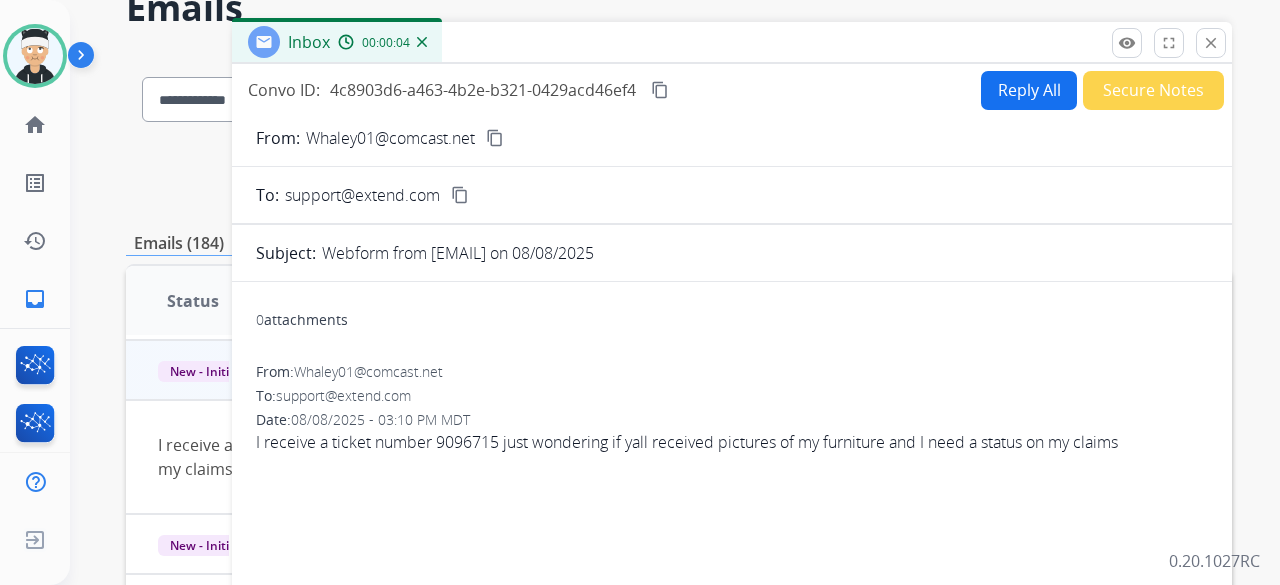click on "content_copy" at bounding box center (495, 138) 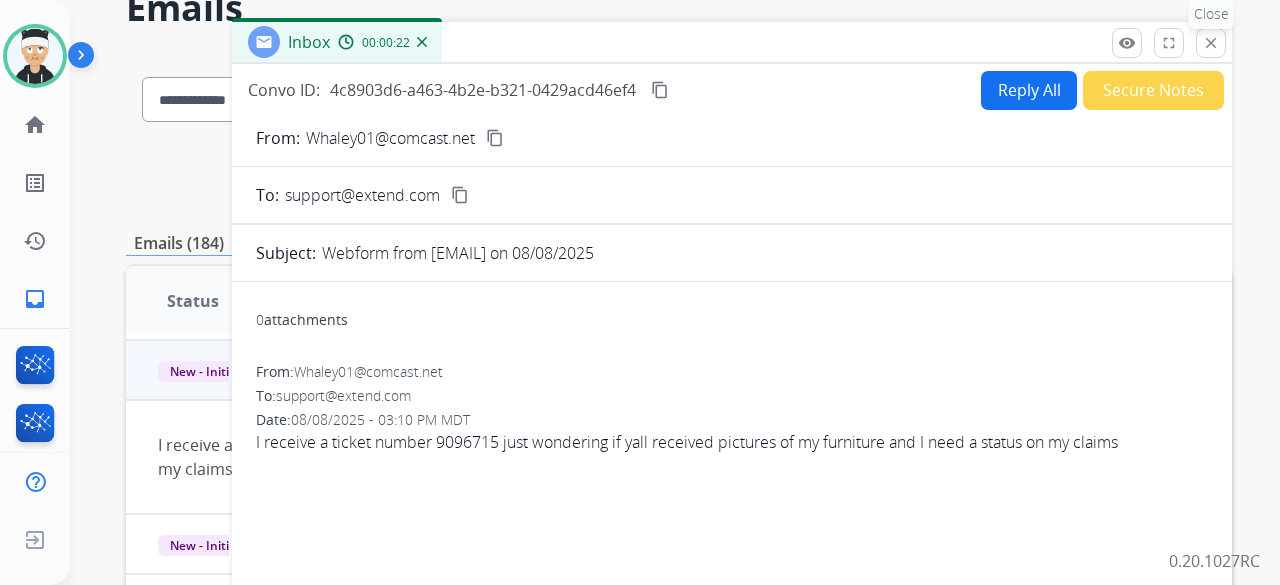 click on "close" at bounding box center (1211, 43) 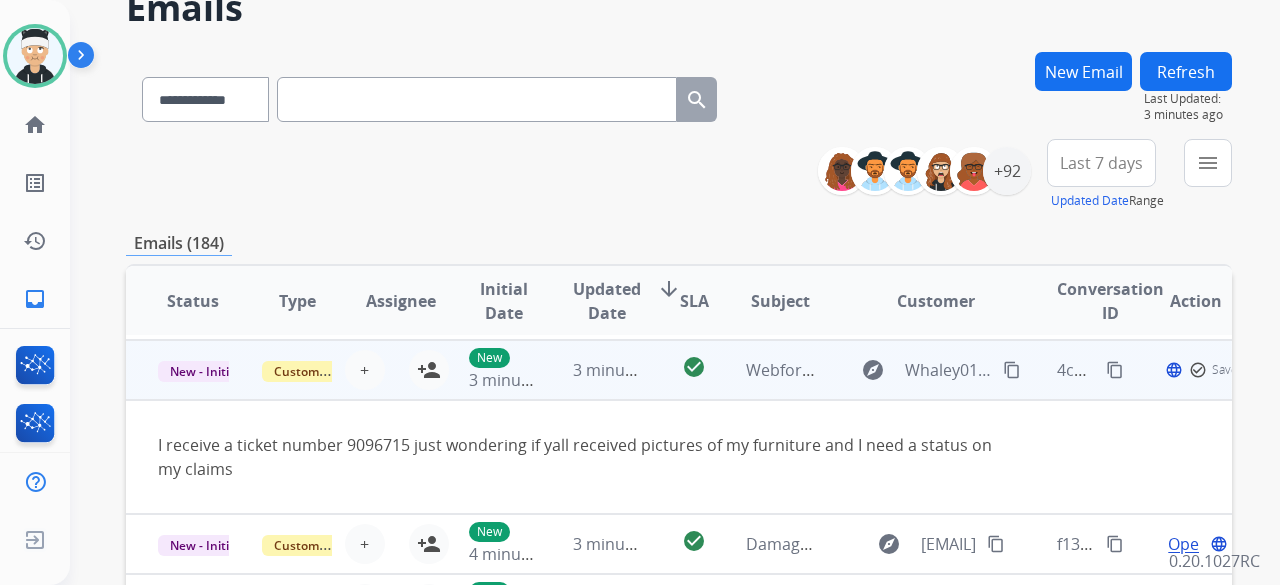 click on "3 minutes ago" at bounding box center (593, 370) 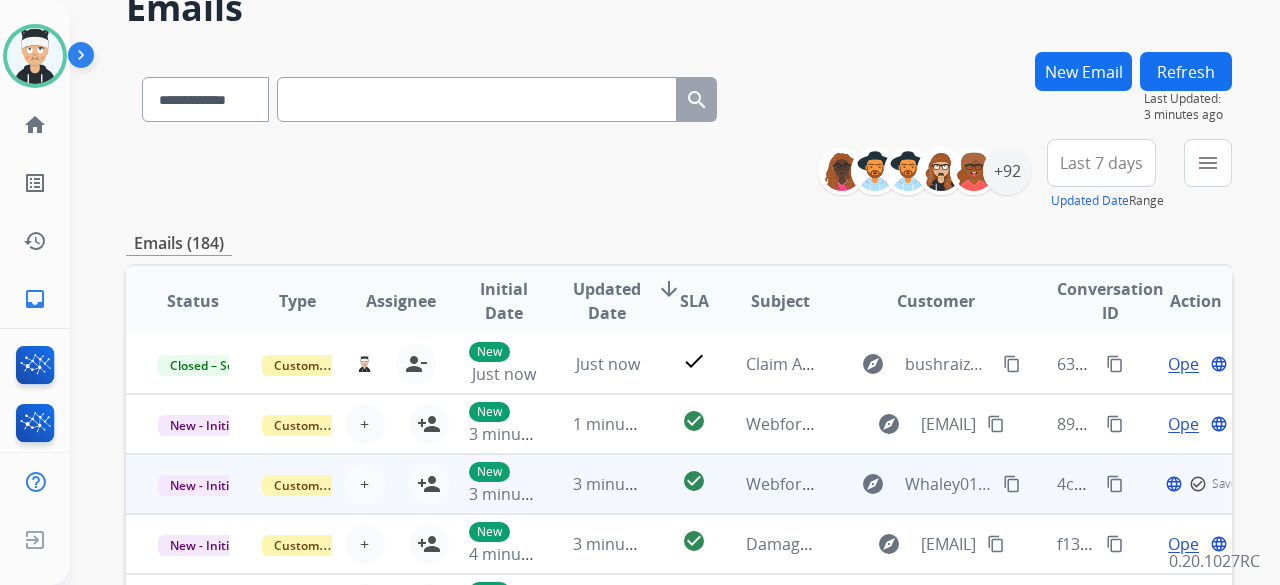 scroll, scrollTop: 2, scrollLeft: 0, axis: vertical 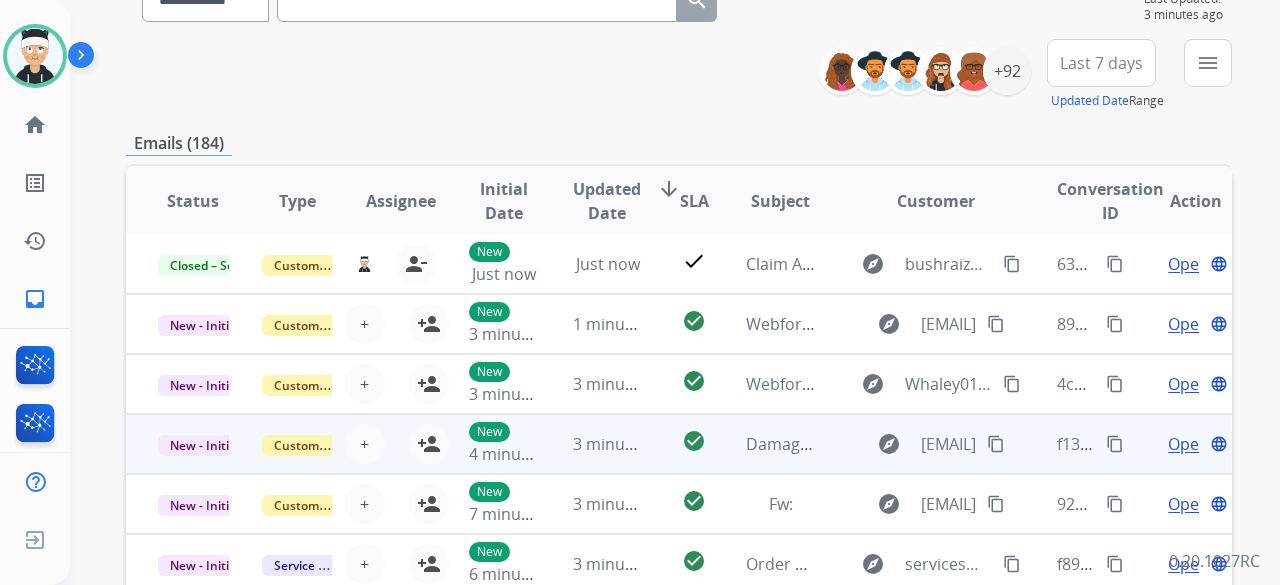 click on "3 minutes ago" at bounding box center [593, 444] 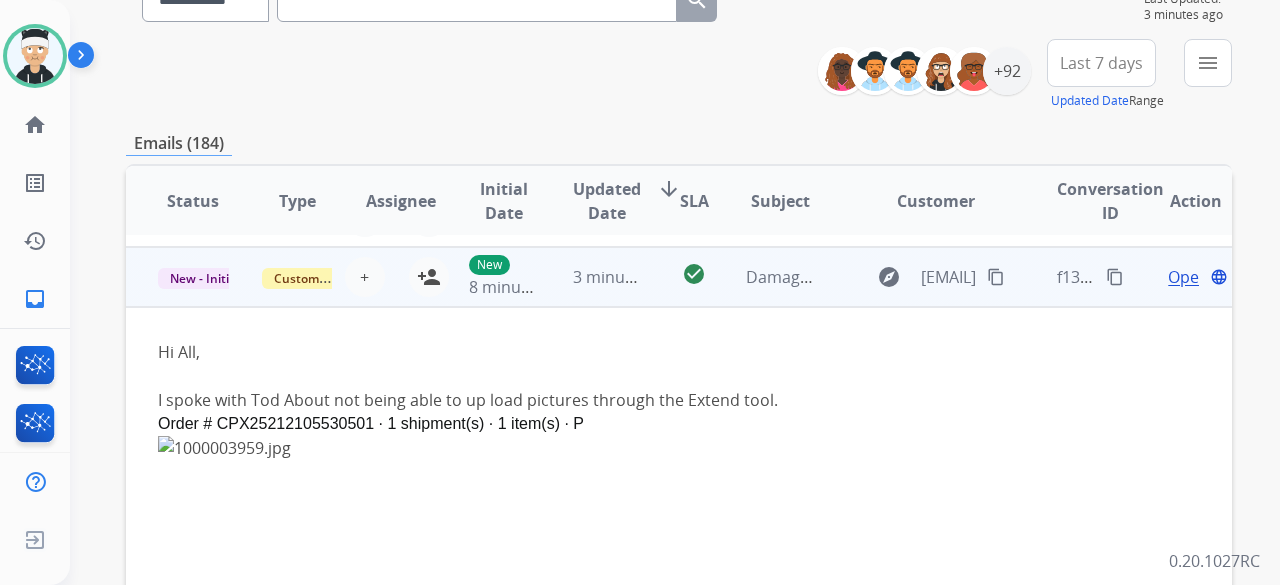 scroll, scrollTop: 180, scrollLeft: 0, axis: vertical 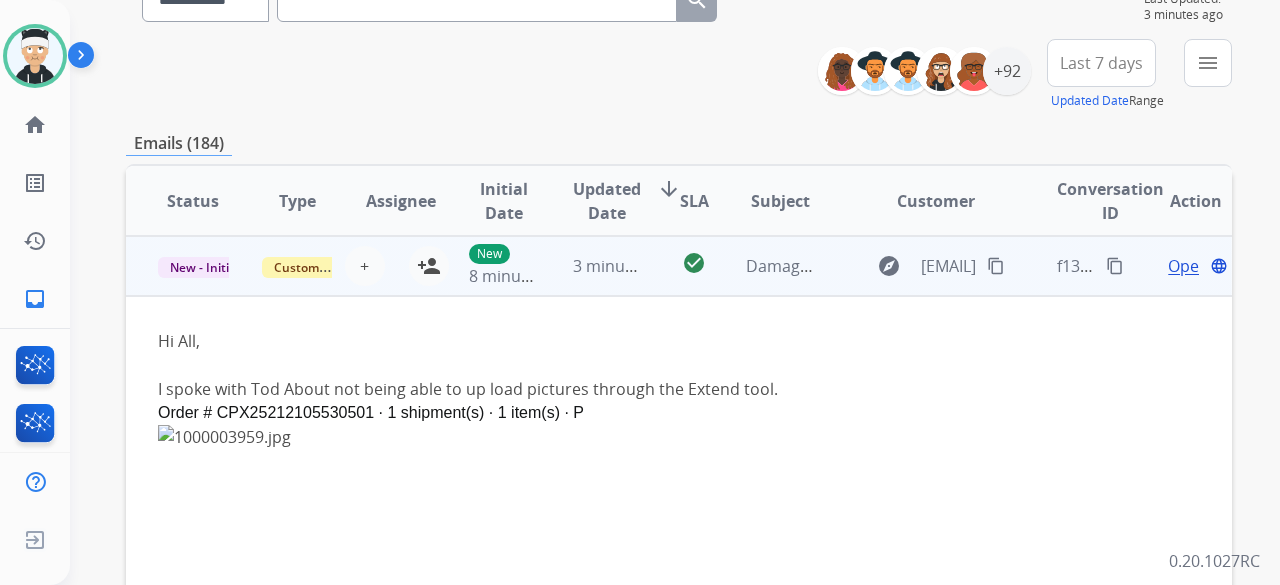 click on "Open" at bounding box center (1188, 266) 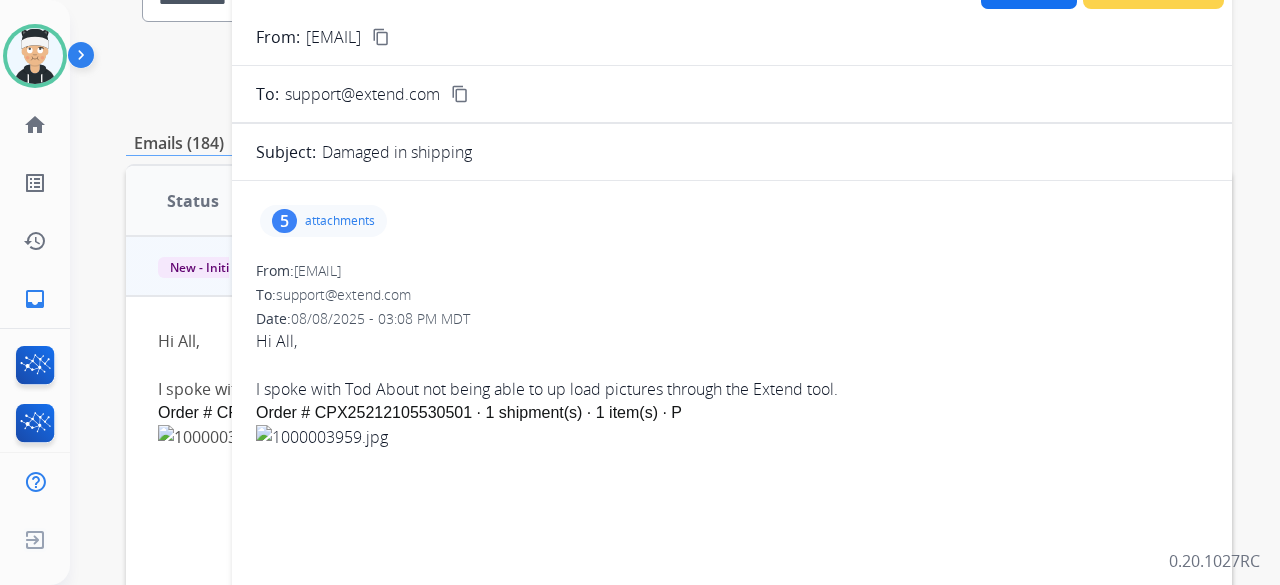 click on "attachments" at bounding box center (340, 221) 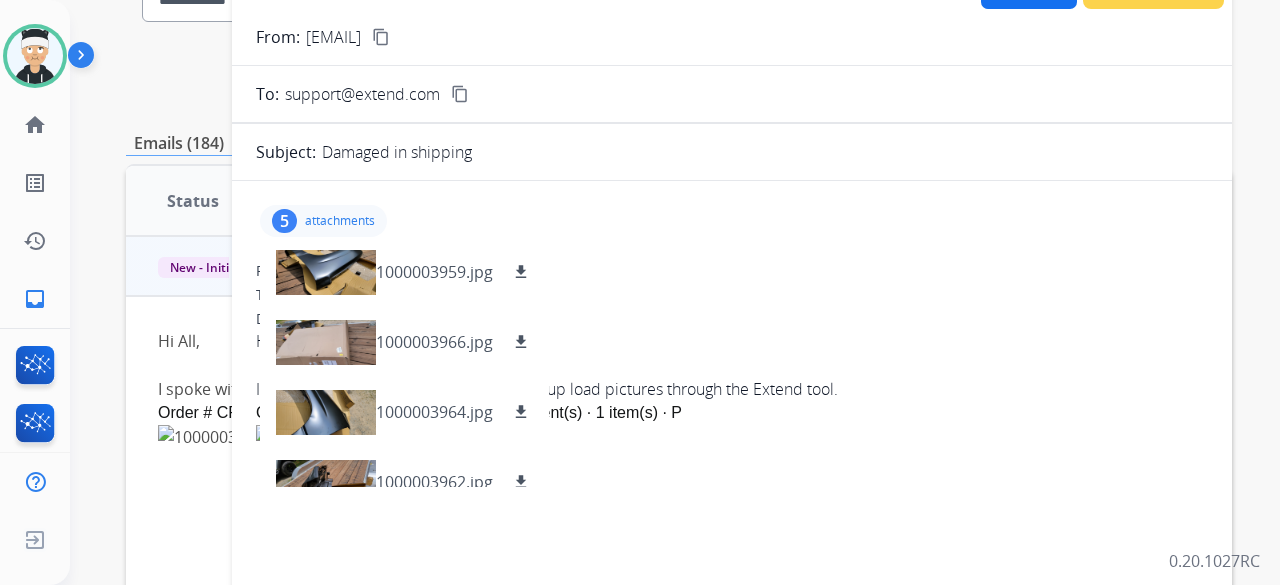 click on "attachments" at bounding box center [340, 221] 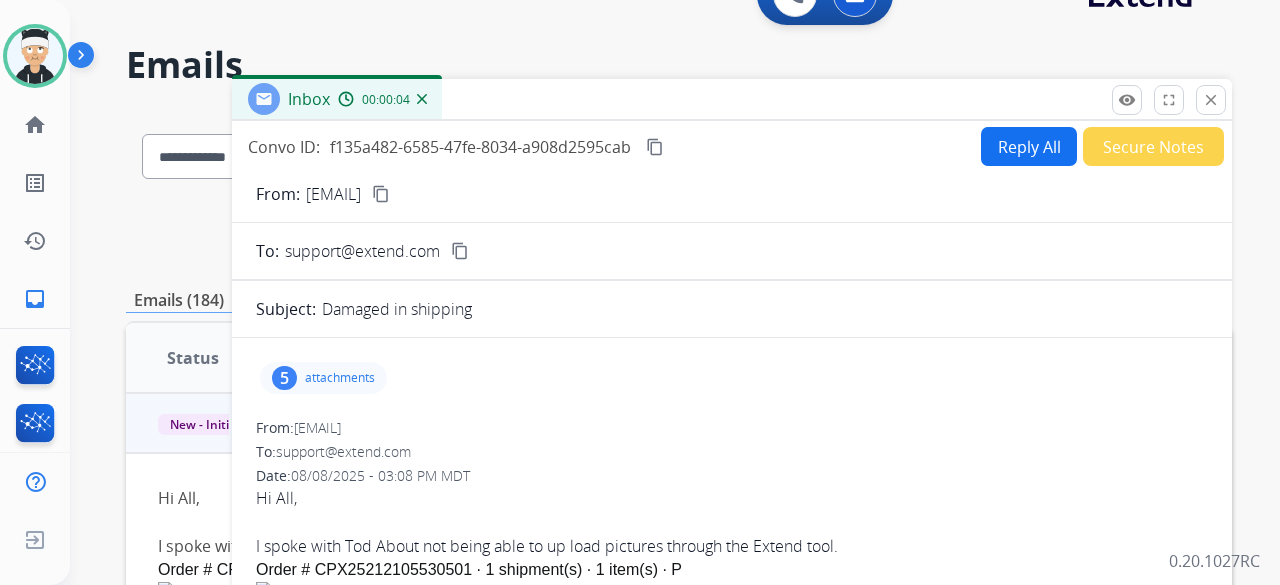 scroll, scrollTop: 0, scrollLeft: 0, axis: both 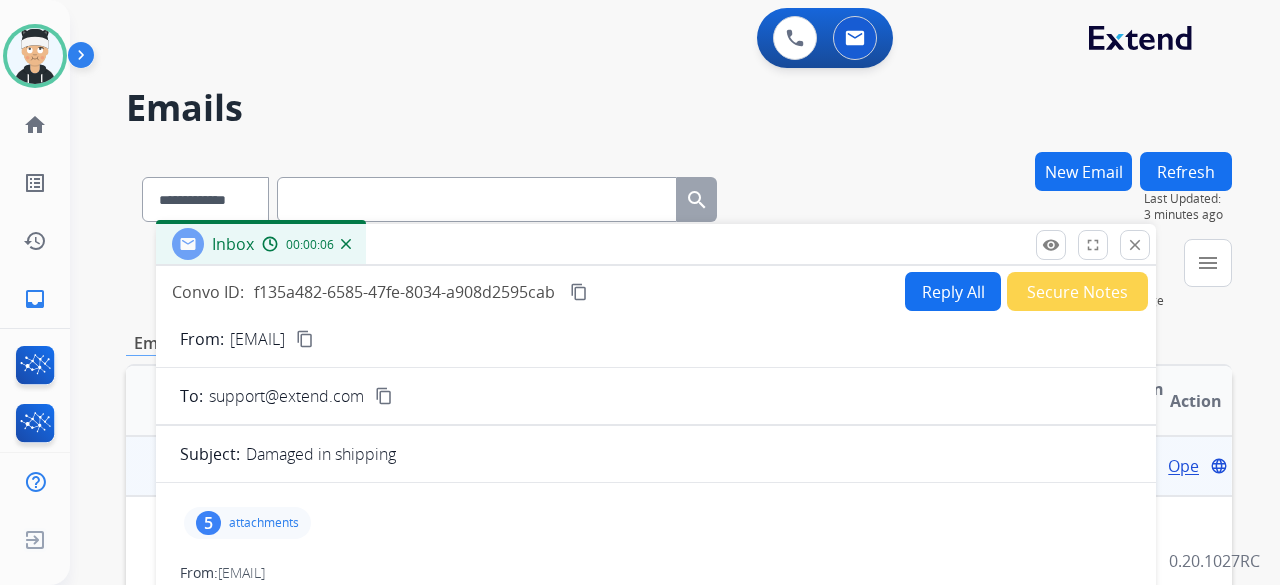 drag, startPoint x: 852, startPoint y: 146, endPoint x: 758, endPoint y: 210, distance: 113.71895 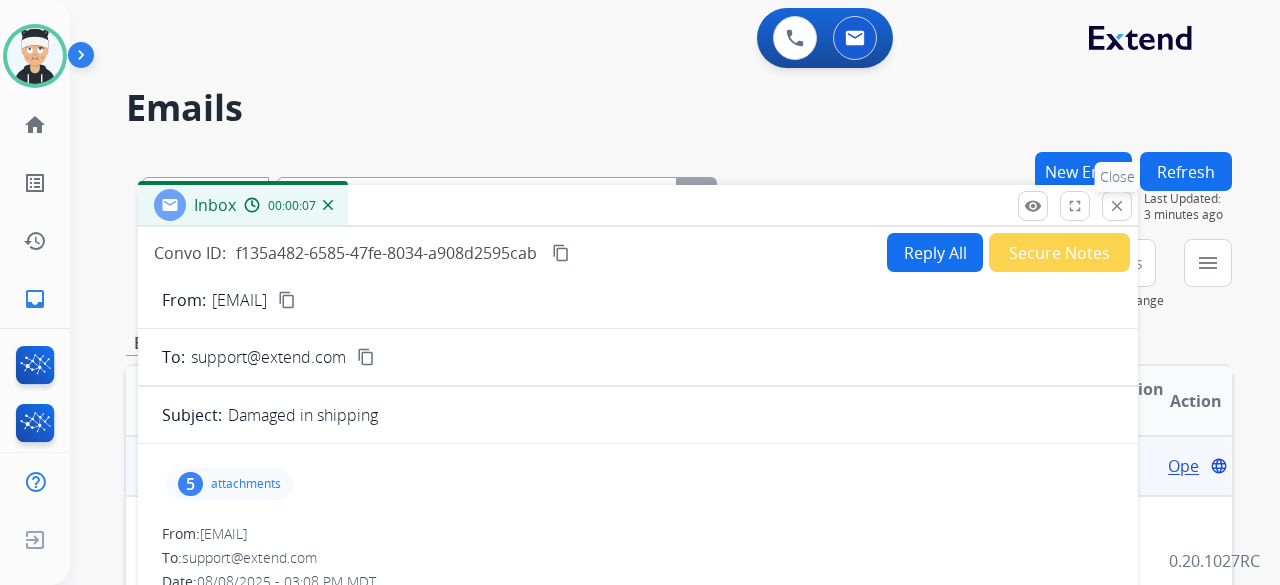 click on "close" at bounding box center [1117, 206] 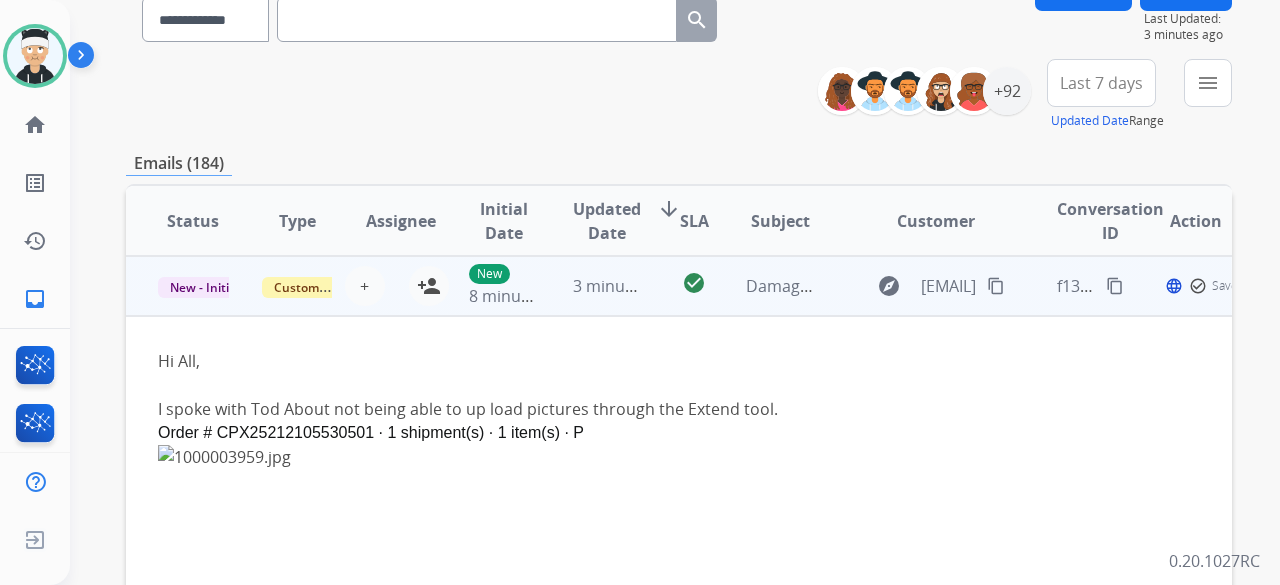 scroll, scrollTop: 200, scrollLeft: 0, axis: vertical 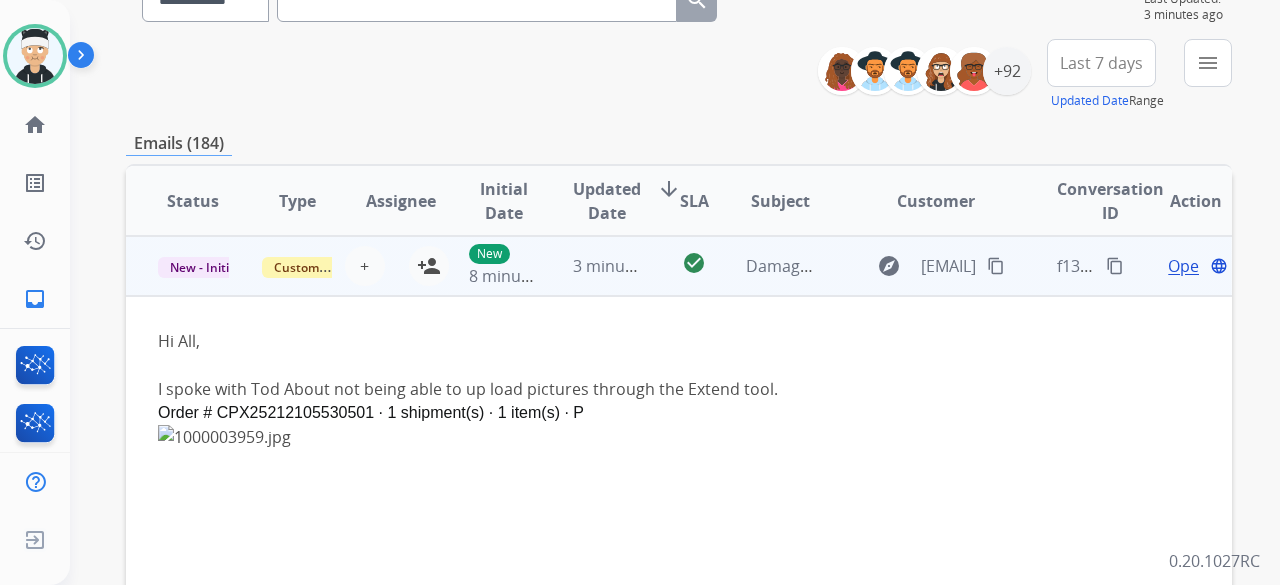 click on "New 8 minutes ago" at bounding box center (489, 266) 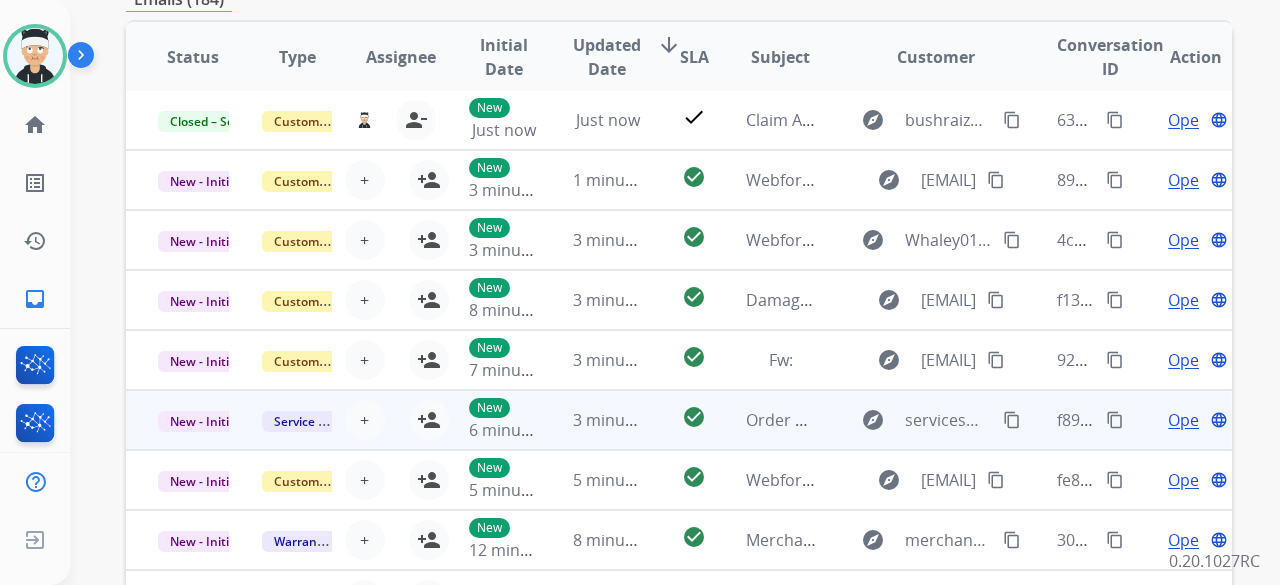 scroll, scrollTop: 400, scrollLeft: 0, axis: vertical 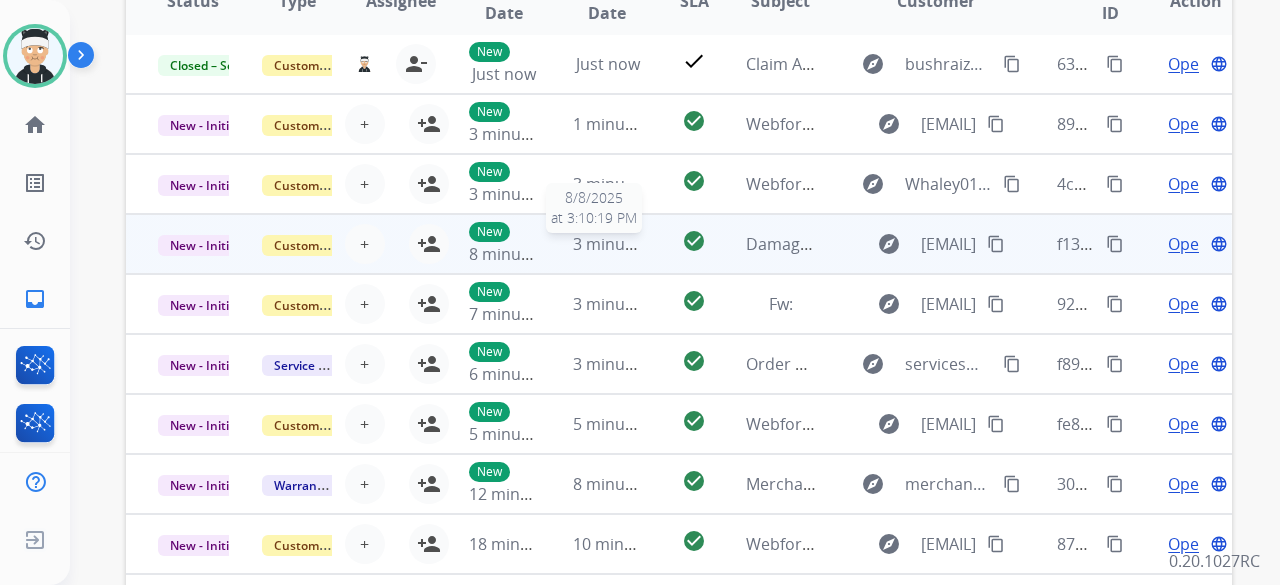 click on "3 minutes ago" at bounding box center (626, 244) 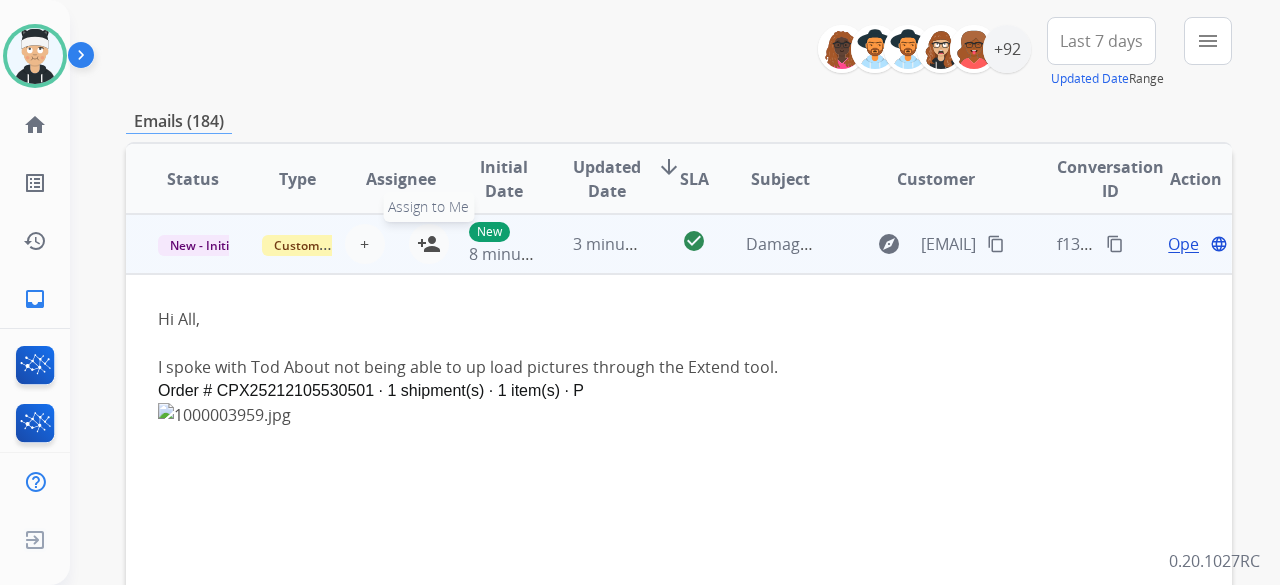 click on "person_add" at bounding box center [429, 244] 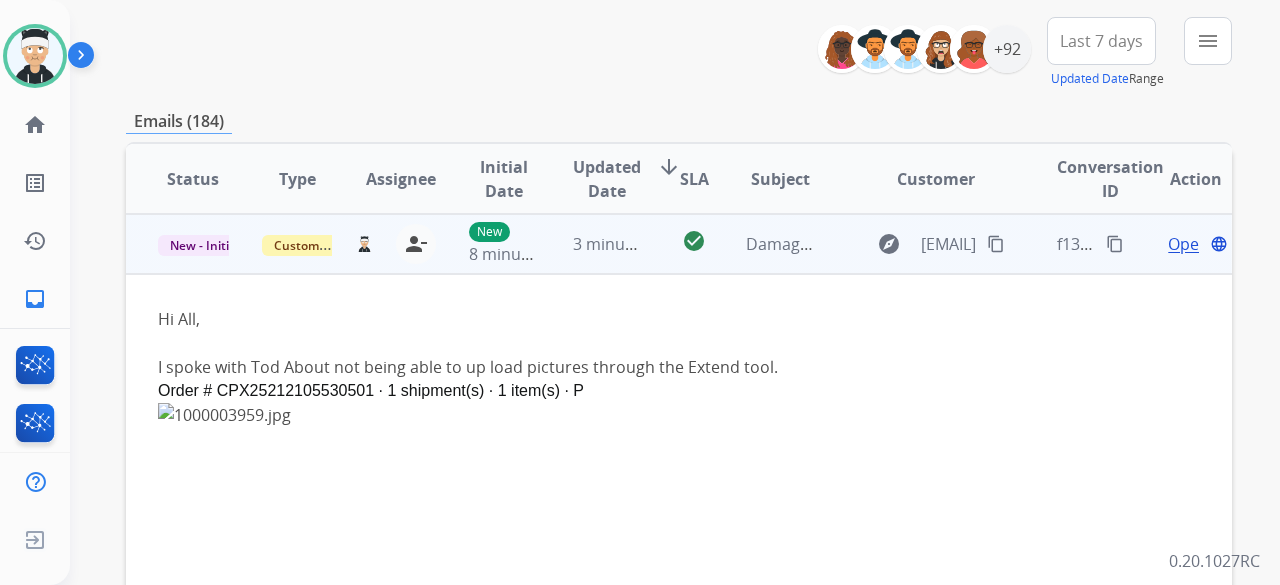 click on "Open" at bounding box center [1188, 244] 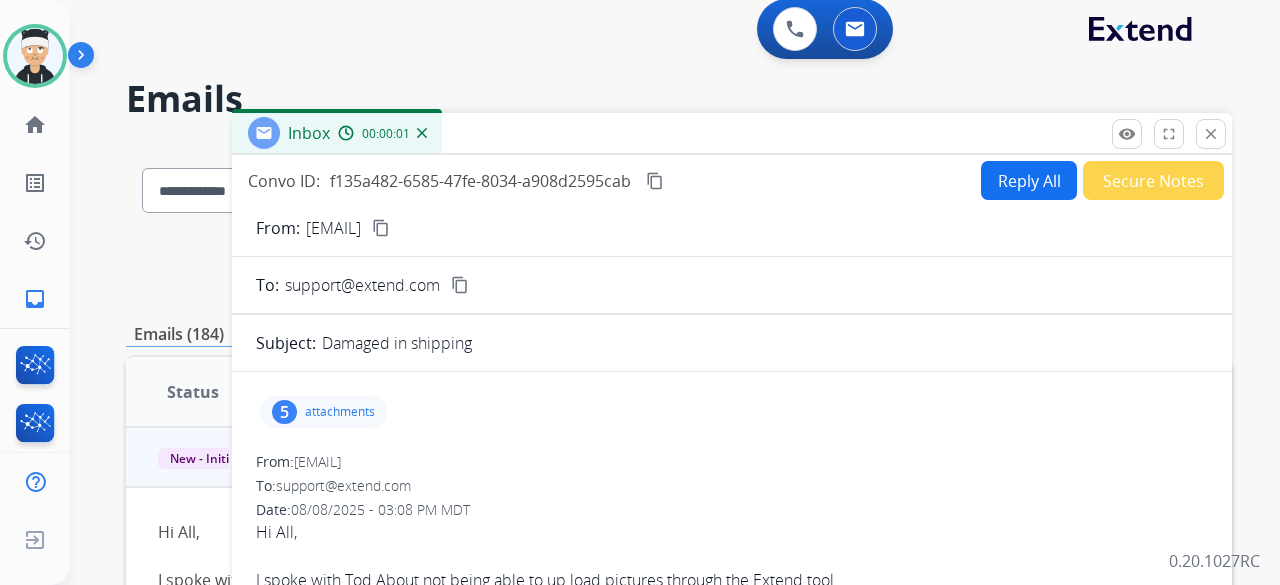 scroll, scrollTop: 0, scrollLeft: 0, axis: both 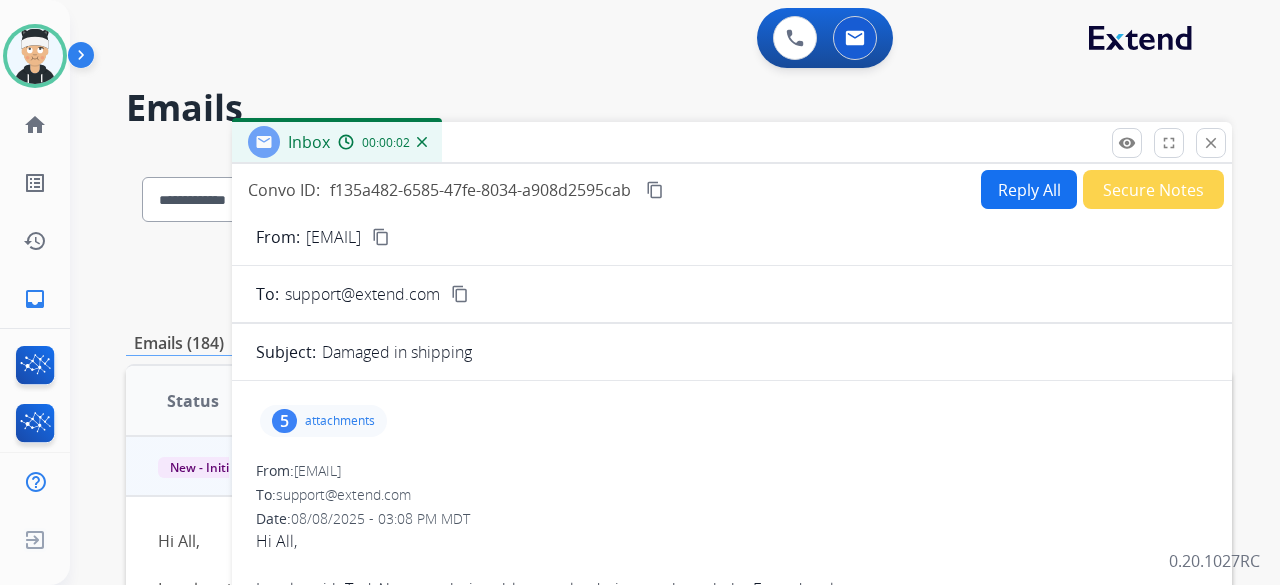 click on "content_copy" at bounding box center (381, 237) 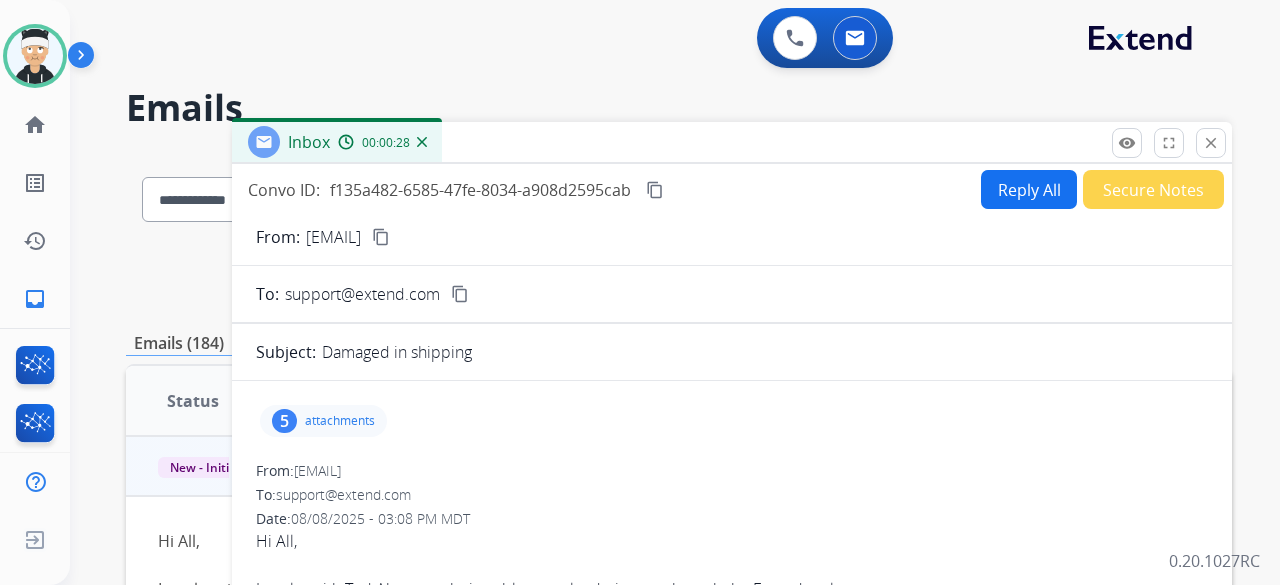 click on "5 attachments" at bounding box center (323, 421) 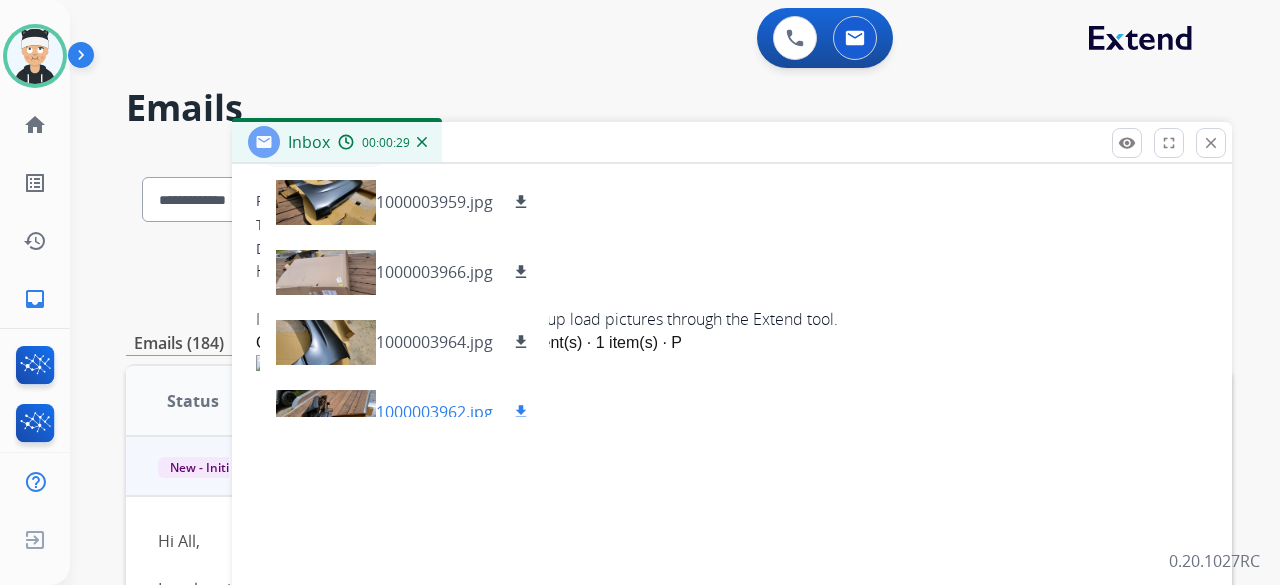 scroll, scrollTop: 300, scrollLeft: 0, axis: vertical 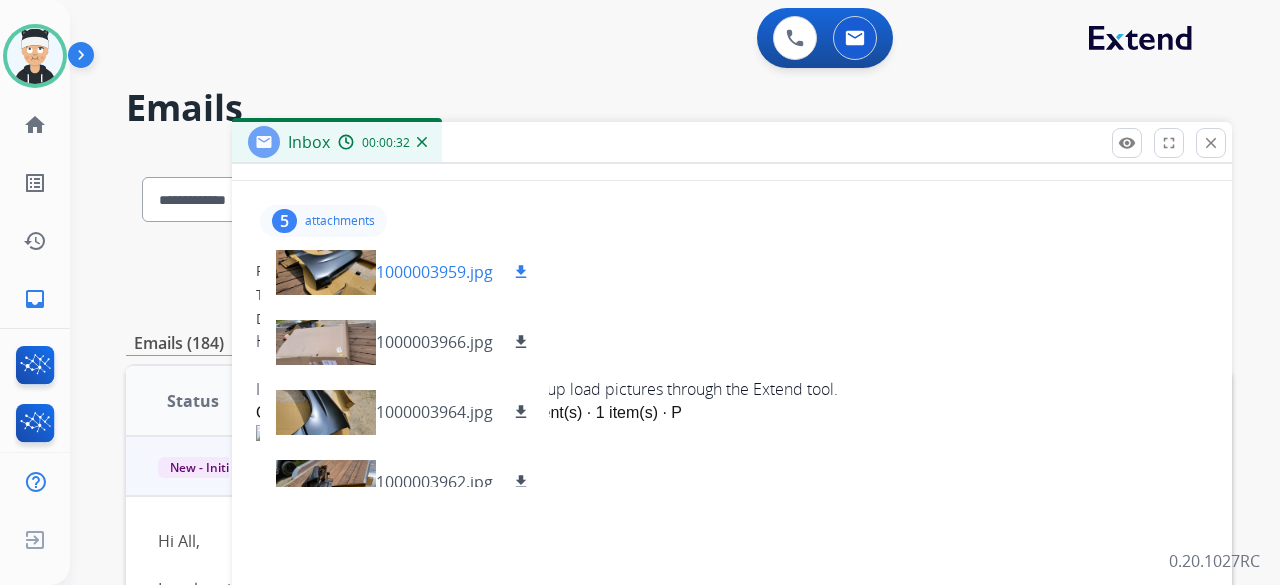 click at bounding box center (326, 272) 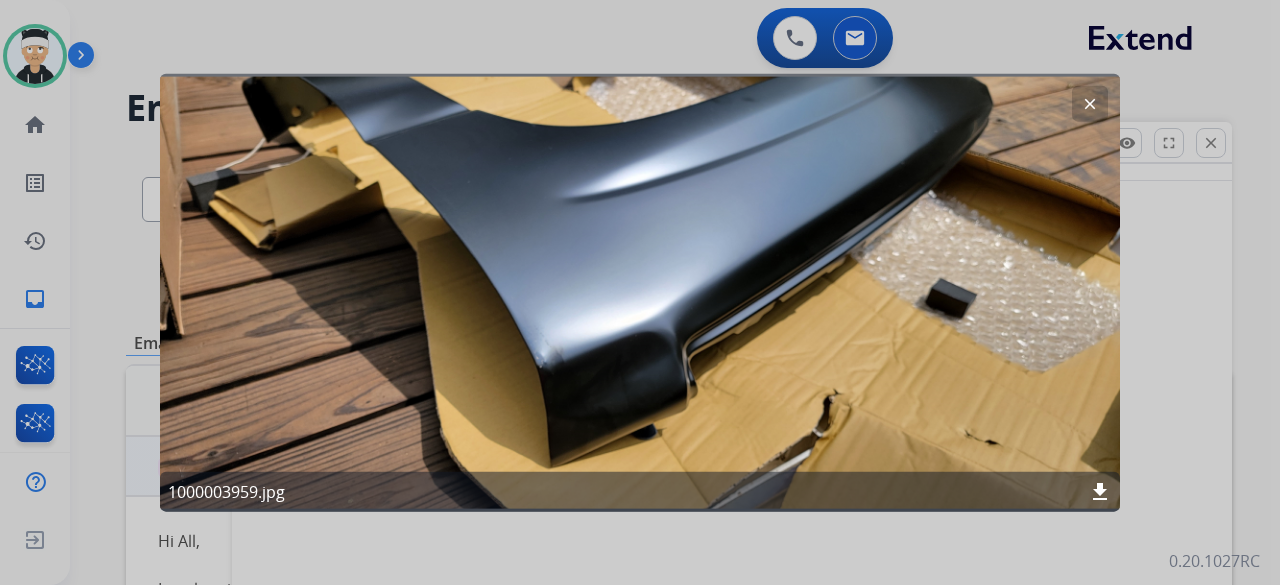 drag, startPoint x: 1092, startPoint y: 112, endPoint x: 1064, endPoint y: 124, distance: 30.463093 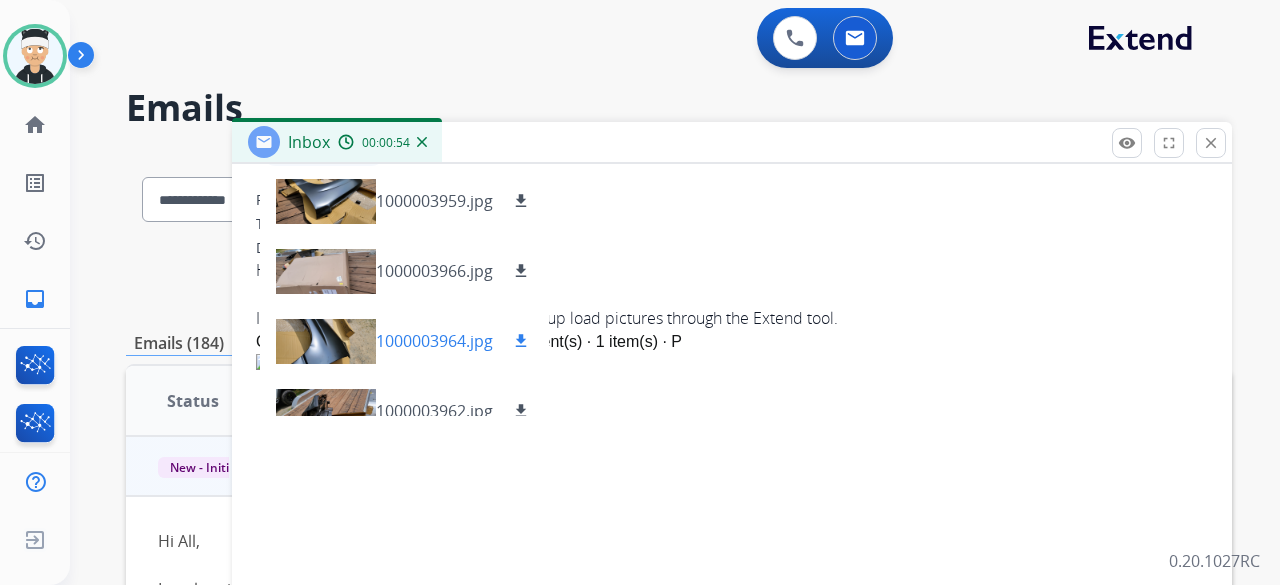scroll, scrollTop: 300, scrollLeft: 0, axis: vertical 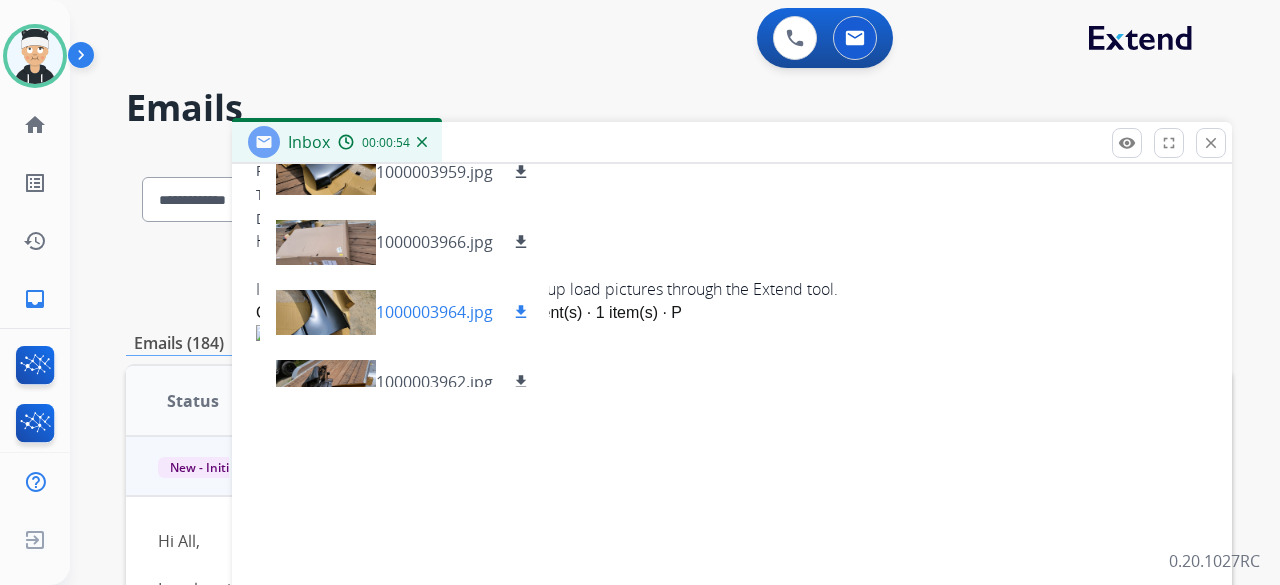 click at bounding box center [326, 312] 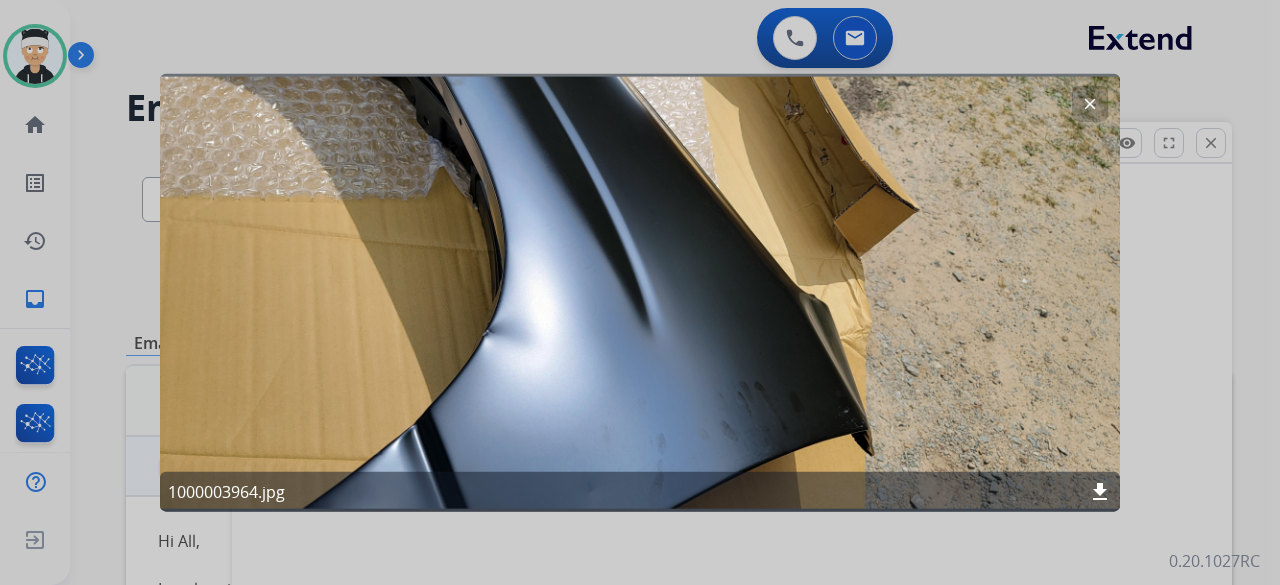 click on "clear" 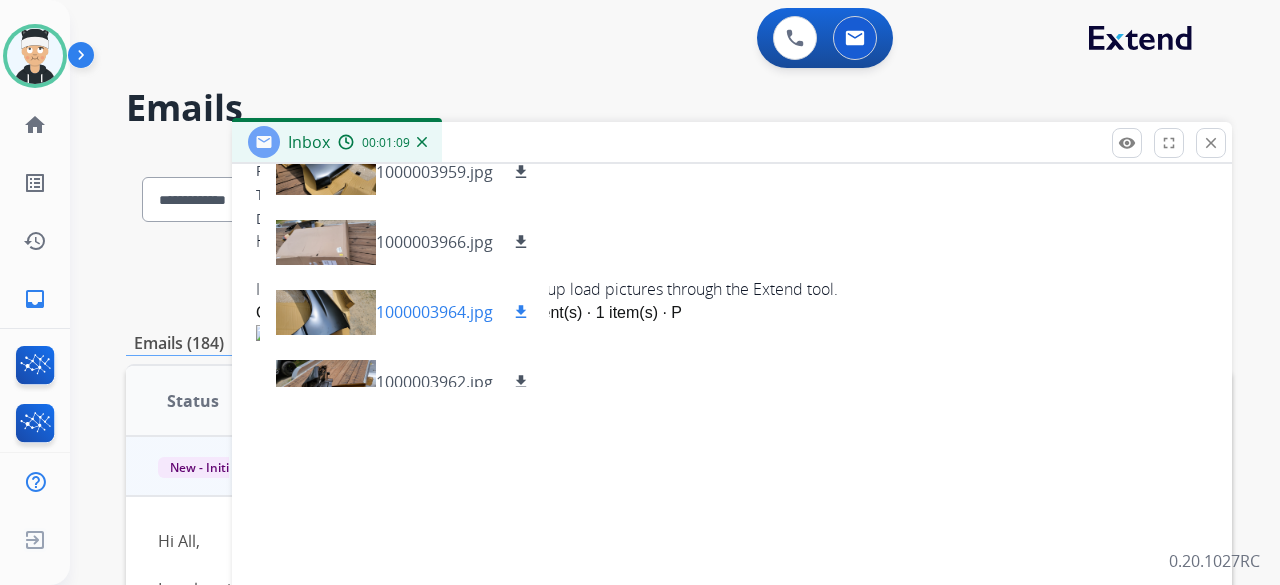 scroll, scrollTop: 100, scrollLeft: 0, axis: vertical 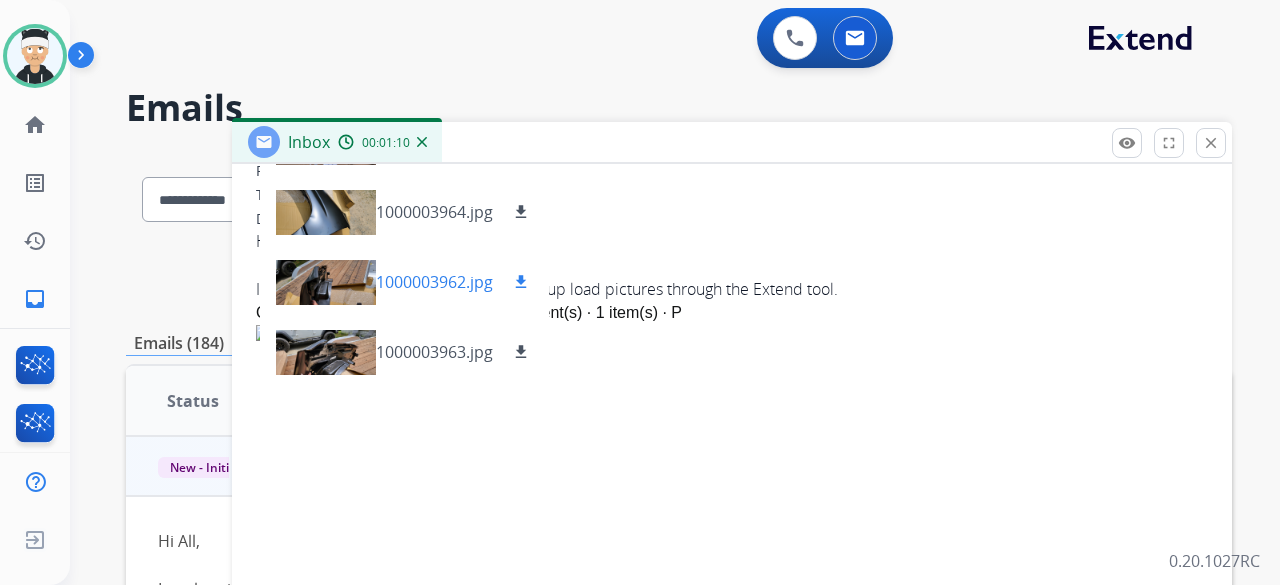 click at bounding box center (326, 282) 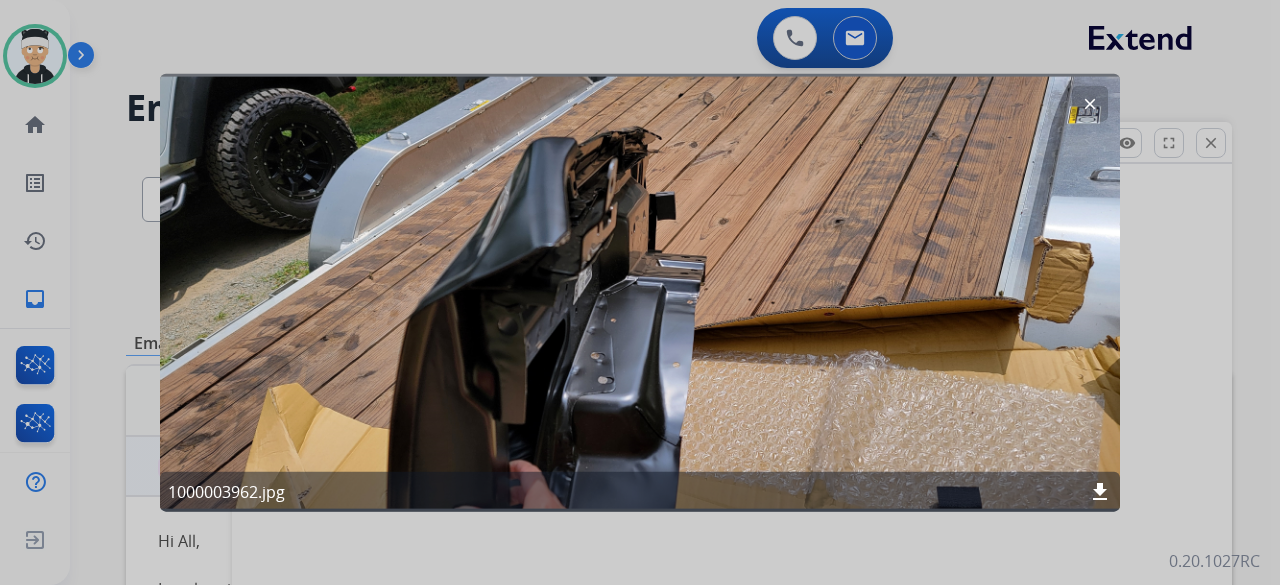 drag, startPoint x: 1090, startPoint y: 108, endPoint x: 996, endPoint y: 166, distance: 110.45361 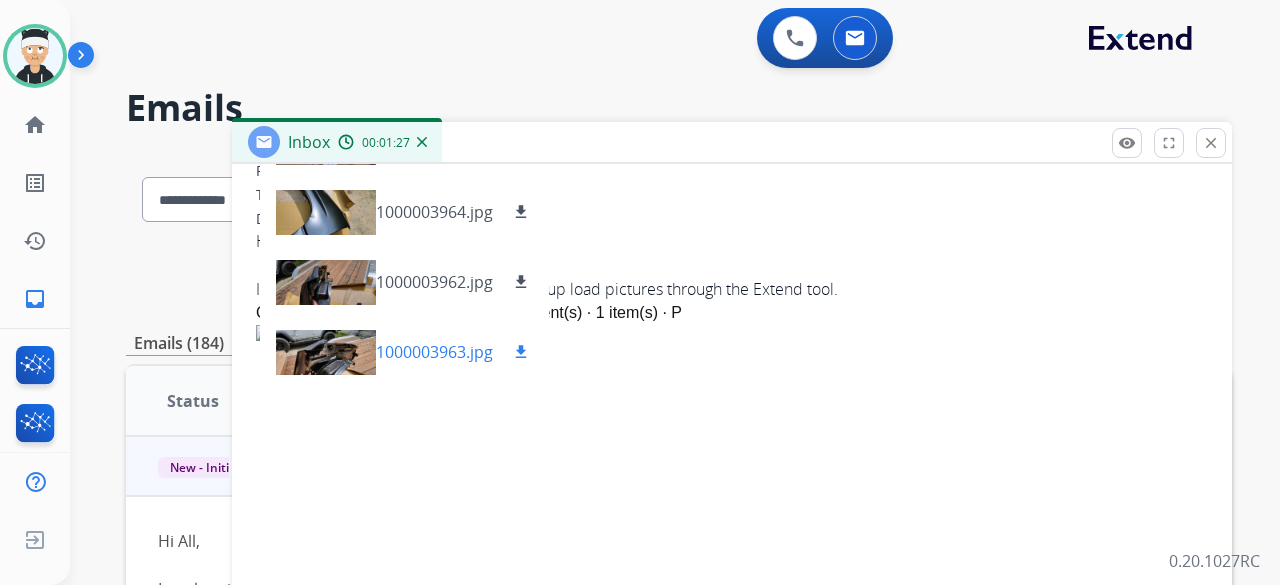 click at bounding box center (326, 352) 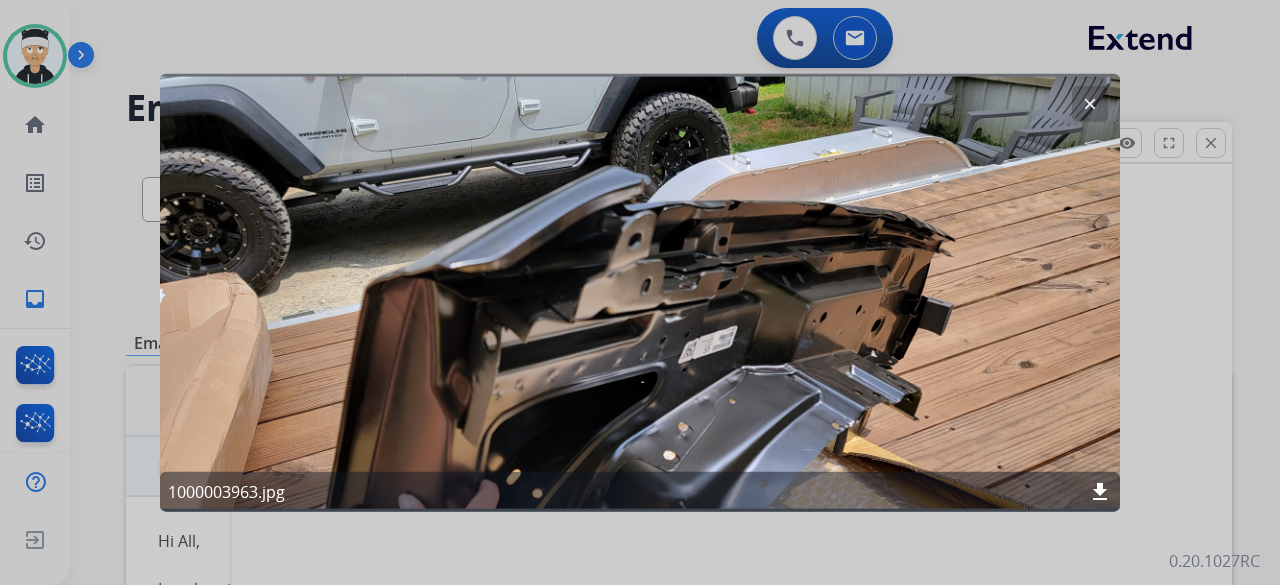 click on "clear" 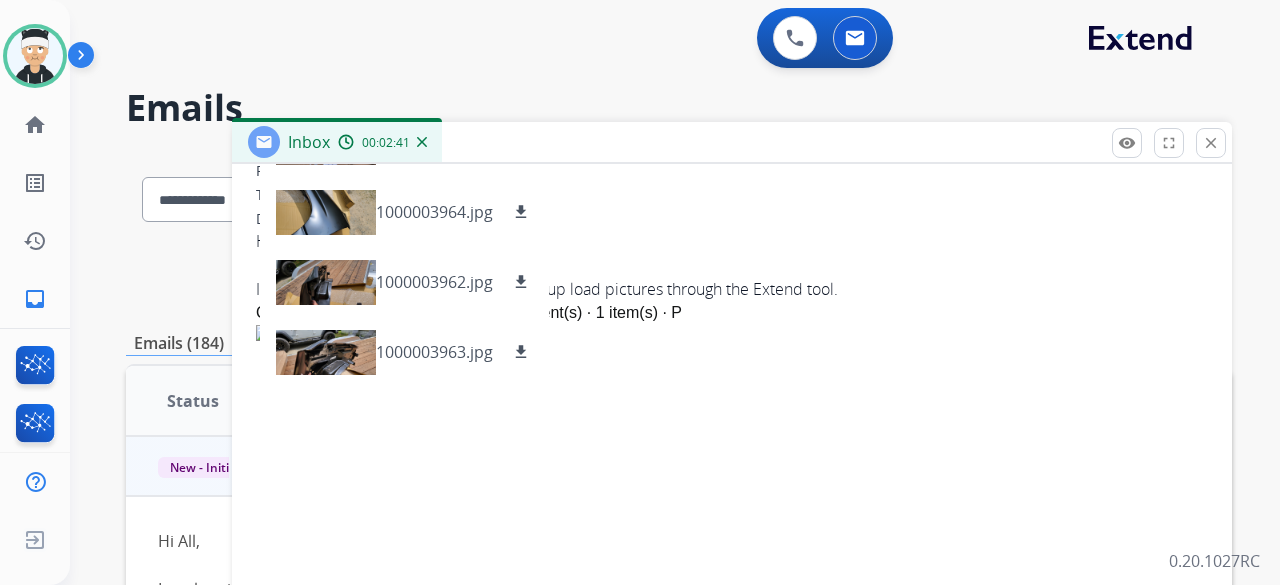 click at bounding box center [537, 451] 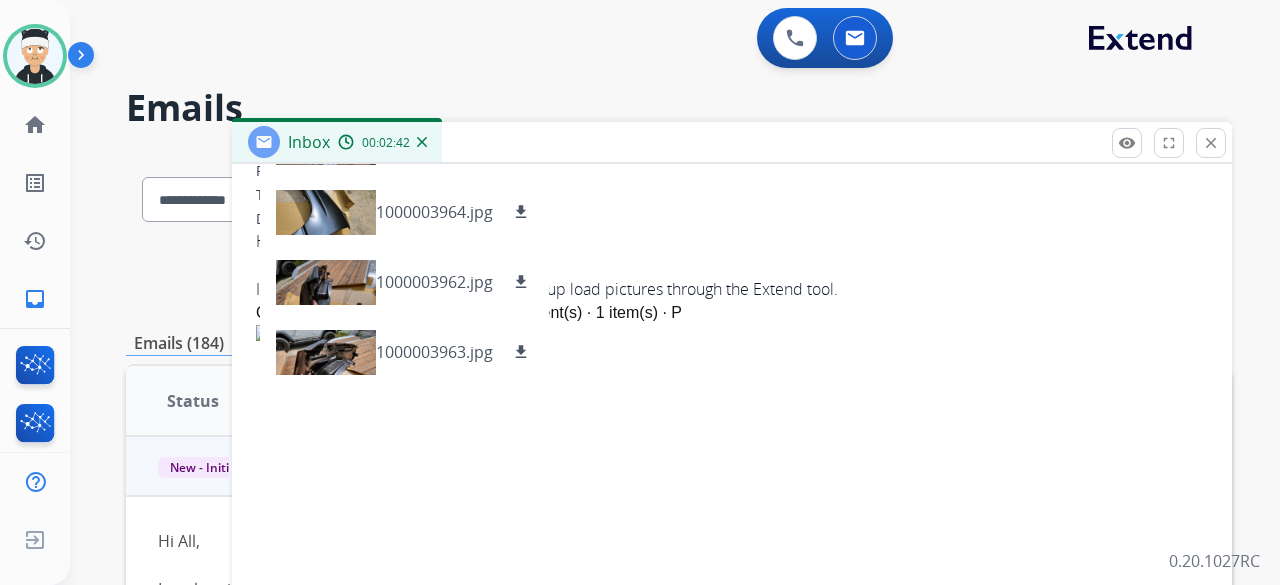 click at bounding box center [537, 451] 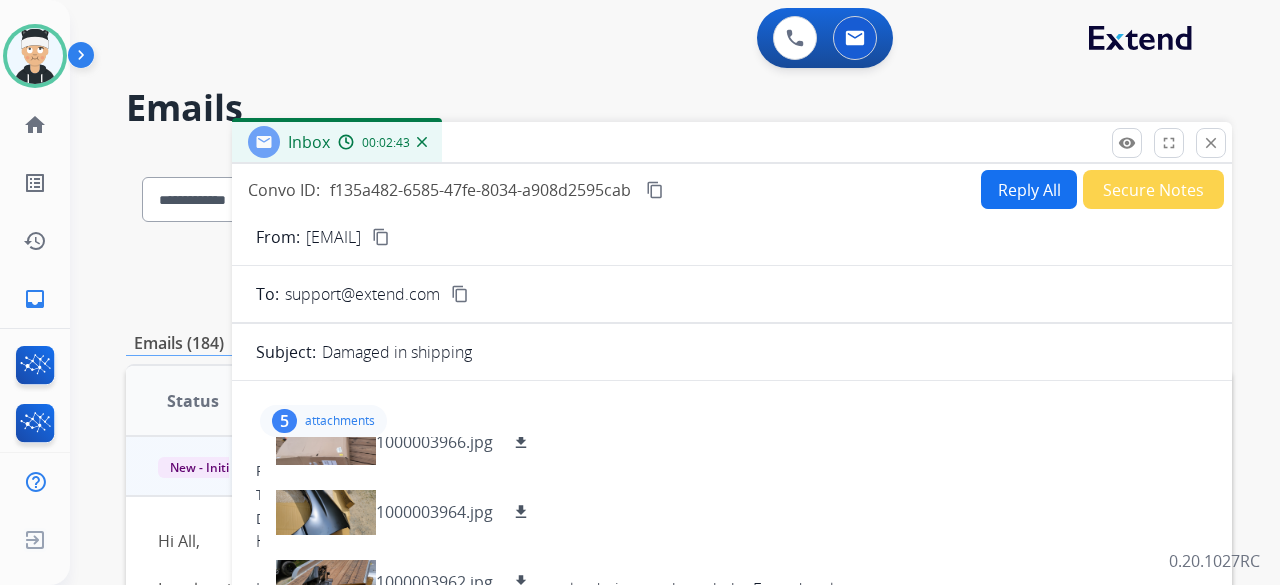 click on "attachments" at bounding box center [340, 421] 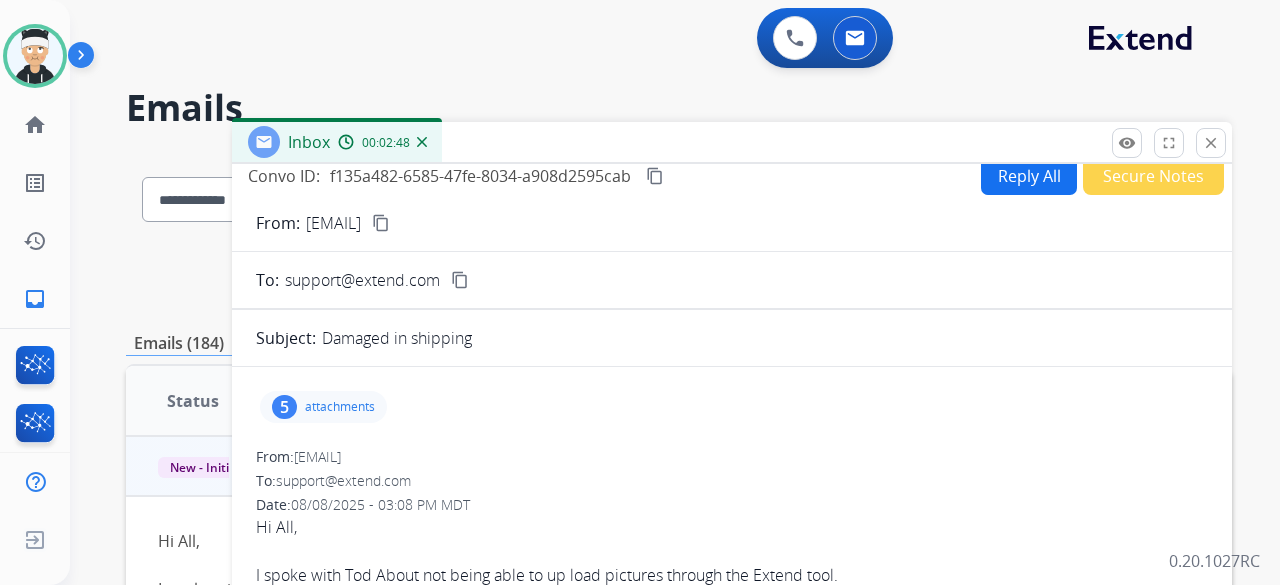 scroll, scrollTop: 0, scrollLeft: 0, axis: both 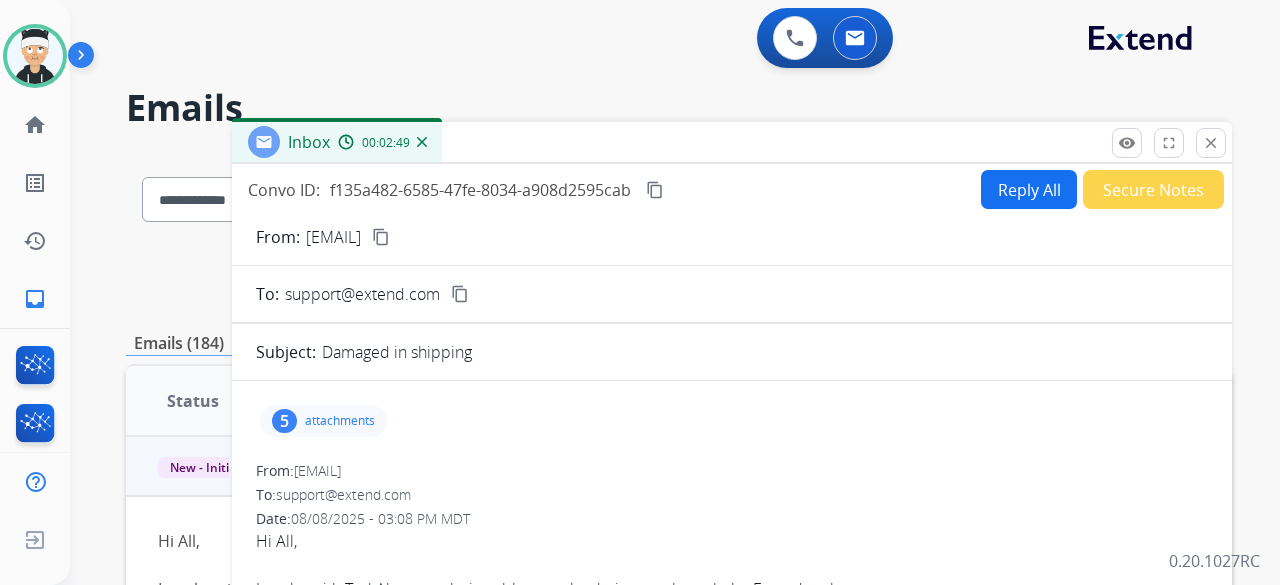 click on "Reply All" at bounding box center [1029, 189] 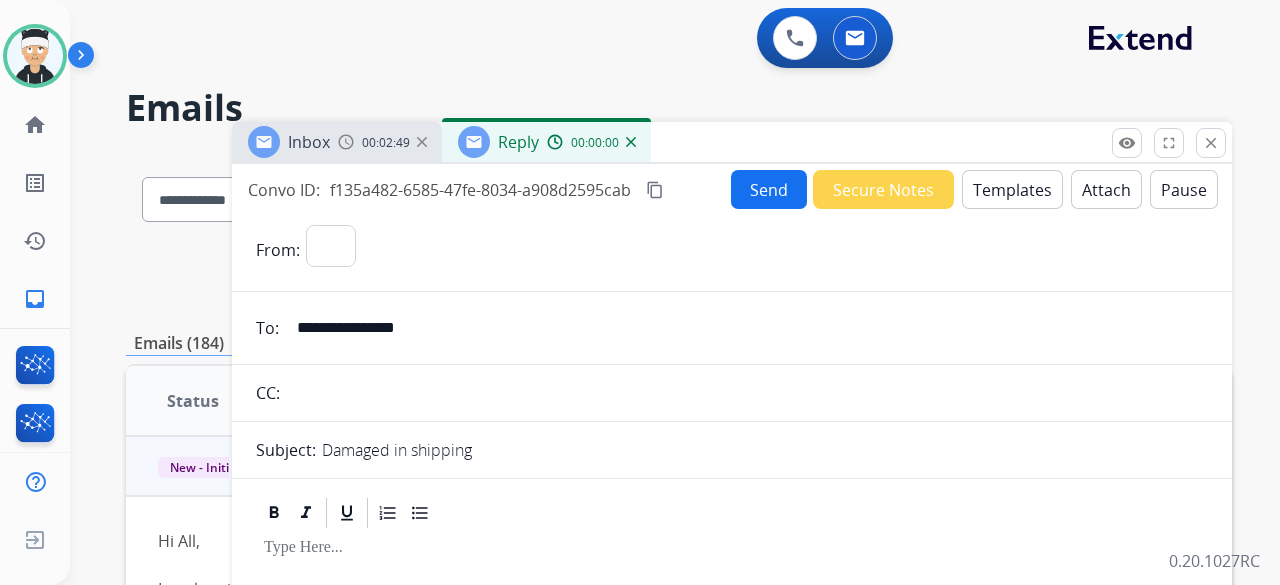 select on "**********" 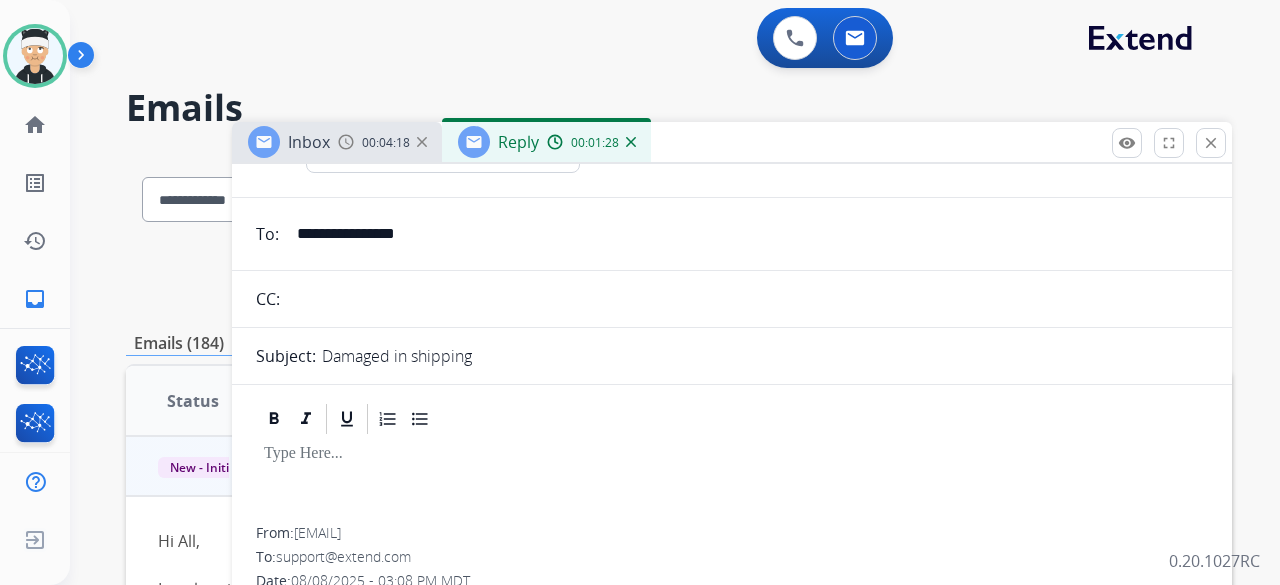 scroll, scrollTop: 0, scrollLeft: 0, axis: both 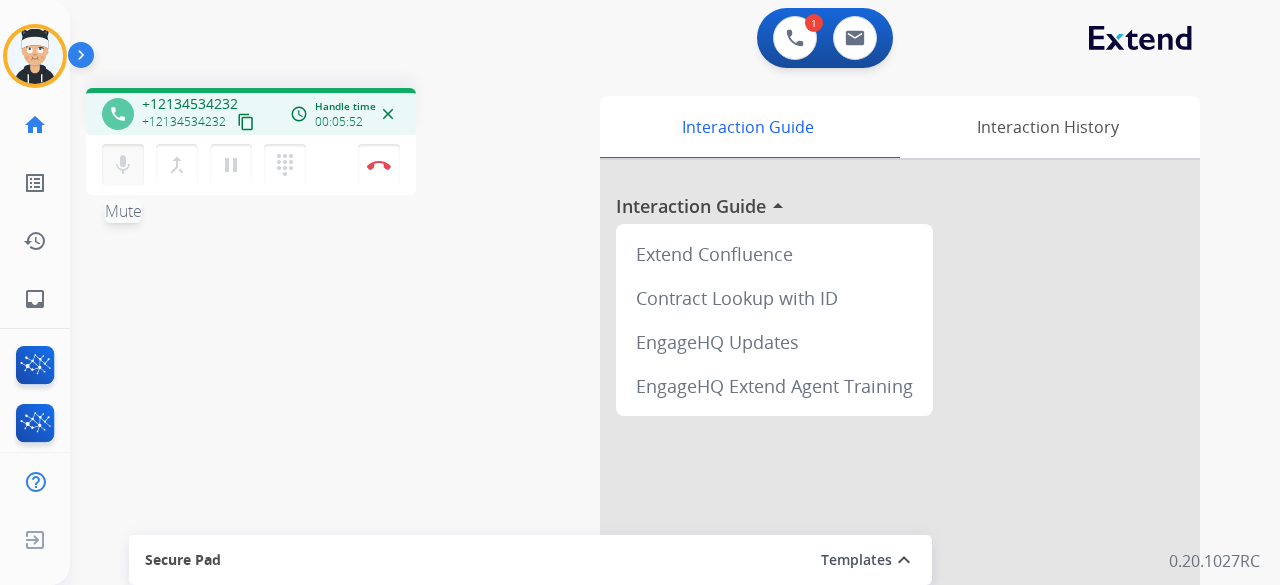 click on "mic" at bounding box center (123, 165) 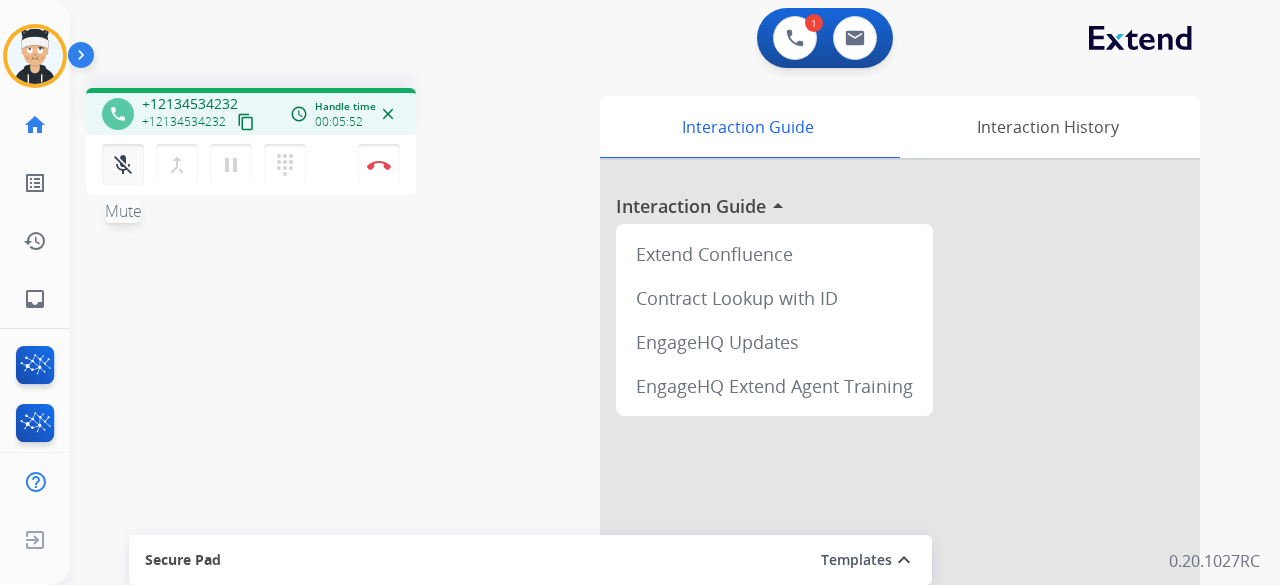 click on "mic_off" at bounding box center (123, 165) 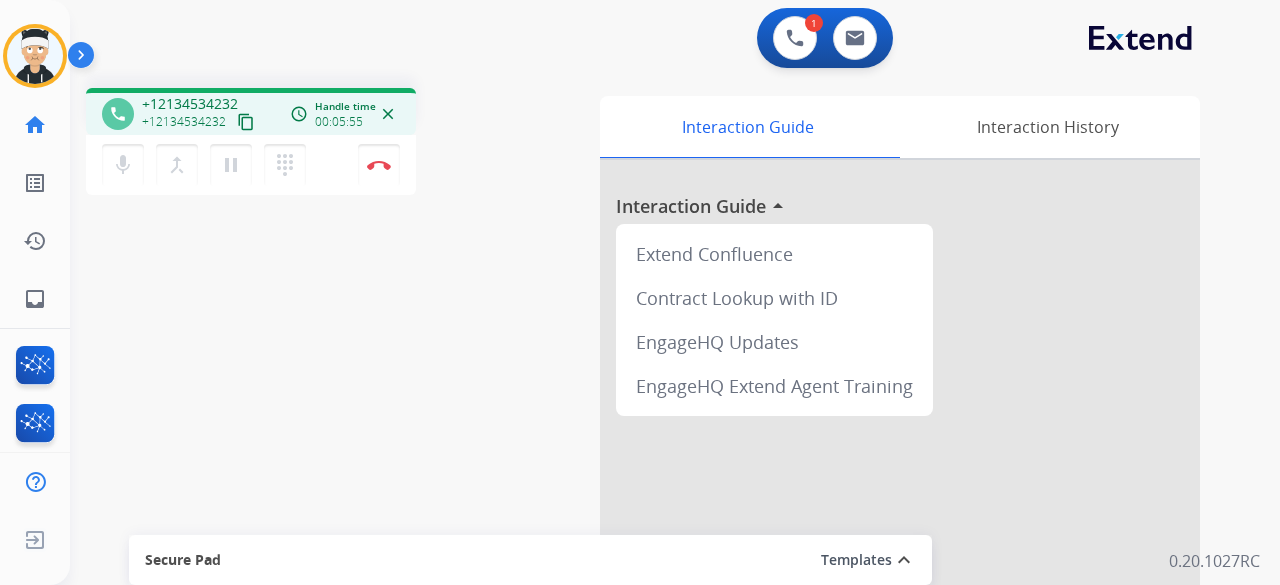 click on "phone +[PHONE] +[PHONE] content_copy access_time Call metrics Queue   00:10 Hold   00:00 Talk   05:56 Total   06:05 Handle time 00:05:55 close mic Mute merge_type Bridge pause Hold dialpad Dialpad Disconnect swap_horiz Break voice bridge close_fullscreen Connect 3-Way Call merge_type Separate 3-Way Call  Interaction Guide   Interaction History  Interaction Guide arrow_drop_up  Extend Confluence   Contract Lookup with ID   EngageHQ Updates   EngageHQ Extend Agent Training  Secure Pad Templates expand_less Choose a template Save" at bounding box center (651, 489) 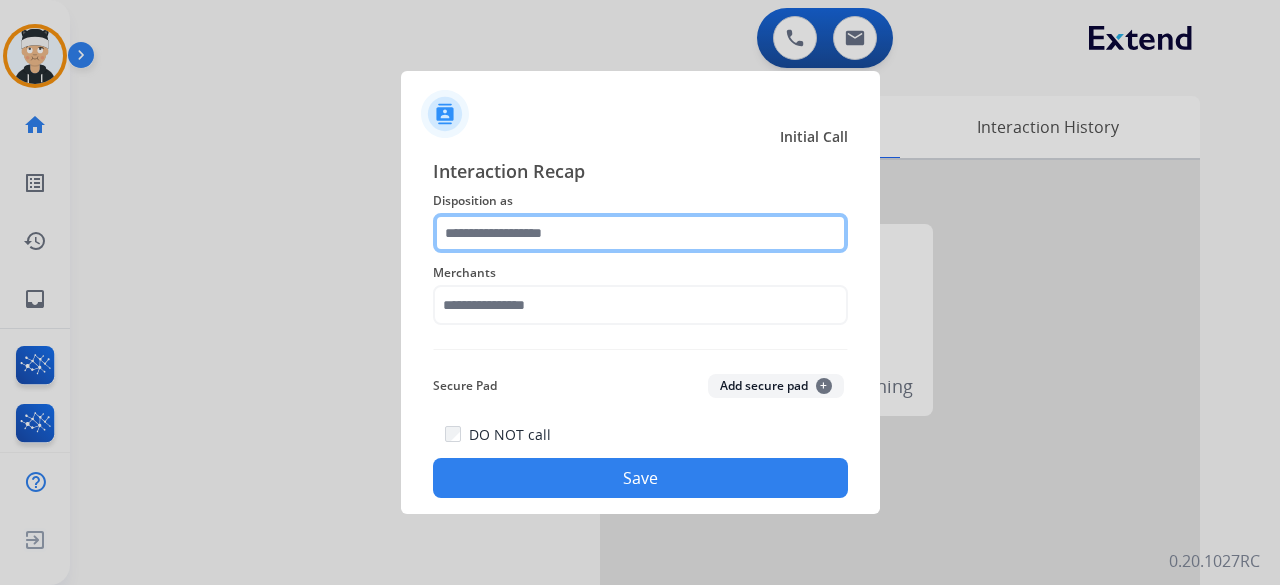 click 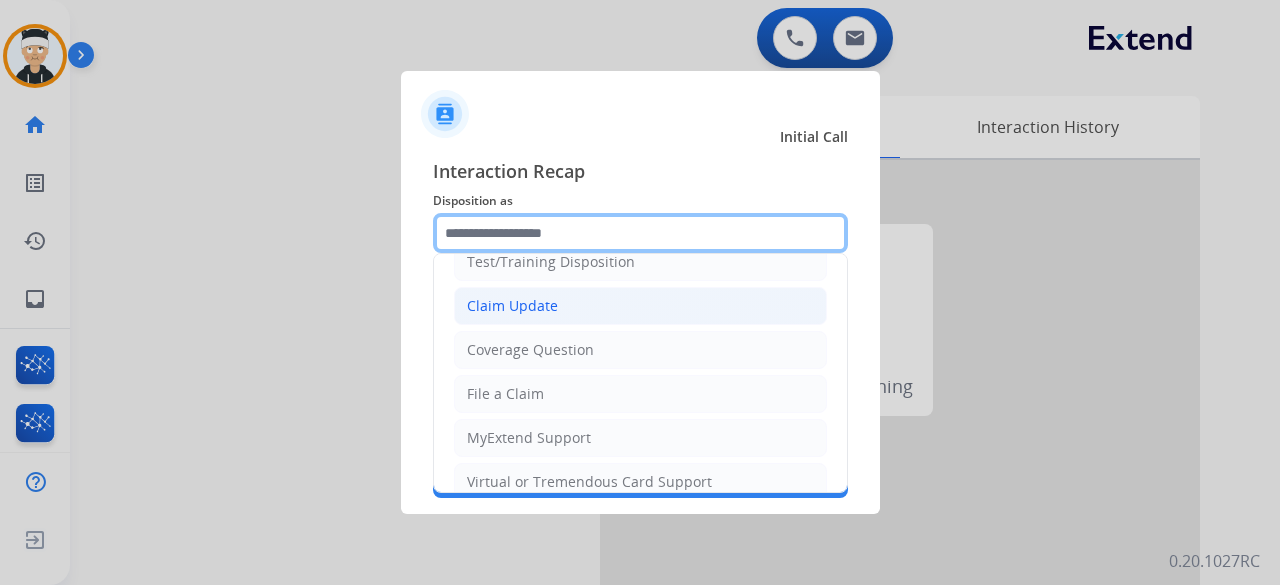 scroll, scrollTop: 100, scrollLeft: 0, axis: vertical 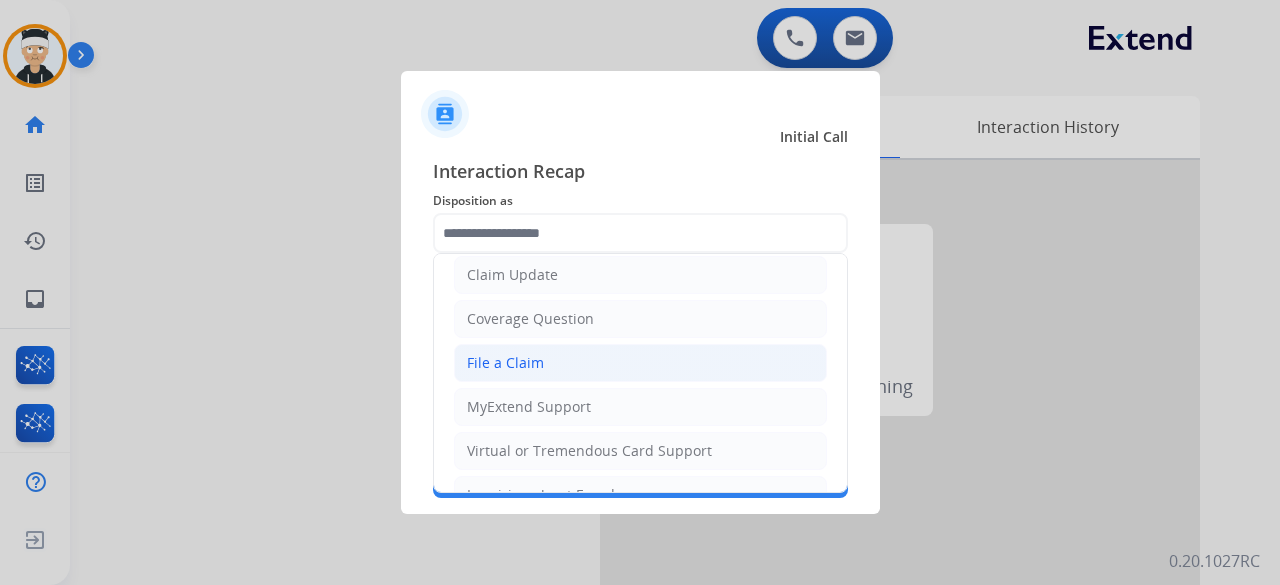 click on "File a Claim" 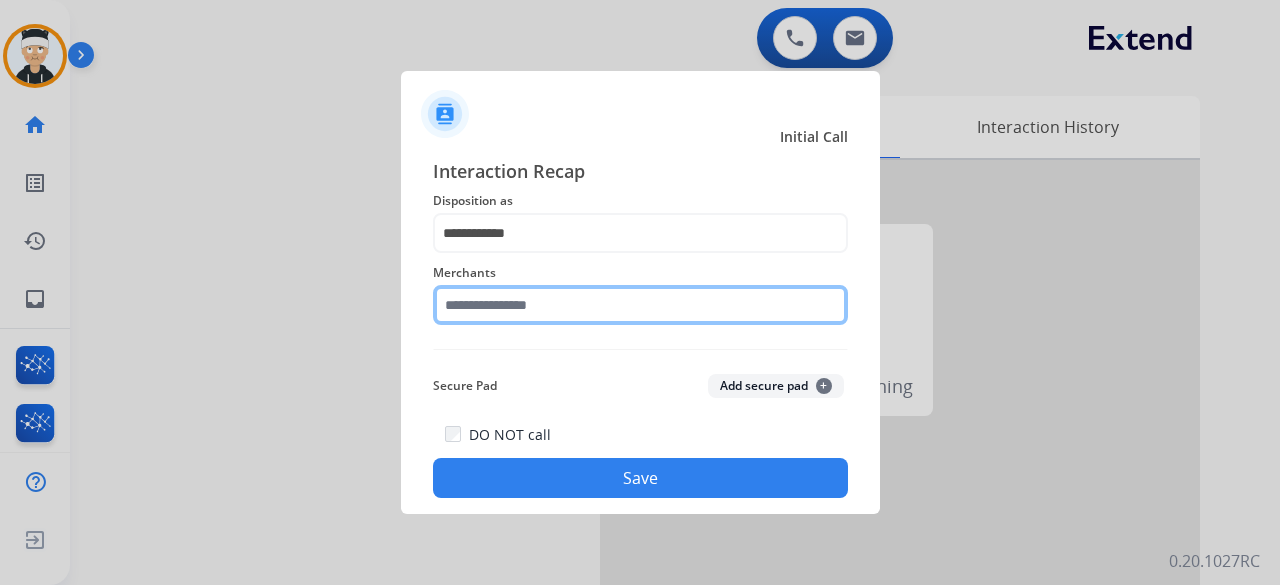 click 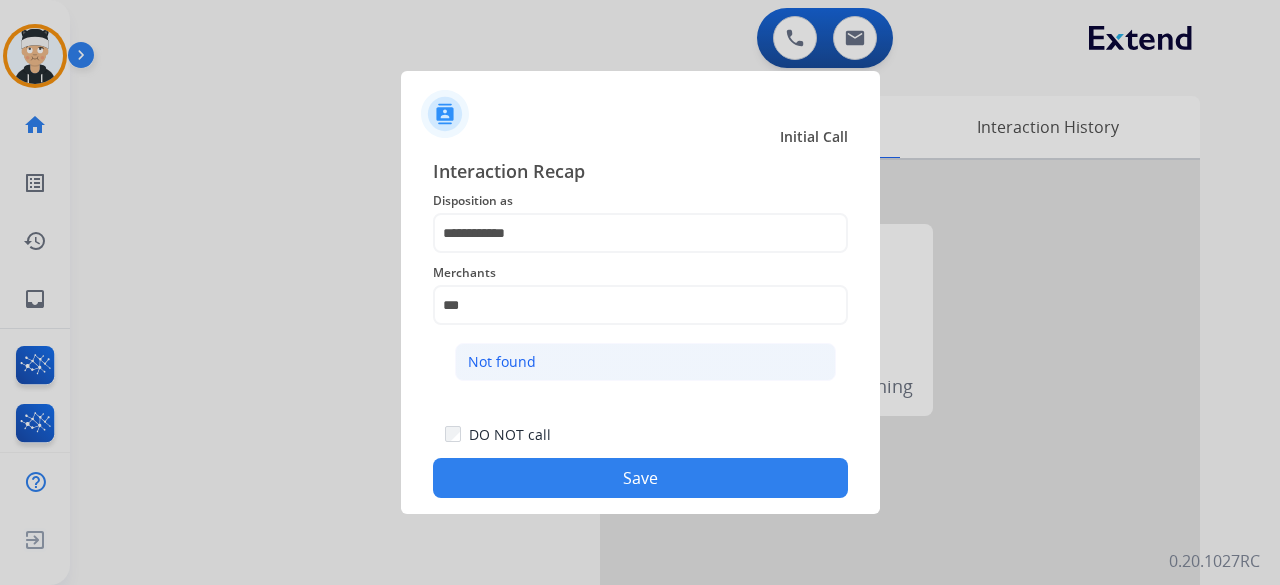 click on "Not found" 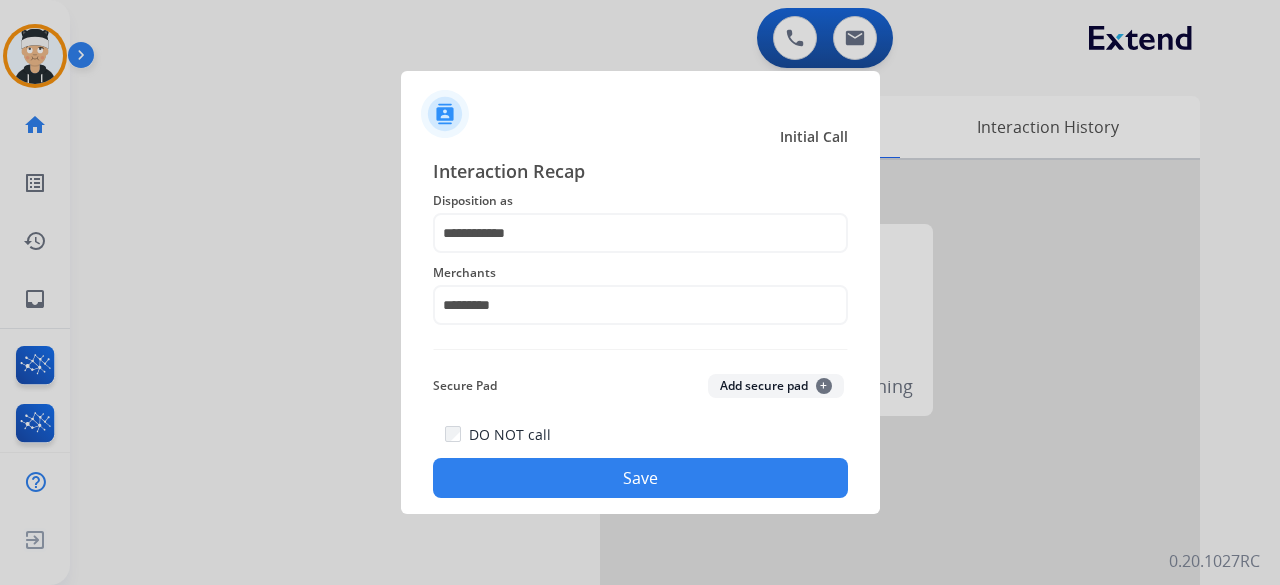 click on "Save" 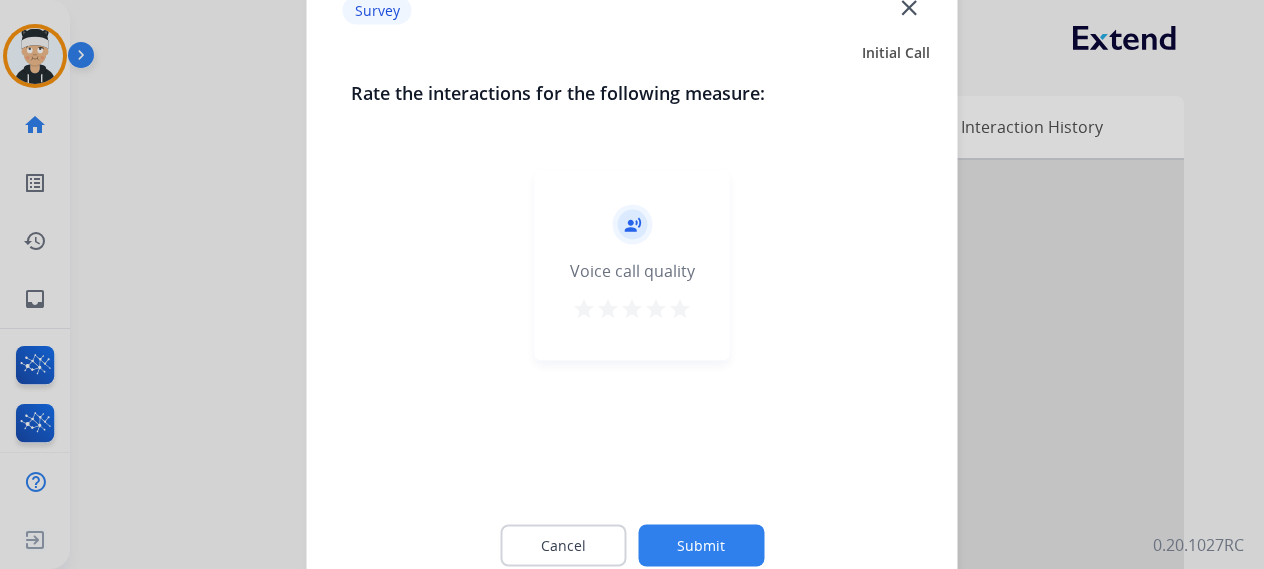 click on "star" at bounding box center [680, 308] 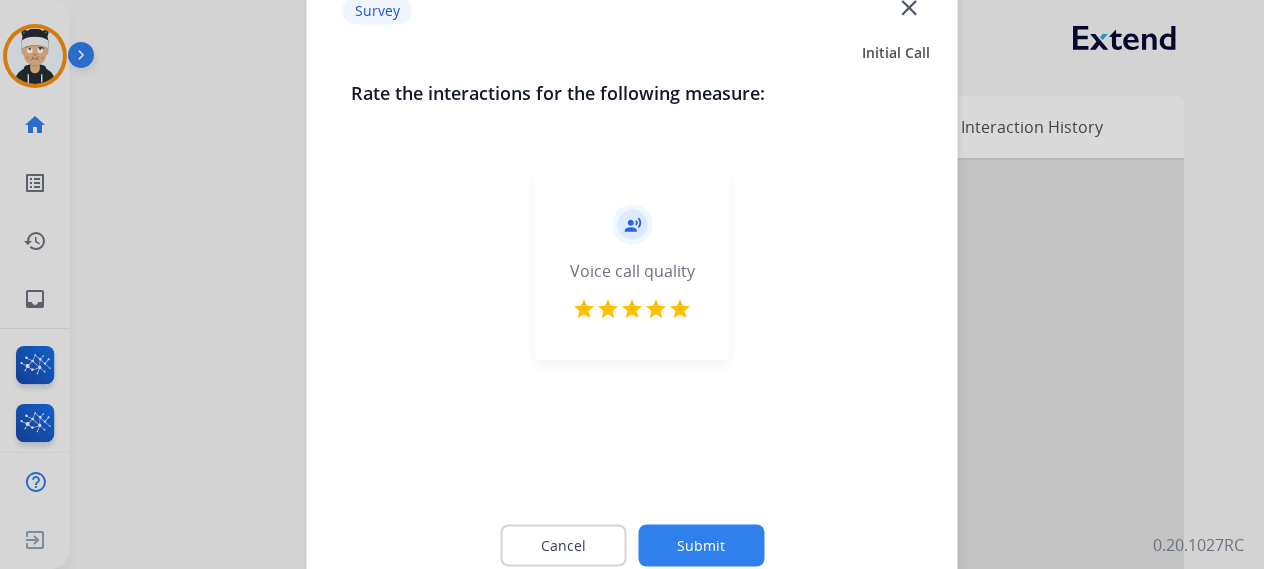 click on "Submit" 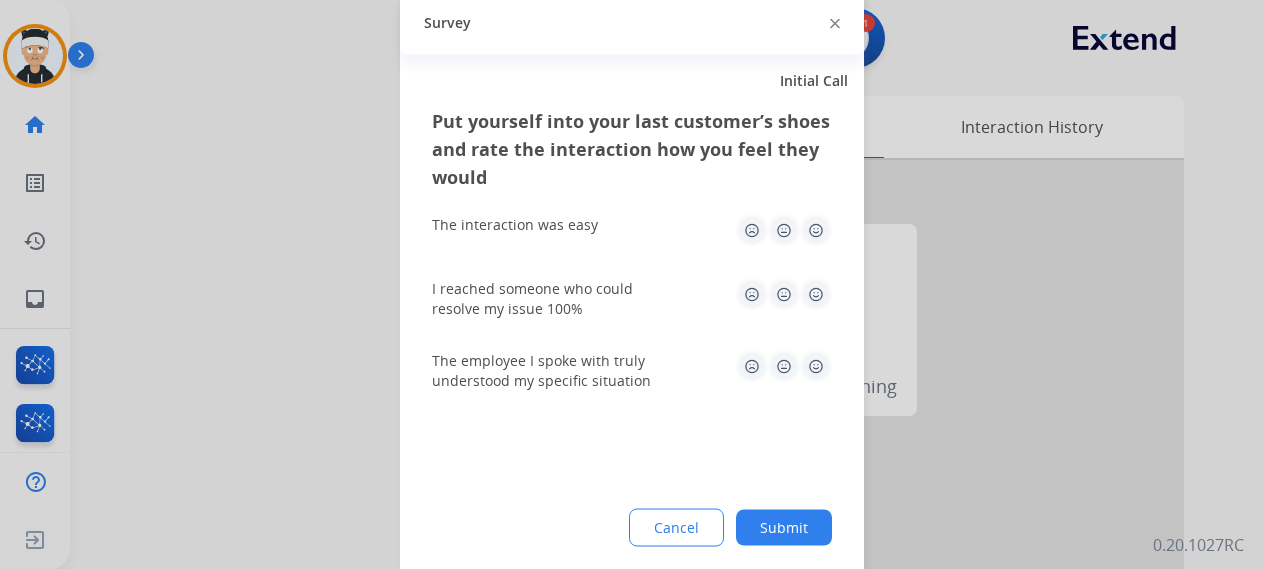 click 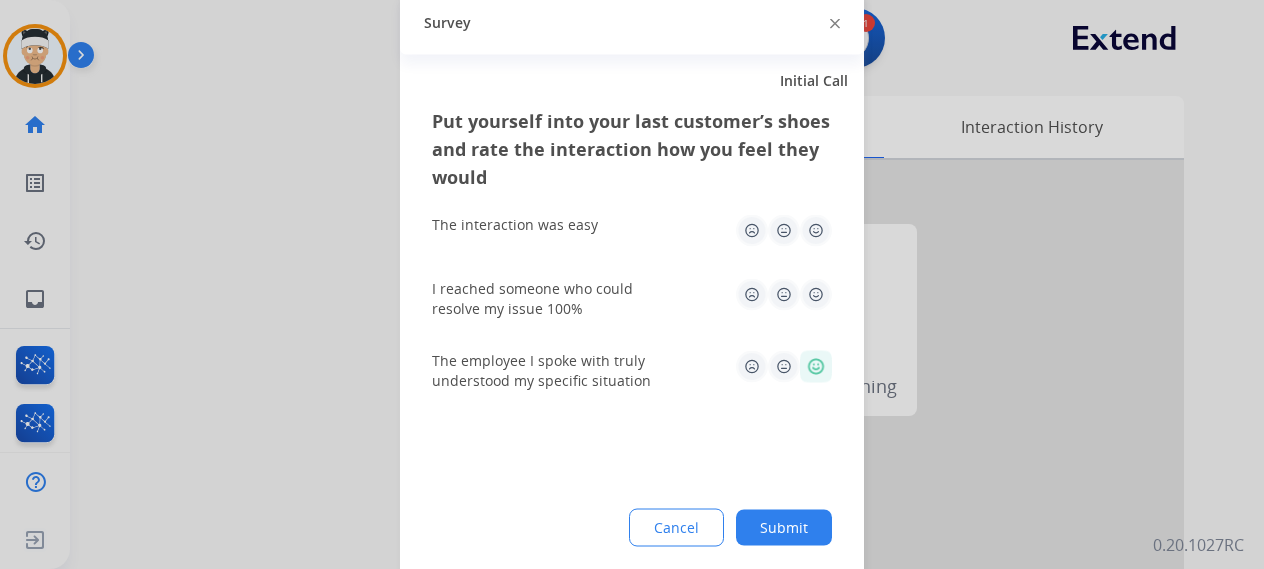 click 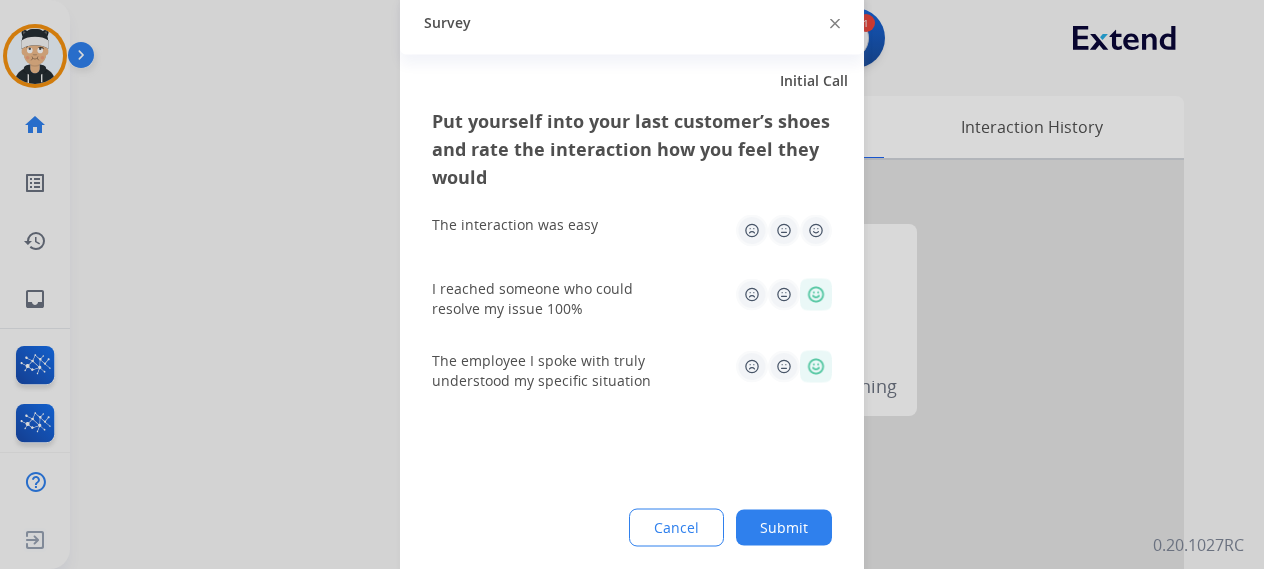 click 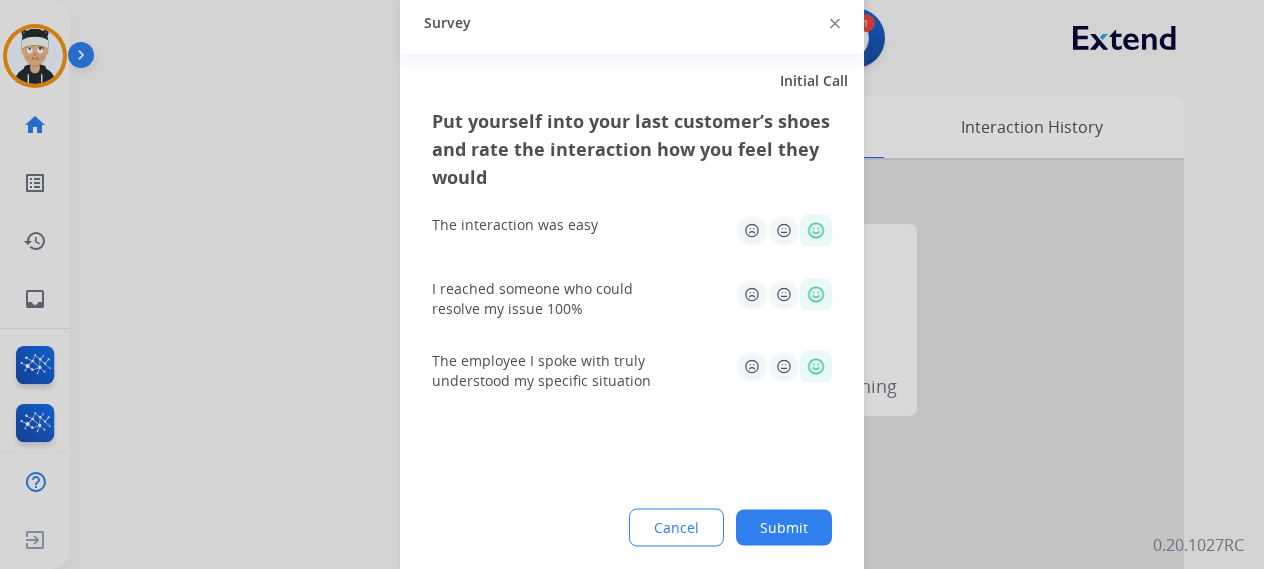 click on "Submit" 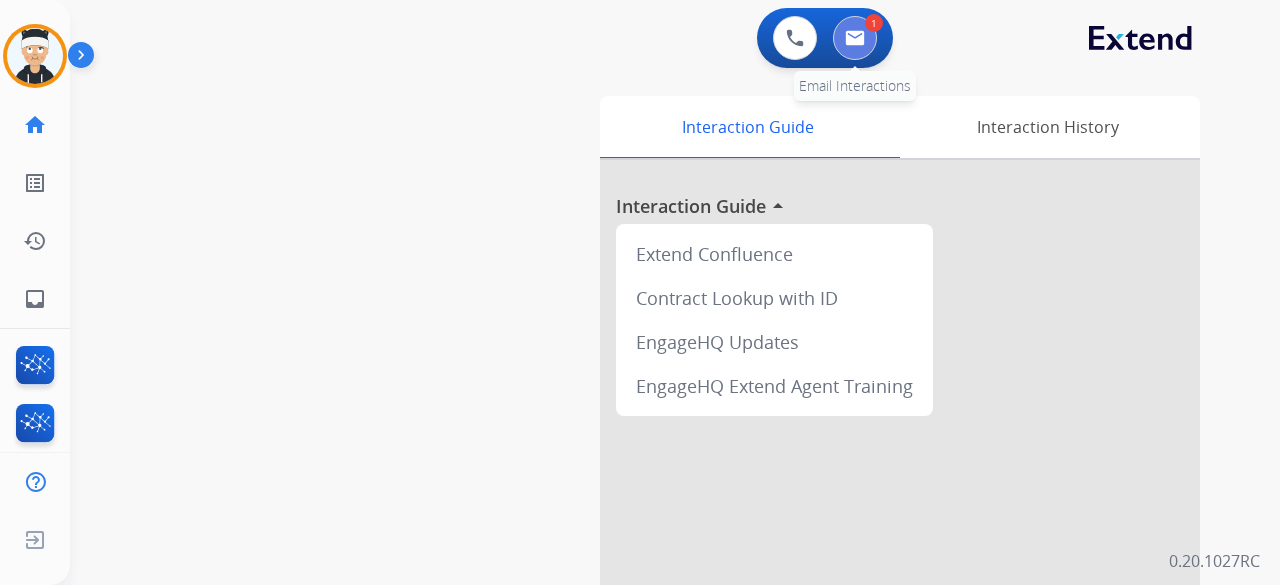 click at bounding box center [855, 38] 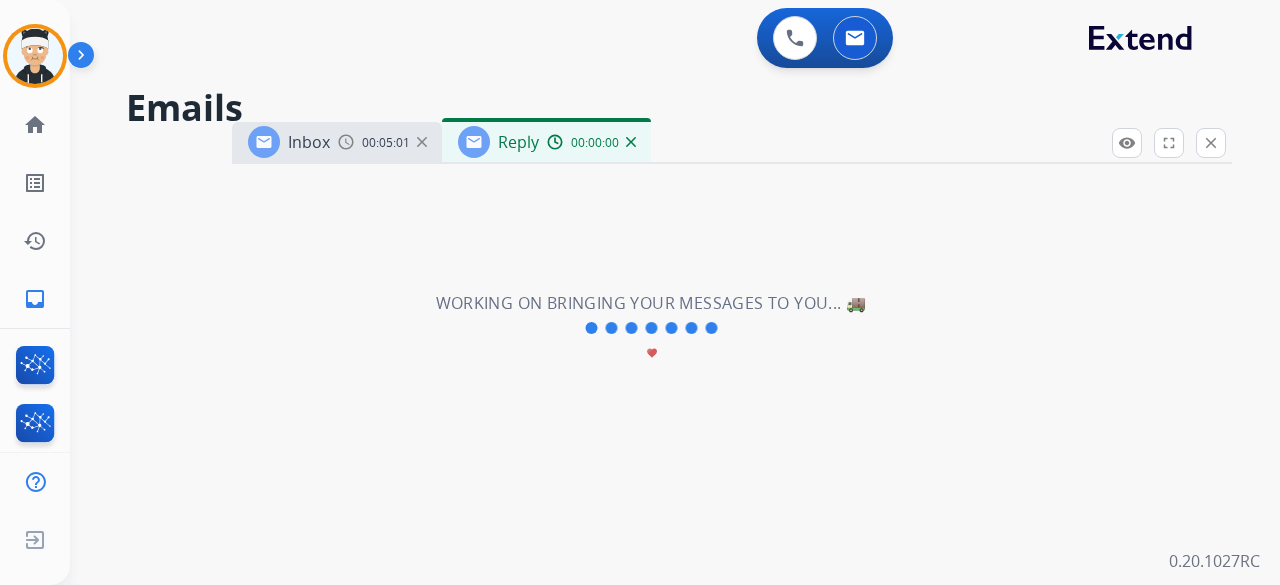 select on "**********" 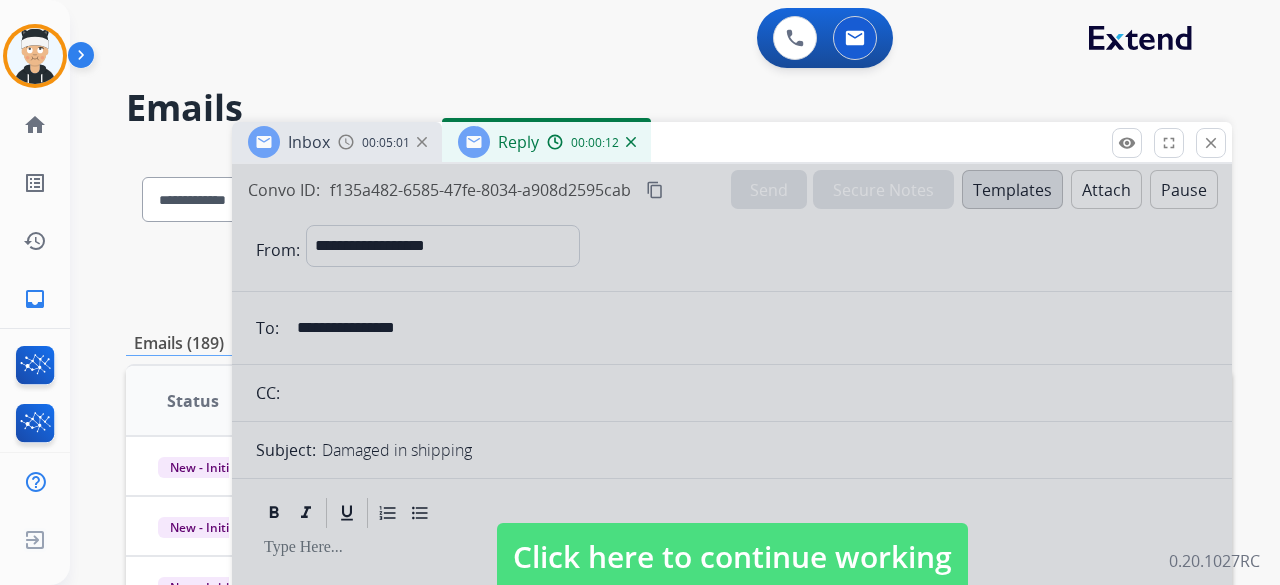 click on "Click here to continue working" at bounding box center [732, 557] 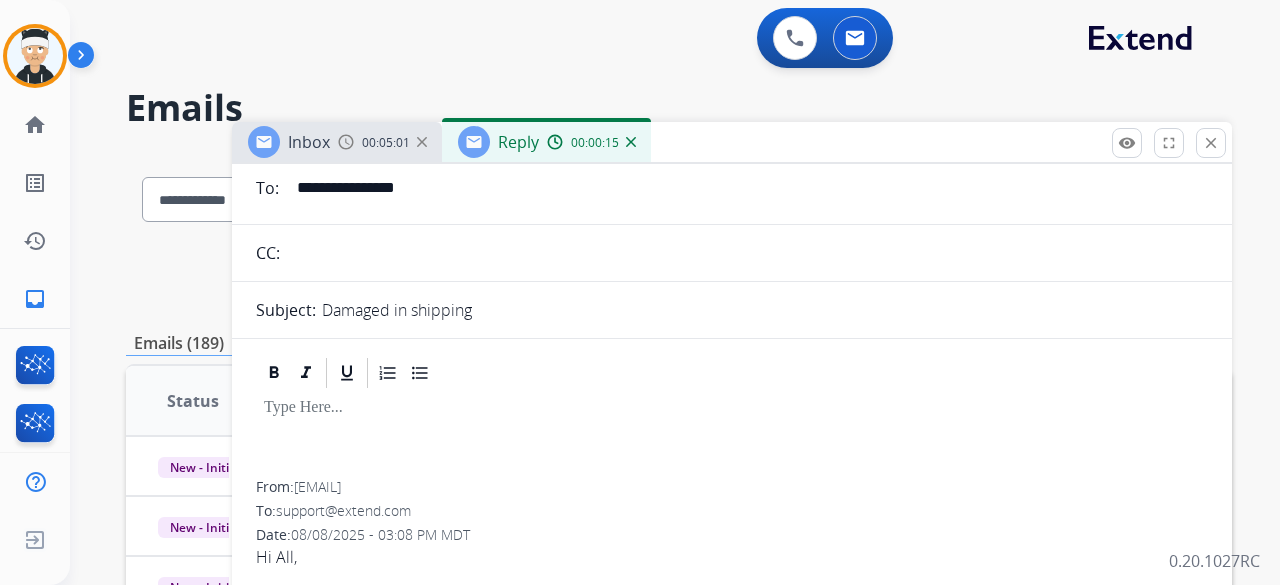 scroll, scrollTop: 0, scrollLeft: 0, axis: both 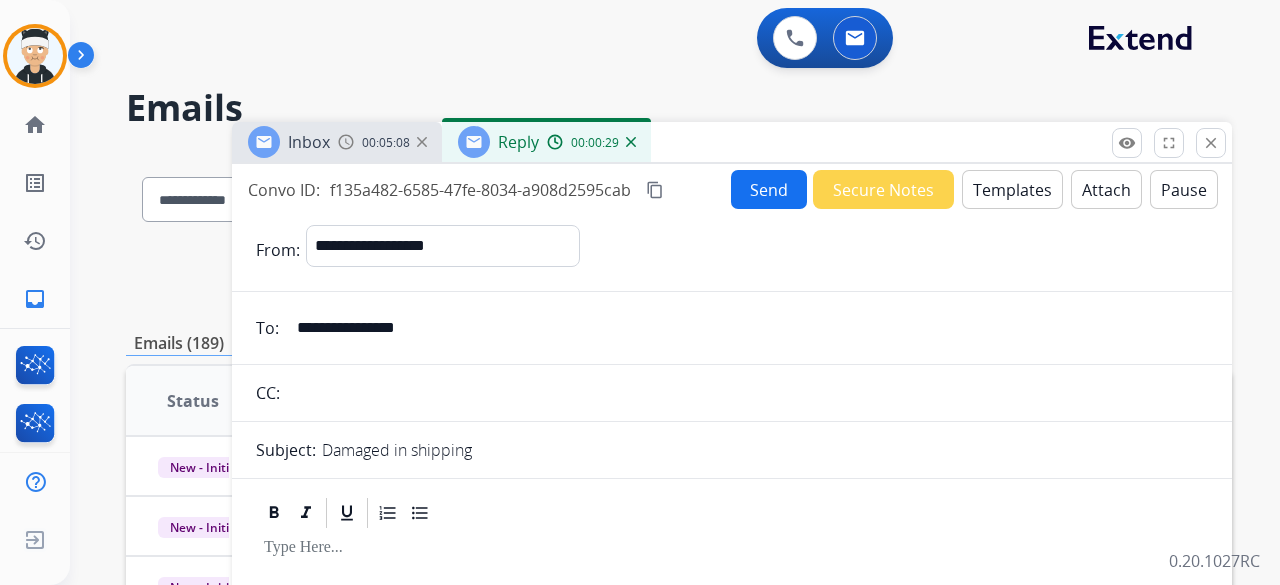 click on "Templates" at bounding box center (1012, 189) 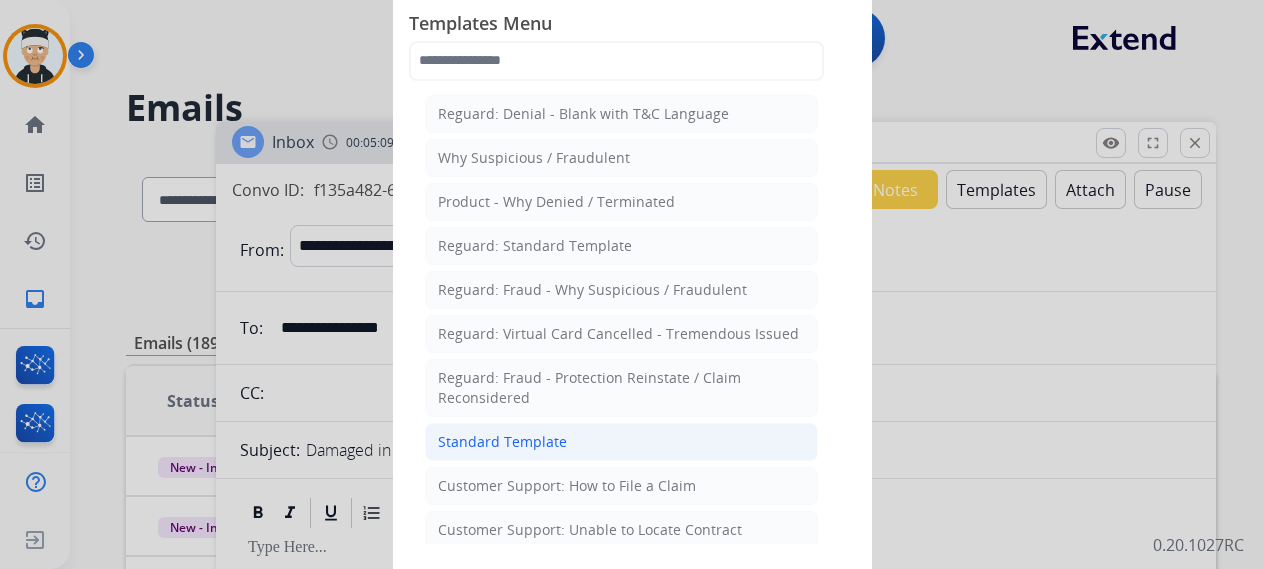 click on "Standard Template" 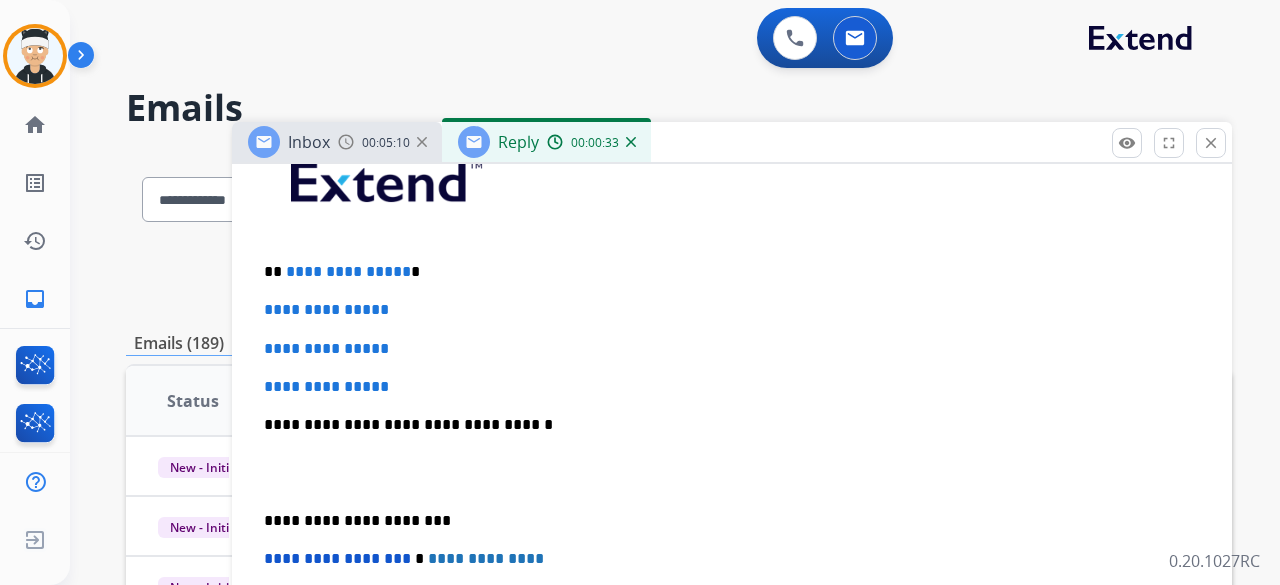 scroll, scrollTop: 500, scrollLeft: 0, axis: vertical 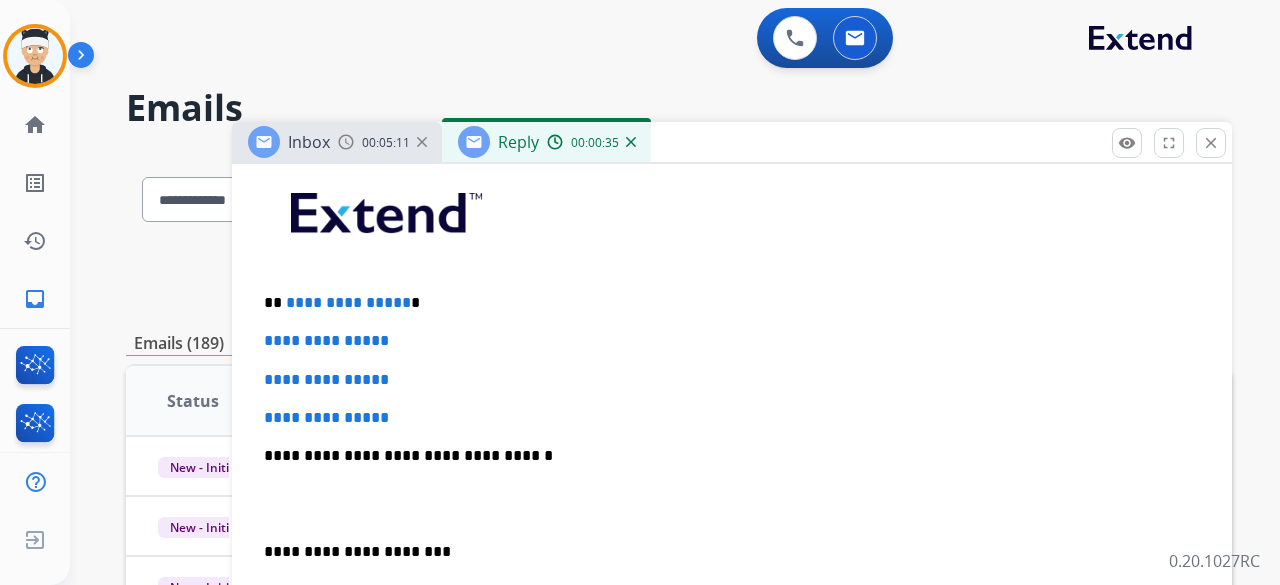 click on "**********" at bounding box center (724, 303) 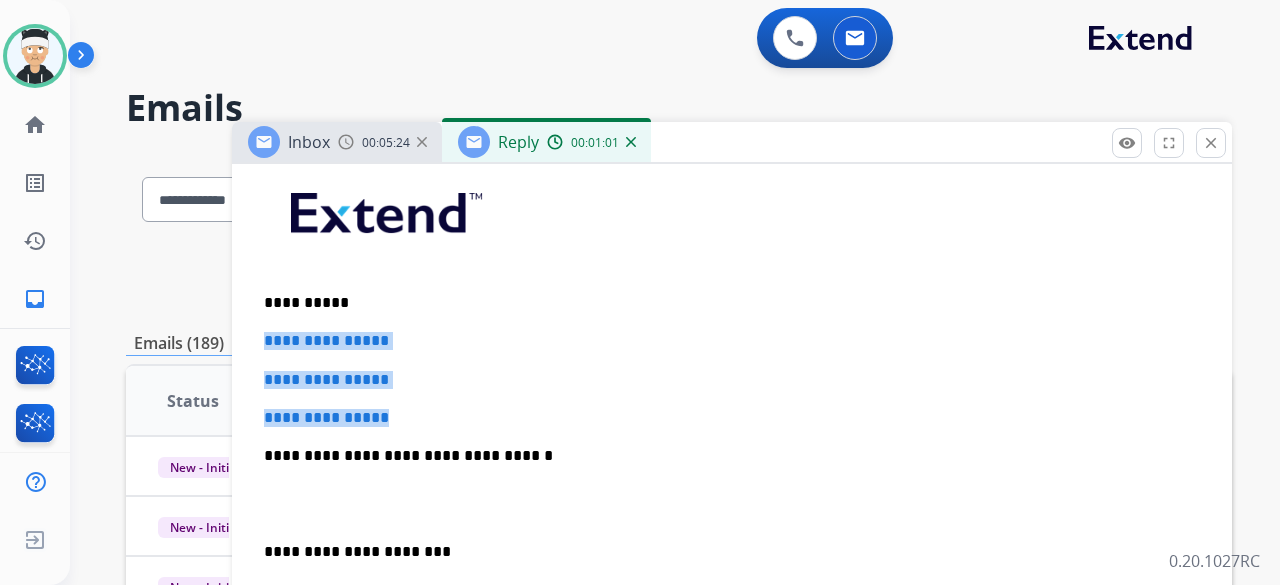 drag, startPoint x: 391, startPoint y: 419, endPoint x: 257, endPoint y: 333, distance: 159.22311 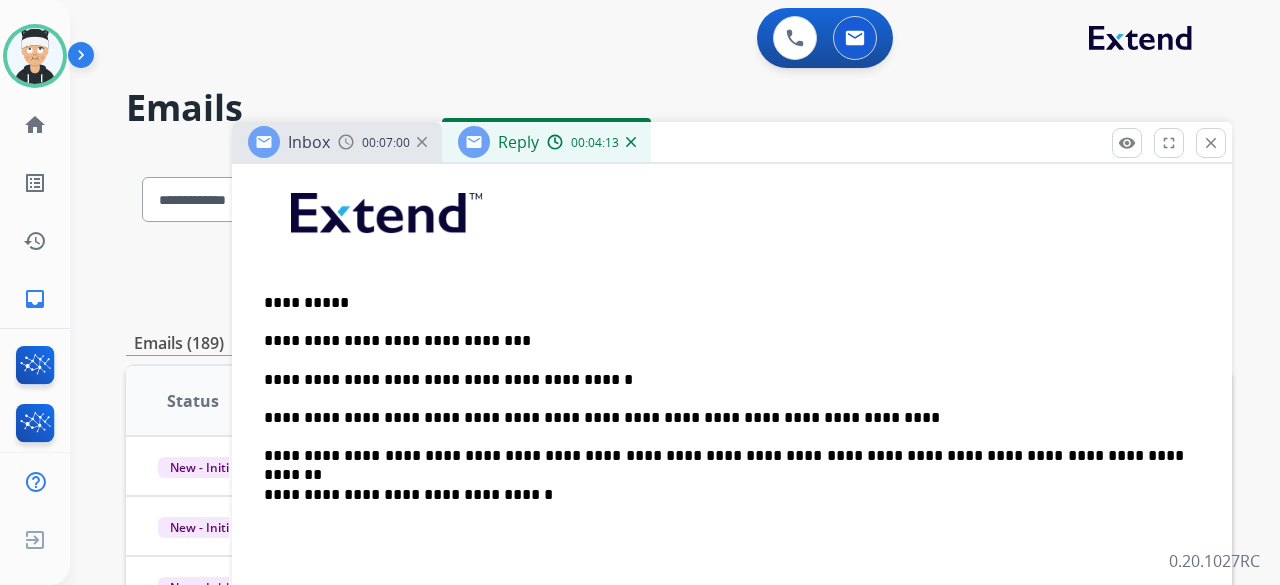 scroll, scrollTop: 2, scrollLeft: 0, axis: vertical 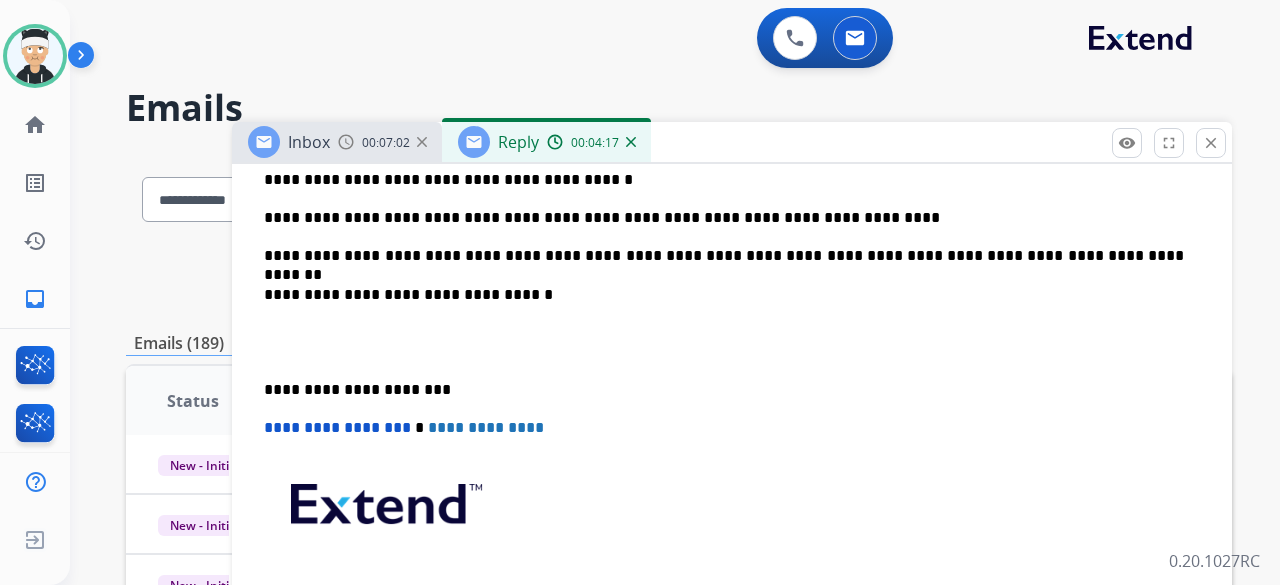 click on "**********" at bounding box center (732, 322) 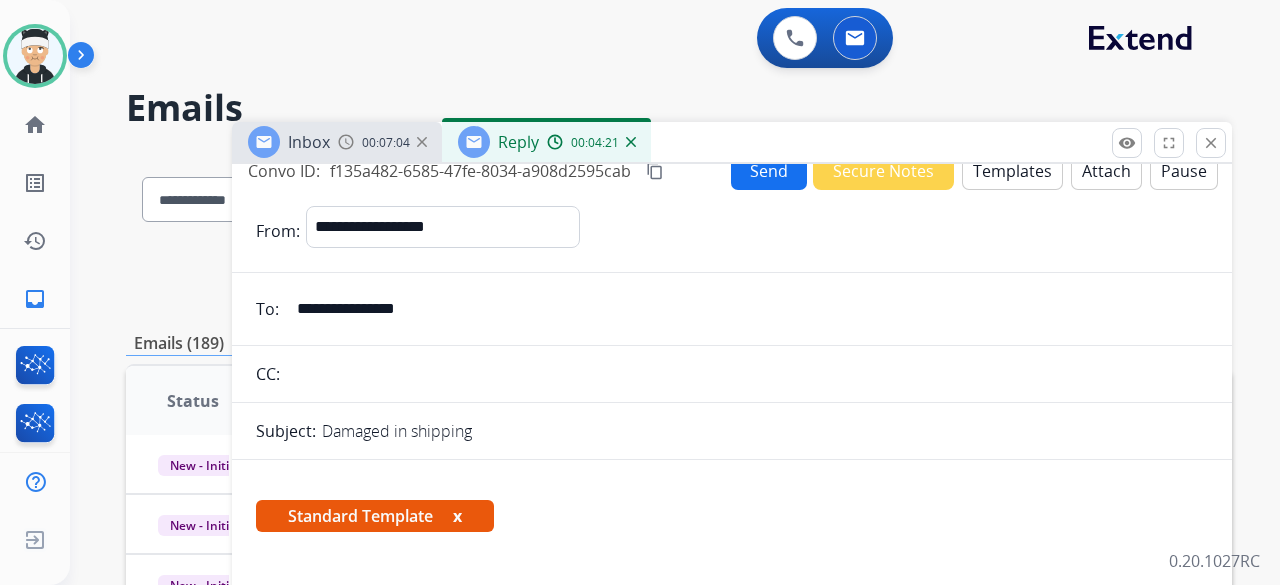 scroll, scrollTop: 0, scrollLeft: 0, axis: both 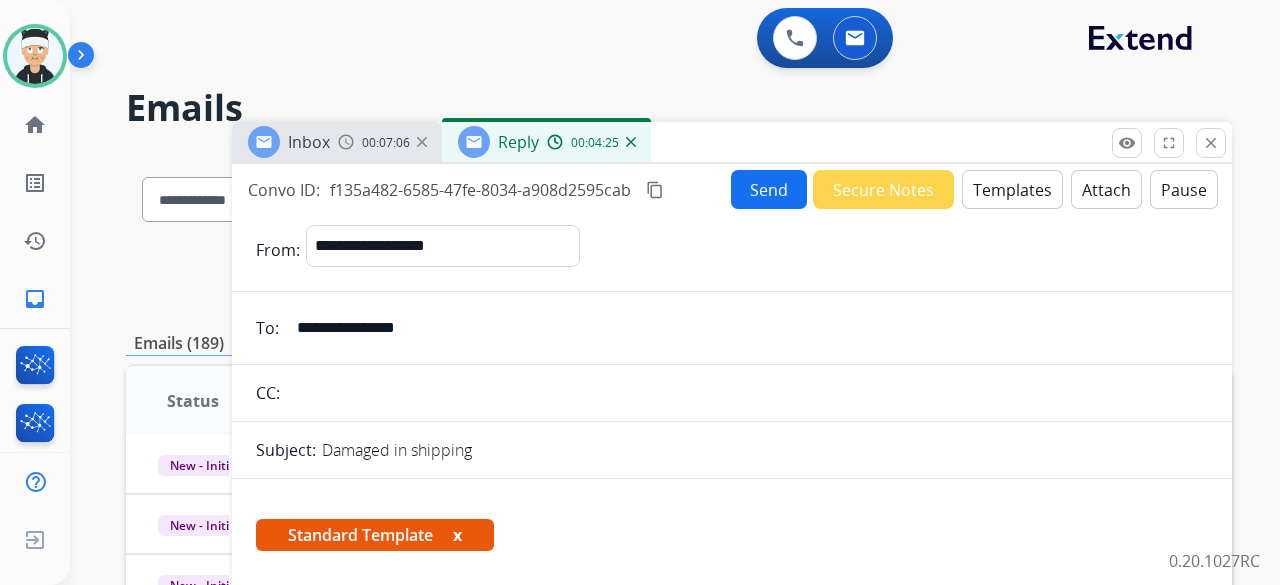 click on "Send" at bounding box center (769, 189) 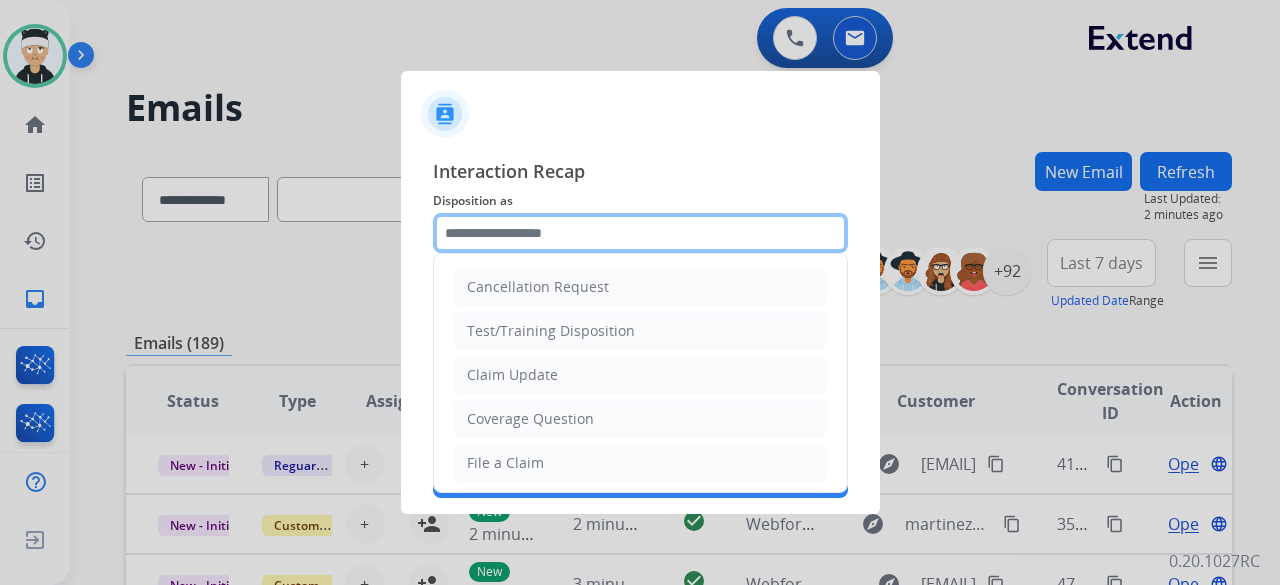 click 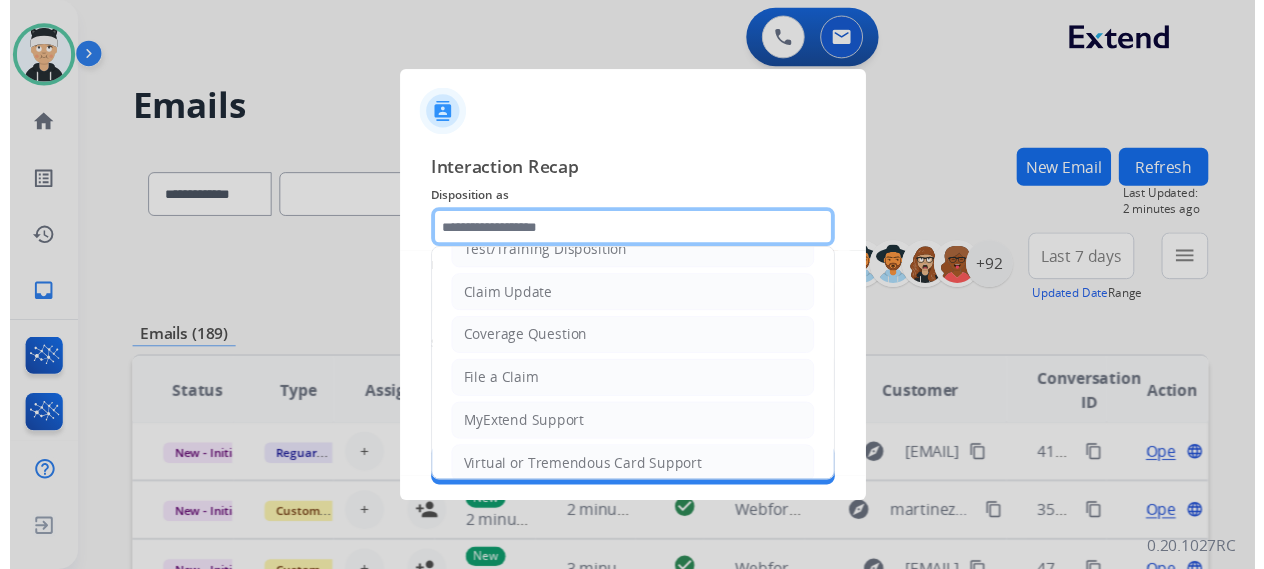 scroll, scrollTop: 0, scrollLeft: 0, axis: both 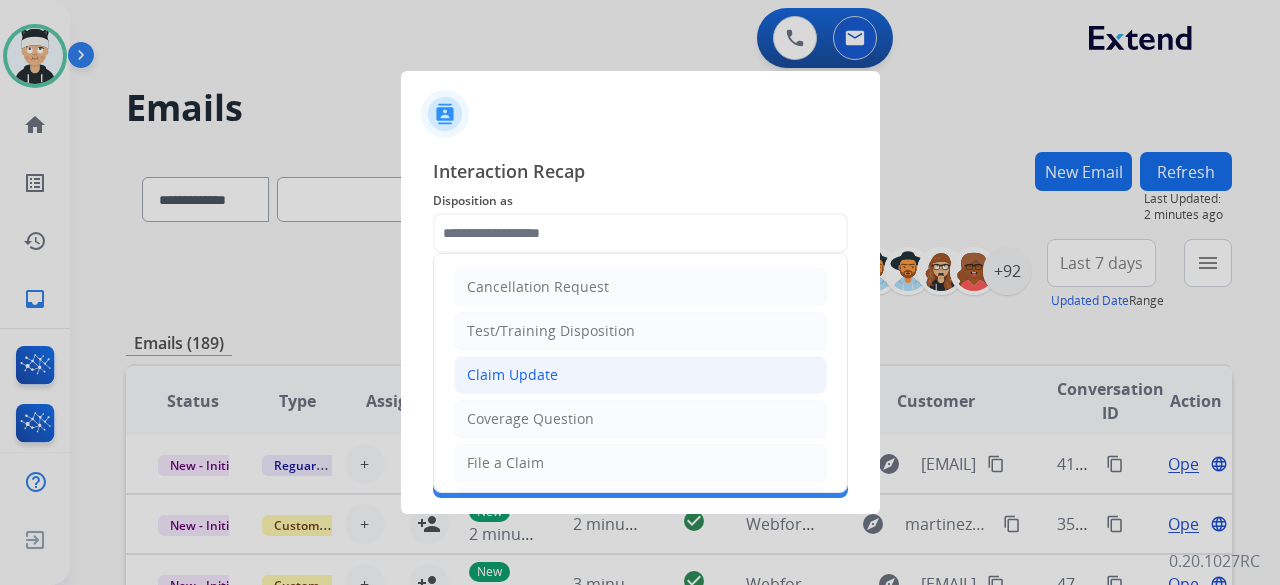 click on "Claim Update" 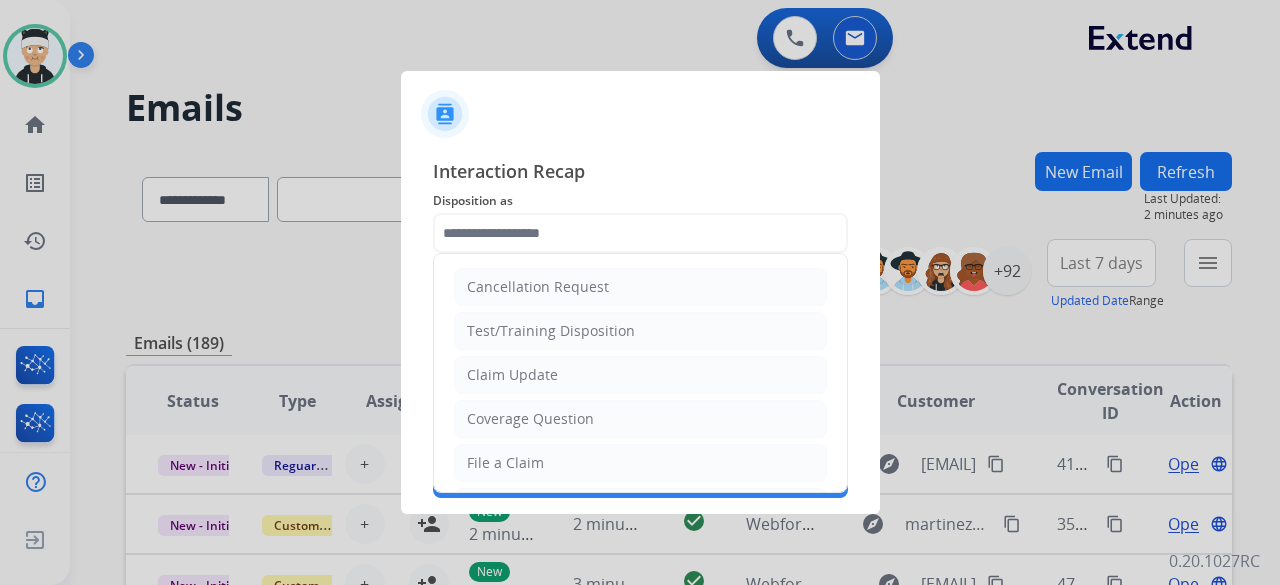 type on "**********" 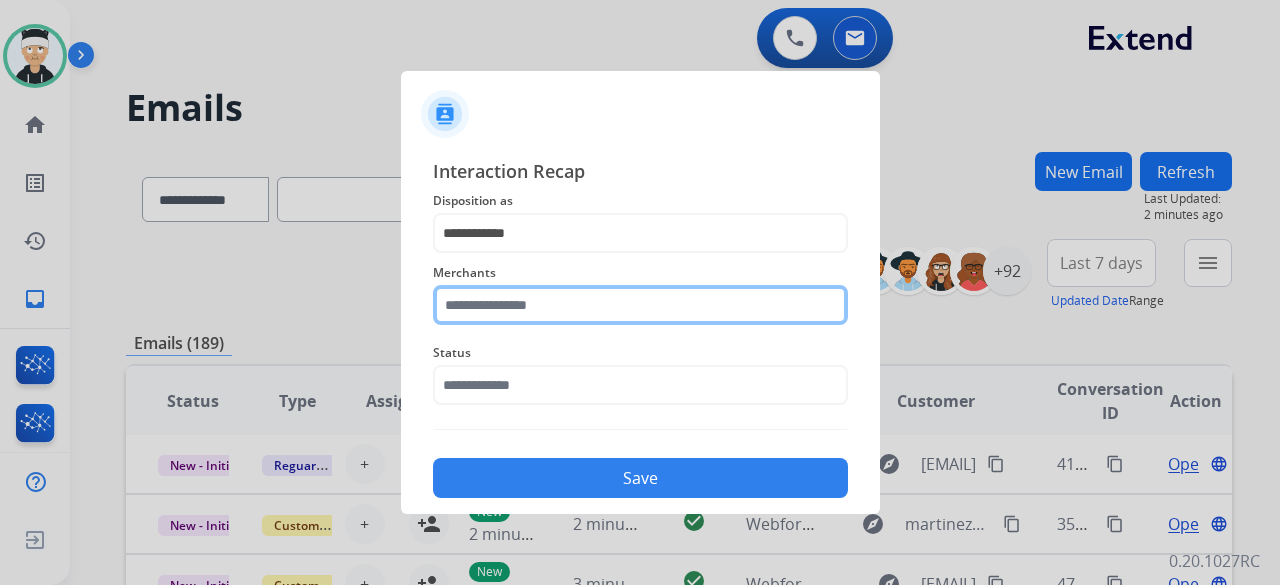 click 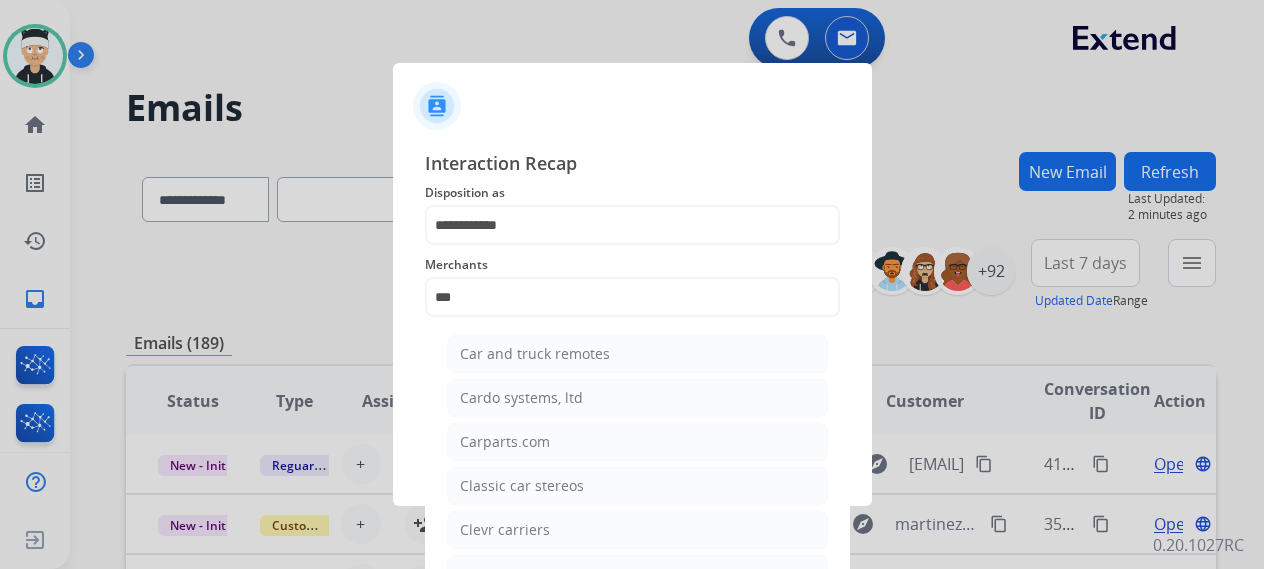 click on "Carparts.com" 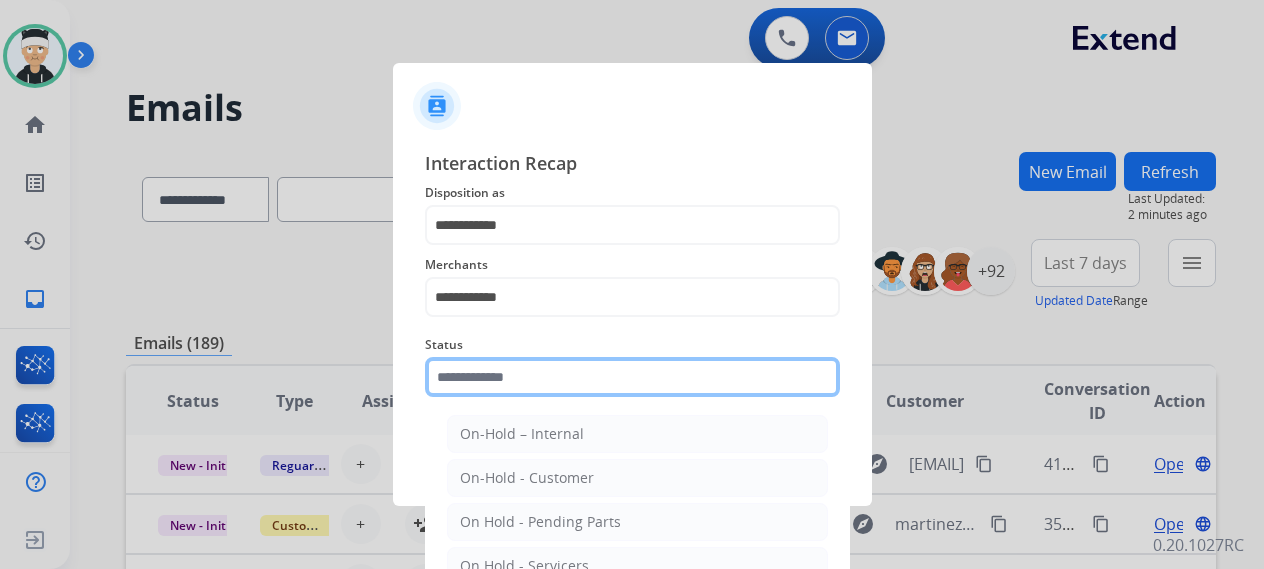 click 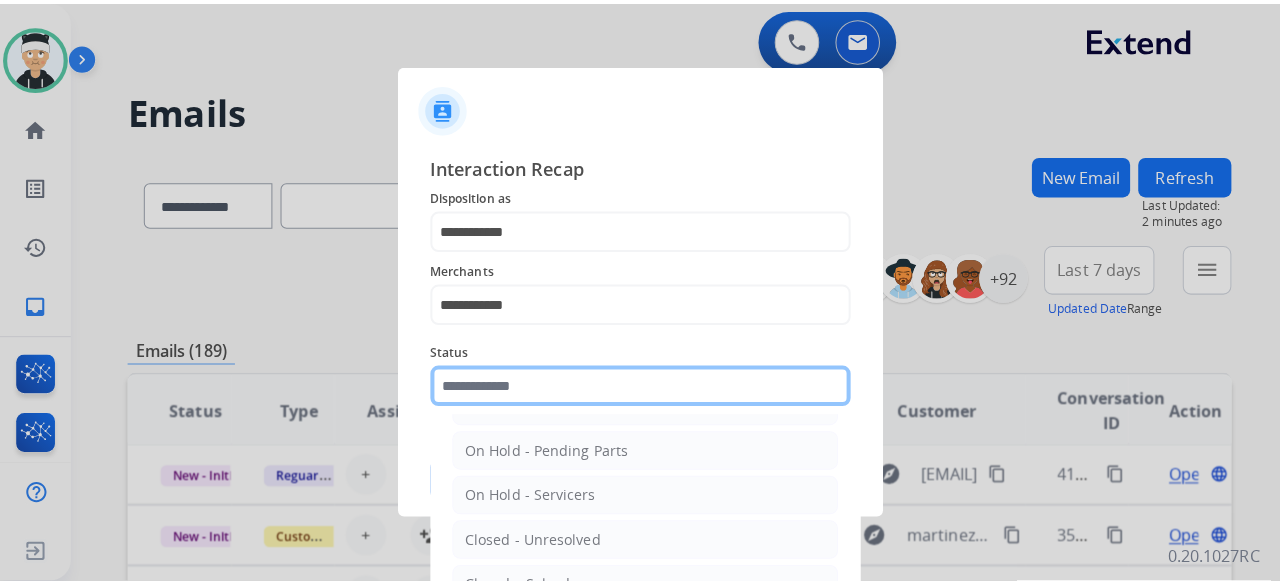 scroll, scrollTop: 114, scrollLeft: 0, axis: vertical 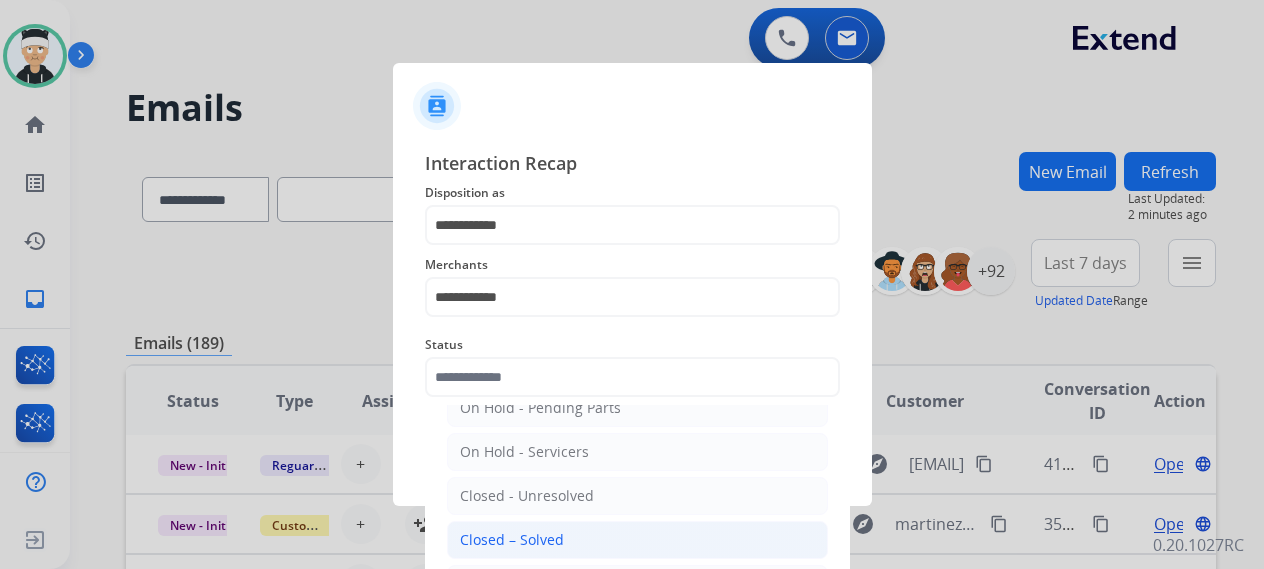 click on "Closed – Solved" 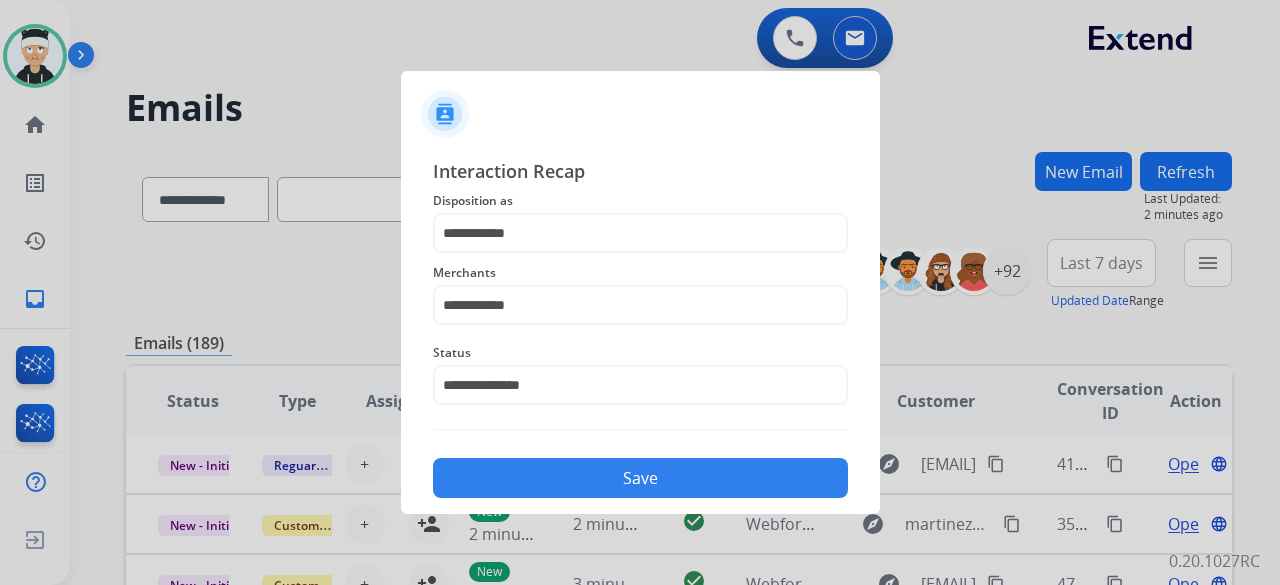 click on "Save" 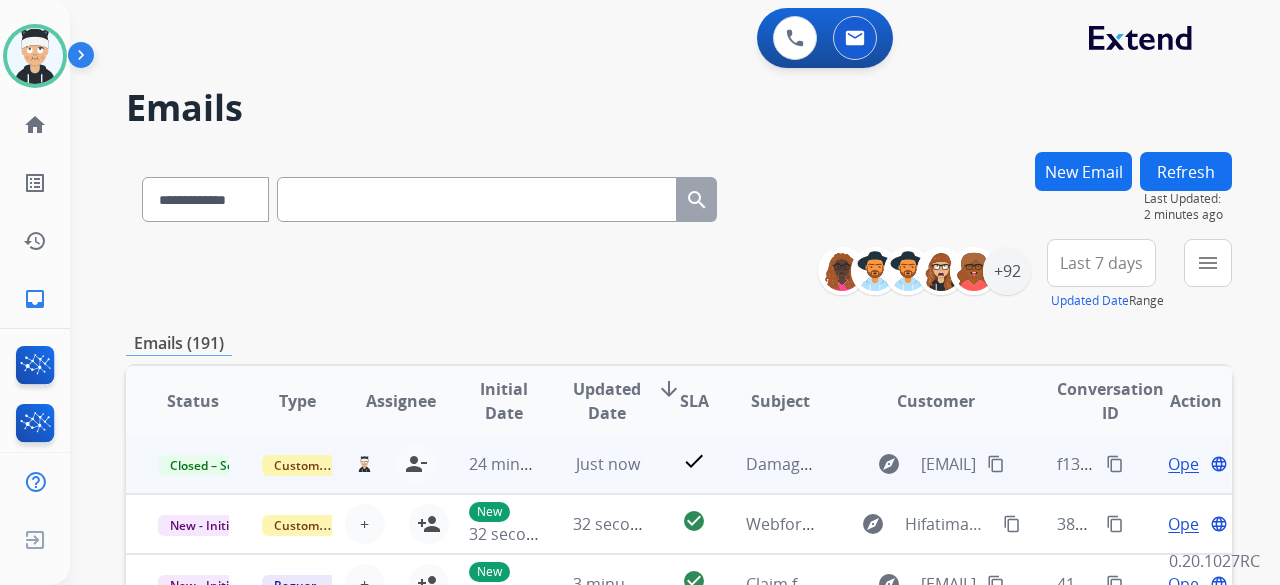 click on "content_copy" at bounding box center (1115, 464) 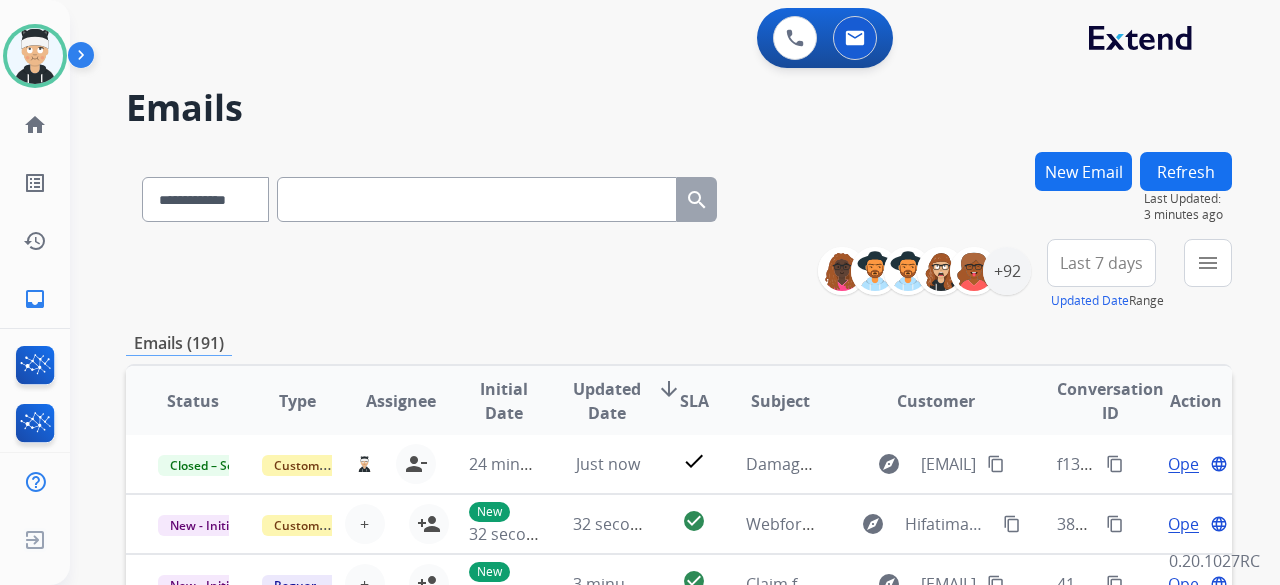 scroll, scrollTop: 0, scrollLeft: 0, axis: both 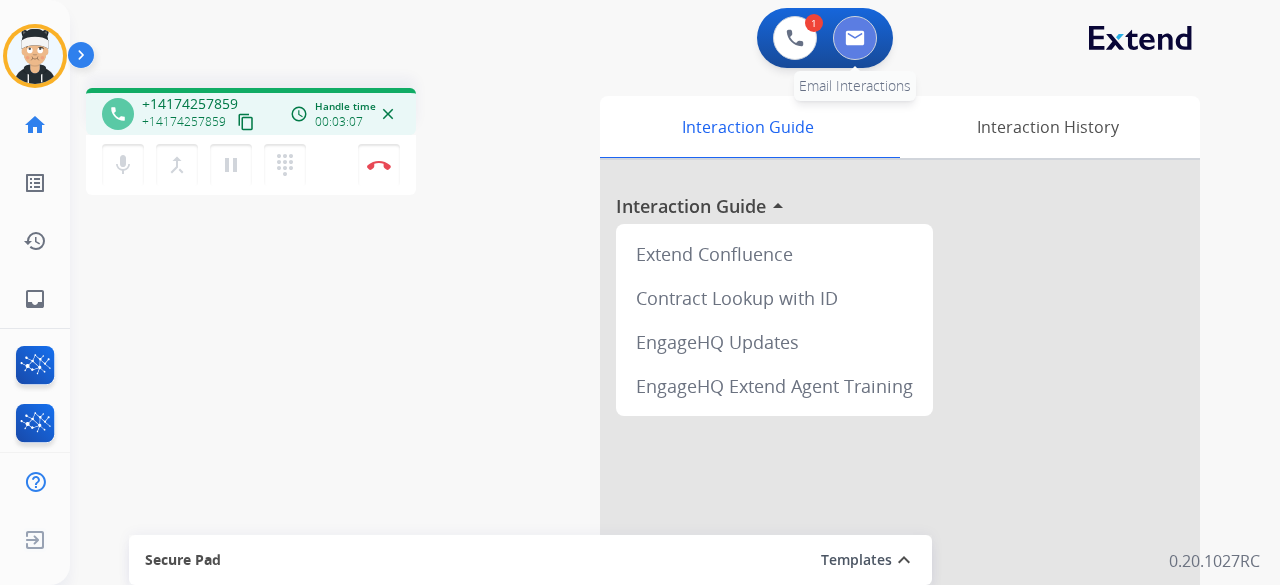 click at bounding box center (855, 38) 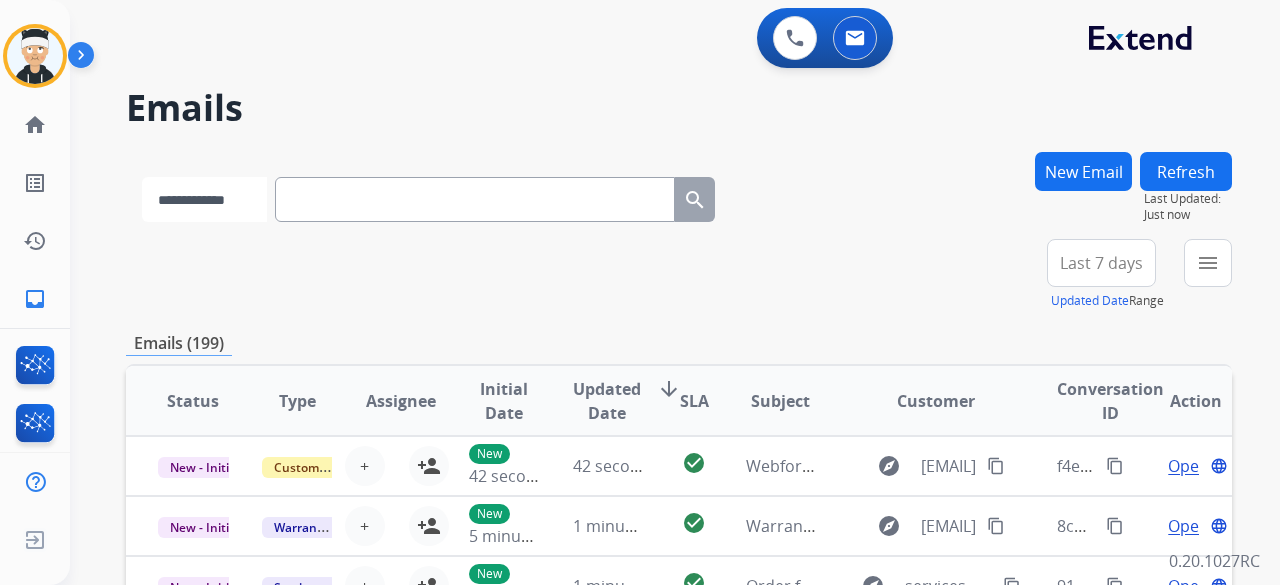 click on "**********" at bounding box center [204, 199] 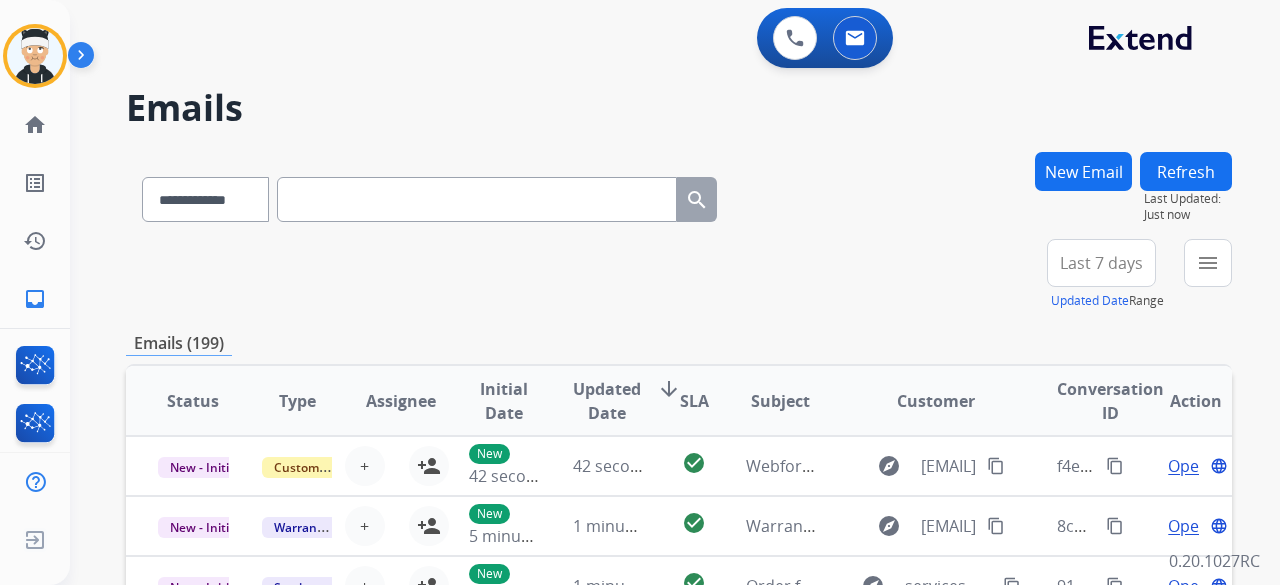 click at bounding box center [477, 199] 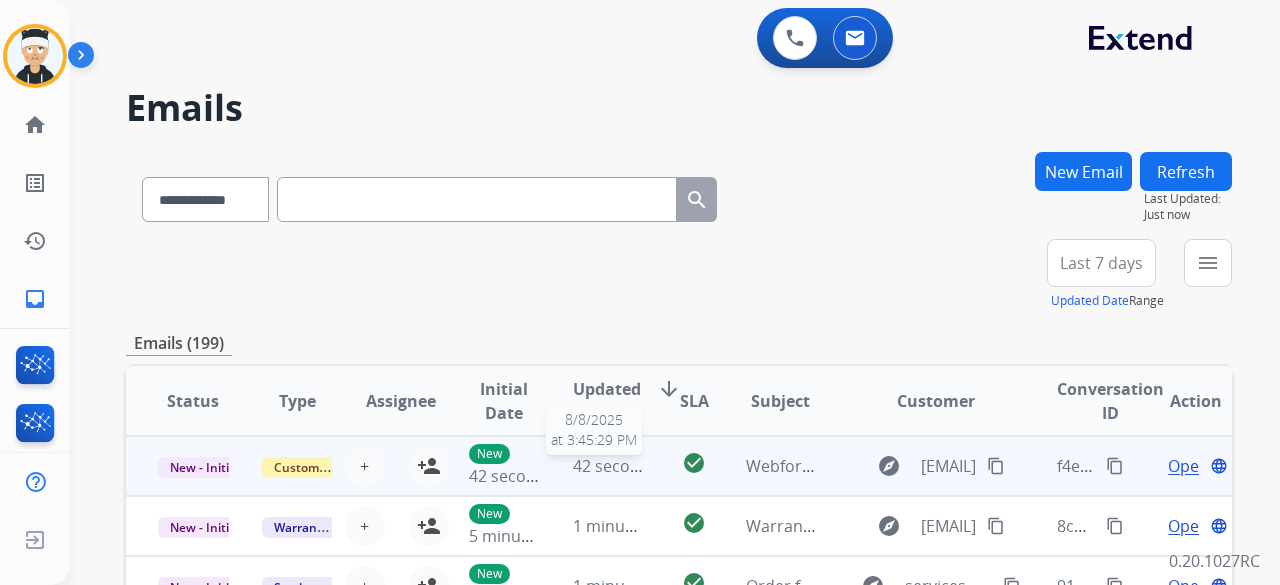 click on "42 seconds ago" at bounding box center (631, 466) 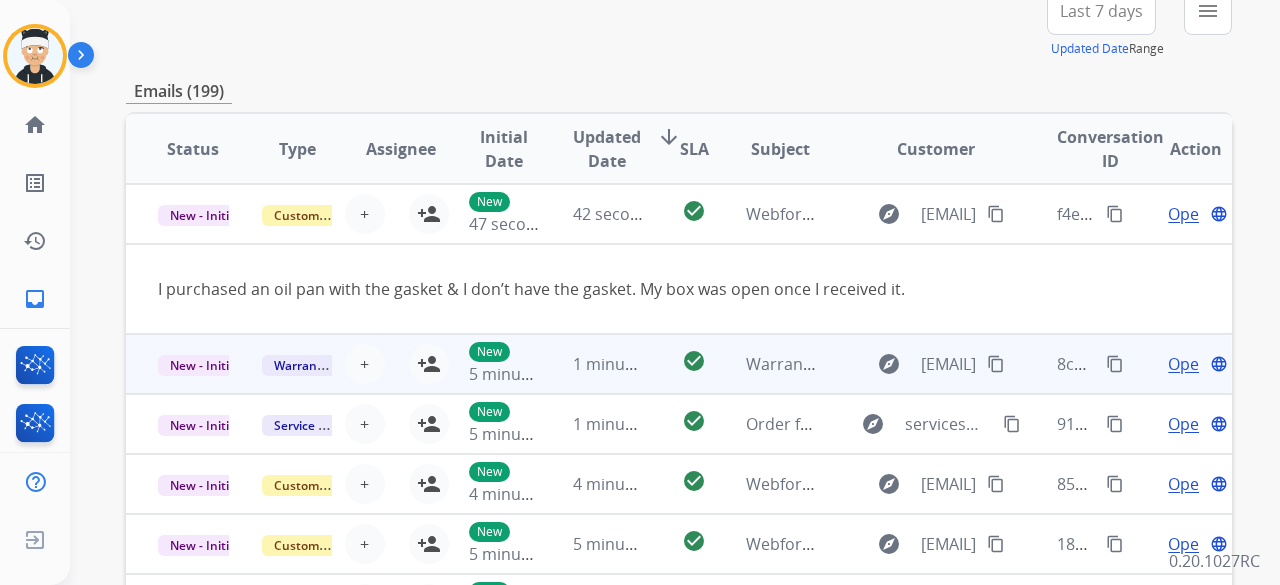 scroll, scrollTop: 300, scrollLeft: 0, axis: vertical 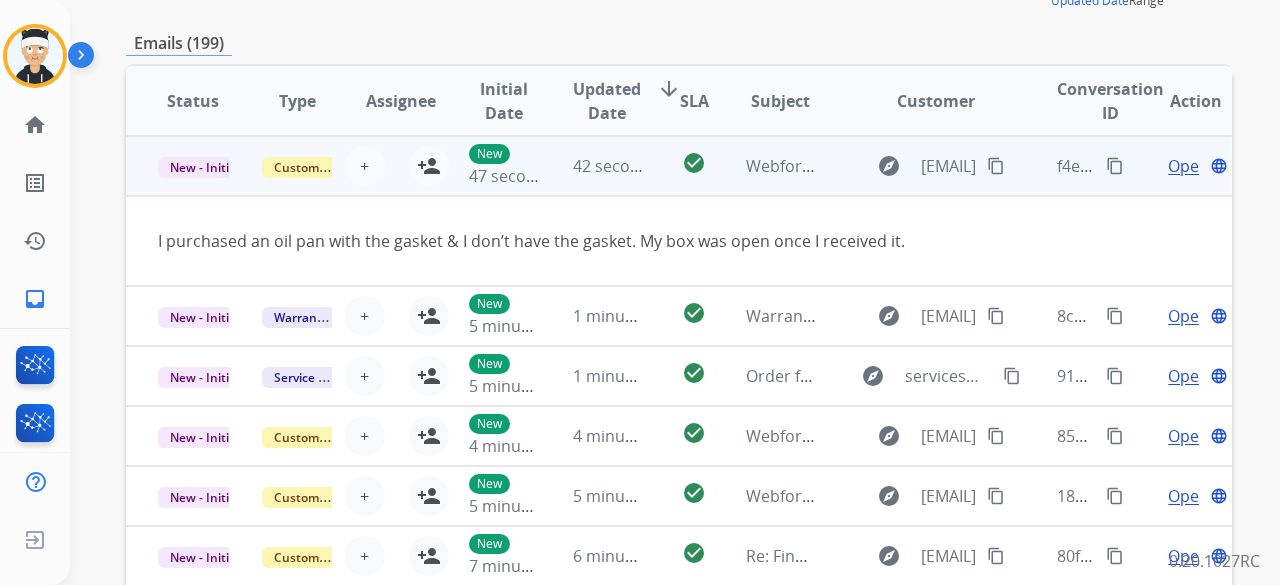 click on "Open" at bounding box center [1188, 166] 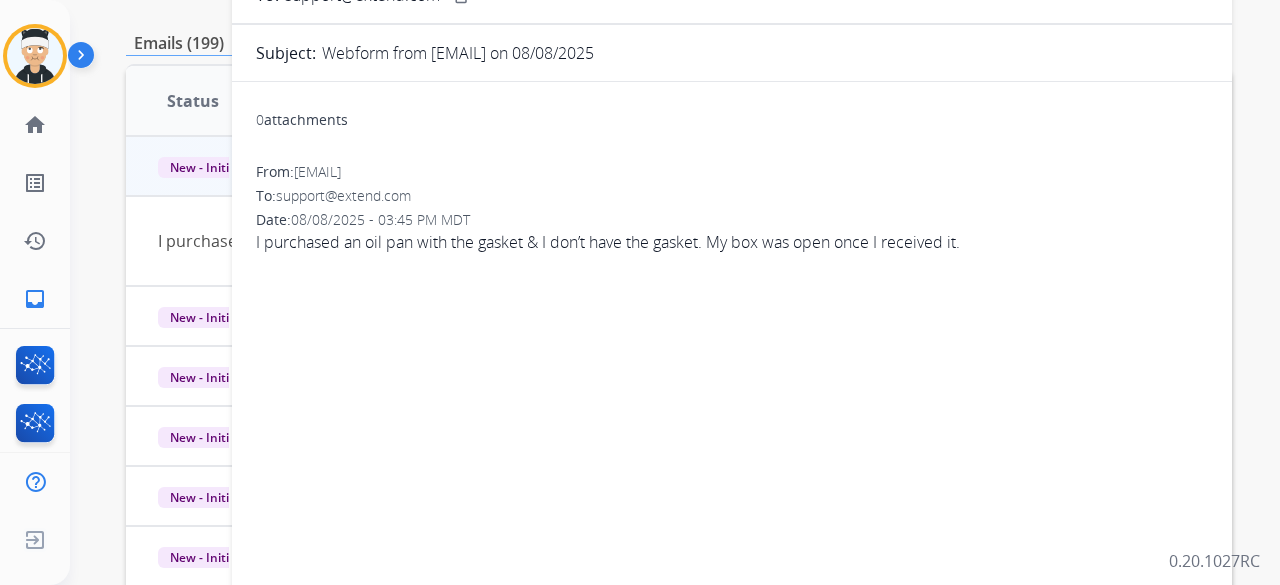 scroll, scrollTop: 0, scrollLeft: 0, axis: both 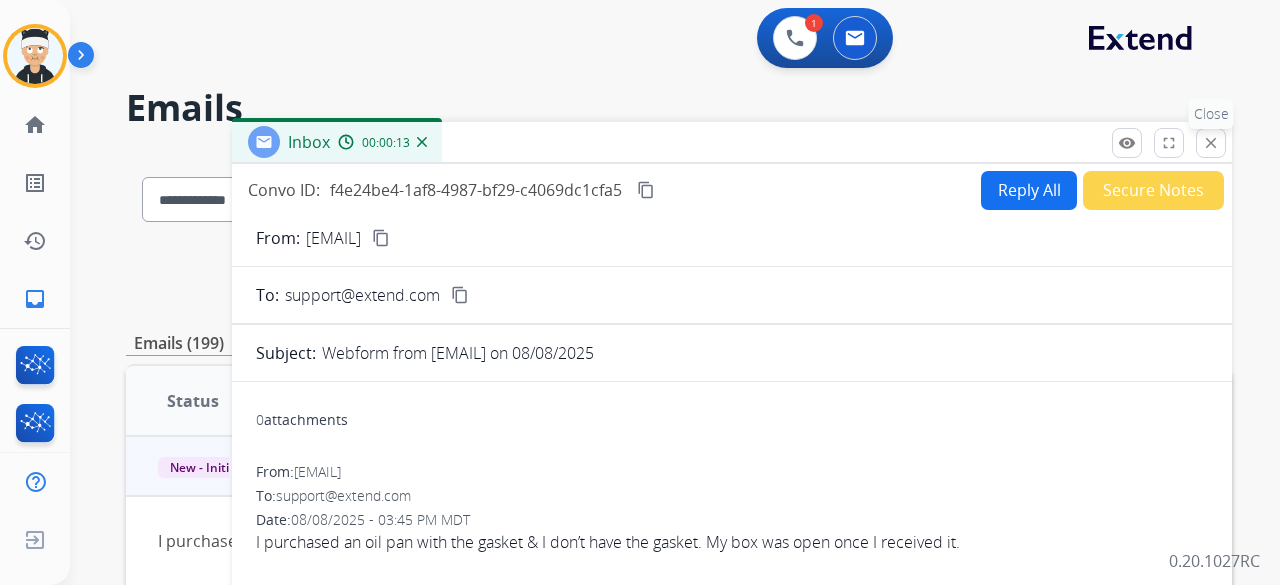 click on "close" at bounding box center [1211, 143] 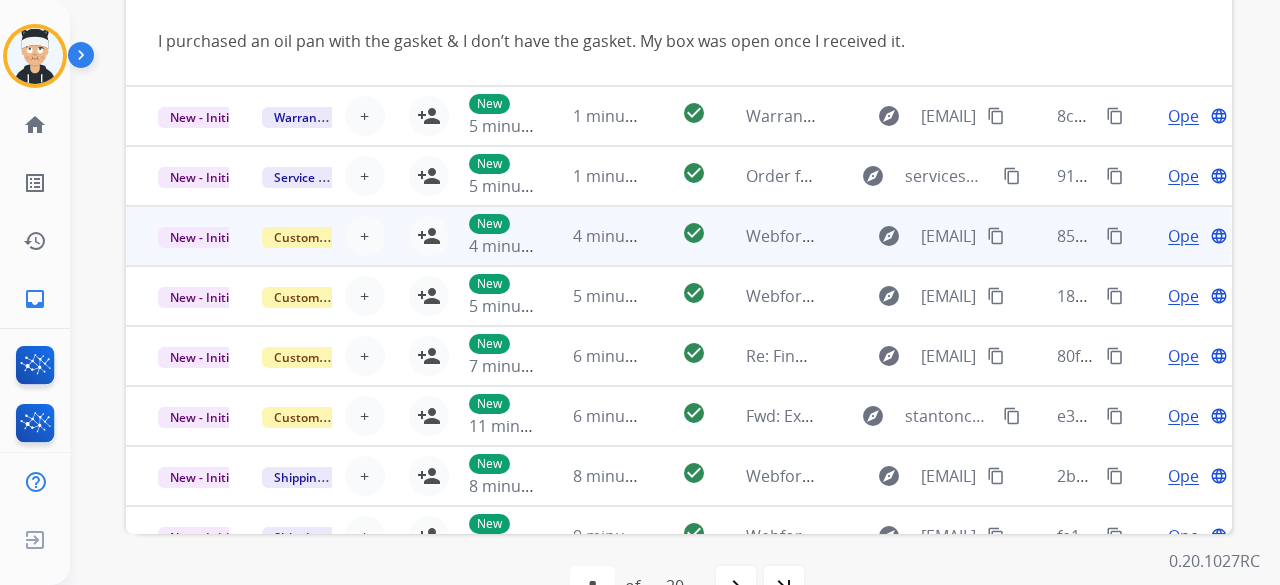 scroll, scrollTop: 0, scrollLeft: 0, axis: both 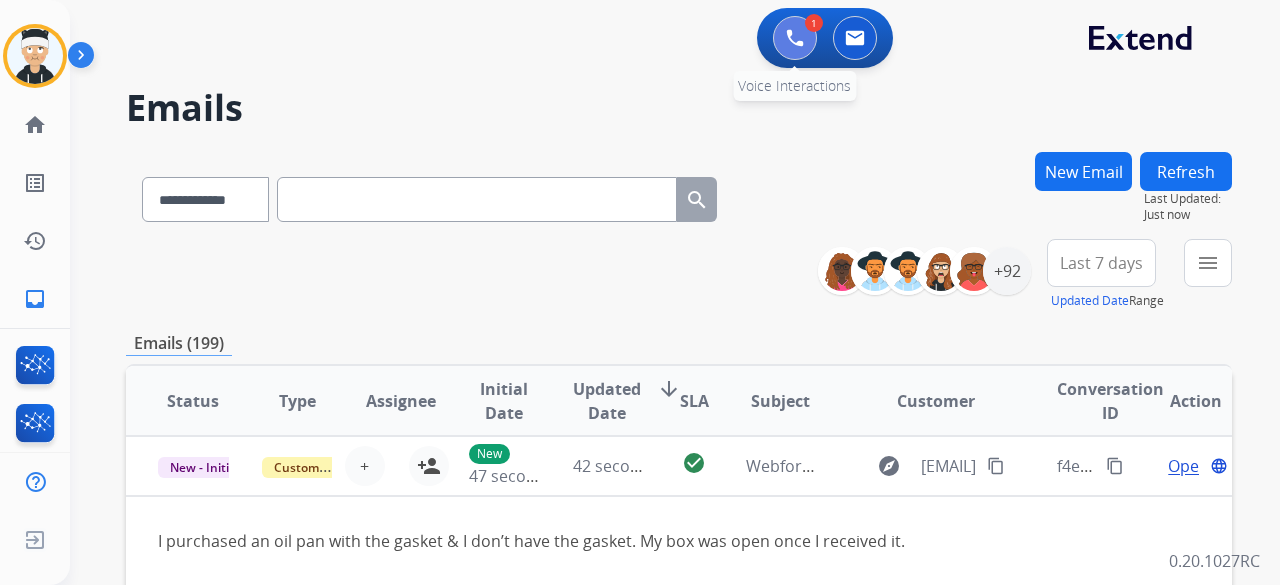 click at bounding box center (795, 38) 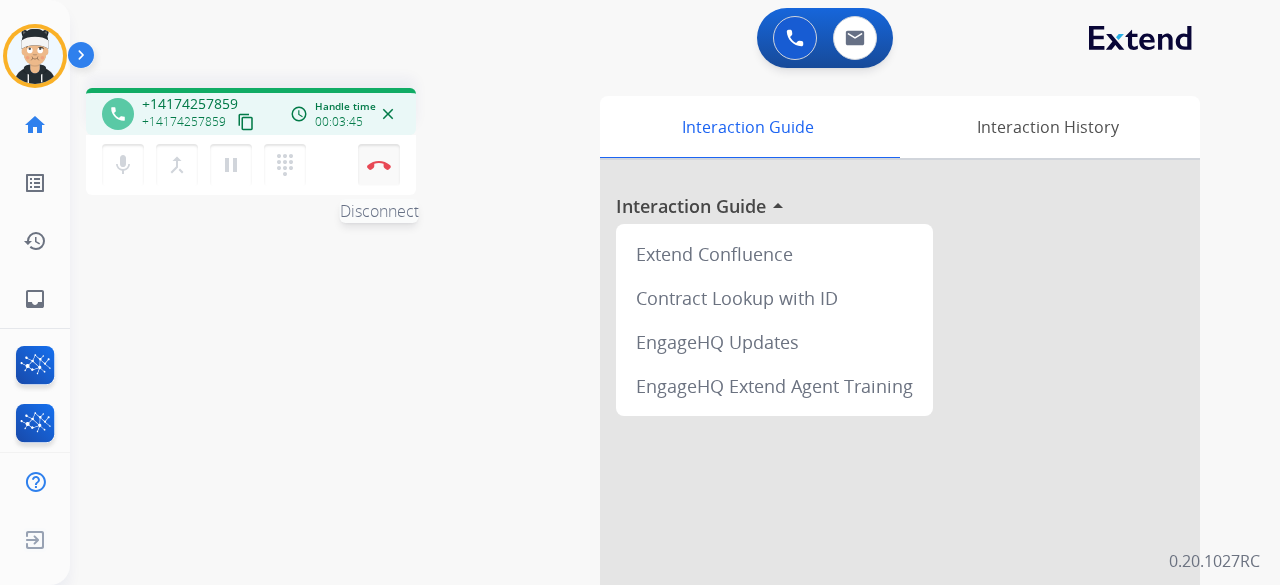 click on "Disconnect" at bounding box center (379, 165) 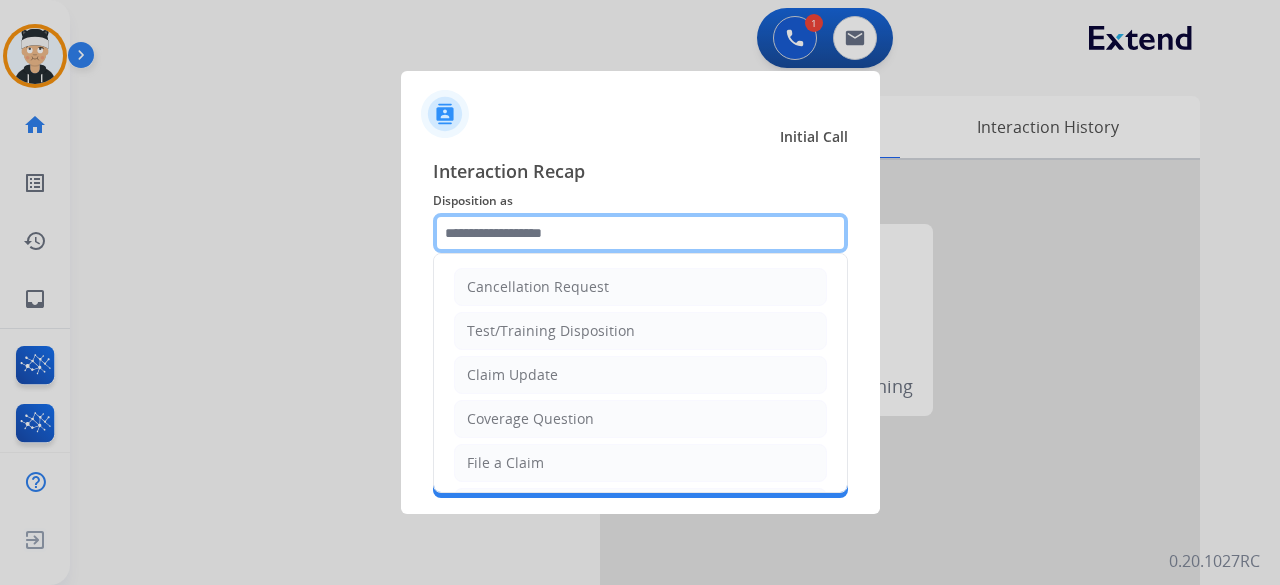 click 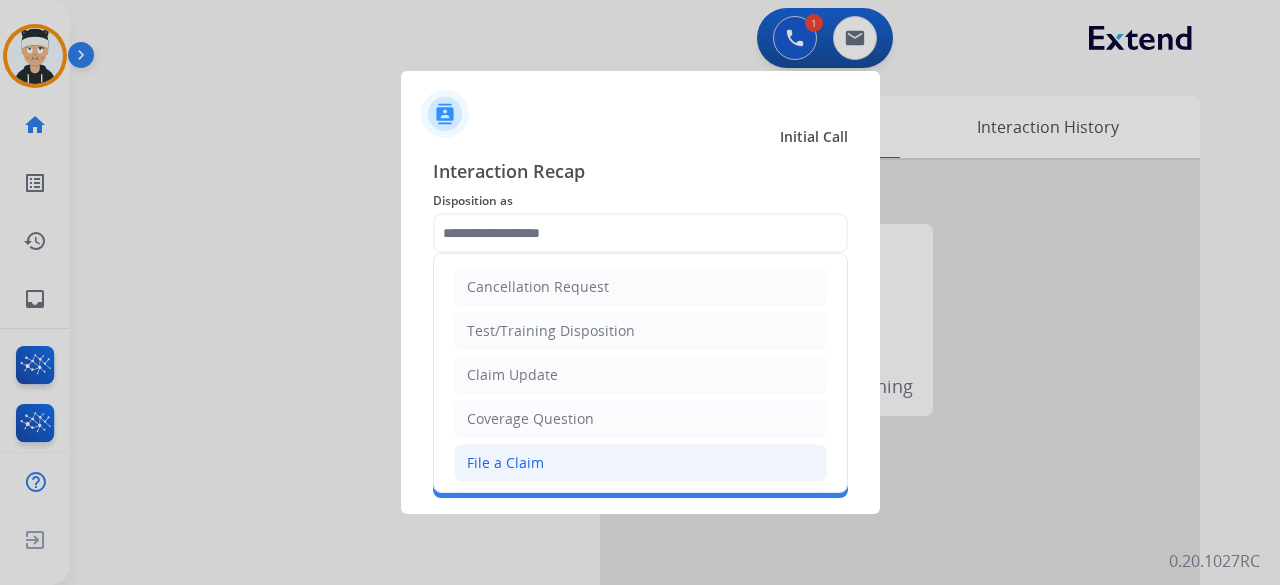 click on "File a Claim" 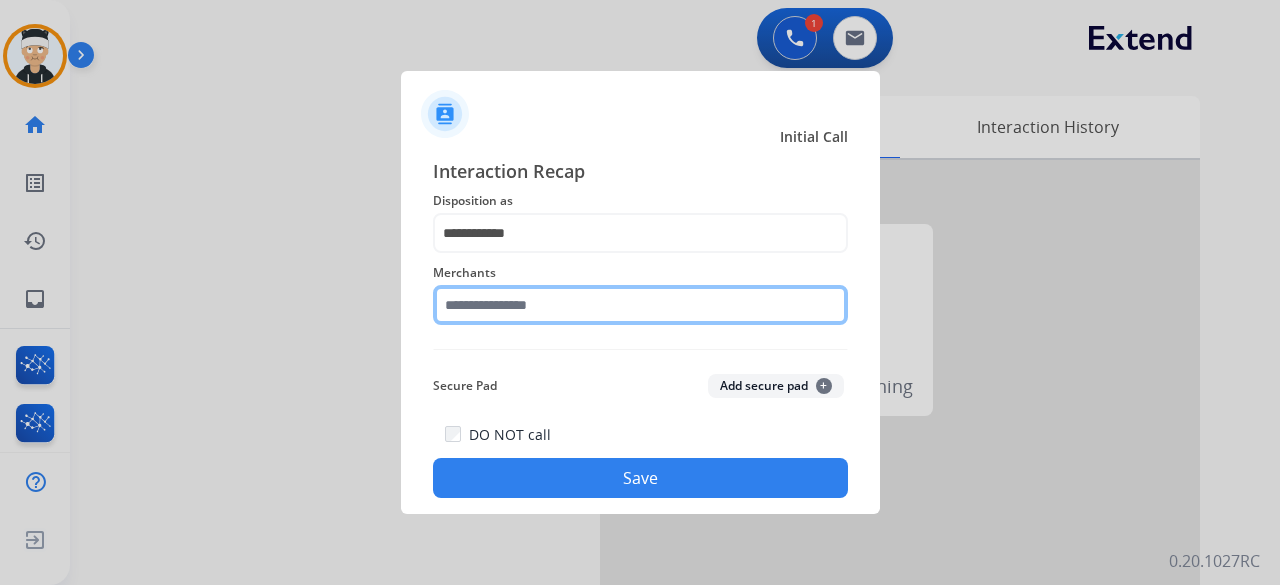 click 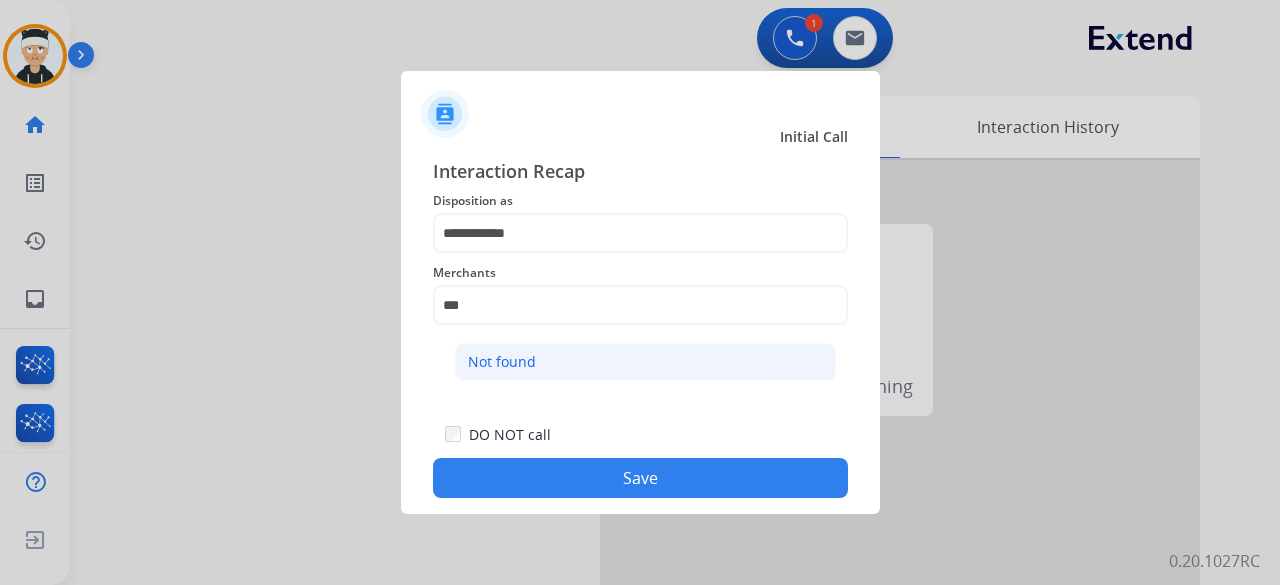 click on "Not found" 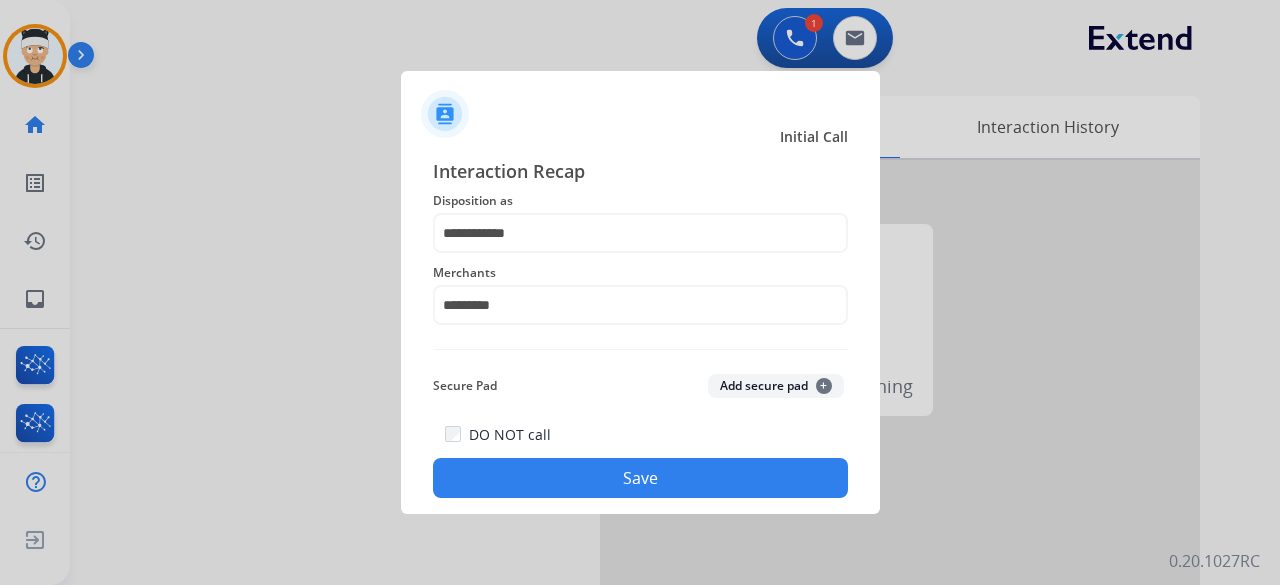 click on "Save" 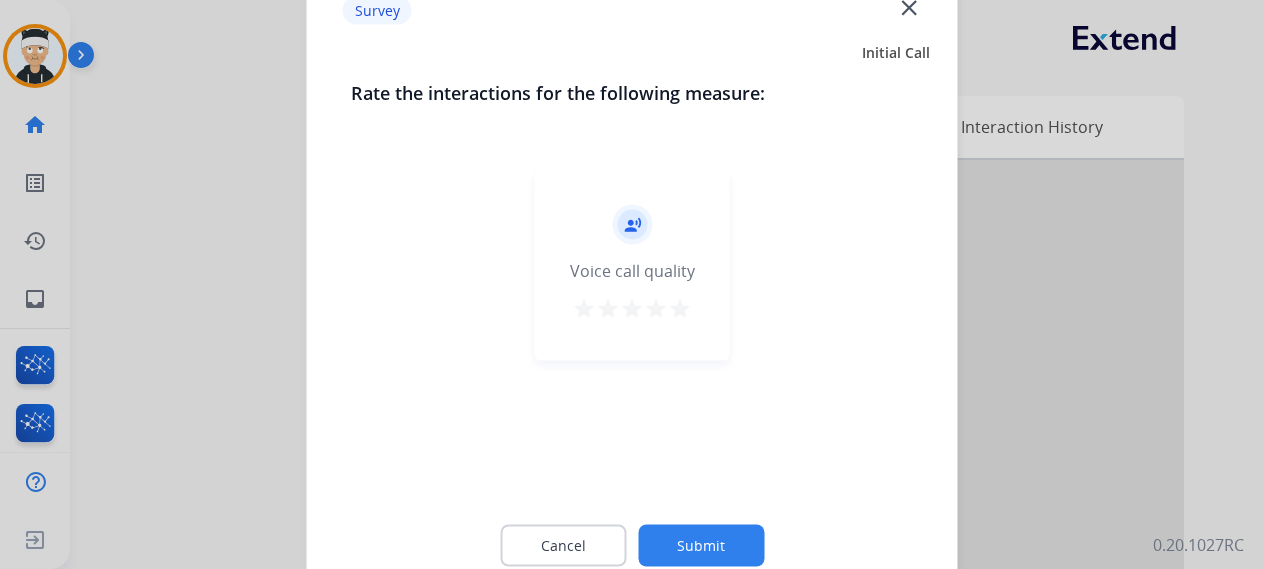 click on "record_voice_over   Voice call quality   star   star   star   star   star" 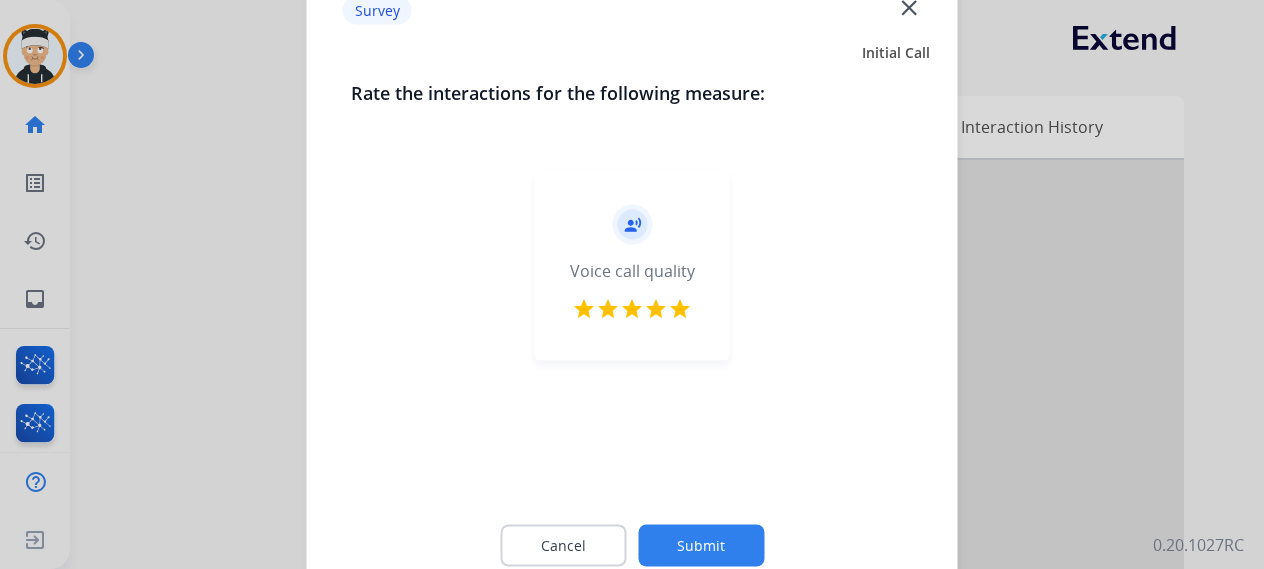 click on "Cancel Submit" 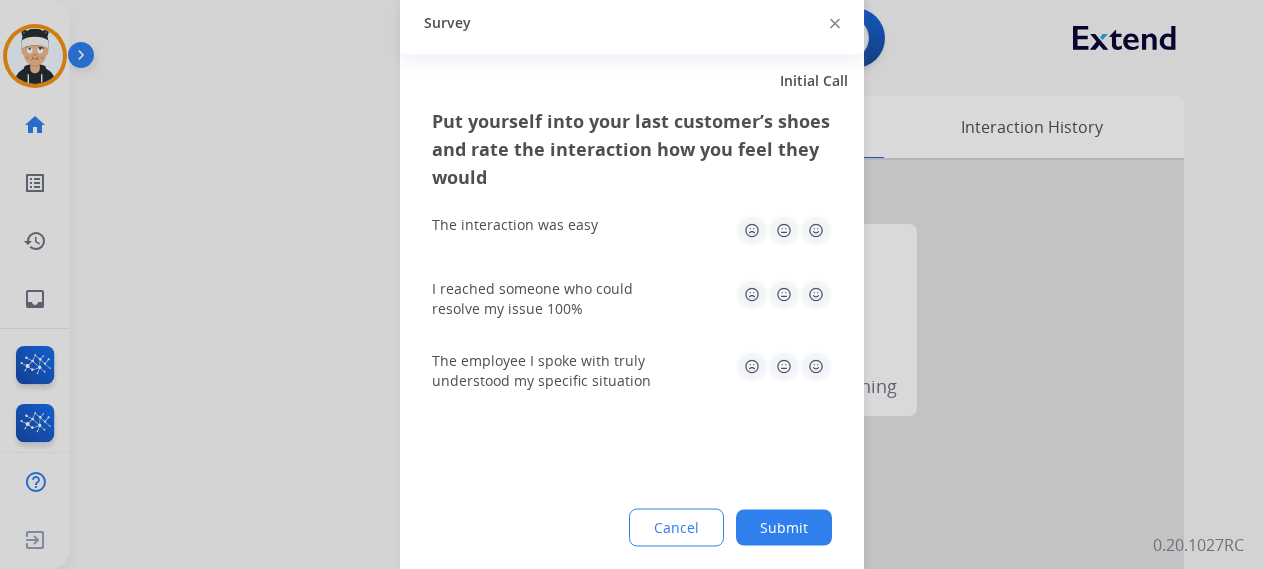 click 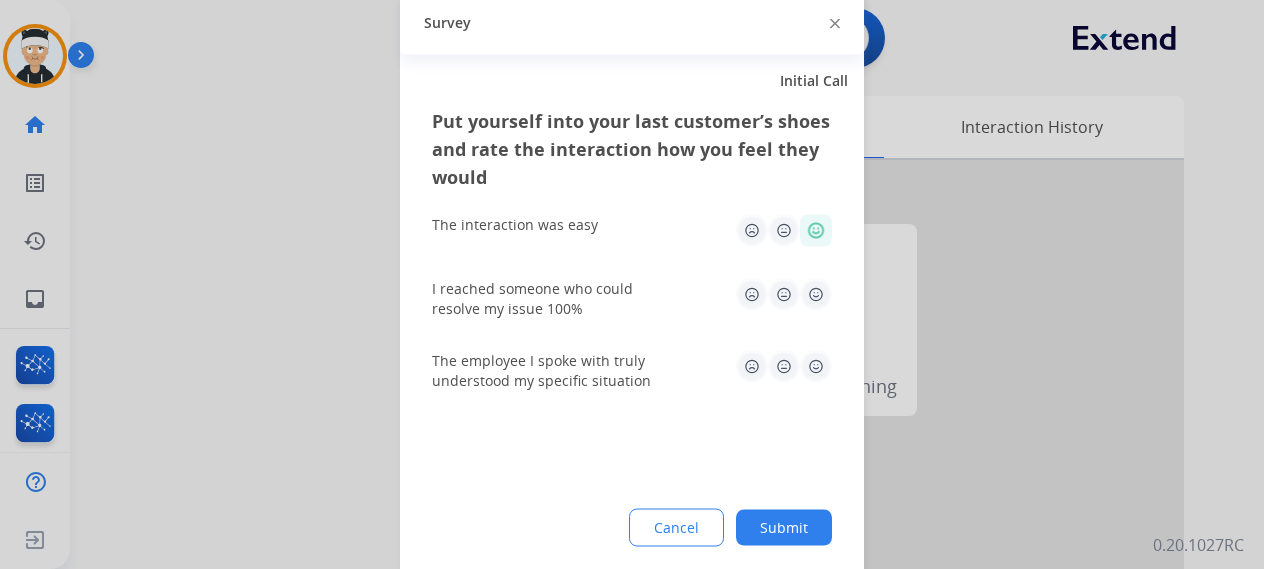 drag, startPoint x: 806, startPoint y: 285, endPoint x: 810, endPoint y: 317, distance: 32.24903 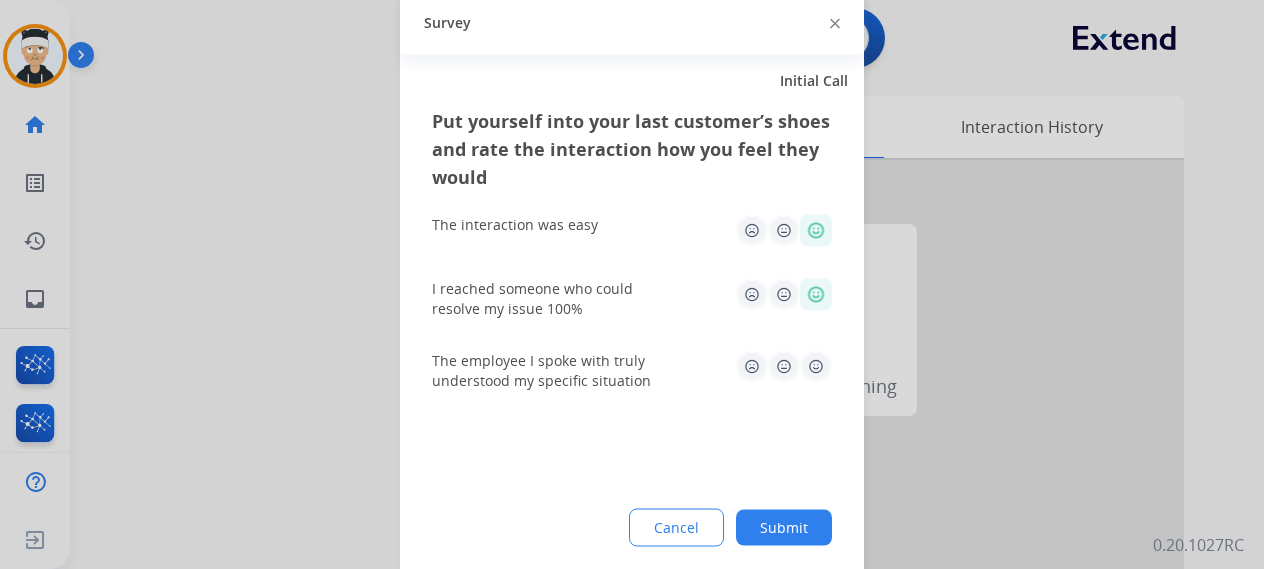 click 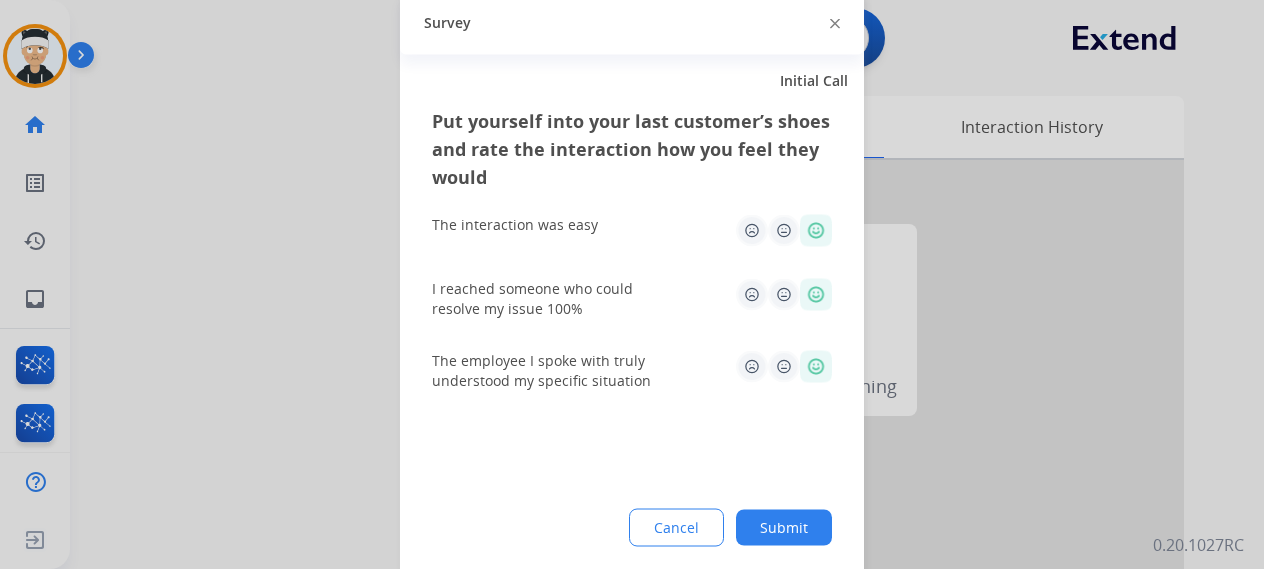 click on "Submit" 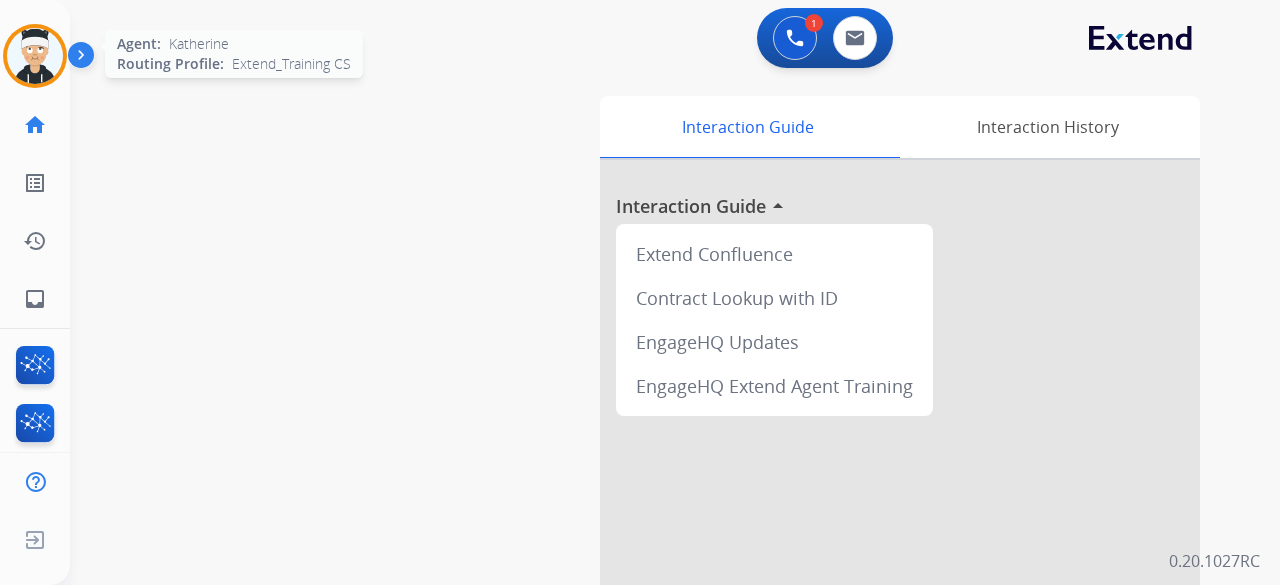 click at bounding box center [35, 56] 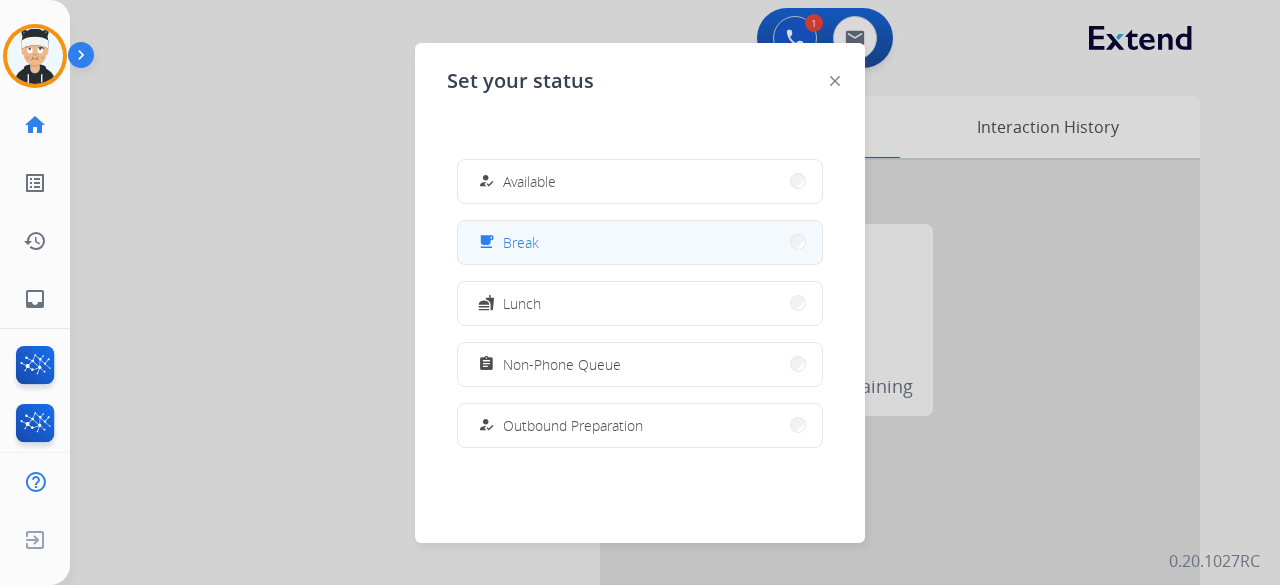 click on "free_breakfast Break" at bounding box center [640, 242] 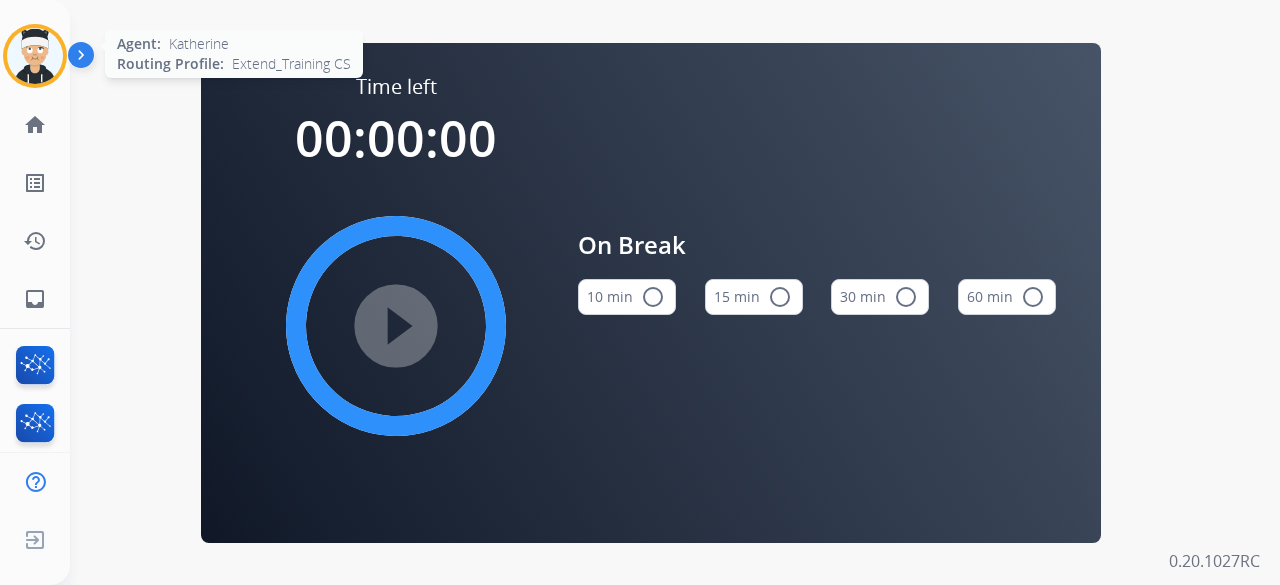 click at bounding box center [35, 56] 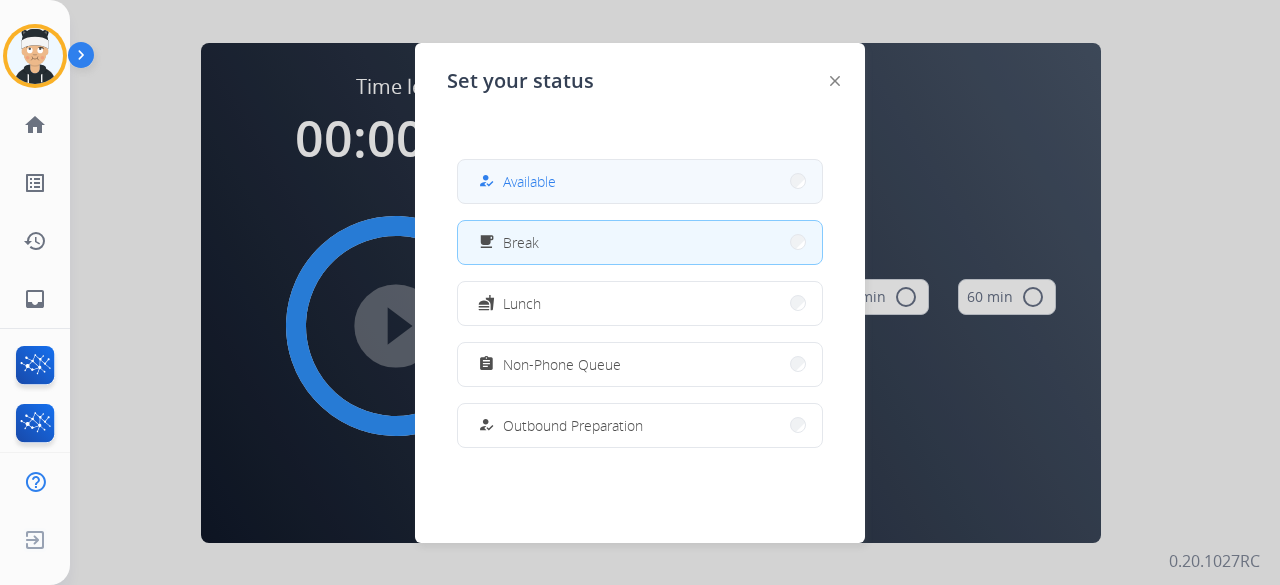 click on "how_to_reg Available" at bounding box center [640, 181] 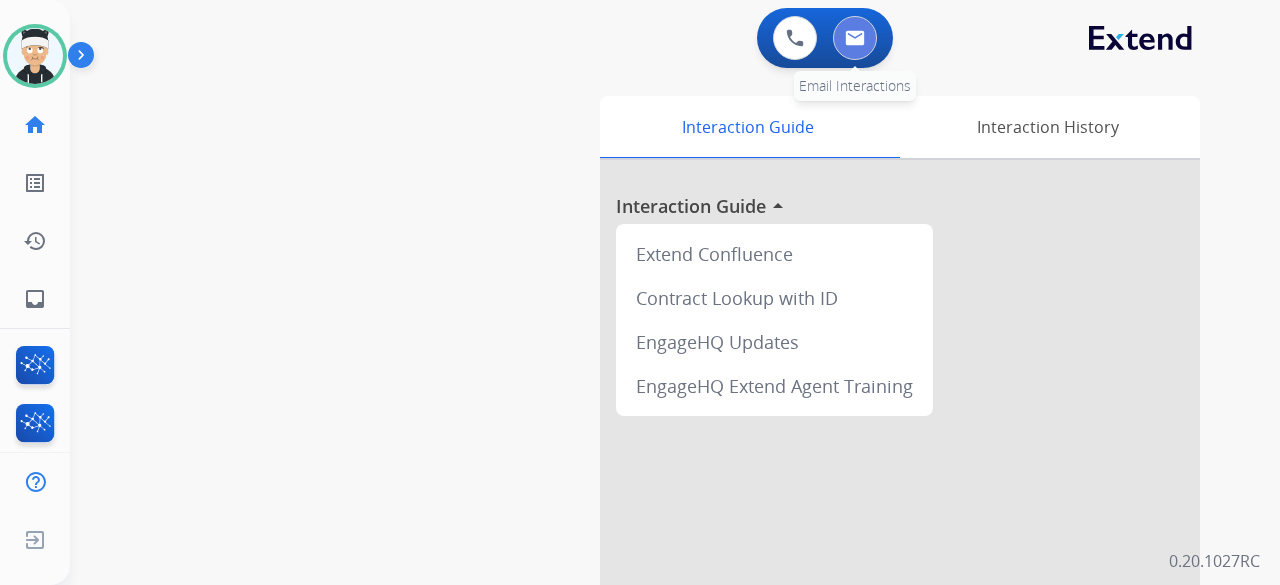 click at bounding box center (855, 38) 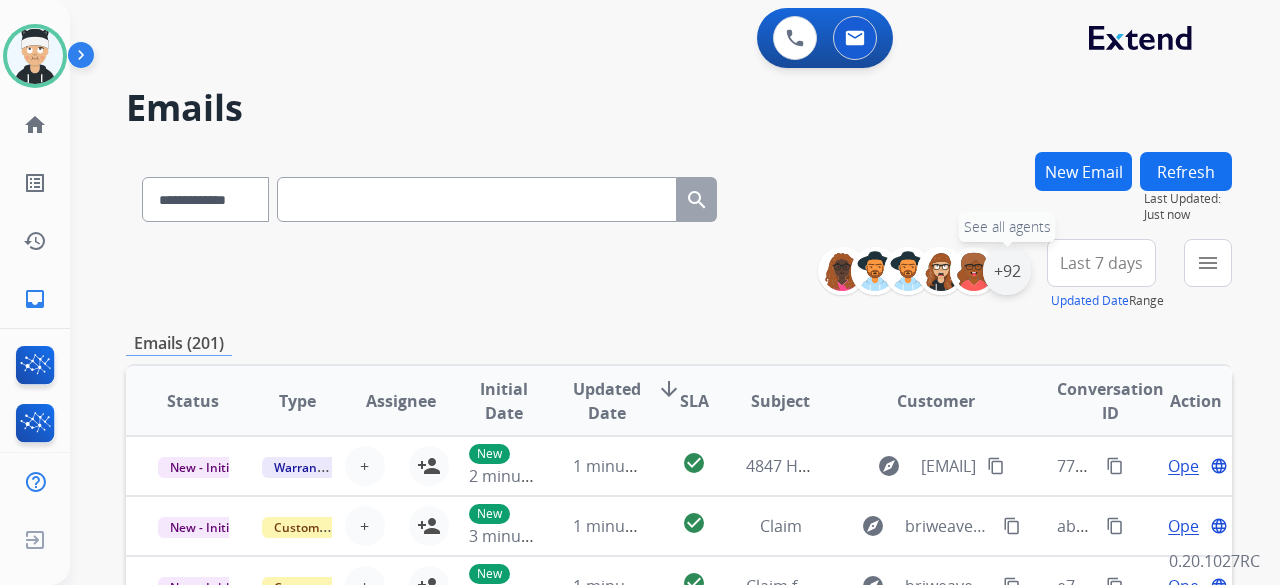 click on "+92" at bounding box center (1007, 271) 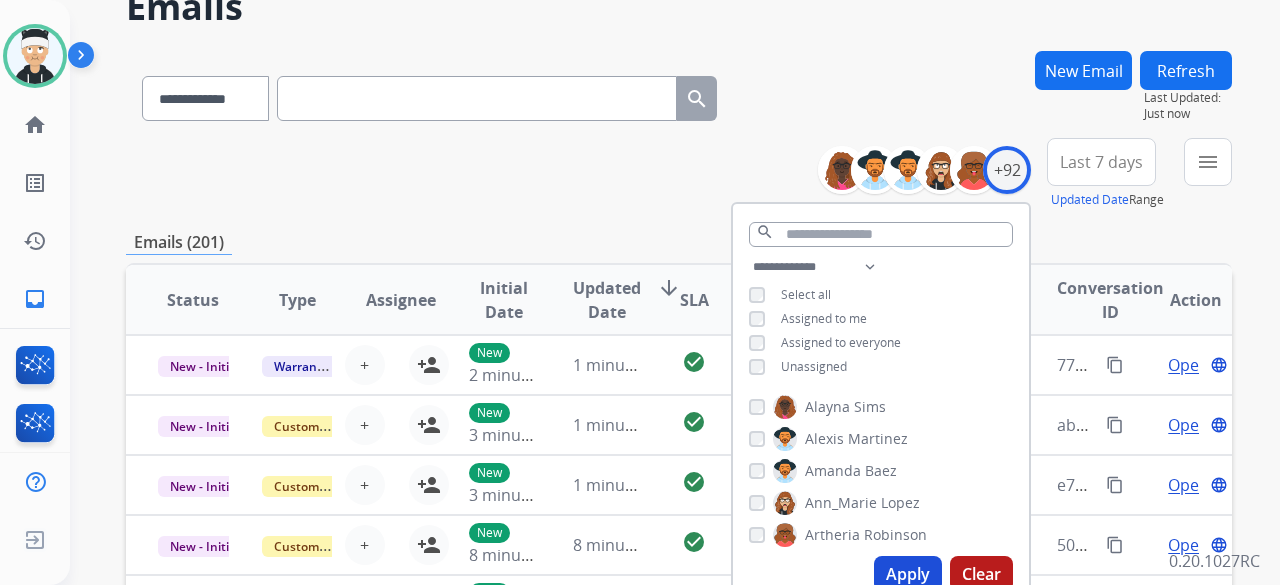 scroll, scrollTop: 200, scrollLeft: 0, axis: vertical 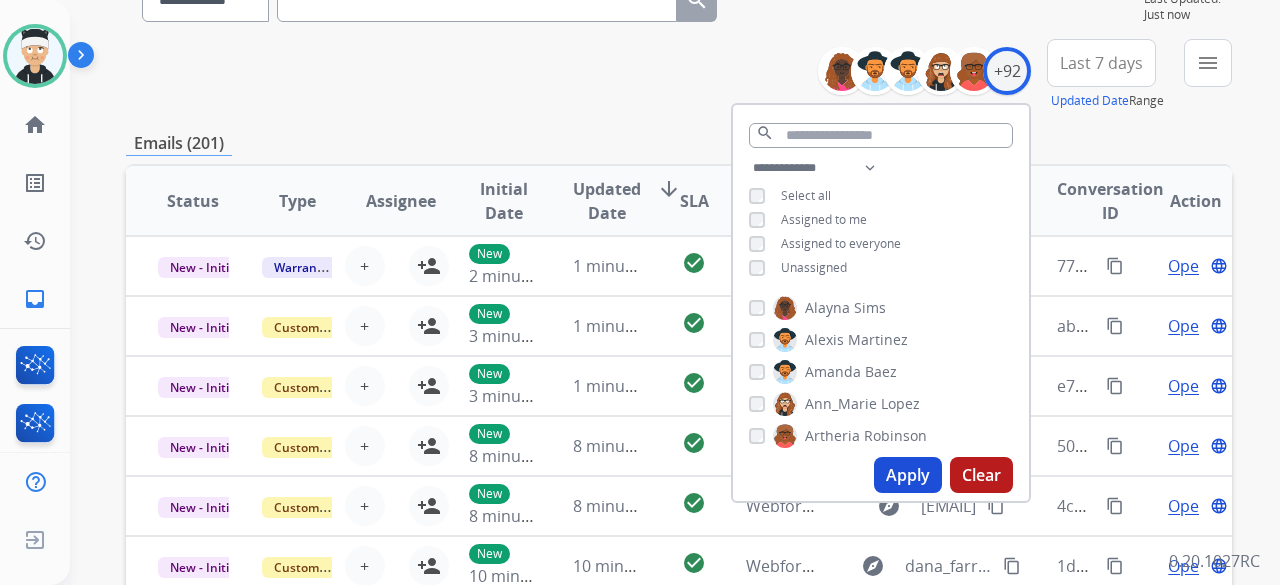 click on "Apply" at bounding box center [908, 475] 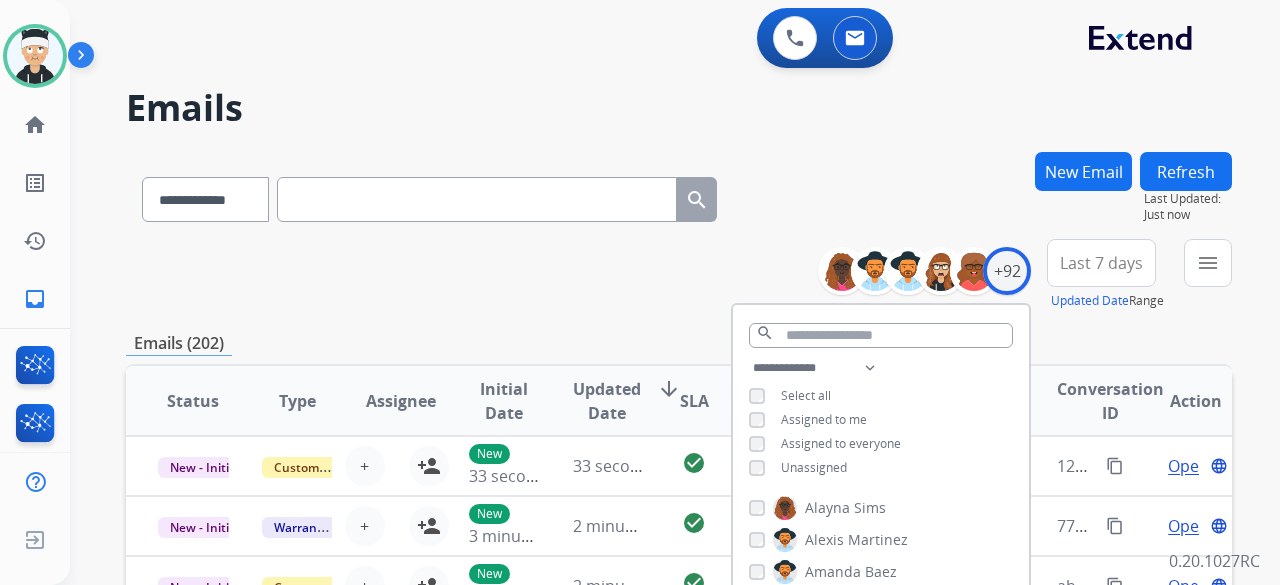 click on "**********" at bounding box center (679, 275) 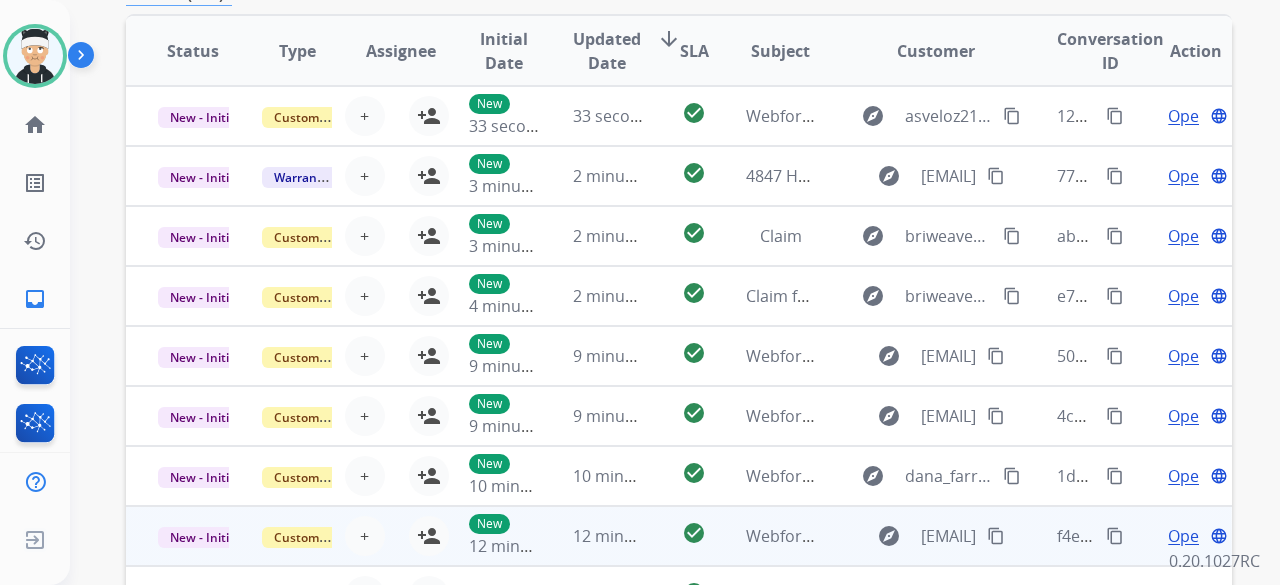 scroll, scrollTop: 252, scrollLeft: 0, axis: vertical 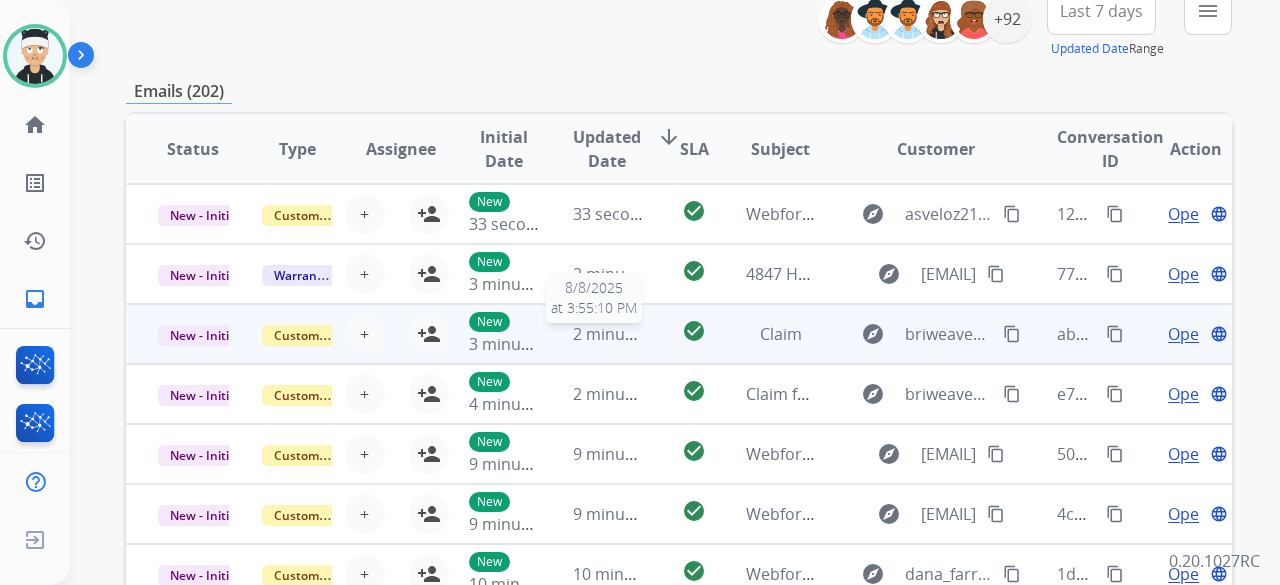 click on "2 minutes ago" at bounding box center (626, 334) 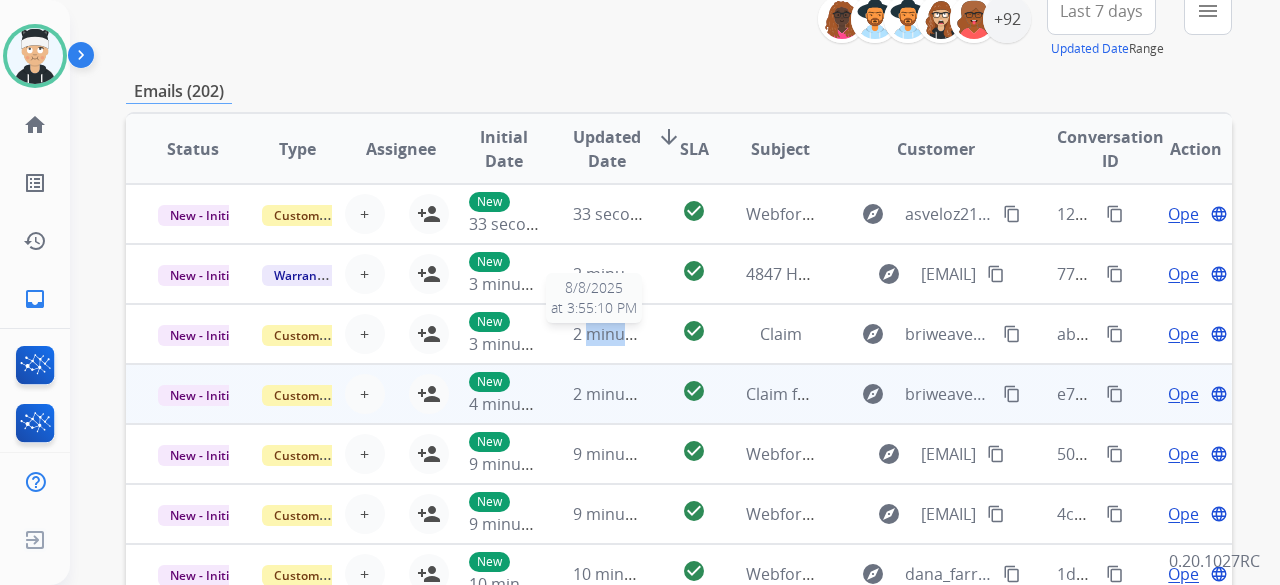 scroll, scrollTop: 2, scrollLeft: 0, axis: vertical 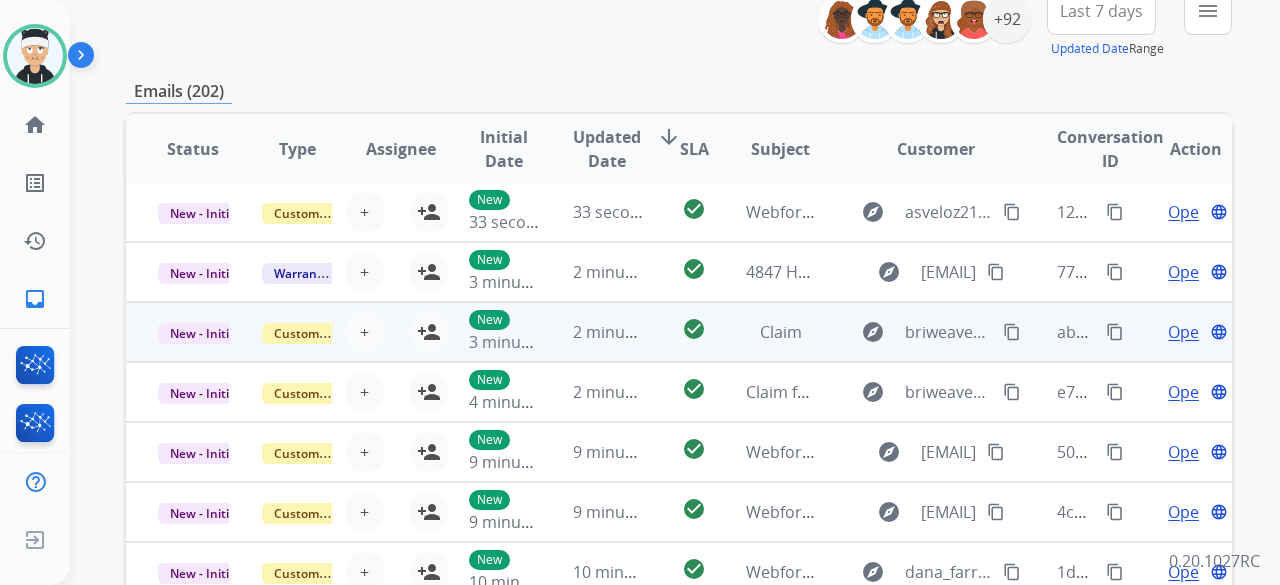 click on "check_circle" at bounding box center (678, 332) 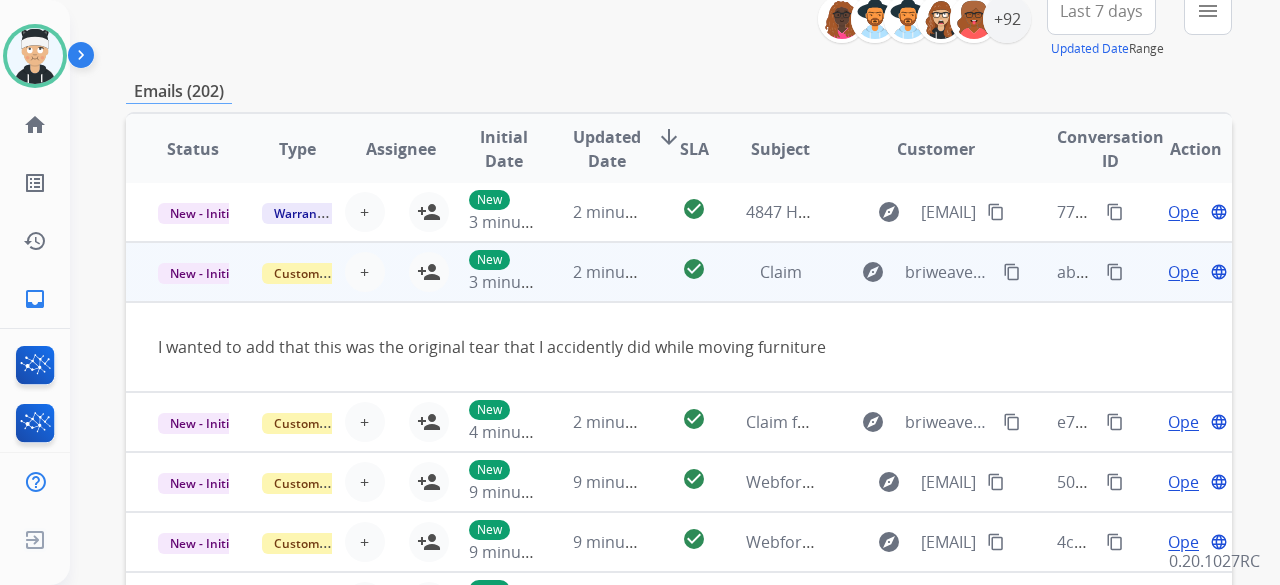 scroll, scrollTop: 92, scrollLeft: 0, axis: vertical 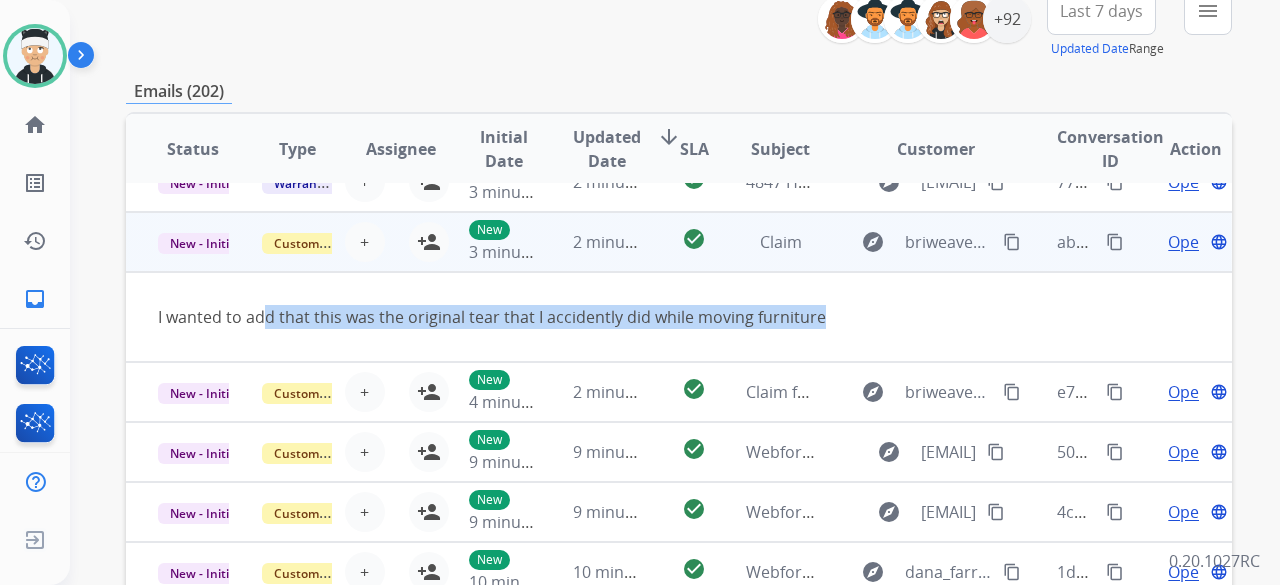 drag, startPoint x: 267, startPoint y: 317, endPoint x: 836, endPoint y: 335, distance: 569.28467 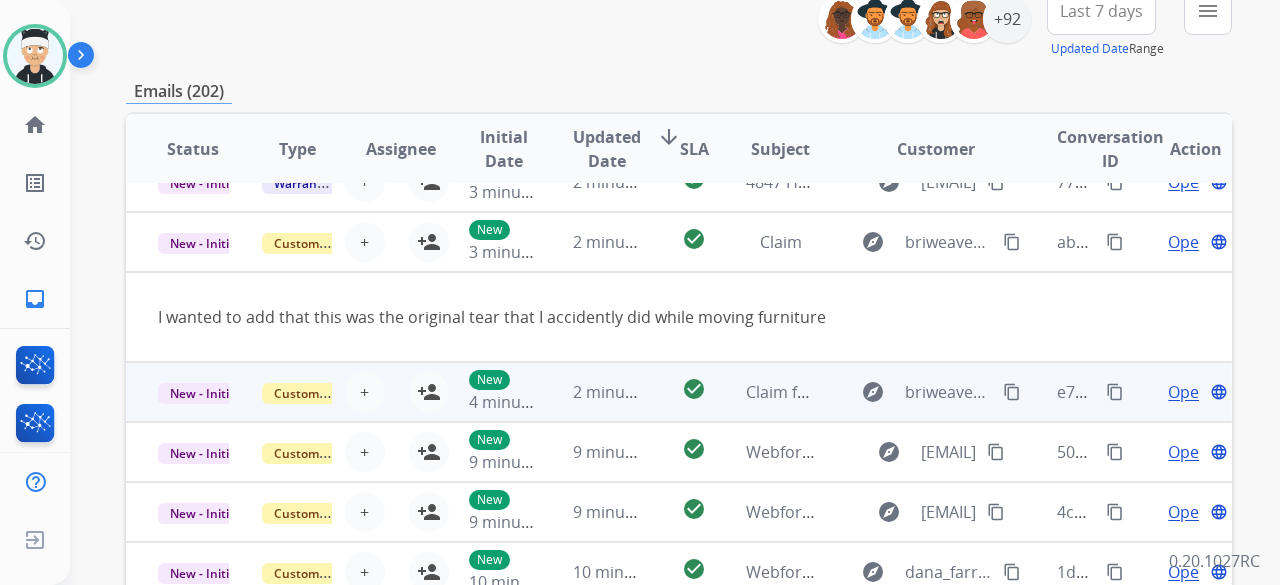 click on "2 minutes ago" at bounding box center (593, 392) 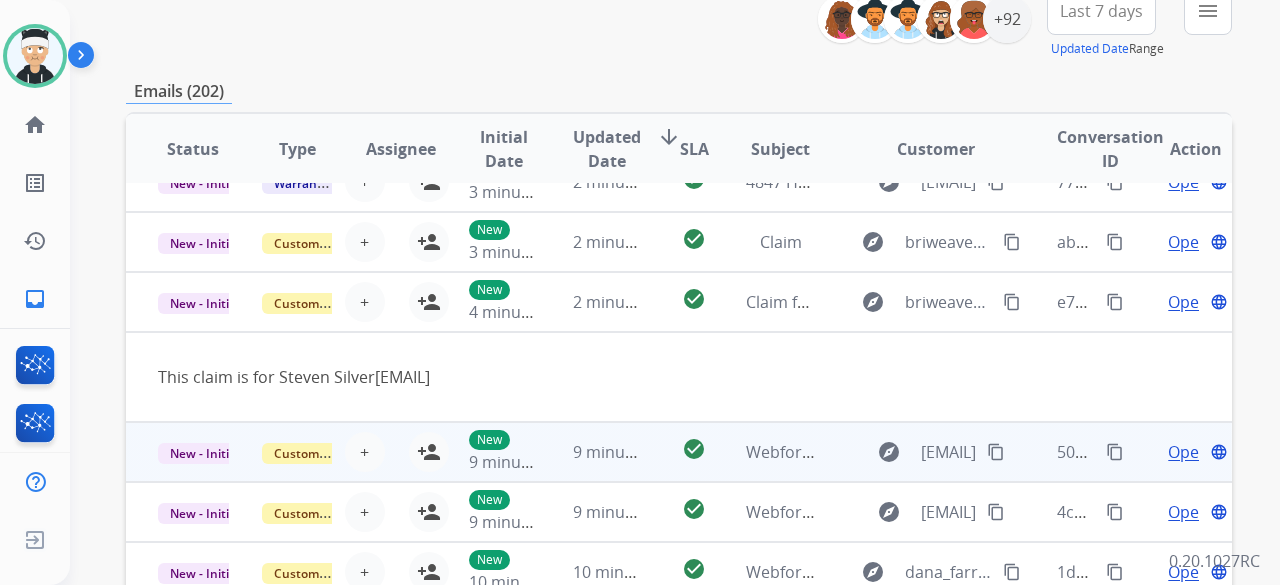 click on "9 minutes ago" at bounding box center (593, 452) 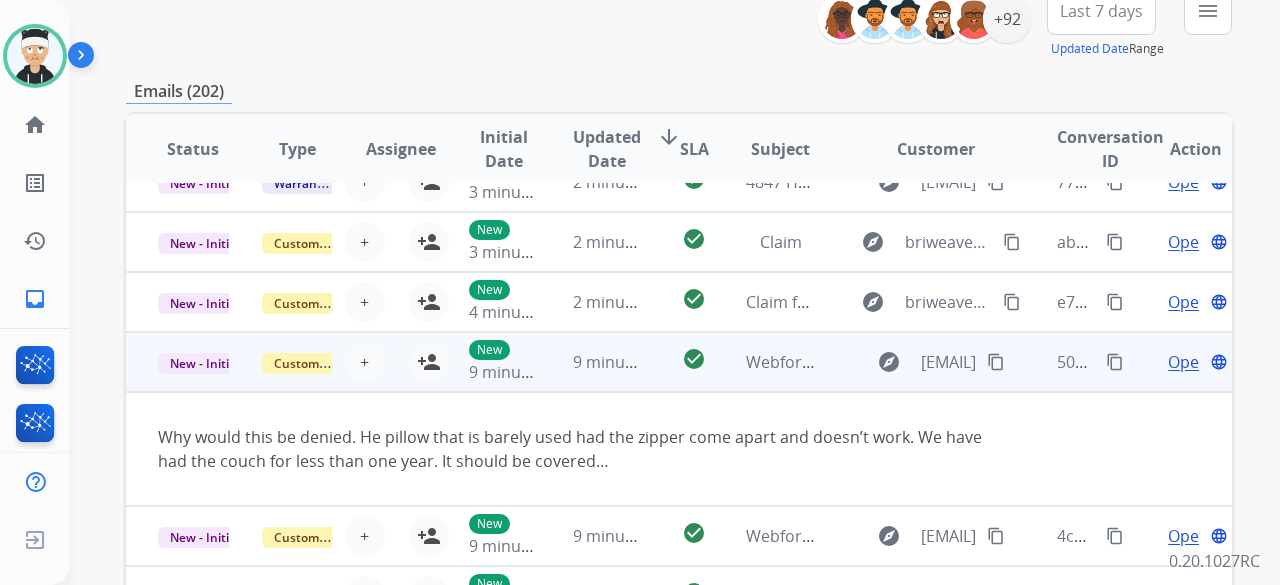 scroll, scrollTop: 116, scrollLeft: 0, axis: vertical 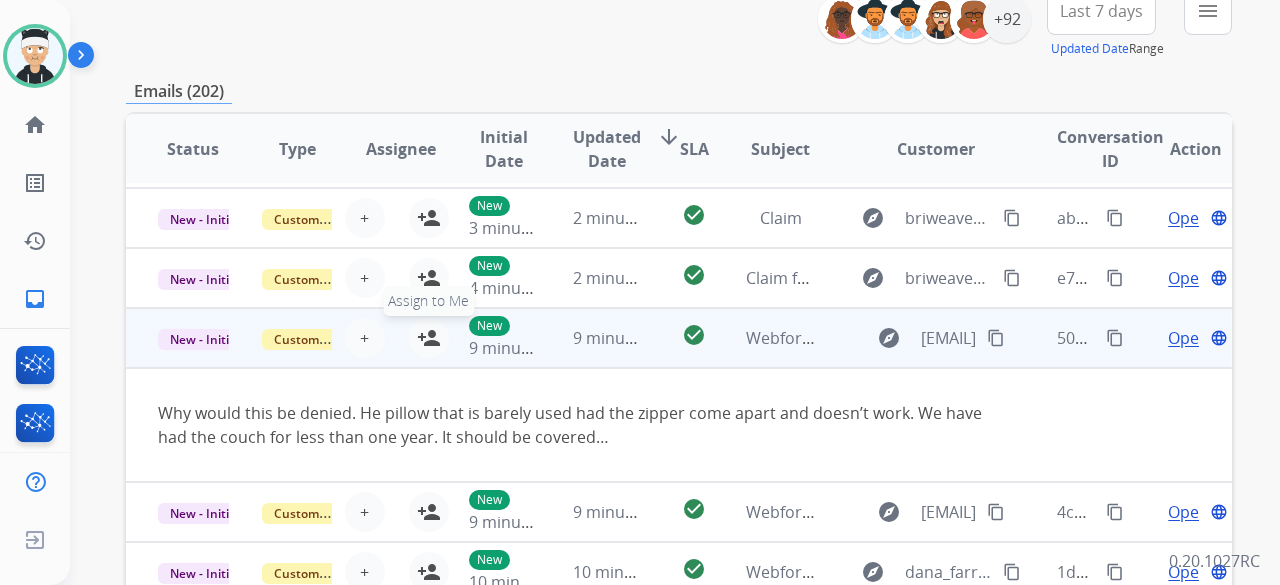 click on "person_add Assign to Me" at bounding box center [429, 338] 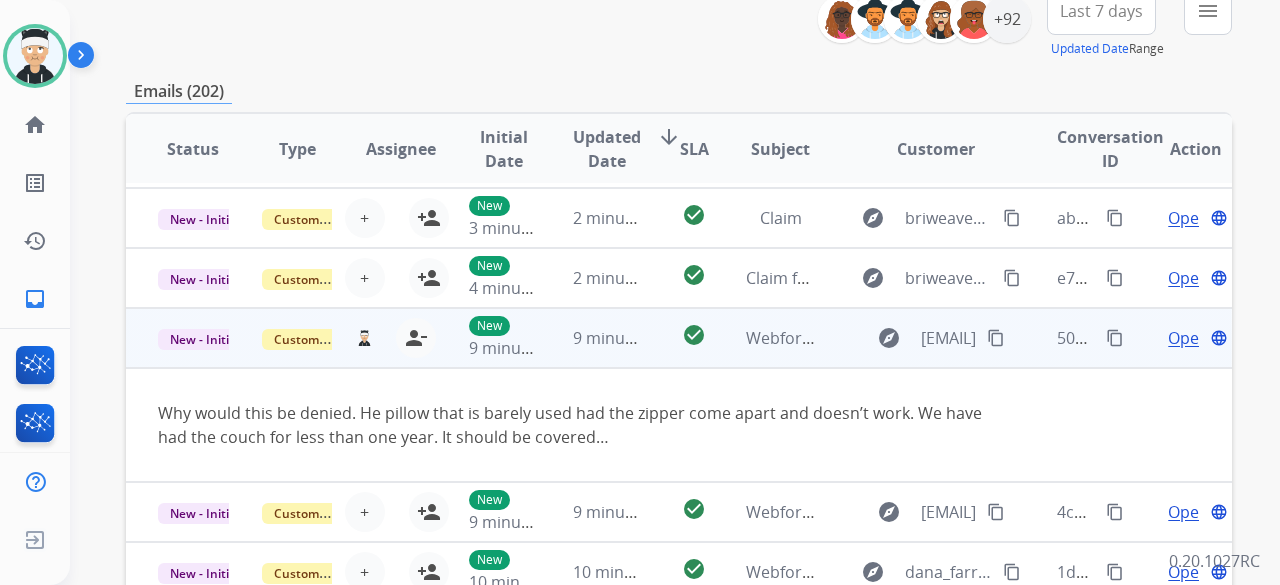 click on "content_copy" at bounding box center [996, 338] 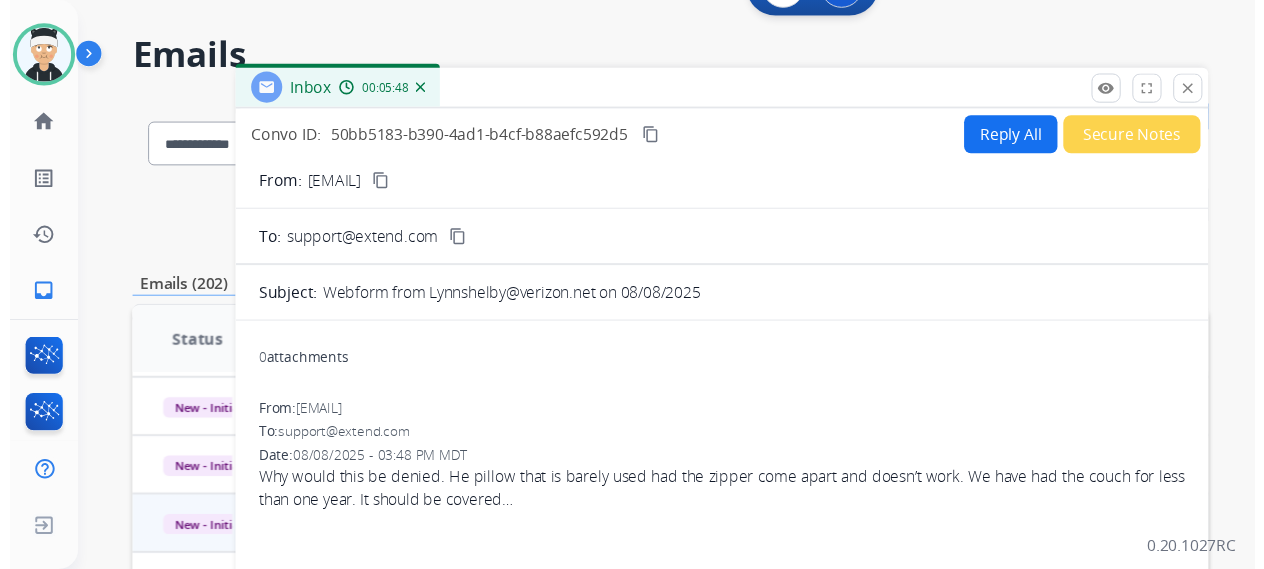 scroll, scrollTop: 0, scrollLeft: 0, axis: both 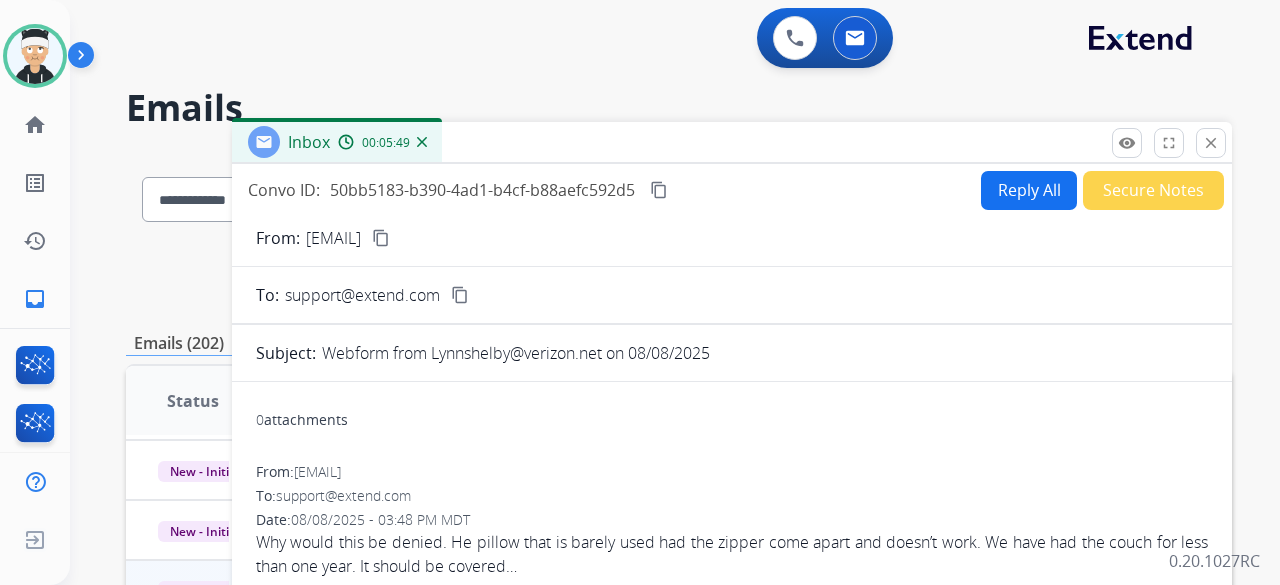 click on "Reply All" at bounding box center [1029, 190] 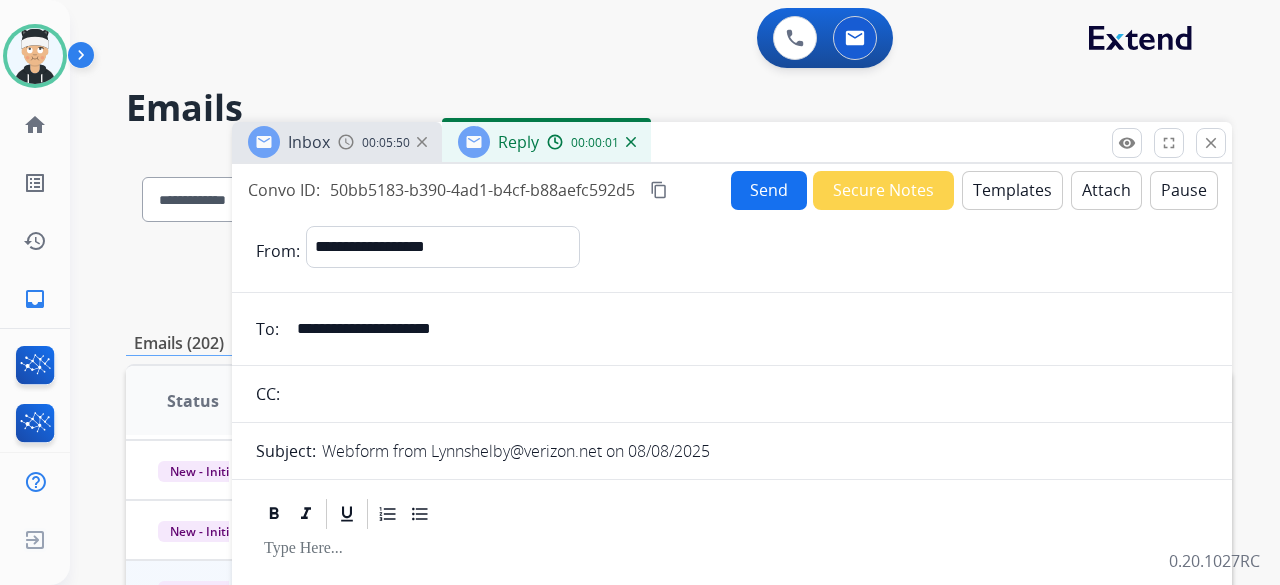 click on "Templates" at bounding box center [1012, 190] 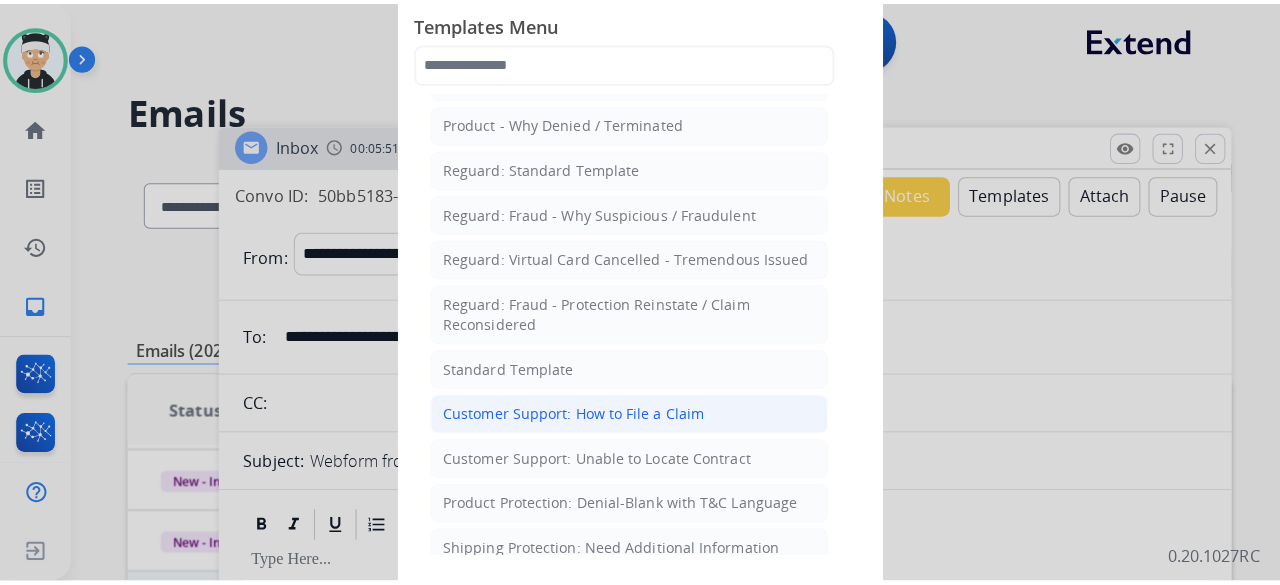 scroll, scrollTop: 100, scrollLeft: 0, axis: vertical 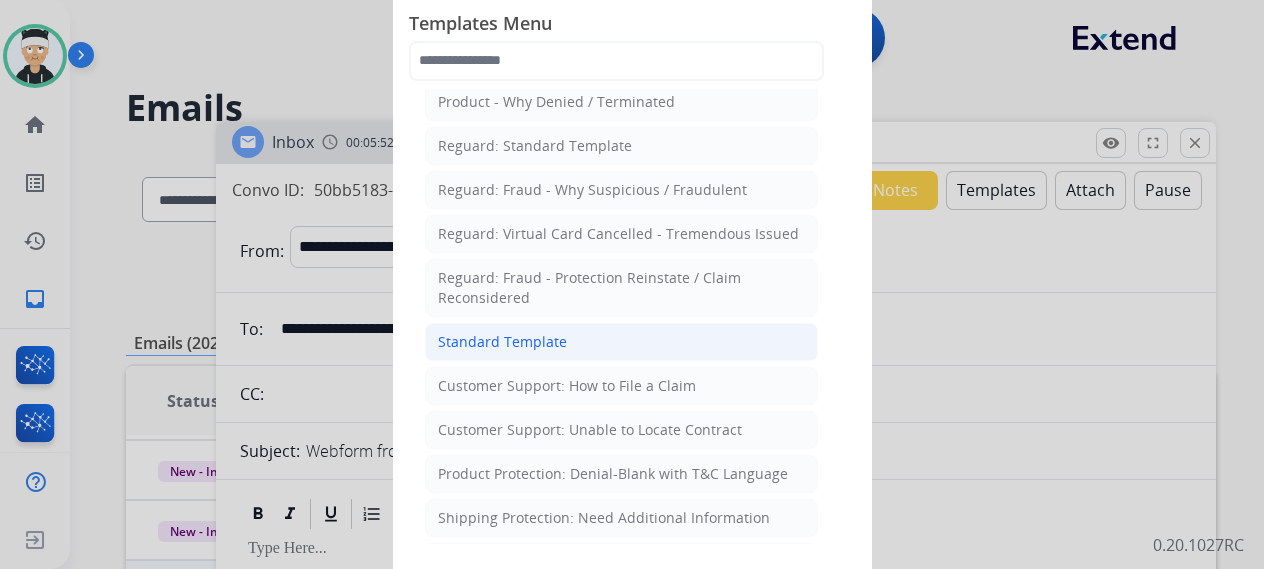 click on "Standard Template" 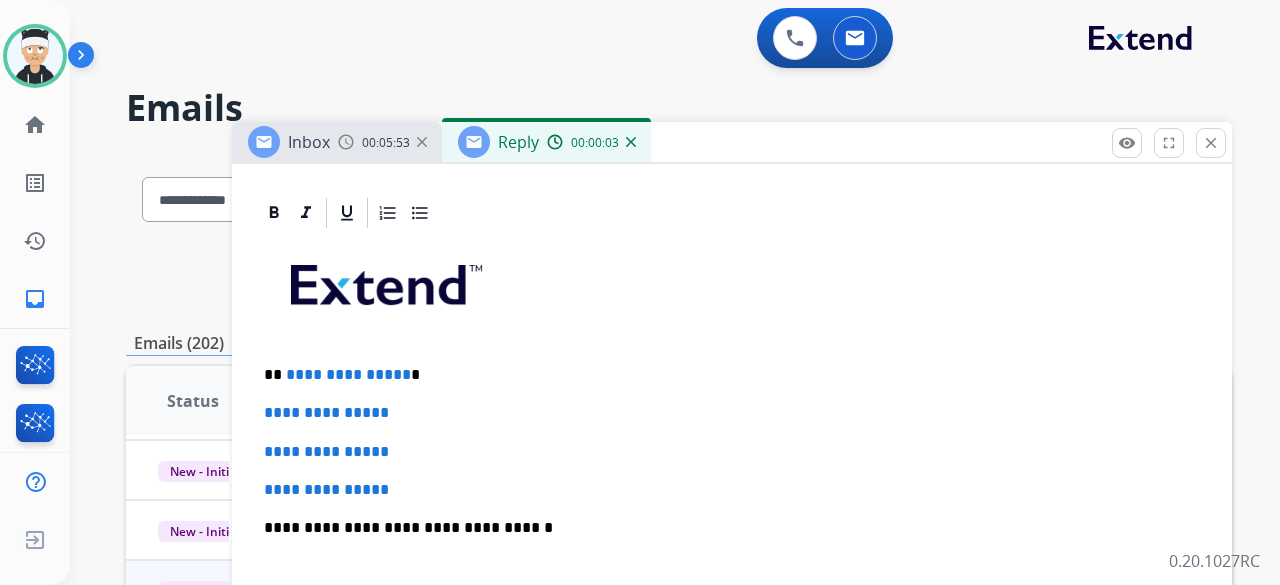 scroll, scrollTop: 576, scrollLeft: 0, axis: vertical 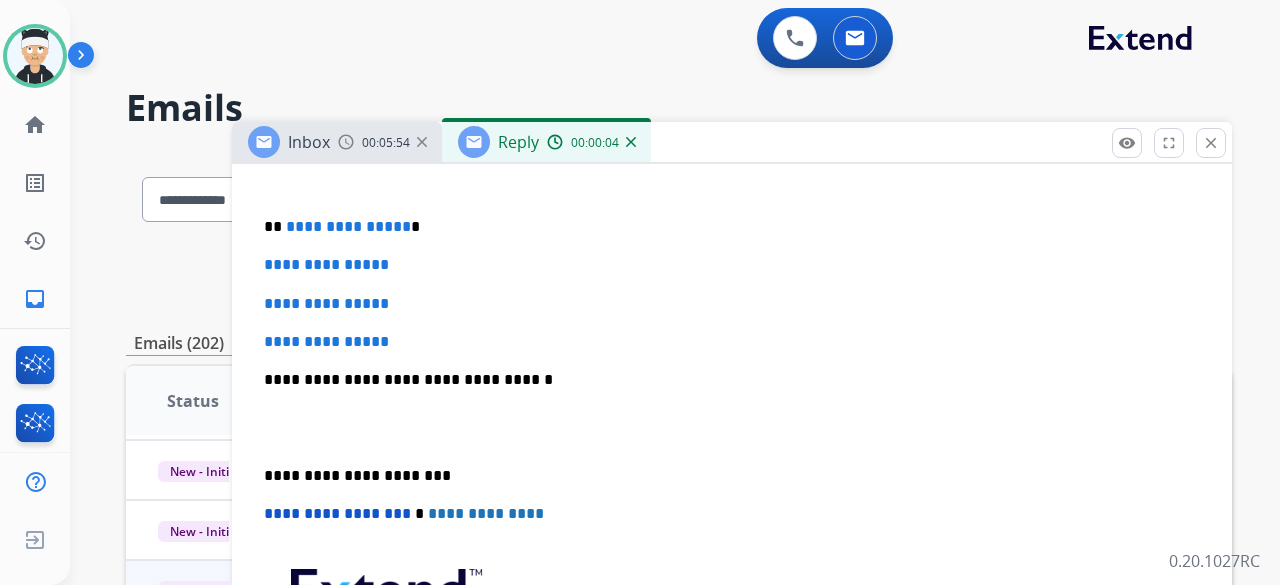 click on "**********" at bounding box center [348, 226] 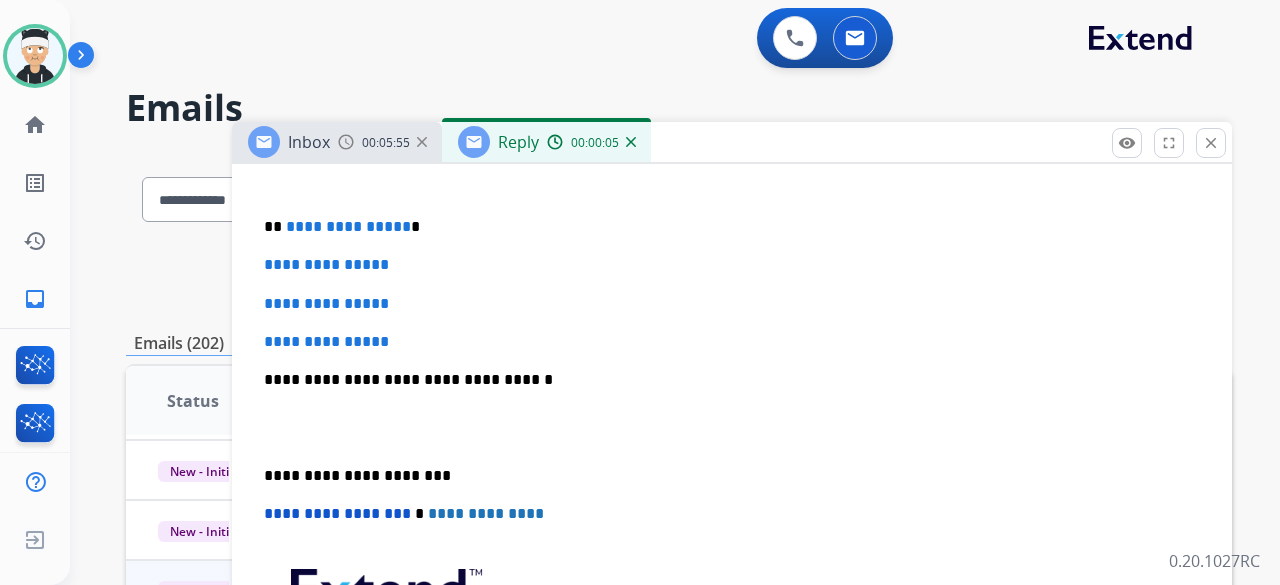 type 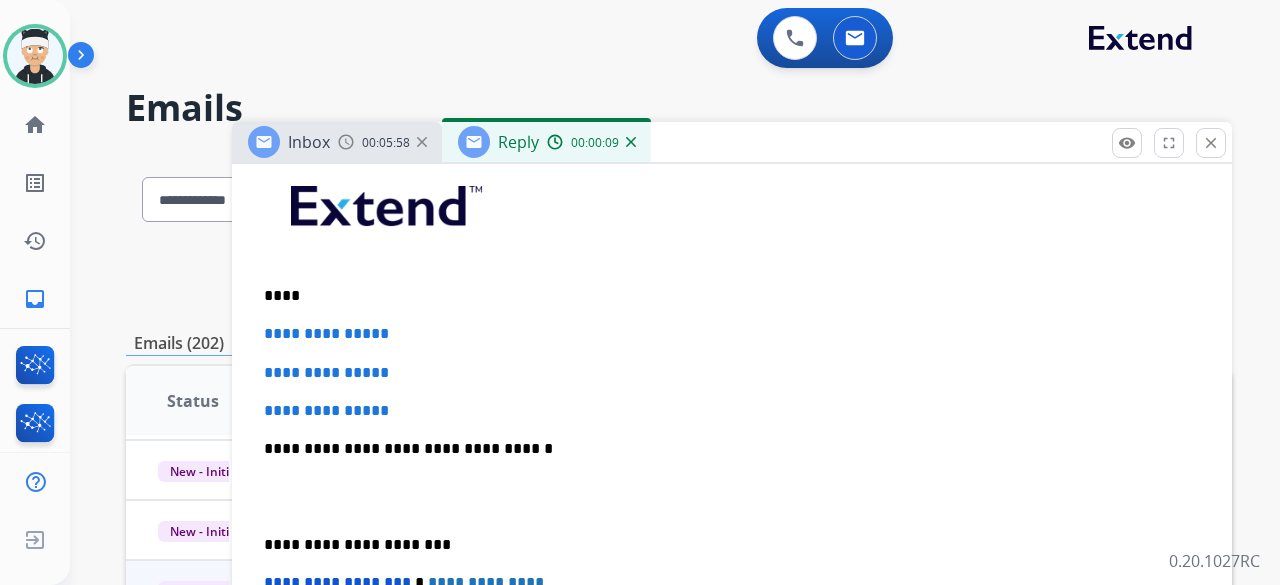 scroll, scrollTop: 0, scrollLeft: 0, axis: both 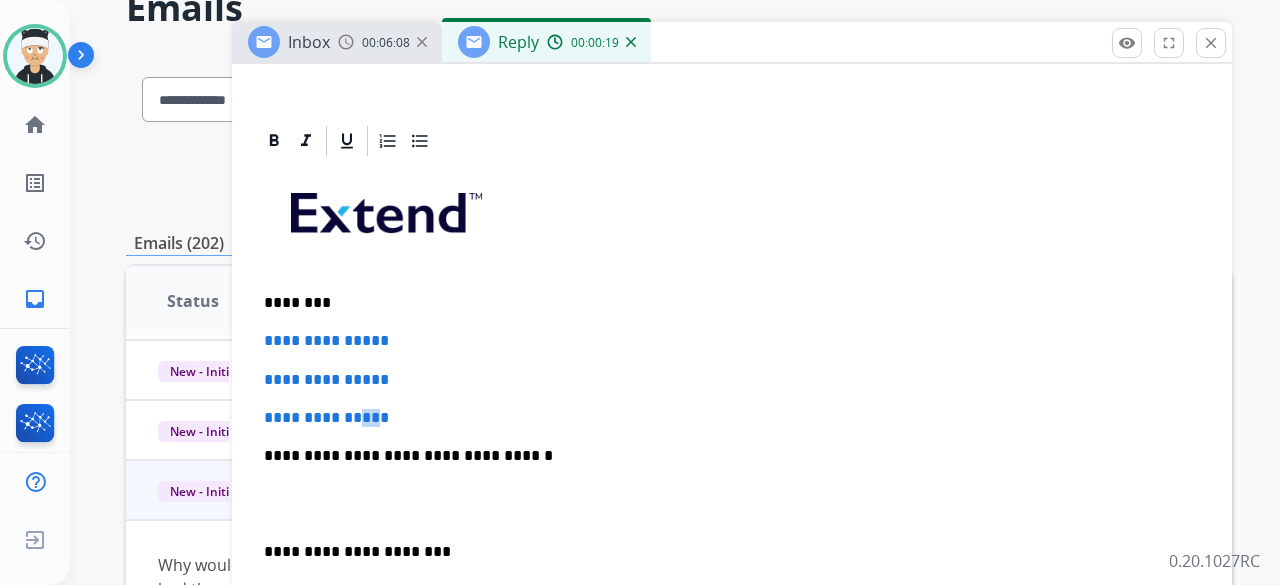 drag, startPoint x: 395, startPoint y: 413, endPoint x: 375, endPoint y: 409, distance: 20.396078 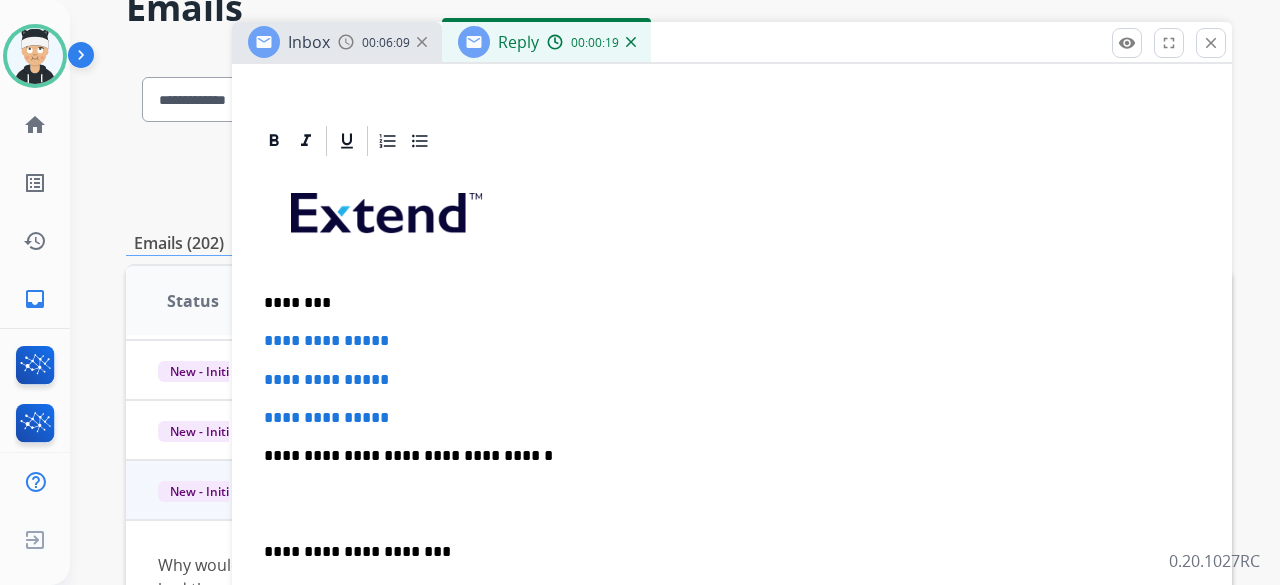 drag, startPoint x: 411, startPoint y: 401, endPoint x: 415, endPoint y: 423, distance: 22.36068 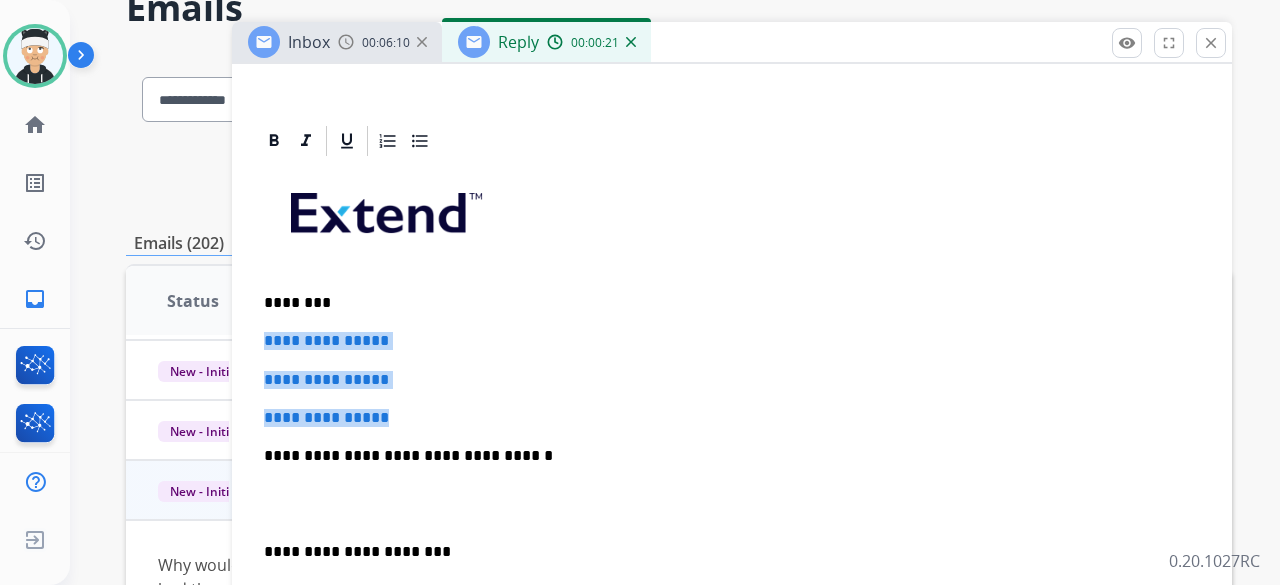 drag, startPoint x: 402, startPoint y: 413, endPoint x: 263, endPoint y: 339, distance: 157.47063 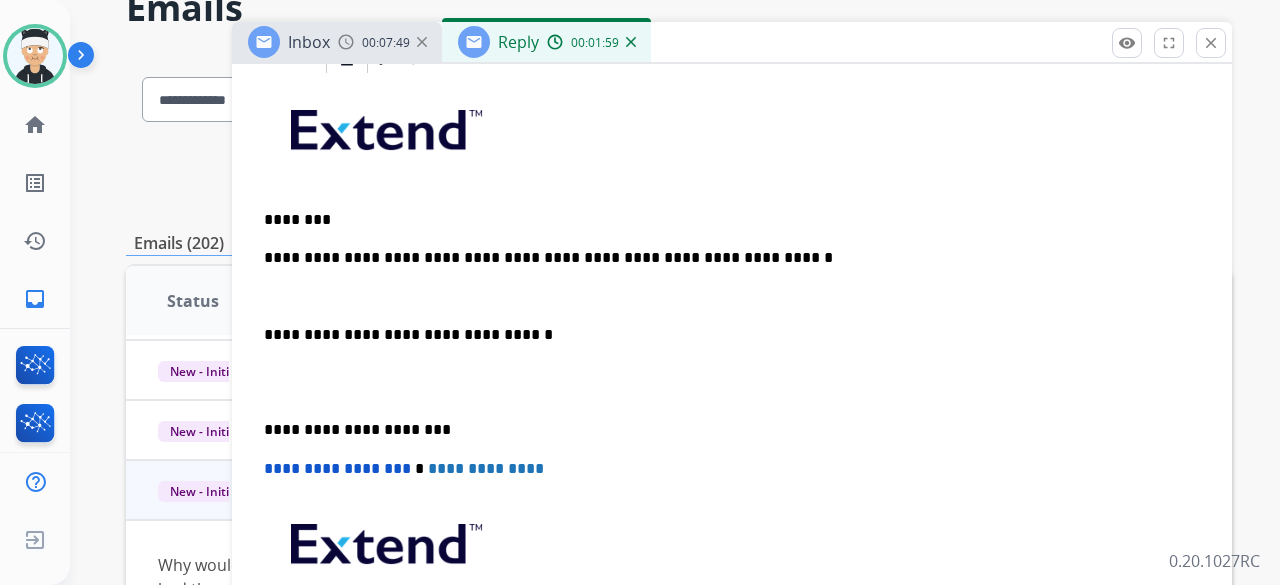 scroll, scrollTop: 538, scrollLeft: 0, axis: vertical 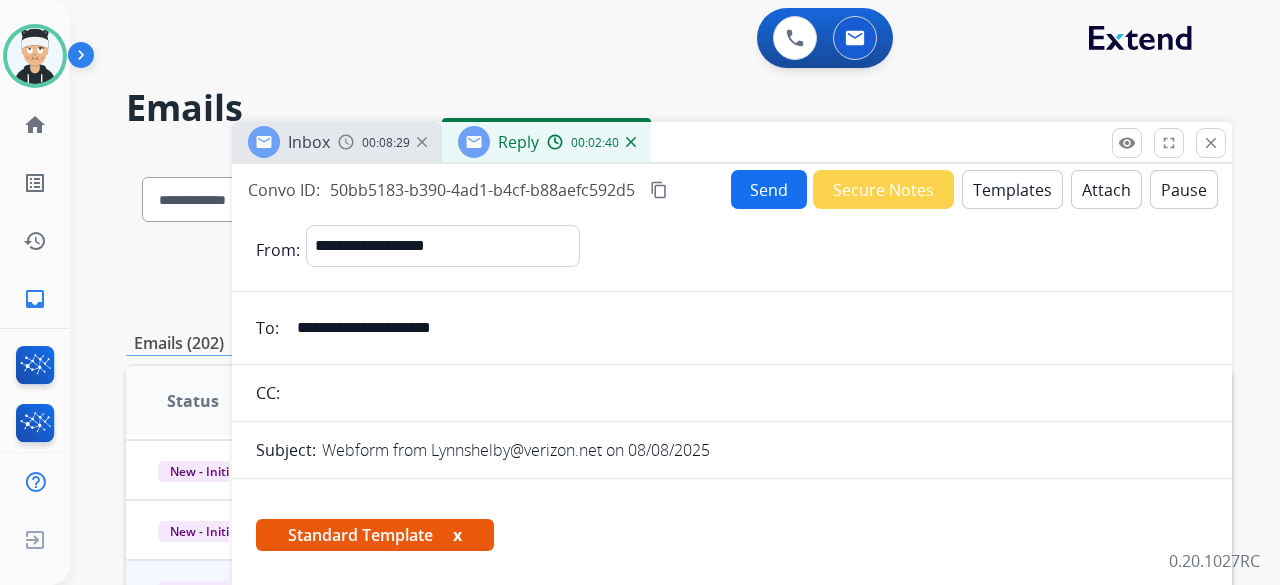 click on "Templates" at bounding box center [1012, 189] 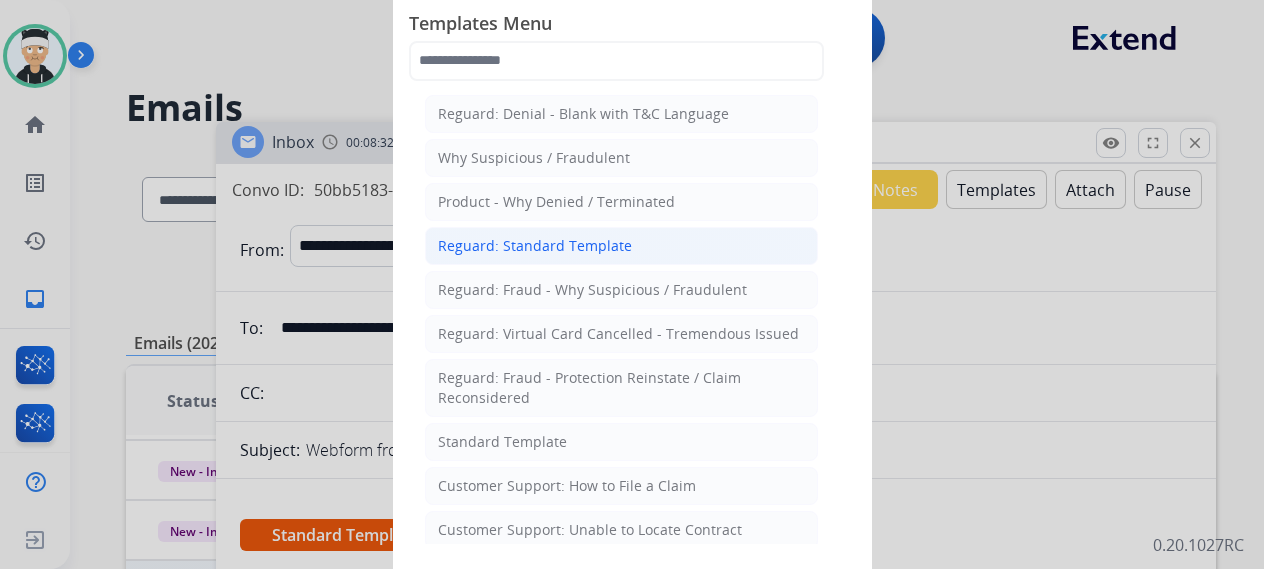 click on "Reguard: Standard Template" 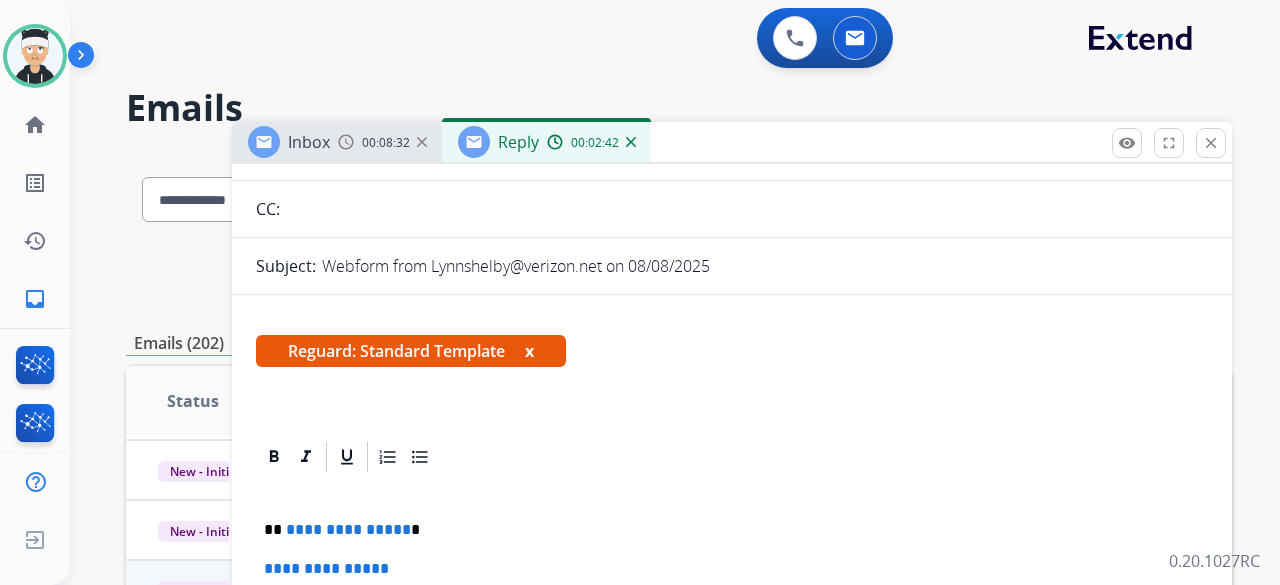 scroll, scrollTop: 284, scrollLeft: 0, axis: vertical 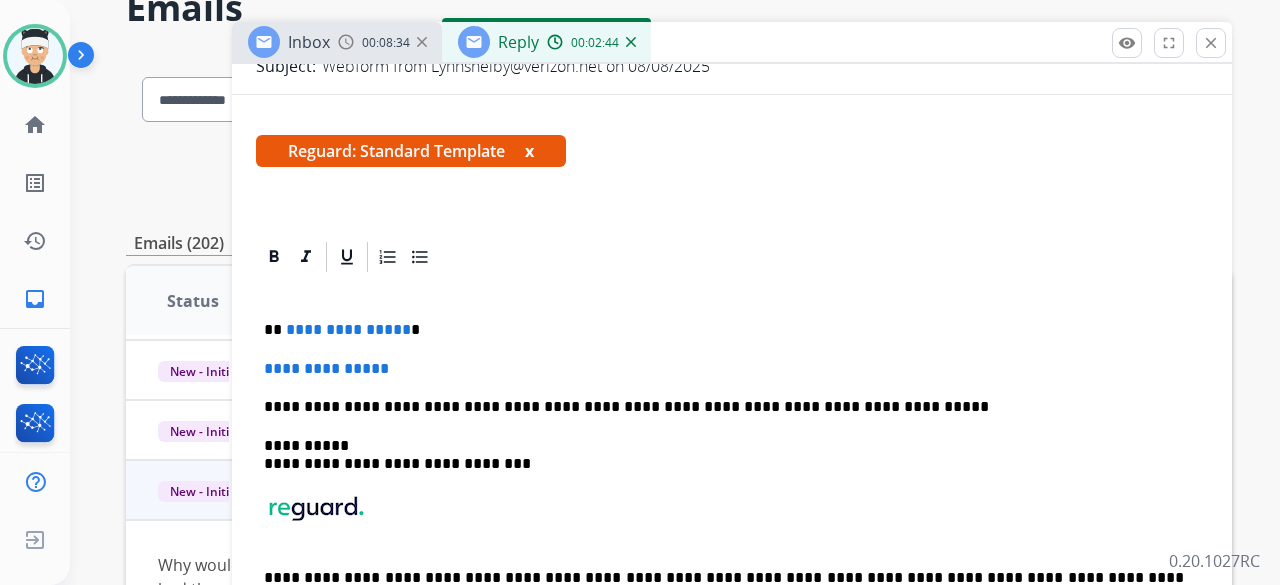 click on "**********" at bounding box center (724, 330) 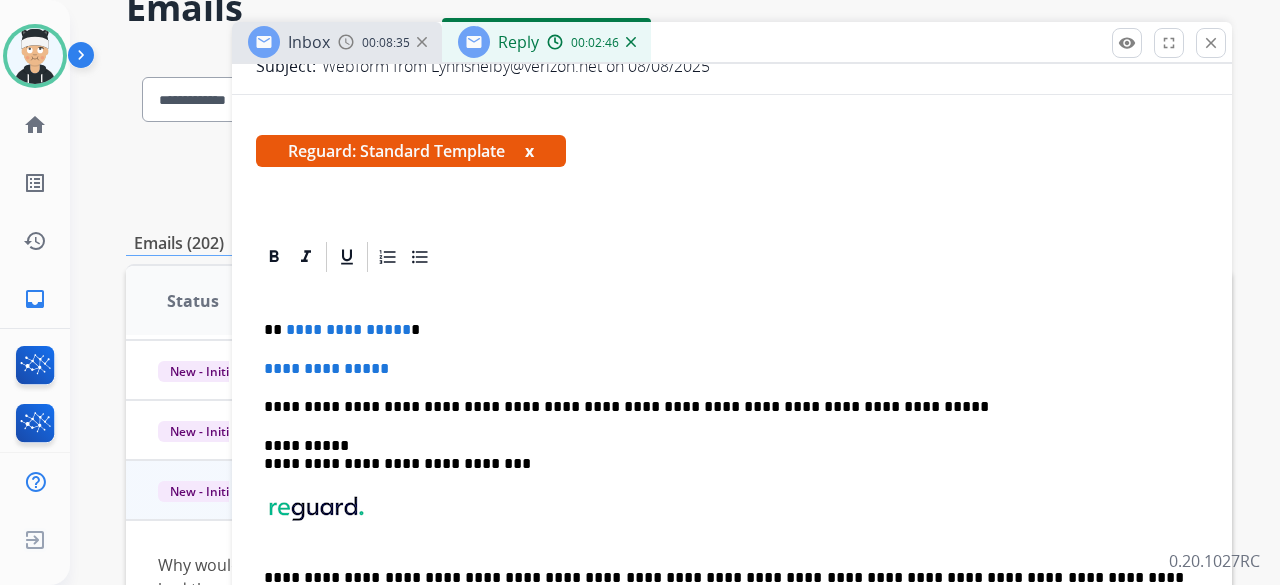 drag, startPoint x: 398, startPoint y: 325, endPoint x: 416, endPoint y: 328, distance: 18.248287 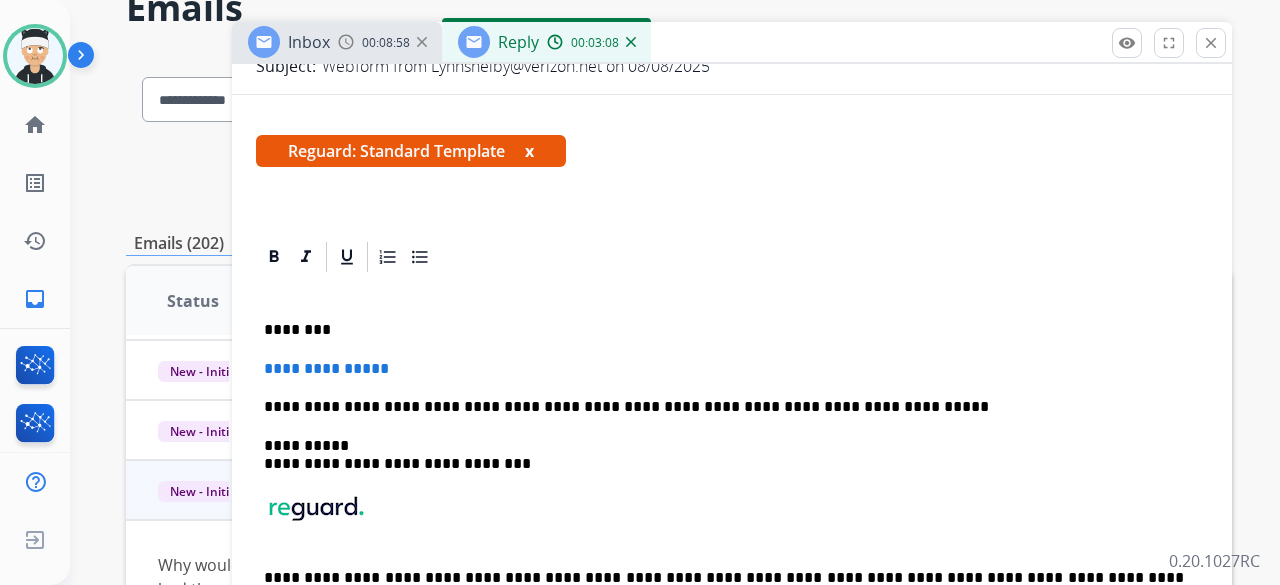 click on "**********" at bounding box center (724, 369) 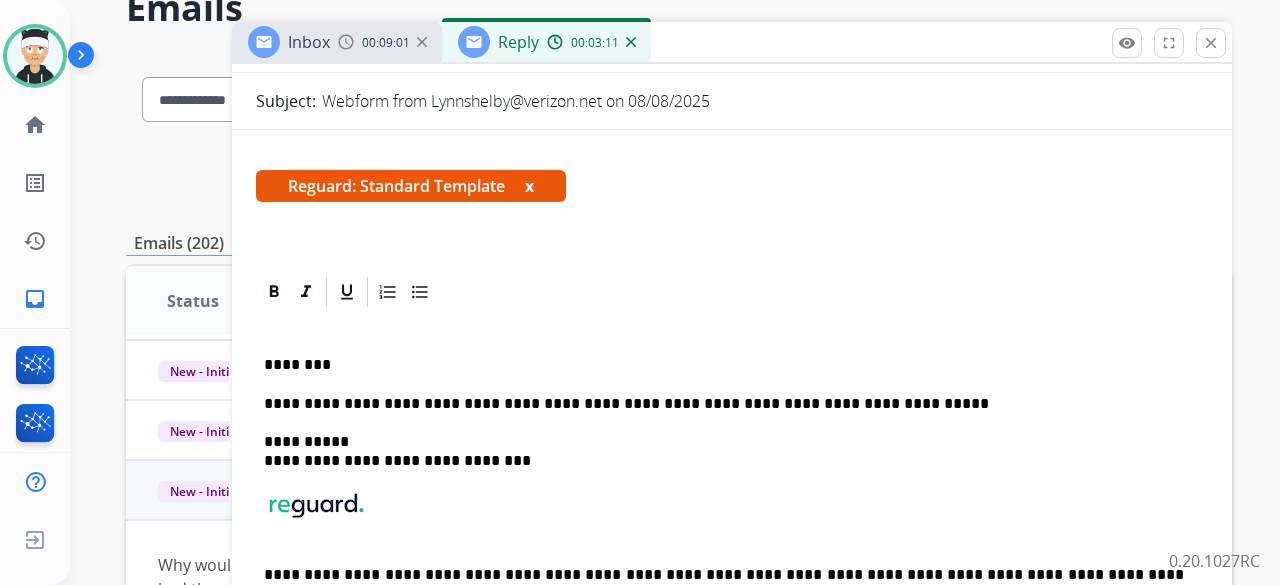 scroll, scrollTop: 246, scrollLeft: 0, axis: vertical 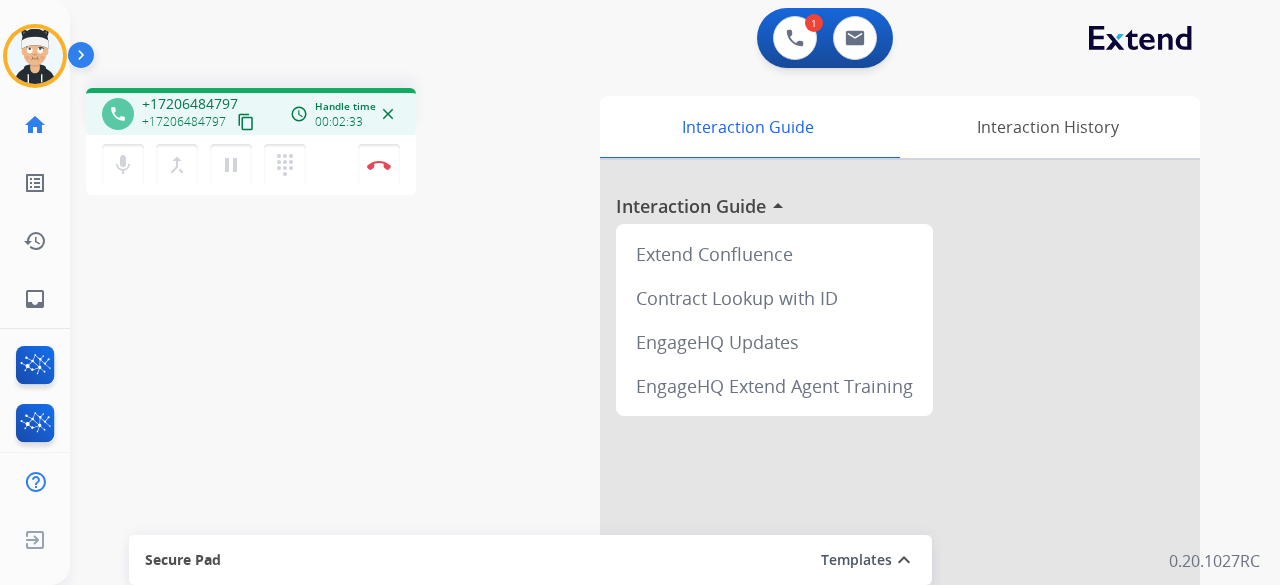 click on "phone +[PHONE] +[PHONE] content_copy access_time Call metrics Queue   00:10 Hold   00:00 Talk   02:34 Total   02:43 Handle time 00:02:33 close mic Mute merge_type Bridge pause Hold dialpad Dialpad Disconnect swap_horiz Break voice bridge close_fullscreen Connect 3-Way Call merge_type Separate 3-Way Call  Interaction Guide   Interaction History  Interaction Guide arrow_drop_up  Extend Confluence   Contract Lookup with ID   EngageHQ Updates   EngageHQ Extend Agent Training  Secure Pad Templates expand_less Choose a template Save" at bounding box center (651, 489) 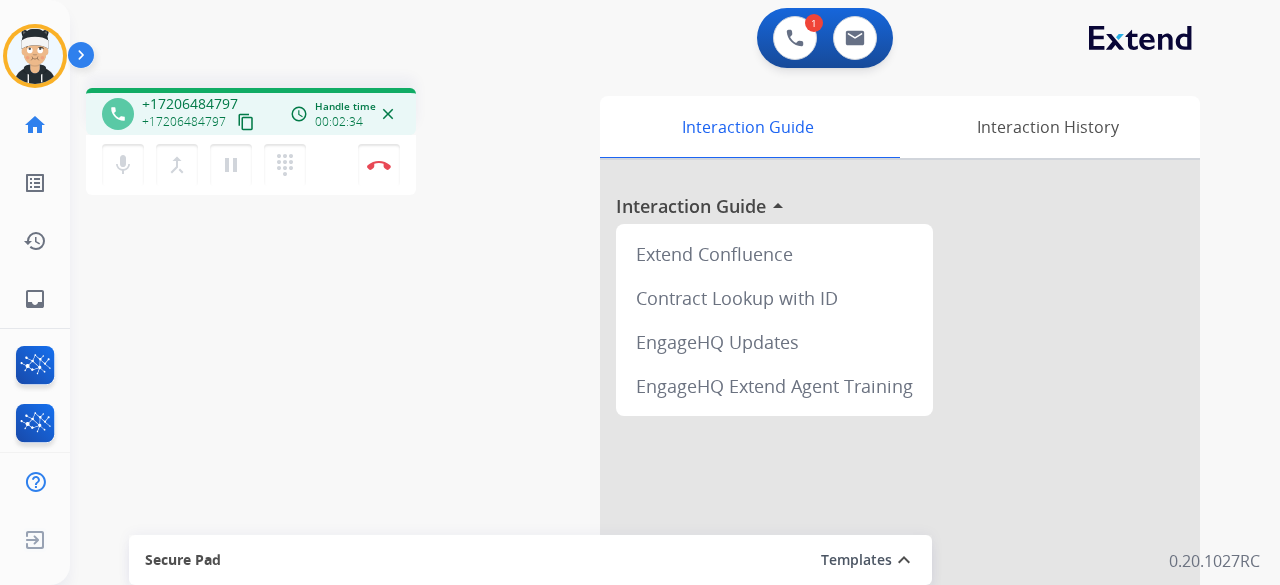 click on "1 Voice Interactions  0  Email Interactions" at bounding box center (663, 40) 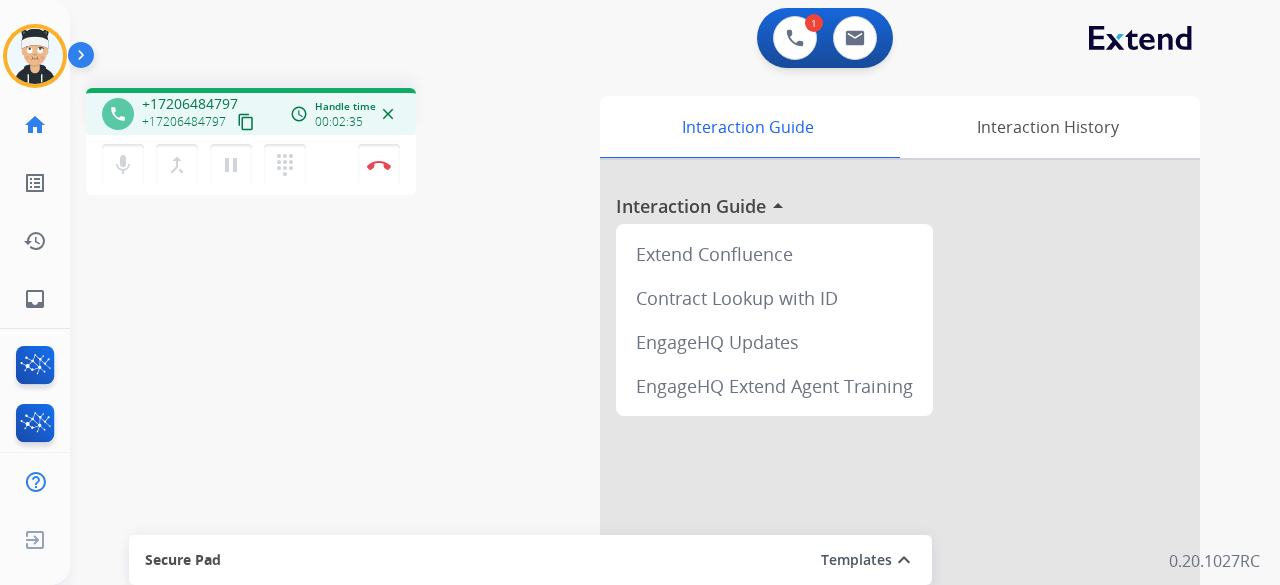 click on "phone +[PHONE] +[PHONE] content_copy access_time Call metrics Queue   00:10 Hold   00:00 Talk   02:36 Total   02:45 Handle time 00:02:35 close mic Mute merge_type Bridge pause Hold dialpad Dialpad Disconnect swap_horiz Break voice bridge close_fullscreen Connect 3-Way Call merge_type Separate 3-Way Call  Interaction Guide   Interaction History  Interaction Guide arrow_drop_up  Extend Confluence   Contract Lookup with ID   EngageHQ Updates   EngageHQ Extend Agent Training  Secure Pad Templates expand_less Choose a template Save" at bounding box center [651, 489] 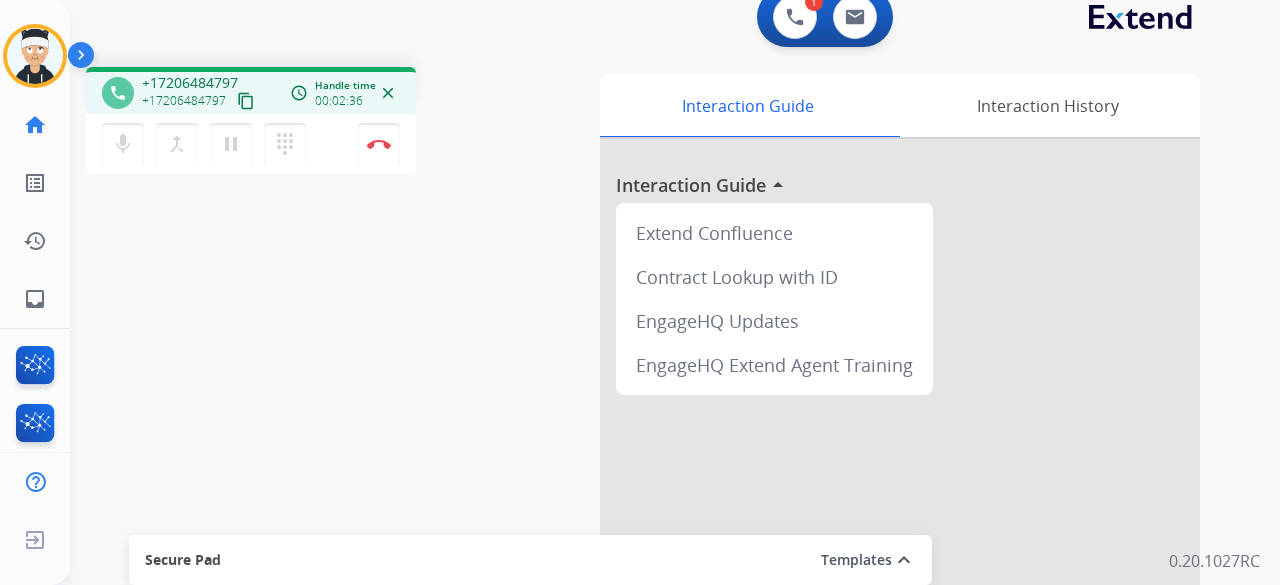 scroll, scrollTop: 0, scrollLeft: 0, axis: both 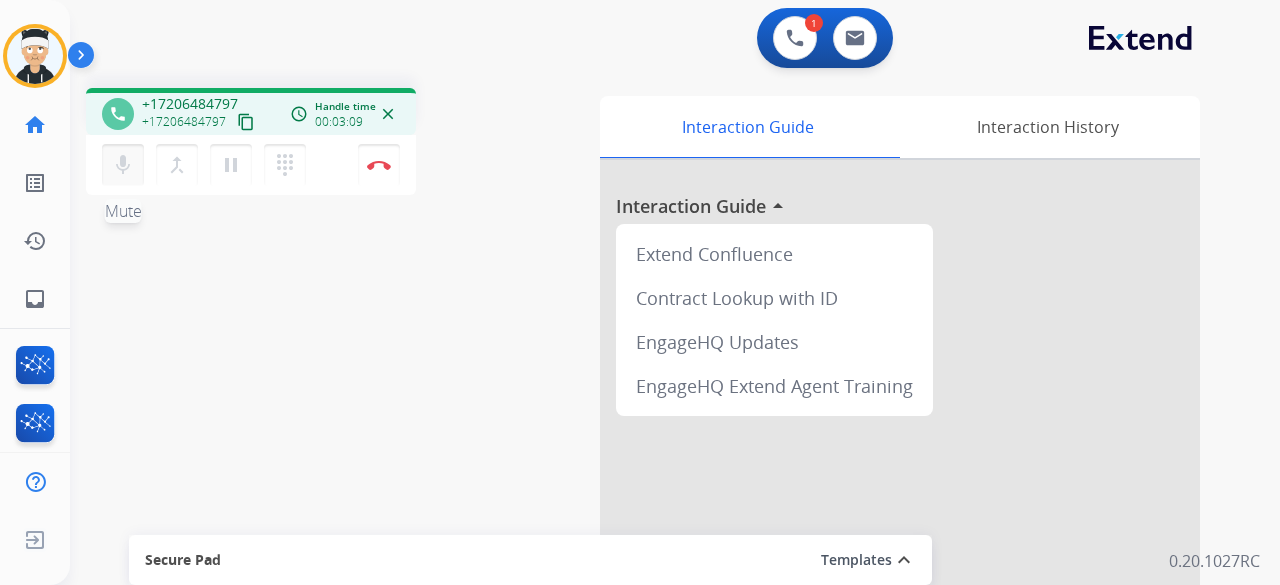 click on "mic Mute" at bounding box center (123, 165) 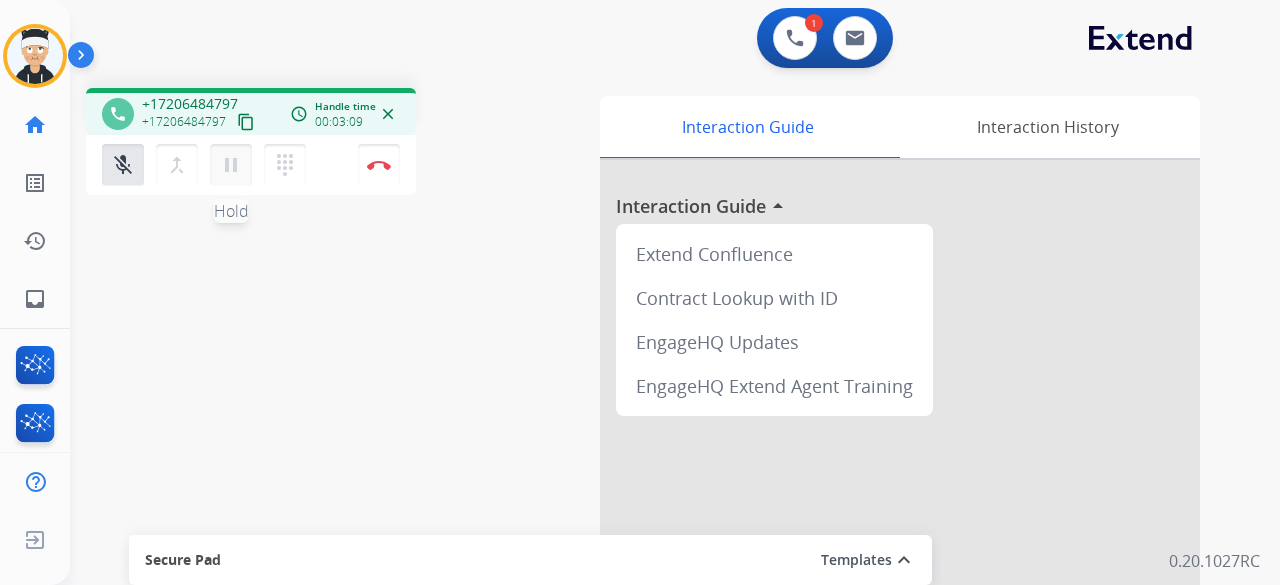 click on "pause" at bounding box center [231, 165] 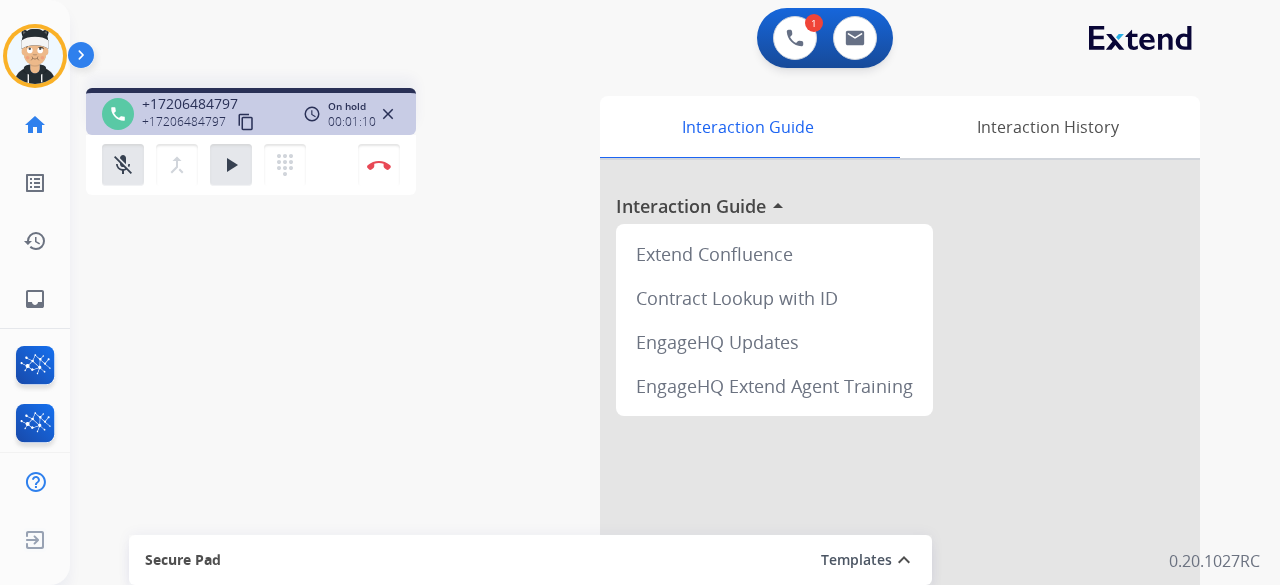 click on "content_copy" at bounding box center (246, 122) 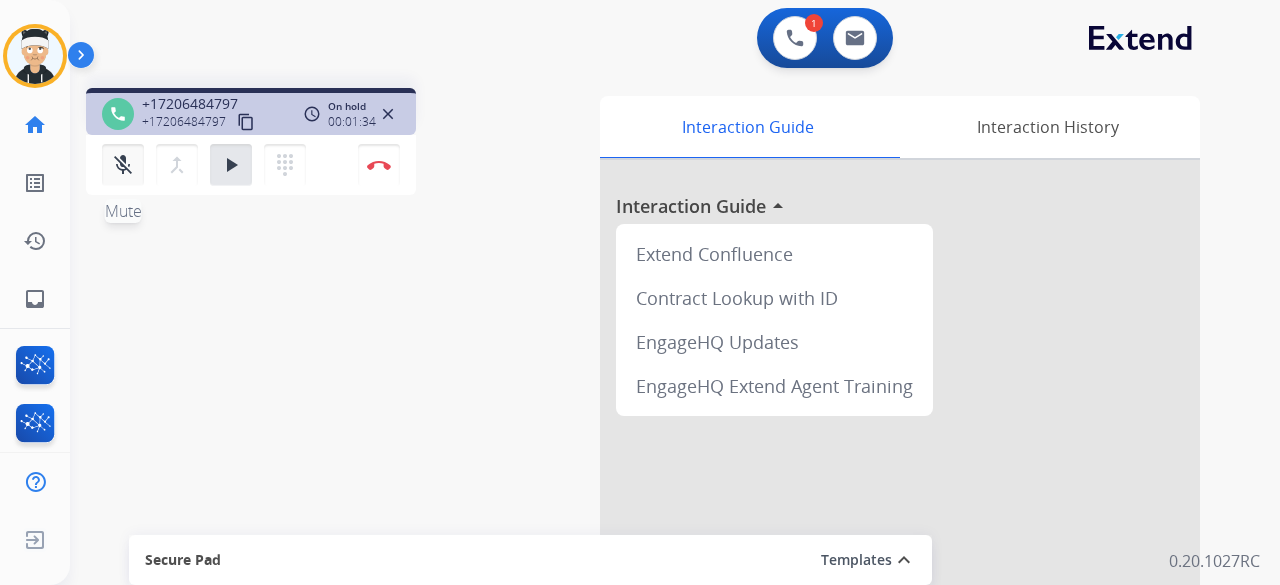 click on "mic_off Mute" at bounding box center (123, 165) 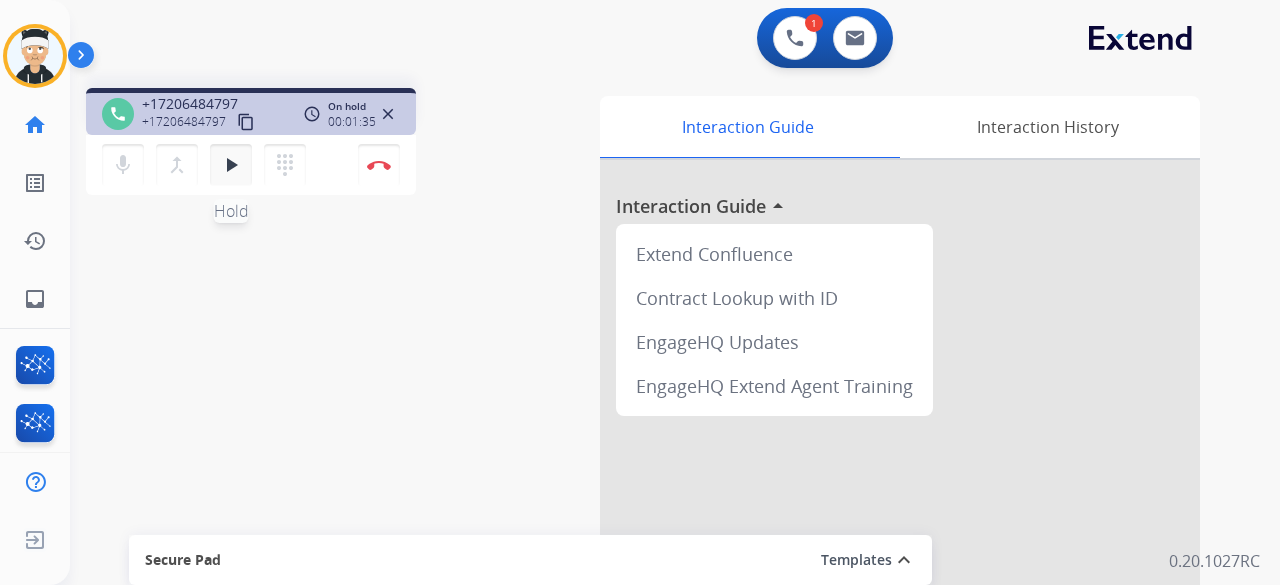 click on "play_arrow" at bounding box center (231, 165) 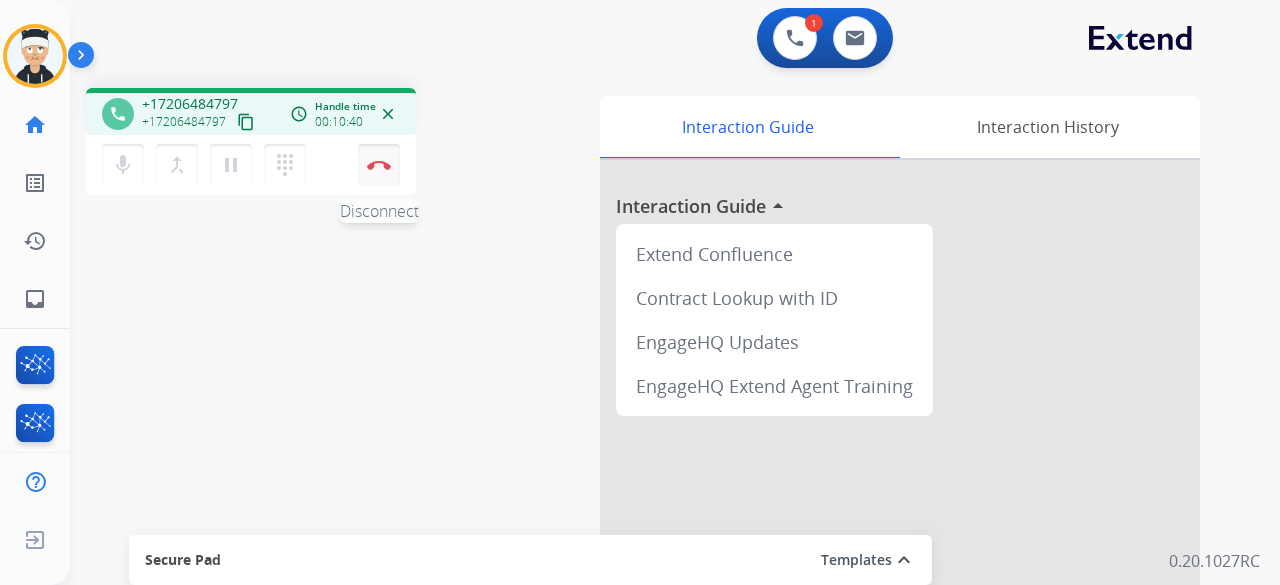 click at bounding box center [379, 165] 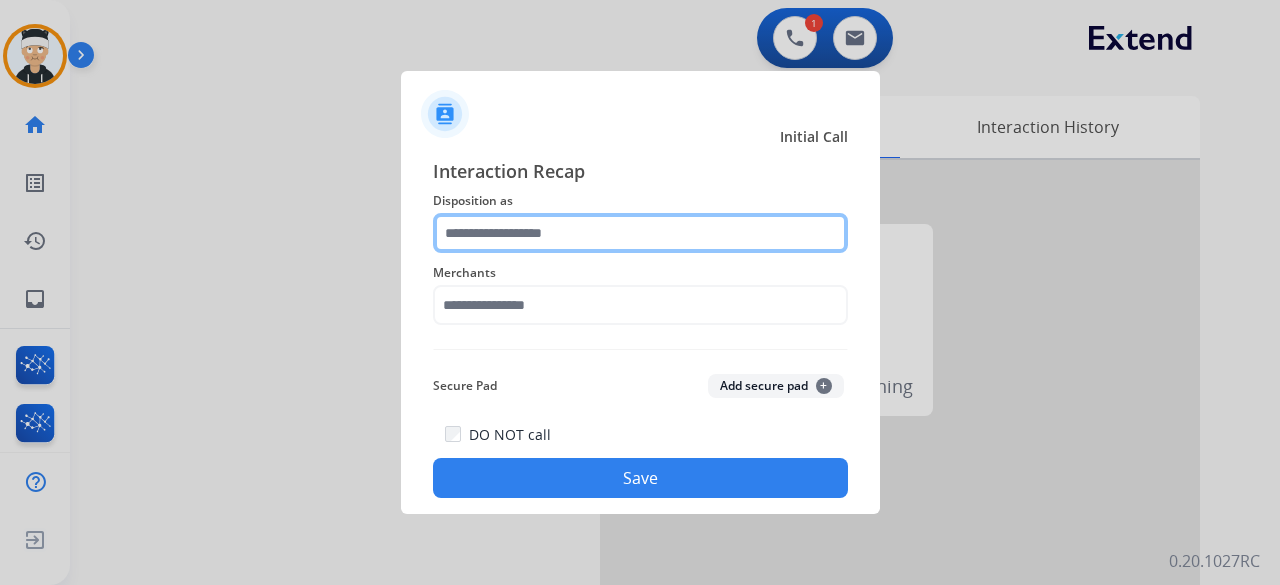 click 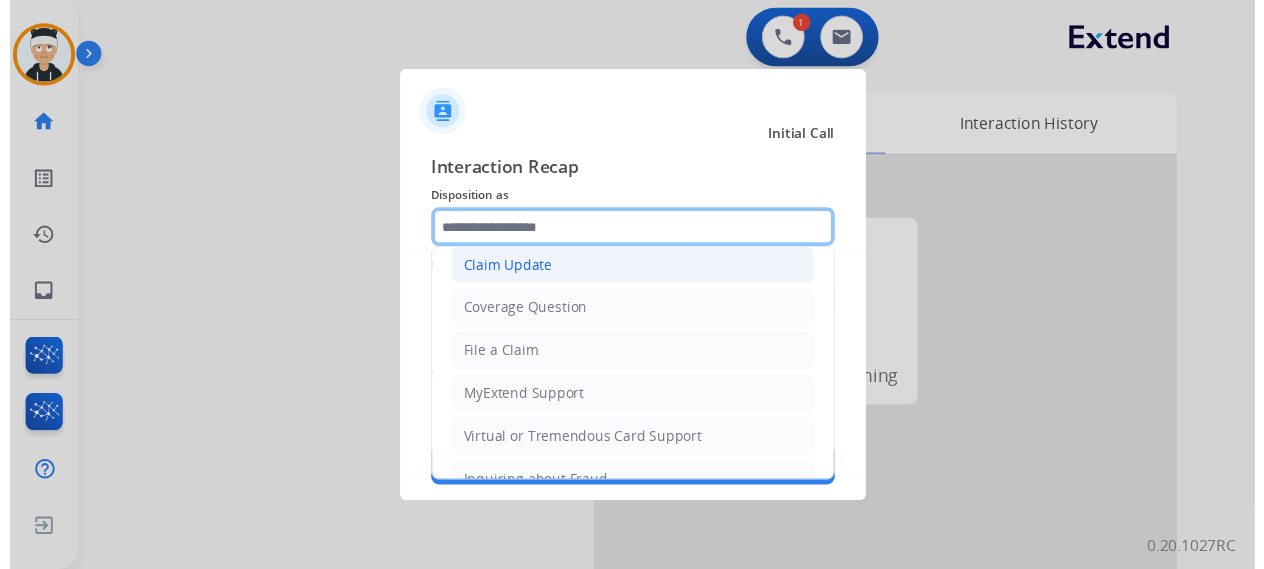 scroll, scrollTop: 200, scrollLeft: 0, axis: vertical 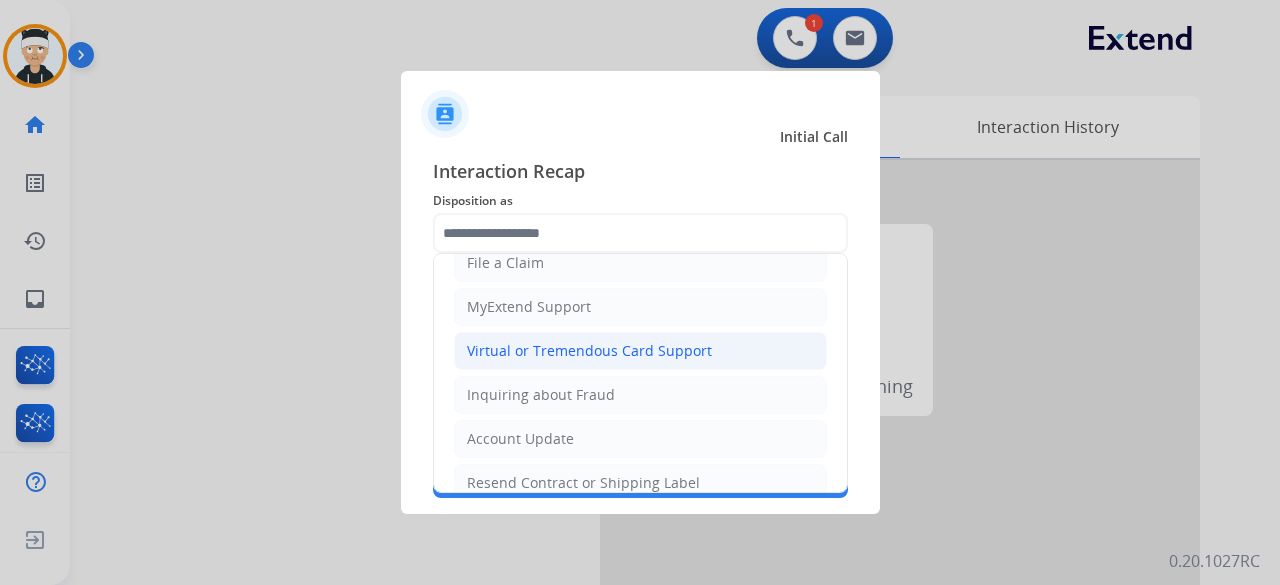 click on "Virtual or Tremendous Card Support" 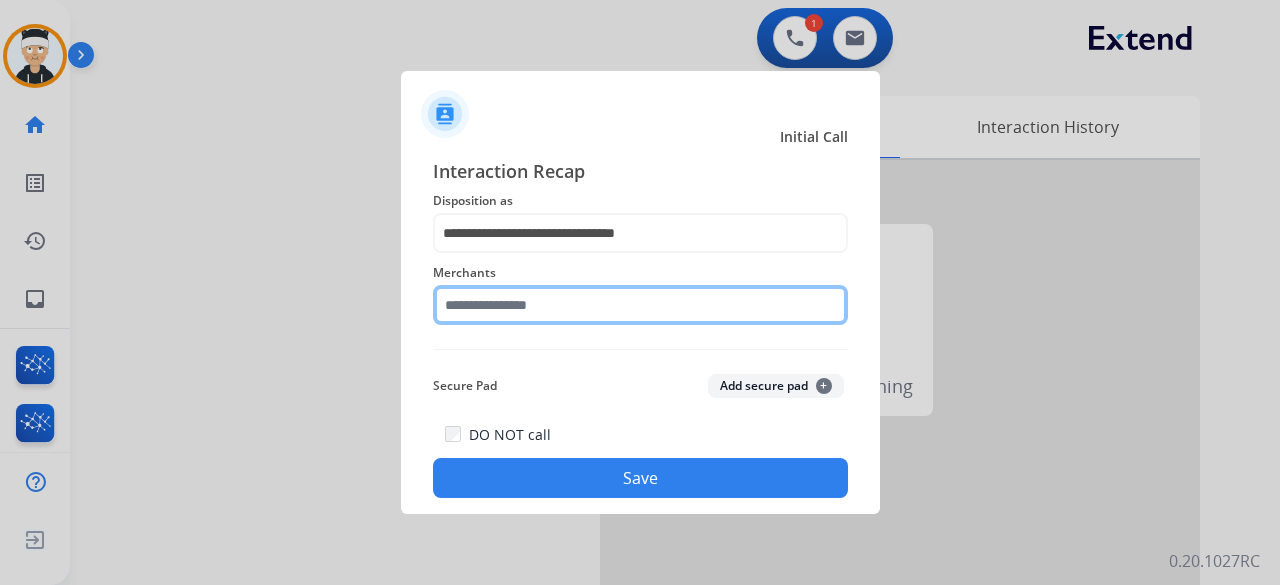 click 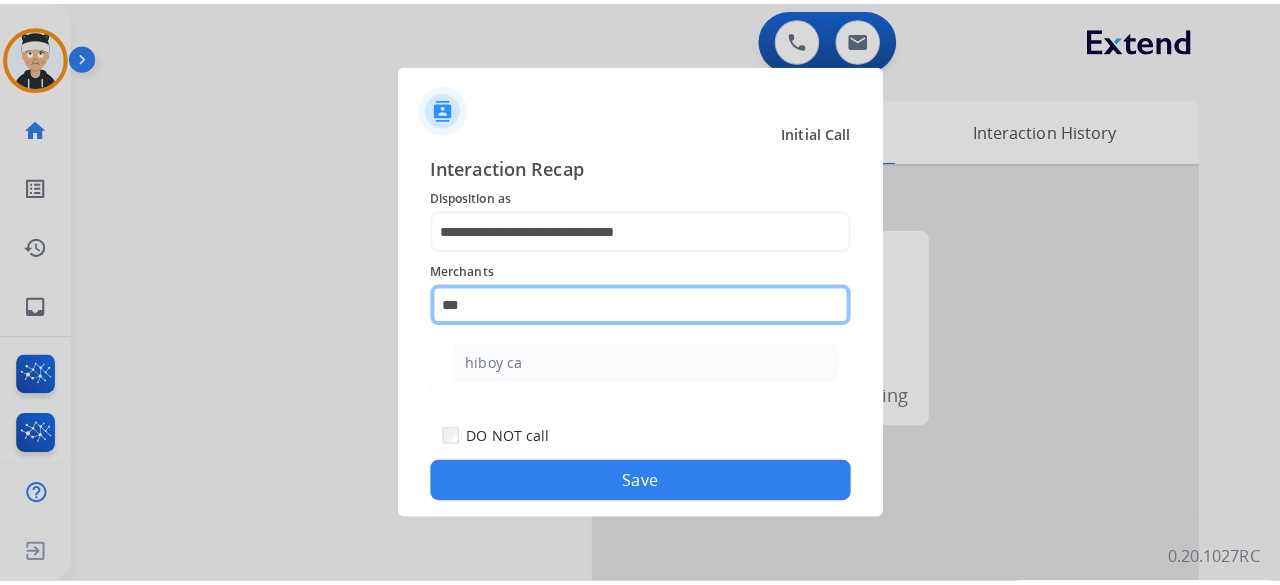 scroll, scrollTop: 0, scrollLeft: 0, axis: both 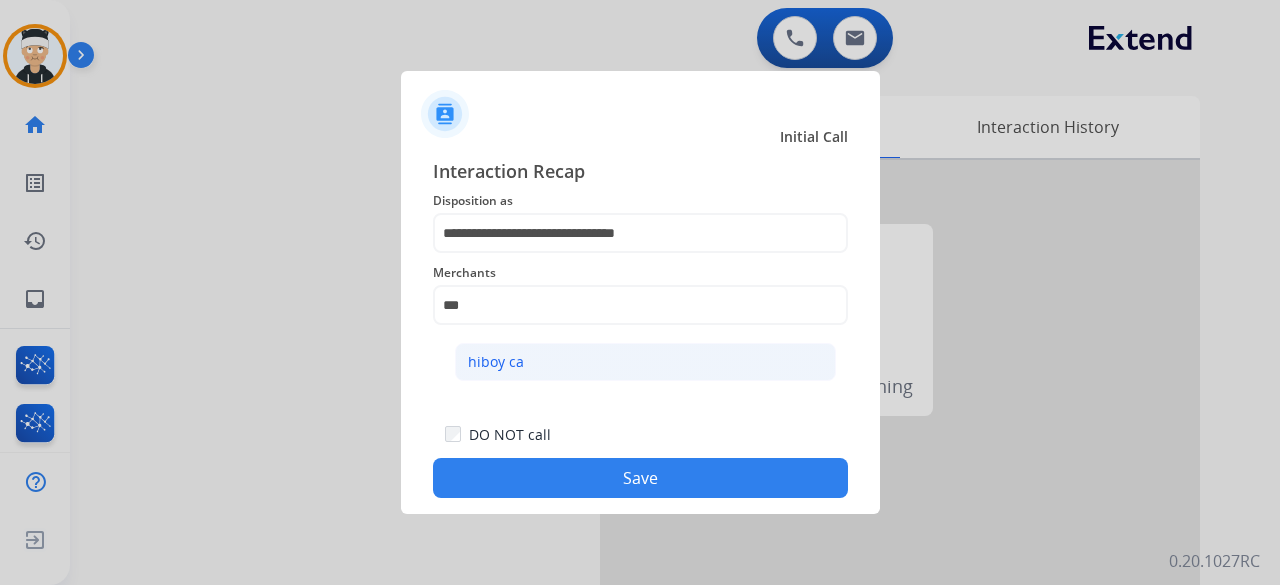 click on "hiboy ca" 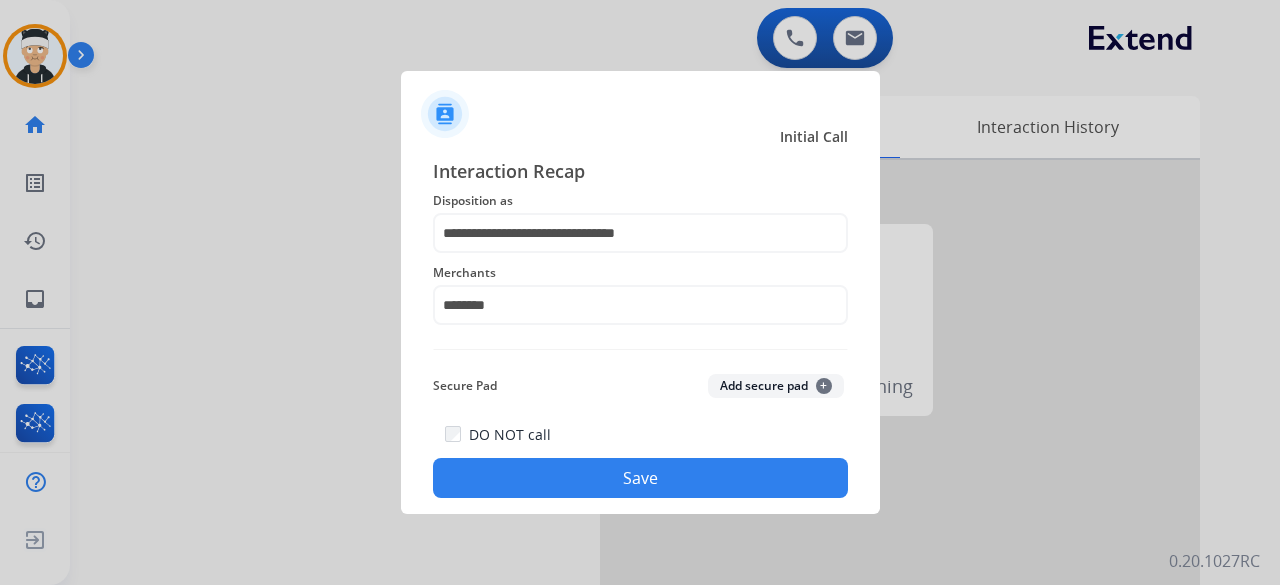 click on "Save" 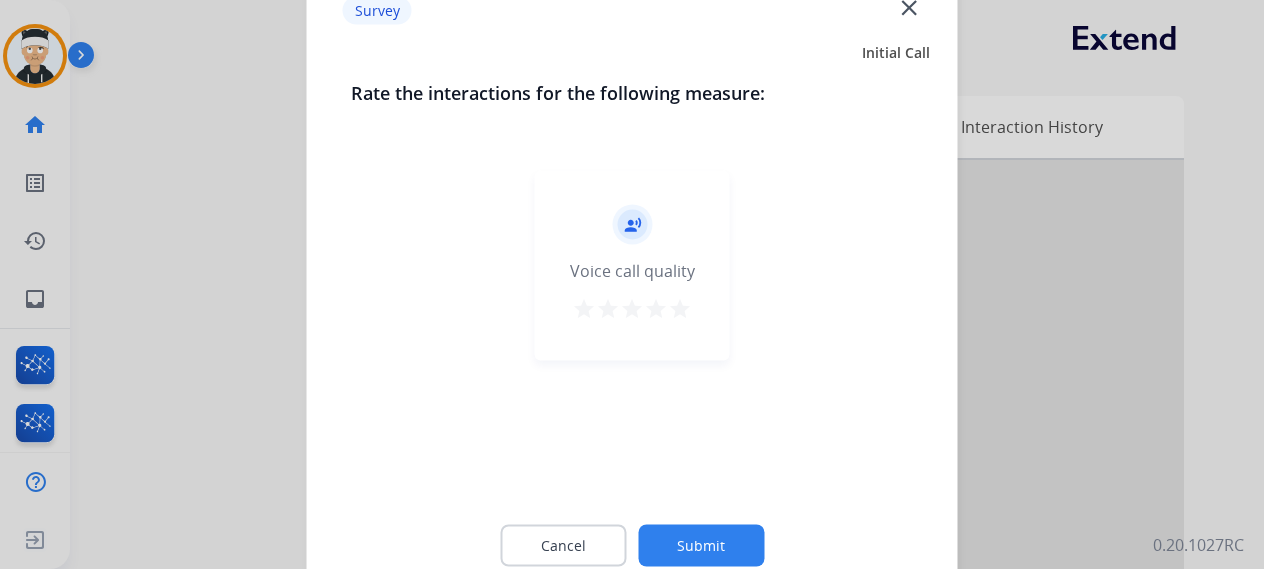 click on "star" at bounding box center (680, 308) 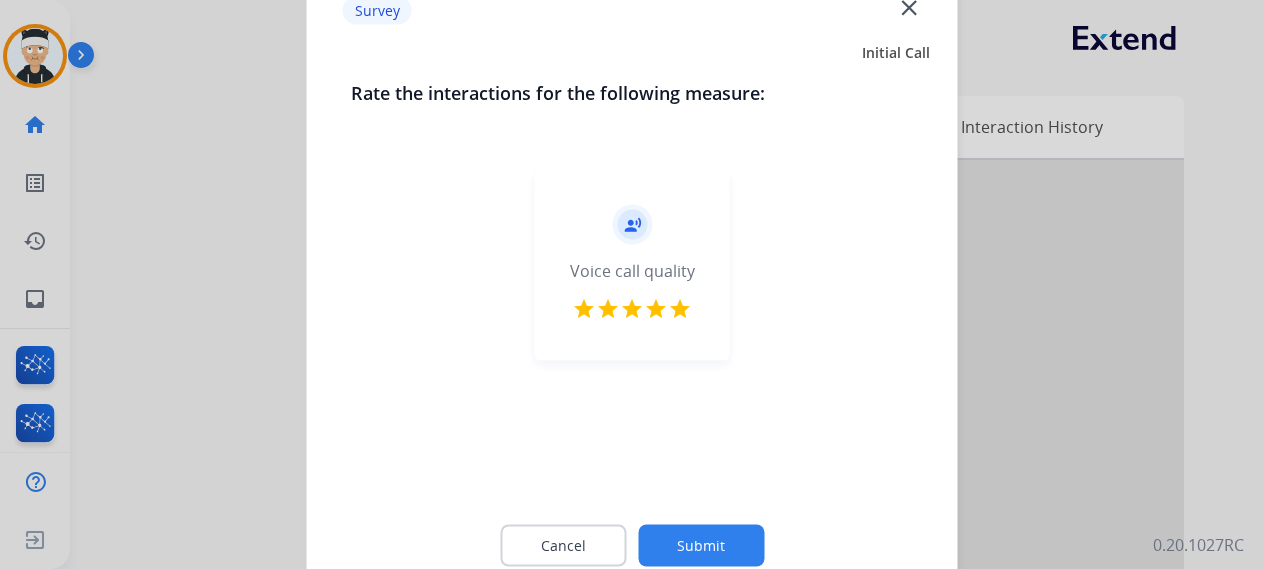 click on "Submit" 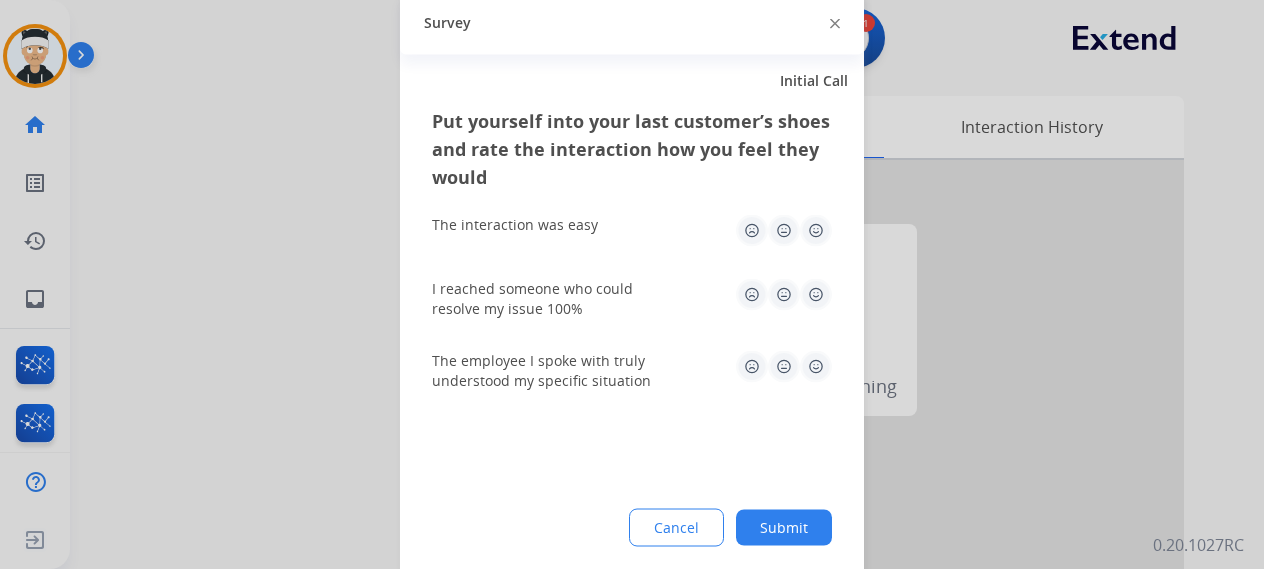click 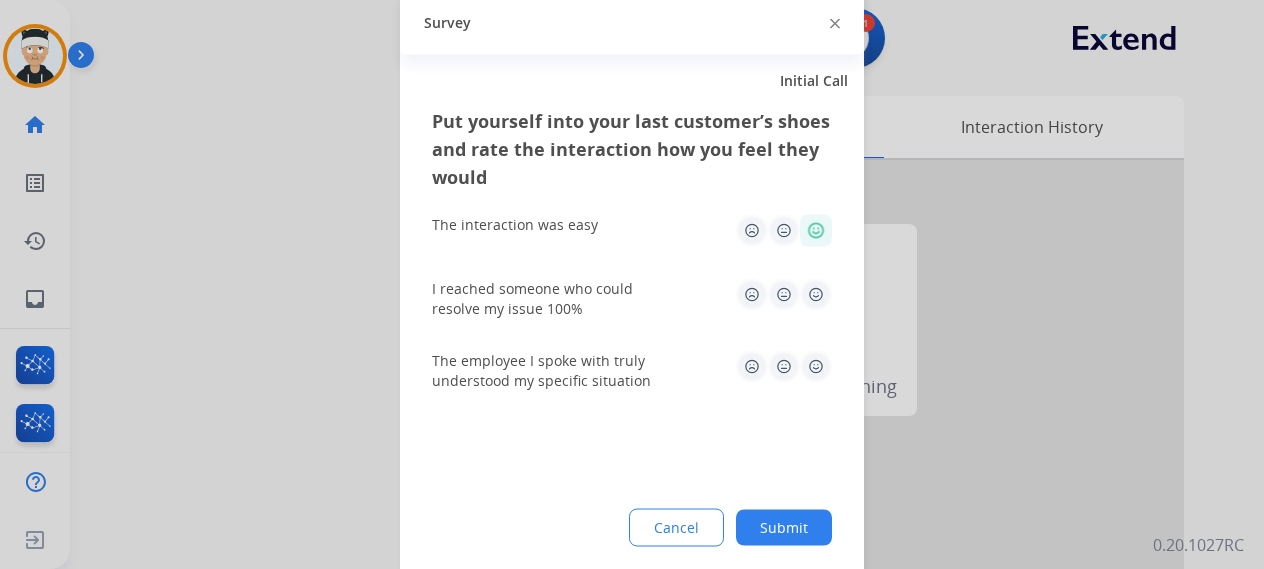 click 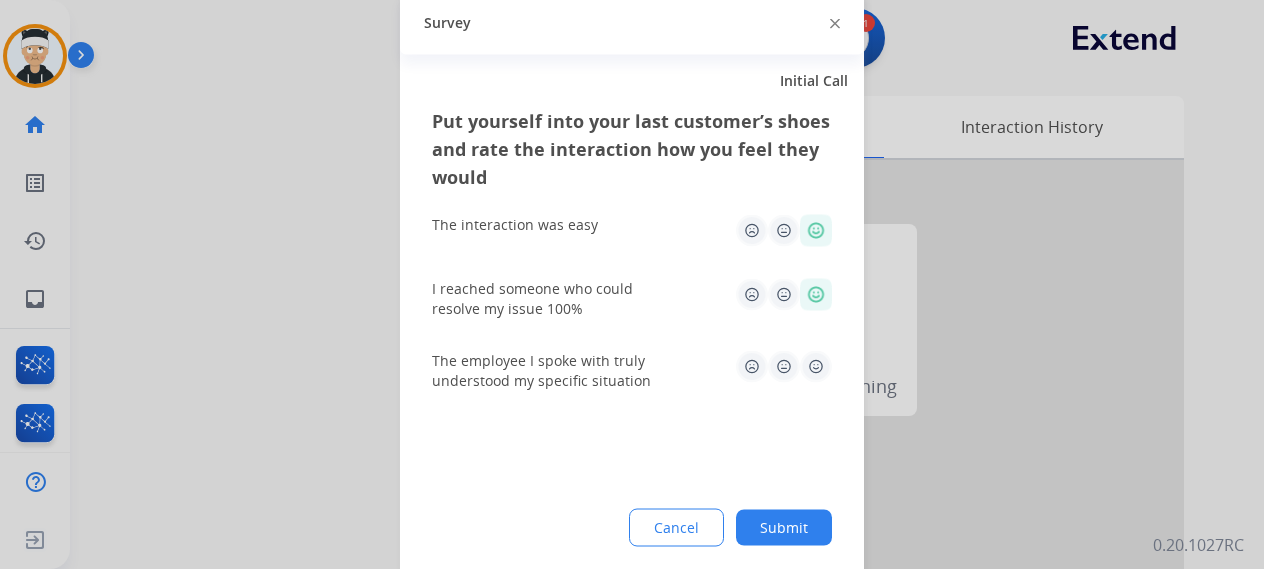 click 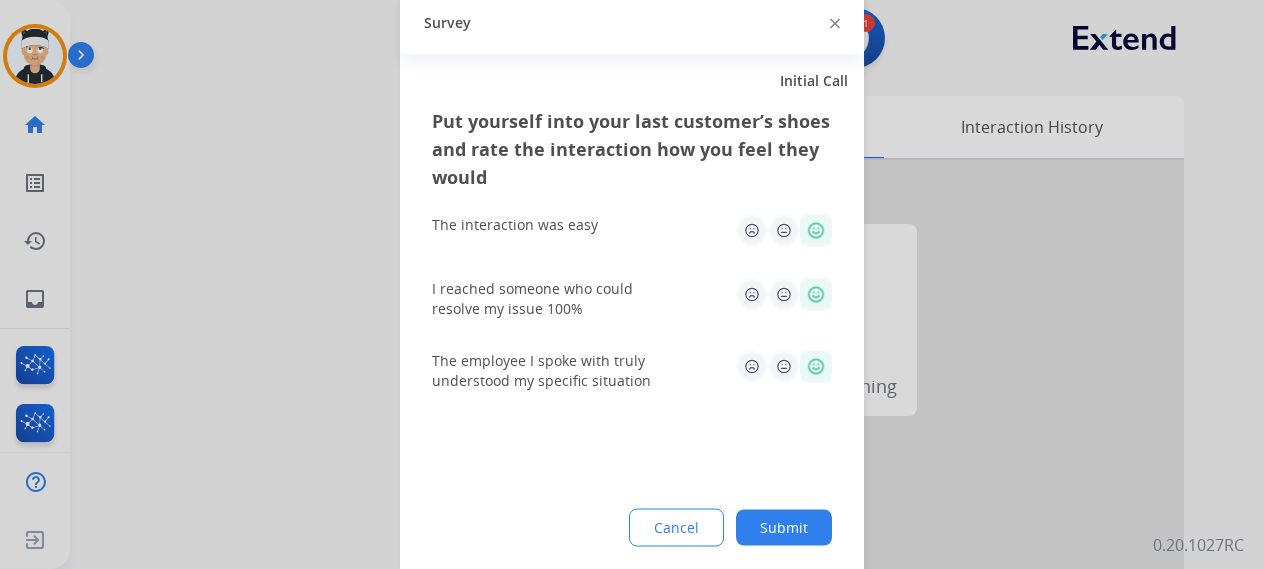 click on "Submit" 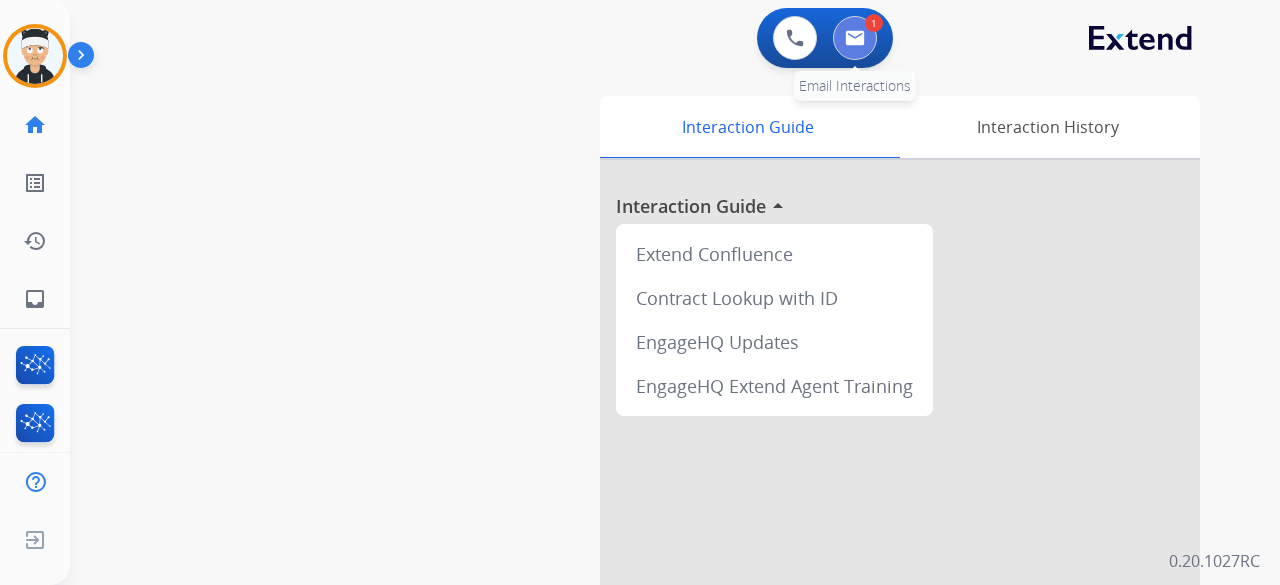 click at bounding box center [855, 38] 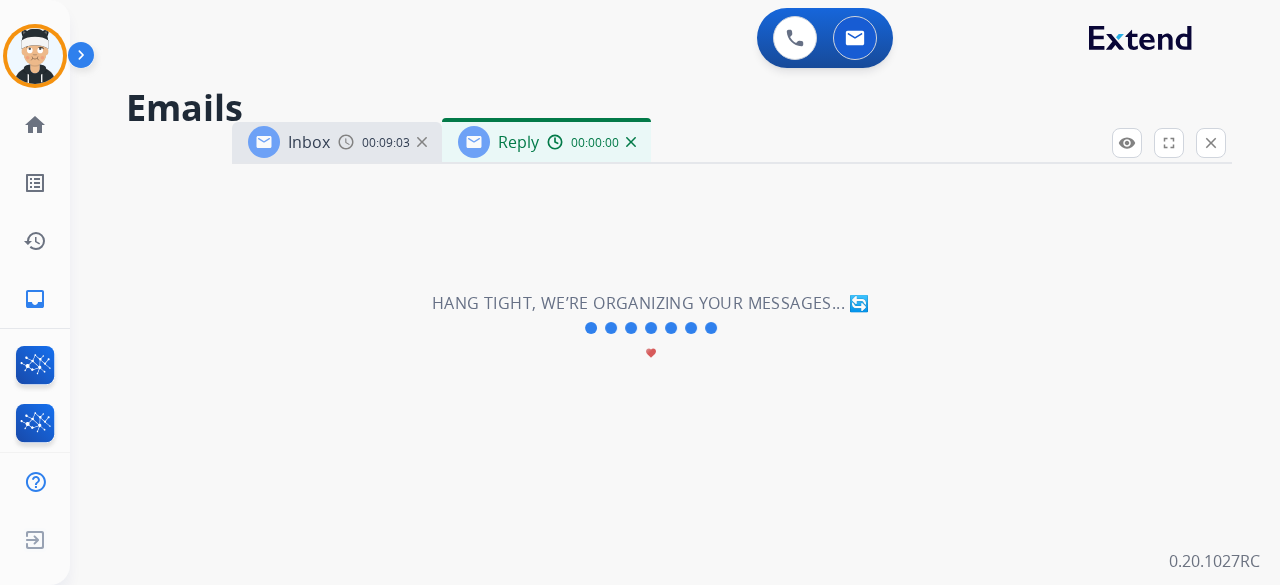 select on "**********" 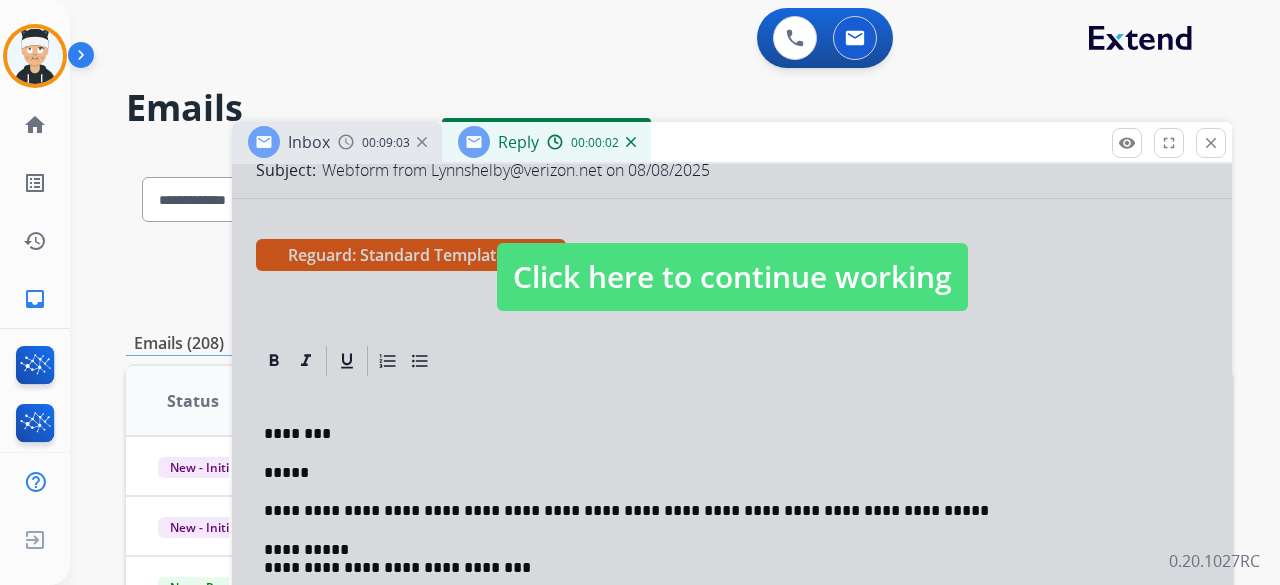 scroll, scrollTop: 284, scrollLeft: 0, axis: vertical 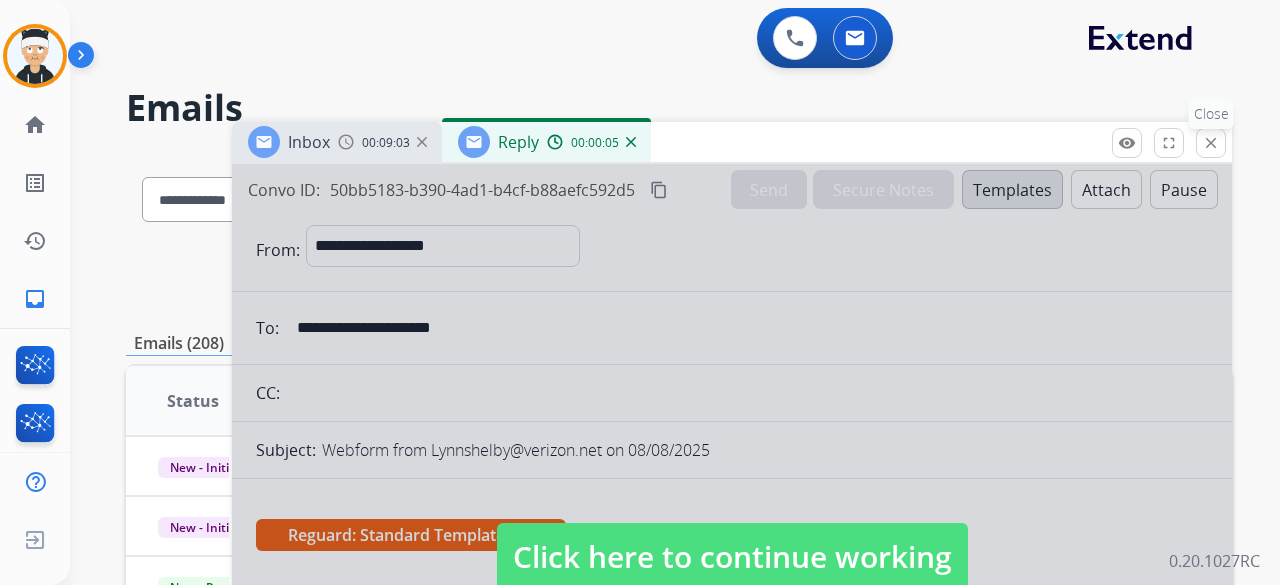 click on "close" at bounding box center [1211, 143] 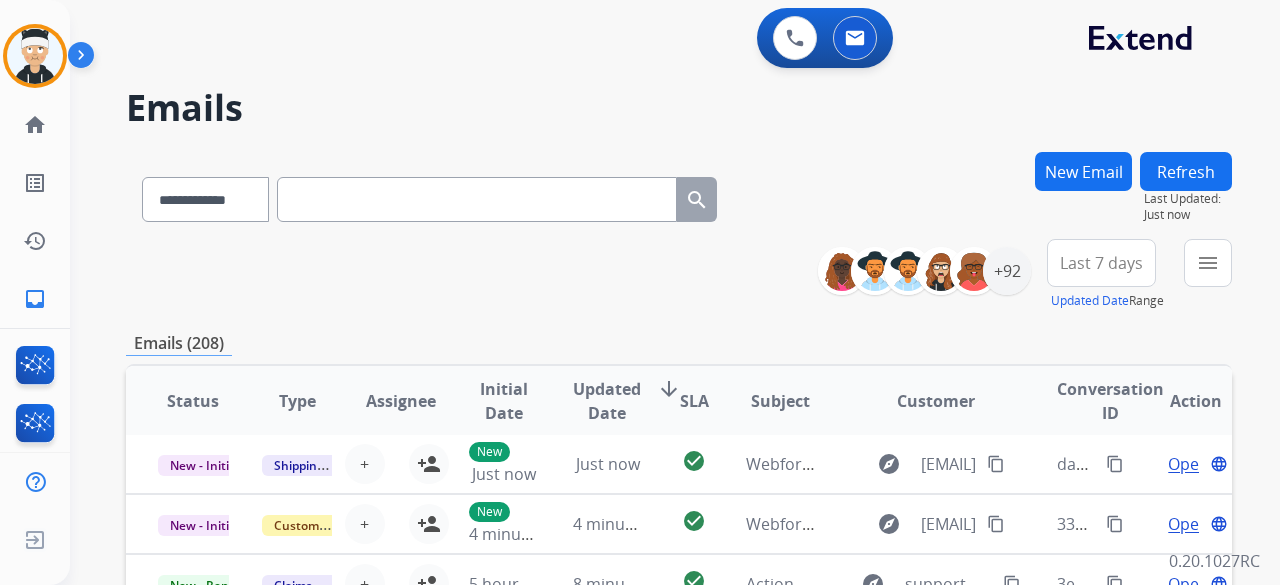 scroll, scrollTop: 18, scrollLeft: 0, axis: vertical 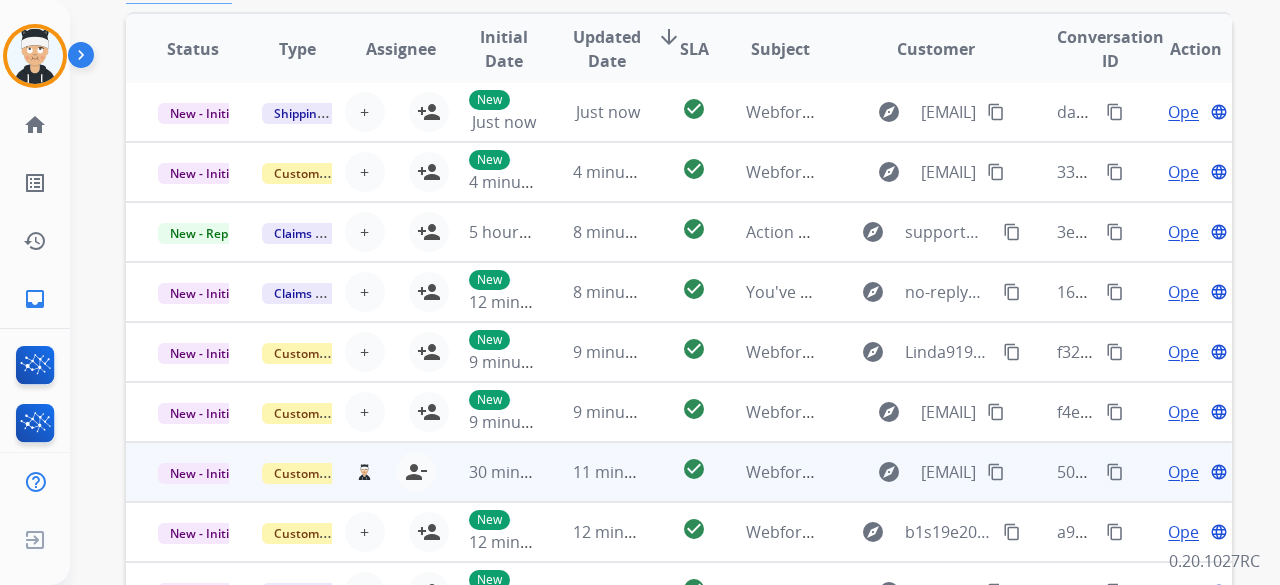 click on "Open" at bounding box center [1188, 472] 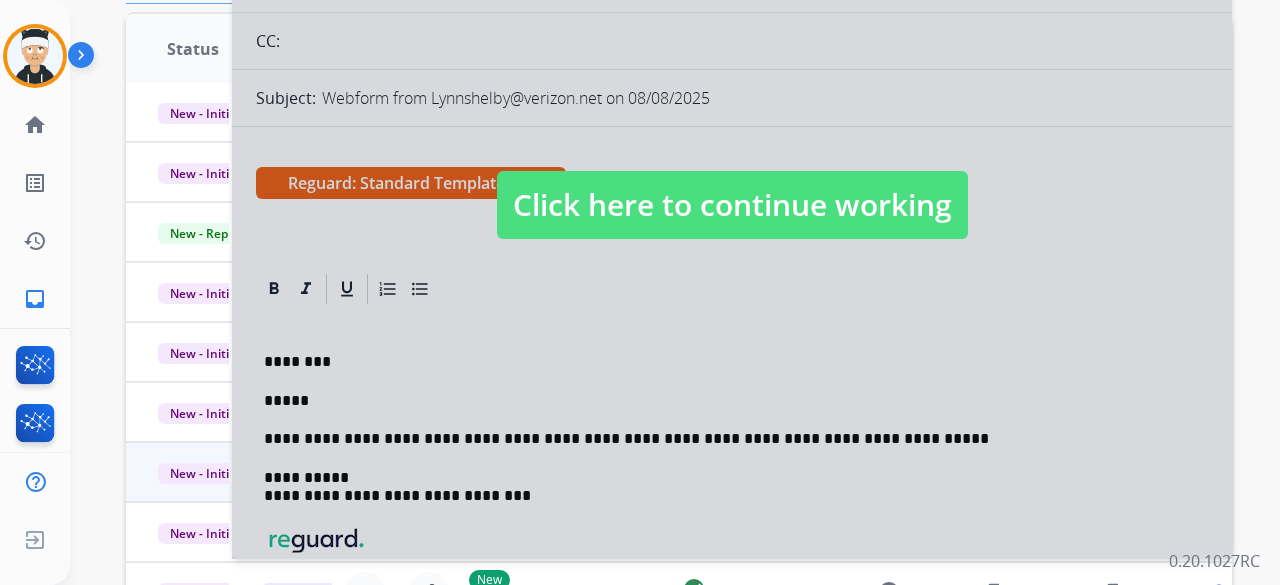 select on "**********" 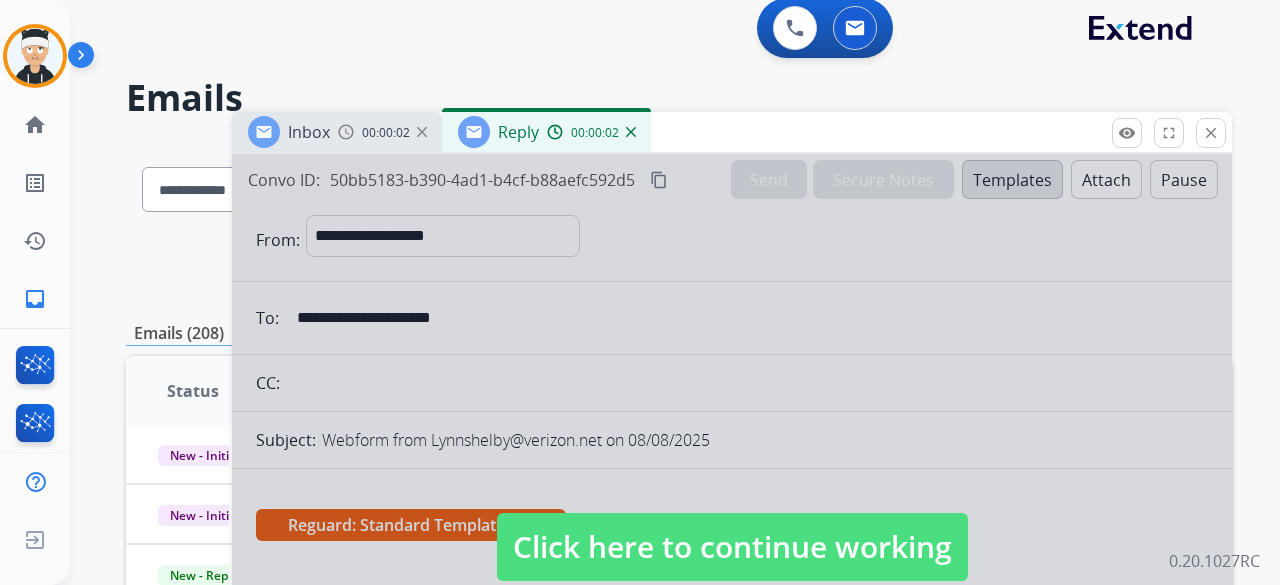 scroll, scrollTop: 0, scrollLeft: 0, axis: both 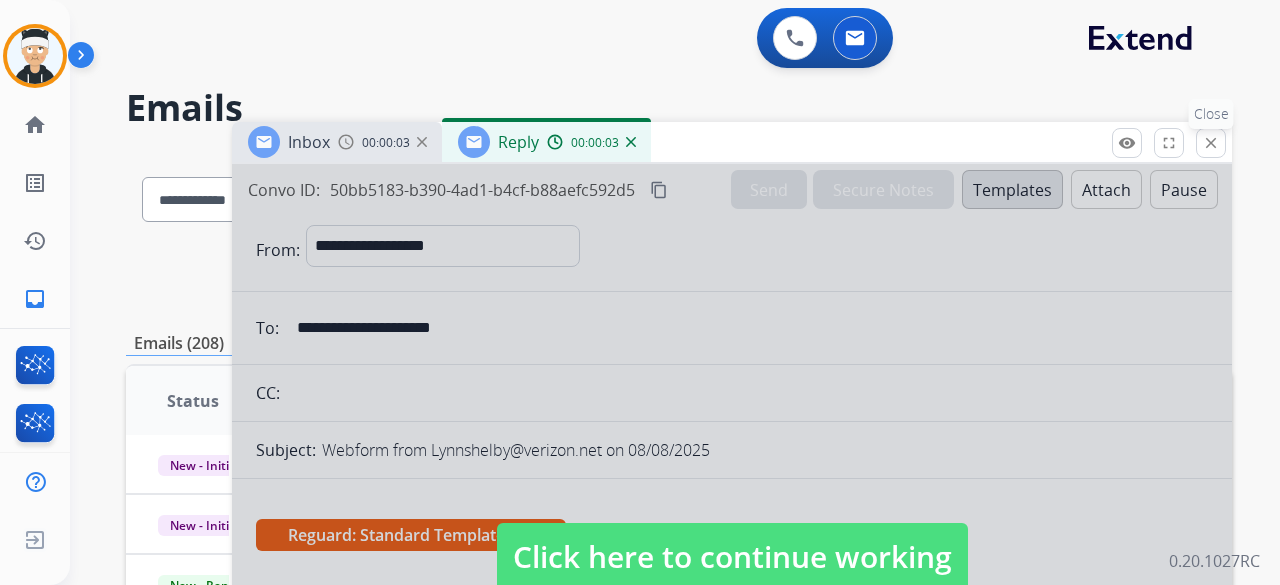 click on "close" at bounding box center (1211, 143) 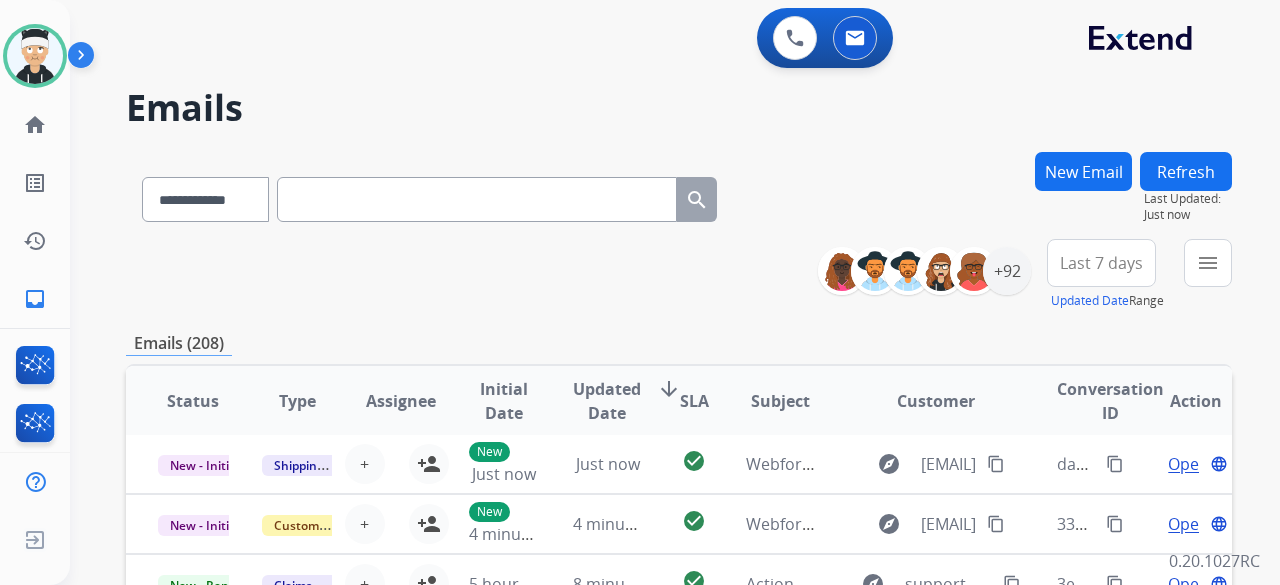 click at bounding box center (477, 199) 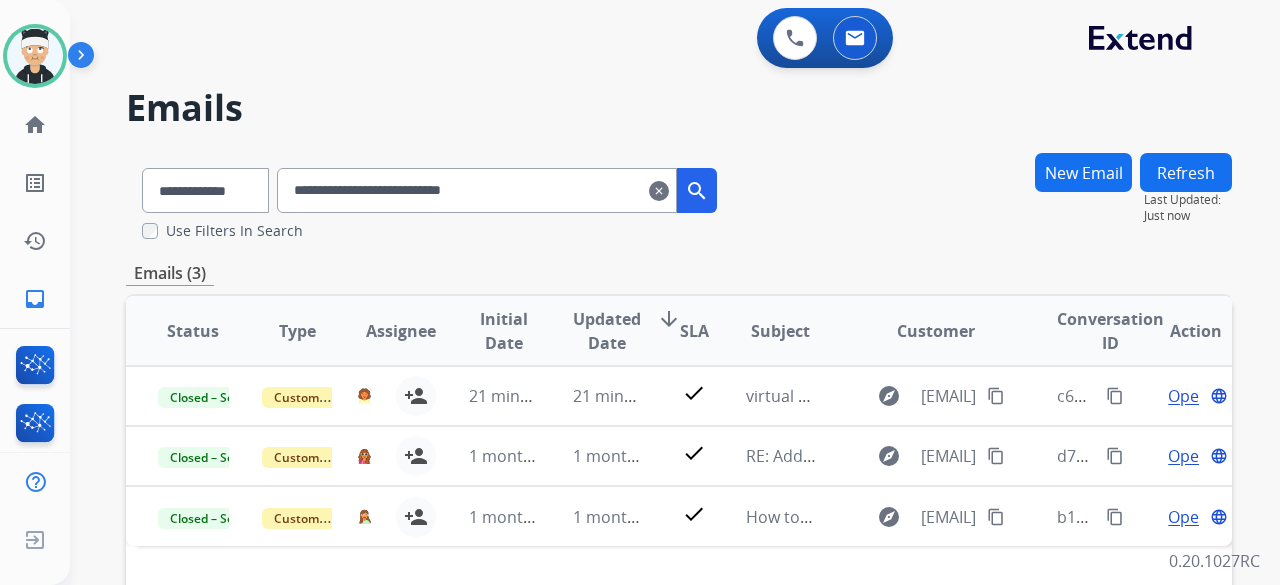 scroll, scrollTop: 0, scrollLeft: 0, axis: both 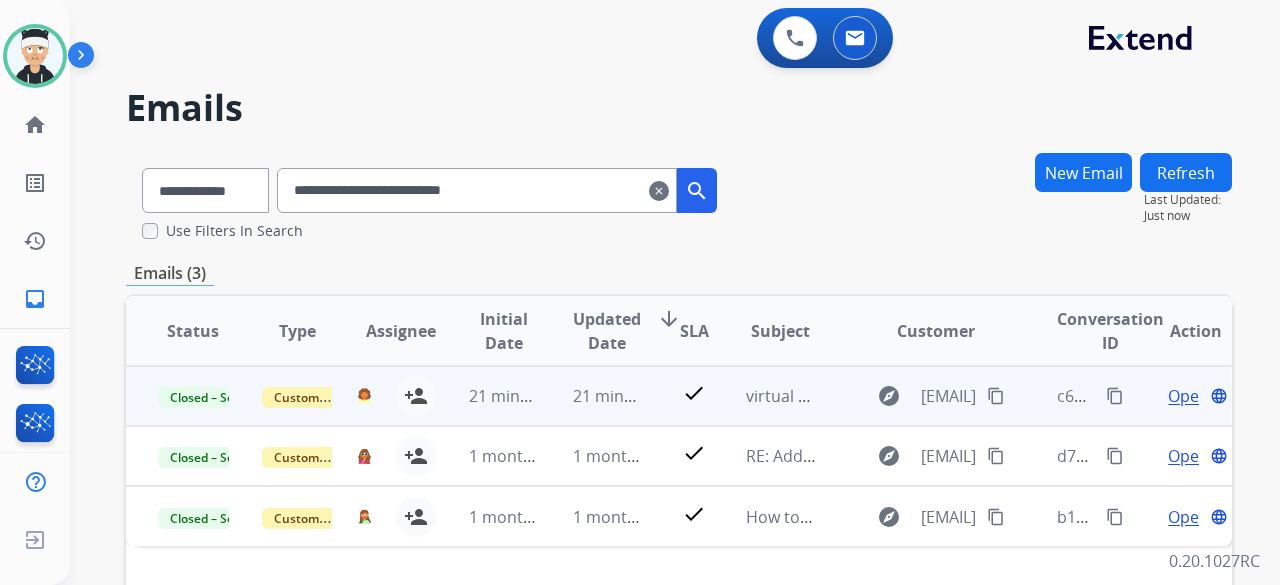 click on "Open" at bounding box center [1188, 396] 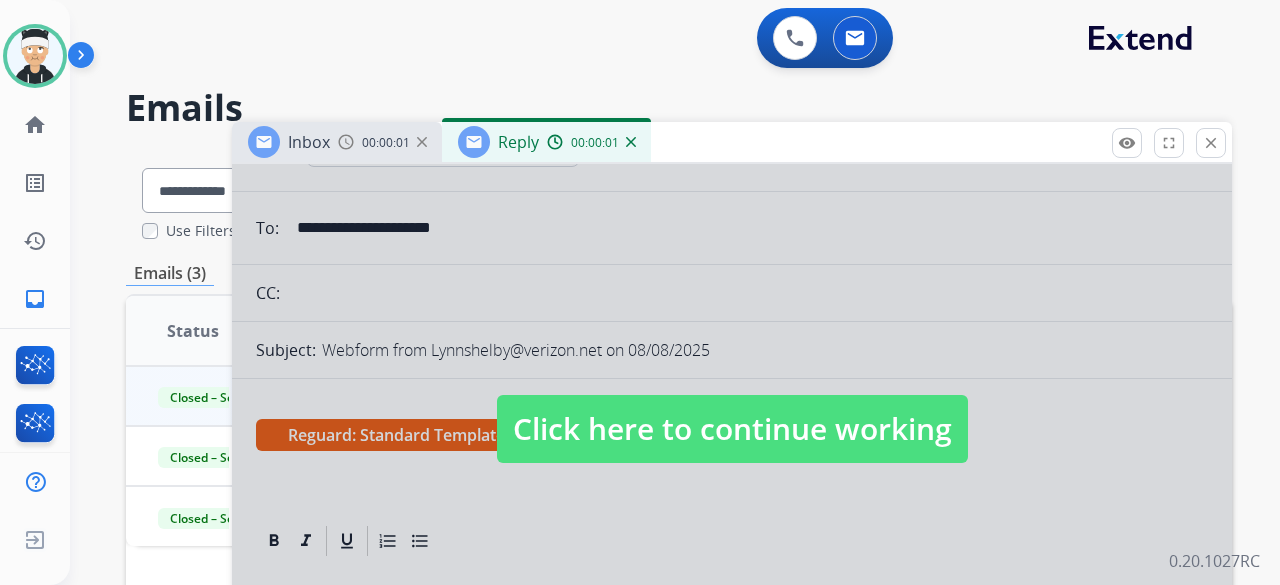 scroll, scrollTop: 0, scrollLeft: 0, axis: both 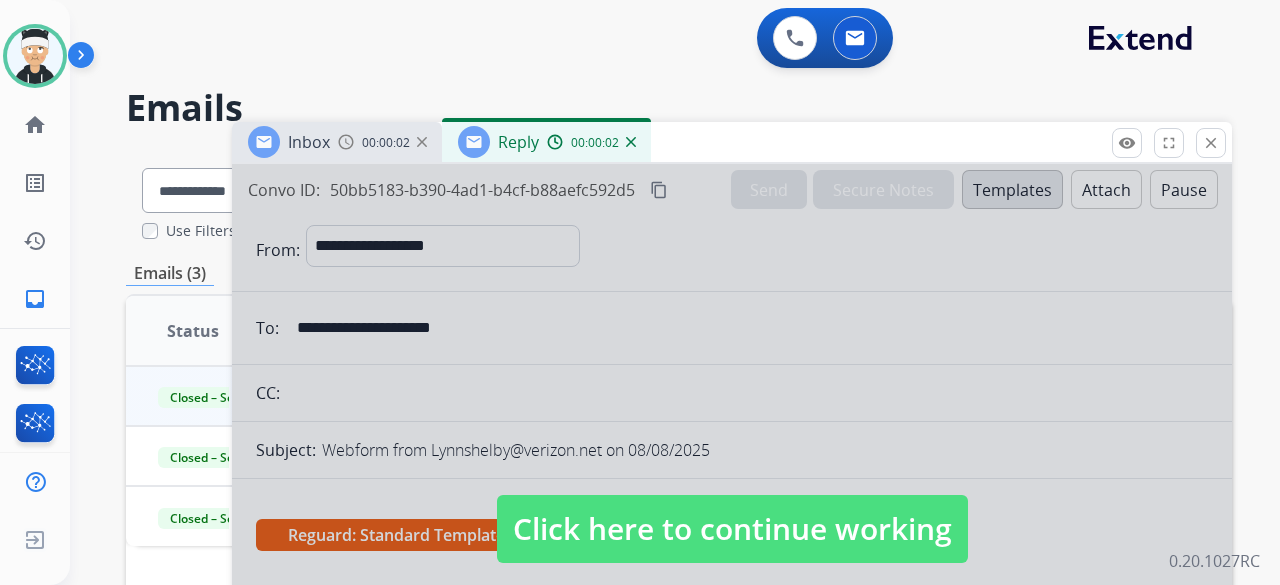 click at bounding box center [346, 142] 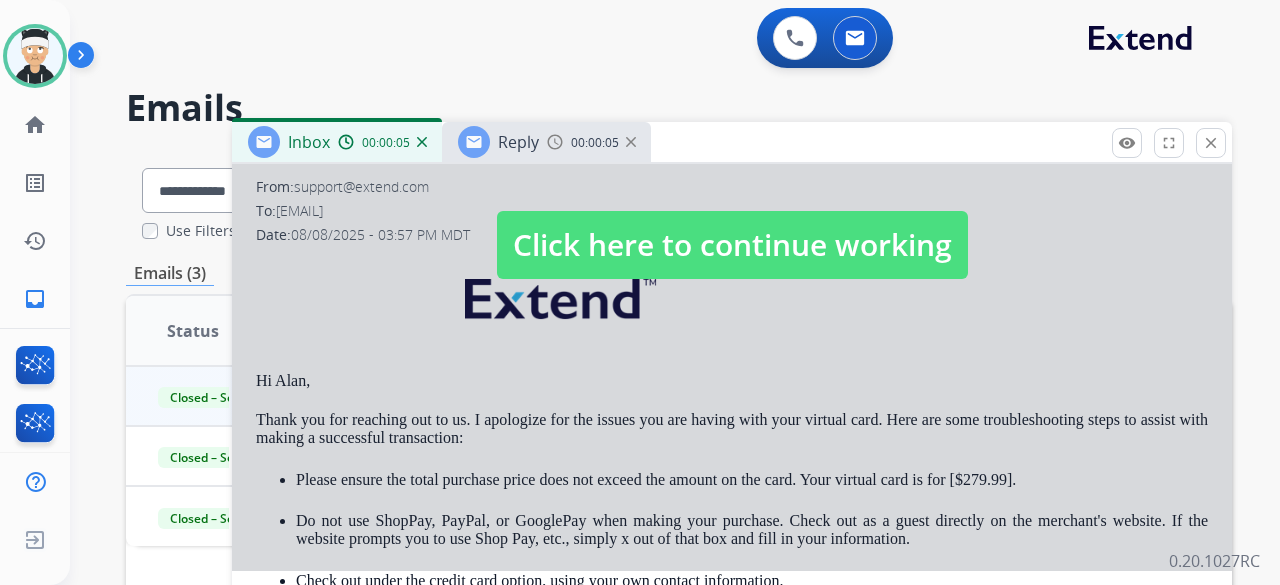 scroll, scrollTop: 432, scrollLeft: 0, axis: vertical 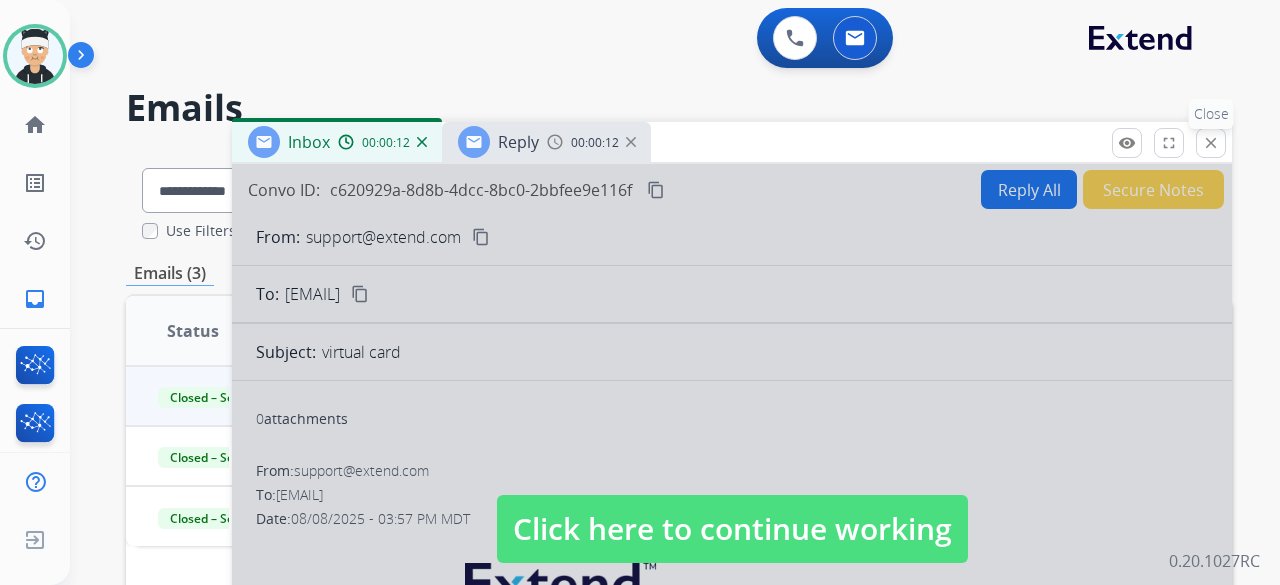 click on "close Close" at bounding box center [1211, 143] 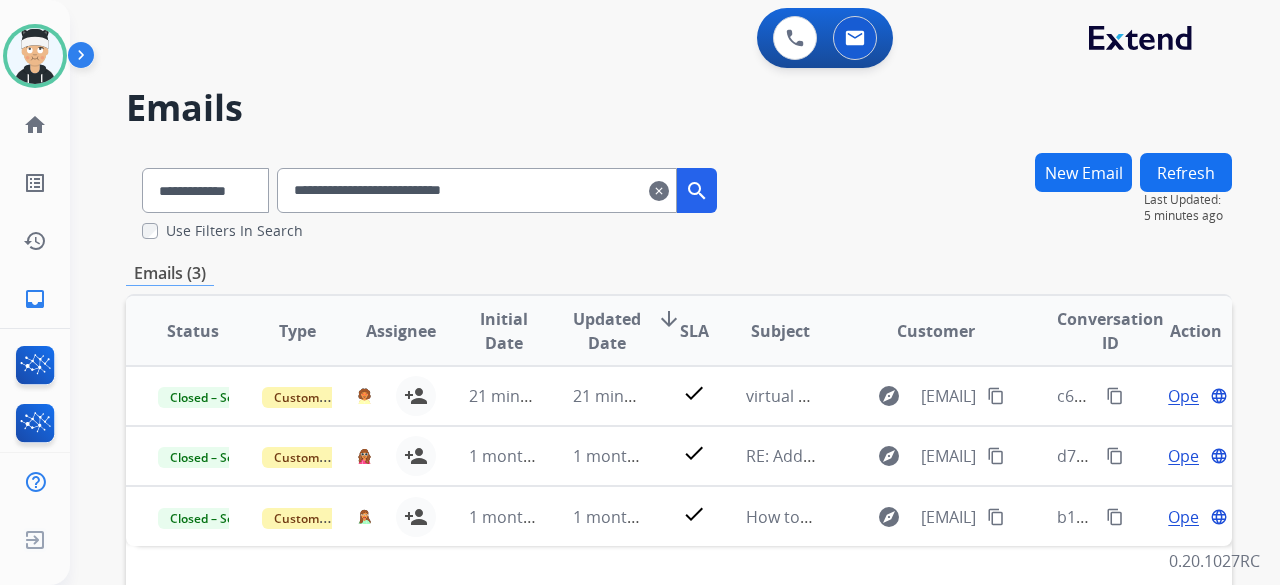 click on "clear" at bounding box center (659, 191) 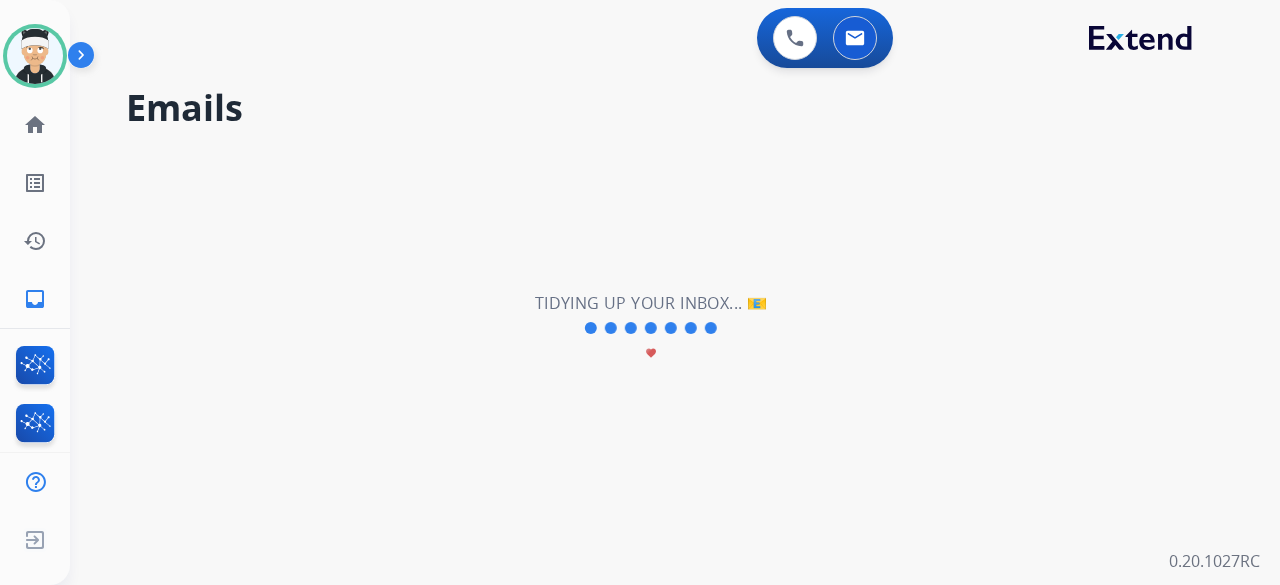 type 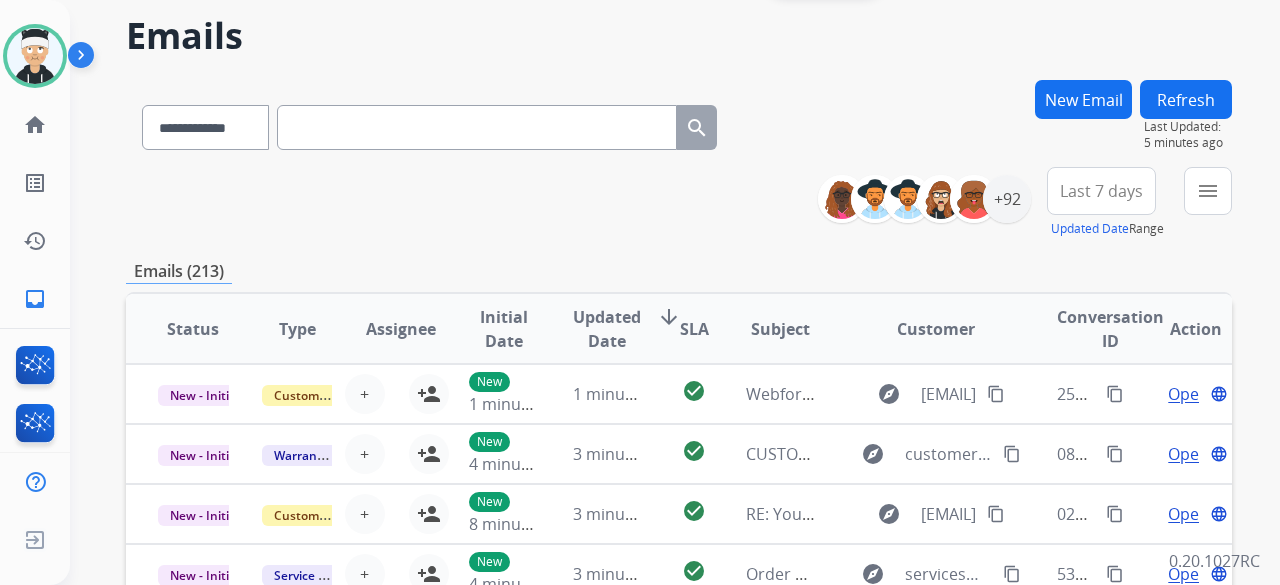 scroll, scrollTop: 200, scrollLeft: 0, axis: vertical 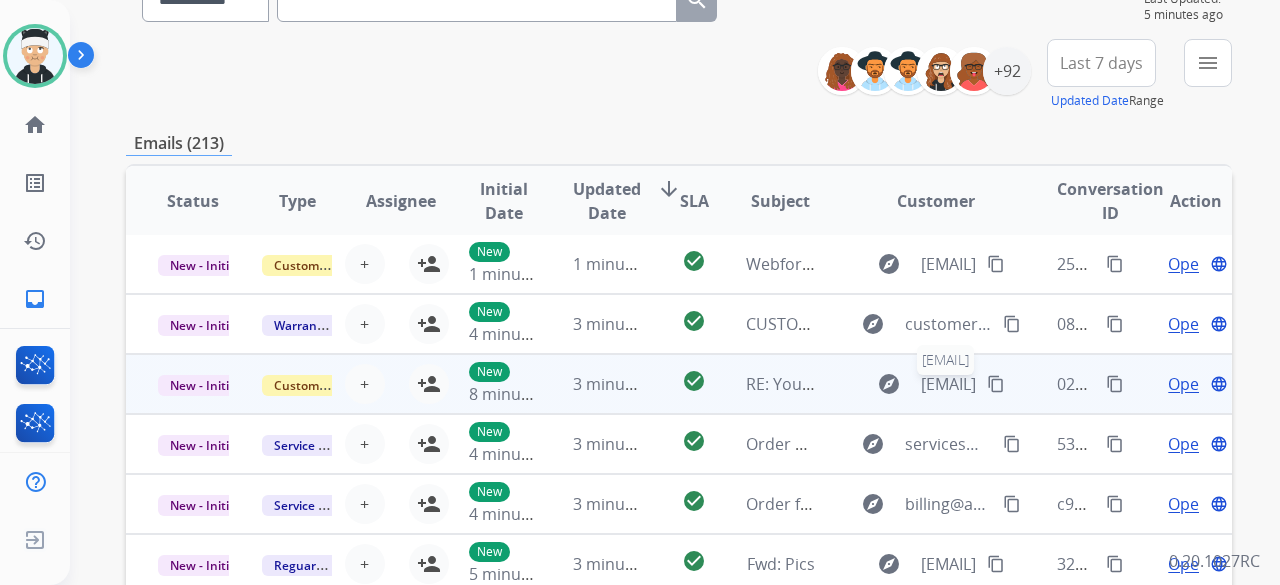 click on "[EMAIL]" at bounding box center (948, 384) 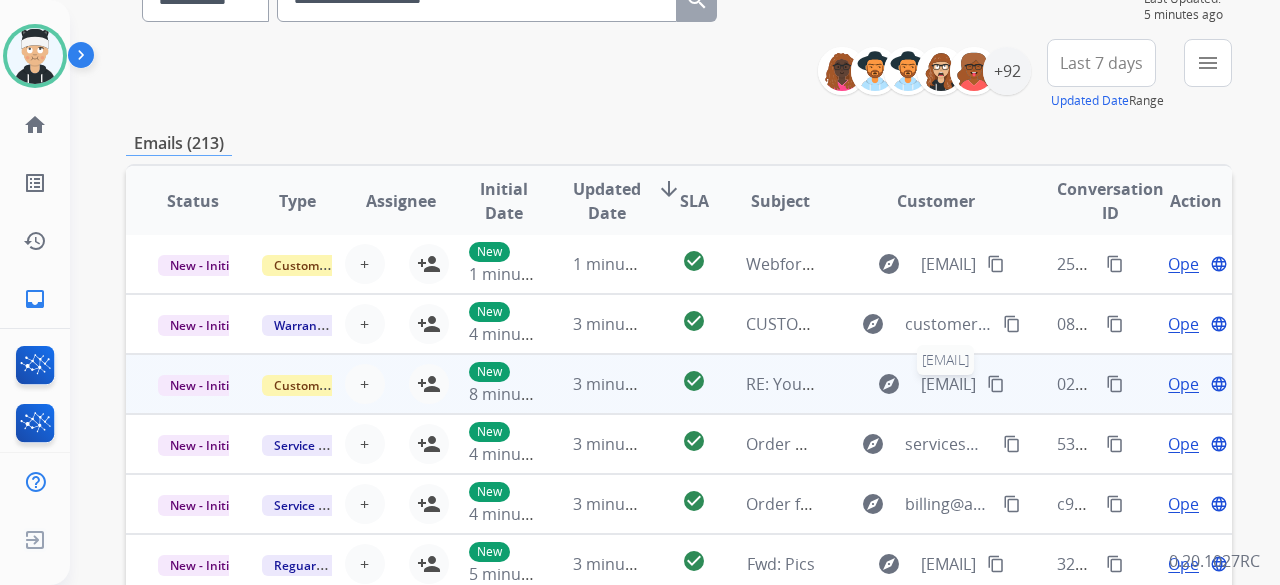 scroll, scrollTop: 0, scrollLeft: 0, axis: both 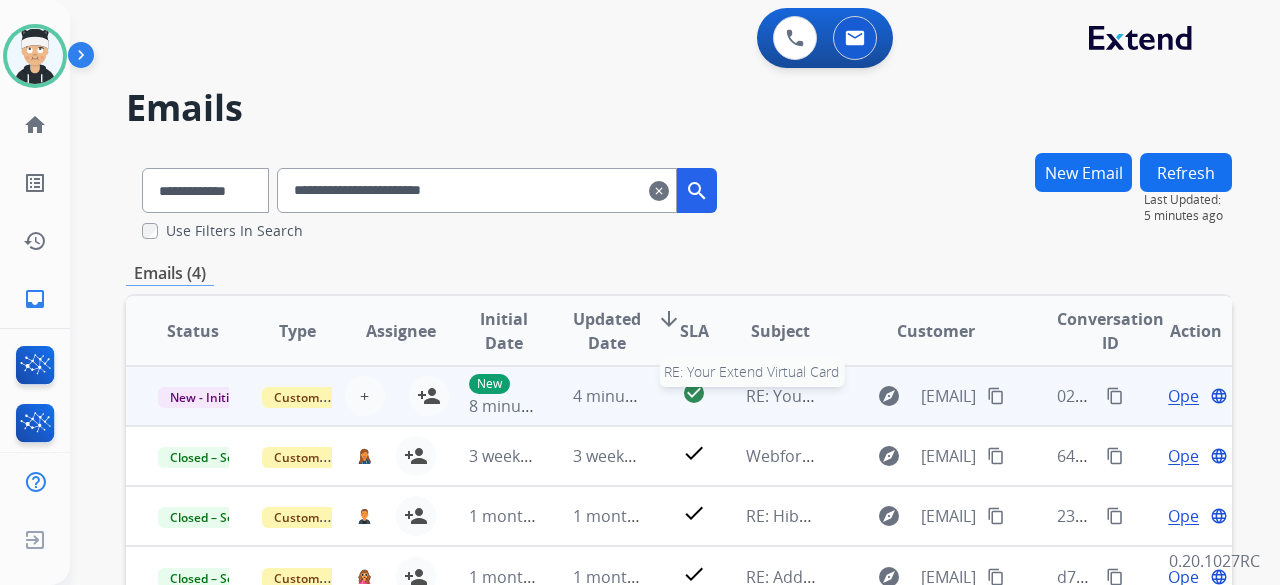 click on "RE: Your Extend Virtual Card" at bounding box center [852, 396] 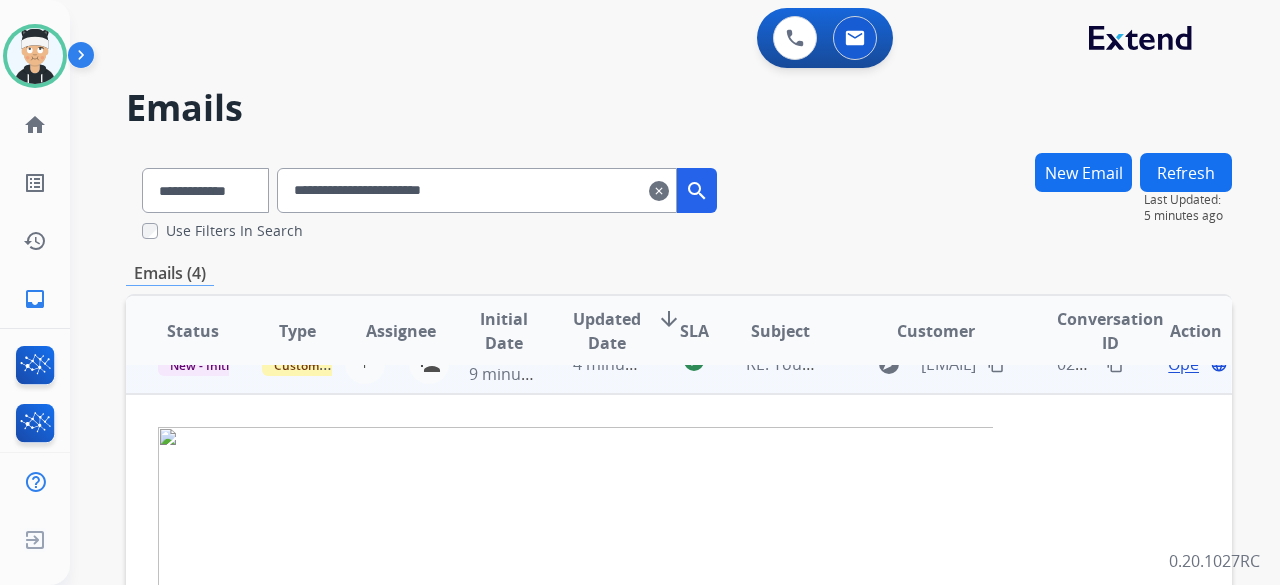 scroll, scrollTop: 0, scrollLeft: 0, axis: both 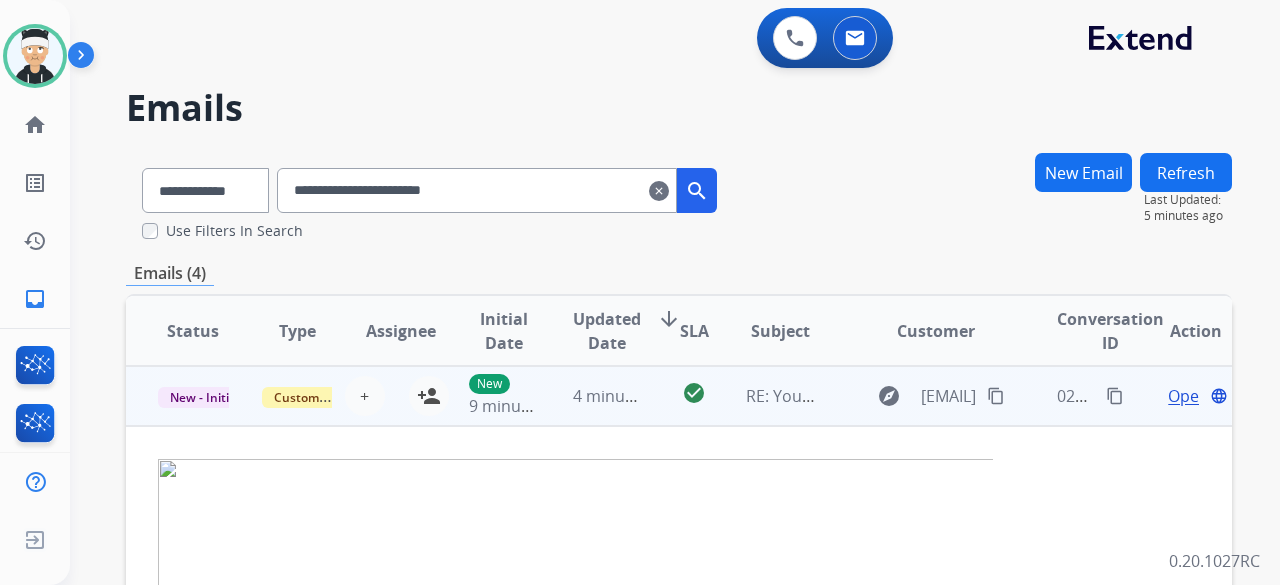 click on "Open" at bounding box center [1188, 396] 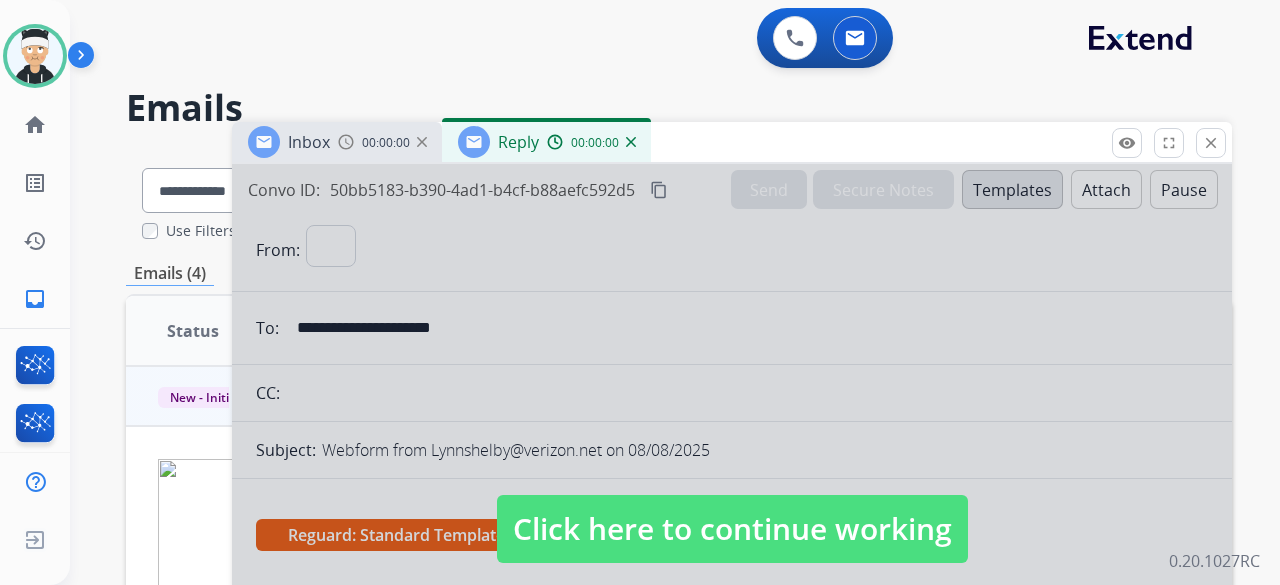 select on "**********" 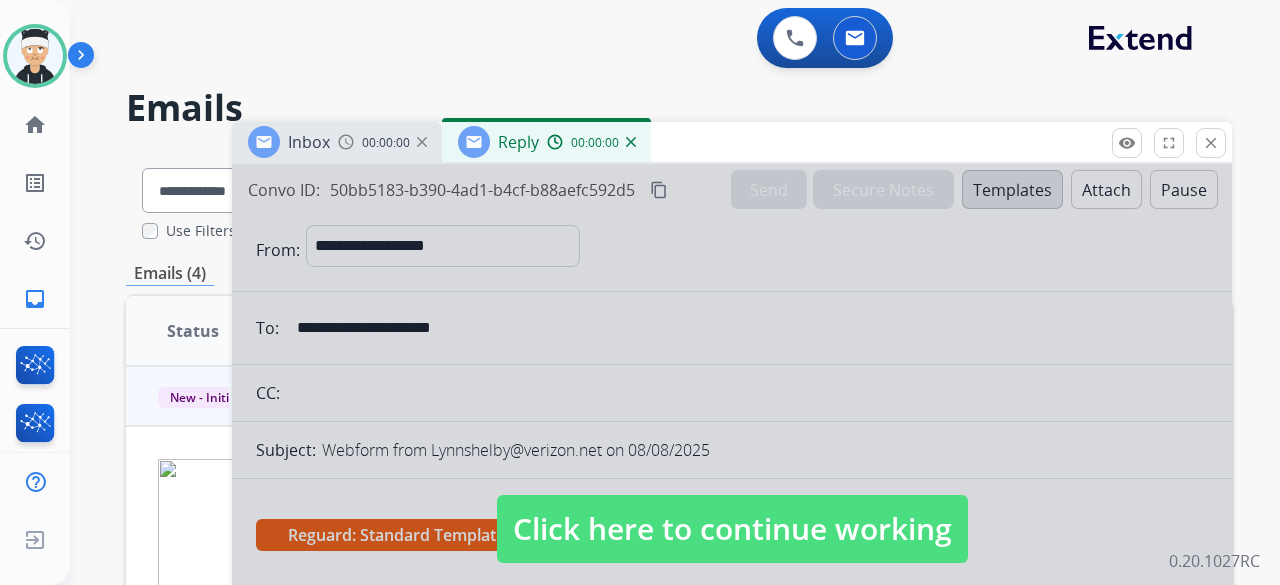 scroll, scrollTop: 200, scrollLeft: 0, axis: vertical 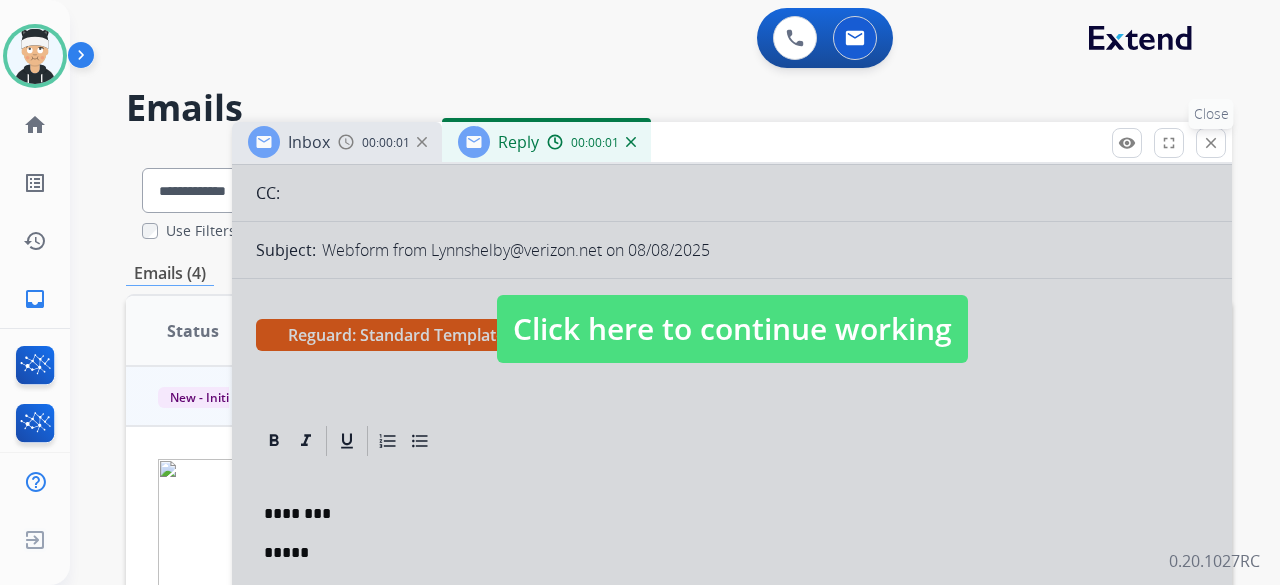 click on "close" at bounding box center (1211, 143) 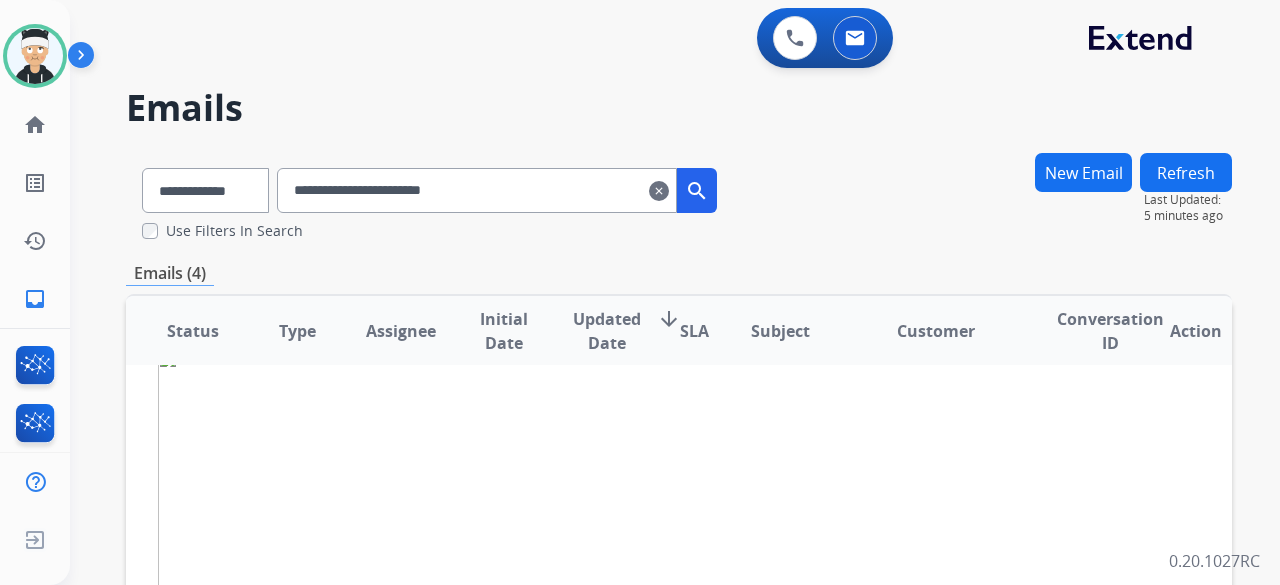 scroll, scrollTop: 0, scrollLeft: 0, axis: both 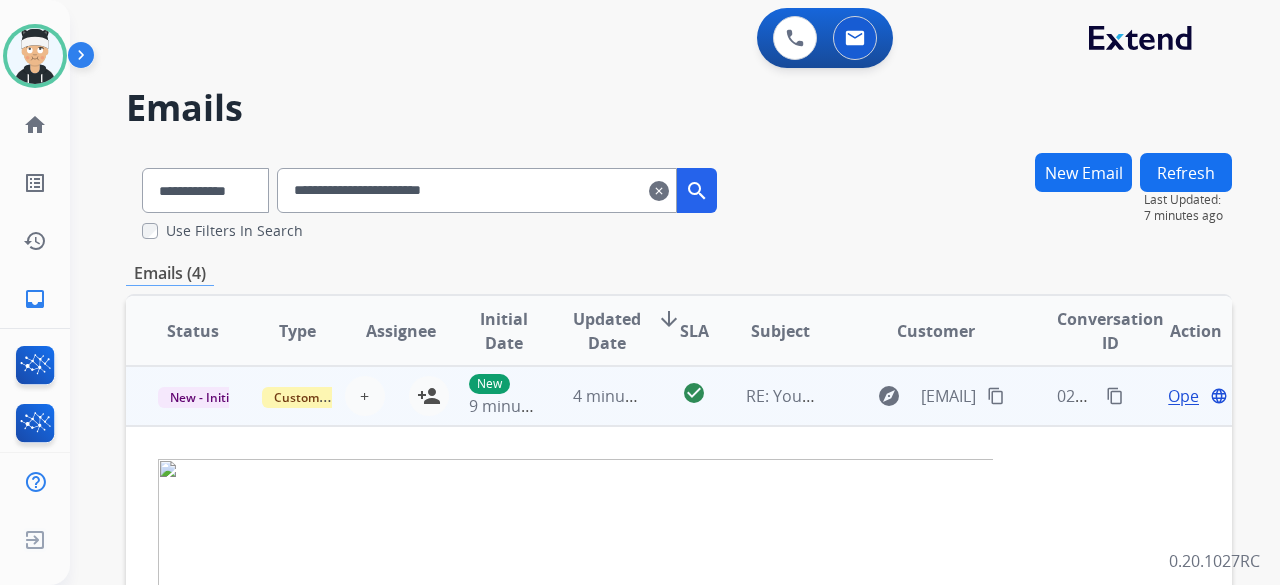 click on "content_copy" at bounding box center (1115, 396) 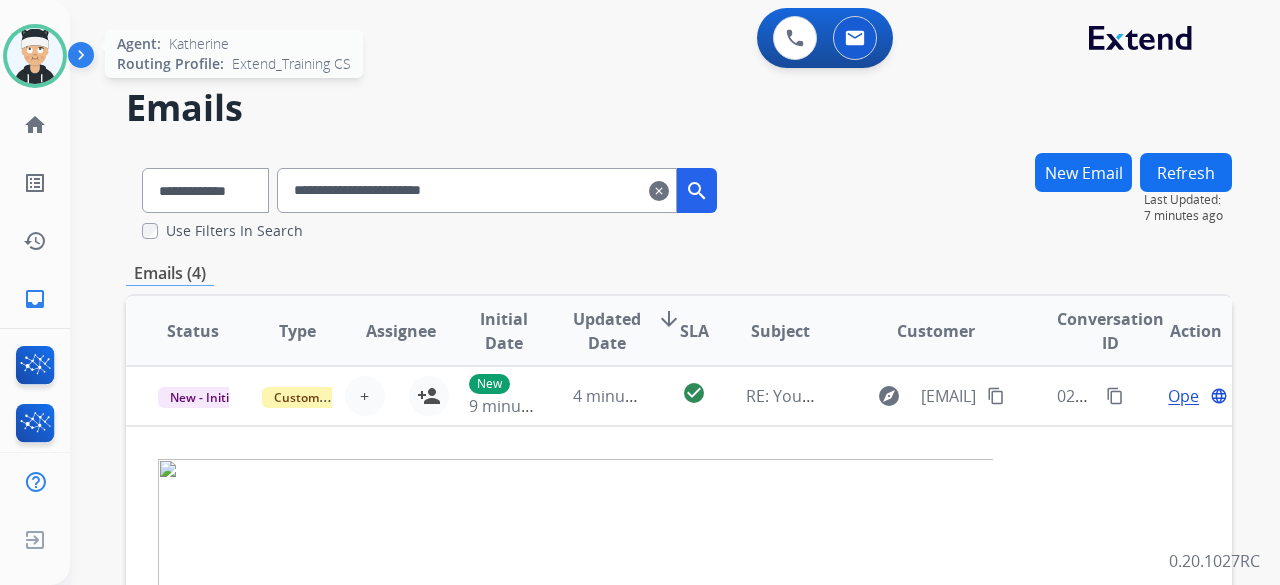 click at bounding box center (35, 56) 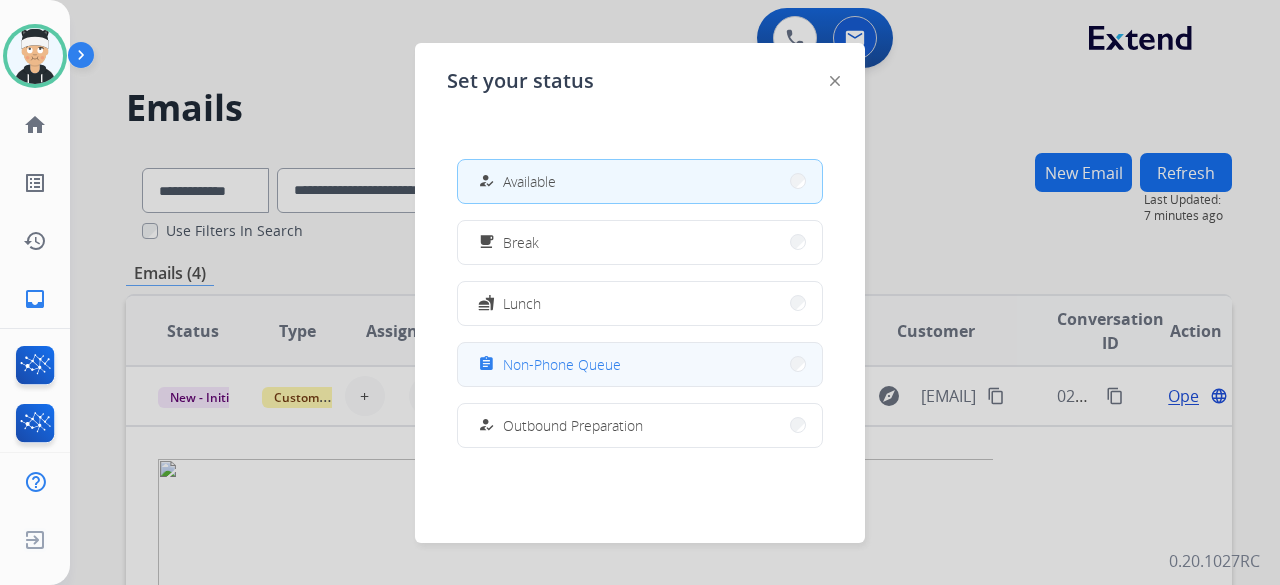 click on "Non-Phone Queue" at bounding box center [562, 364] 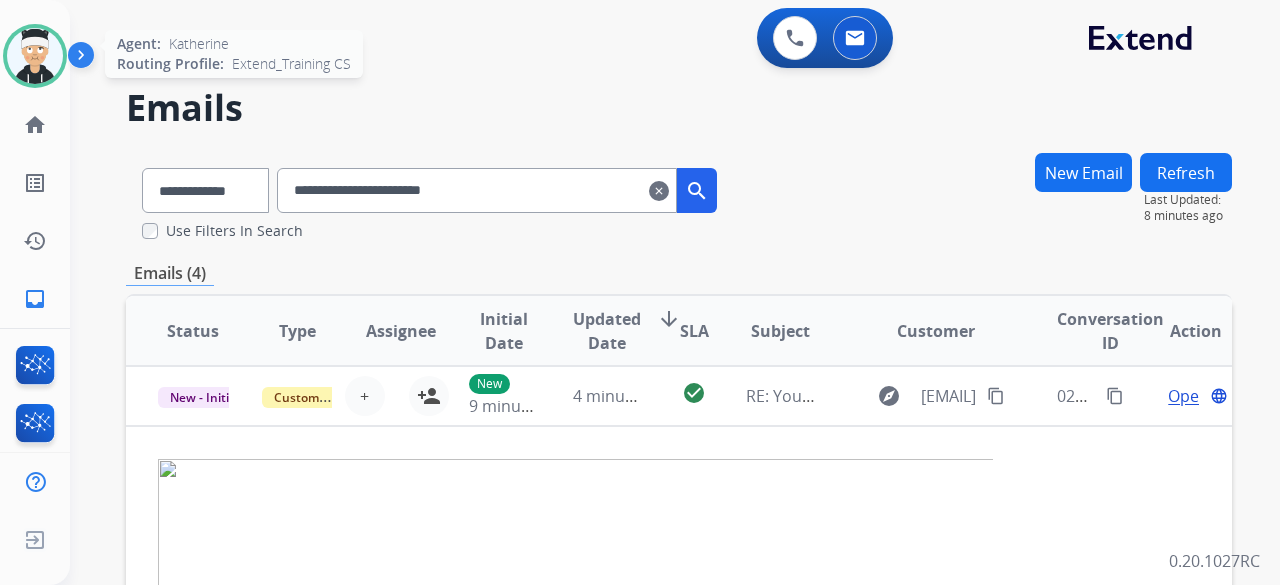 click at bounding box center (35, 56) 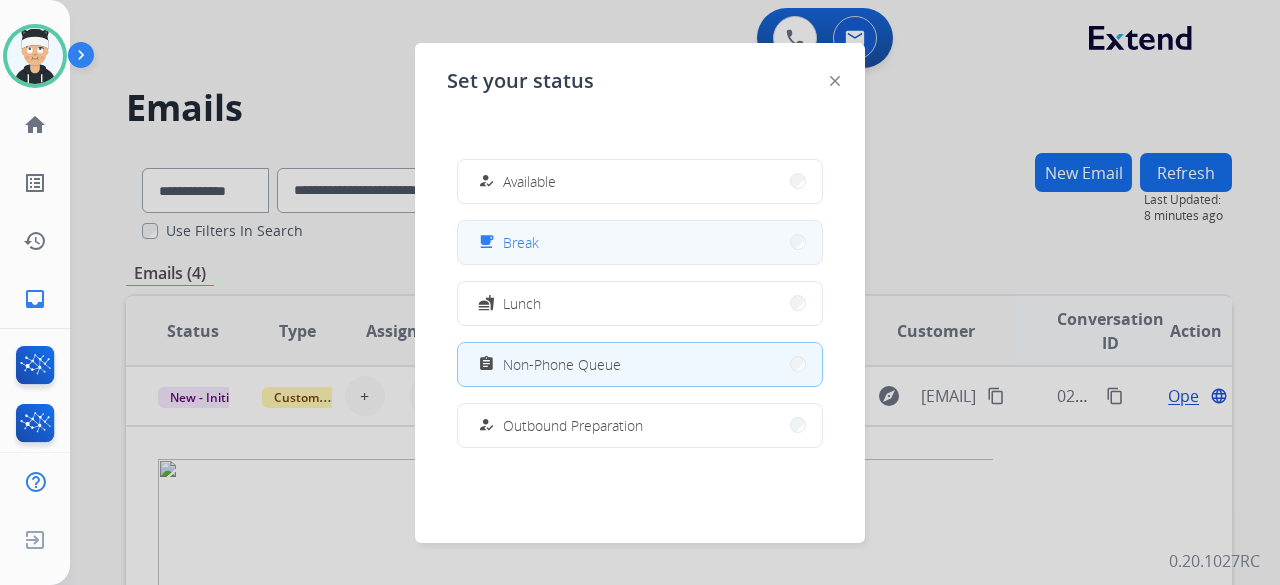 click on "free_breakfast Break" at bounding box center (640, 242) 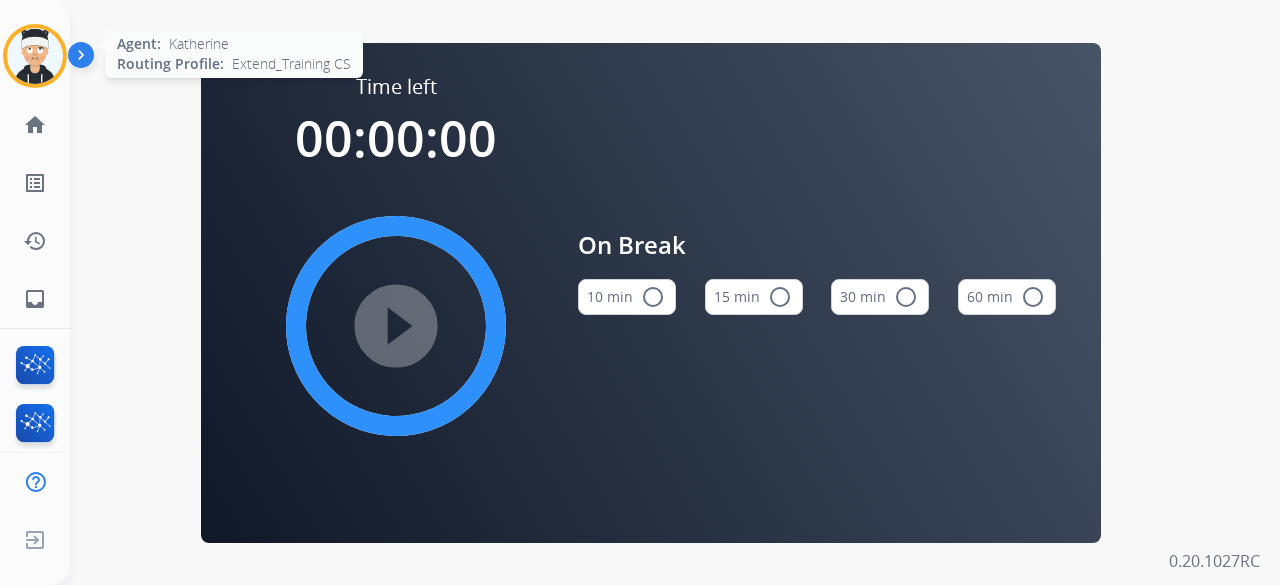 click at bounding box center [35, 56] 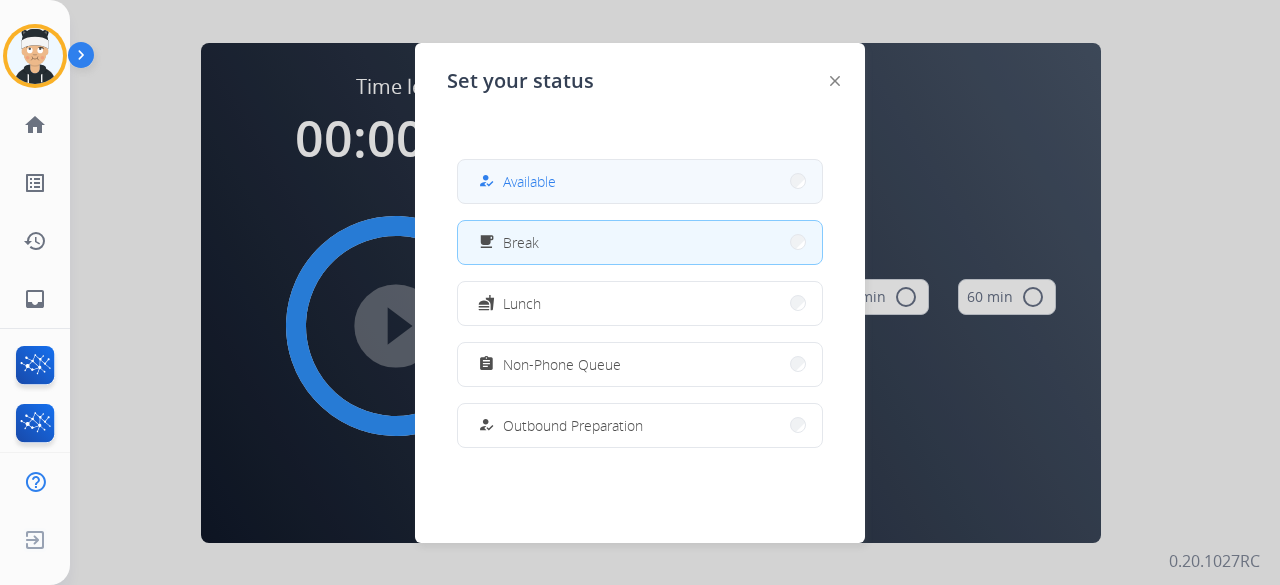 click on "how_to_reg Available" at bounding box center [640, 181] 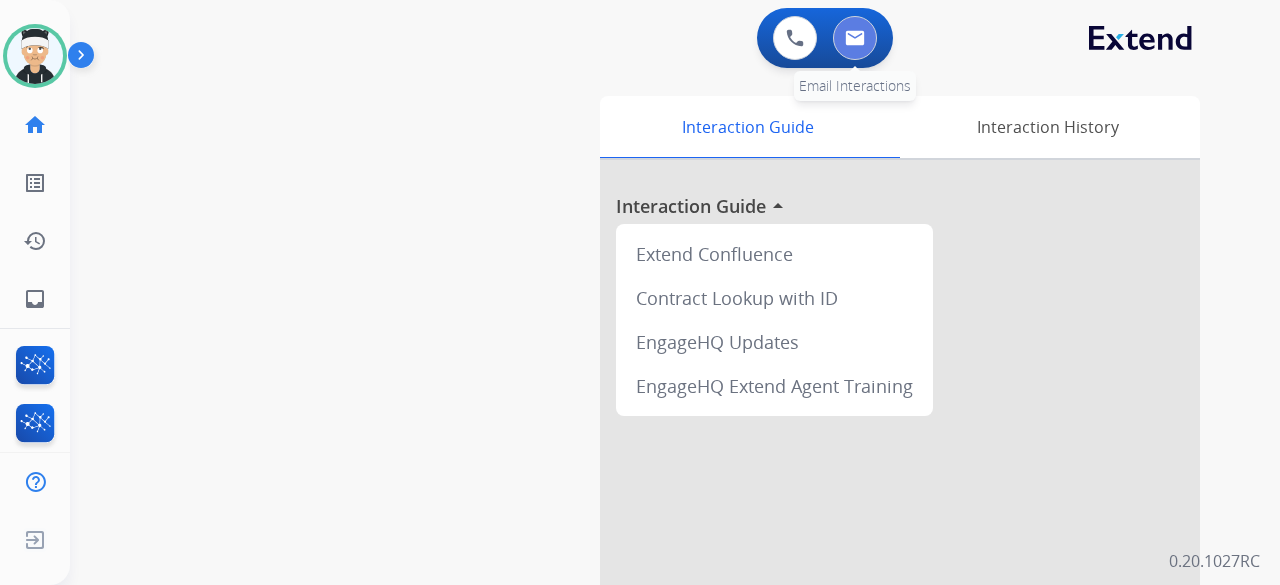 click at bounding box center [855, 38] 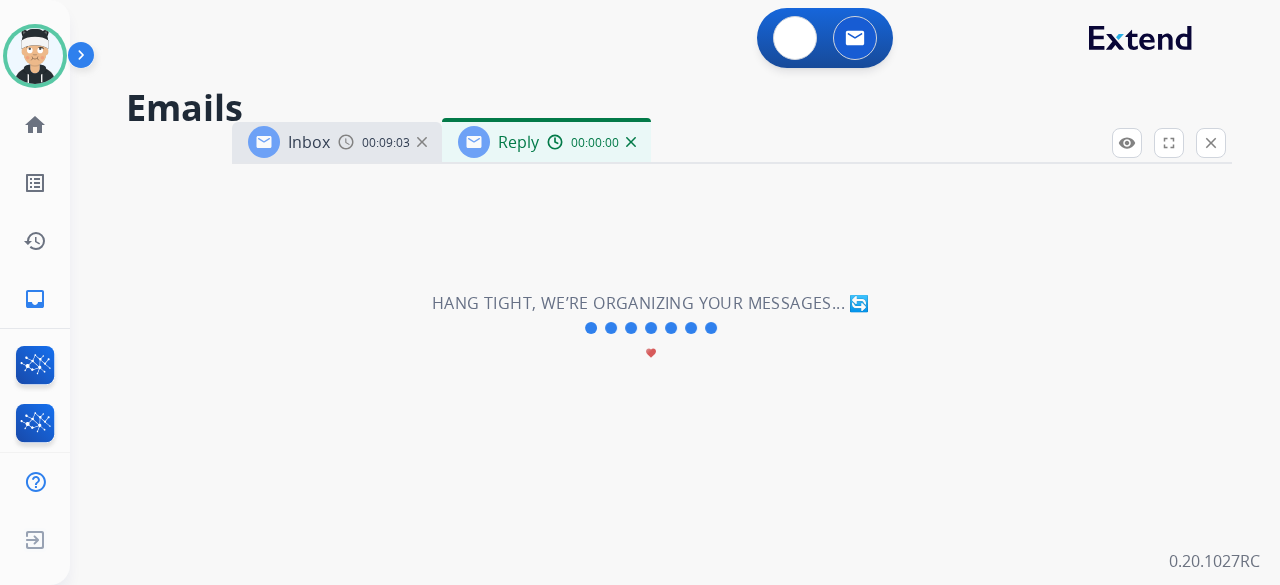 select on "**********" 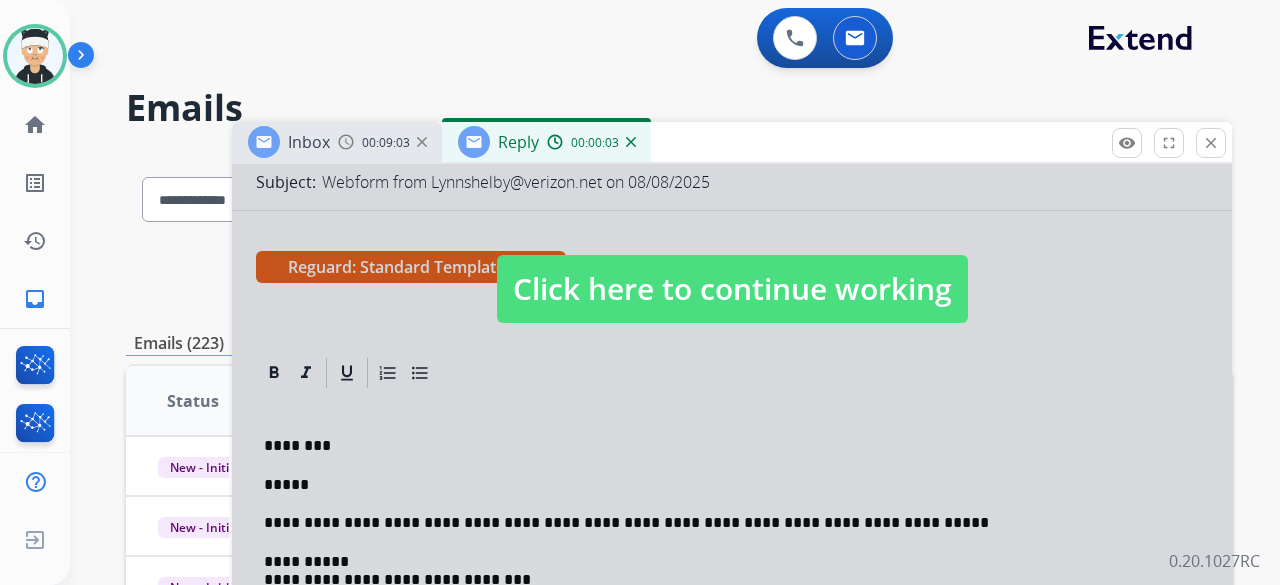scroll, scrollTop: 284, scrollLeft: 0, axis: vertical 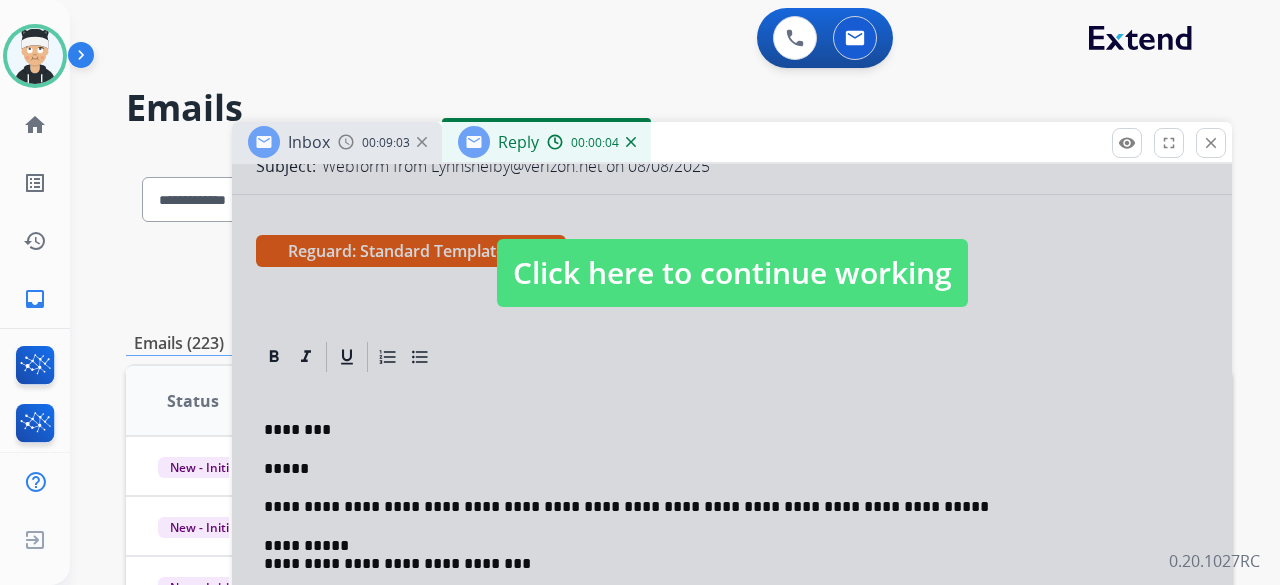 click on "Click here to continue working" at bounding box center (732, 273) 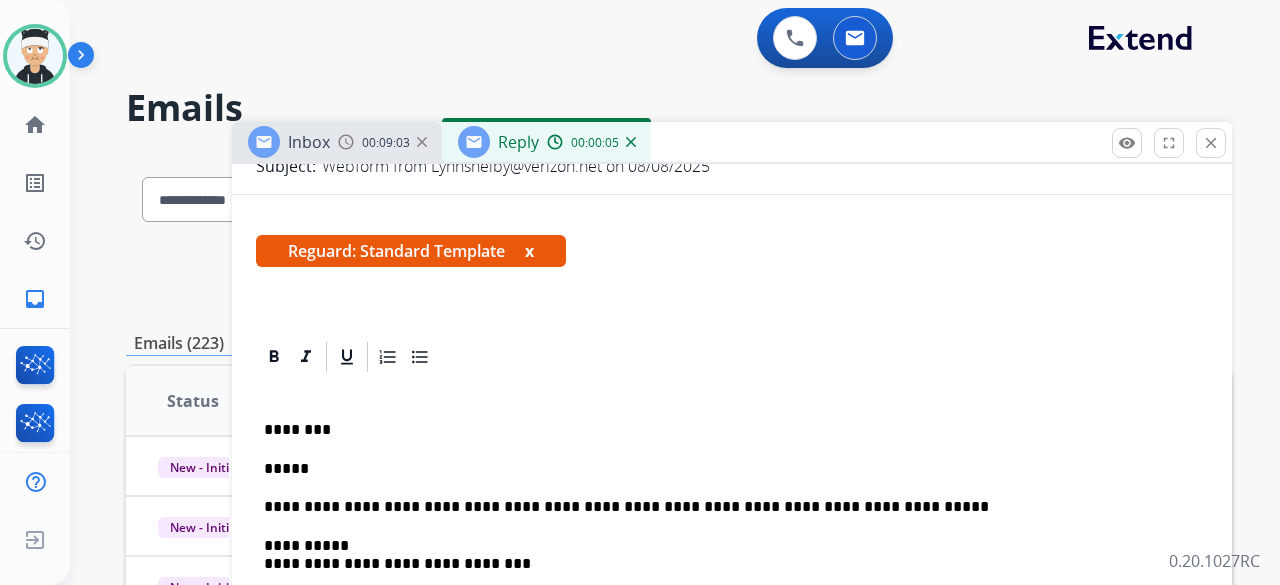 click on "*****" at bounding box center [724, 469] 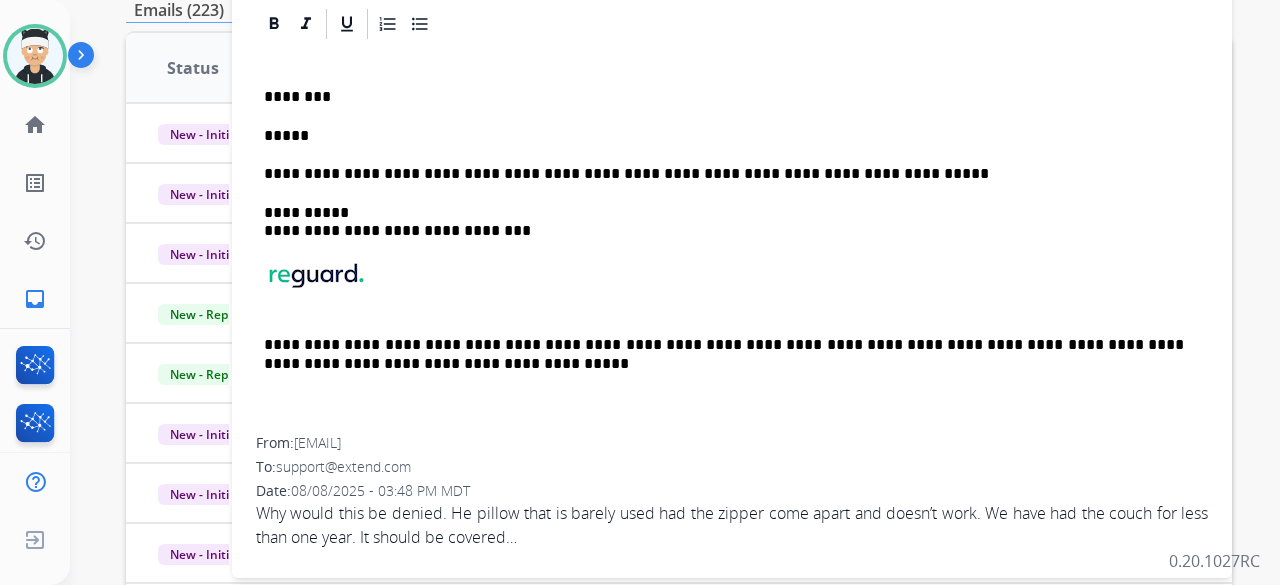 scroll, scrollTop: 552, scrollLeft: 0, axis: vertical 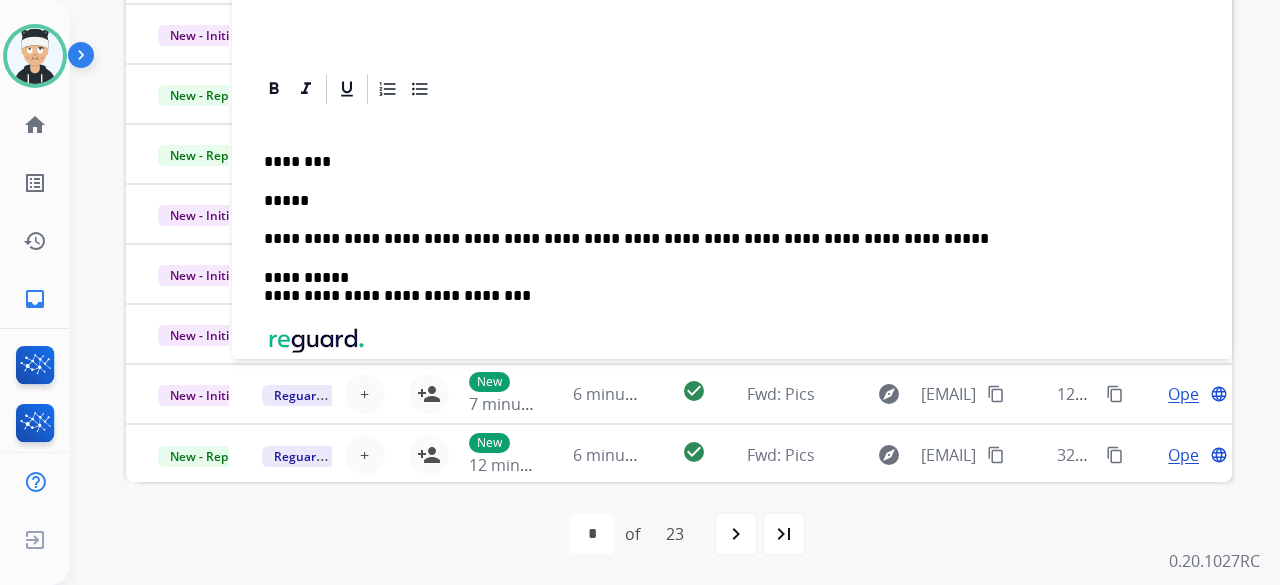 click on "*****" at bounding box center (724, 201) 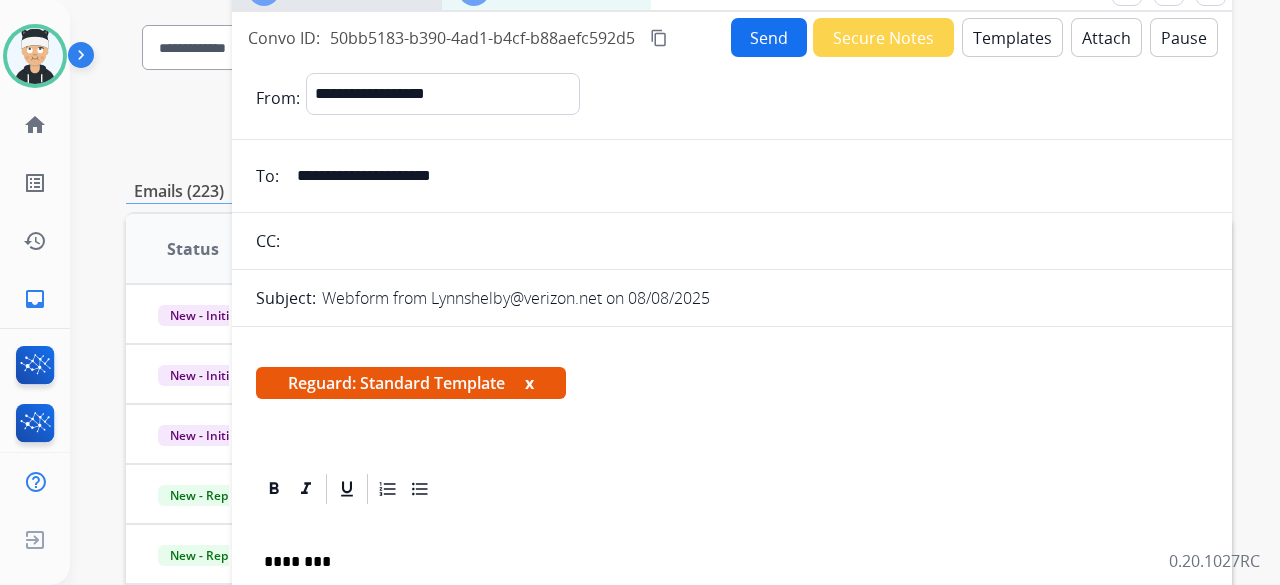 scroll, scrollTop: 0, scrollLeft: 0, axis: both 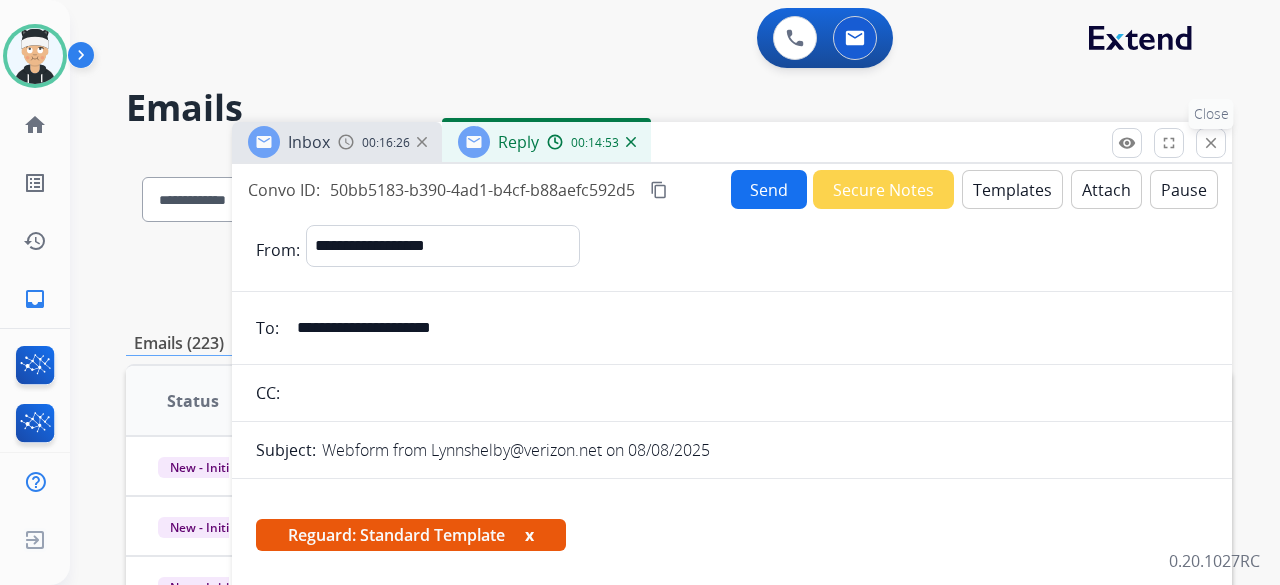 click on "close" at bounding box center [1211, 143] 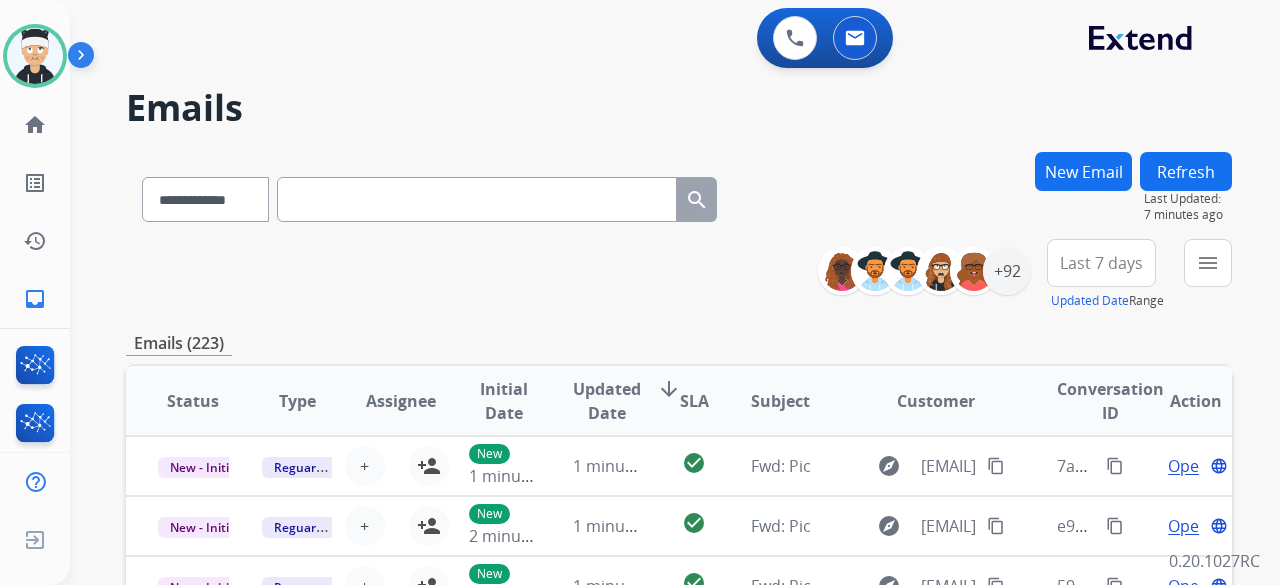 scroll, scrollTop: 2, scrollLeft: 0, axis: vertical 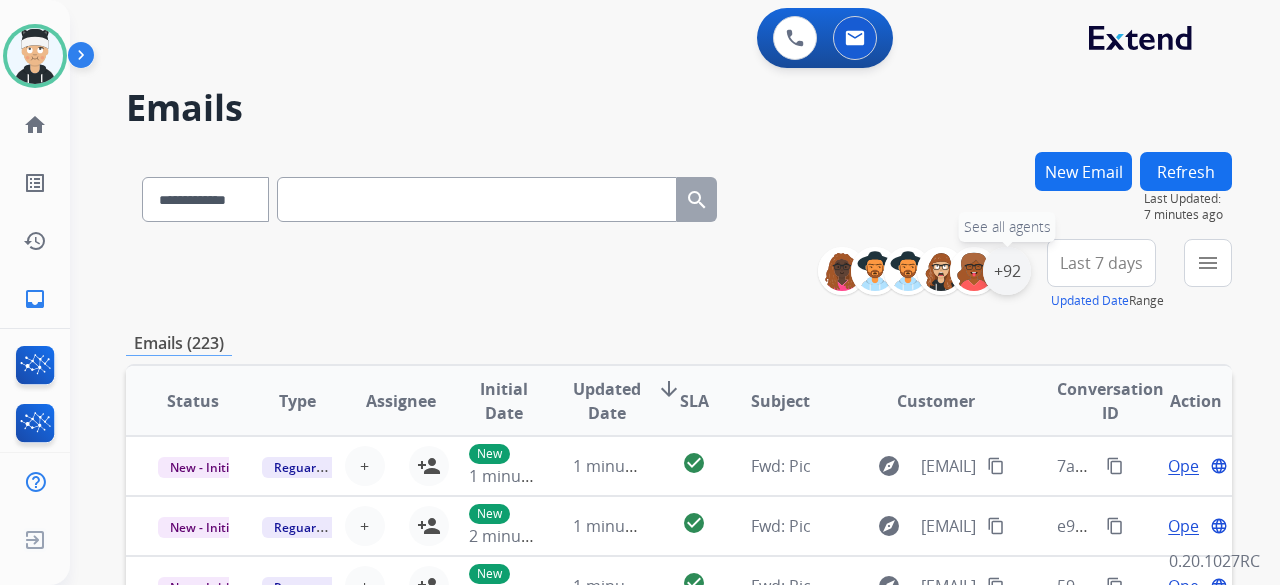 click on "+92" at bounding box center (1007, 271) 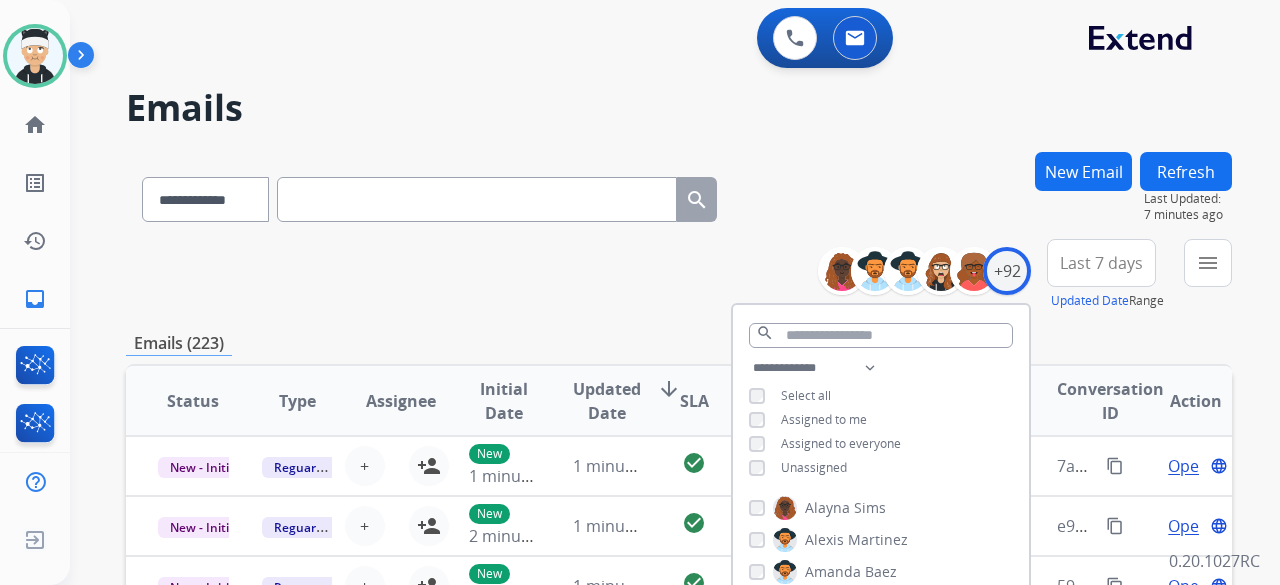 scroll, scrollTop: 300, scrollLeft: 0, axis: vertical 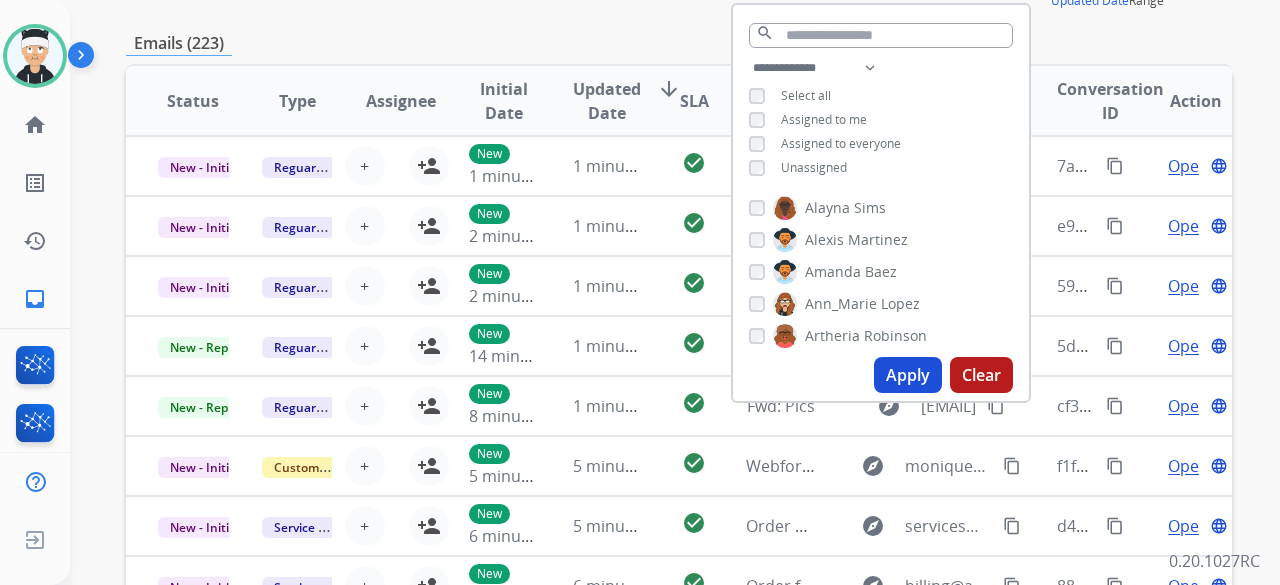 click on "Apply" at bounding box center (908, 375) 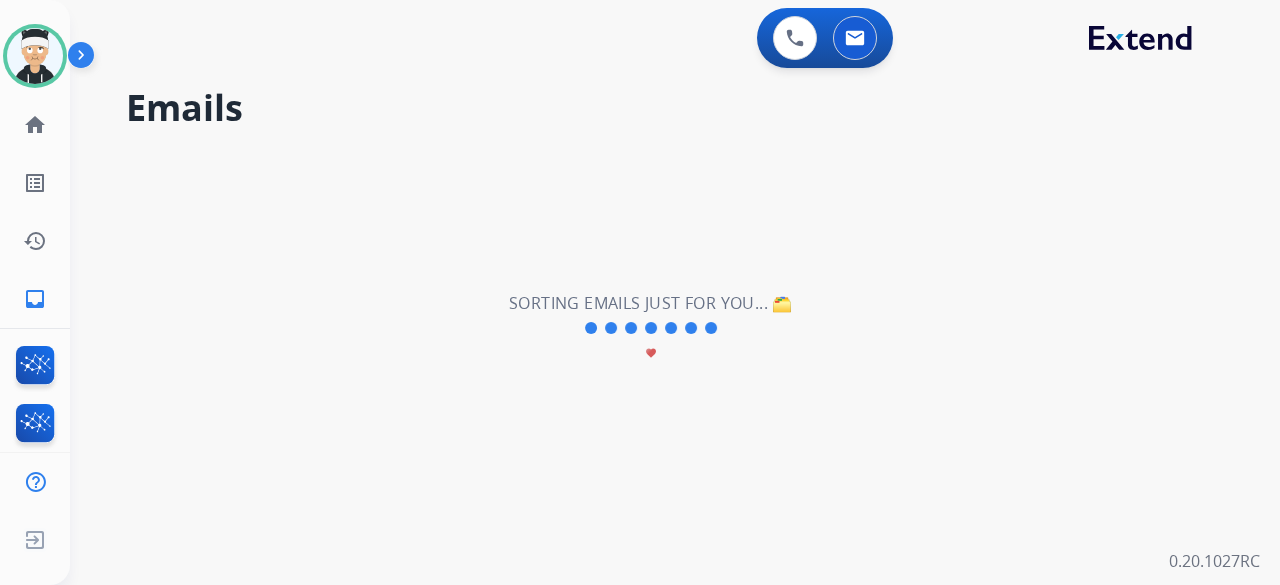scroll, scrollTop: 0, scrollLeft: 0, axis: both 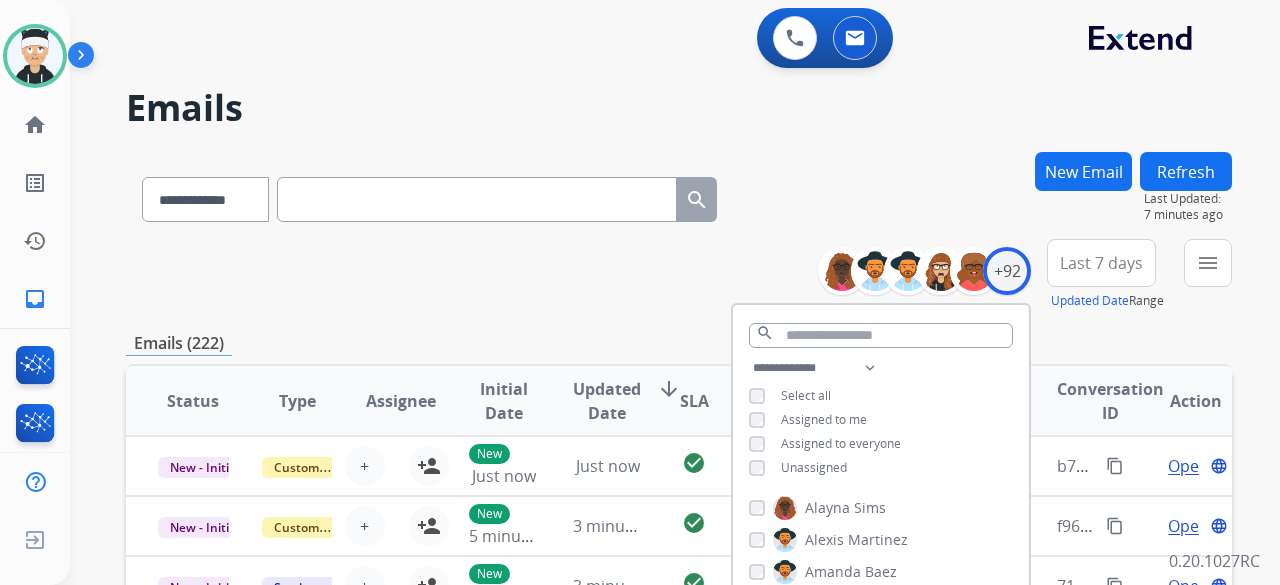 click on "**********" at bounding box center (679, 645) 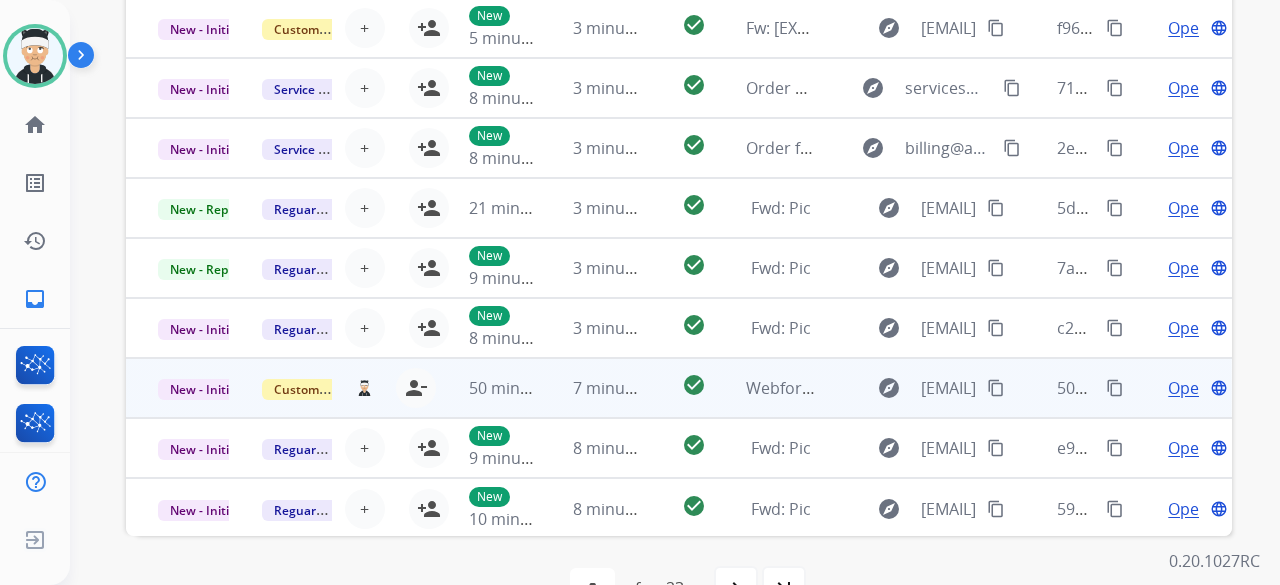 scroll, scrollTop: 500, scrollLeft: 0, axis: vertical 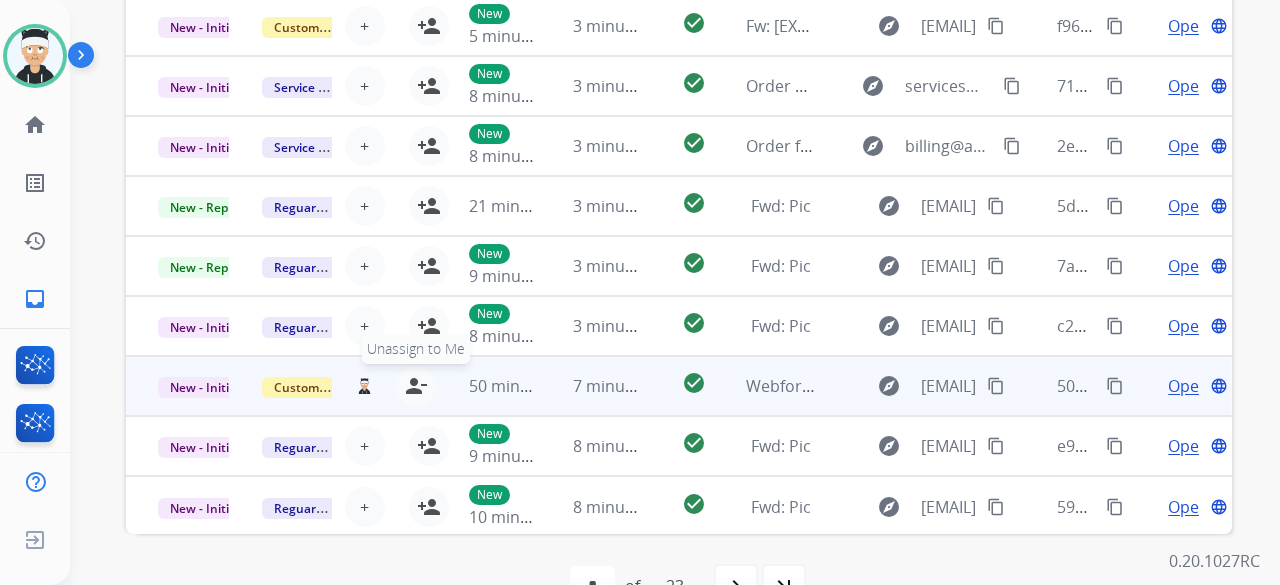 click on "person_remove" at bounding box center (416, 386) 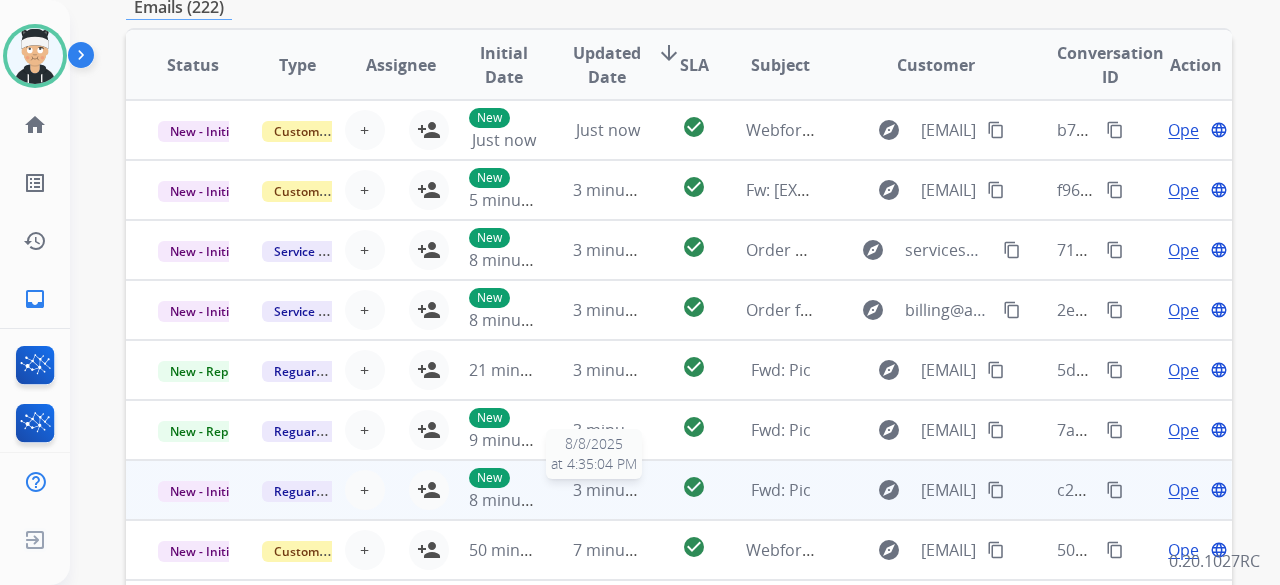 scroll, scrollTop: 300, scrollLeft: 0, axis: vertical 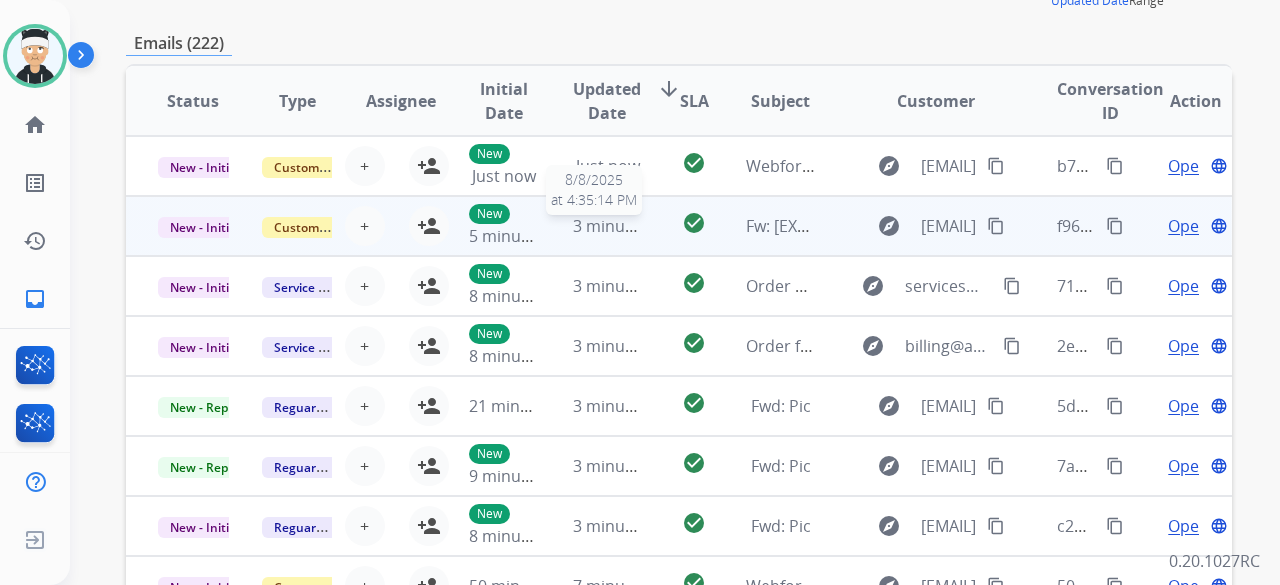 click on "3 minutes ago" at bounding box center [626, 226] 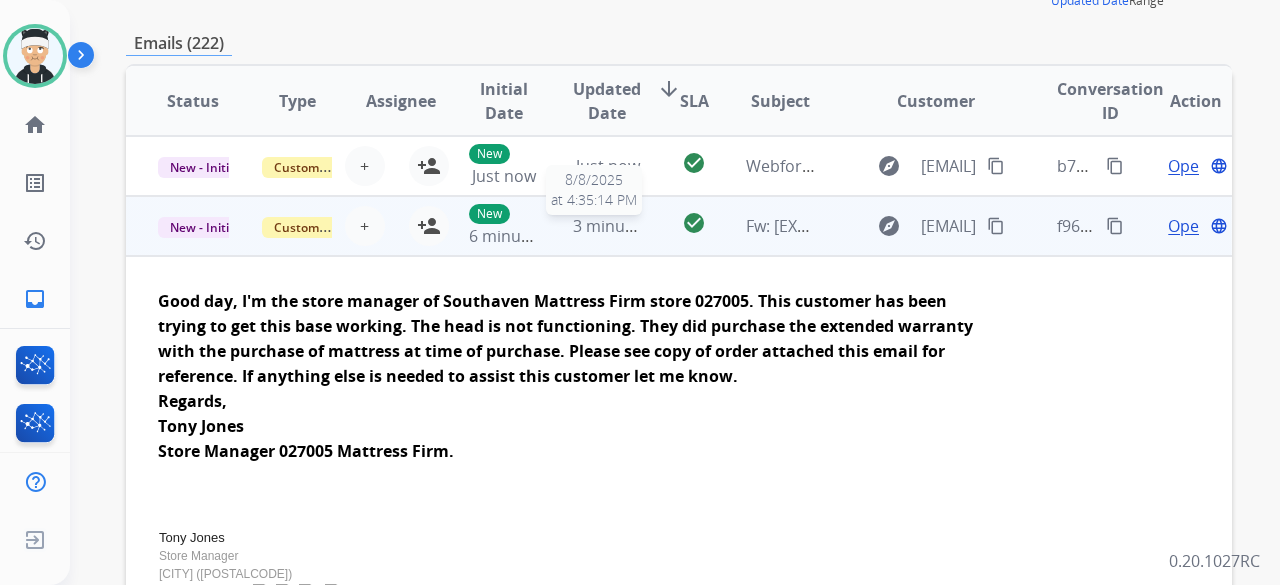 scroll, scrollTop: 60, scrollLeft: 0, axis: vertical 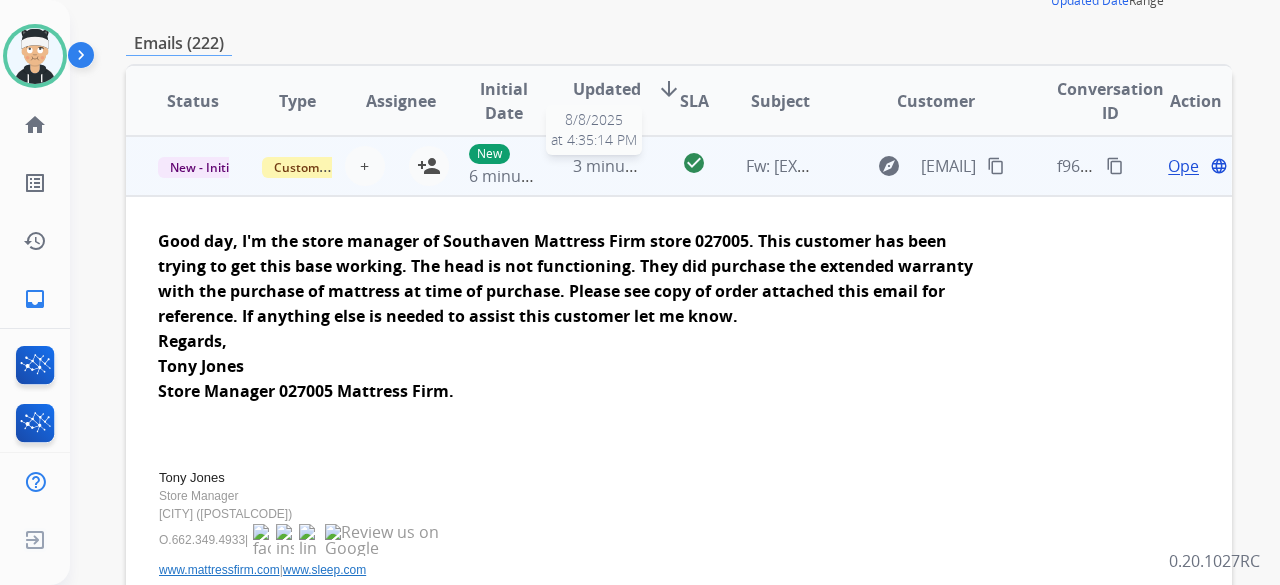 click on "3 minutes ago" at bounding box center (626, 166) 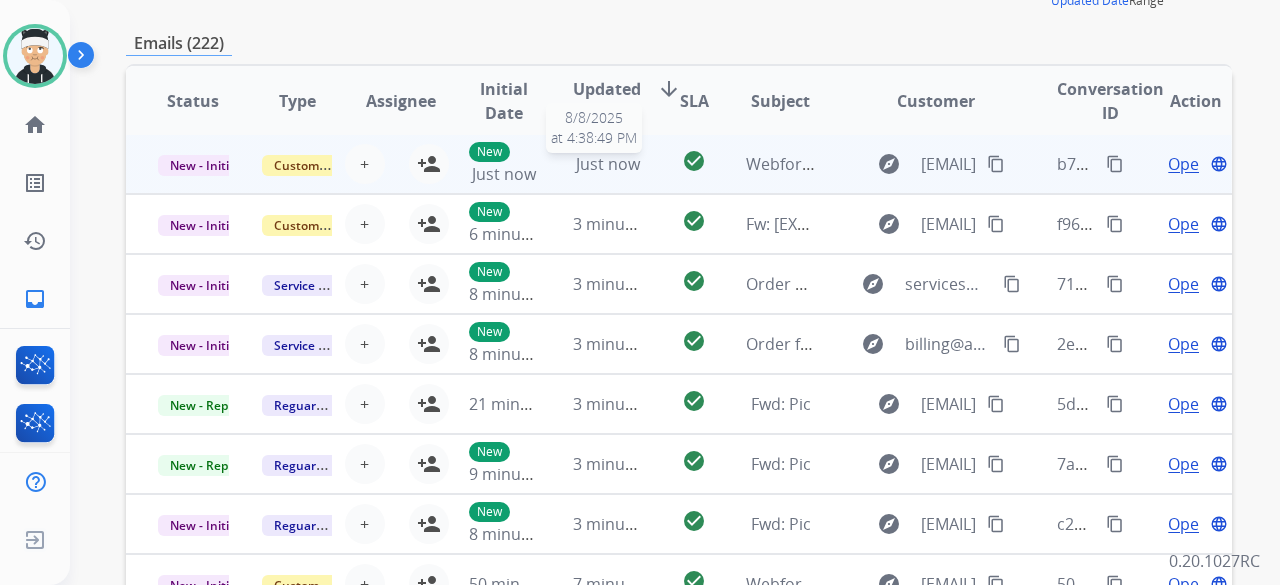 click on "Just now" at bounding box center (608, 164) 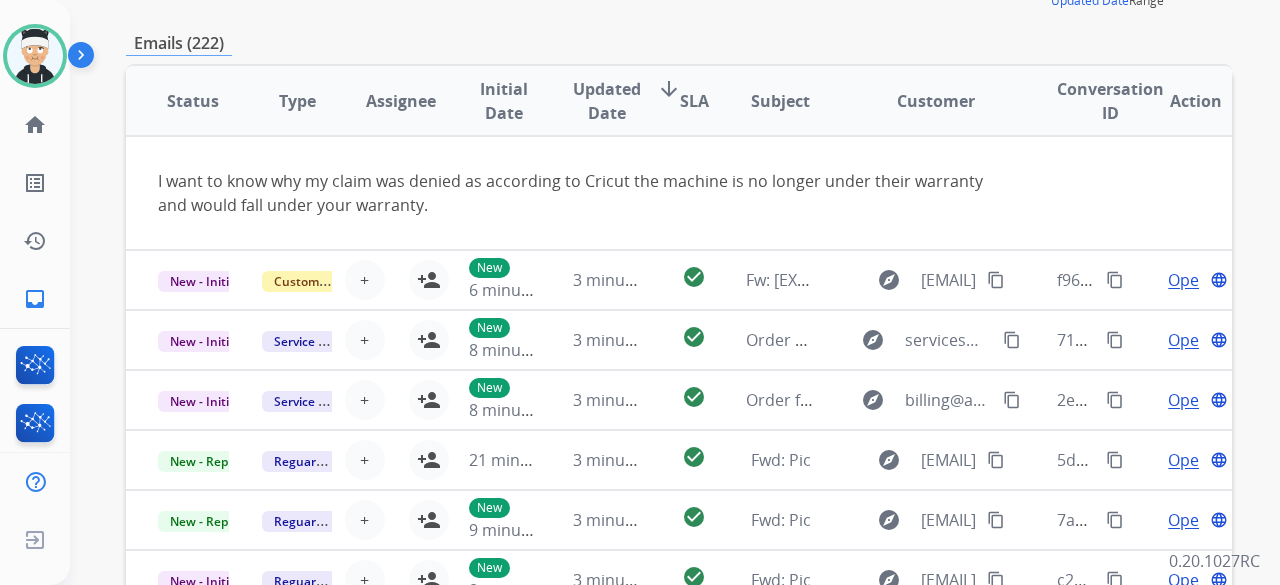 scroll, scrollTop: 0, scrollLeft: 0, axis: both 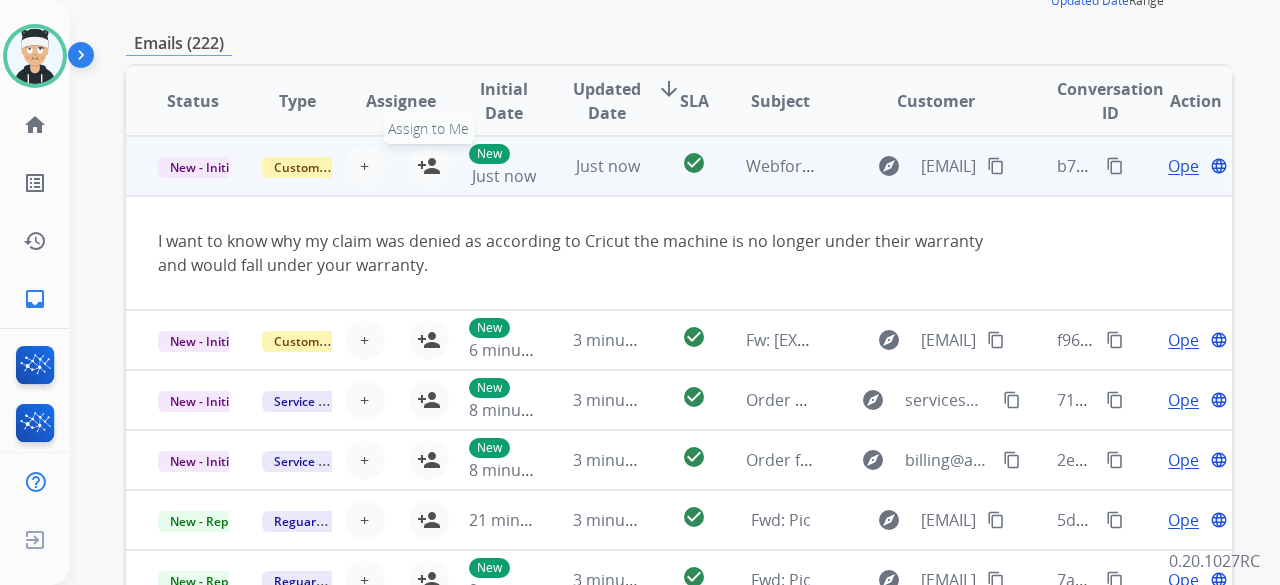 click on "person_add" at bounding box center (429, 166) 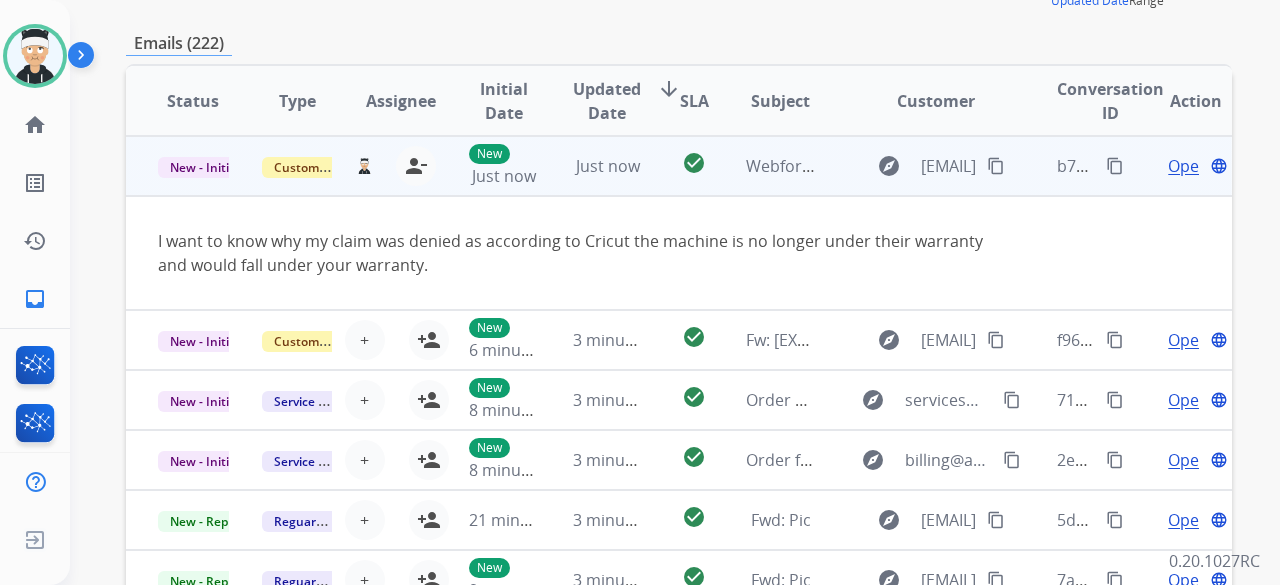 click on "content_copy" at bounding box center [996, 166] 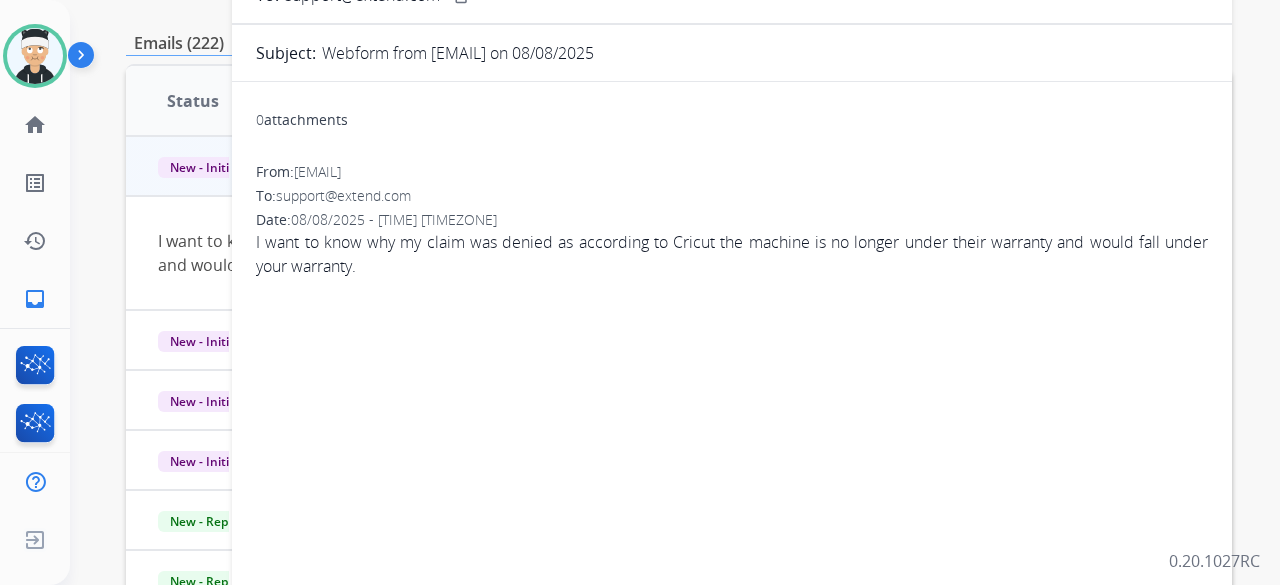 scroll, scrollTop: 0, scrollLeft: 0, axis: both 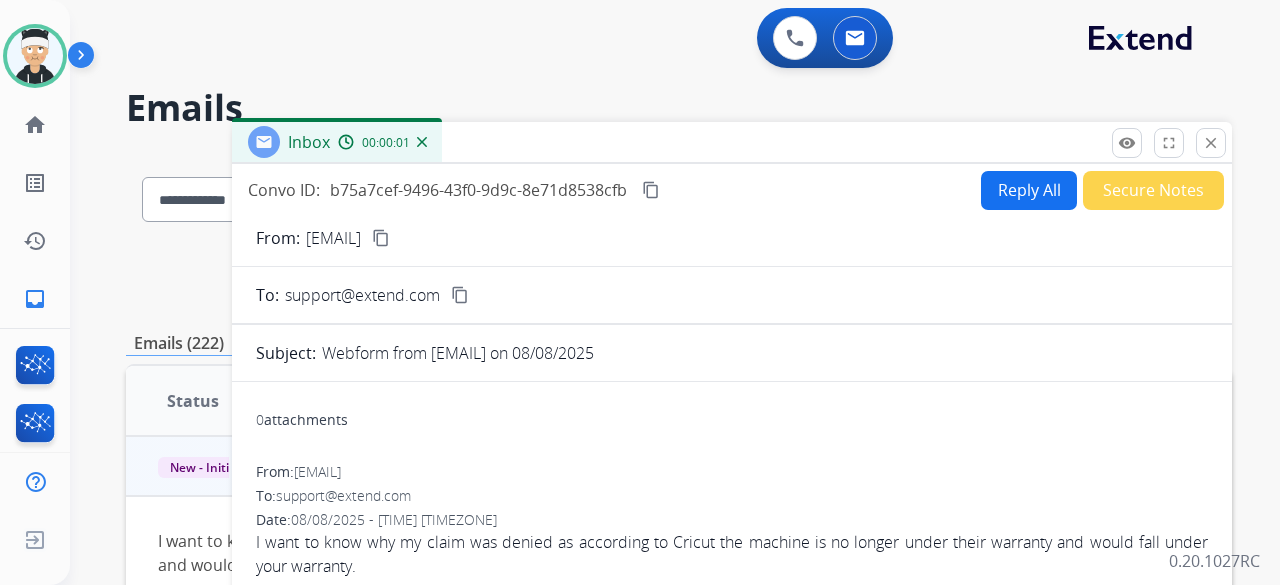 click on "Reply All" at bounding box center (1029, 190) 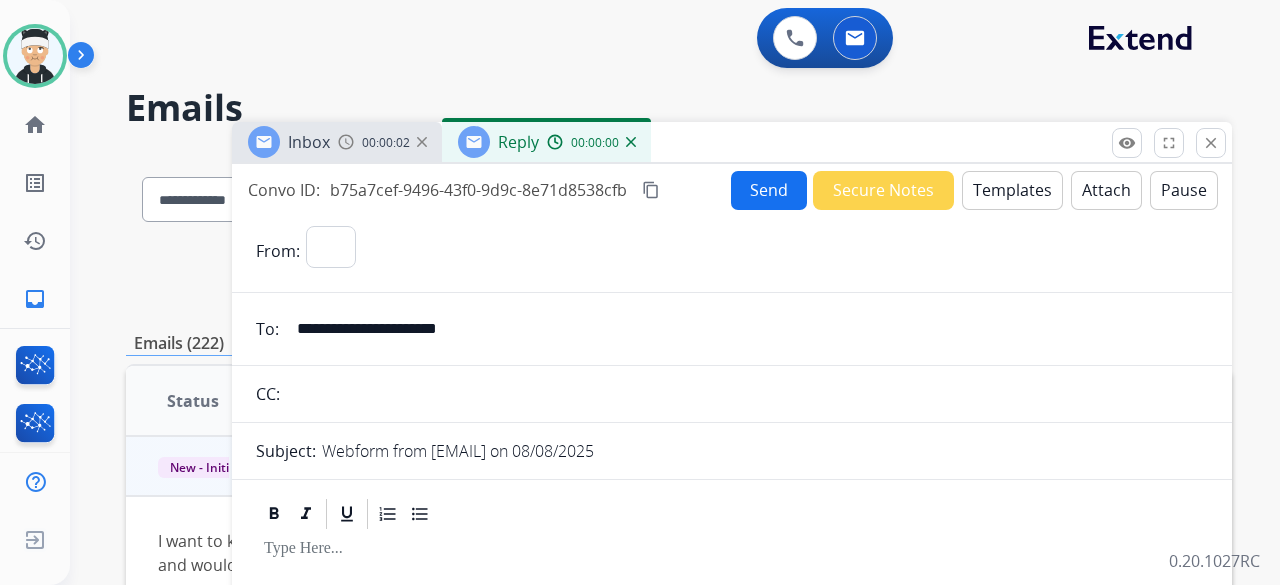 select on "**********" 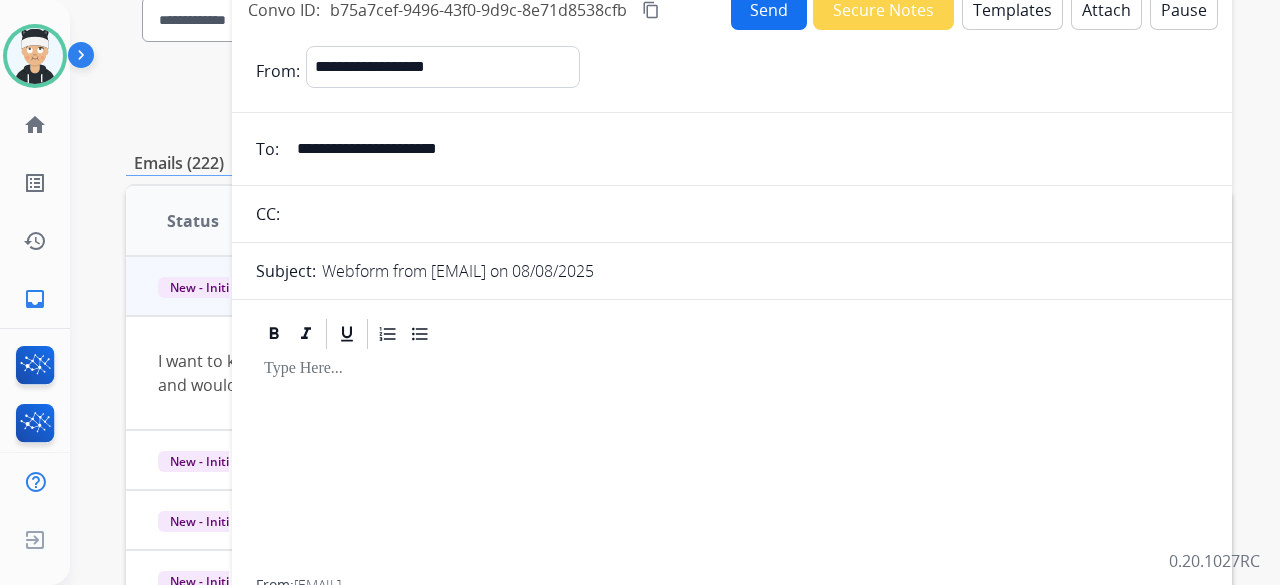 scroll, scrollTop: 500, scrollLeft: 0, axis: vertical 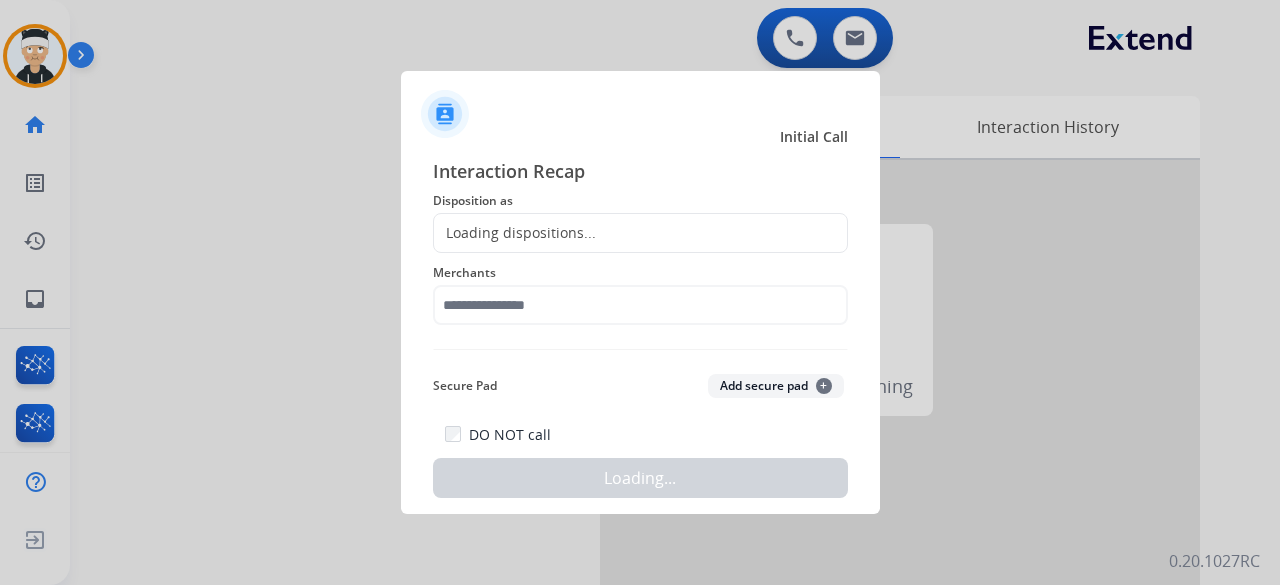 click on "Loading dispositions..." 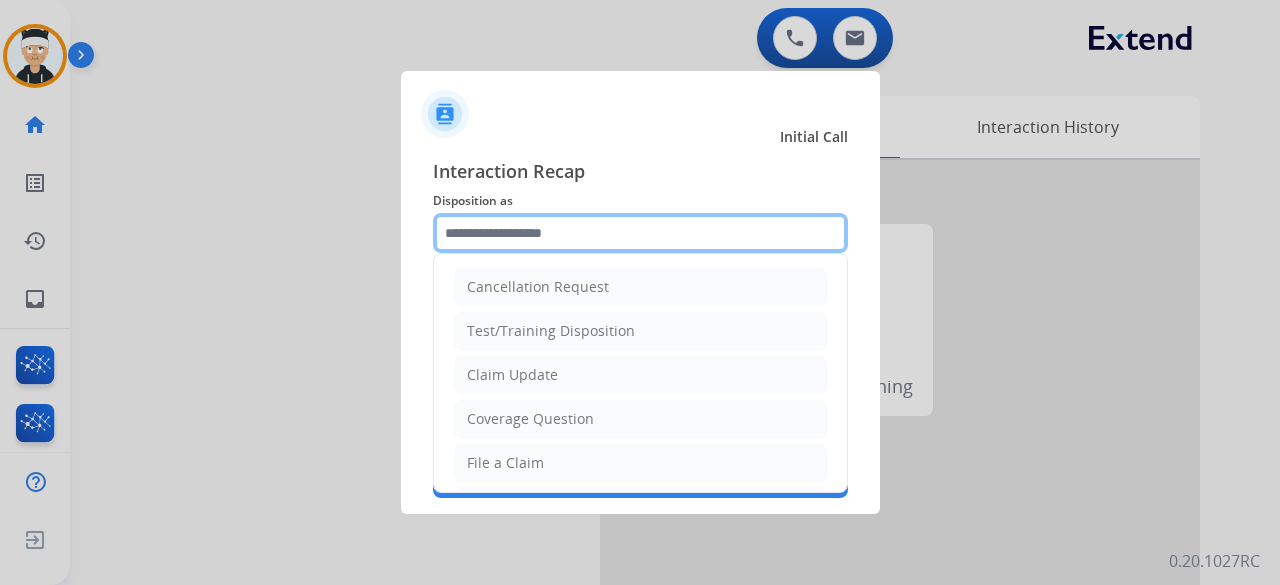 click 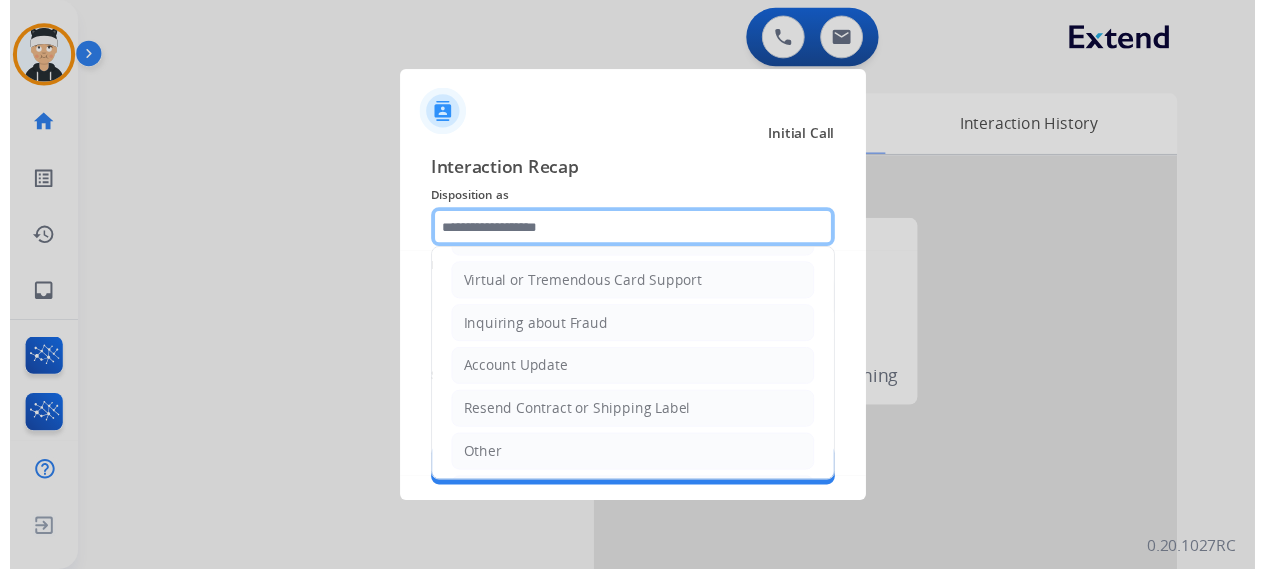 scroll, scrollTop: 303, scrollLeft: 0, axis: vertical 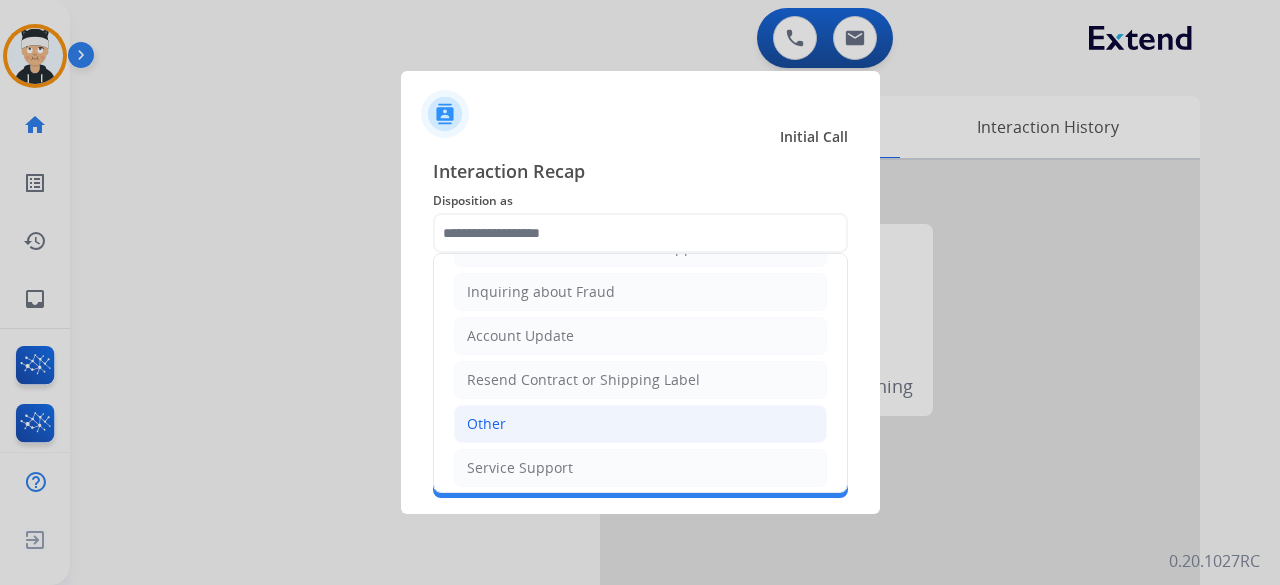click on "Other" 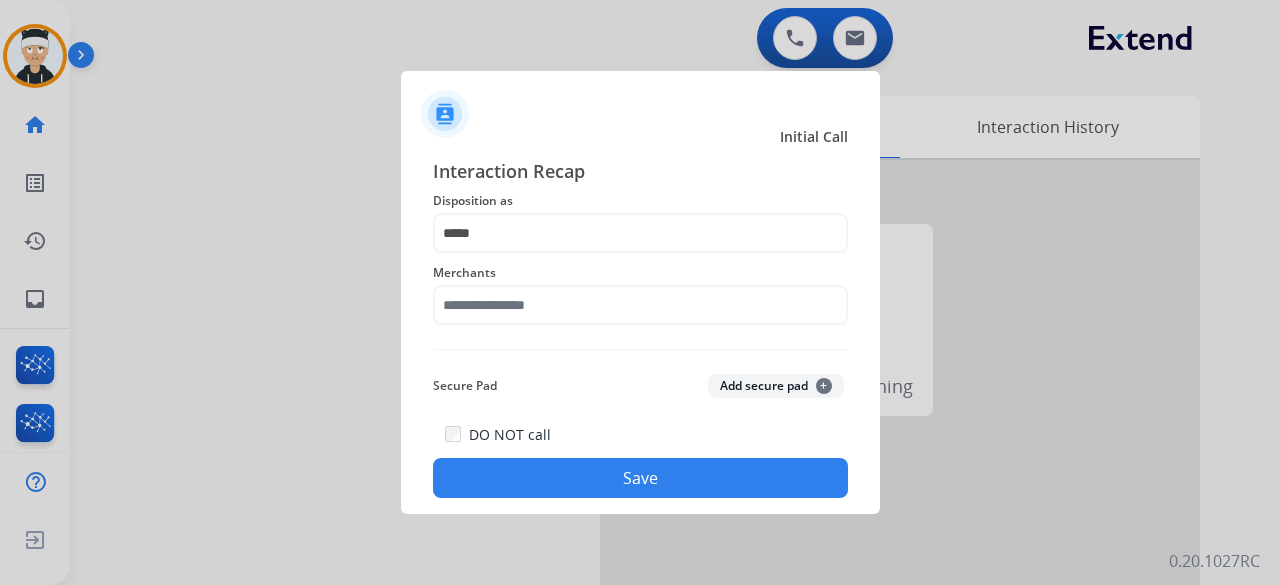 click on "Merchants" 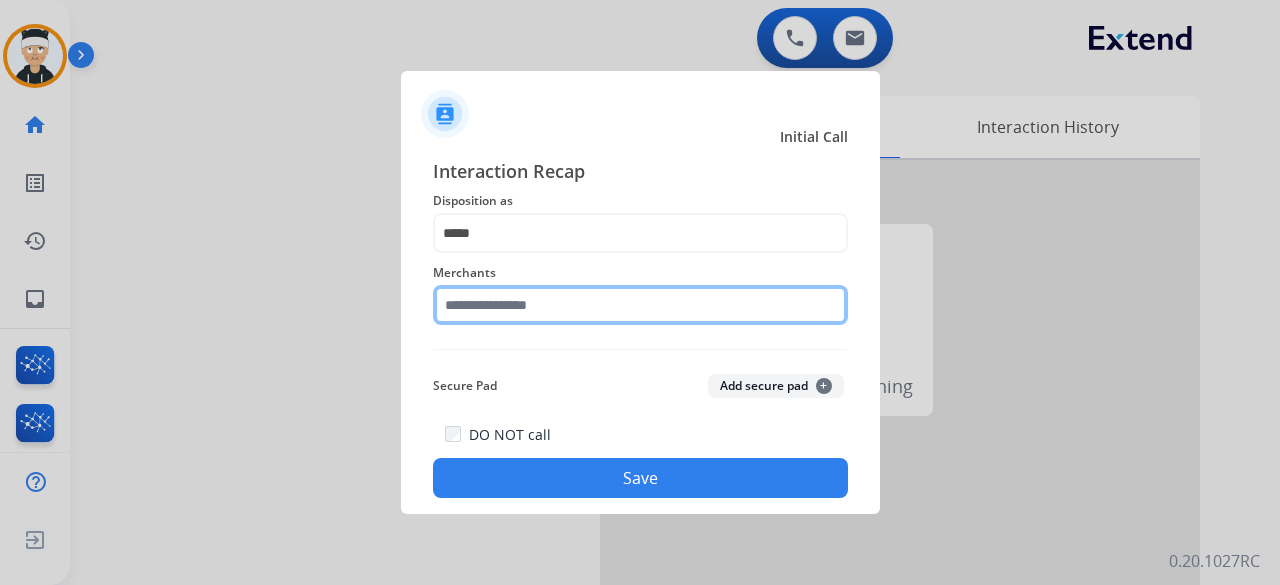 click 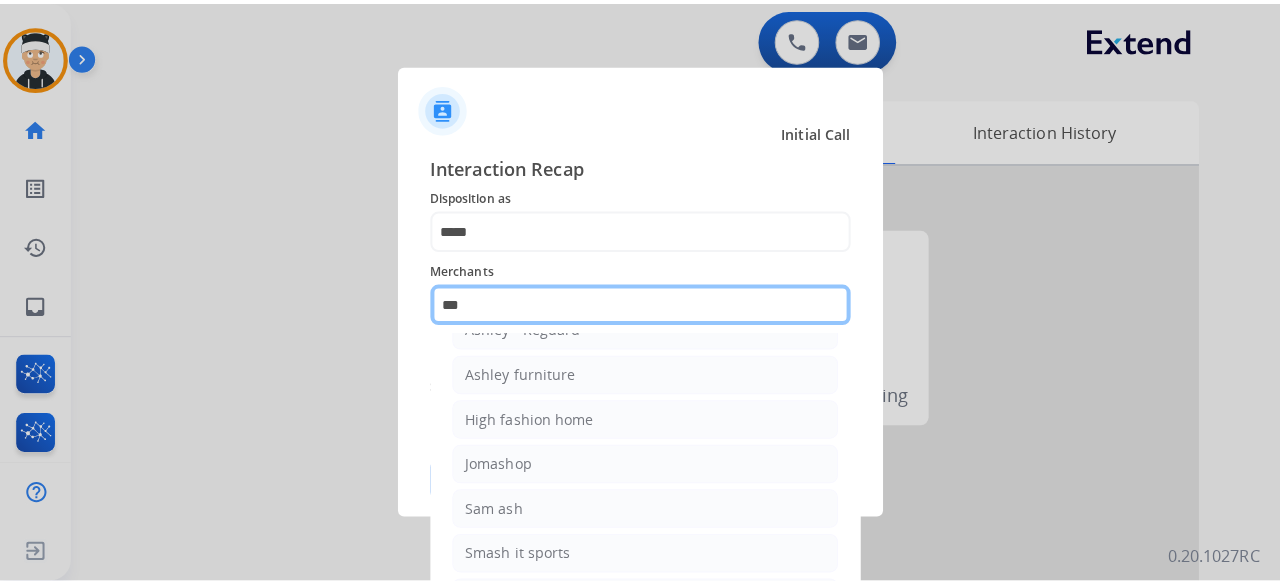 scroll, scrollTop: 27, scrollLeft: 0, axis: vertical 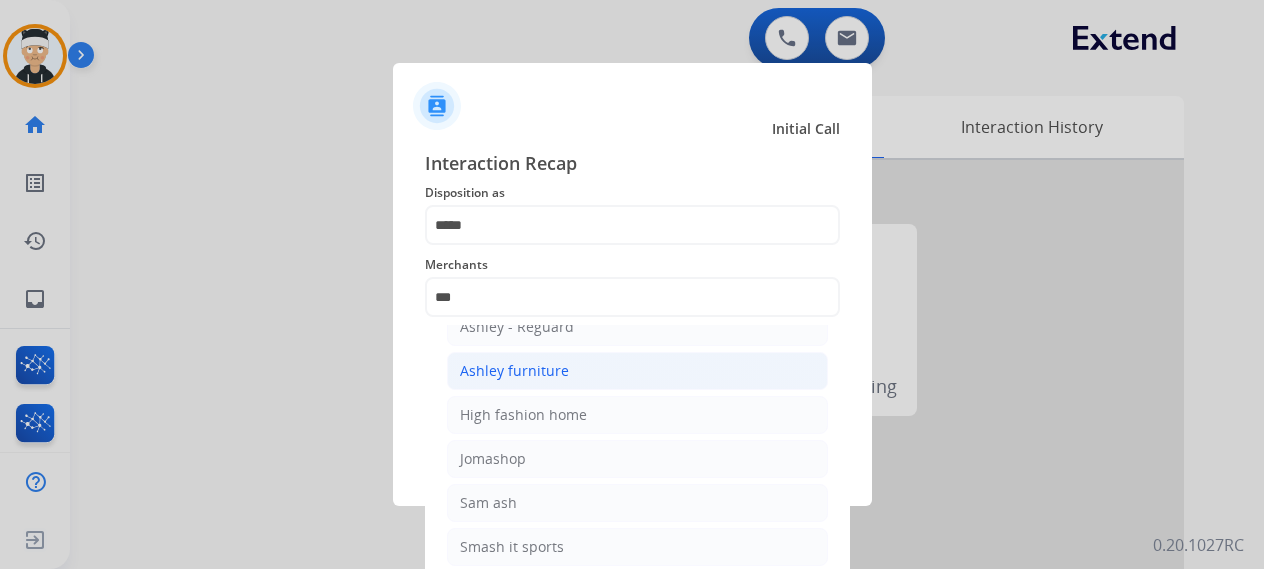 click on "Ashley furniture" 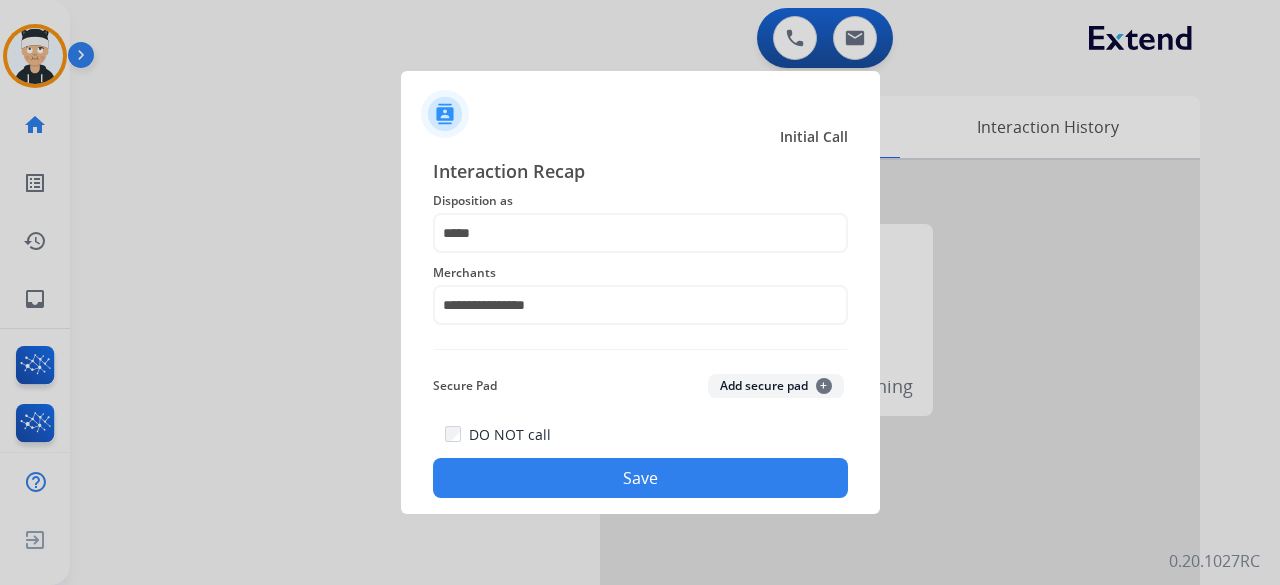 click on "Save" 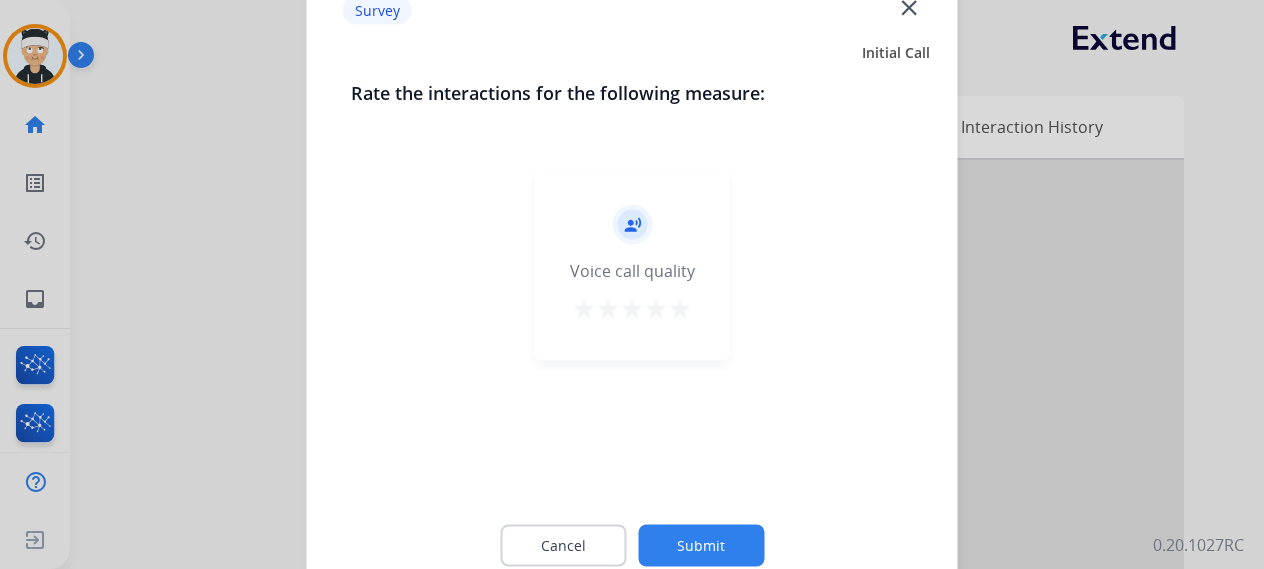 click on "star" at bounding box center [680, 311] 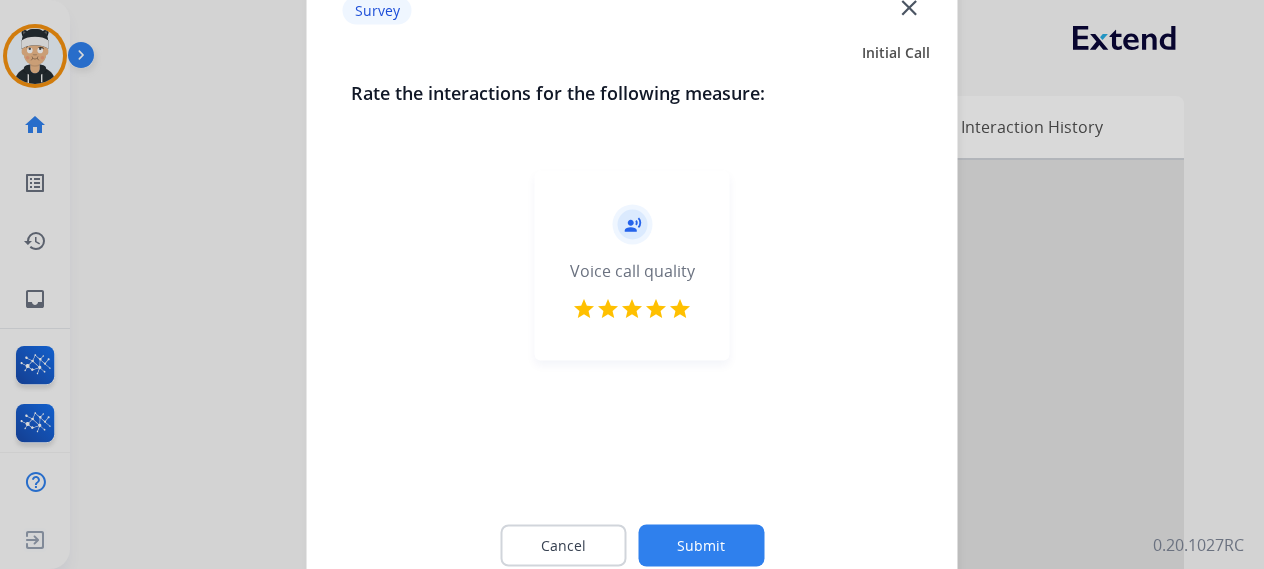 click on "Submit" 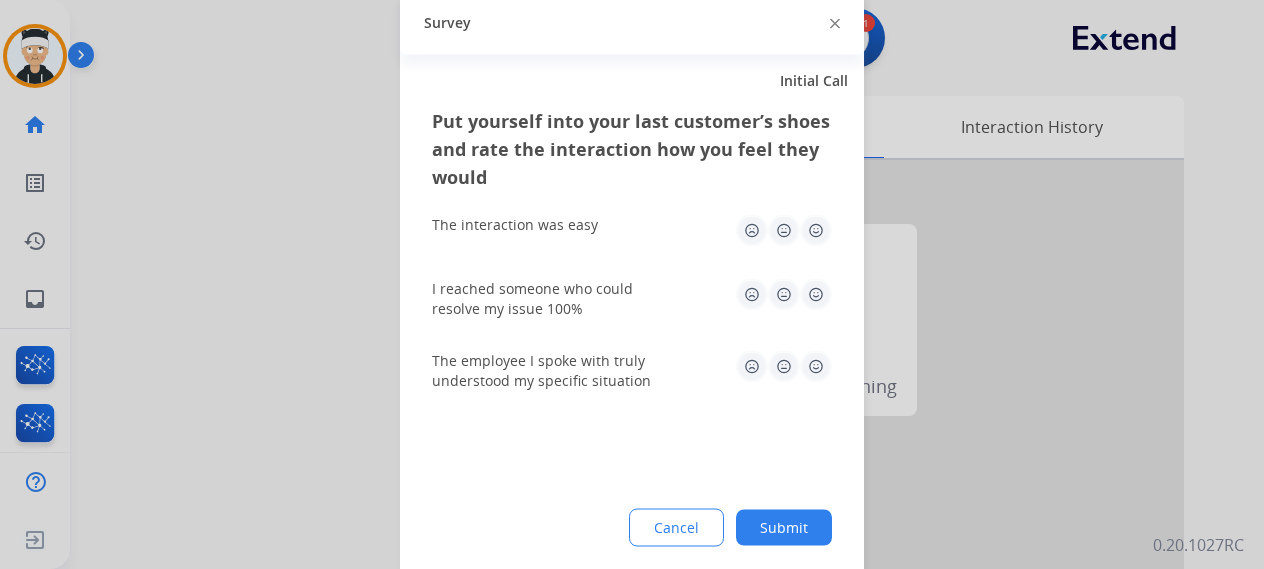 click 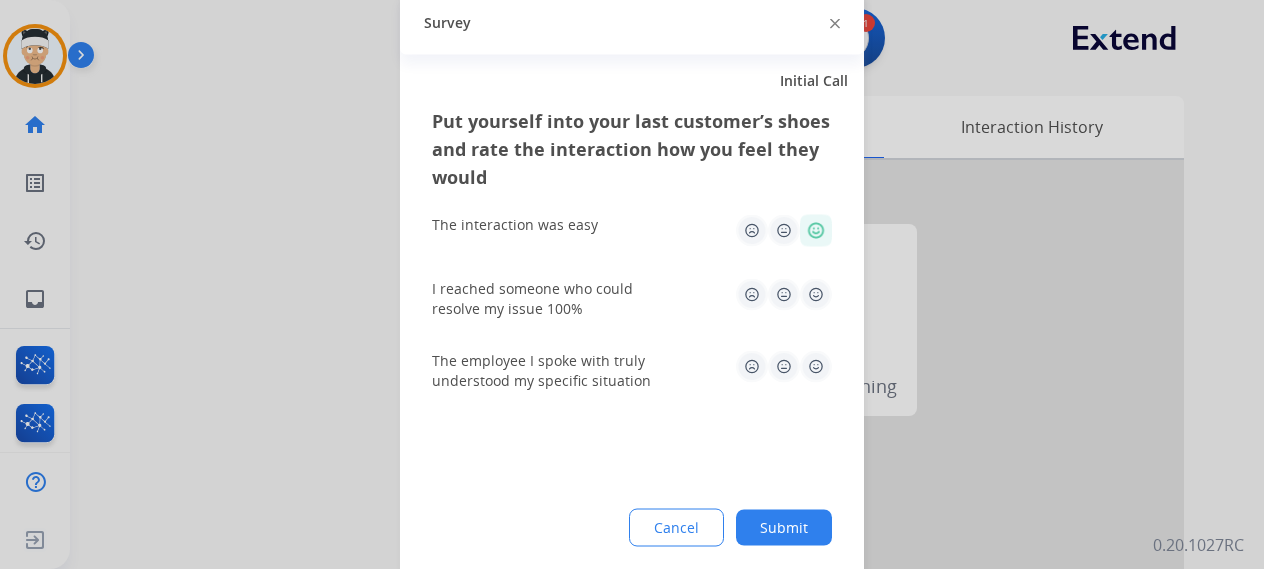 click 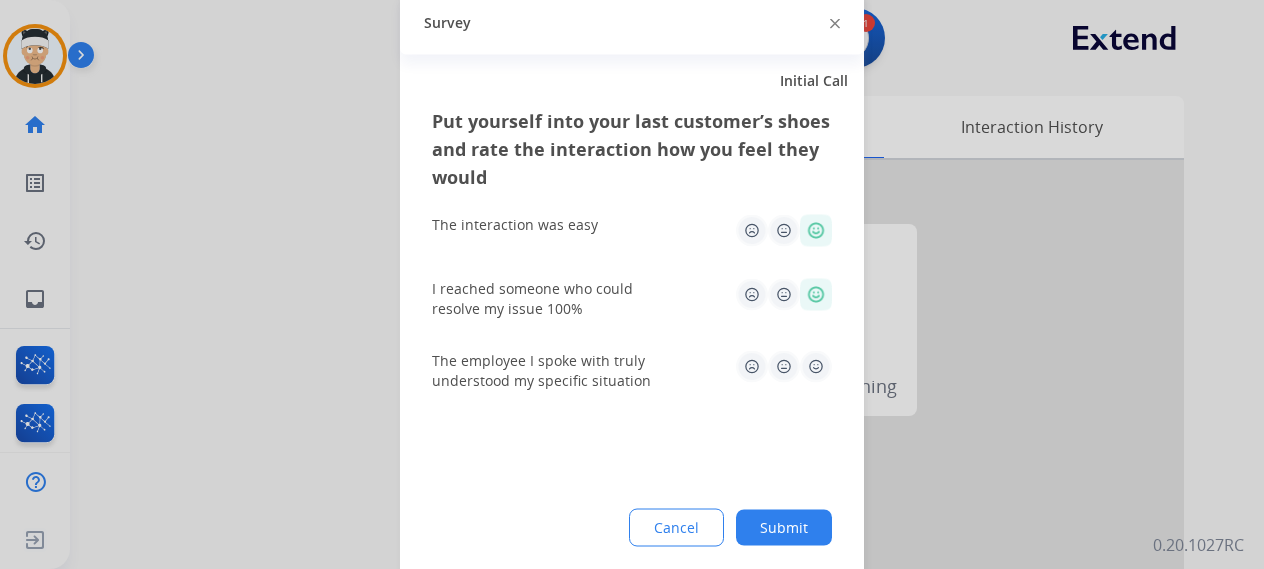 click 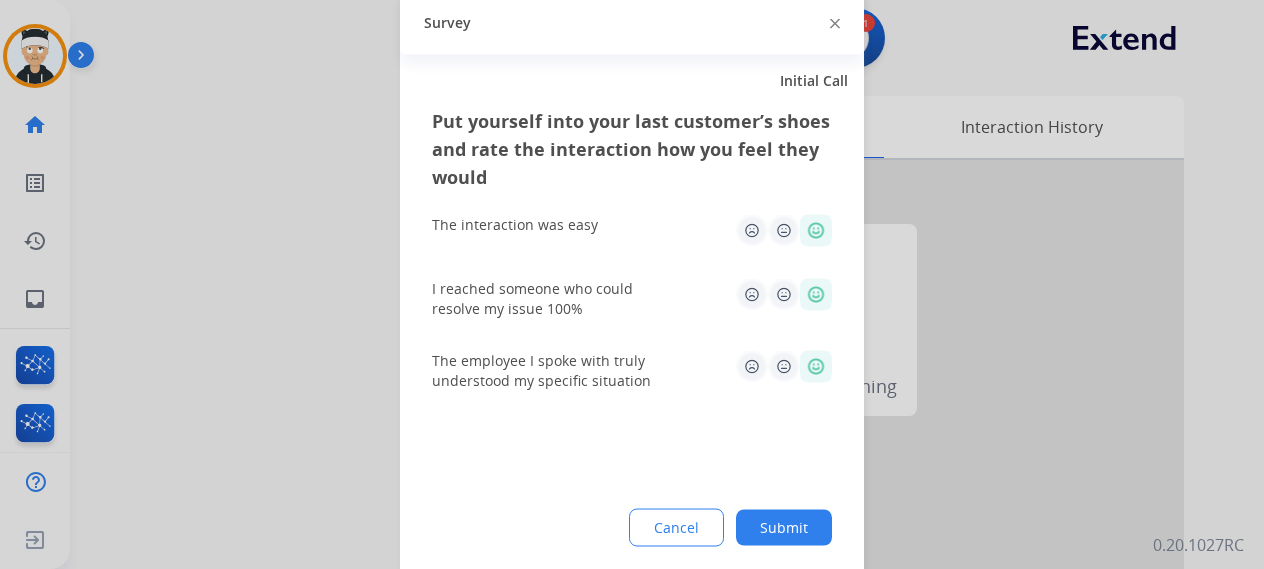 click on "Submit" 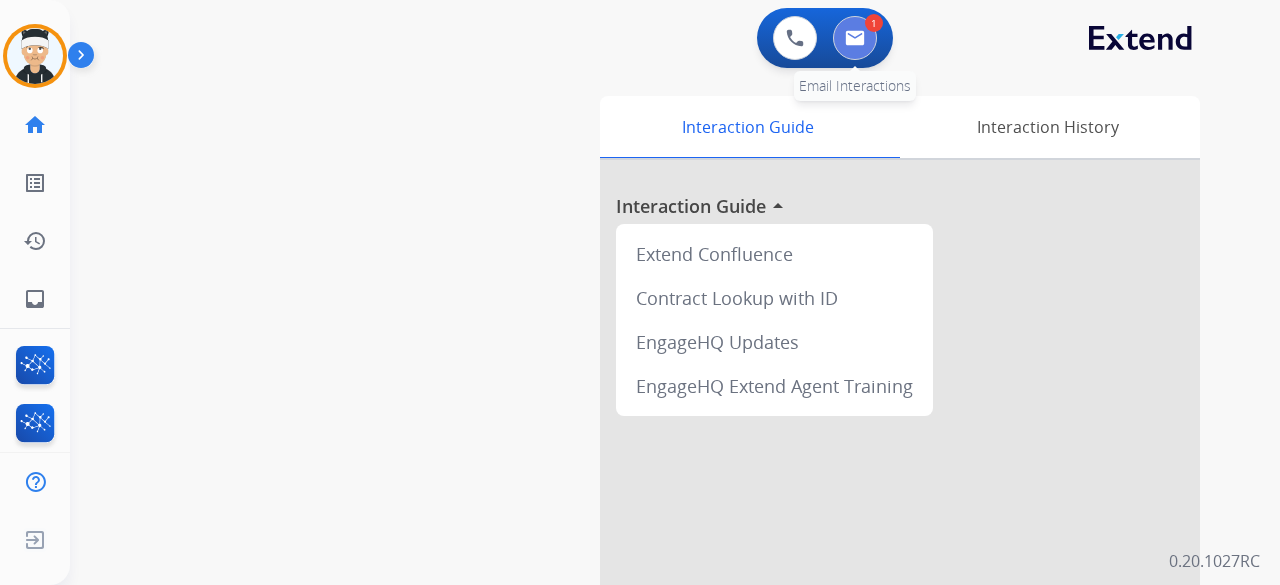 click at bounding box center (855, 38) 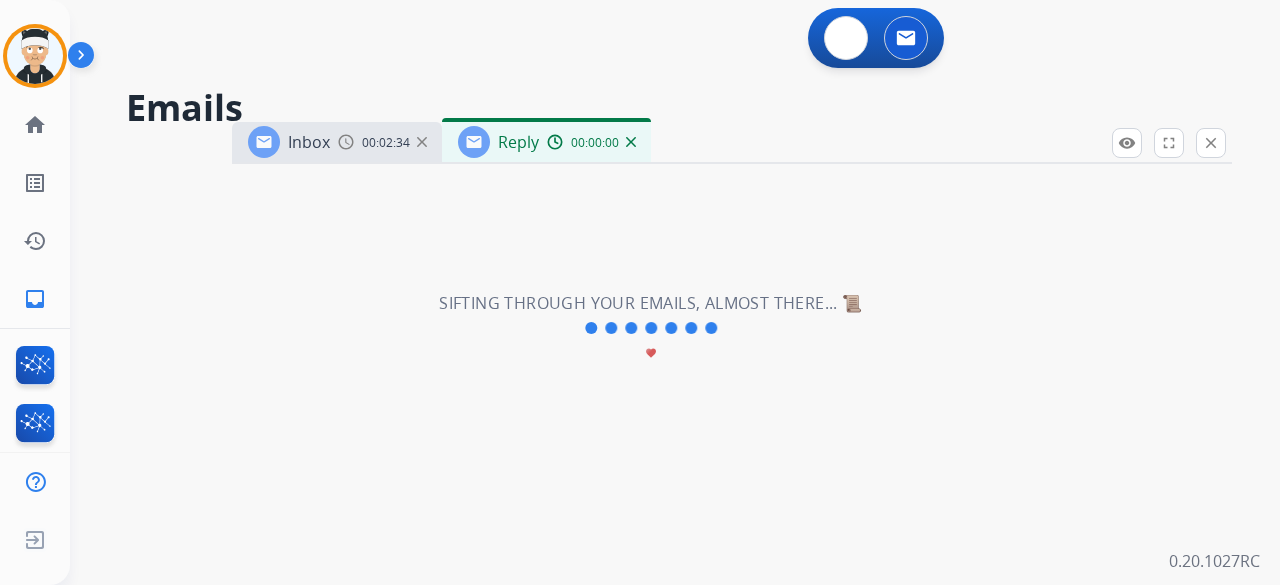 select on "**********" 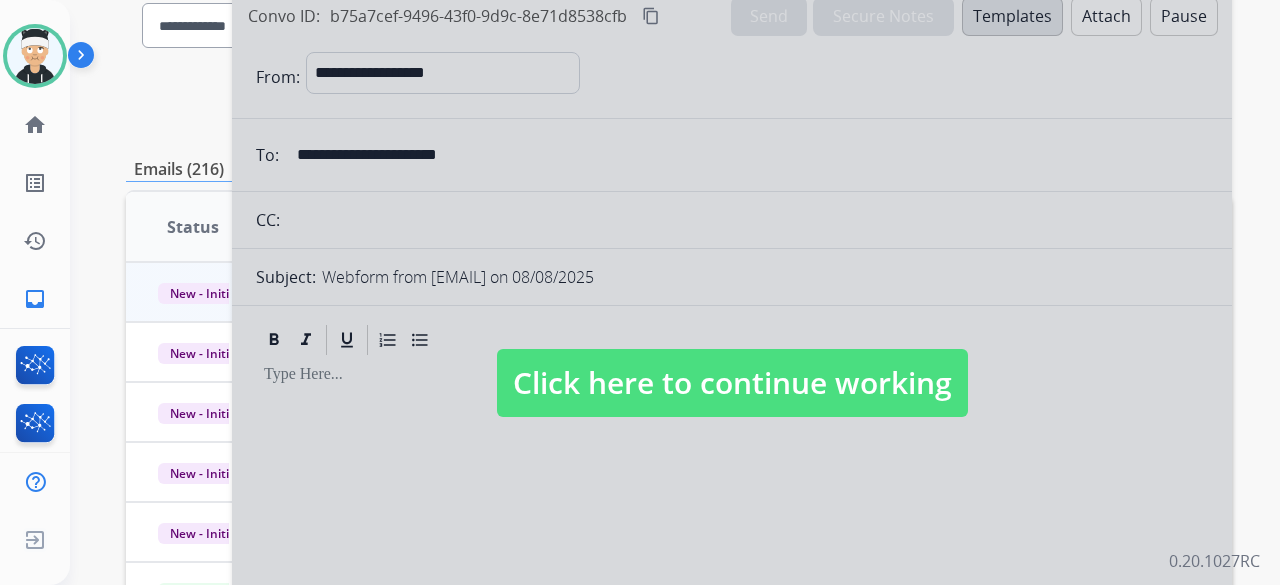 scroll, scrollTop: 300, scrollLeft: 0, axis: vertical 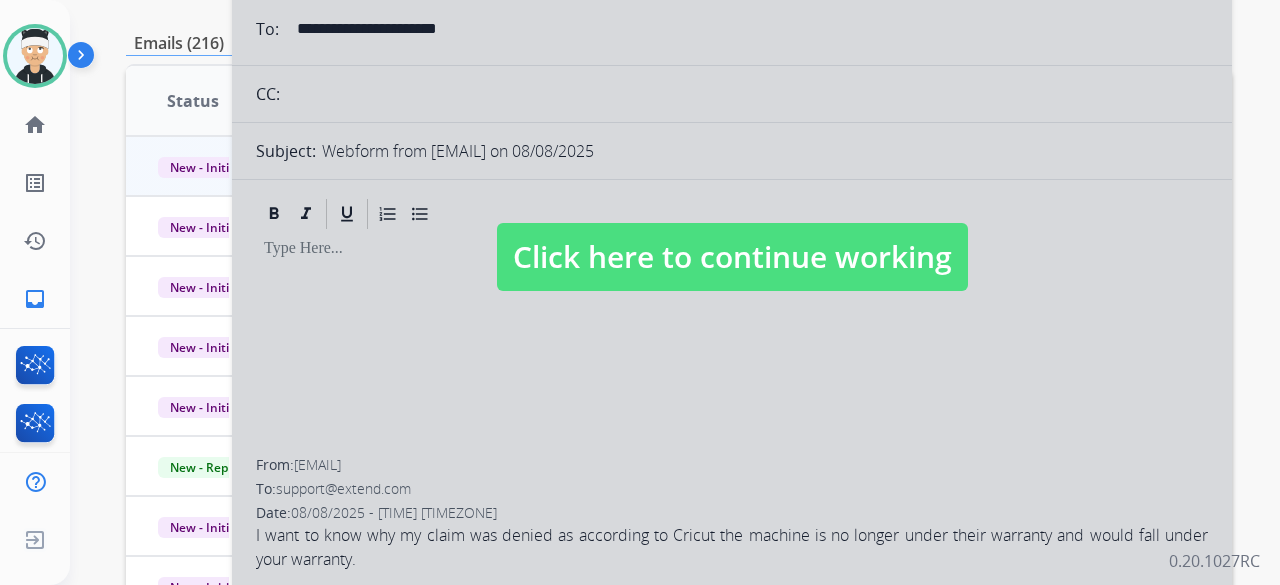 click on "Click here to continue working" at bounding box center (732, 257) 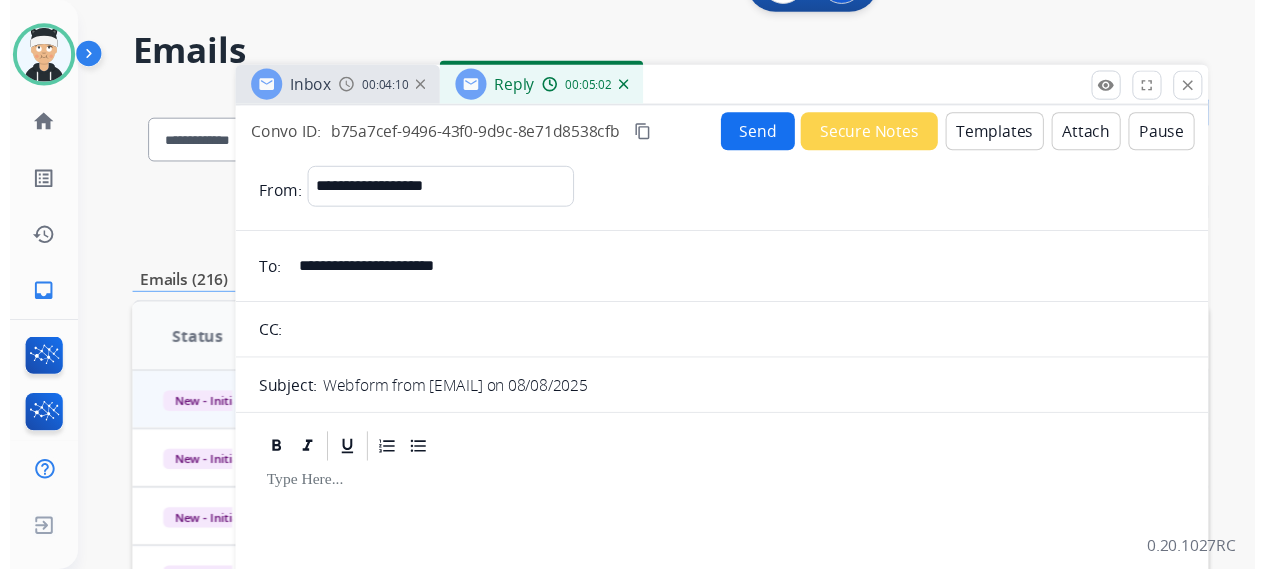 scroll, scrollTop: 0, scrollLeft: 0, axis: both 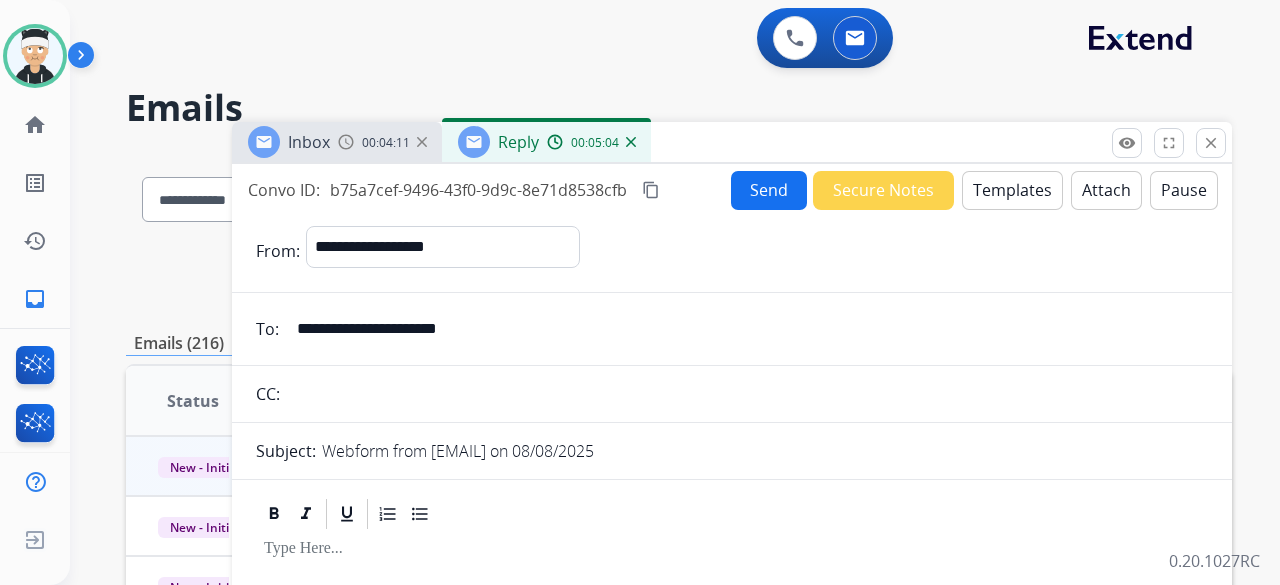 click on "Templates" at bounding box center (1012, 190) 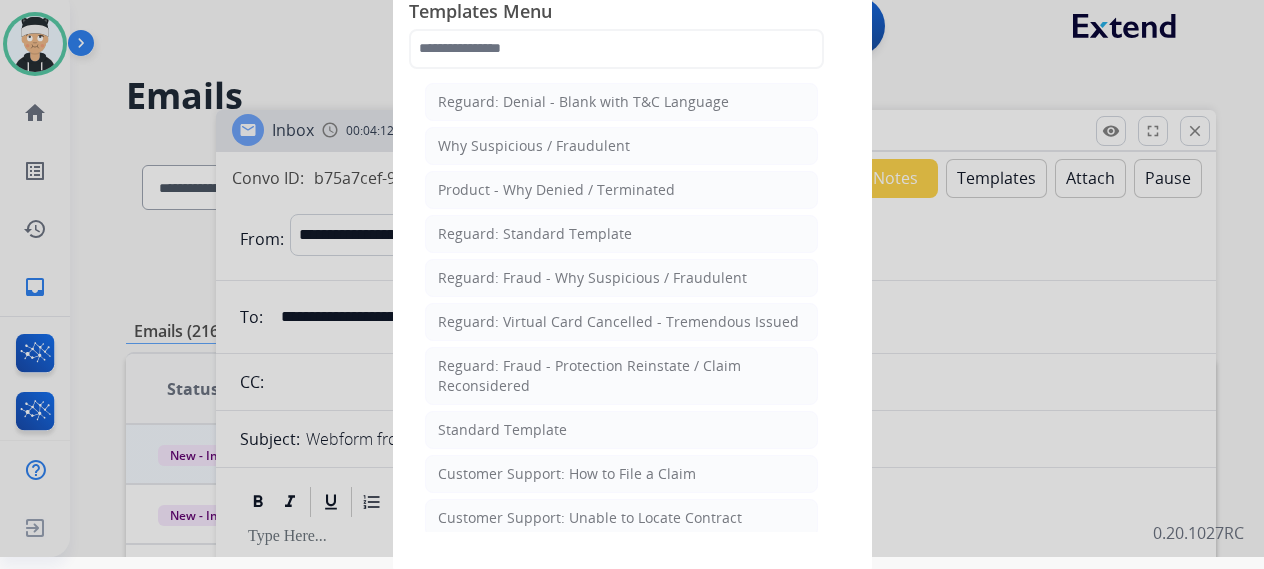 scroll, scrollTop: 16, scrollLeft: 0, axis: vertical 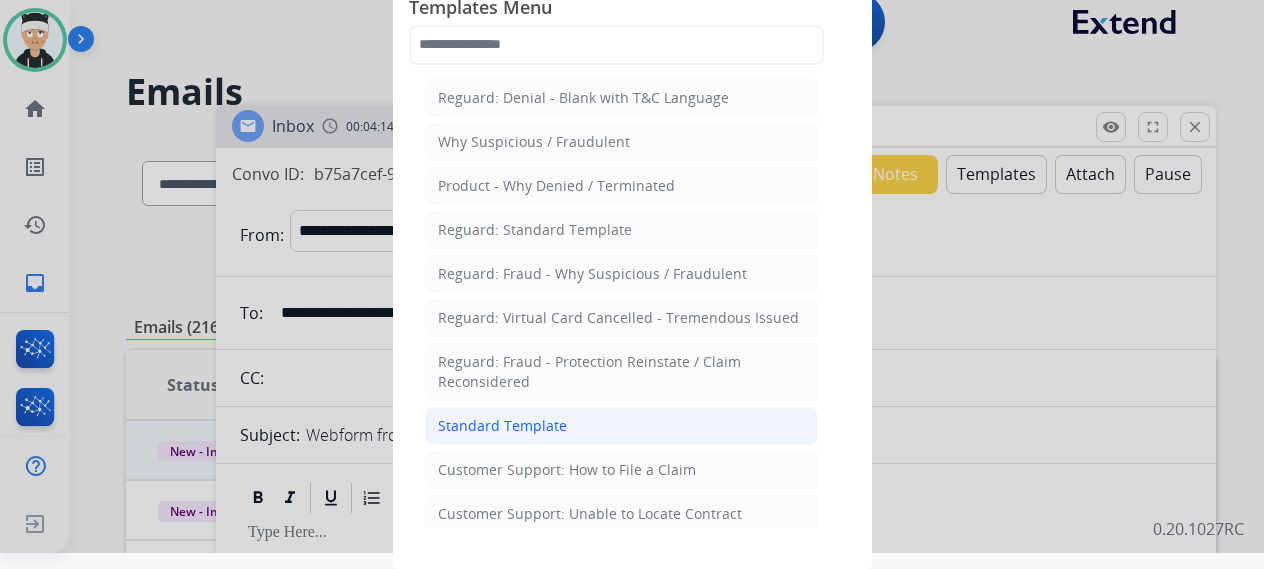 click on "Standard Template" 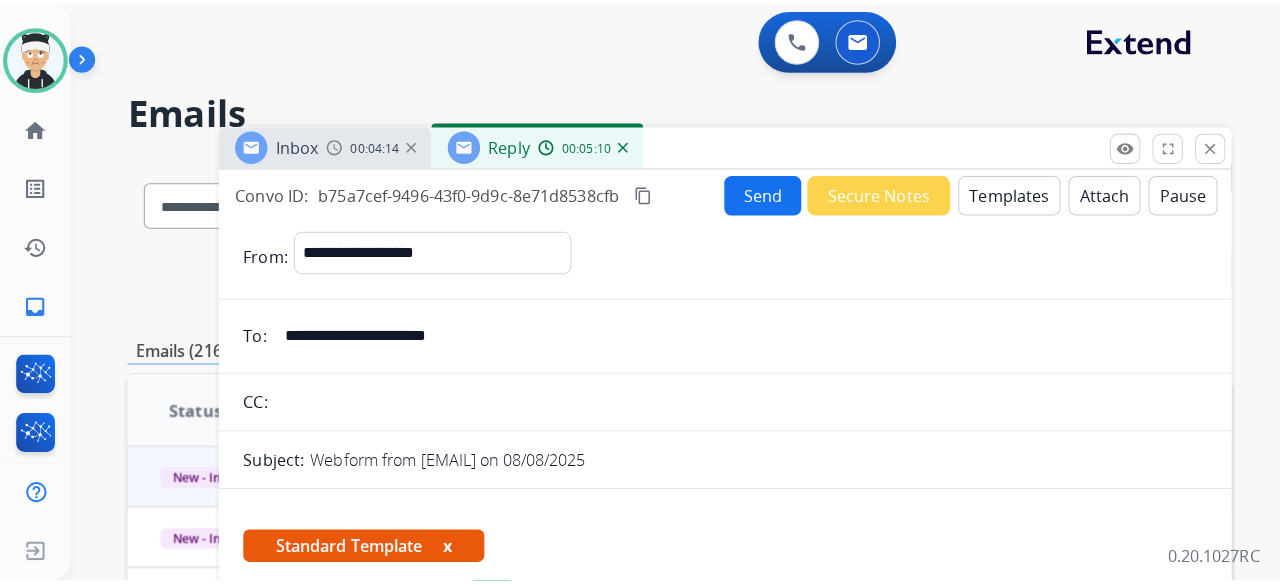 scroll, scrollTop: 0, scrollLeft: 0, axis: both 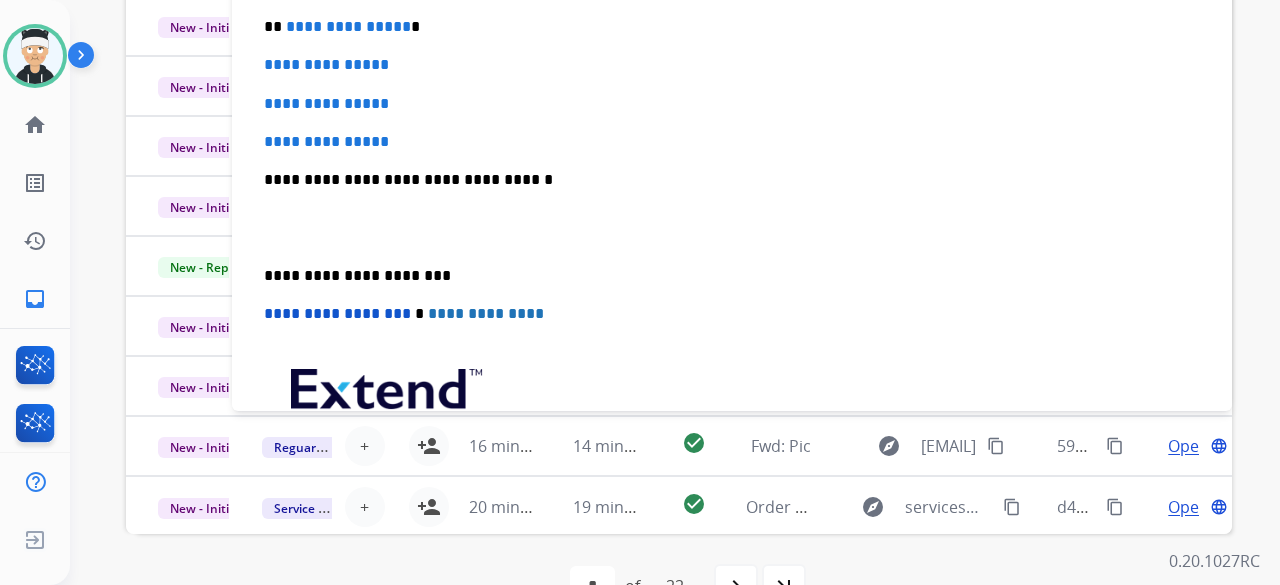 click on "**********" at bounding box center (348, 26) 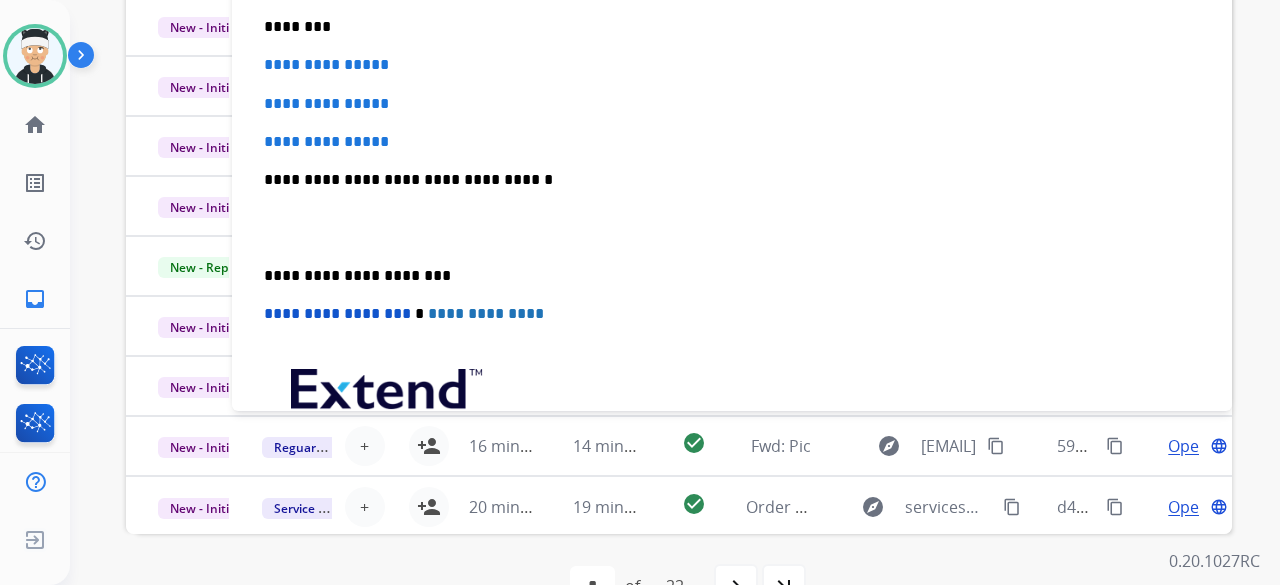 click on "**********" at bounding box center [732, 227] 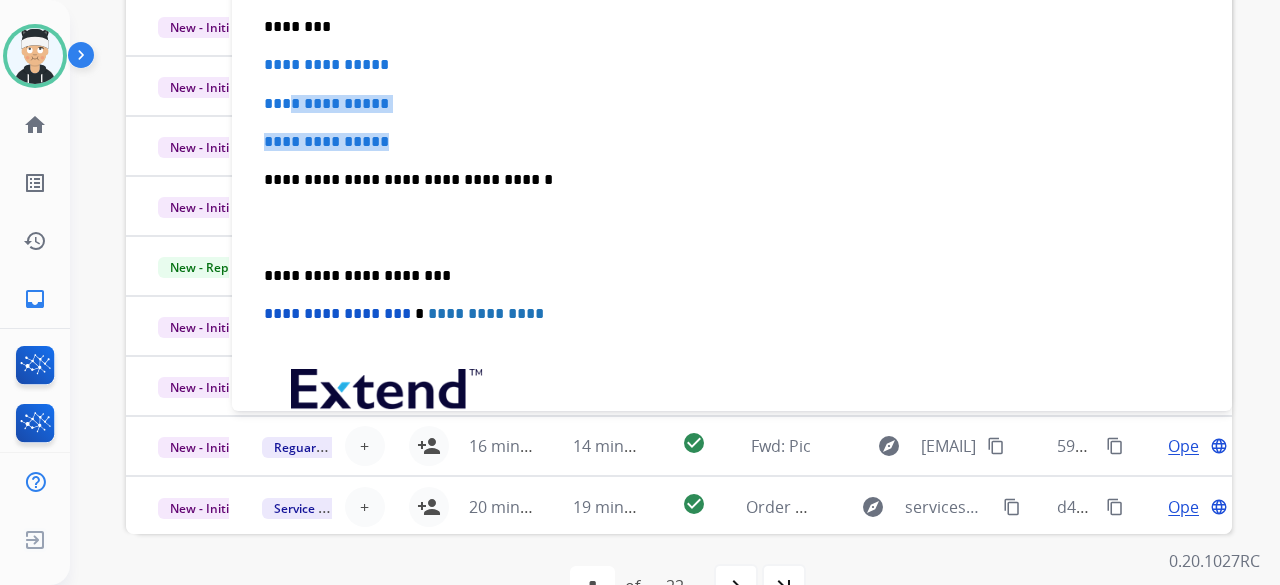 drag, startPoint x: 401, startPoint y: 143, endPoint x: 286, endPoint y: 82, distance: 130.1768 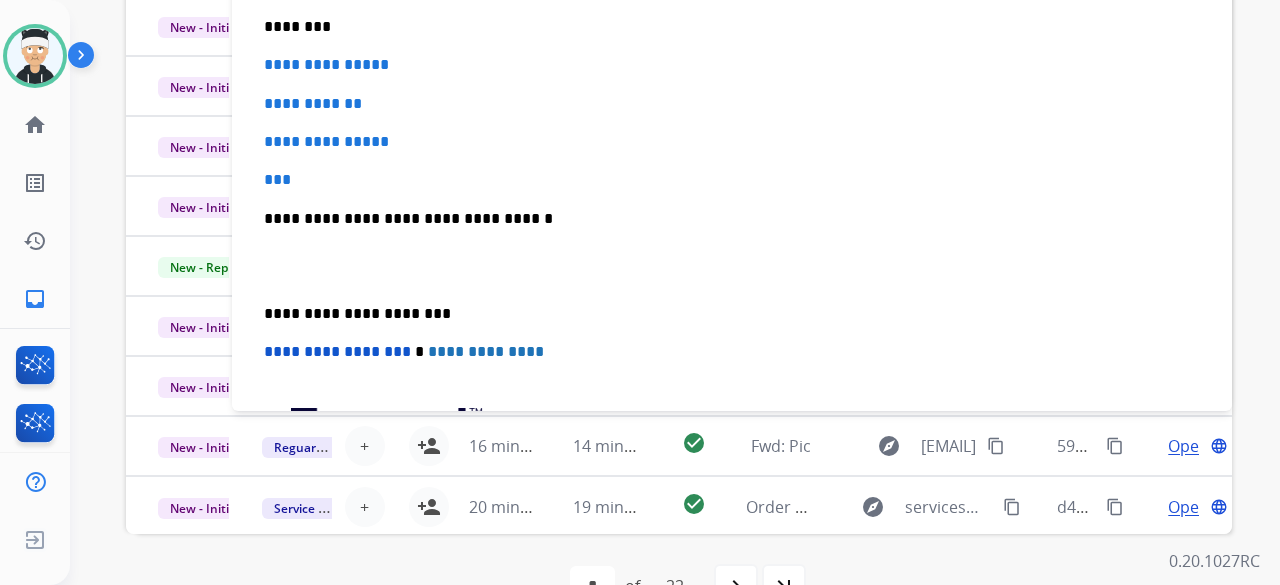 click on "**********" at bounding box center [732, 246] 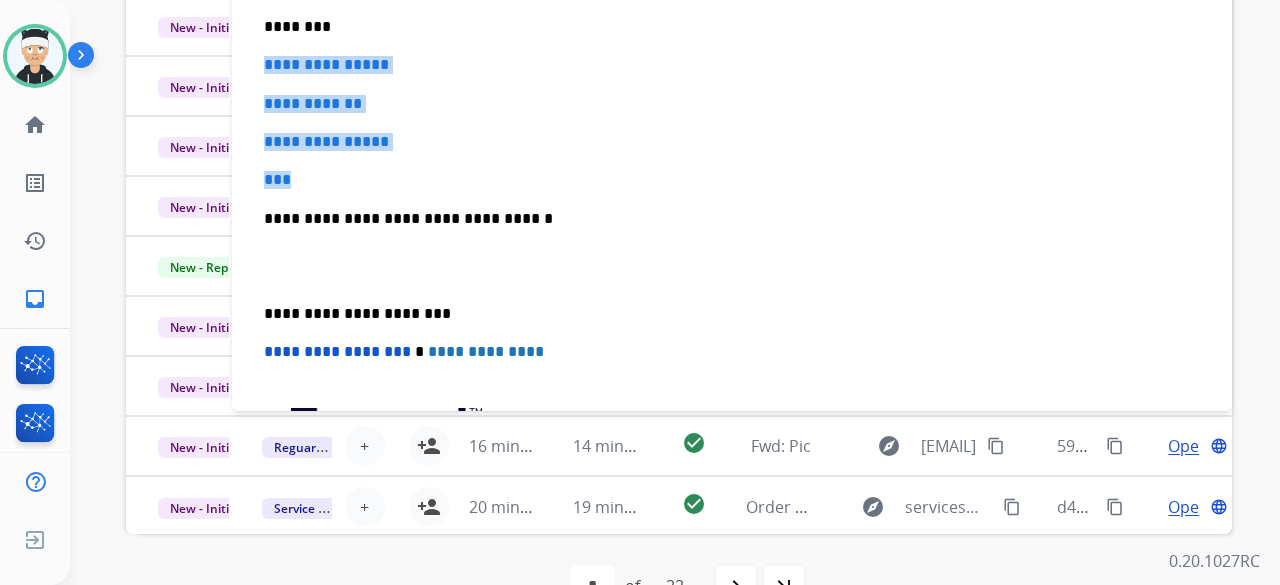 drag, startPoint x: 284, startPoint y: 177, endPoint x: 258, endPoint y: 69, distance: 111.085556 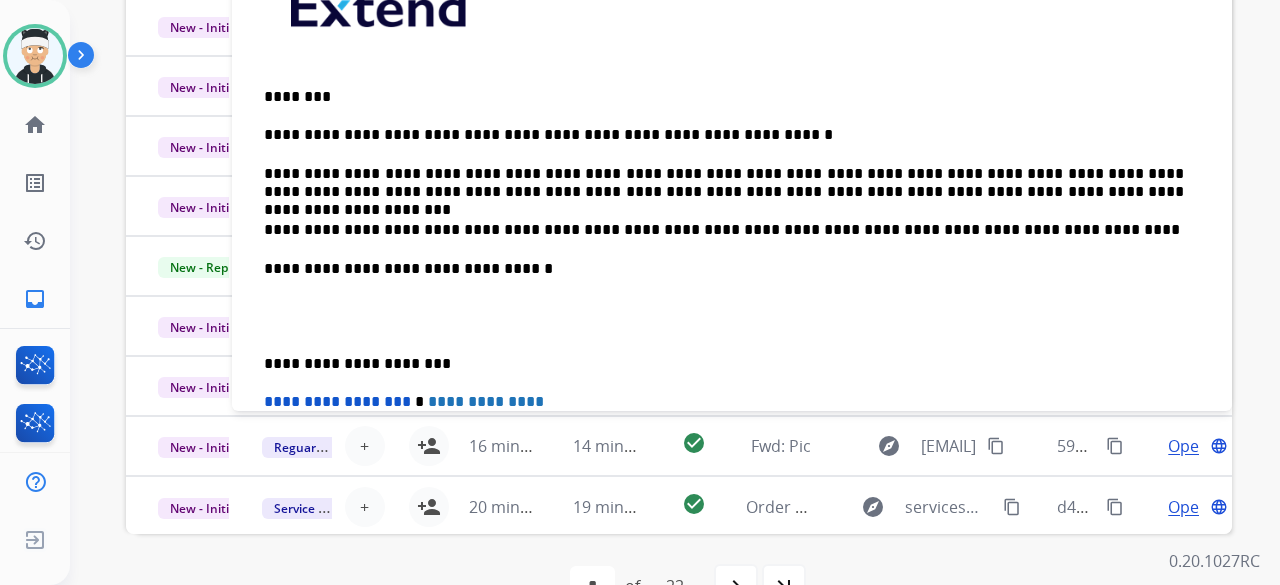 scroll, scrollTop: 238, scrollLeft: 0, axis: vertical 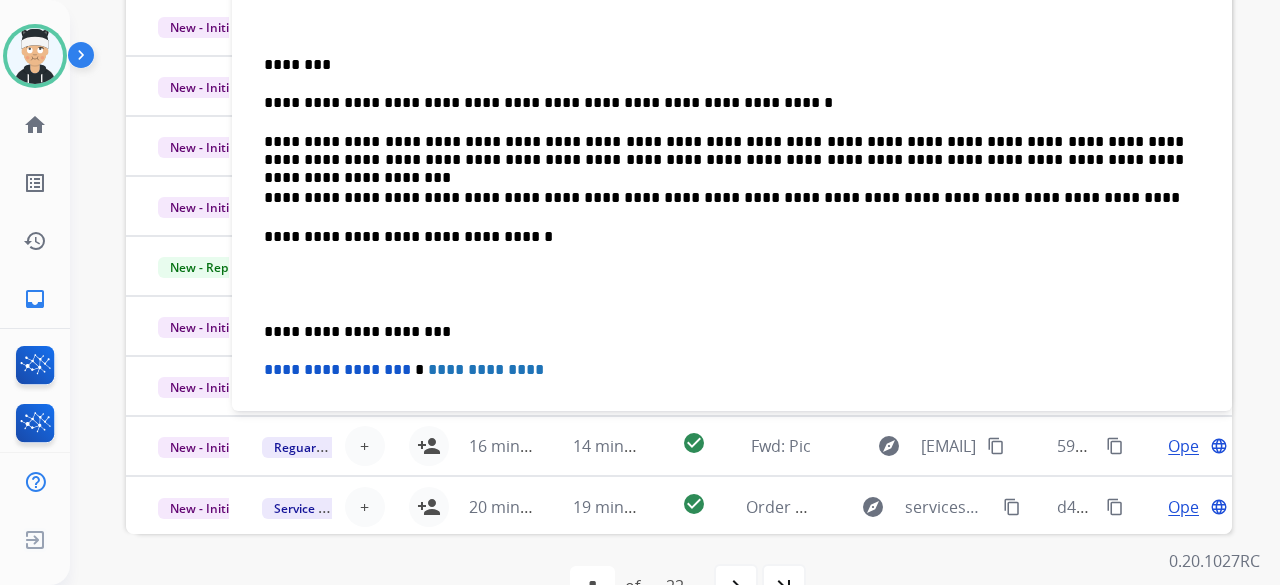 click on "**********" at bounding box center (724, 332) 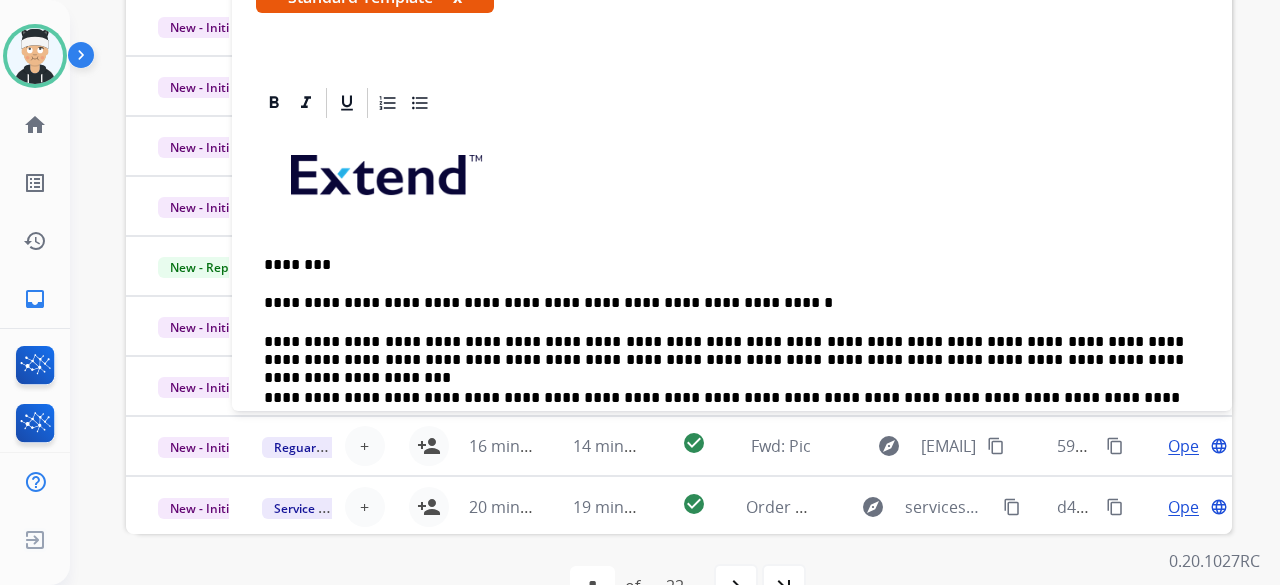 scroll, scrollTop: 0, scrollLeft: 0, axis: both 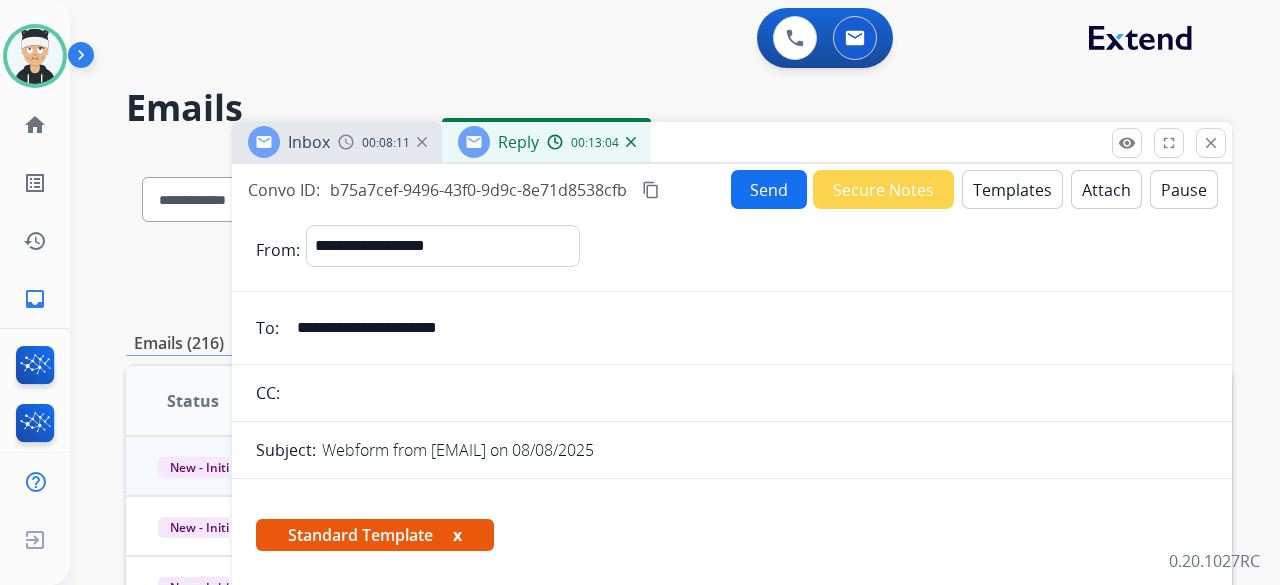 click on "Send" at bounding box center (769, 189) 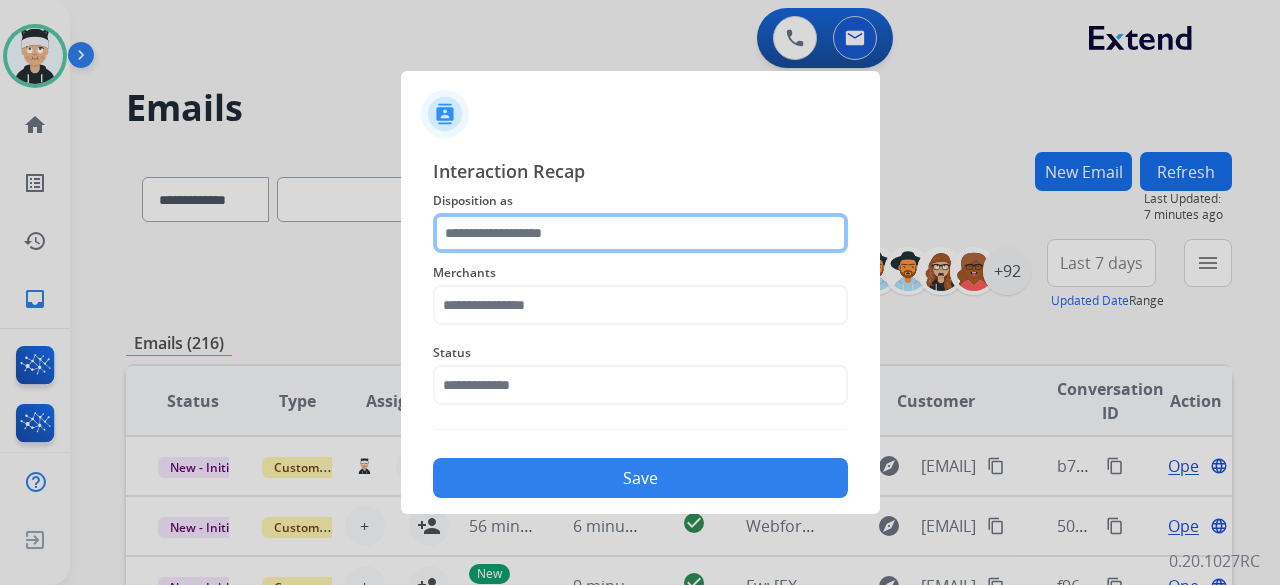 click 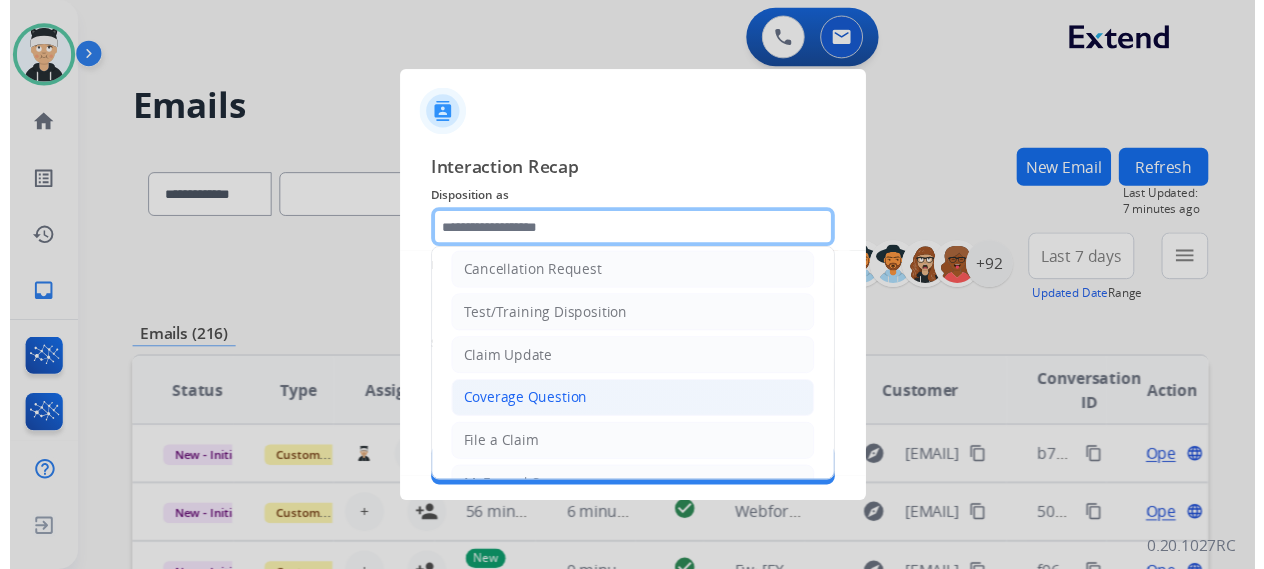 scroll, scrollTop: 3, scrollLeft: 0, axis: vertical 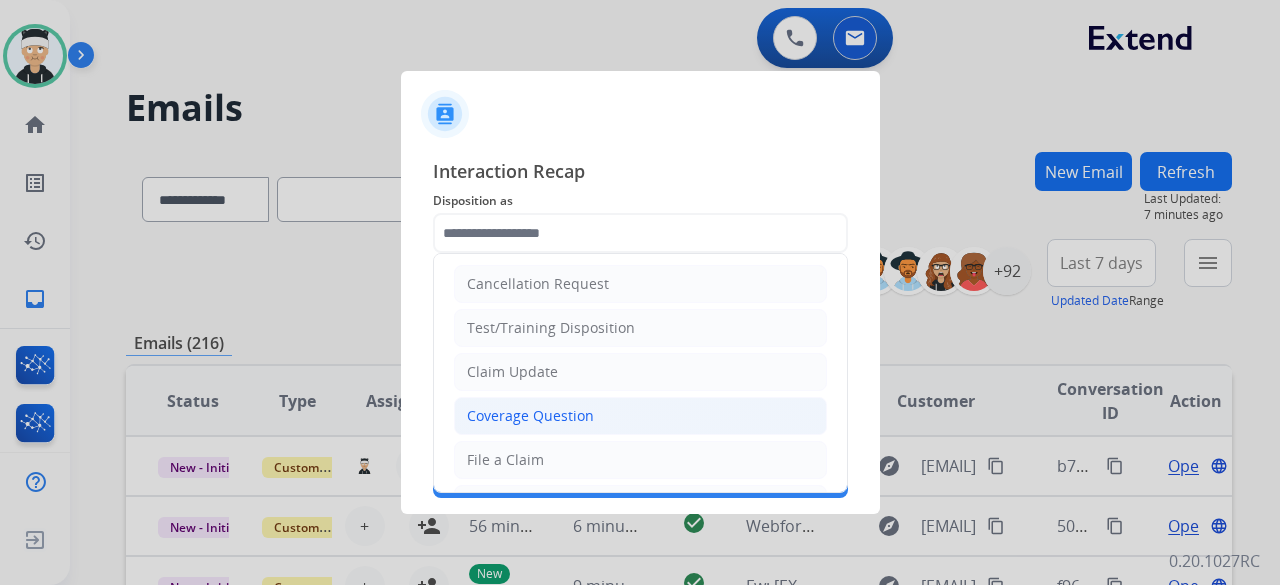 click on "Coverage Question" 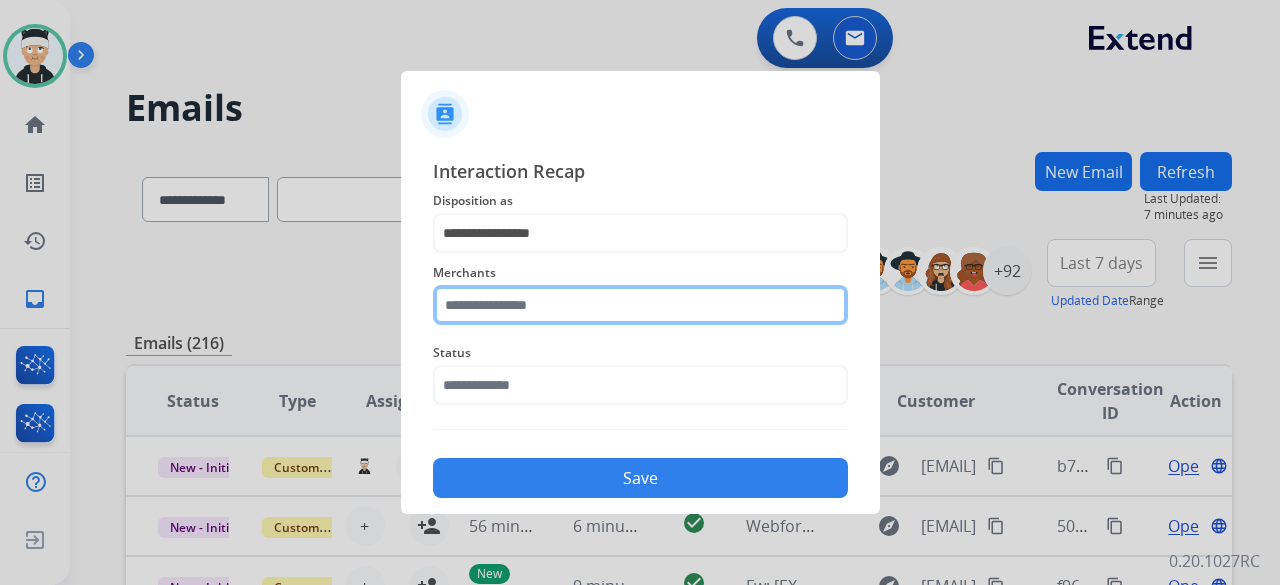 click 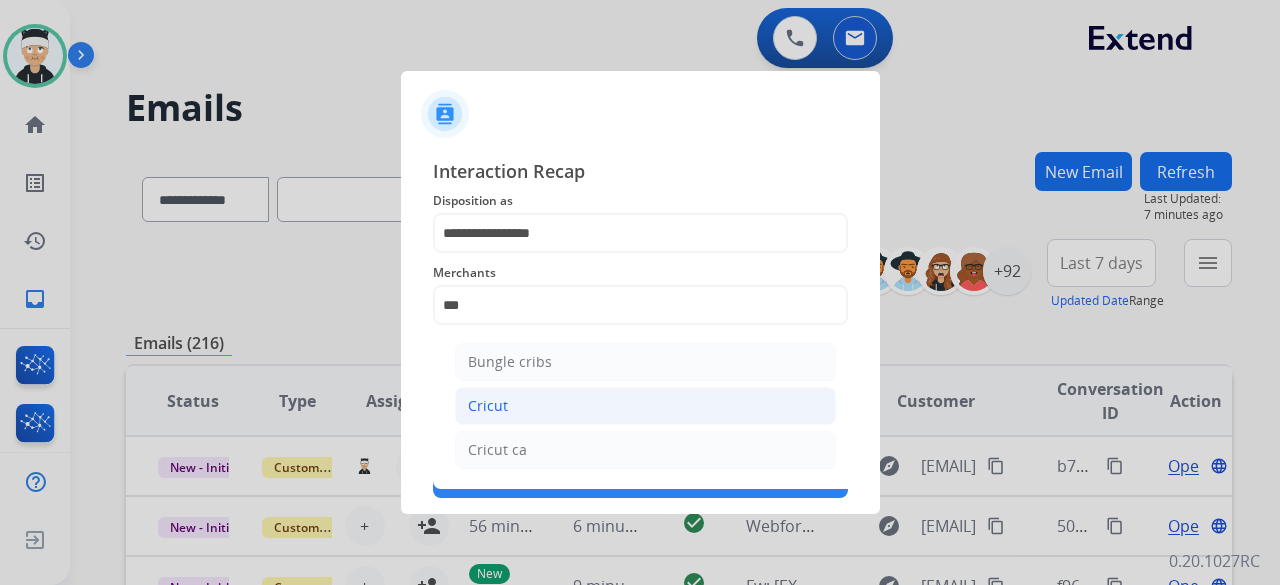 click on "Cricut" 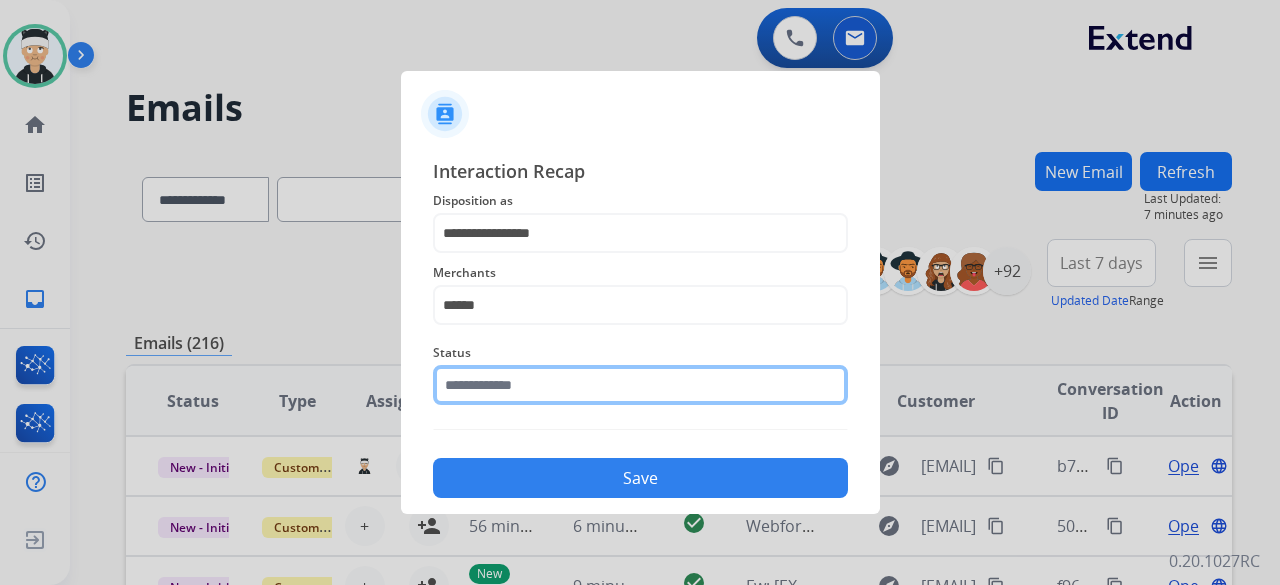 click 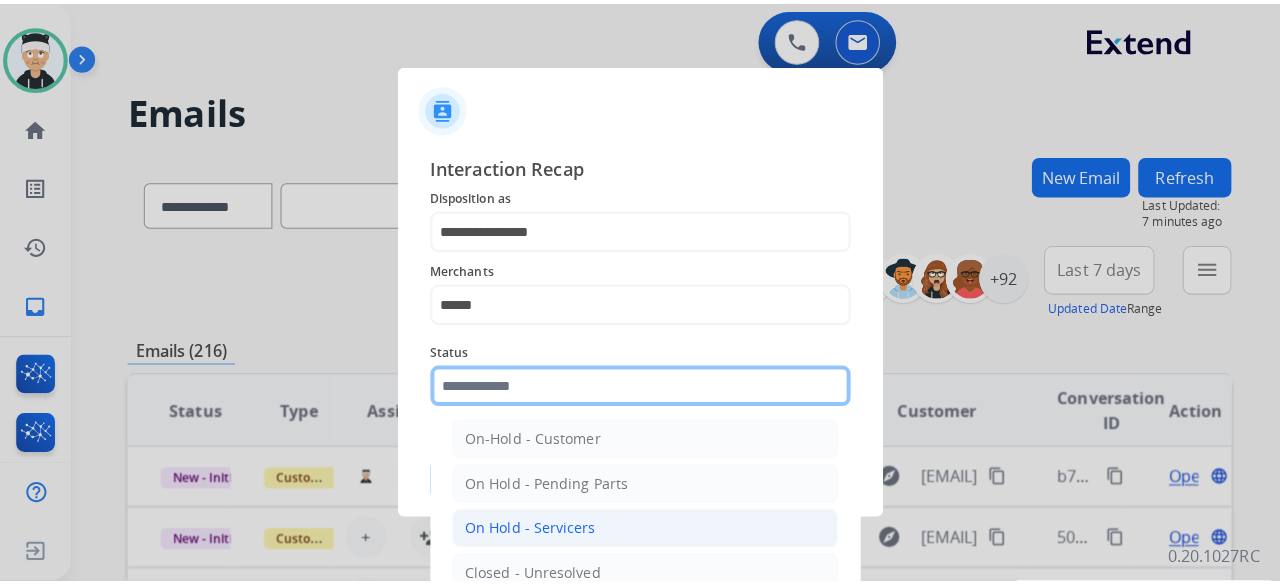 scroll, scrollTop: 114, scrollLeft: 0, axis: vertical 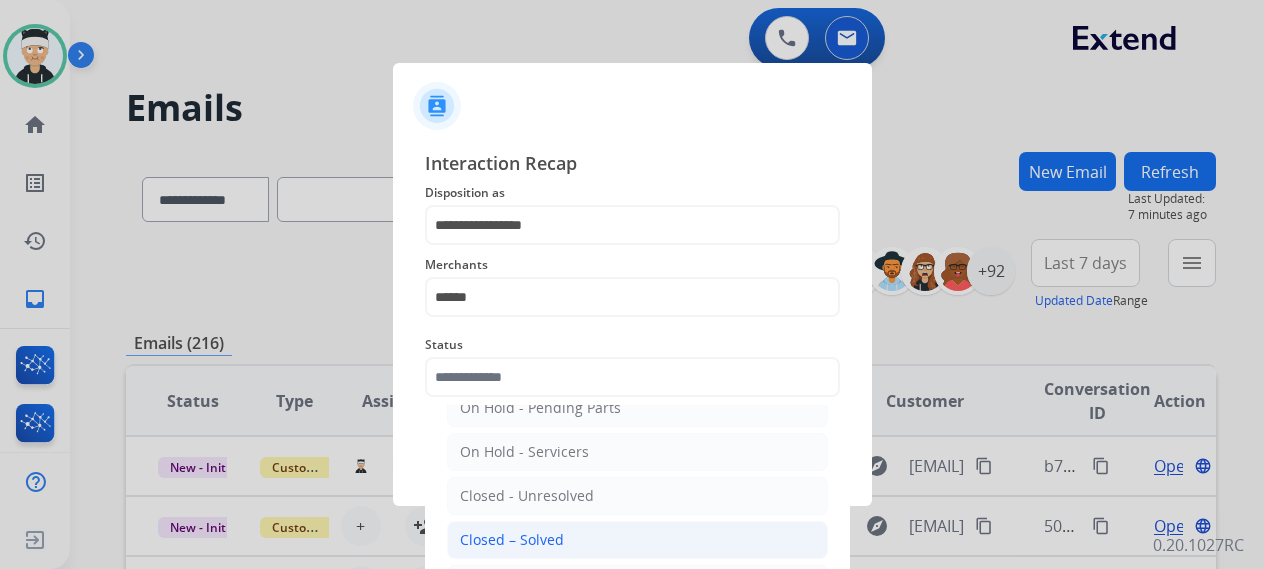click on "Closed – Solved" 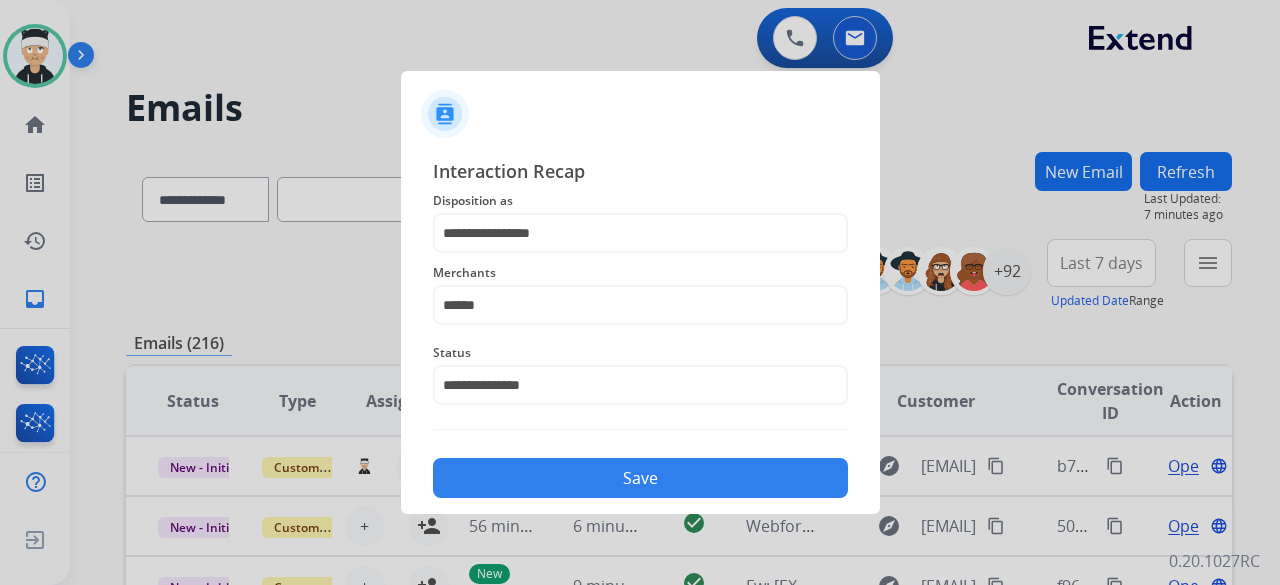 click on "Save" 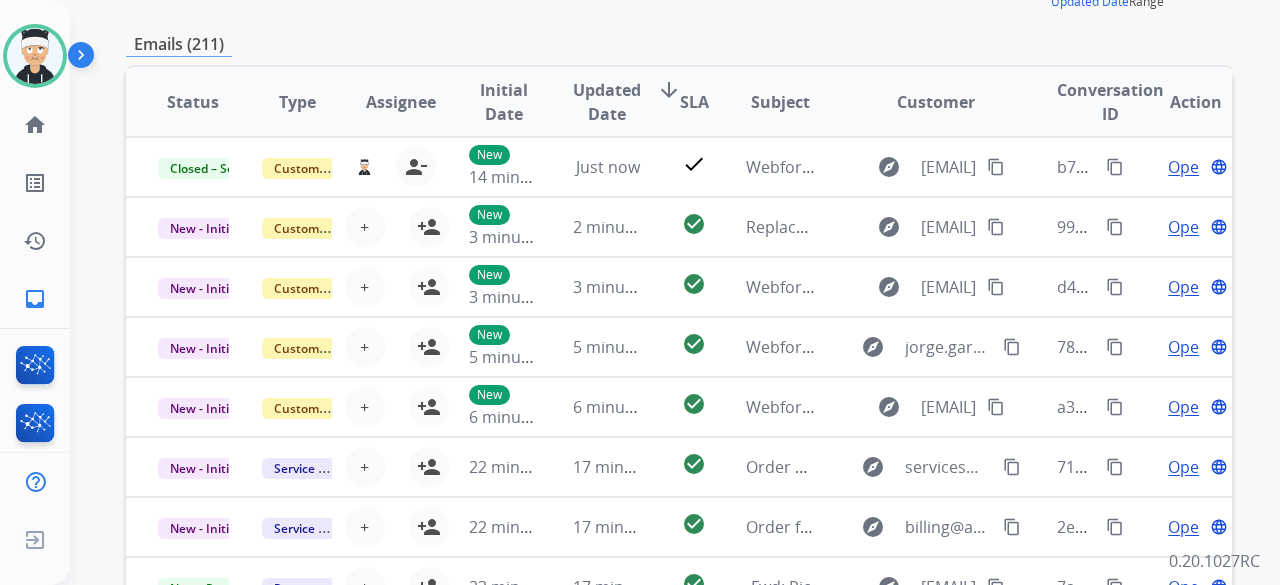 scroll, scrollTop: 300, scrollLeft: 0, axis: vertical 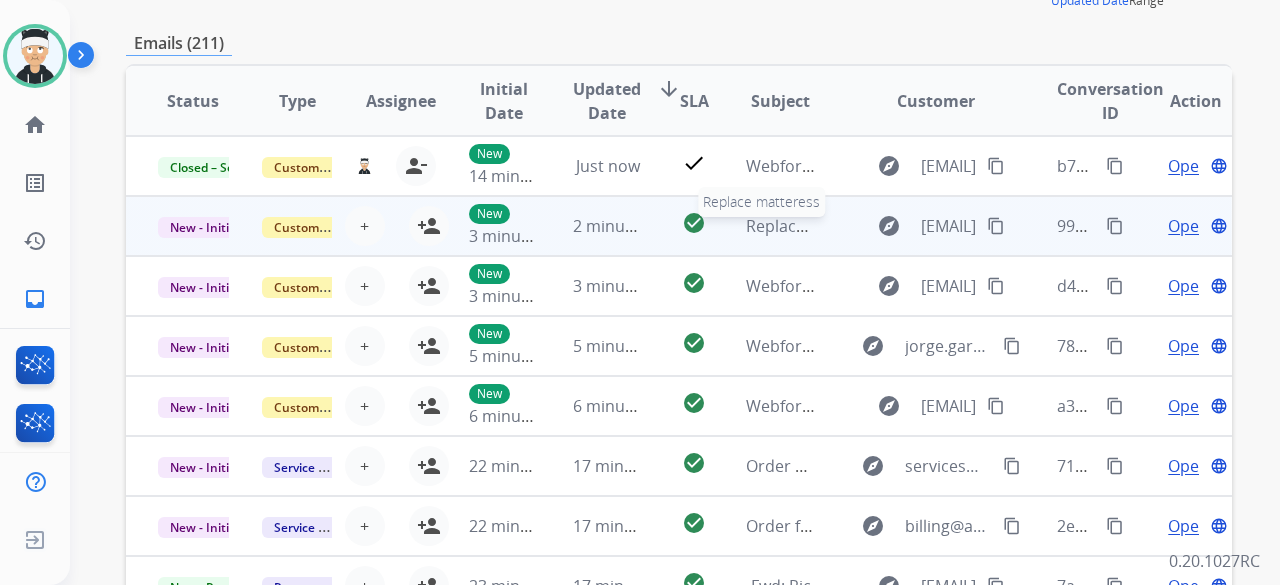 click on "Replace matteress" at bounding box center [816, 226] 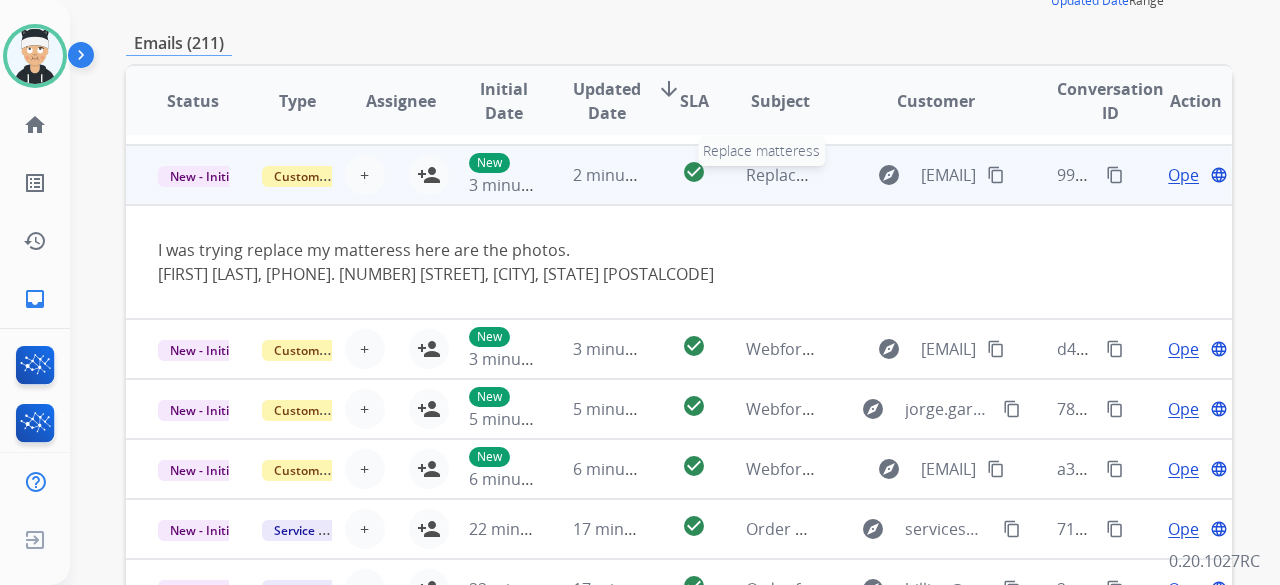 scroll, scrollTop: 60, scrollLeft: 0, axis: vertical 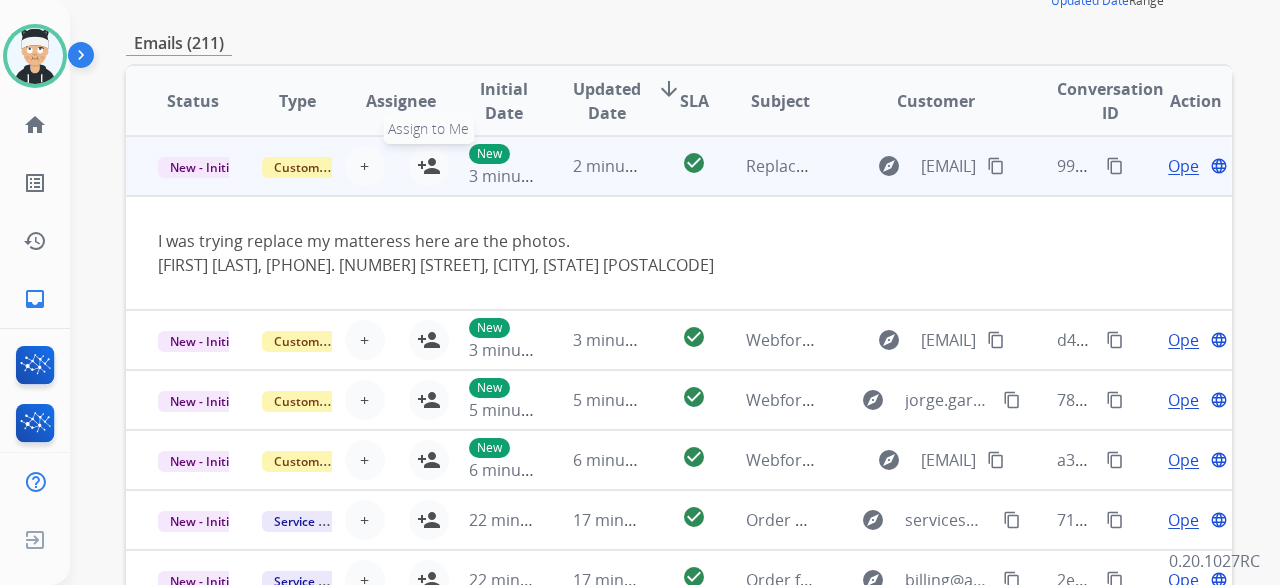 click on "person_add" at bounding box center [429, 166] 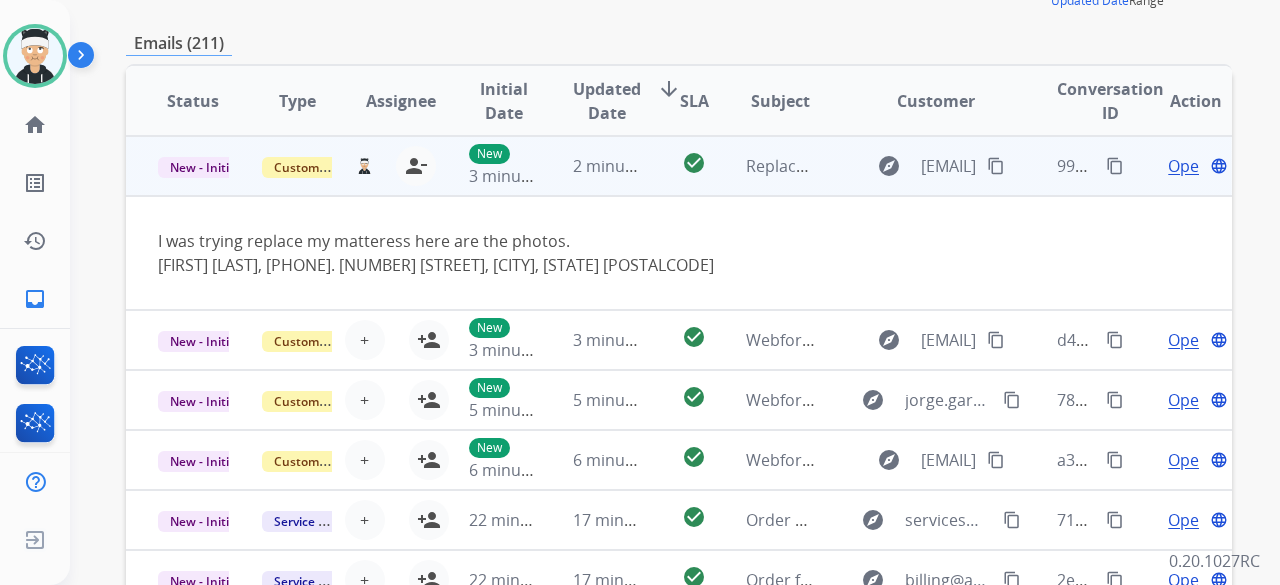 scroll, scrollTop: 116, scrollLeft: 0, axis: vertical 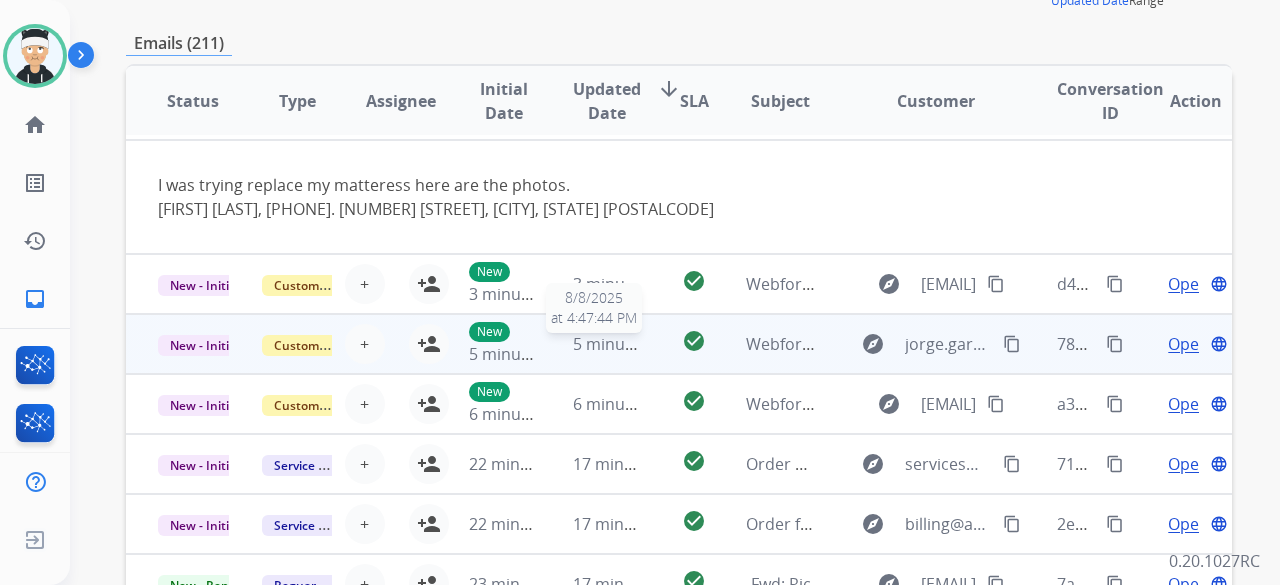 click on "5 minutes ago" at bounding box center [626, 344] 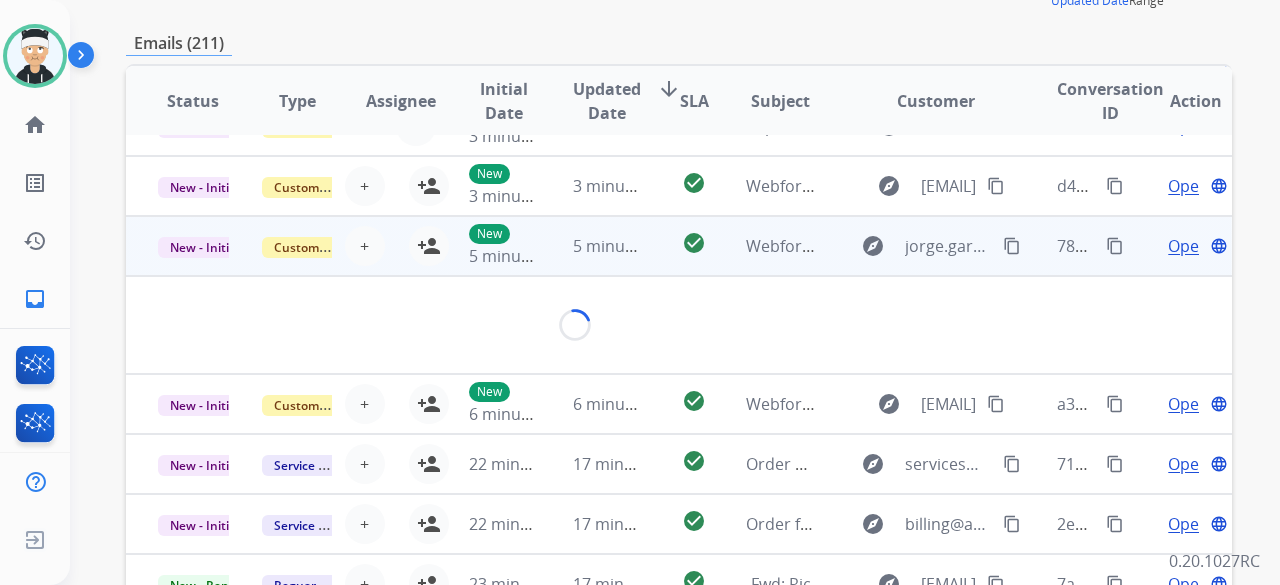 scroll, scrollTop: 92, scrollLeft: 0, axis: vertical 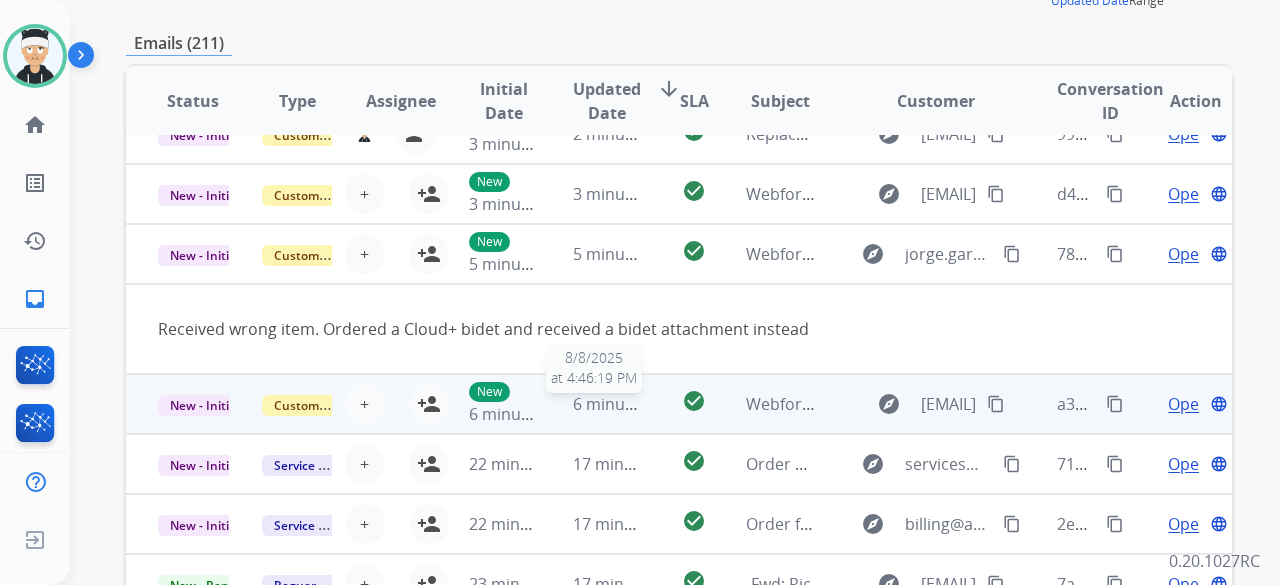 click on "6 minutes ago" at bounding box center (626, 404) 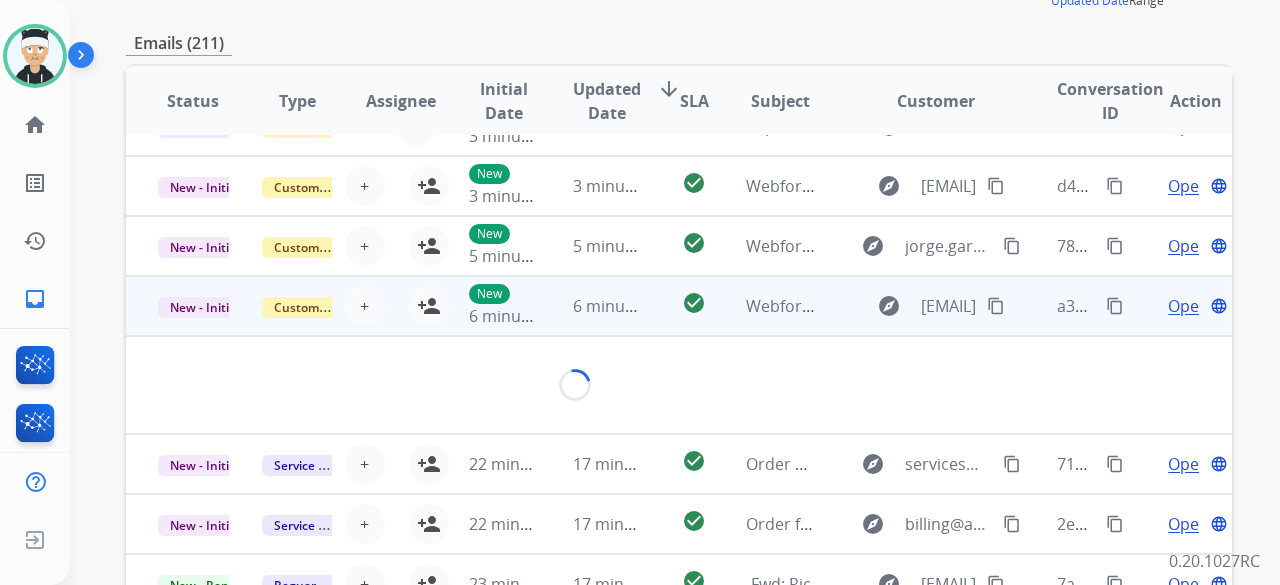scroll, scrollTop: 92, scrollLeft: 0, axis: vertical 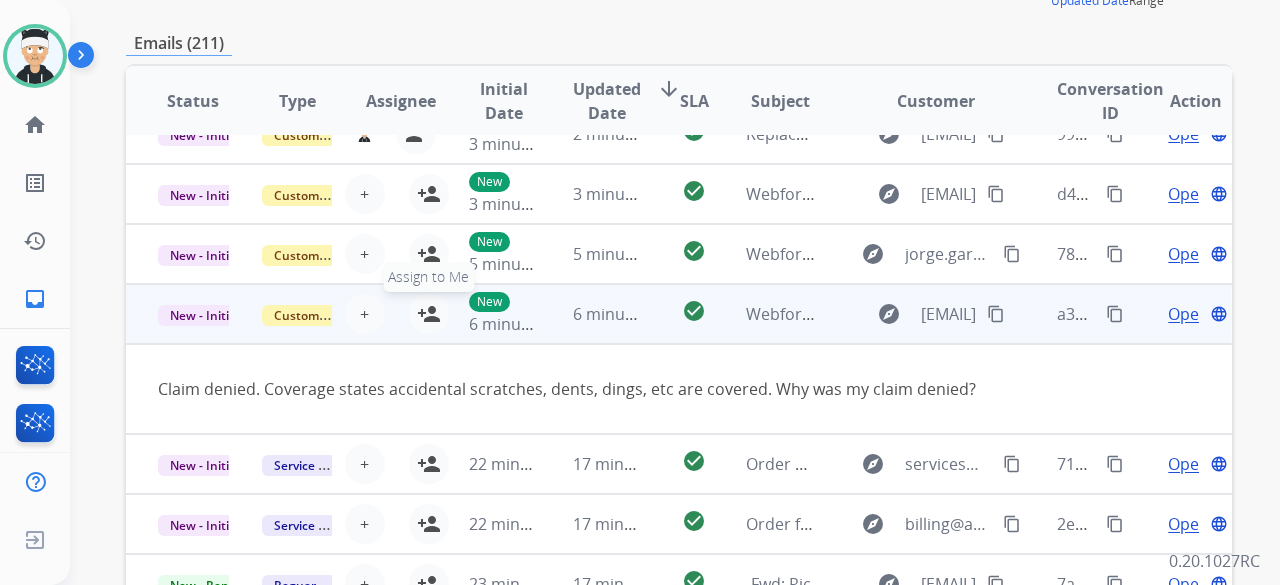 click on "person_add" at bounding box center [429, 314] 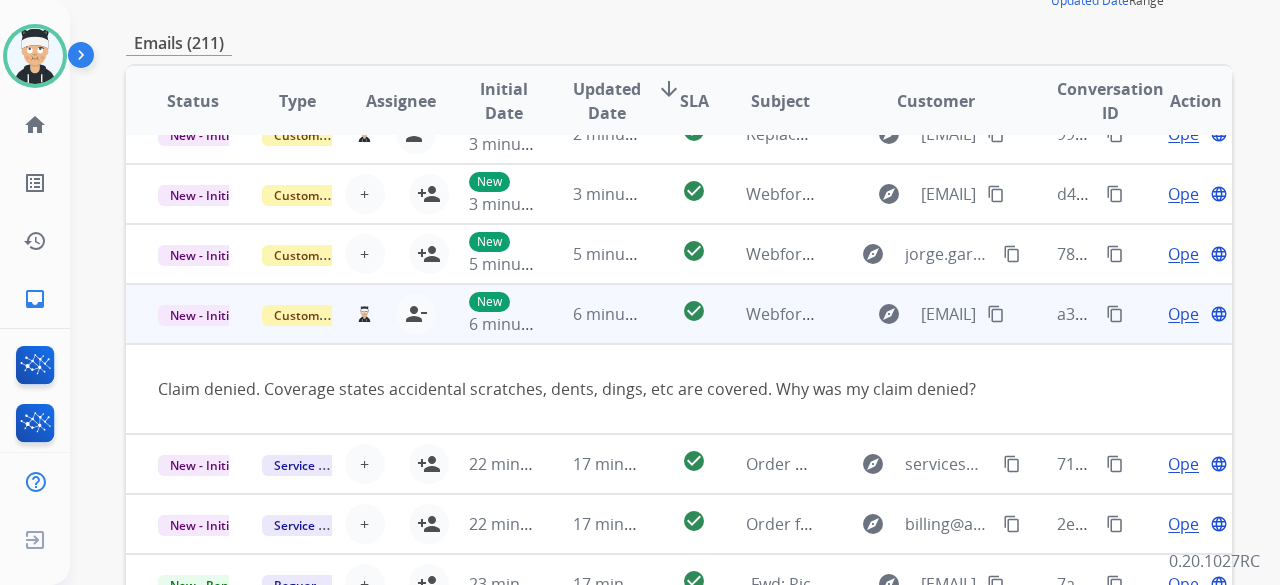 click on "content_copy" at bounding box center (996, 314) 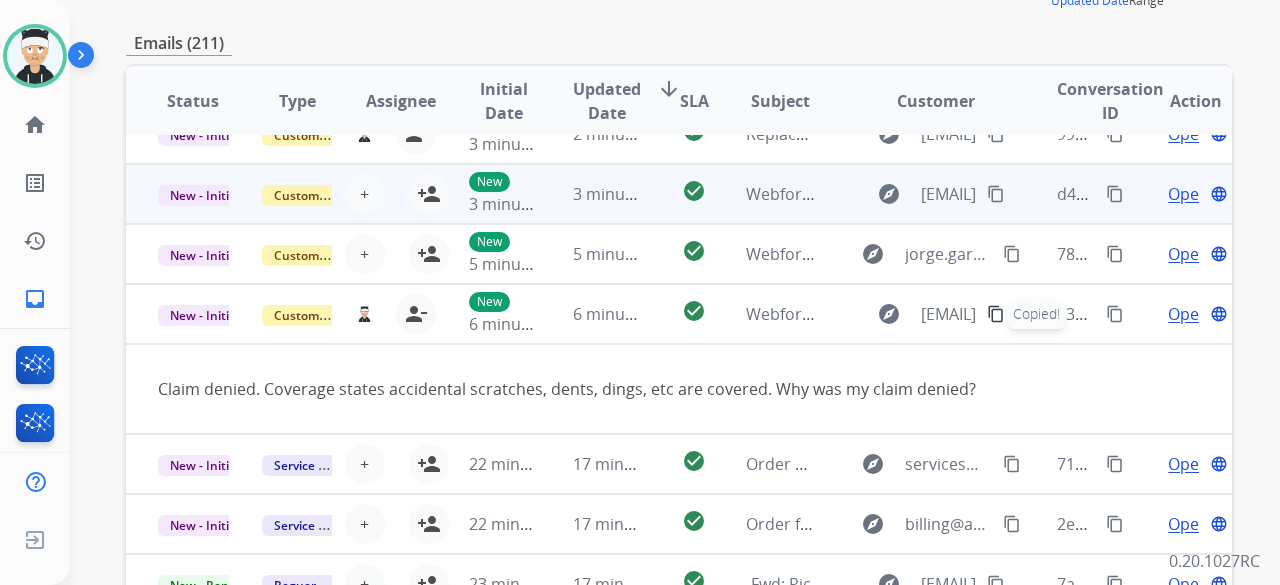 scroll, scrollTop: 0, scrollLeft: 0, axis: both 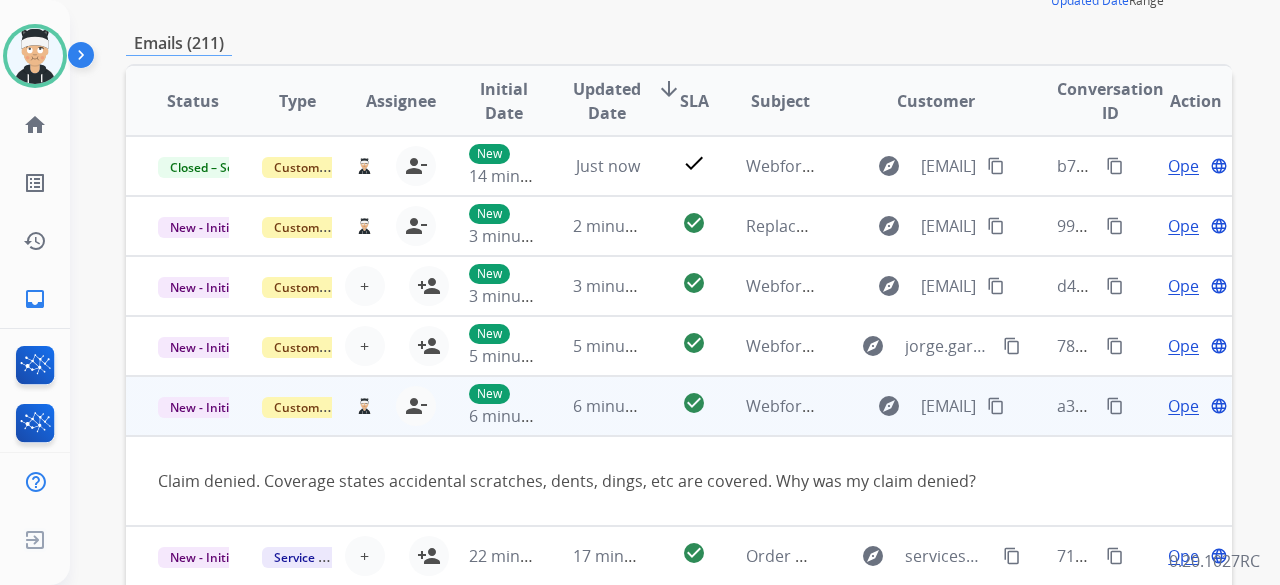 click on "Open" at bounding box center (1188, 406) 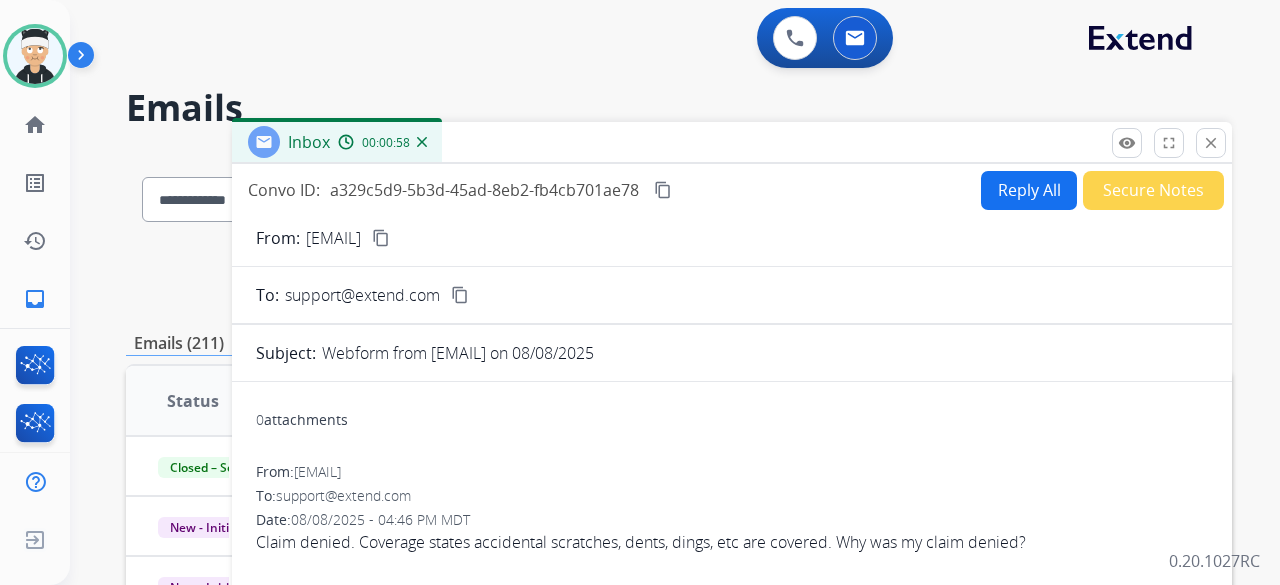 scroll, scrollTop: 0, scrollLeft: 0, axis: both 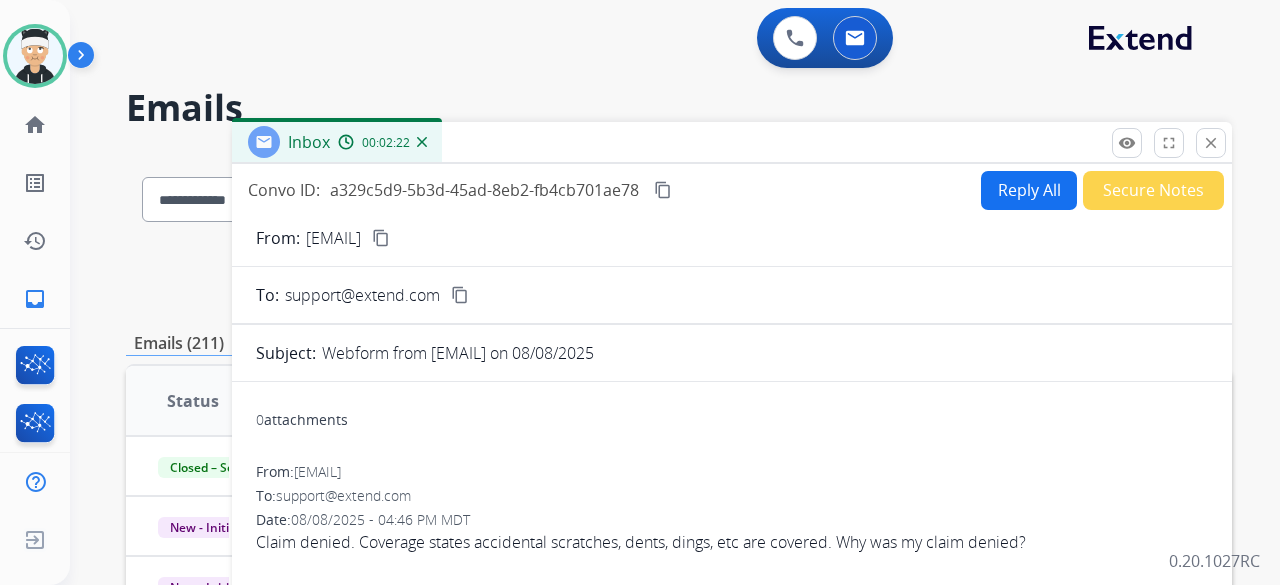 click on "Reply All" at bounding box center (1029, 190) 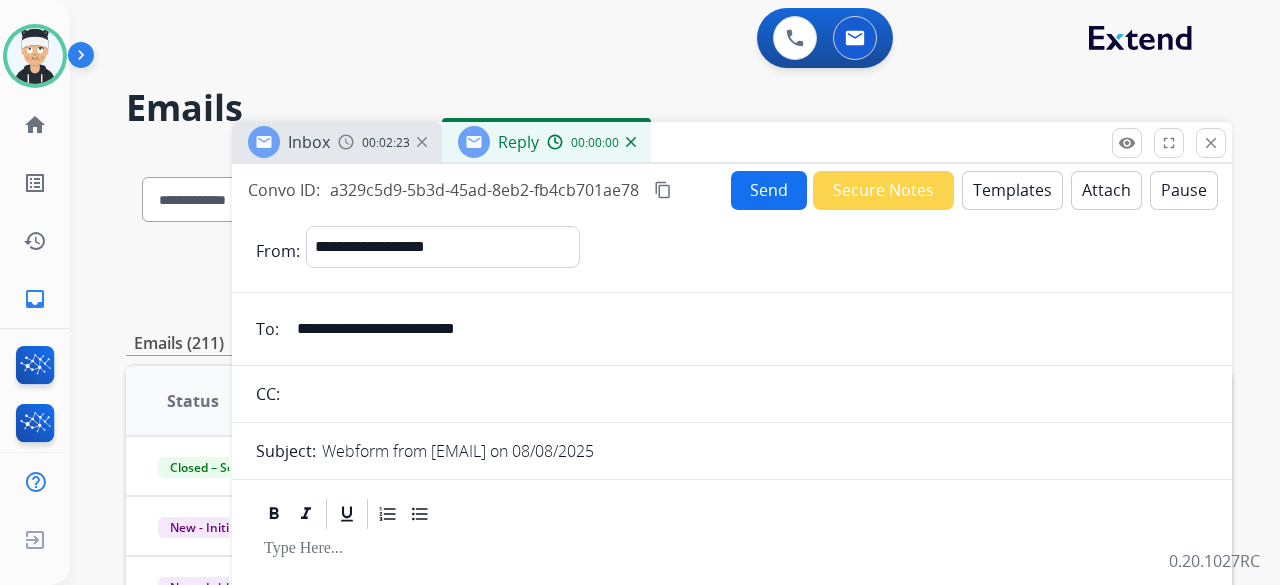 click on "Templates" at bounding box center (1012, 190) 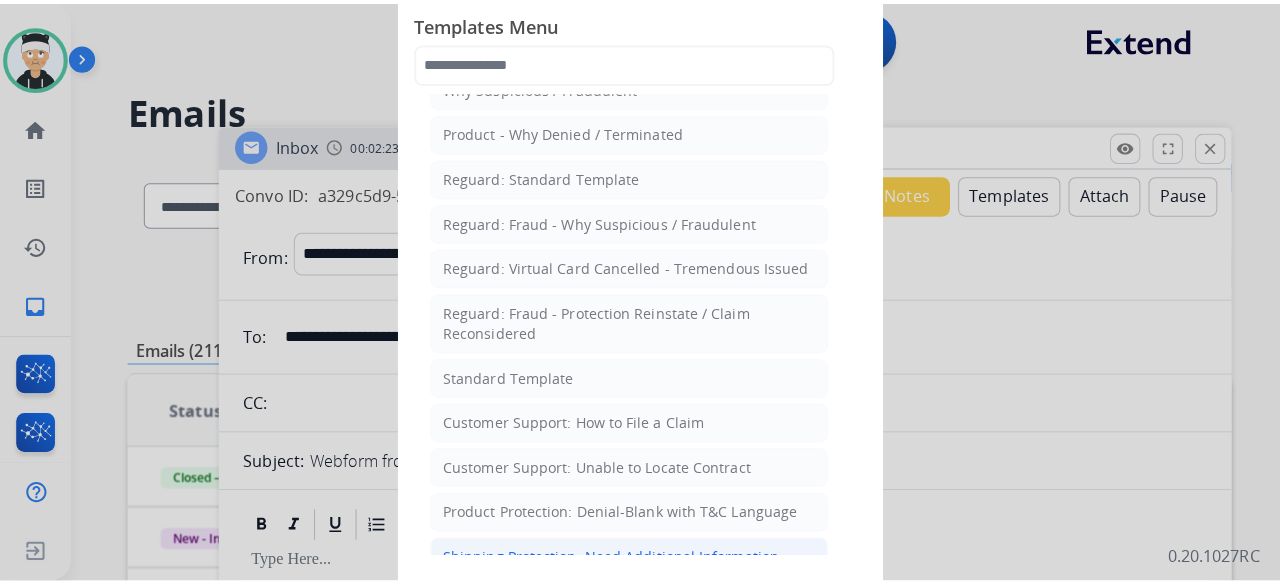 scroll, scrollTop: 200, scrollLeft: 0, axis: vertical 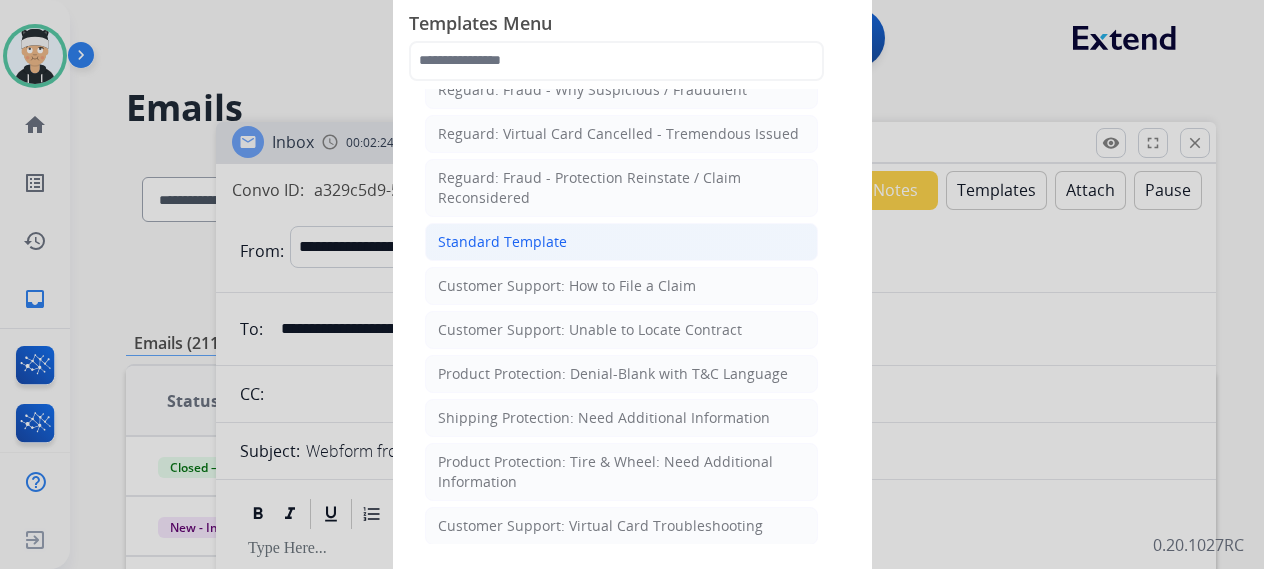 click on "Standard Template" 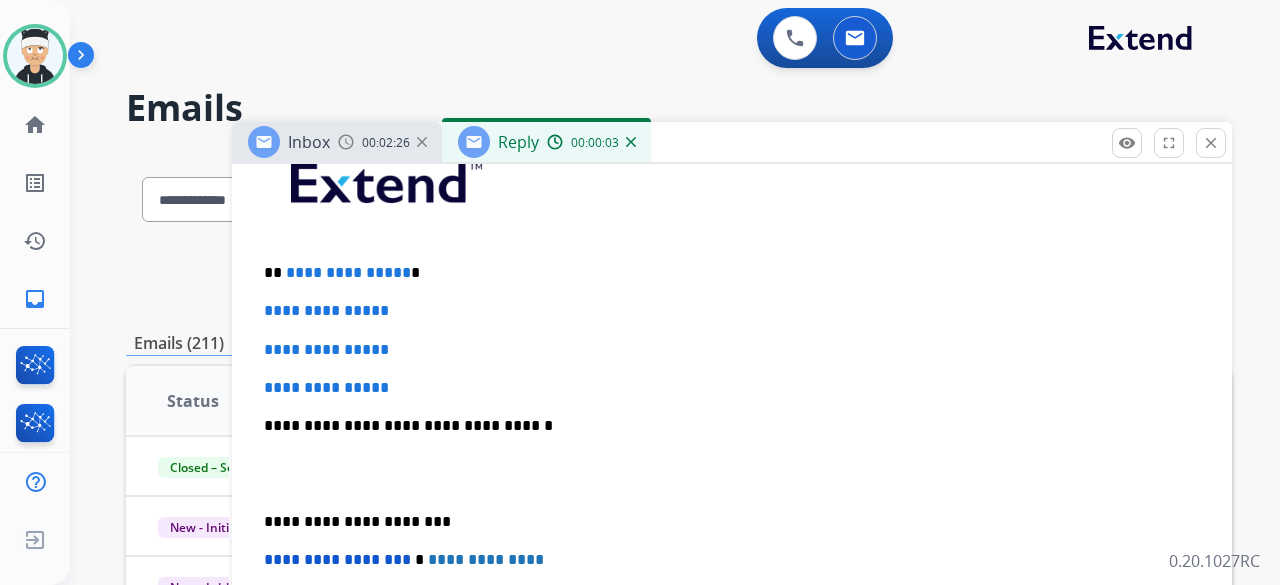 scroll, scrollTop: 552, scrollLeft: 0, axis: vertical 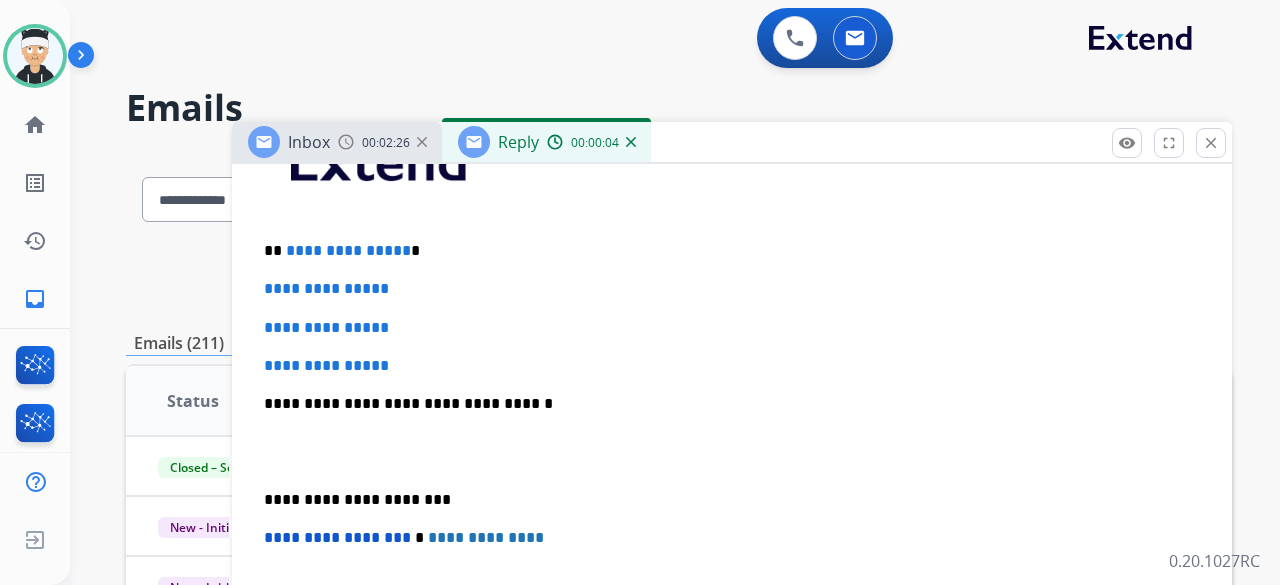 click on "**********" at bounding box center (724, 251) 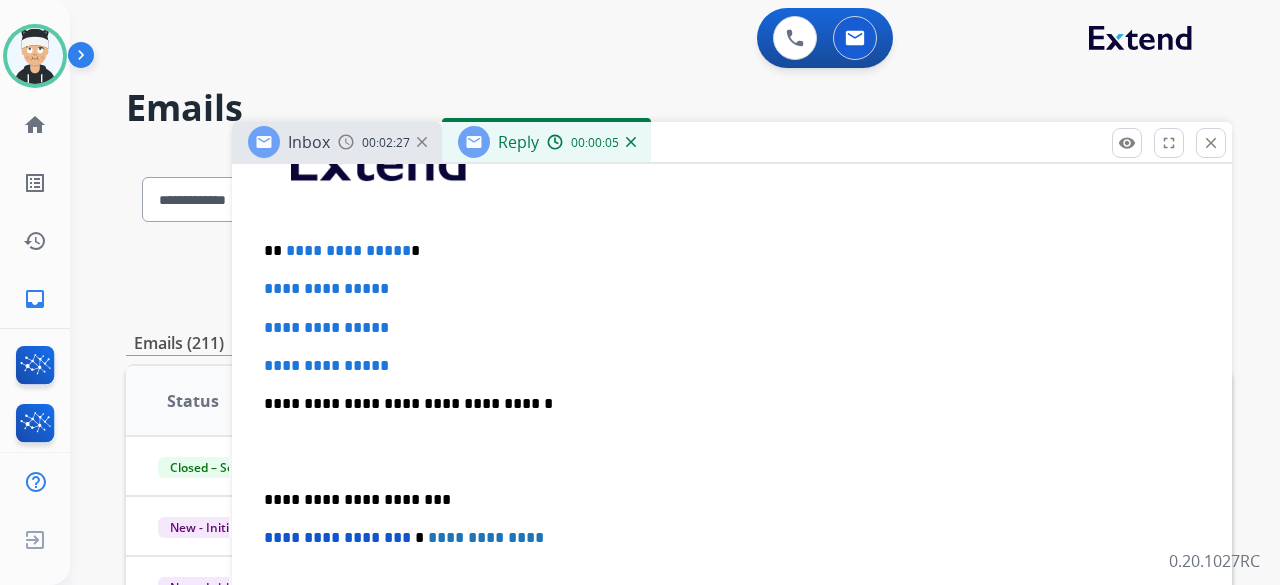 type 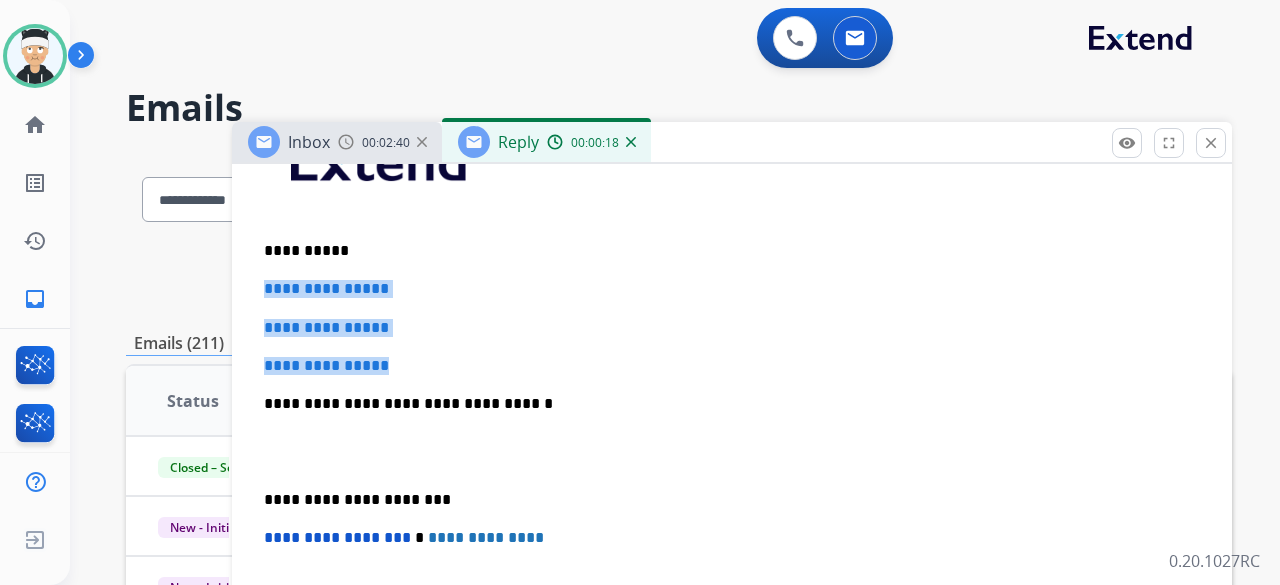 drag, startPoint x: 416, startPoint y: 365, endPoint x: 258, endPoint y: 290, distance: 174.89711 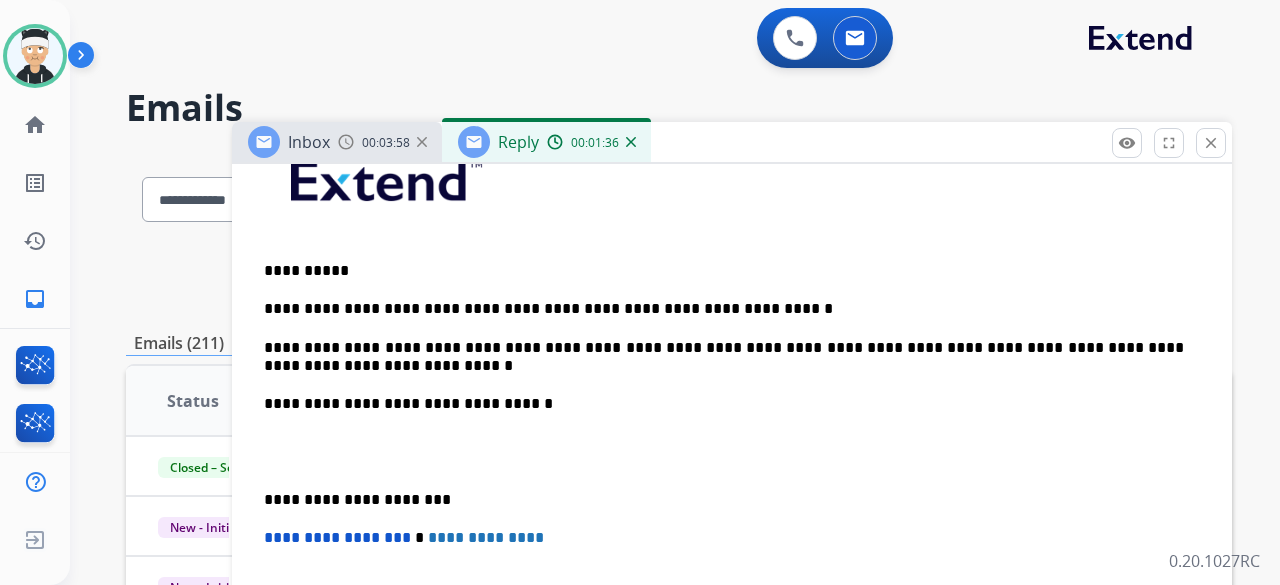 scroll, scrollTop: 514, scrollLeft: 0, axis: vertical 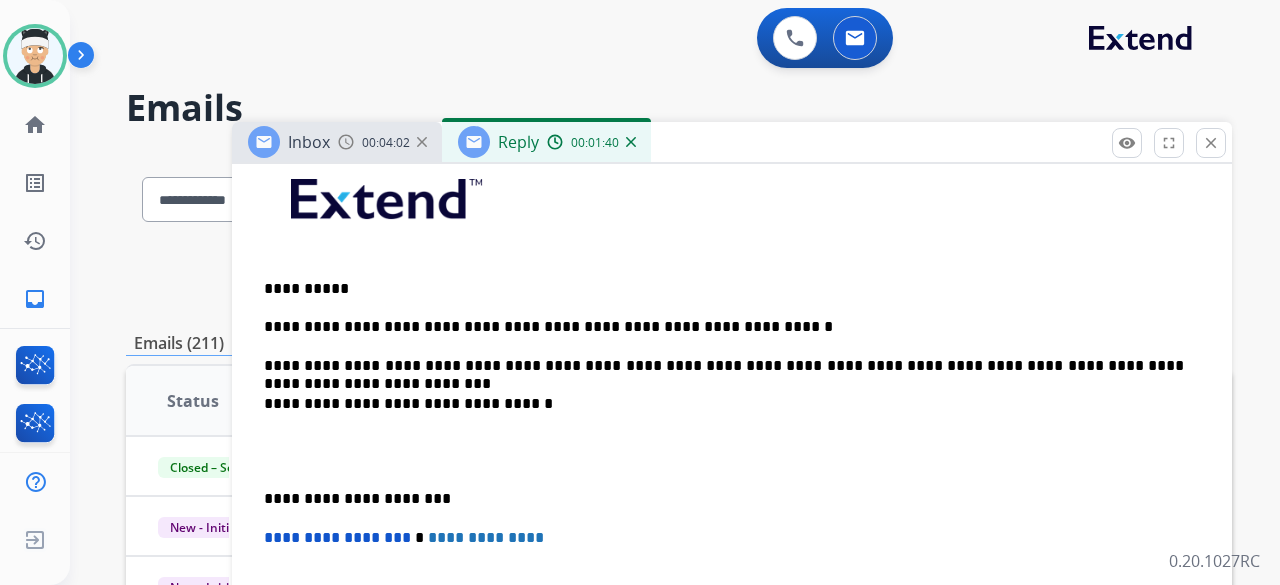 click on "**********" at bounding box center (732, 470) 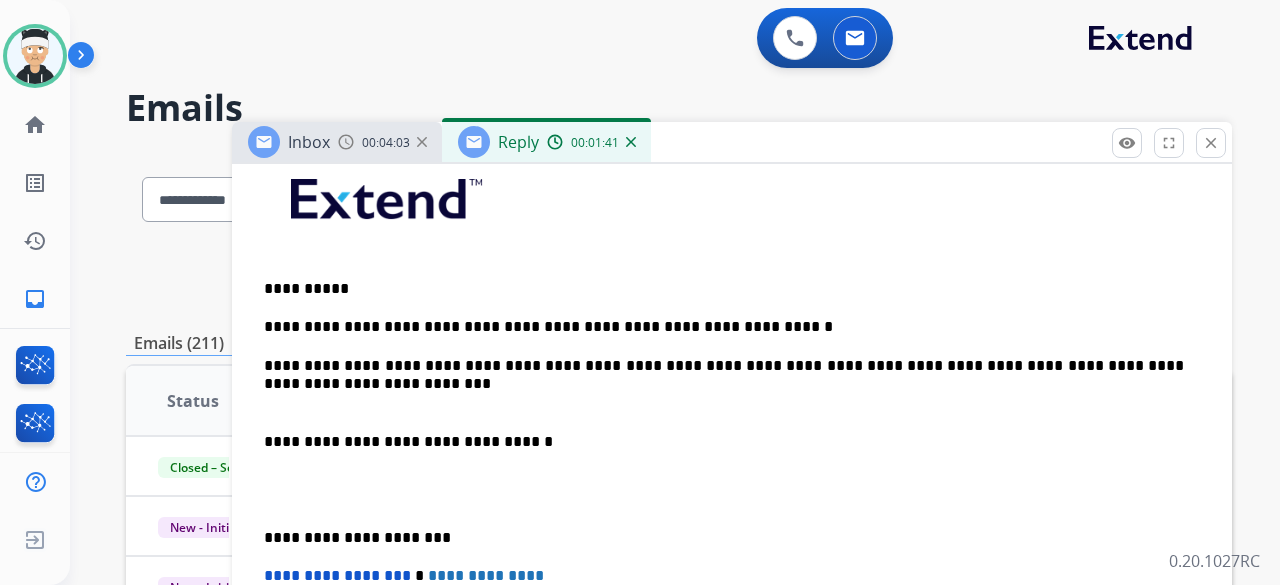 scroll, scrollTop: 552, scrollLeft: 0, axis: vertical 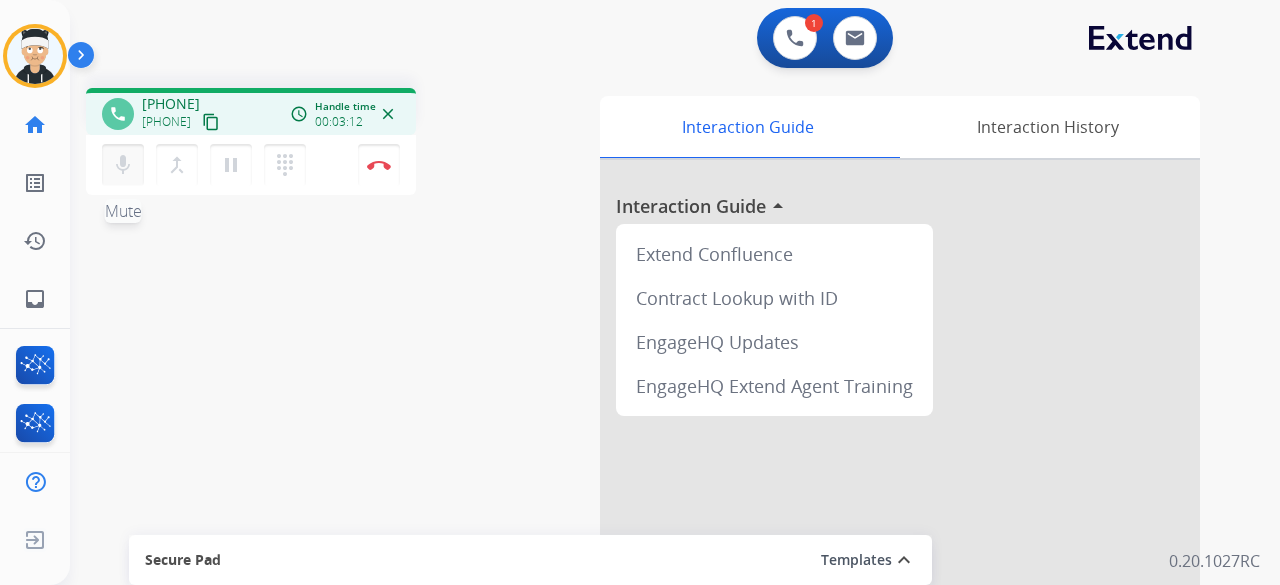 click on "mic" at bounding box center [123, 165] 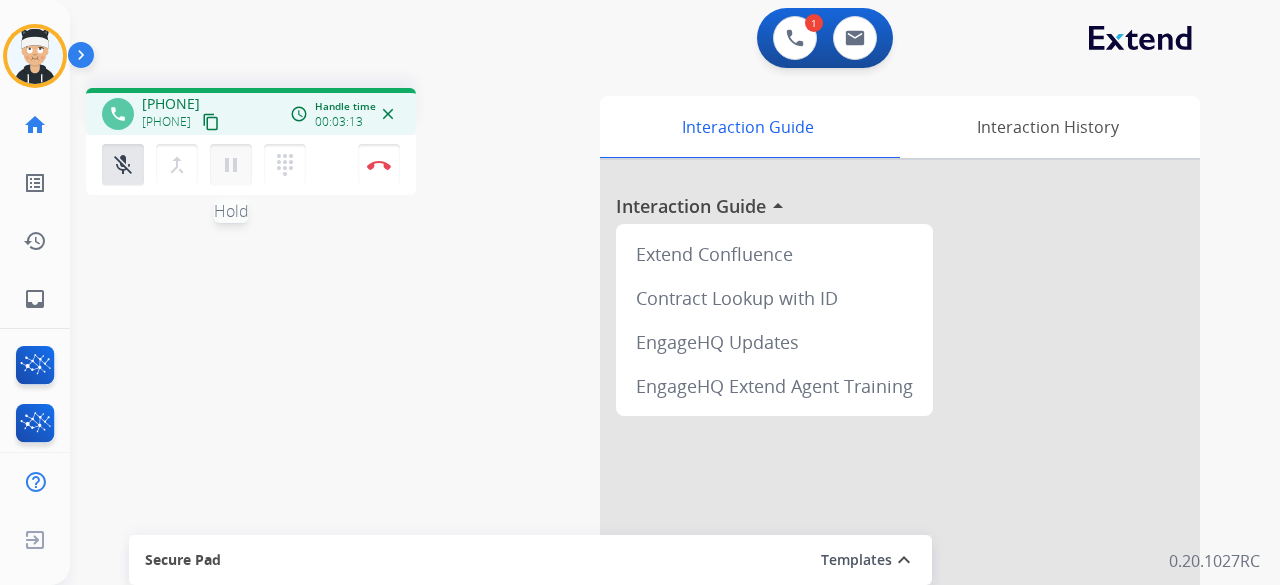 click on "pause" at bounding box center [231, 165] 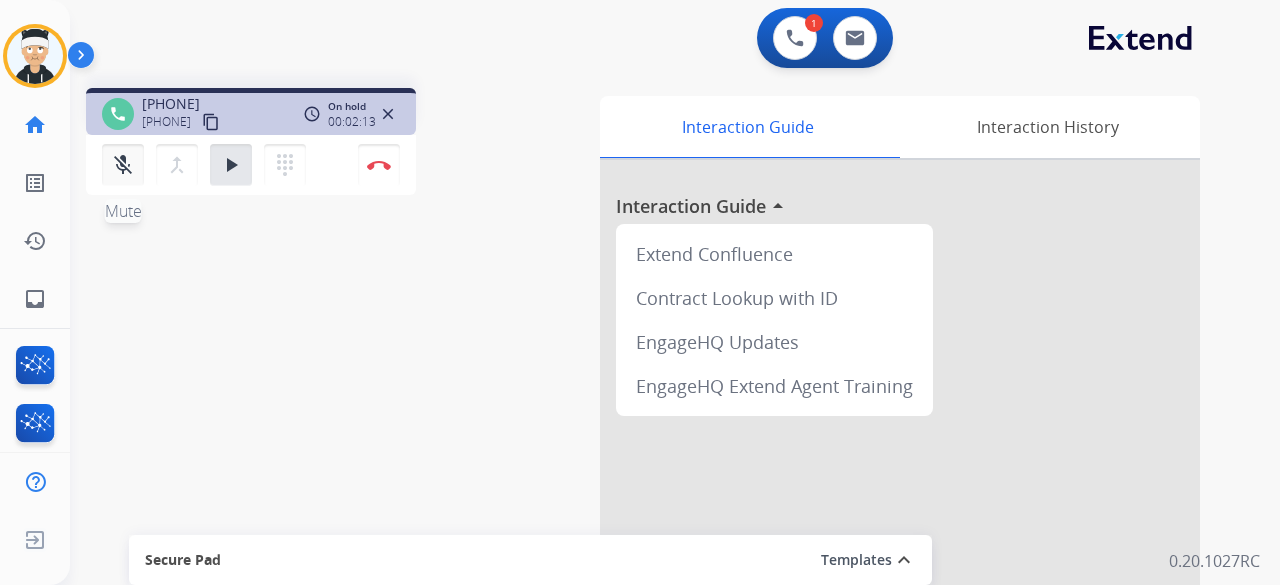 click on "mic_off Mute" at bounding box center (123, 165) 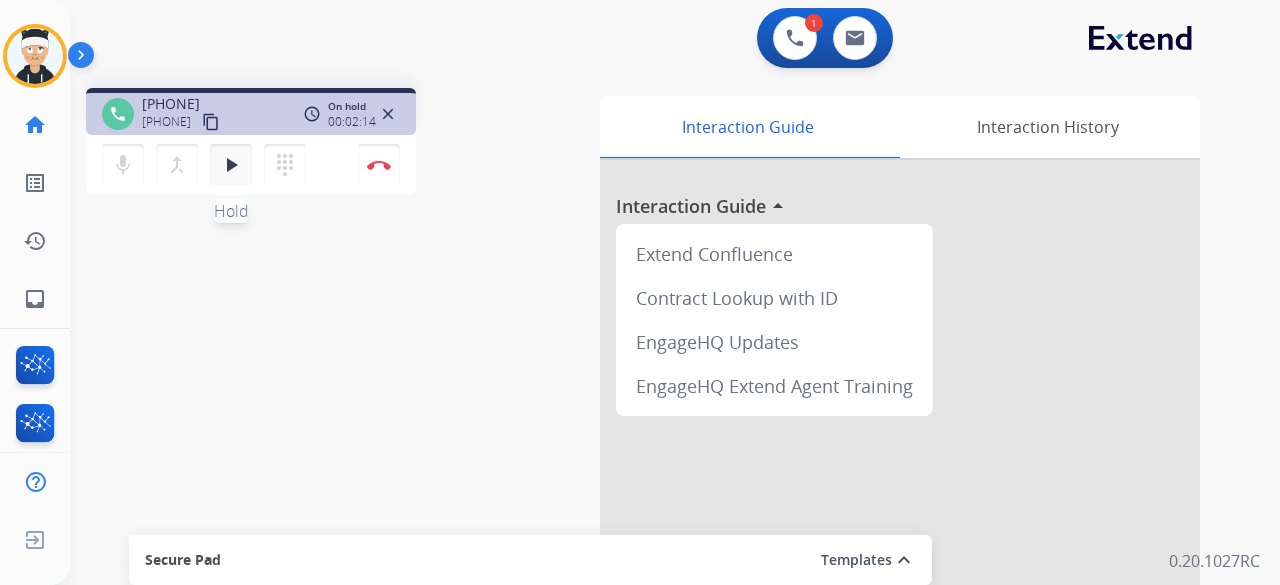 click on "play_arrow" at bounding box center (231, 165) 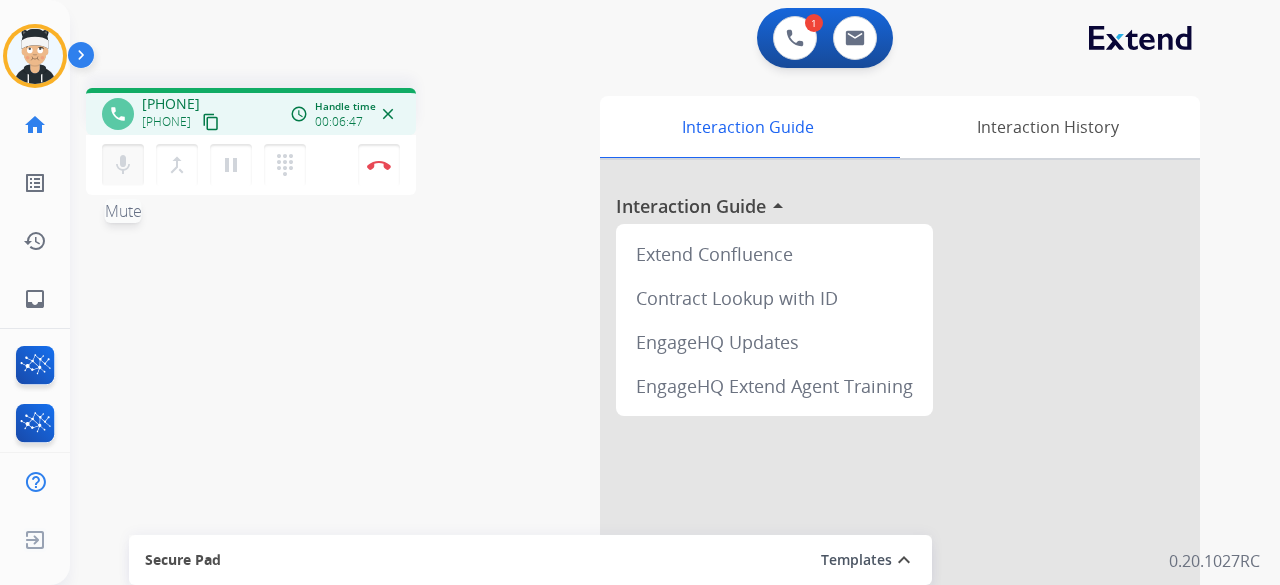 click on "mic" at bounding box center [123, 165] 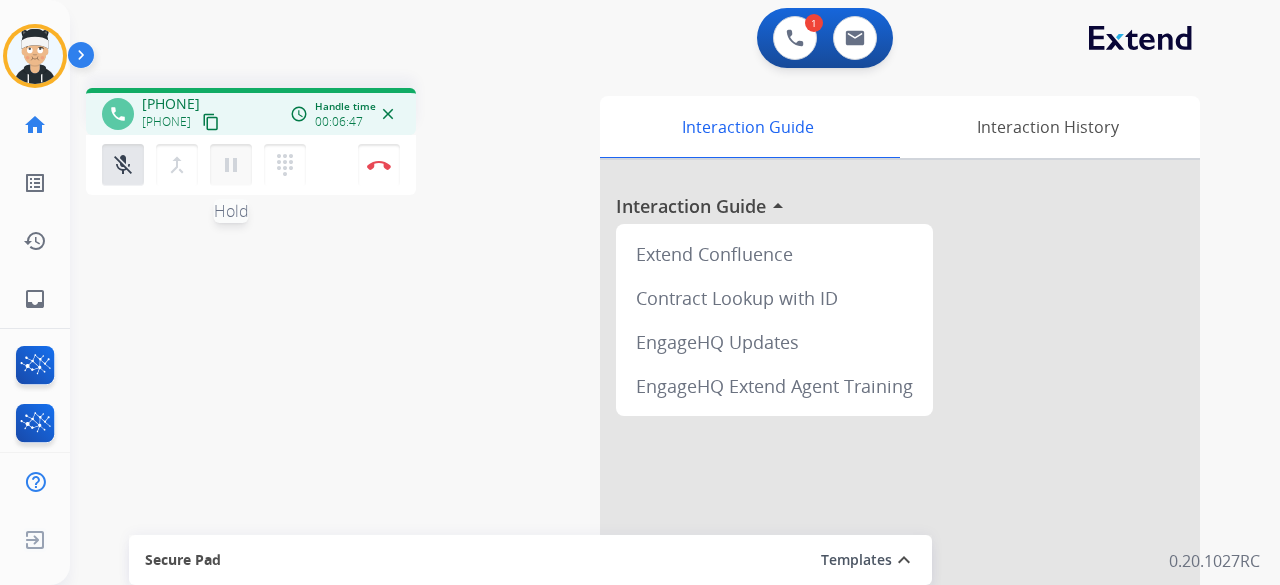 click on "pause" at bounding box center [231, 165] 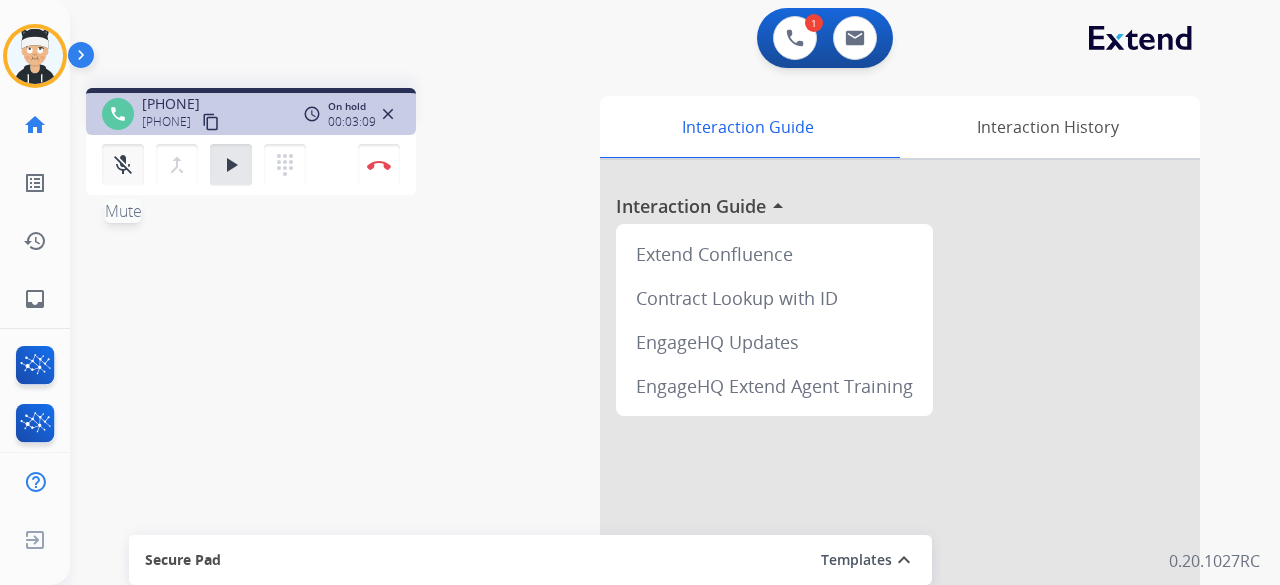 click on "mic_off" at bounding box center [123, 165] 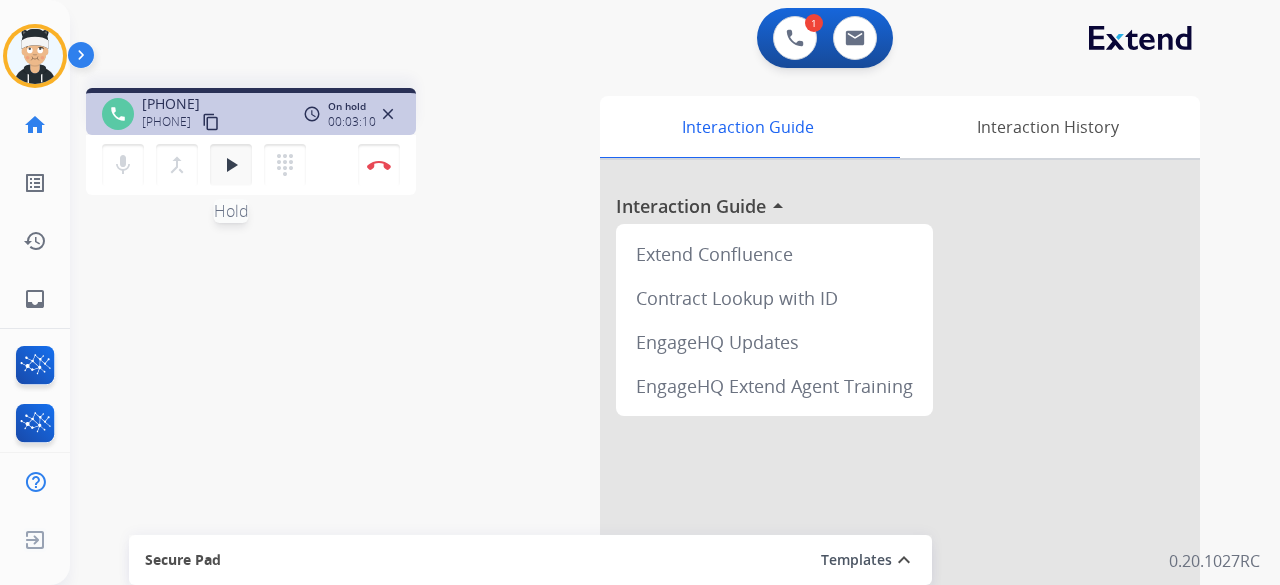 click on "play_arrow Hold" at bounding box center (231, 165) 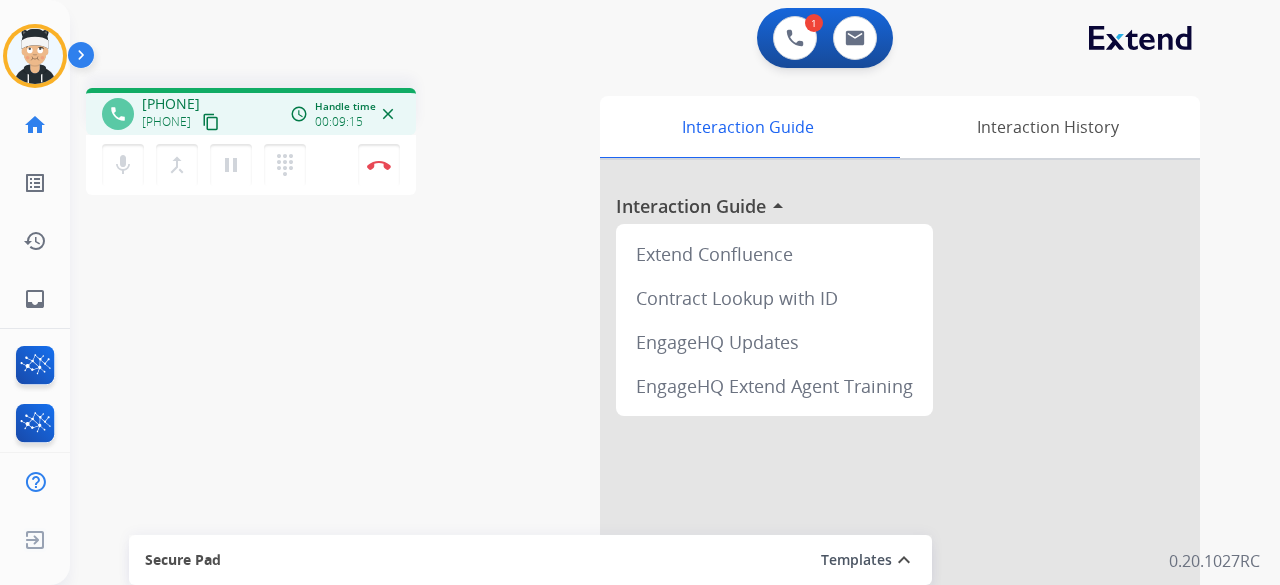 click on "phone +19013555740 +19013555740 content_copy access_time Call metrics Queue   00:10 Hold   01:24 Talk   05:52 Total   09:25 Handle time 00:09:15 close mic Mute merge_type Bridge pause Hold dialpad Dialpad Disconnect swap_horiz Break voice bridge close_fullscreen Connect 3-Way Call merge_type Separate 3-Way Call  Interaction Guide   Interaction History  Interaction Guide arrow_drop_up  Extend Confluence   Contract Lookup with ID   EngageHQ Updates   EngageHQ Extend Agent Training  Secure Pad Templates expand_less Choose a template Save" at bounding box center [651, 489] 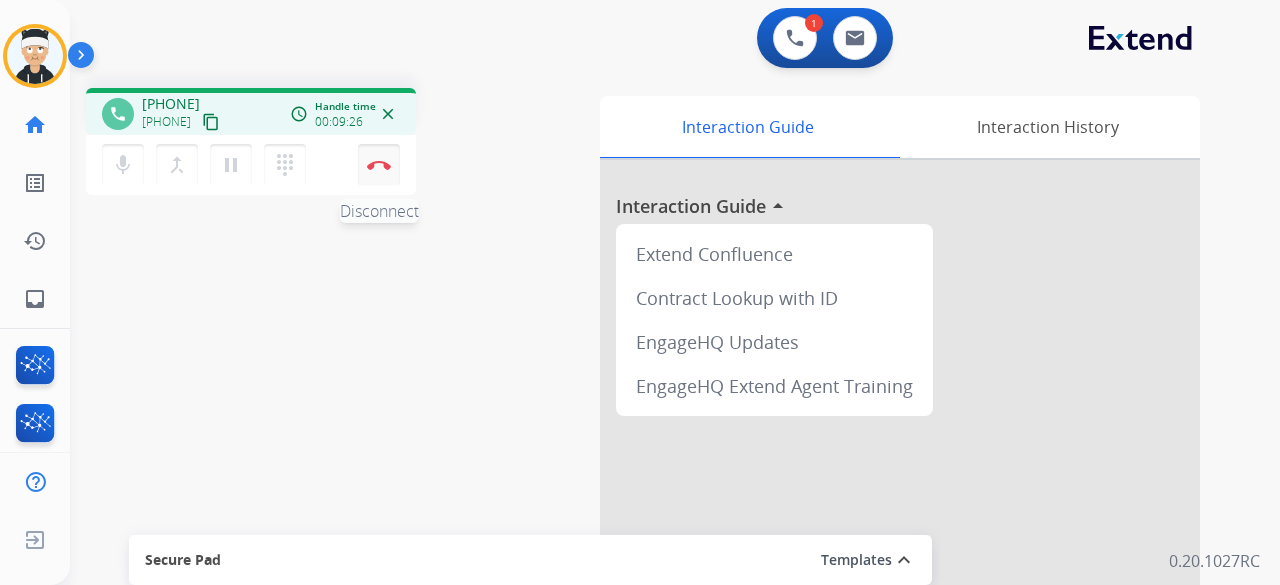click on "Disconnect" at bounding box center [379, 165] 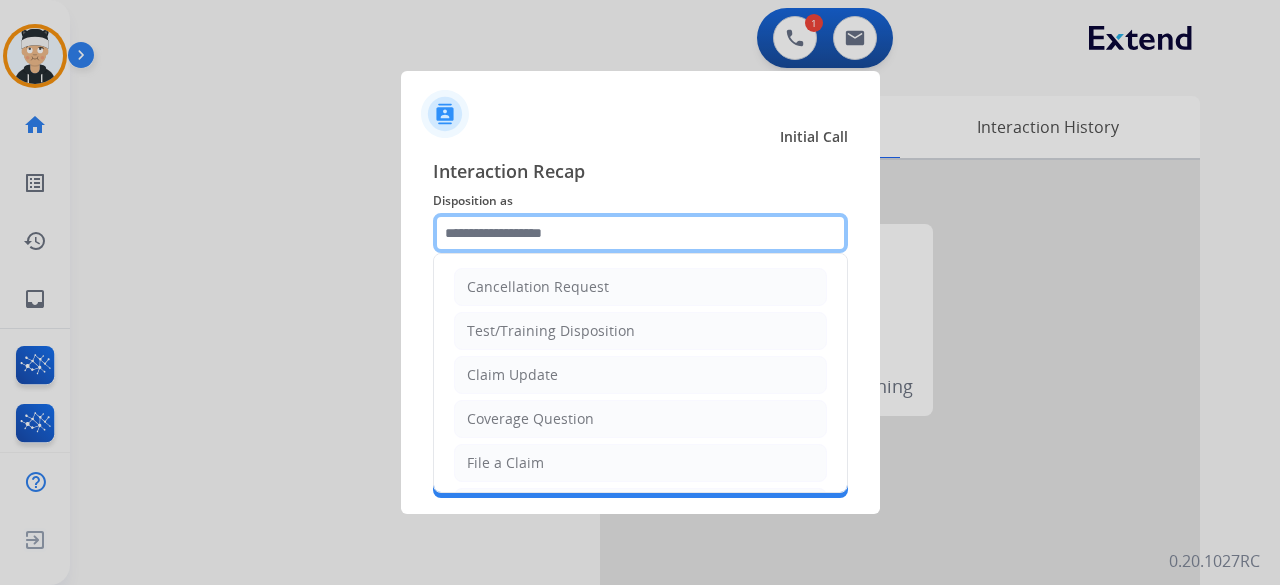 click 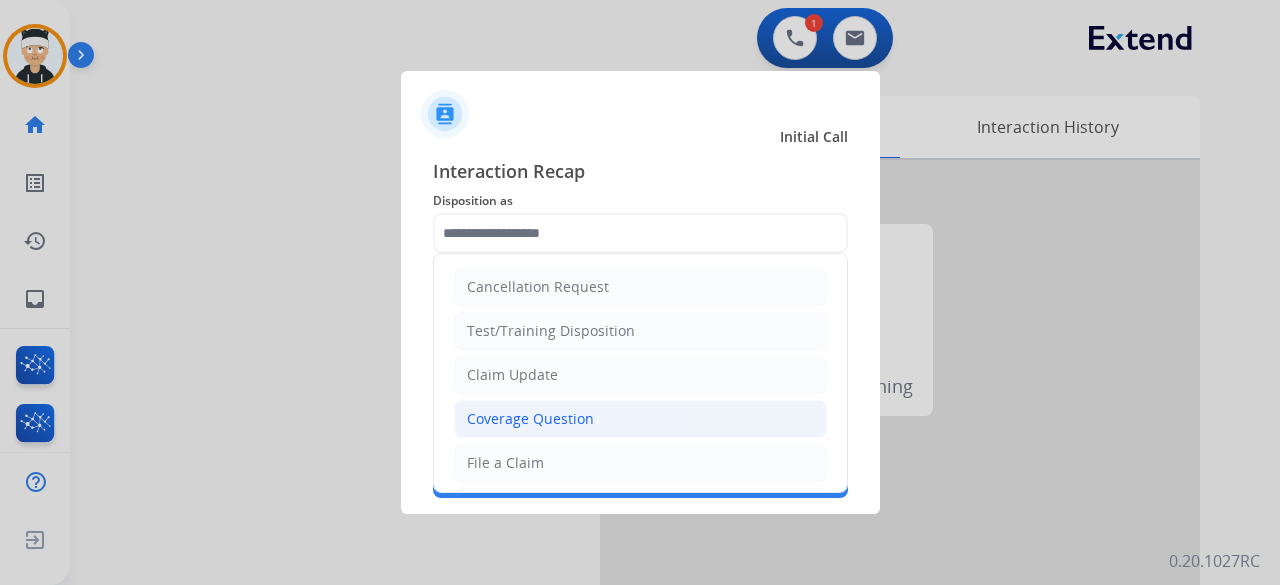 click on "Coverage Question" 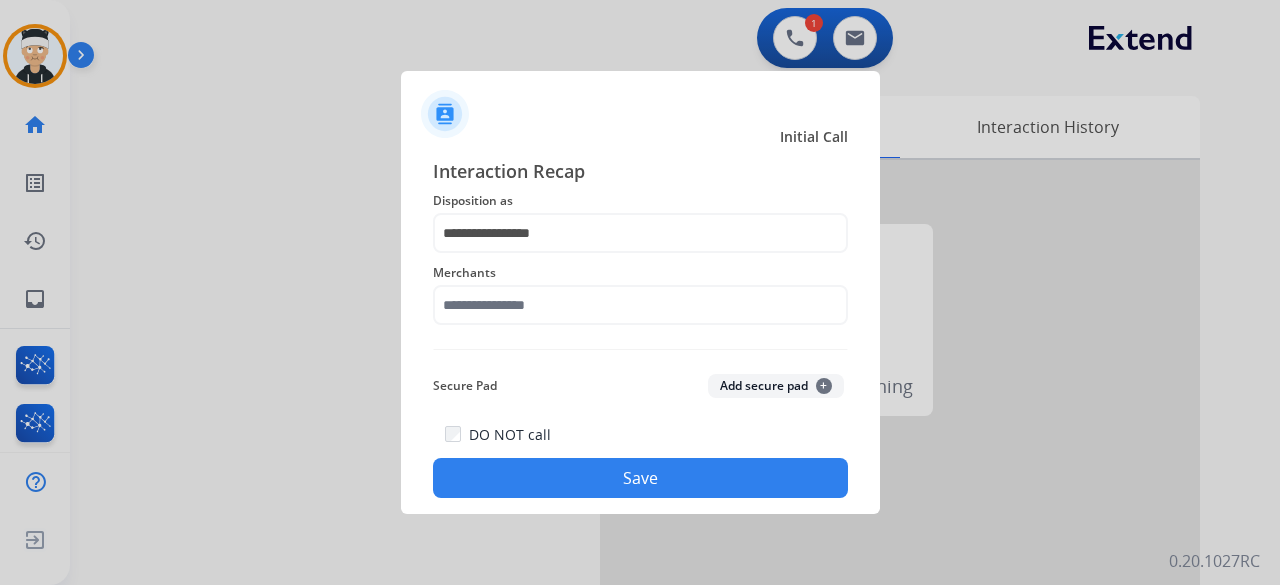 click on "Merchants" 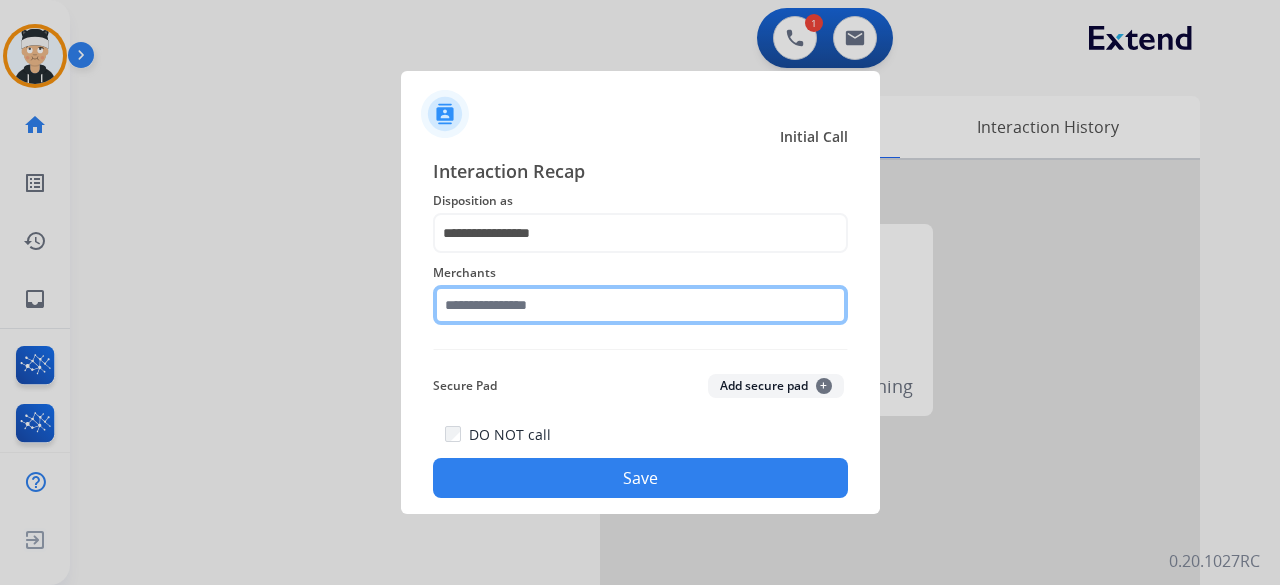 click 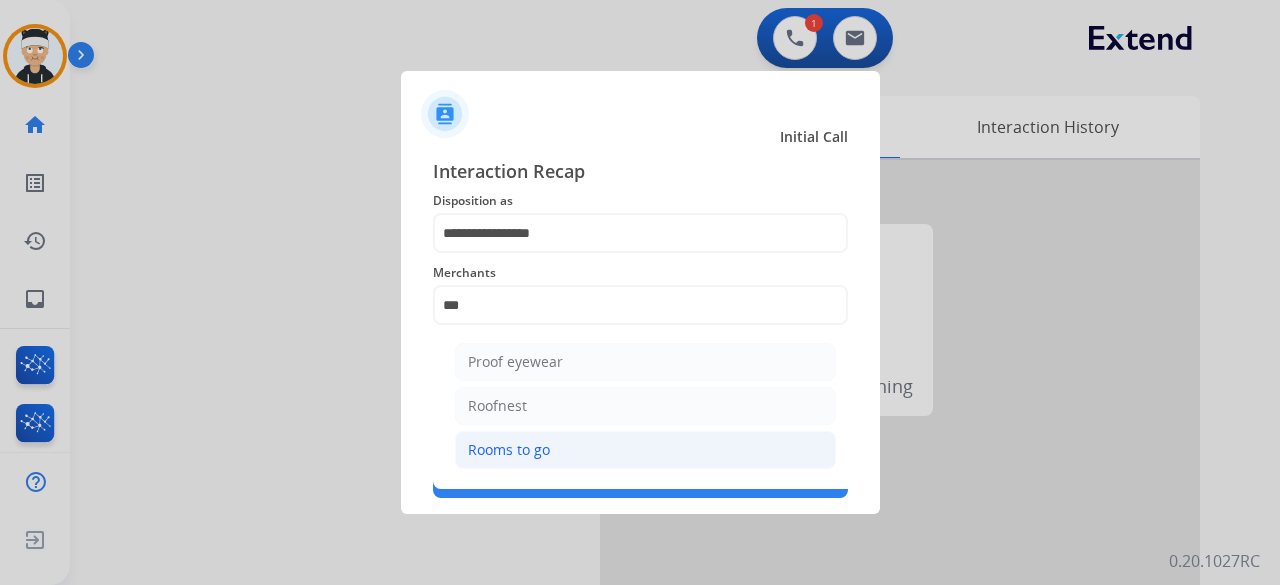 click on "Rooms to go" 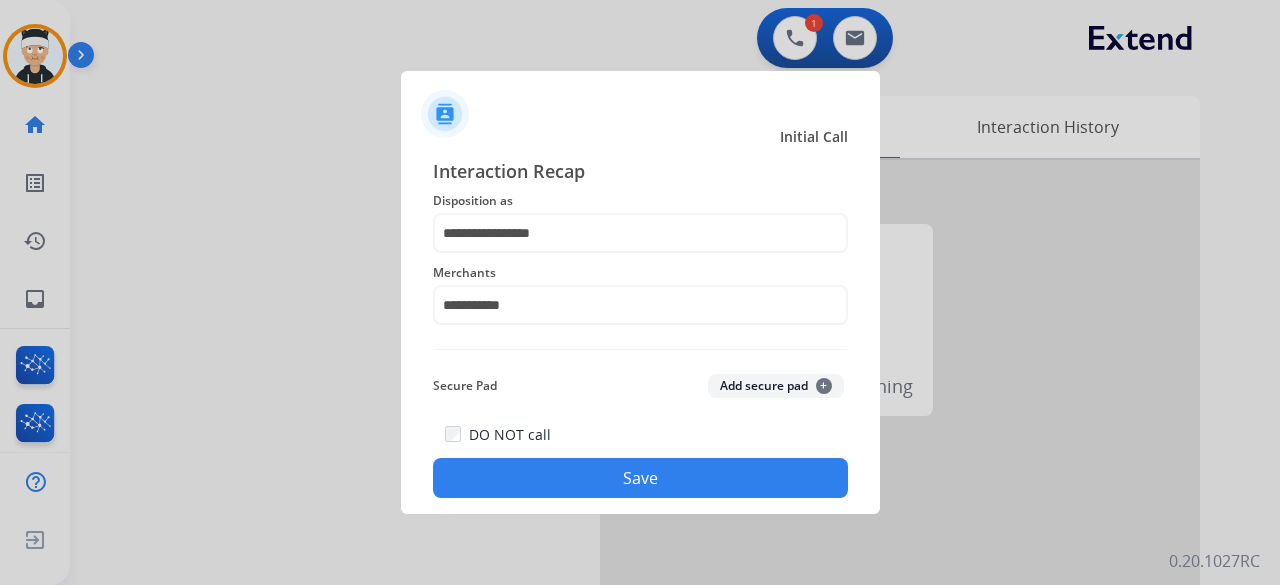 click on "Save" 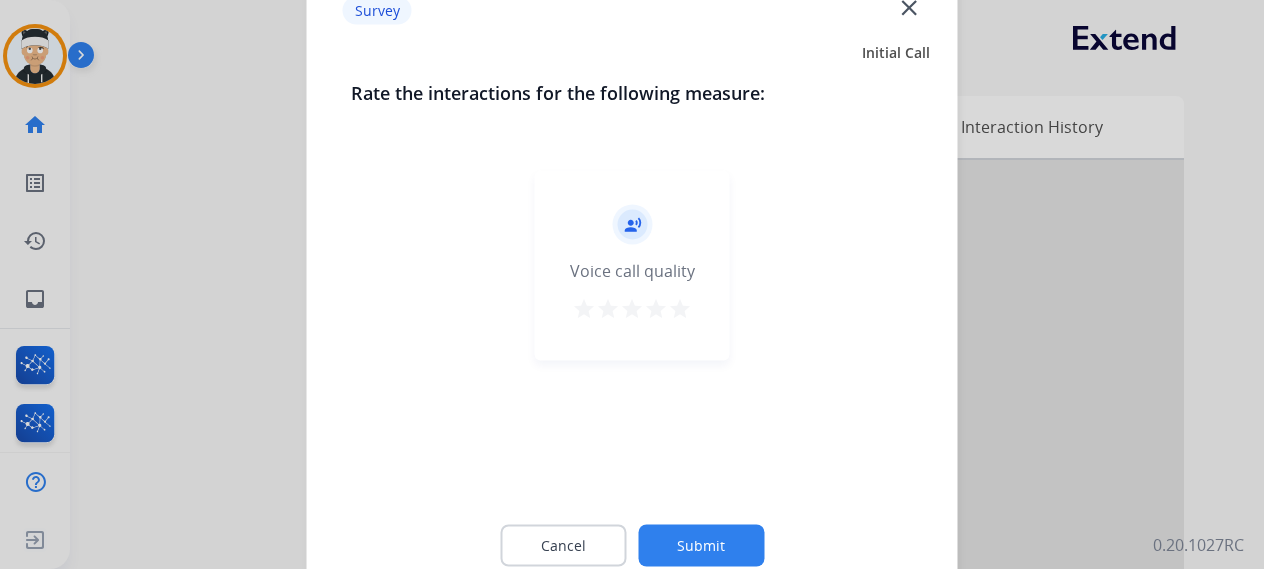 click on "star" at bounding box center [680, 308] 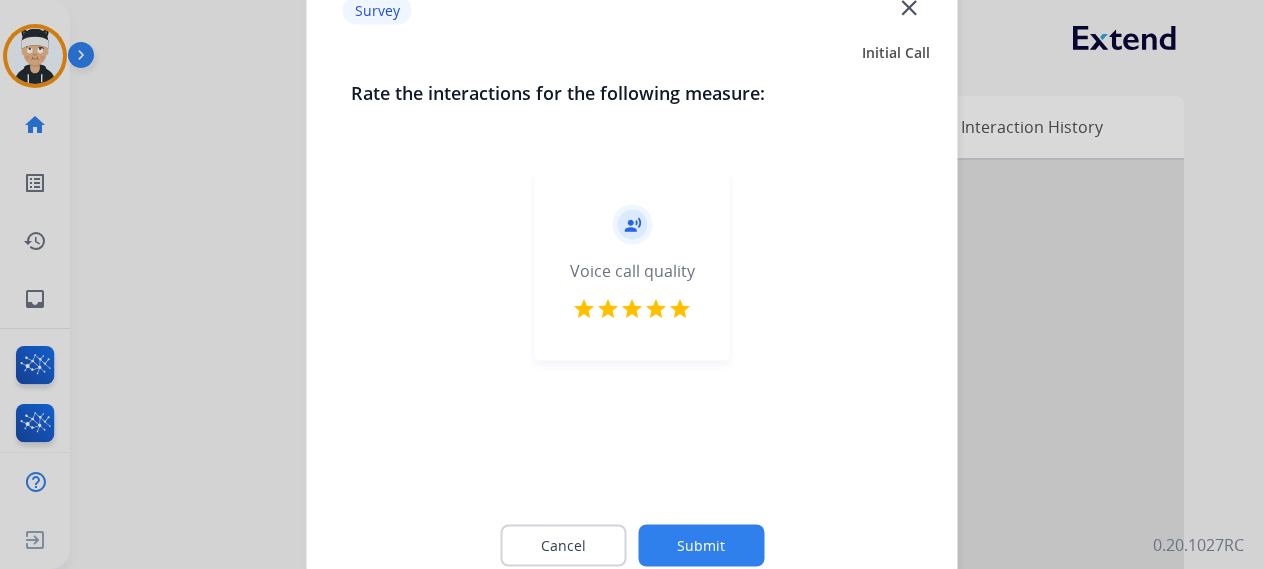 click on "Submit" 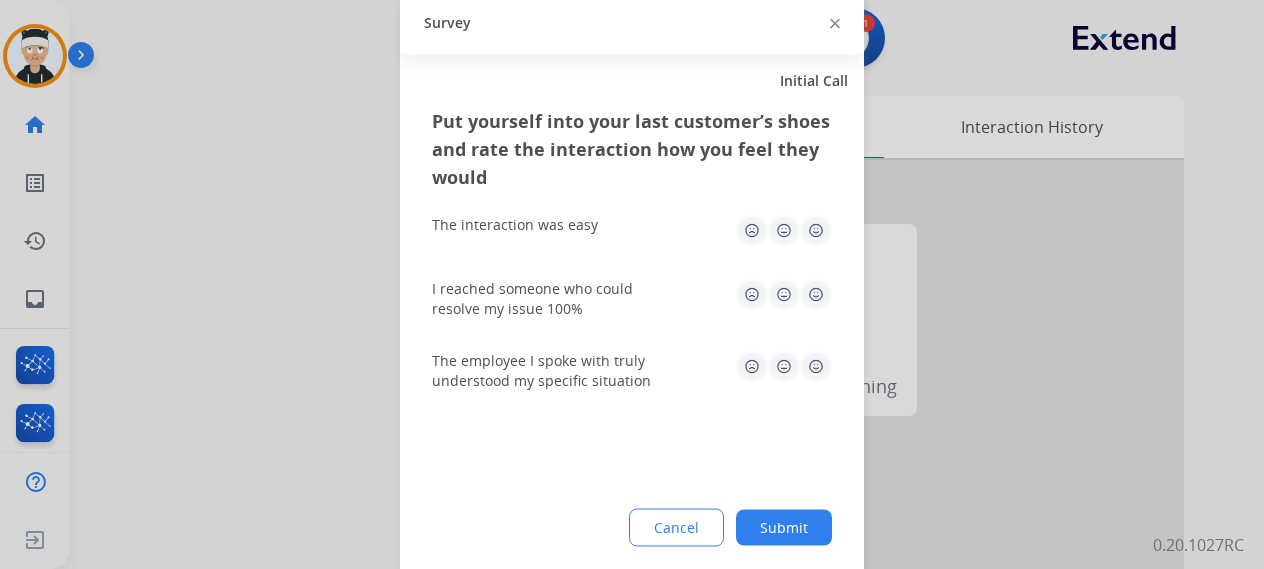 click 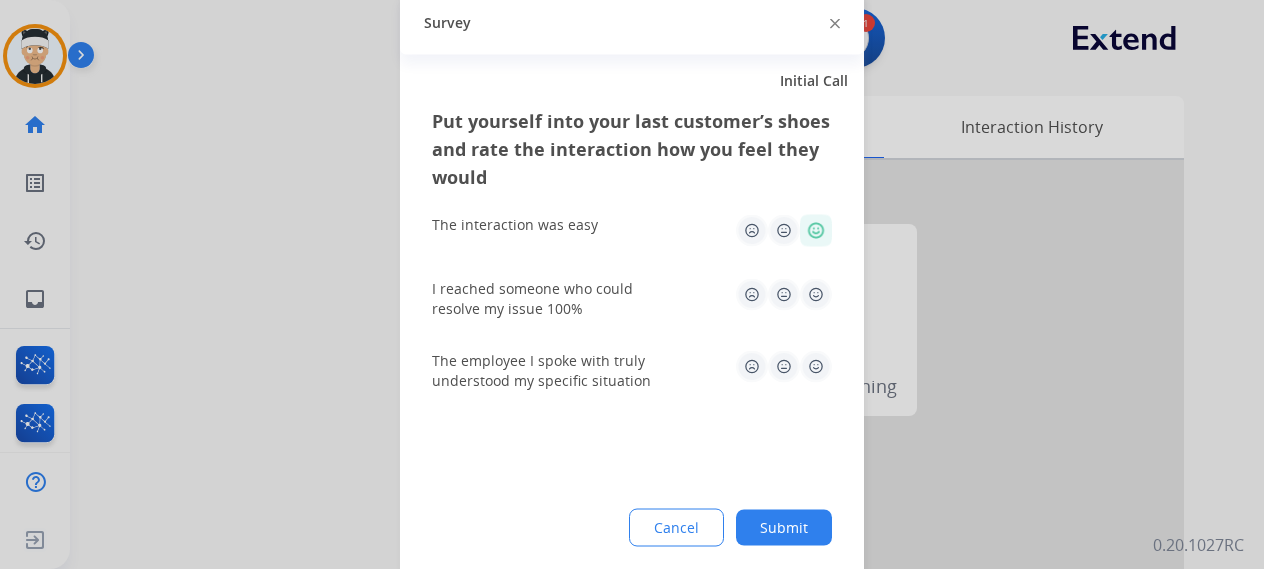 click 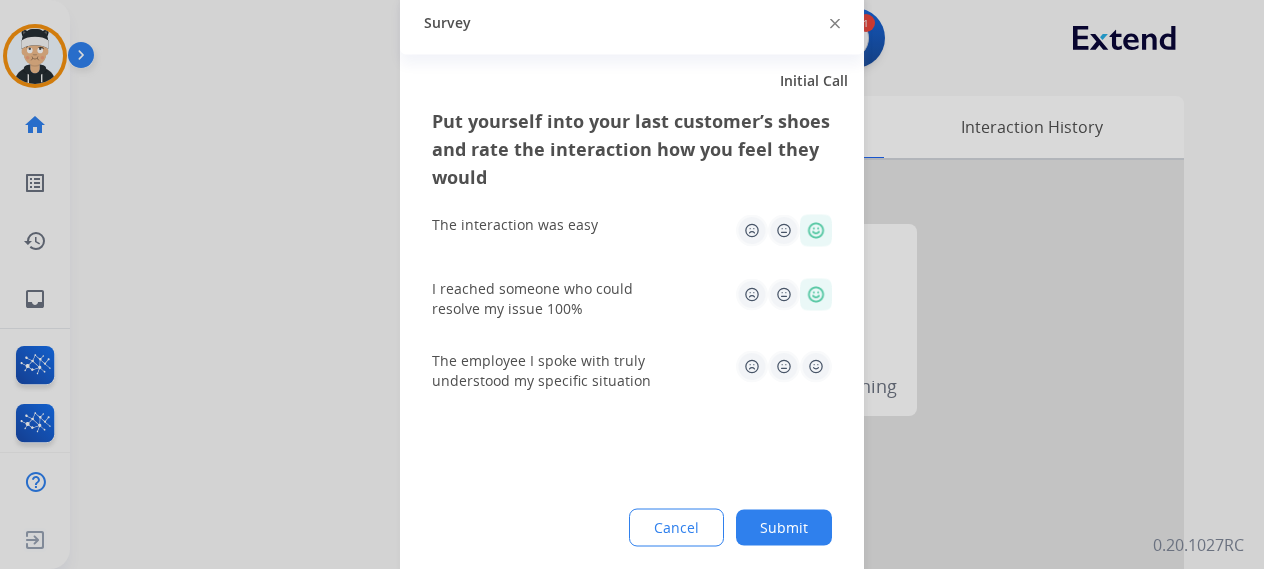 click 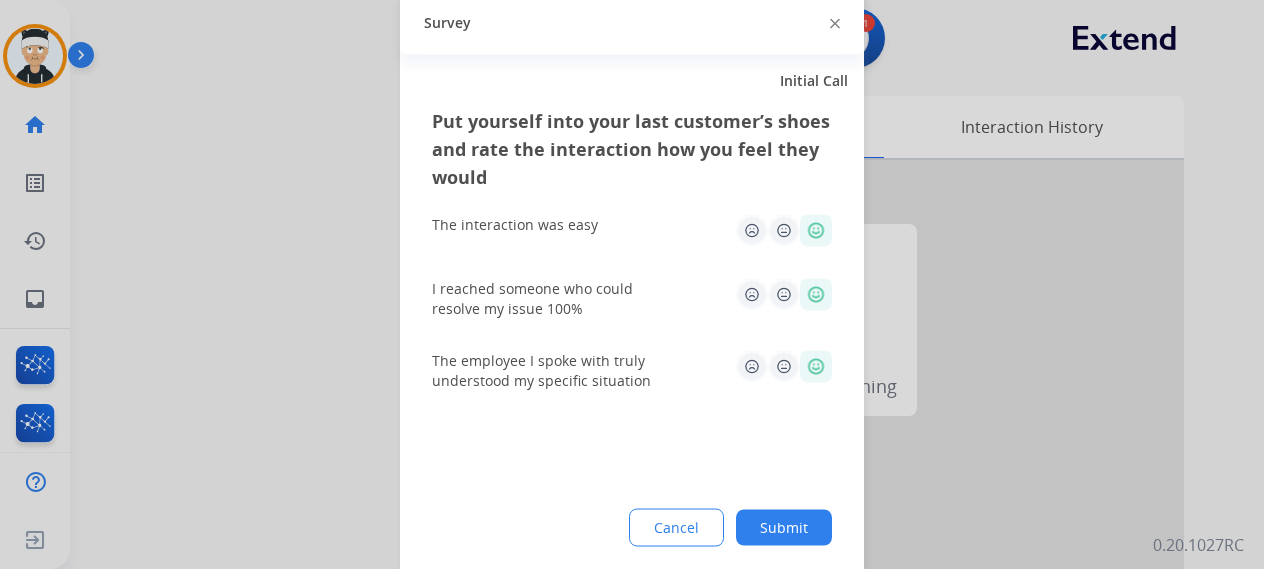 click on "Submit" 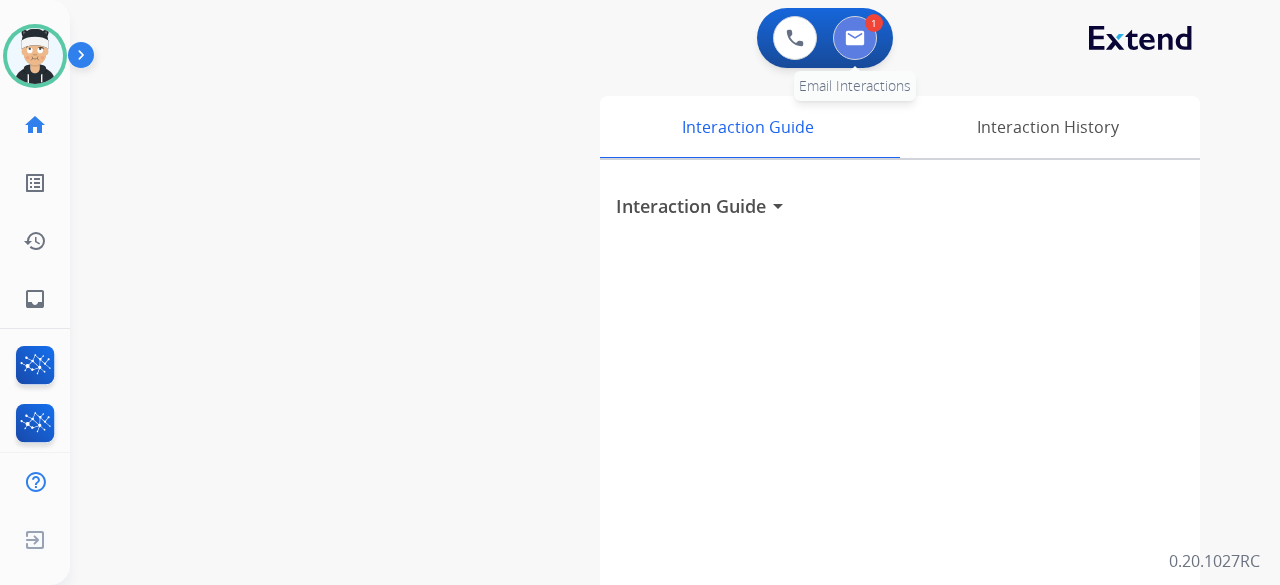 click at bounding box center (855, 38) 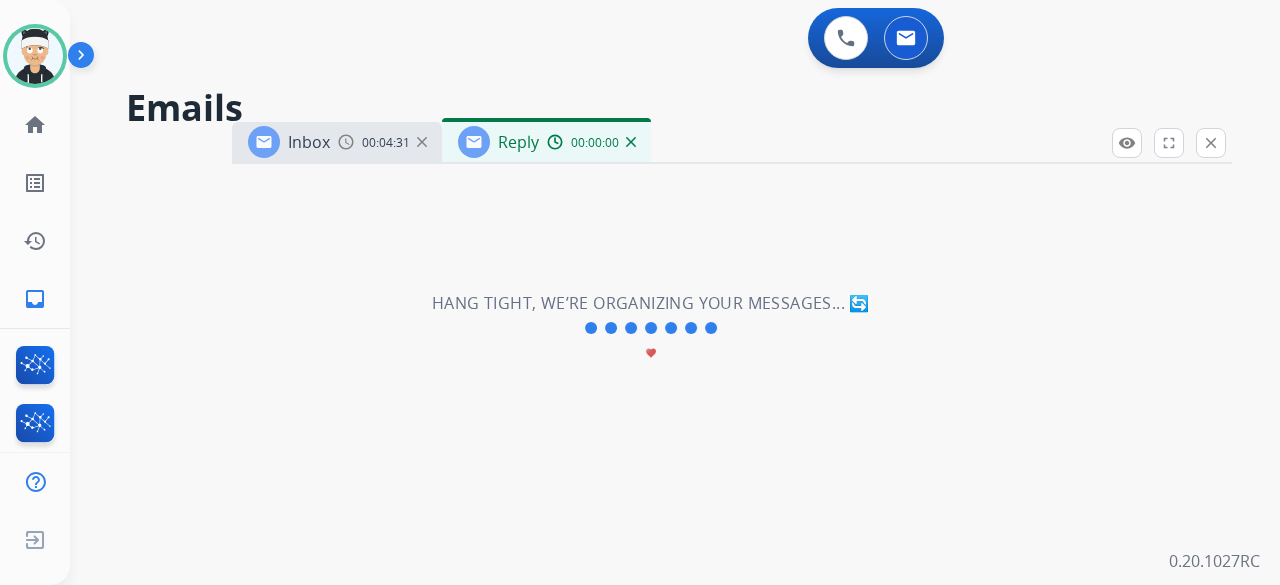 select on "**********" 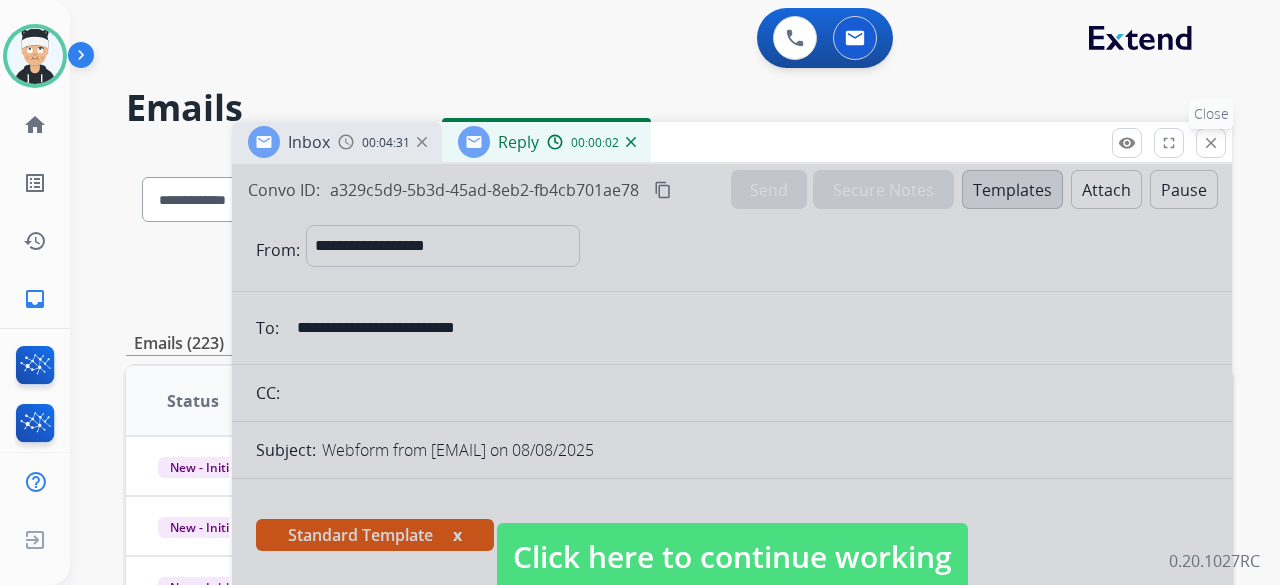 click on "close" at bounding box center (1211, 143) 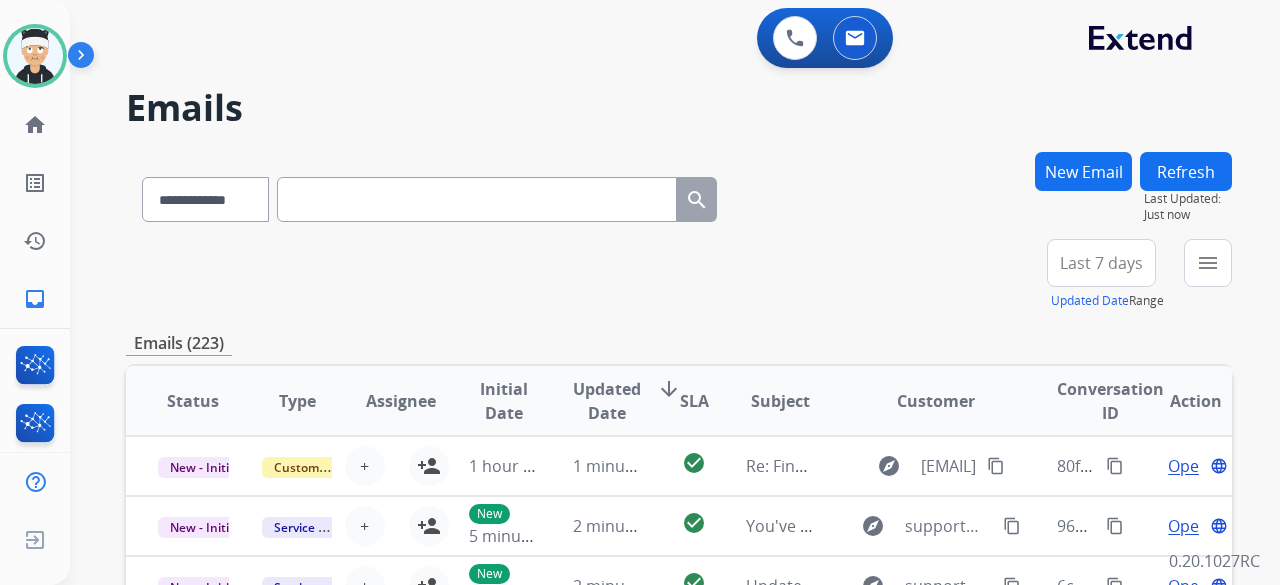 click at bounding box center [477, 199] 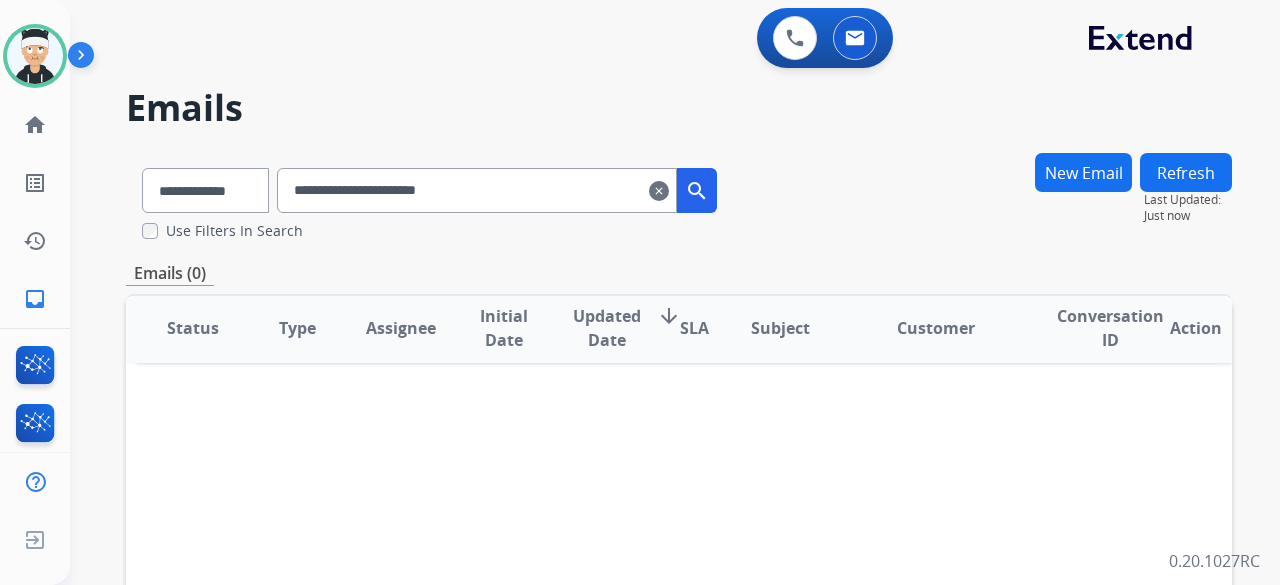 scroll, scrollTop: 4, scrollLeft: 0, axis: vertical 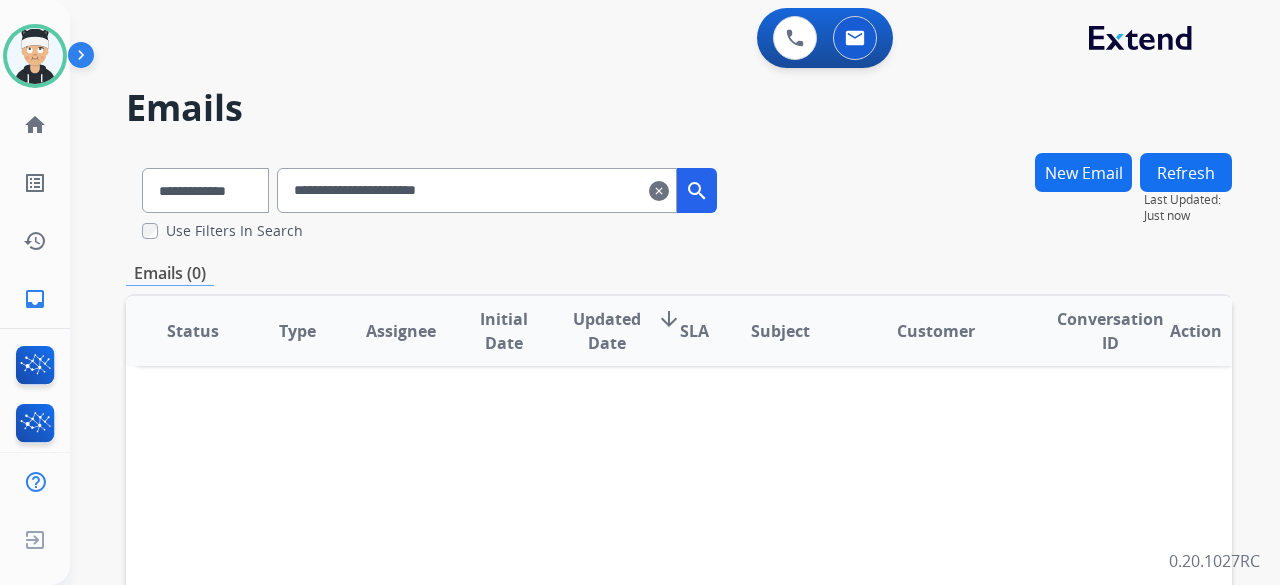click on "clear" at bounding box center [659, 191] 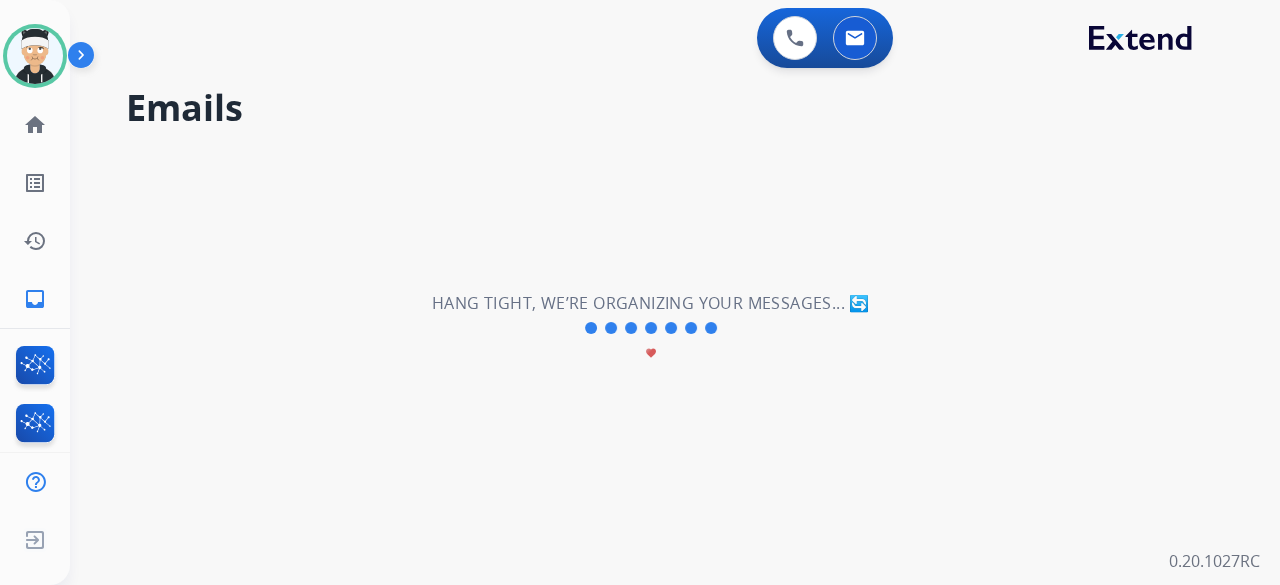 type 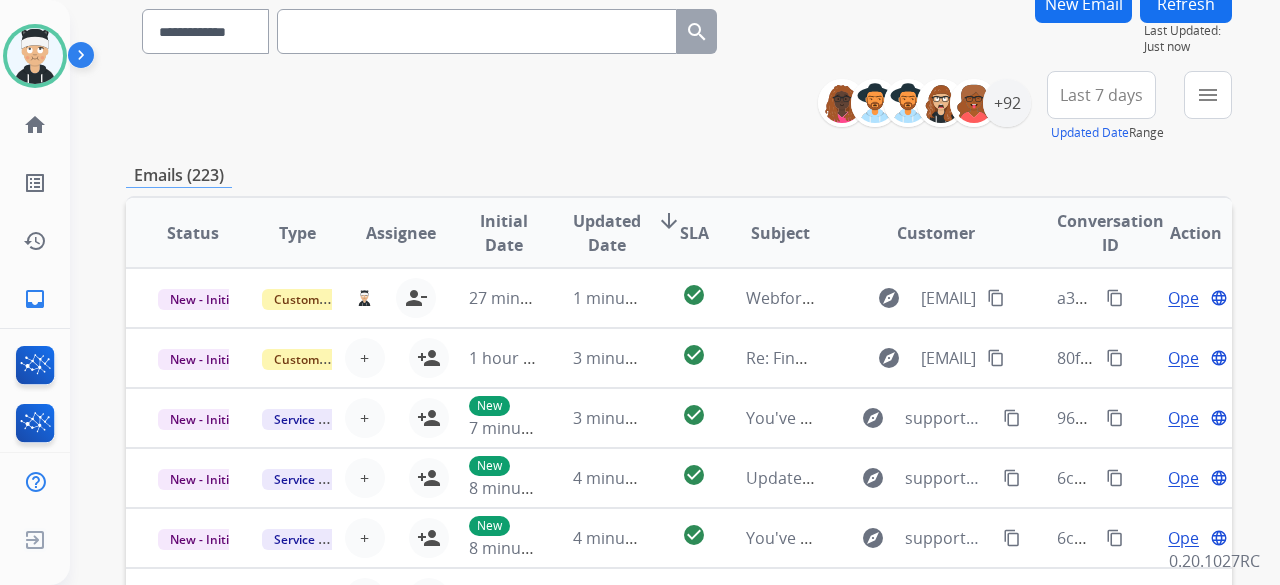 scroll, scrollTop: 200, scrollLeft: 0, axis: vertical 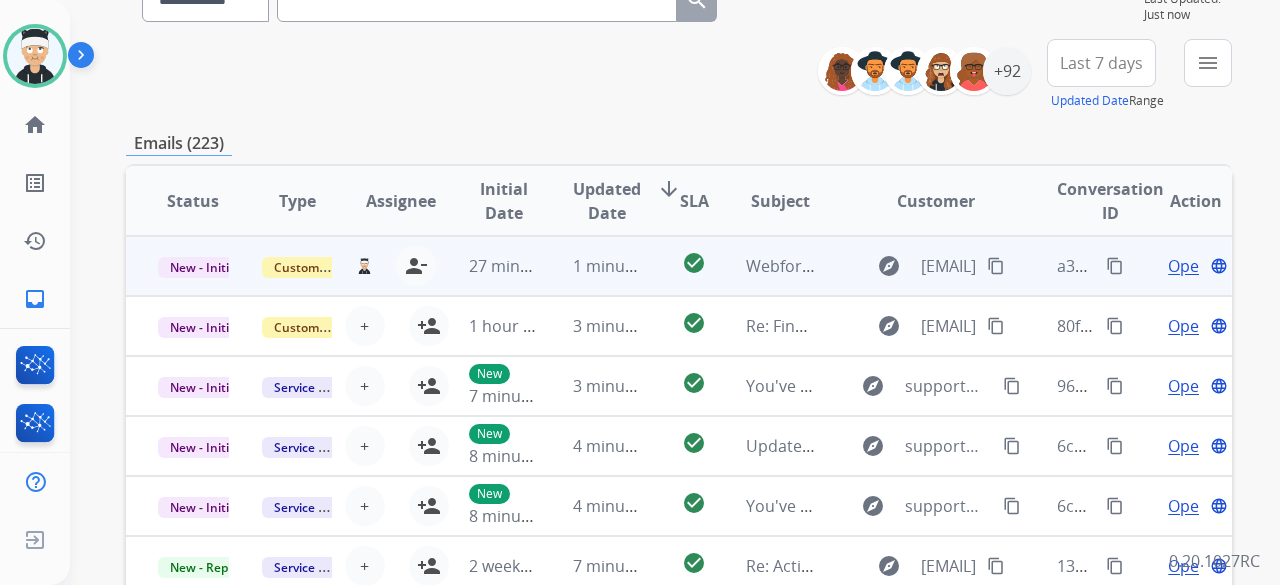 click on "Open" at bounding box center [1188, 266] 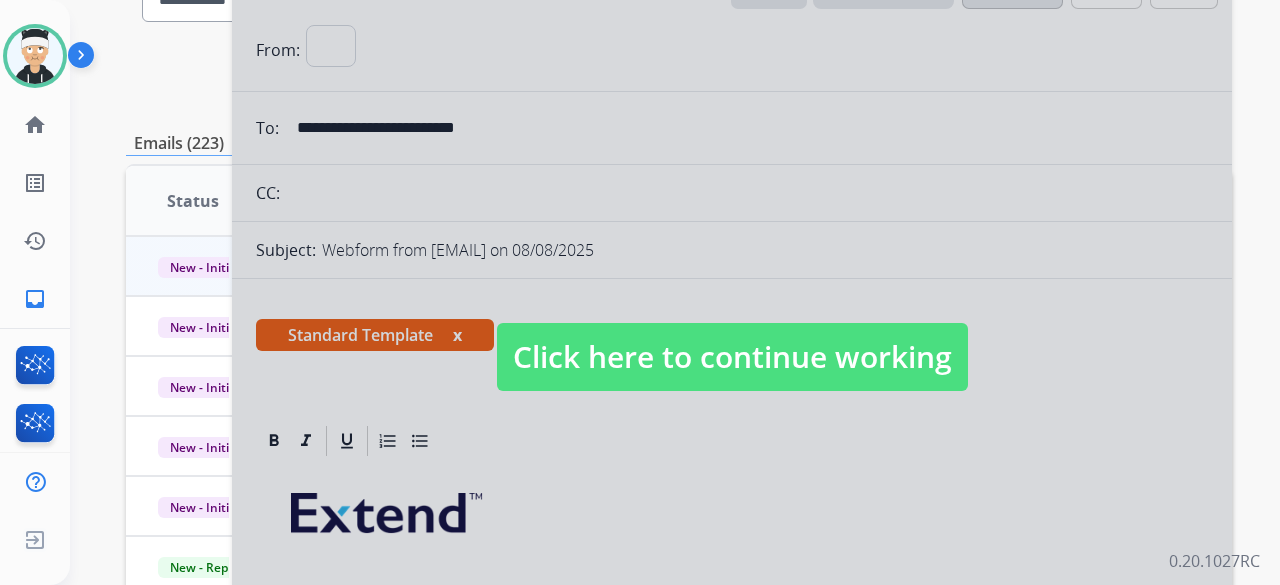 select on "**********" 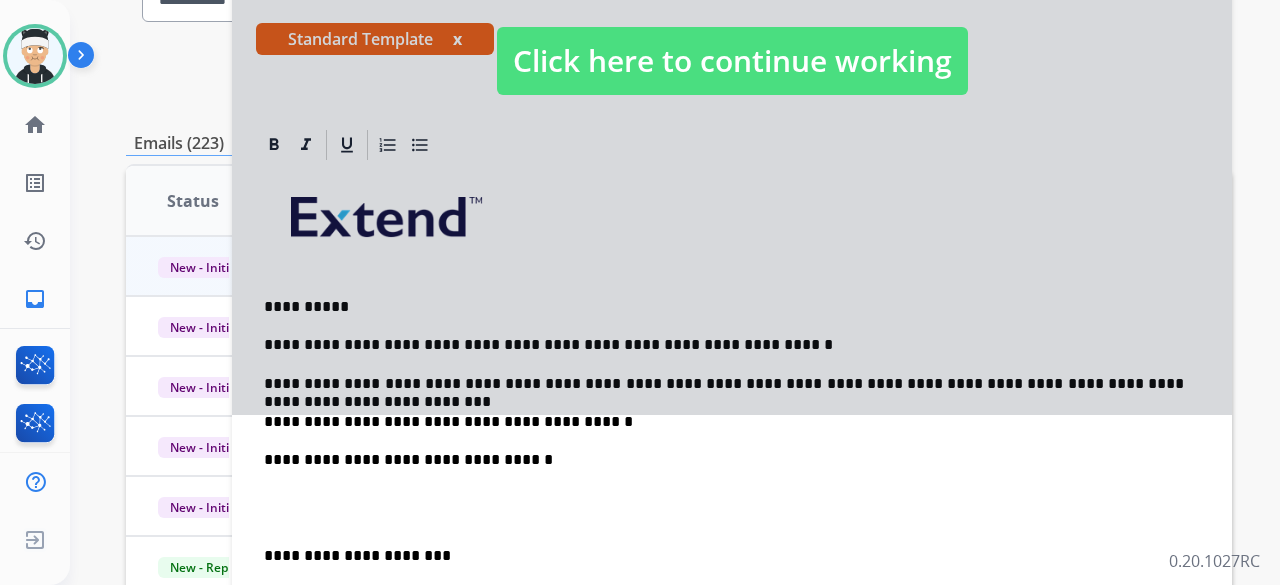 scroll, scrollTop: 300, scrollLeft: 0, axis: vertical 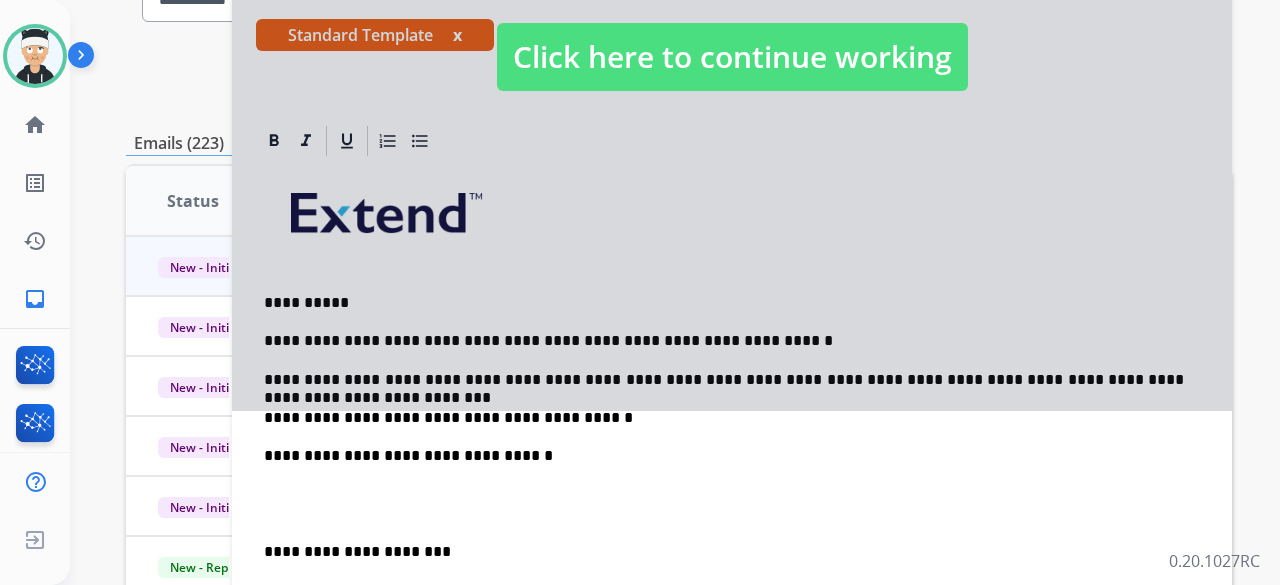 click on "Click here to continue working" at bounding box center (732, 57) 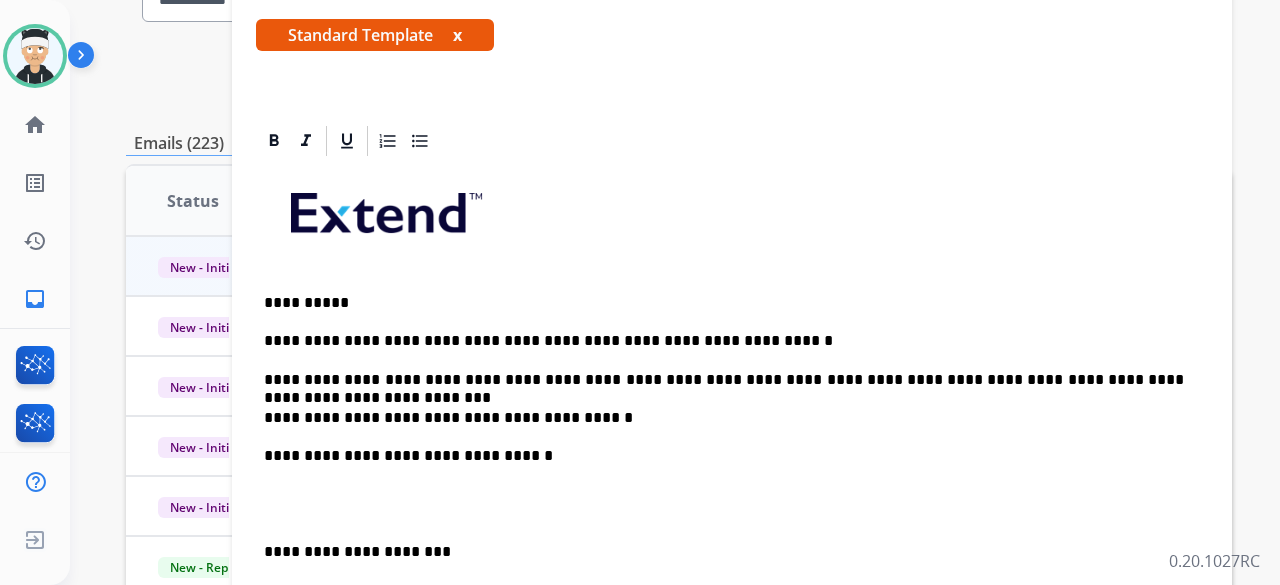 click on "**********" at bounding box center [724, 418] 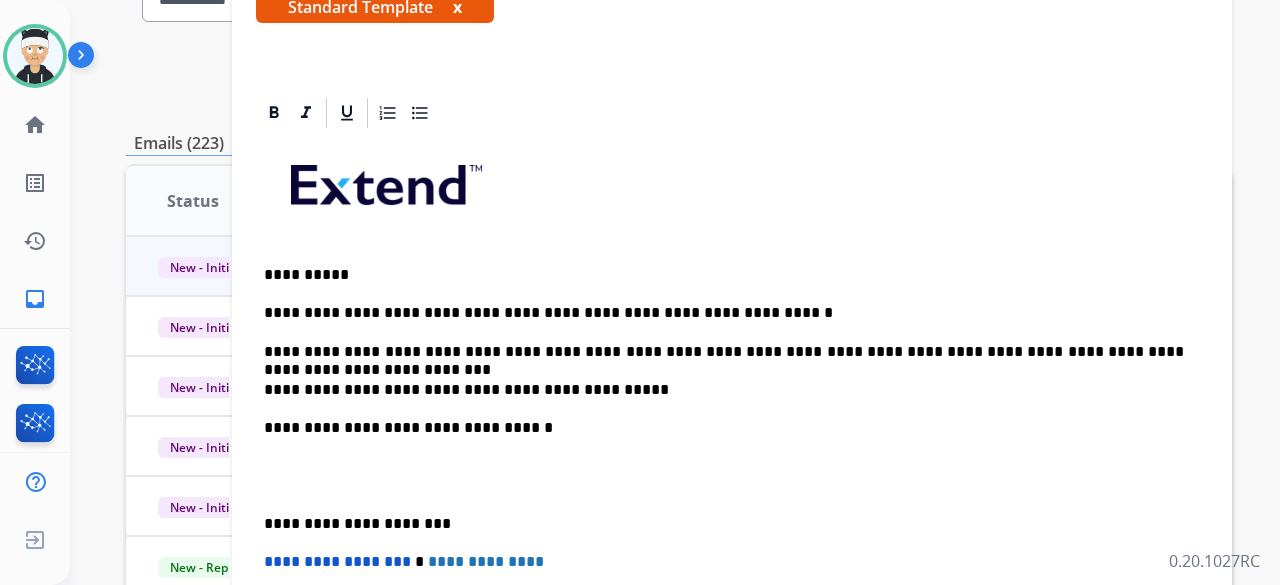 scroll, scrollTop: 0, scrollLeft: 0, axis: both 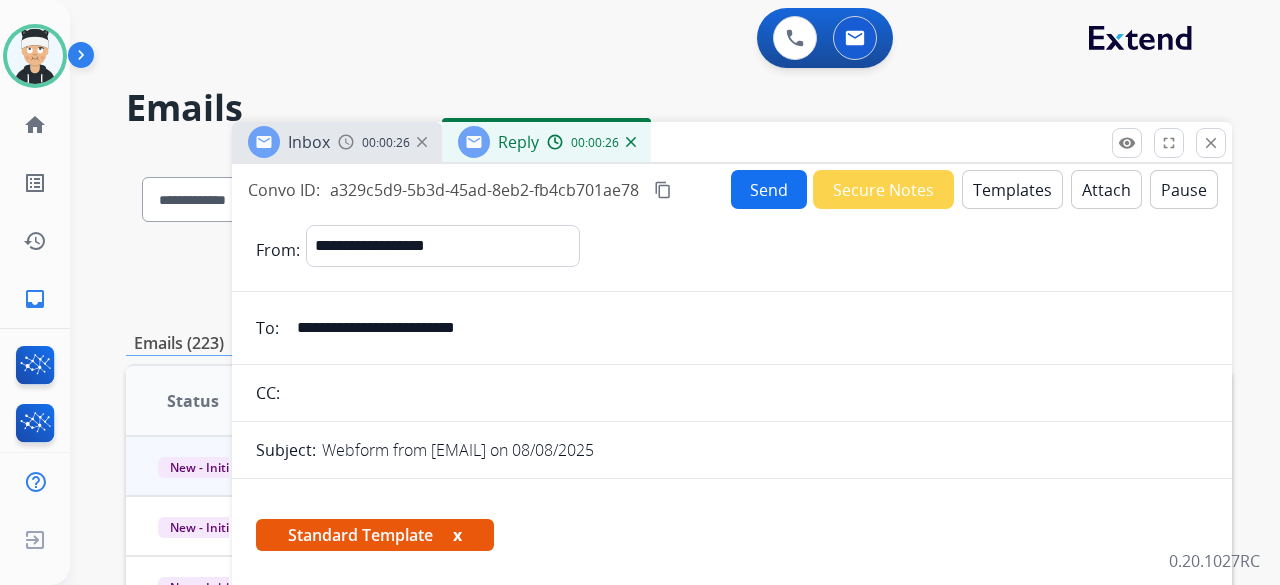 click on "Send" at bounding box center (769, 189) 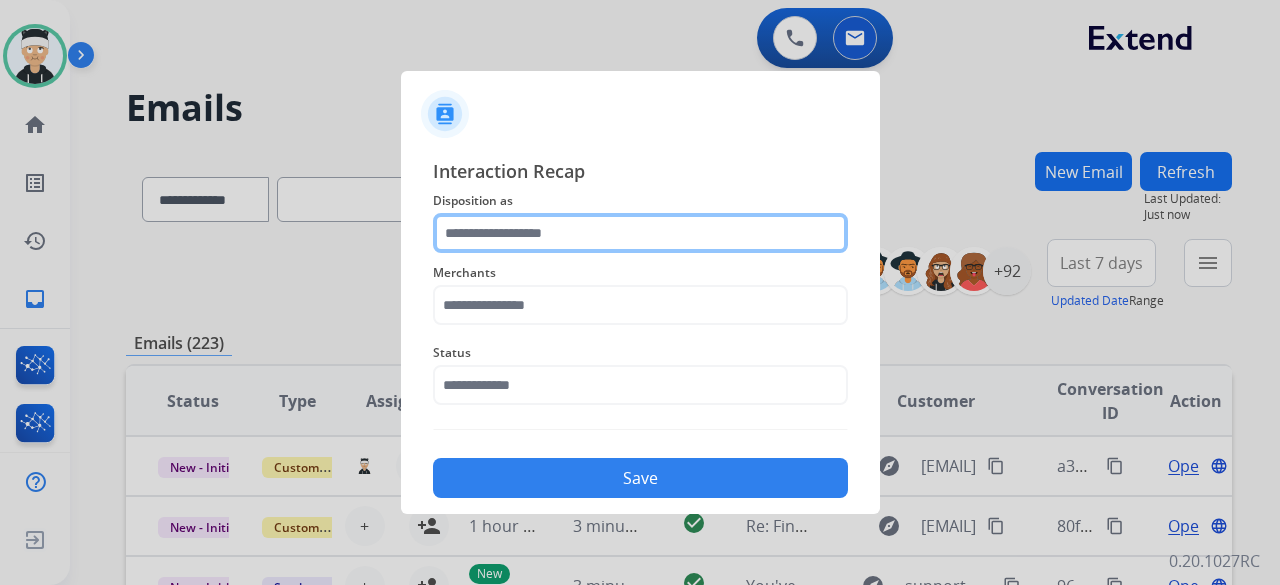 click 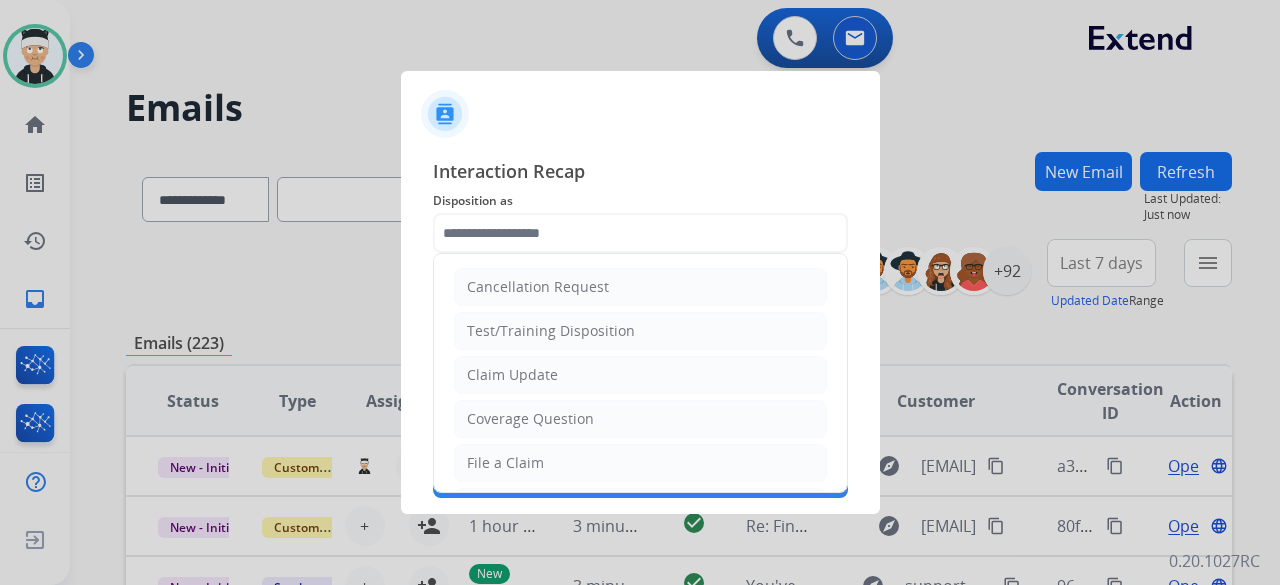click on "Coverage Question" 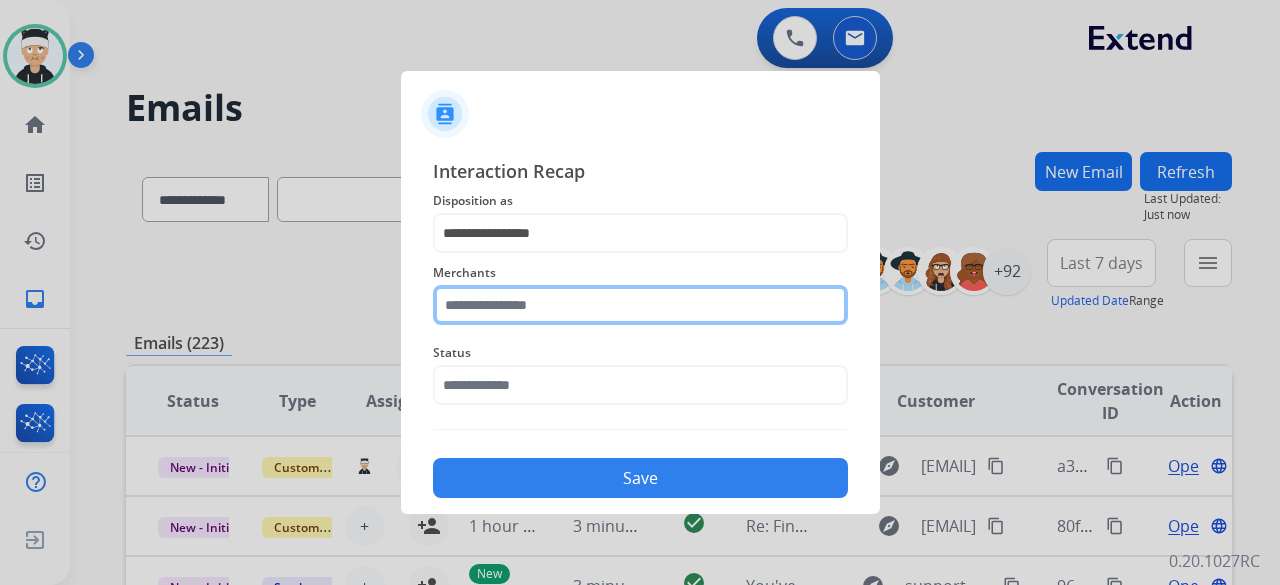 click 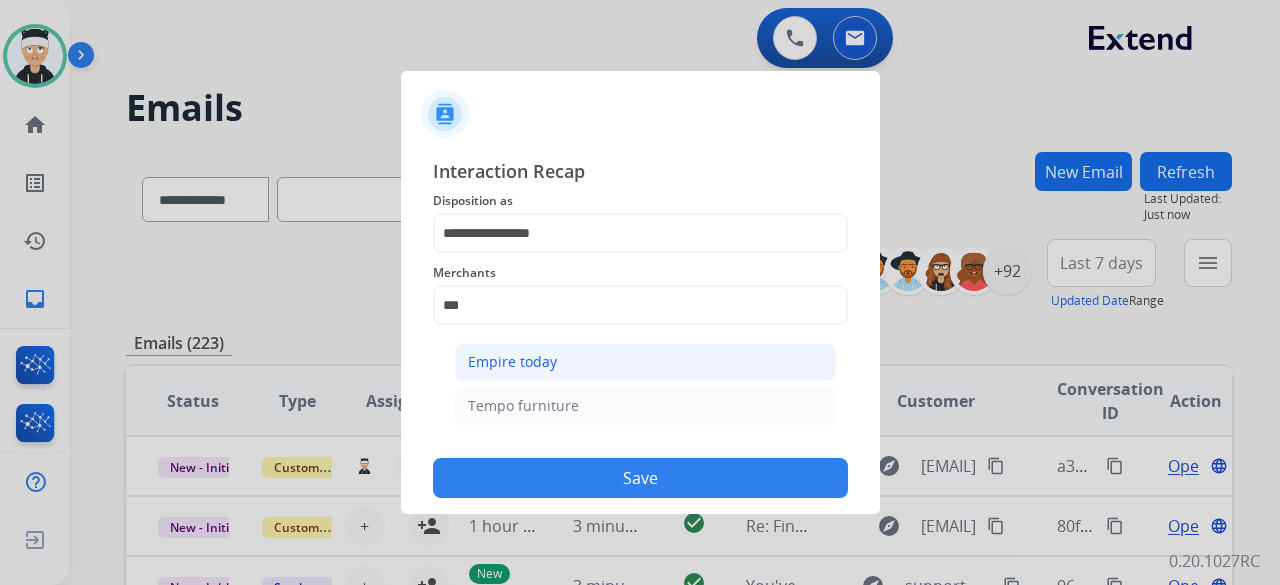 click on "Empire today" 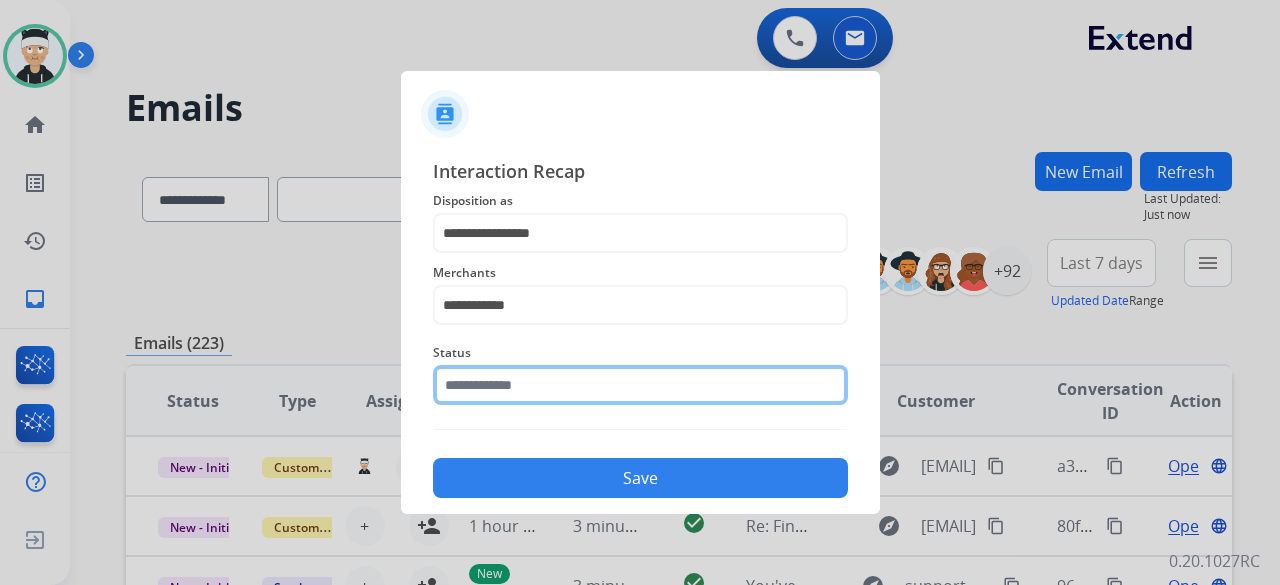 click 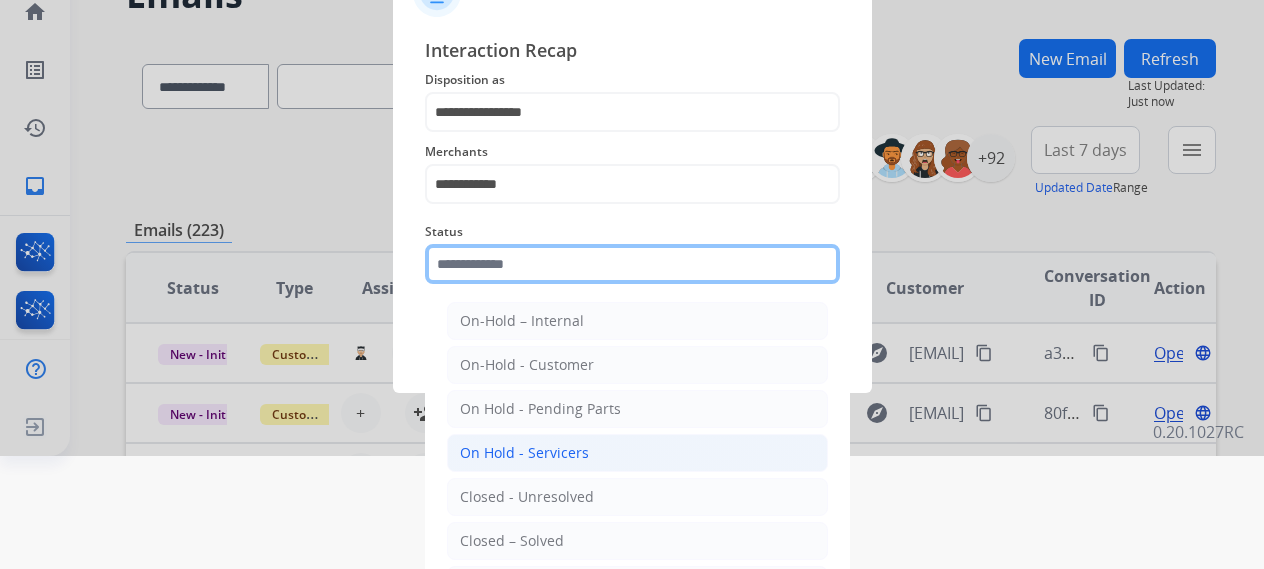 scroll, scrollTop: 136, scrollLeft: 0, axis: vertical 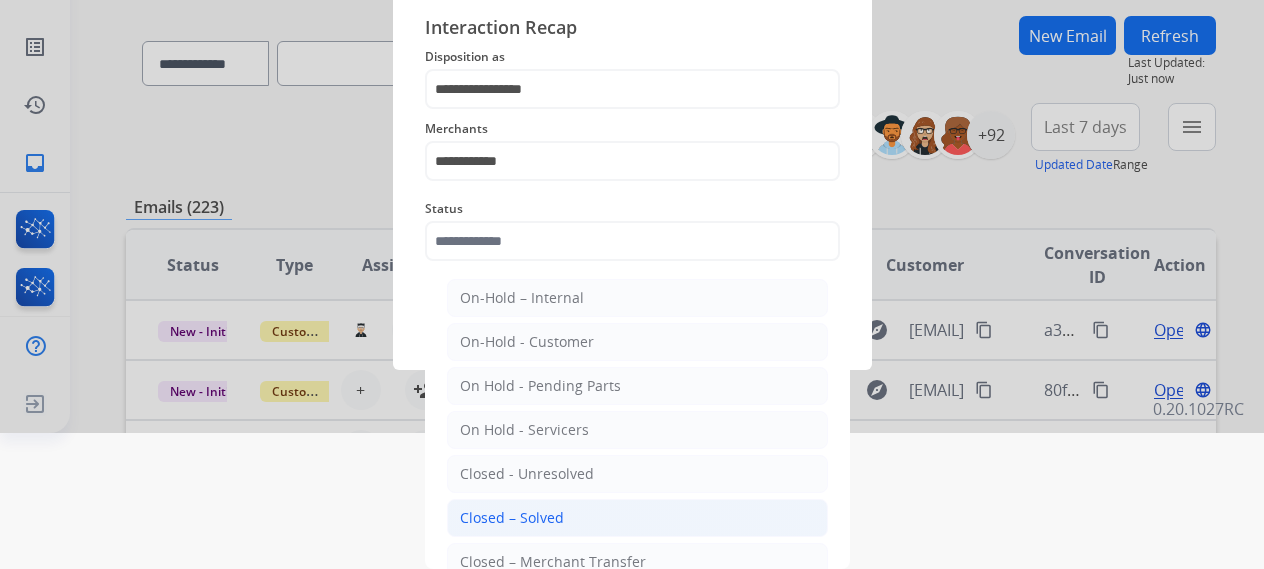 click on "Closed – Solved" 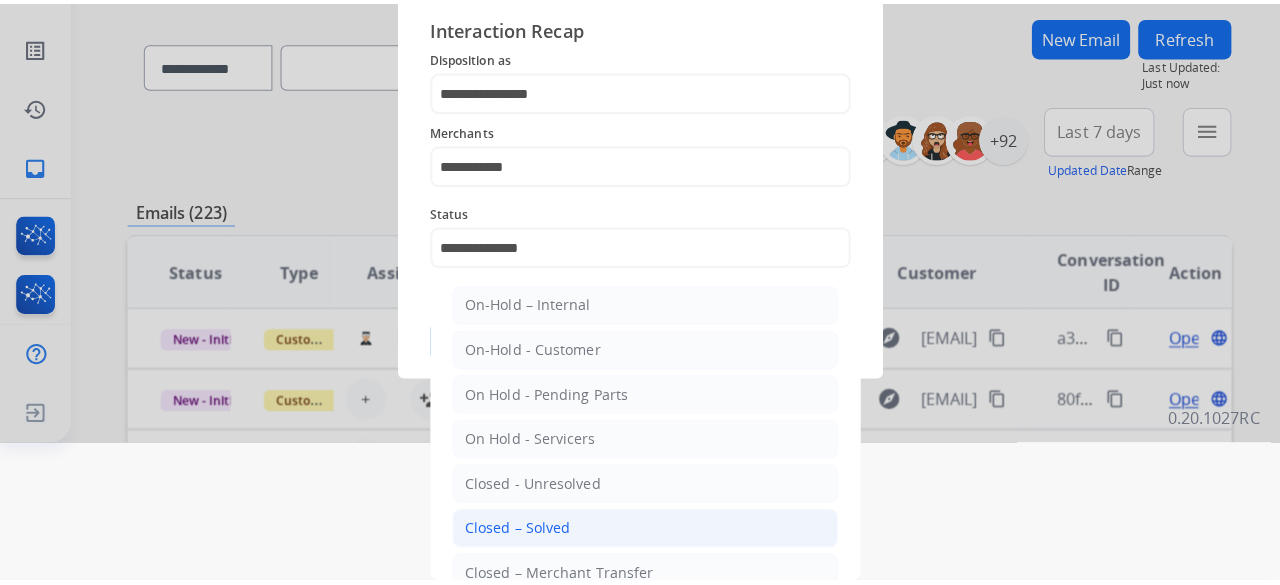 scroll, scrollTop: 0, scrollLeft: 0, axis: both 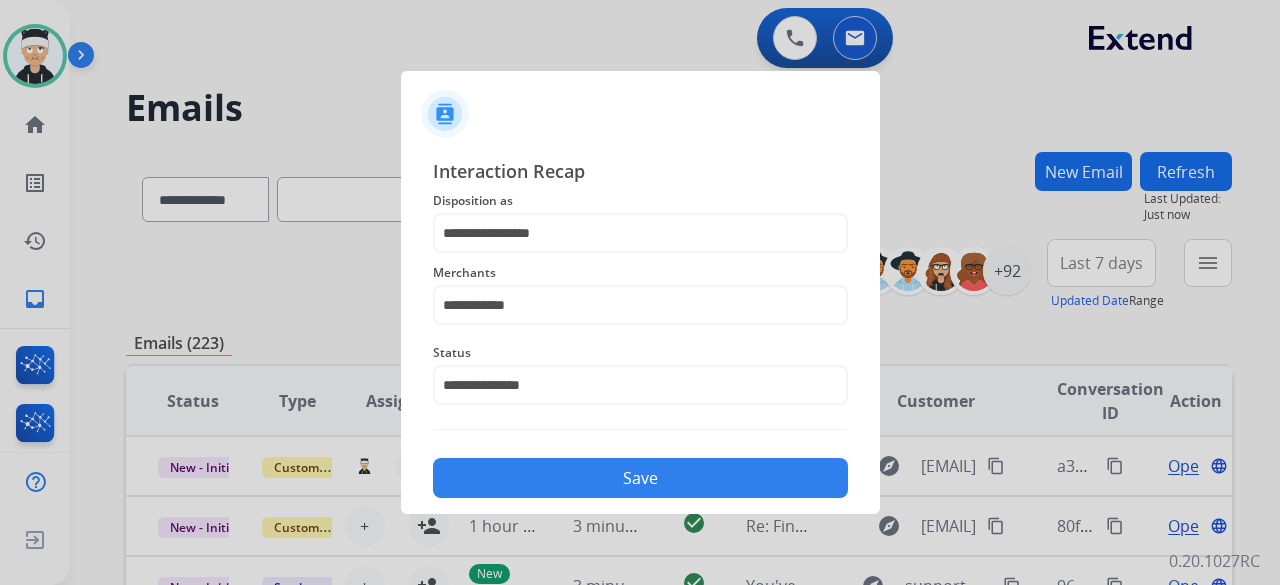 click on "Save" 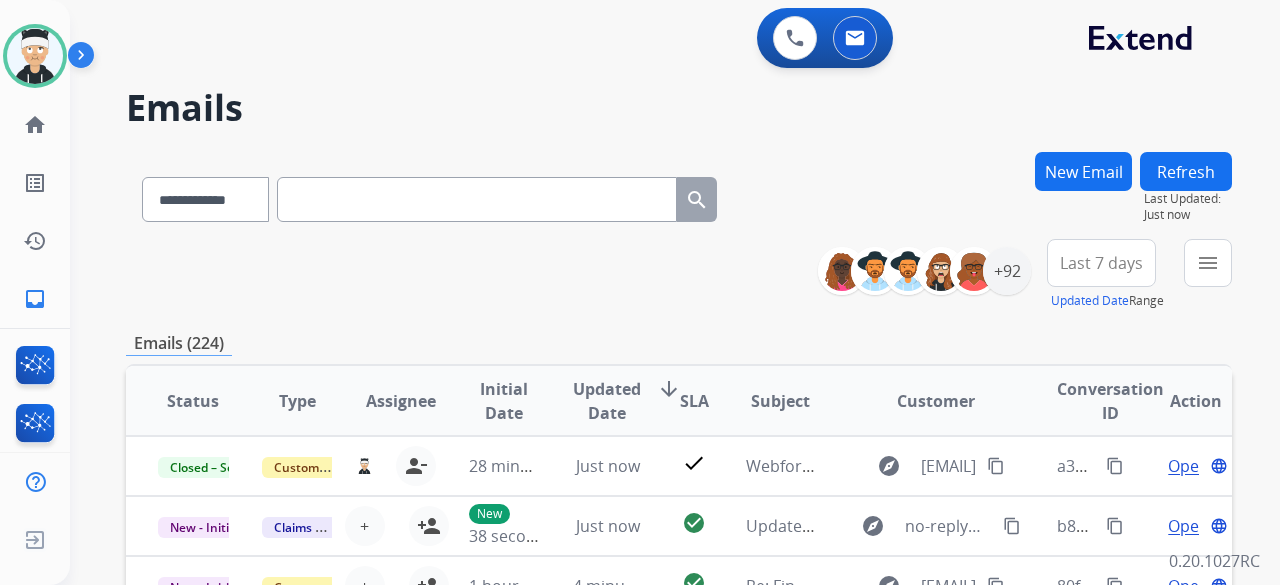 click on "**********" at bounding box center [679, 275] 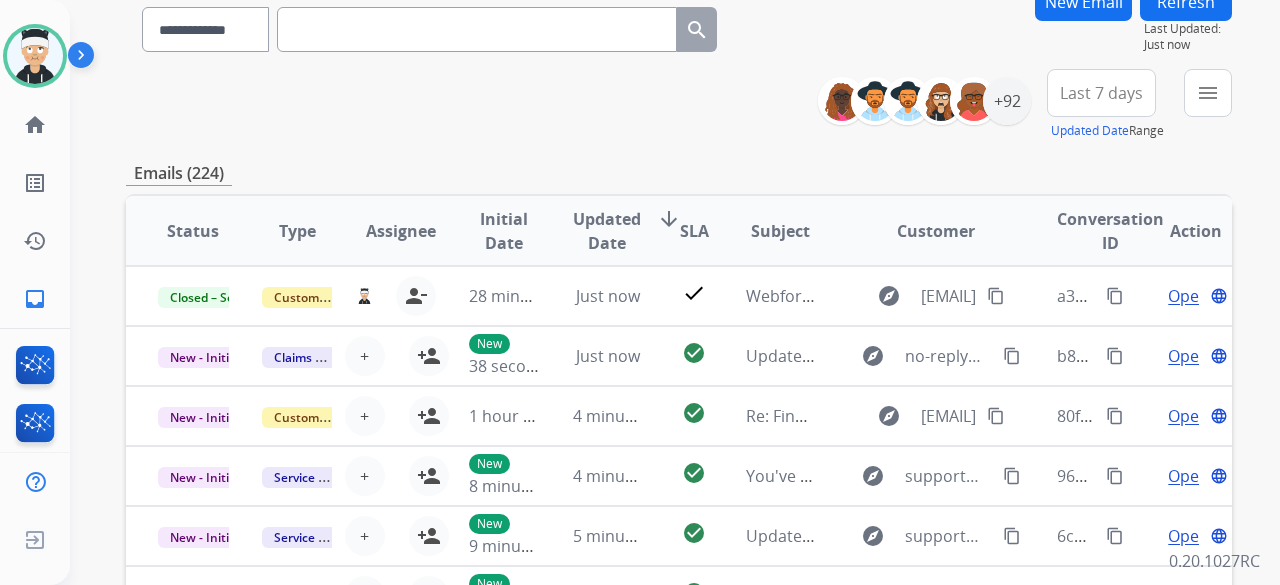 scroll, scrollTop: 0, scrollLeft: 0, axis: both 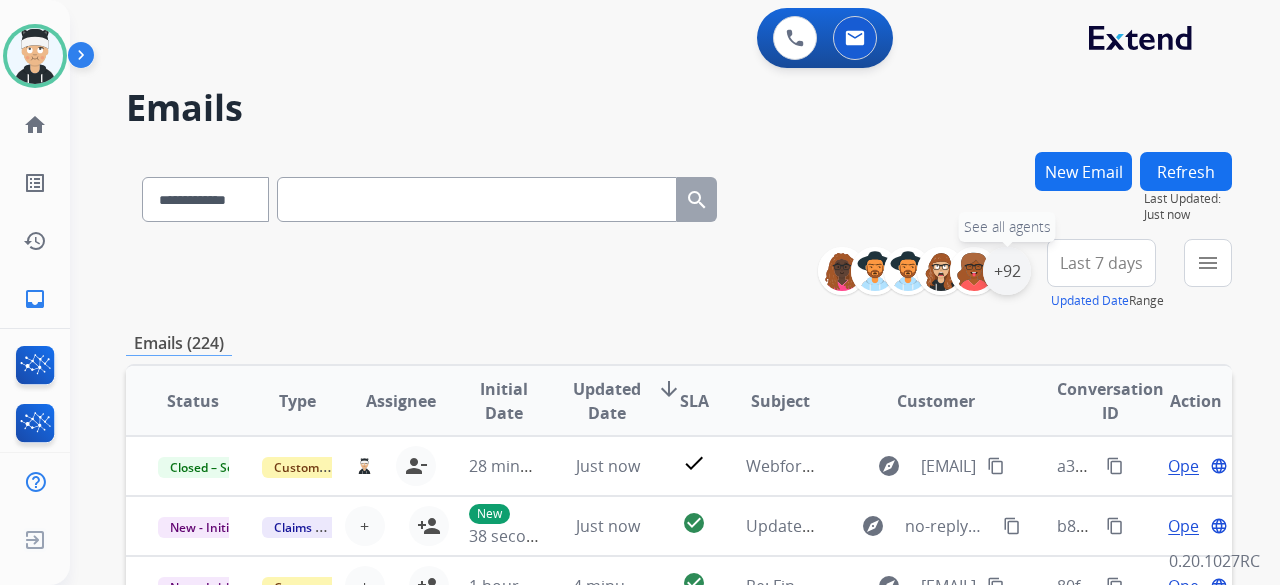 click on "+92" at bounding box center [1007, 271] 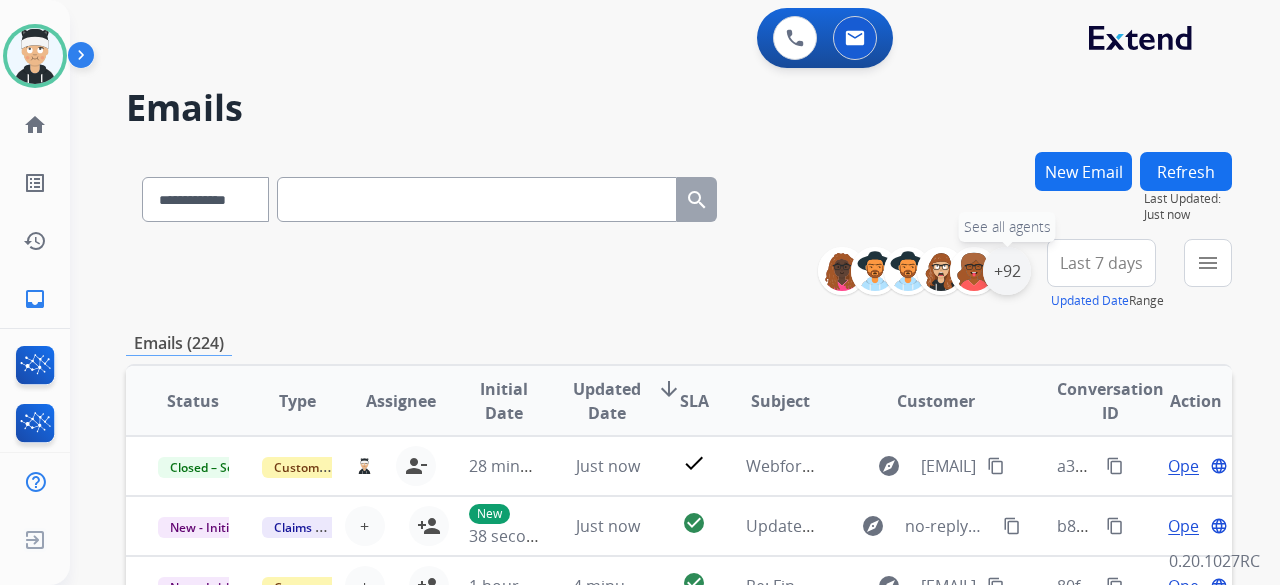 click on "+92" at bounding box center [1007, 271] 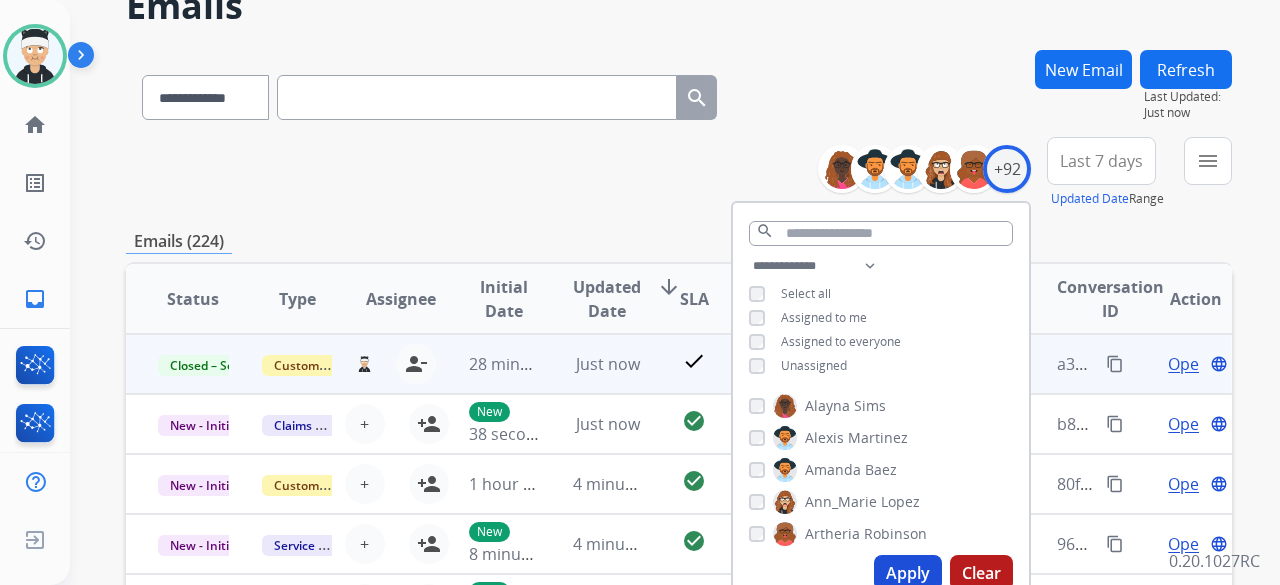 scroll, scrollTop: 200, scrollLeft: 0, axis: vertical 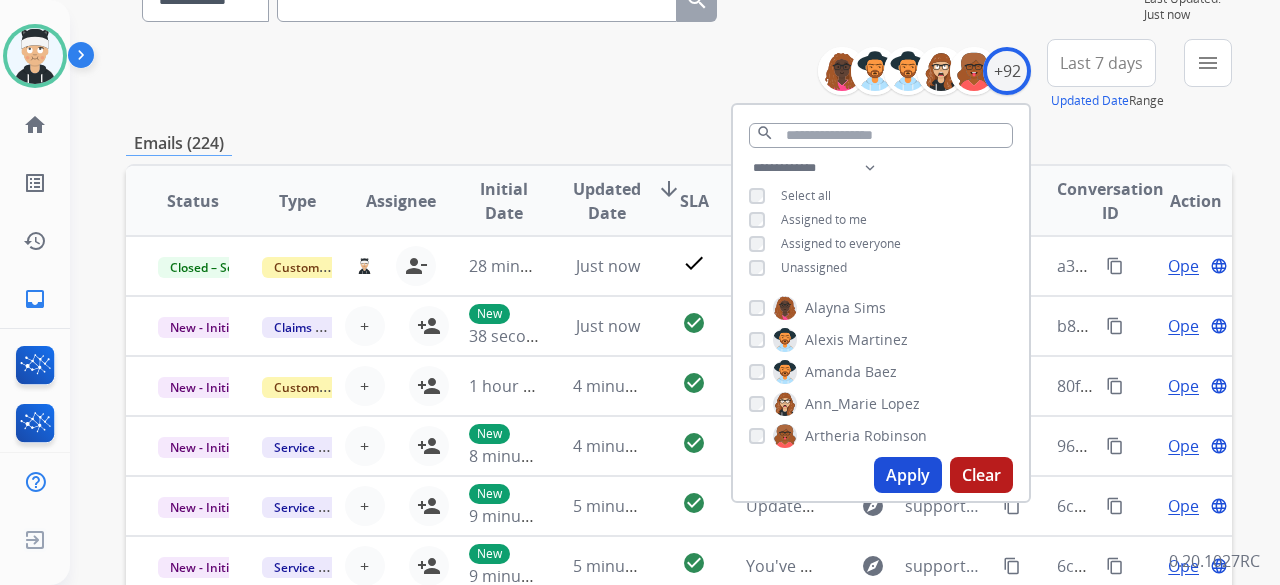 click on "Apply" at bounding box center [908, 475] 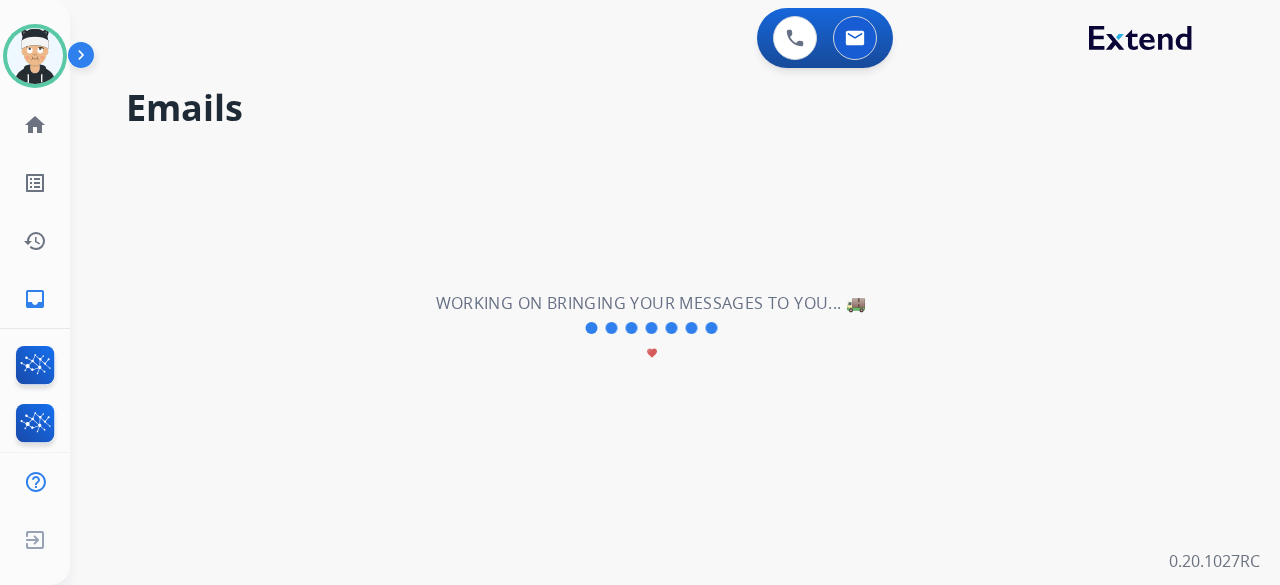 scroll, scrollTop: 0, scrollLeft: 0, axis: both 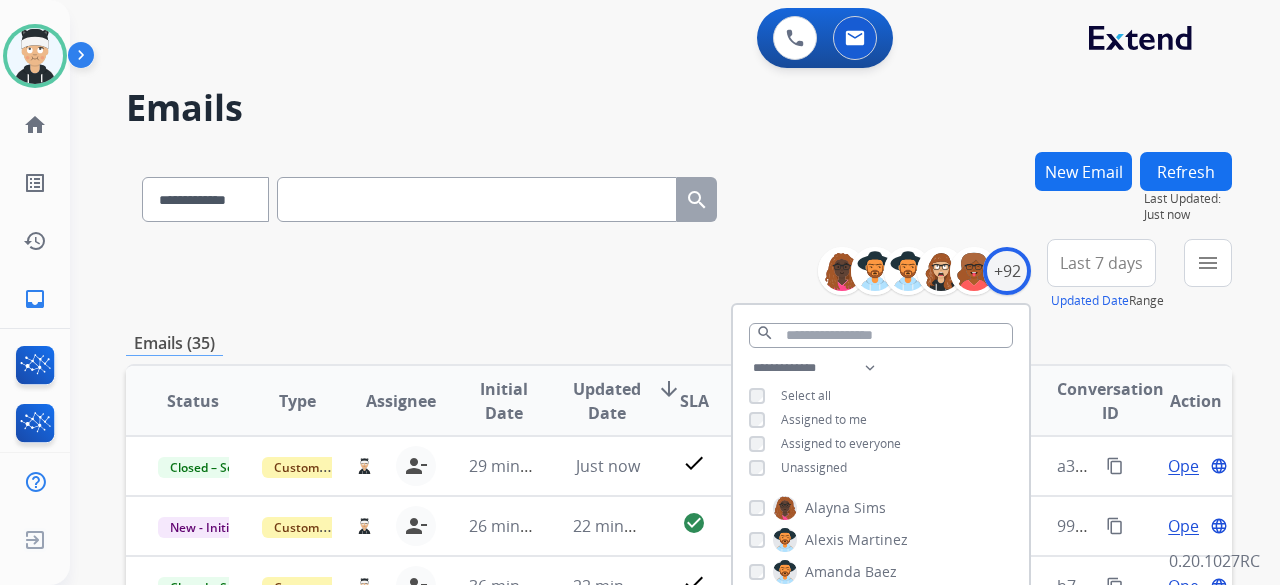 click on "**********" at bounding box center [679, 275] 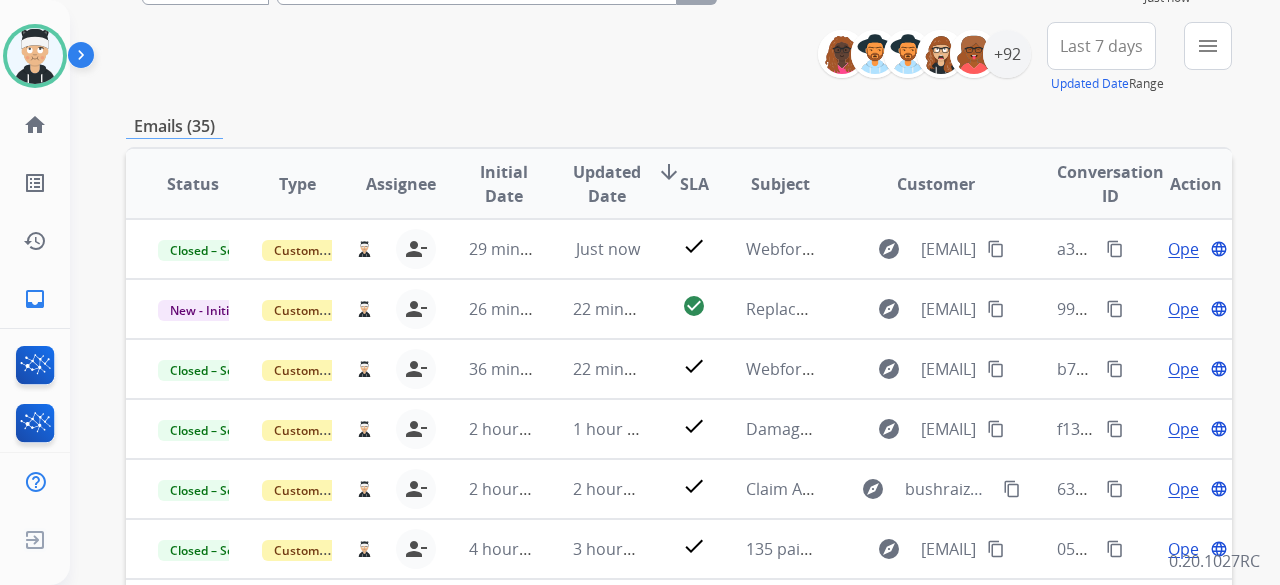scroll, scrollTop: 300, scrollLeft: 0, axis: vertical 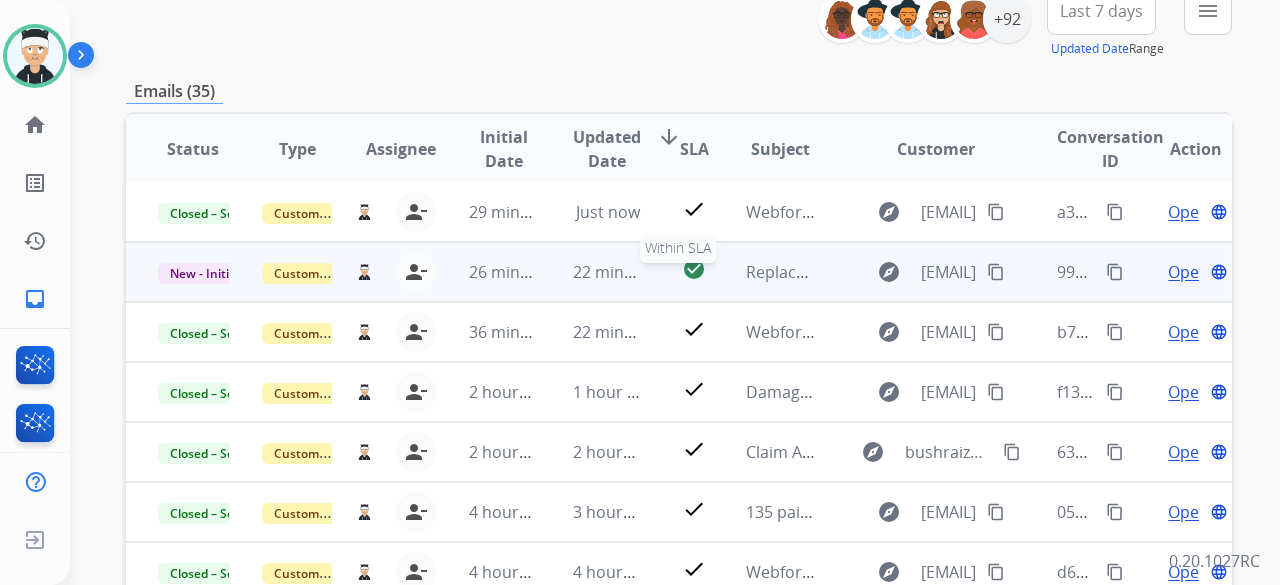click on "check_circle" at bounding box center (694, 269) 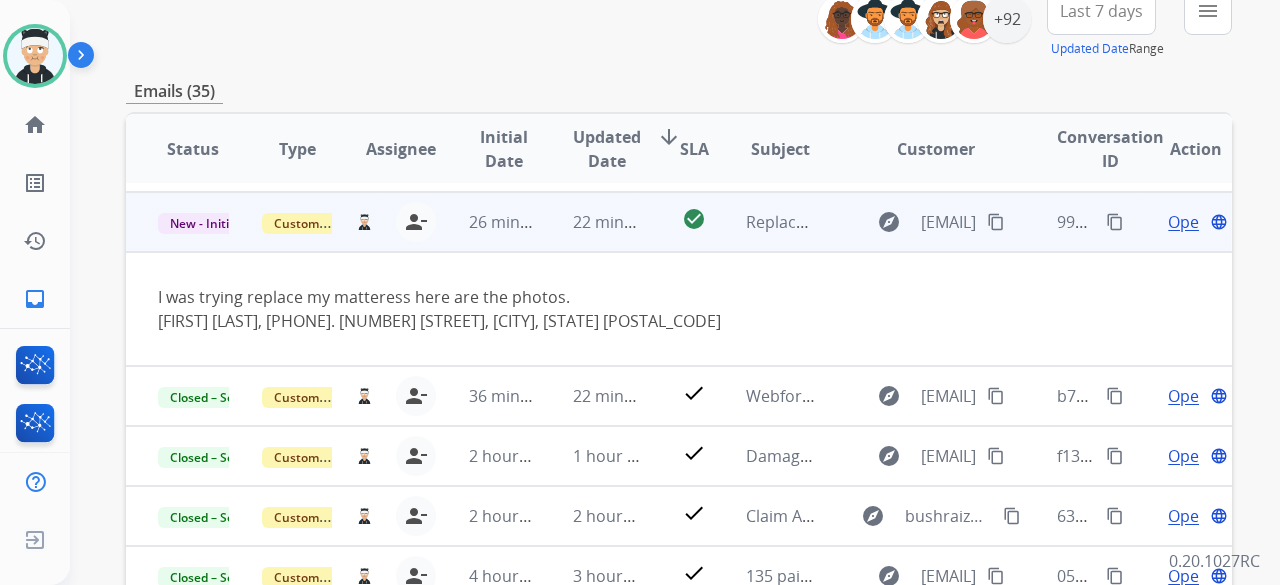 scroll, scrollTop: 60, scrollLeft: 0, axis: vertical 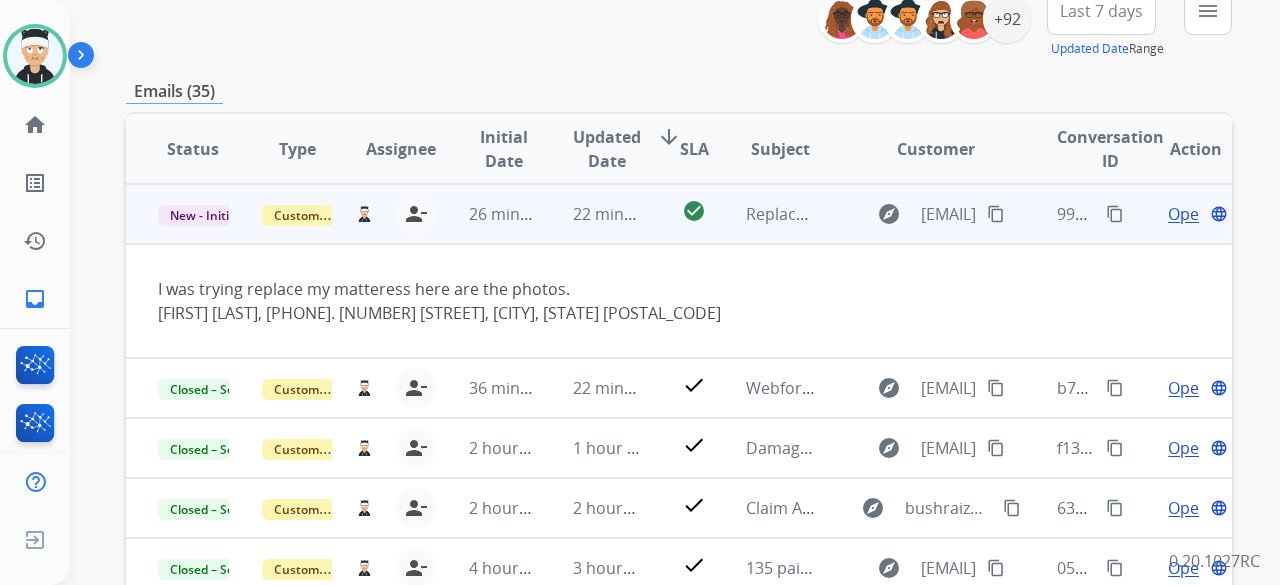 click on "Open" at bounding box center (1188, 214) 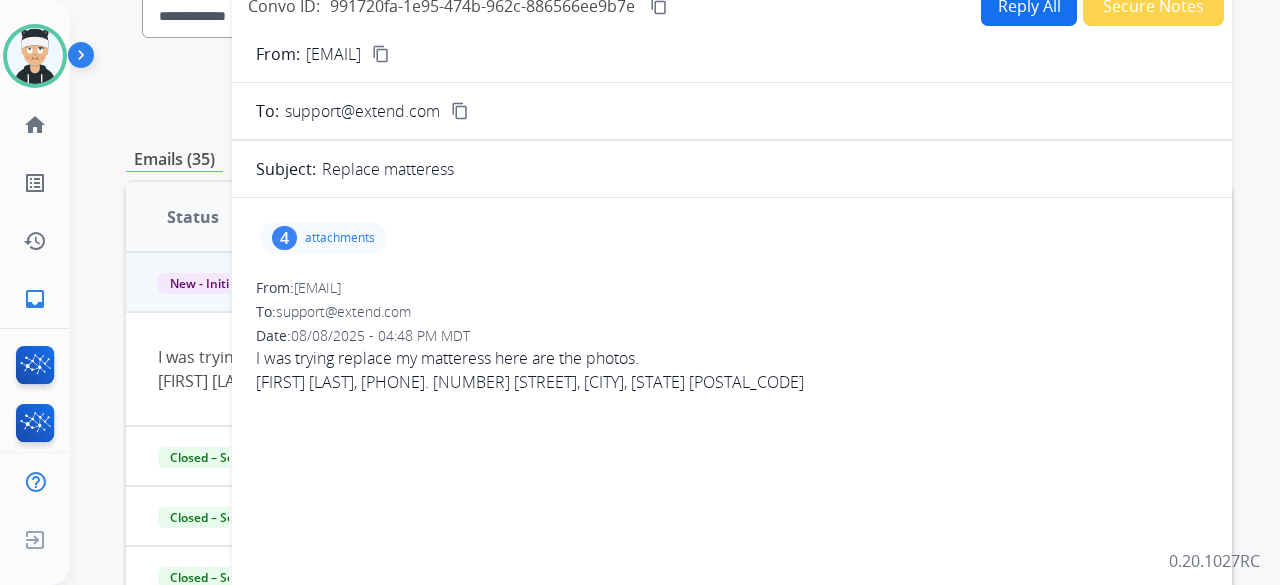scroll, scrollTop: 52, scrollLeft: 0, axis: vertical 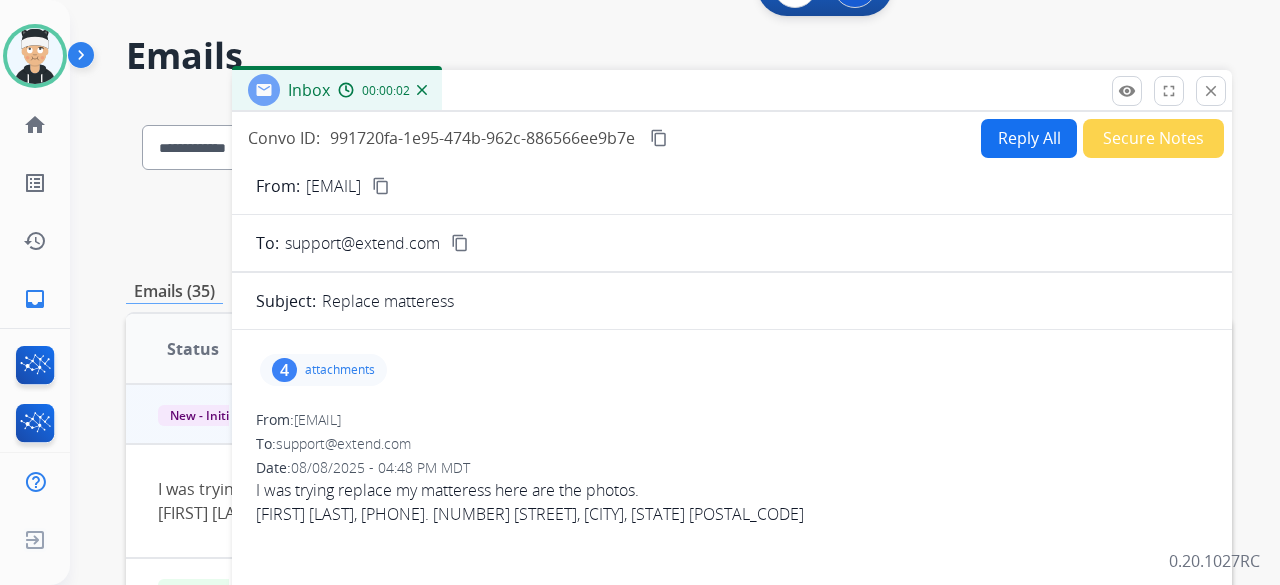 click on "content_copy" at bounding box center (381, 186) 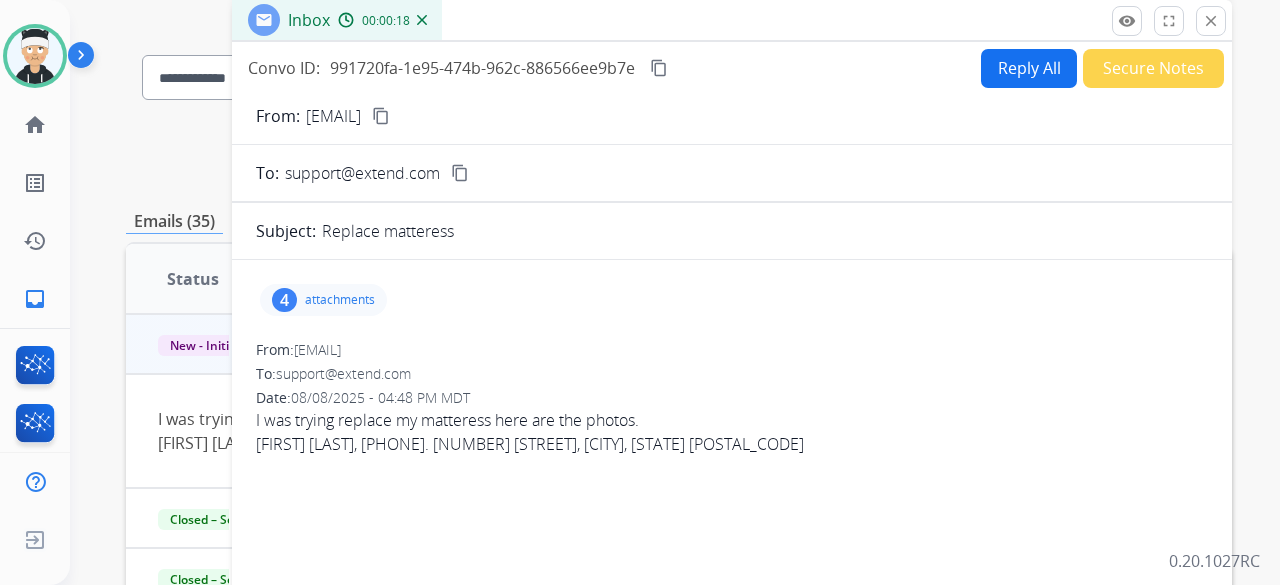 scroll, scrollTop: 152, scrollLeft: 0, axis: vertical 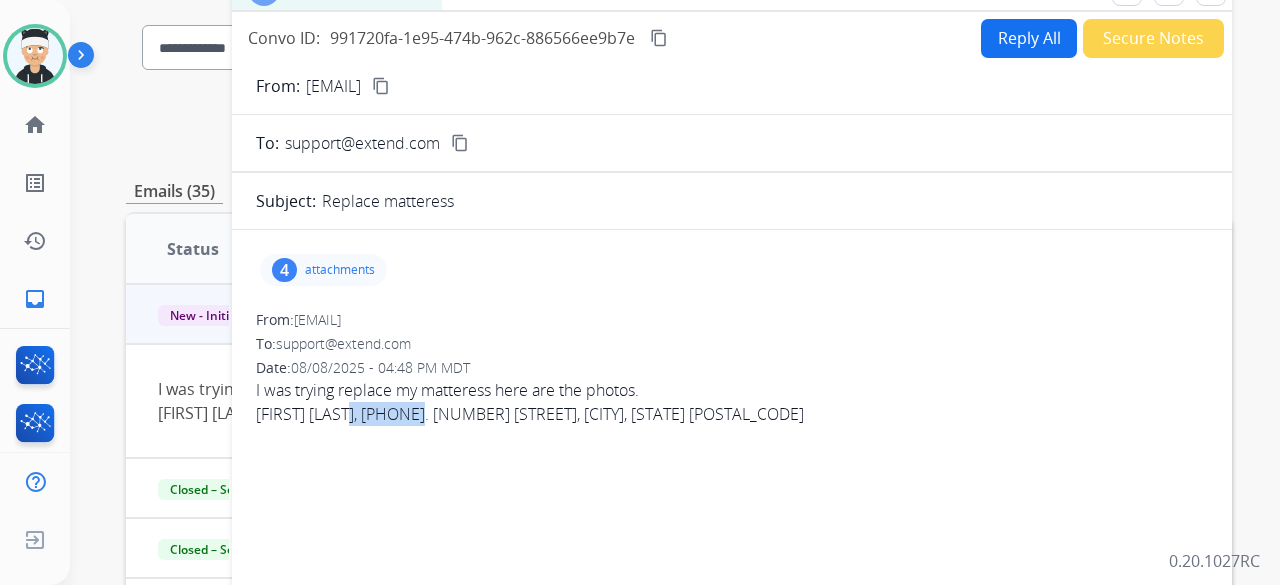 drag, startPoint x: 341, startPoint y: 413, endPoint x: 431, endPoint y: 415, distance: 90.02222 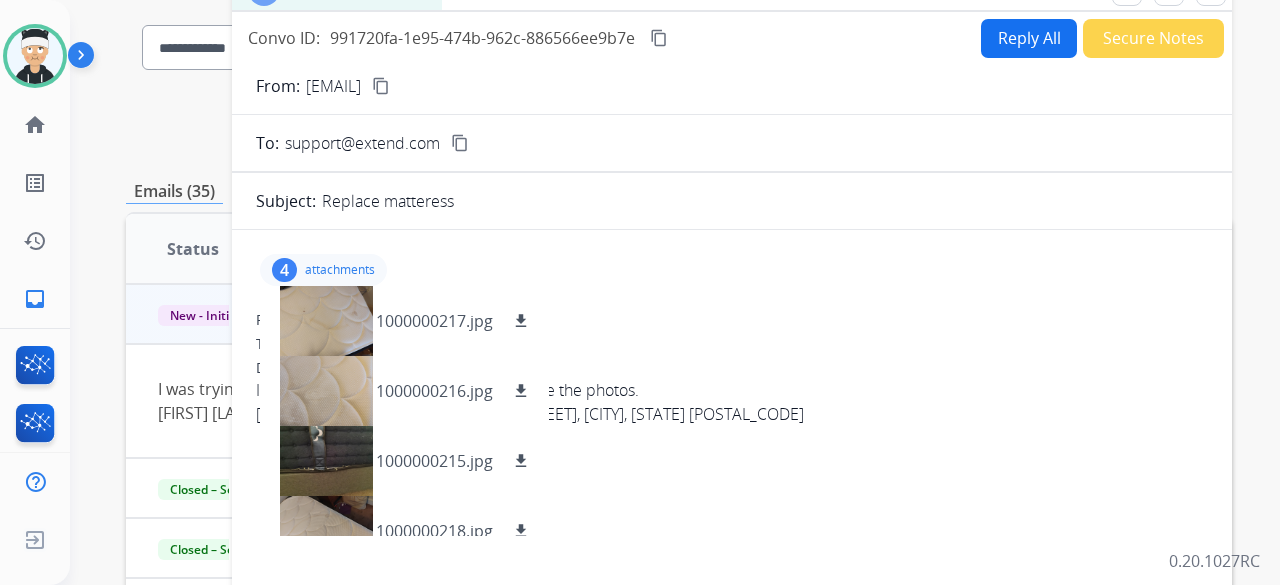 click on "4 attachments  1000000217.jpg  download  1000000216.jpg  download  1000000215.jpg  download  1000000218.jpg  download" at bounding box center (323, 270) 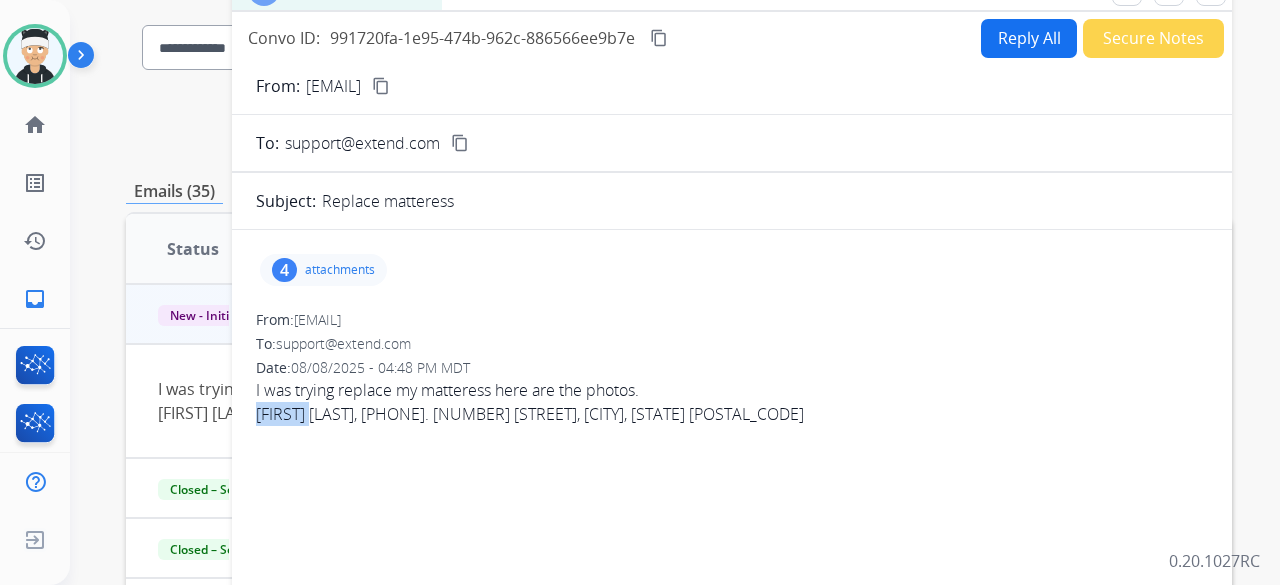 drag, startPoint x: 256, startPoint y: 419, endPoint x: 323, endPoint y: 419, distance: 67 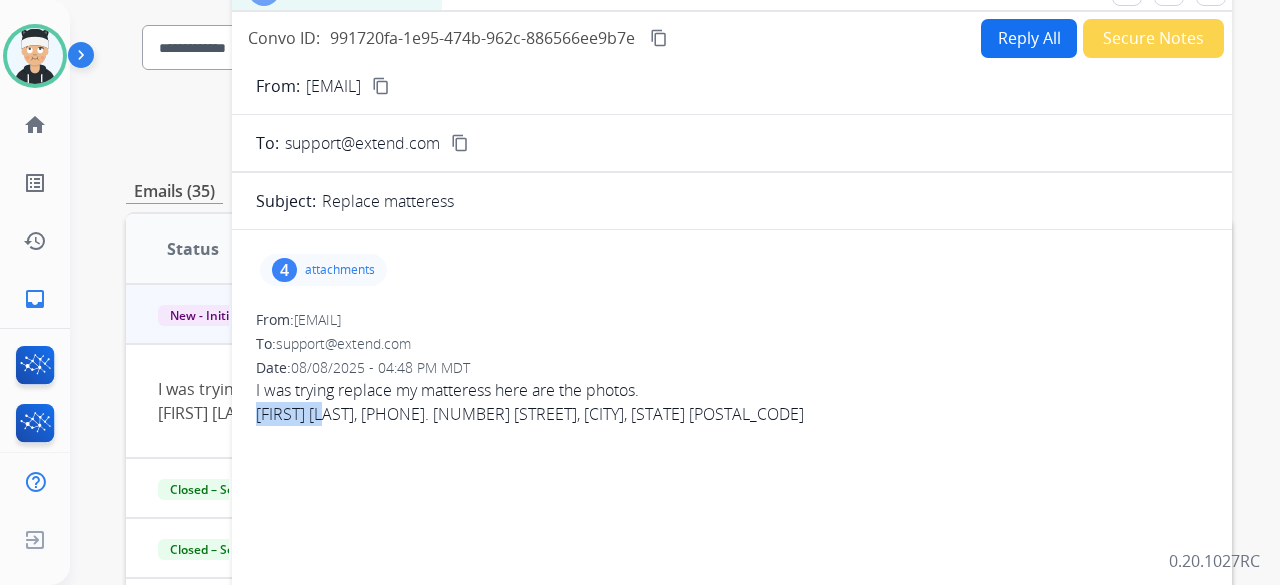 click on "I was trying replace my matteress here are the photos.  Holly Wiles, 8065767360. 1404 s Western St, Amarillo, TX 79106" at bounding box center (732, 402) 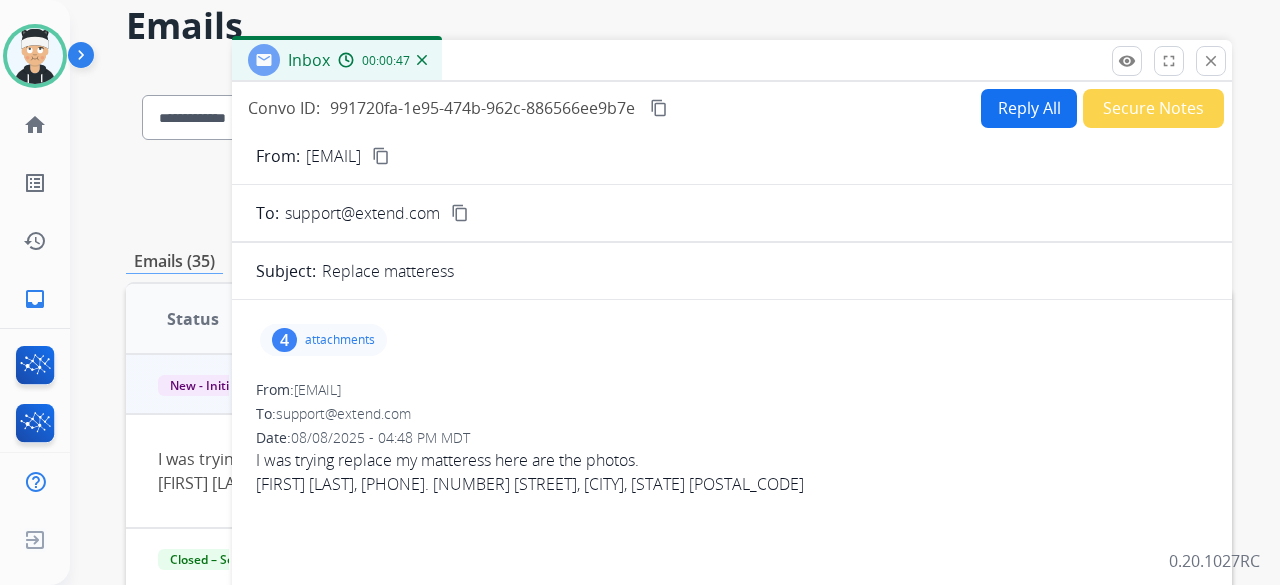 scroll, scrollTop: 0, scrollLeft: 0, axis: both 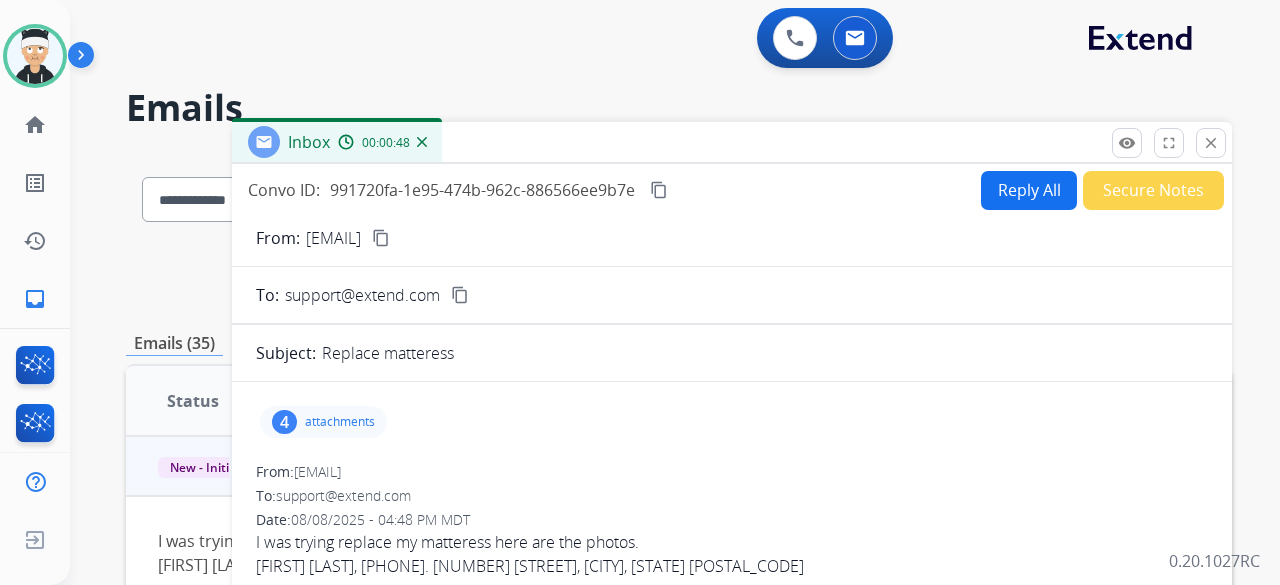 click on "Reply All" at bounding box center [1029, 190] 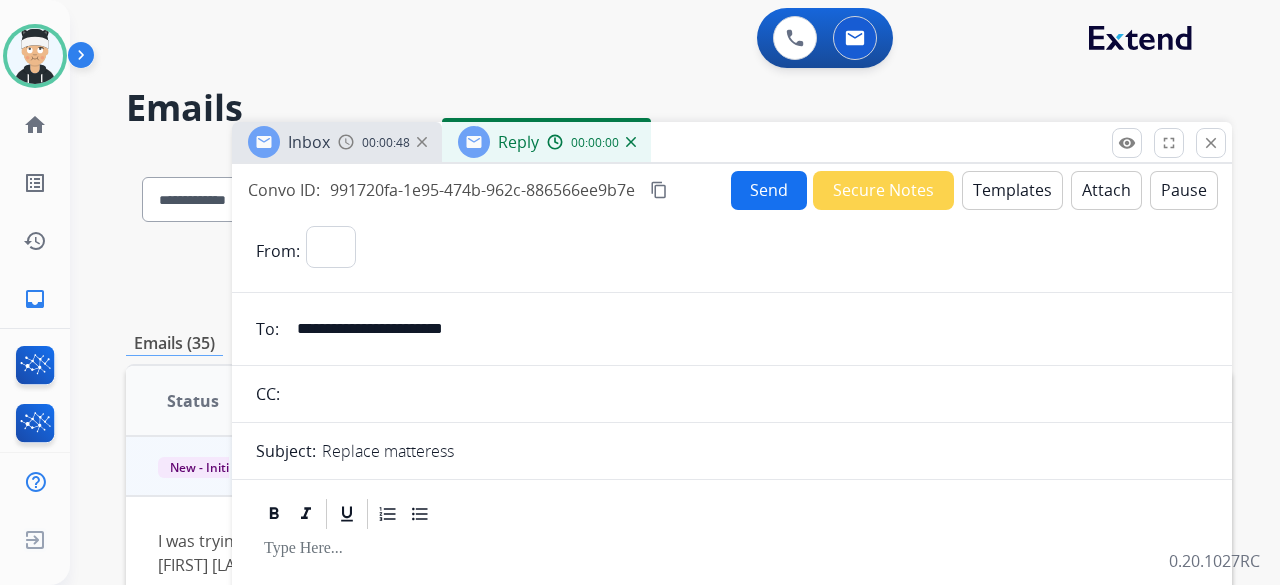 select on "**********" 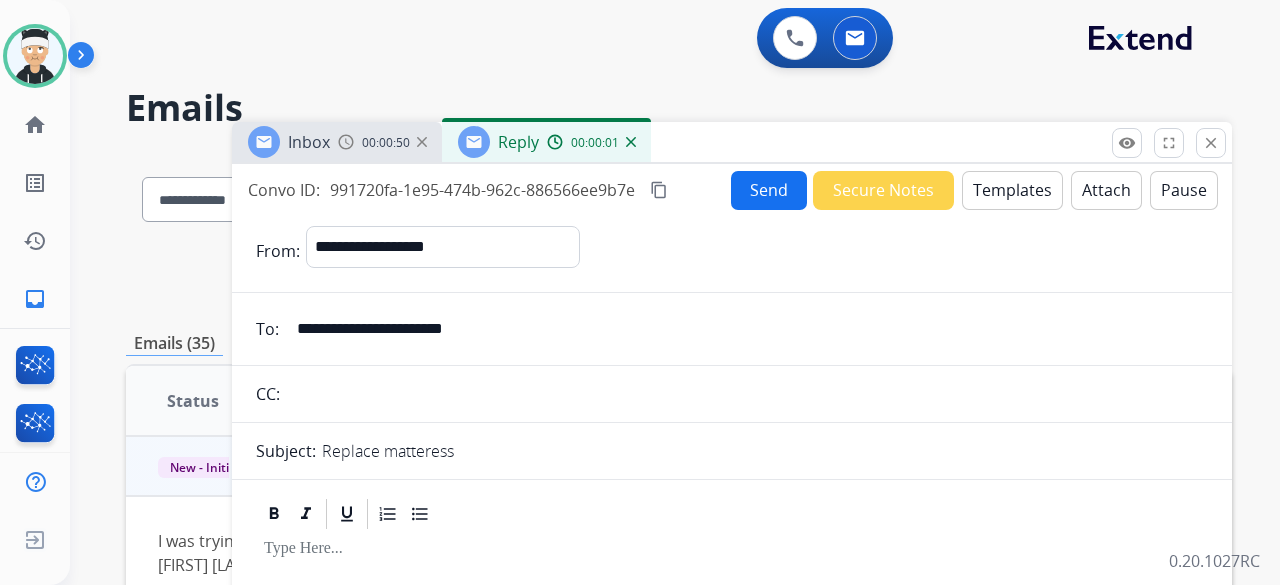 click on "Templates" at bounding box center (1012, 190) 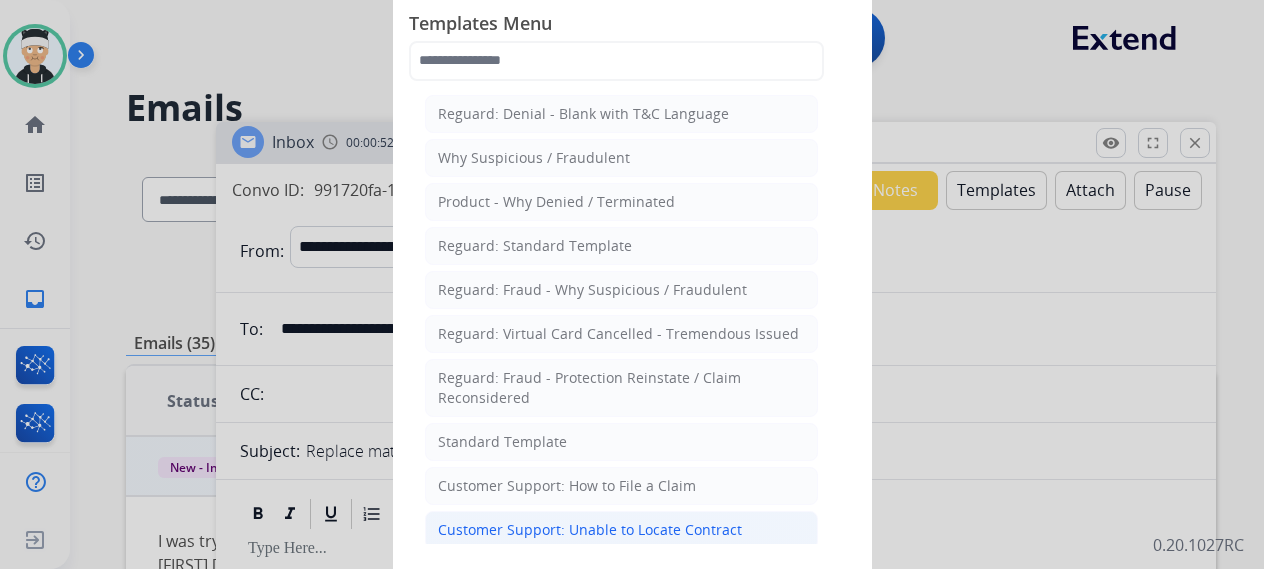 click on "Customer Support: Unable to Locate Contract" 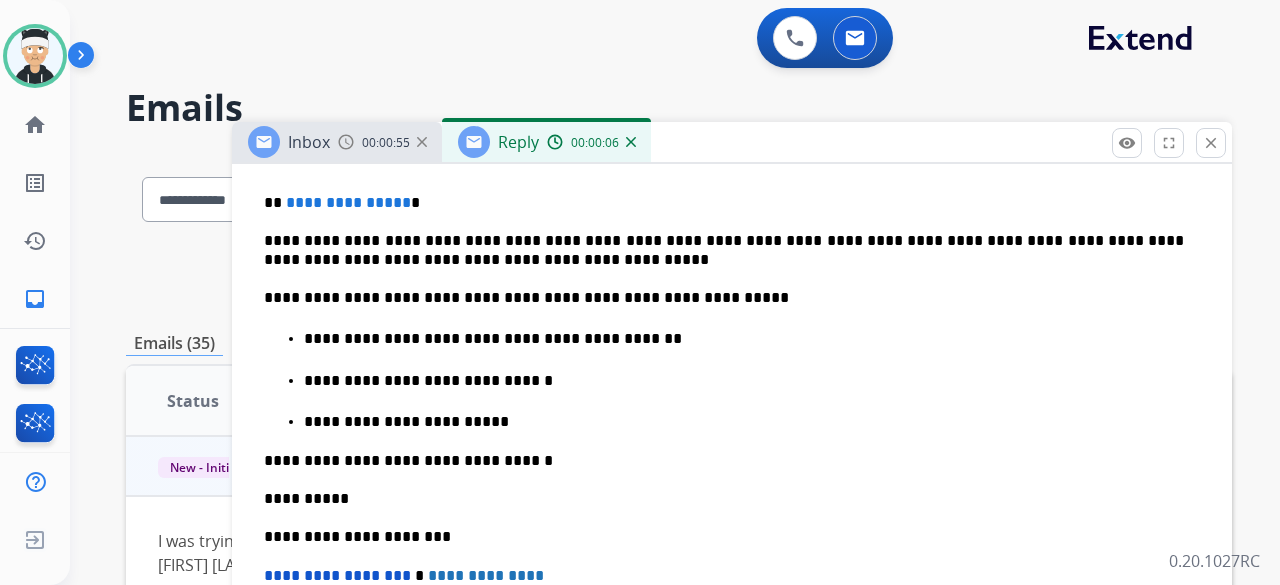 scroll, scrollTop: 500, scrollLeft: 0, axis: vertical 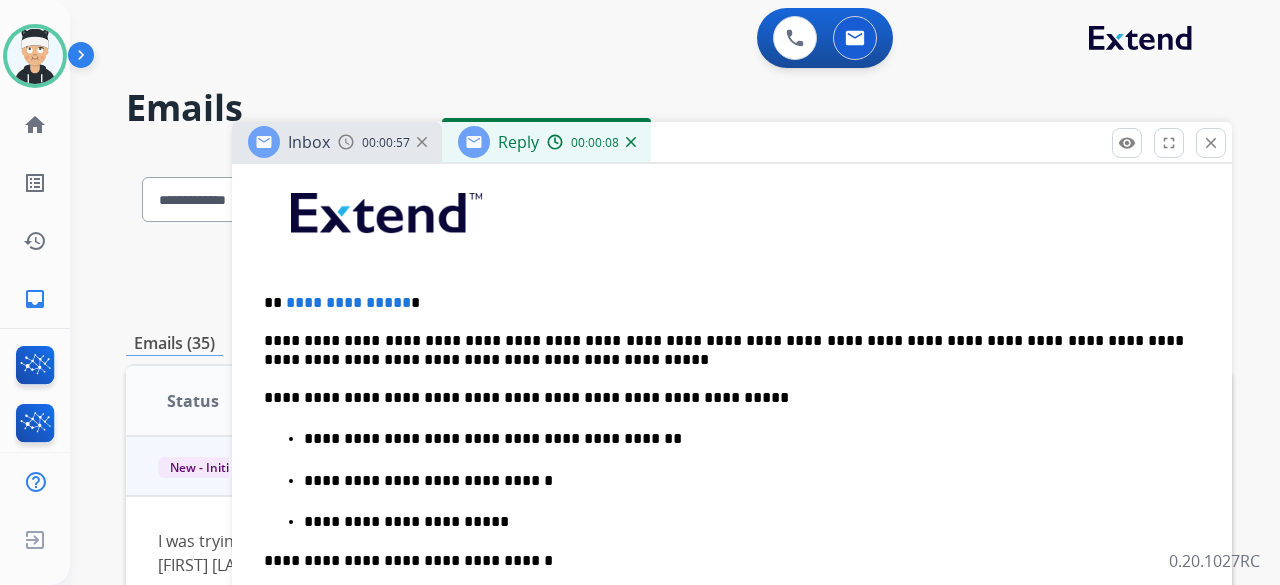 click on "**********" at bounding box center [348, 302] 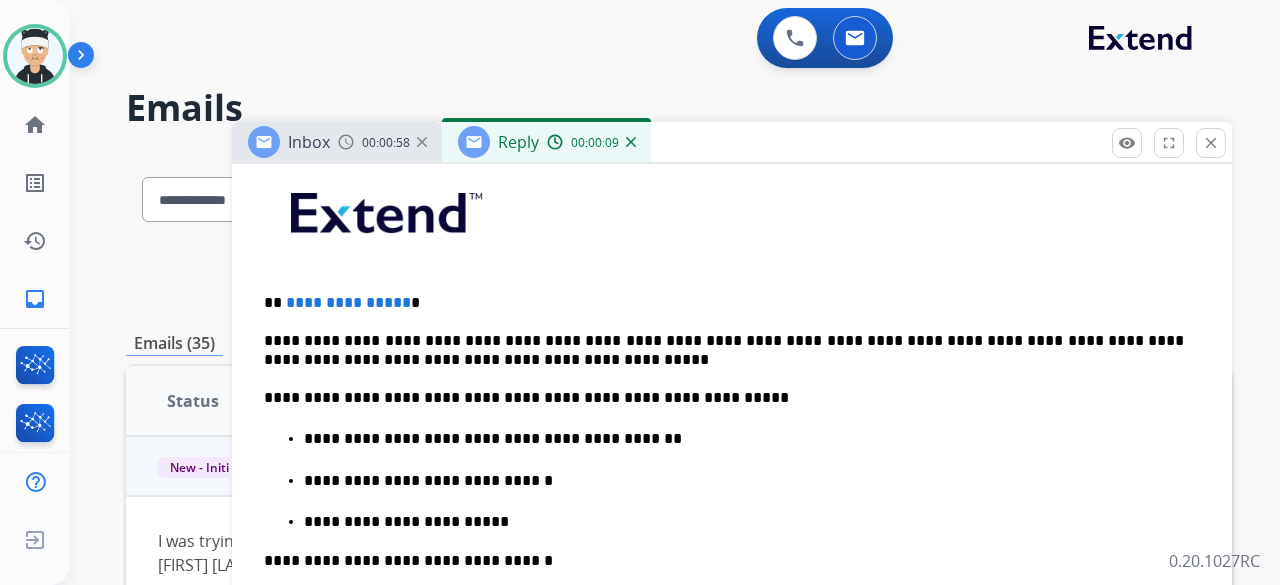 type 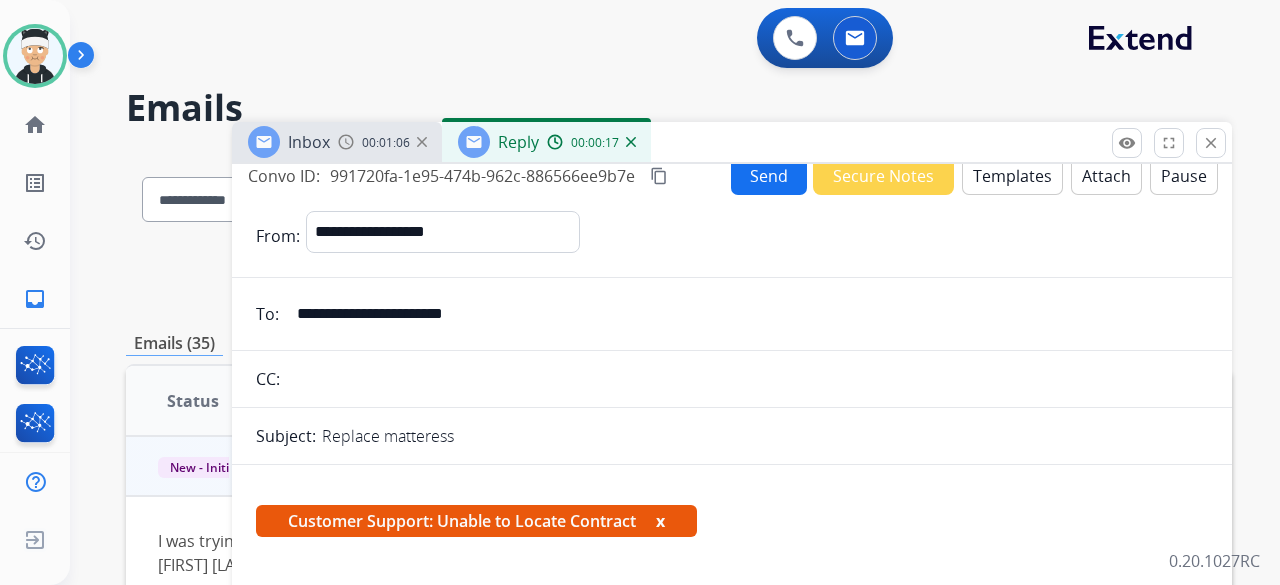 scroll, scrollTop: 0, scrollLeft: 0, axis: both 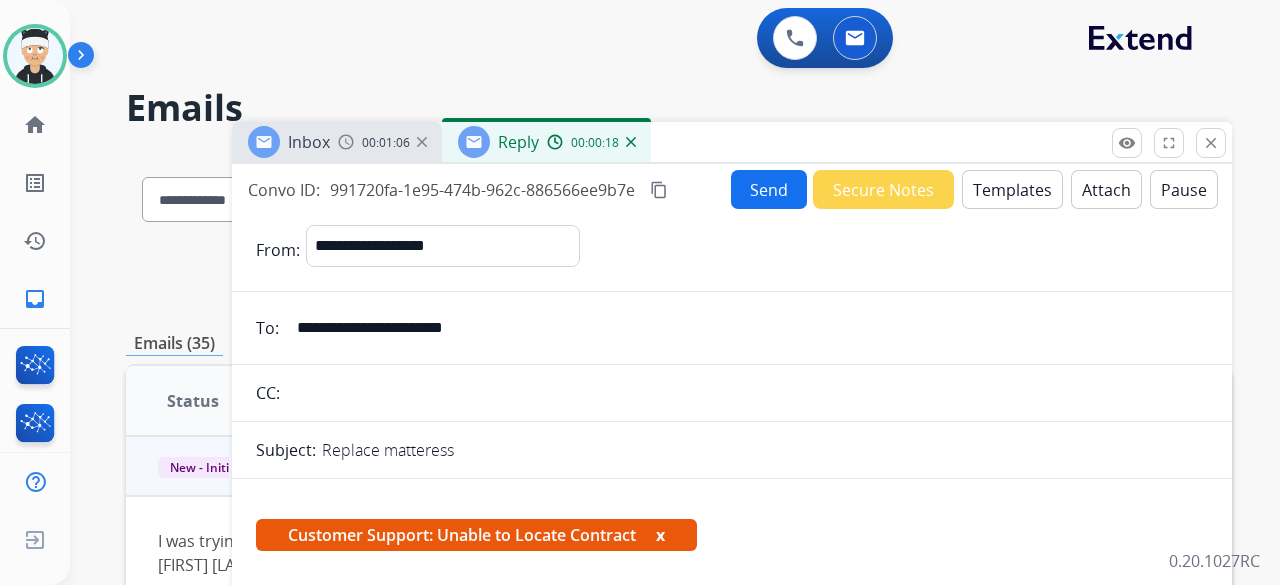 click on "Send" at bounding box center (769, 189) 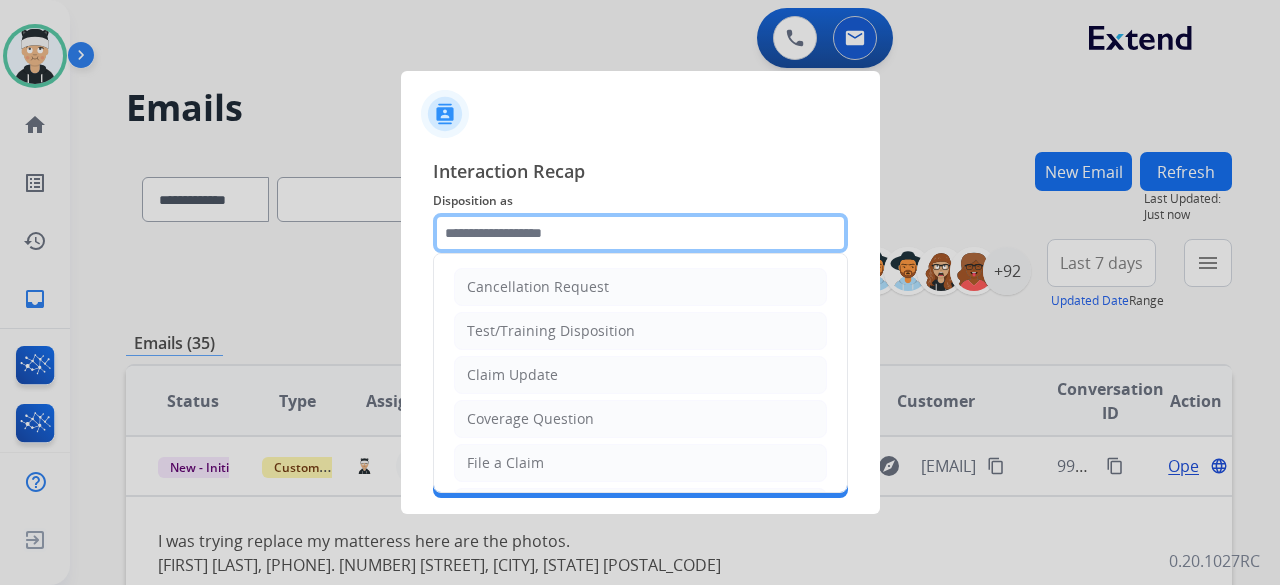 click 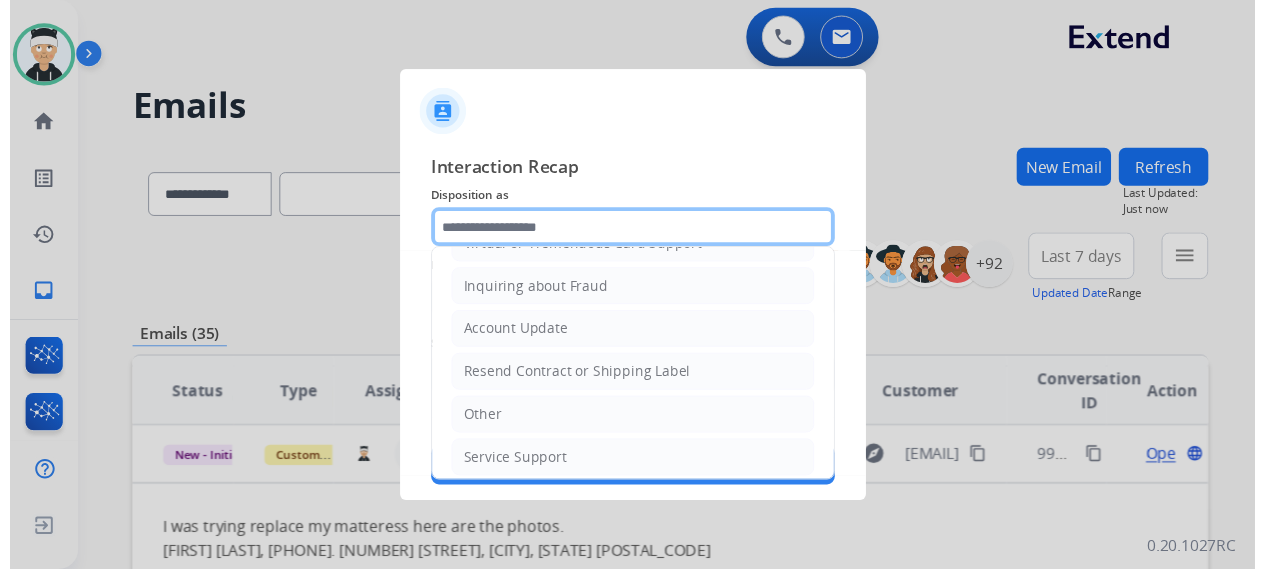 scroll, scrollTop: 303, scrollLeft: 0, axis: vertical 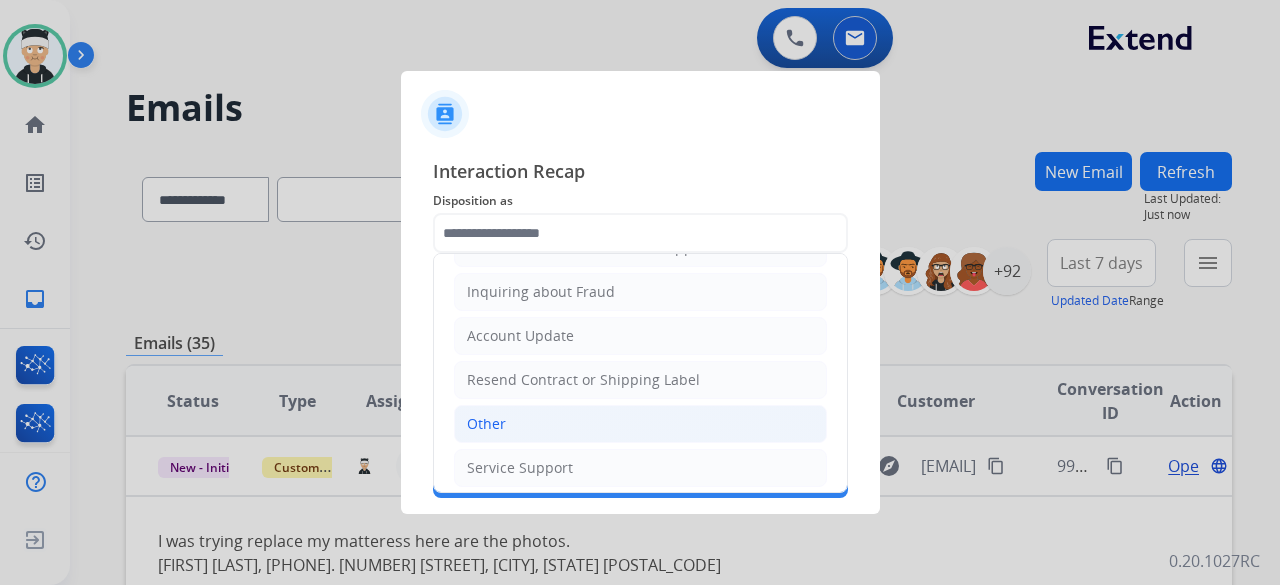 click on "Other" 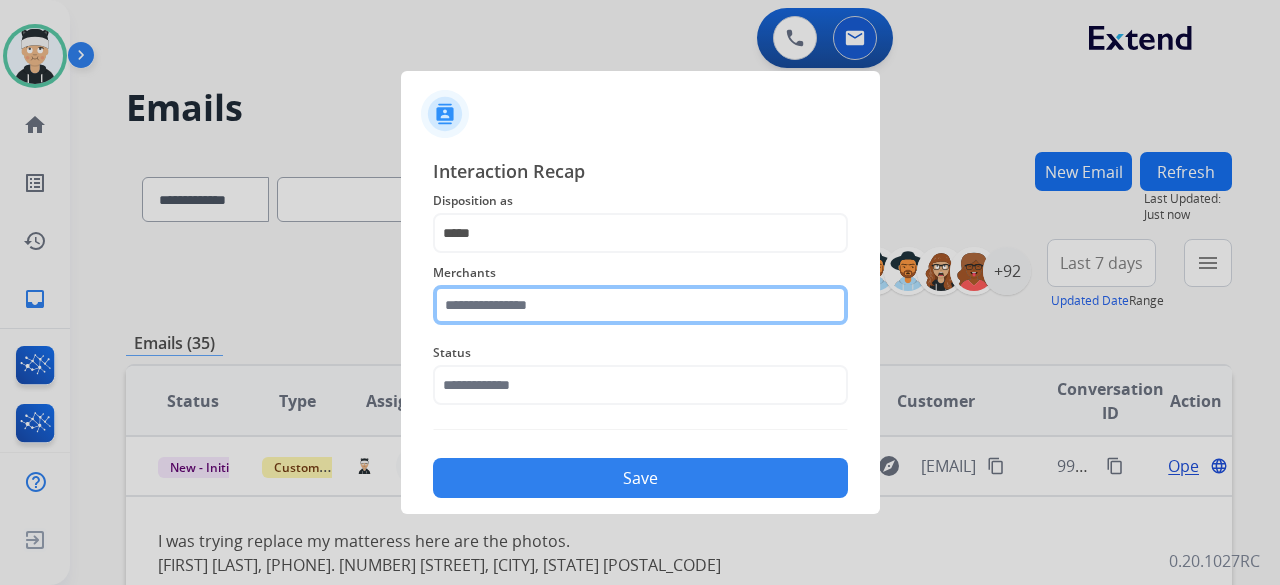 click 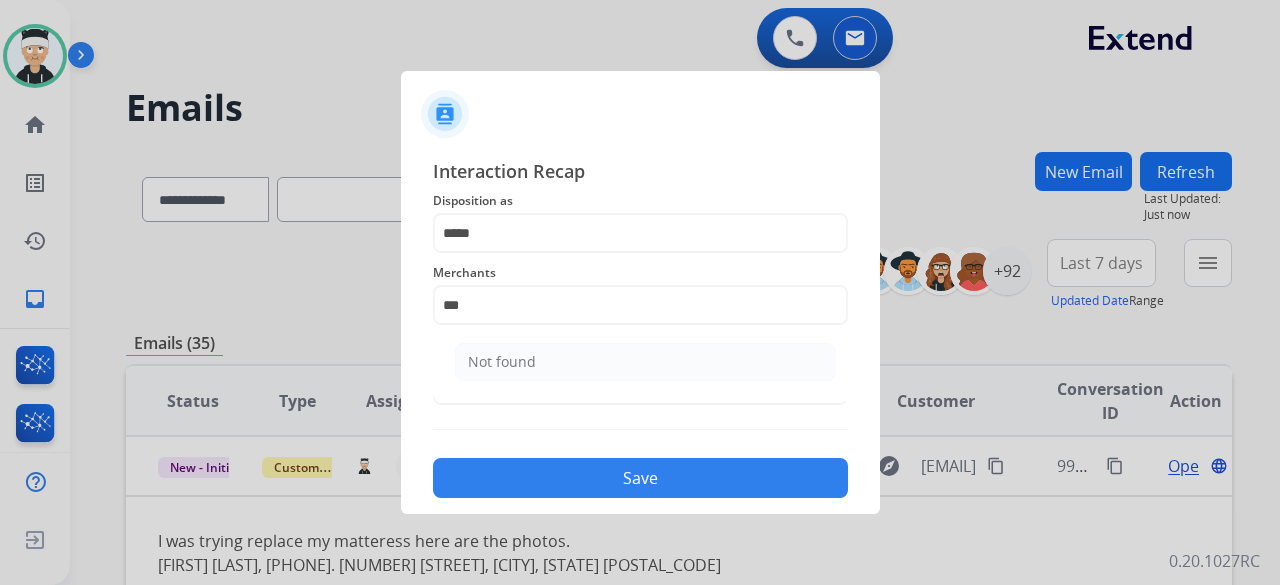 click on "Not found" 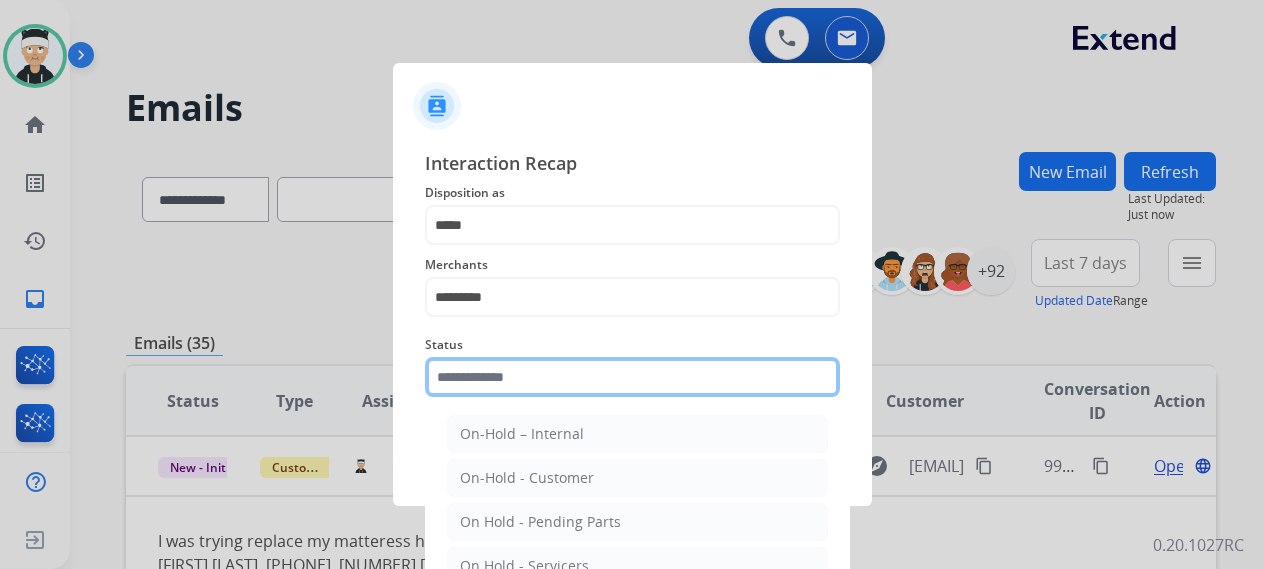 click 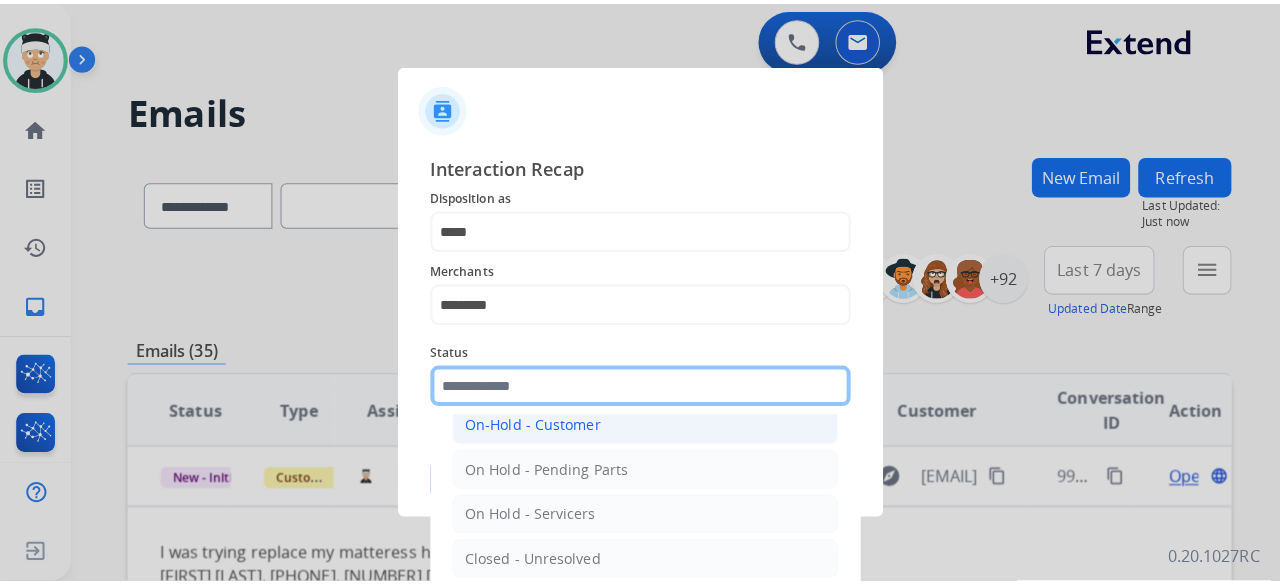 scroll, scrollTop: 114, scrollLeft: 0, axis: vertical 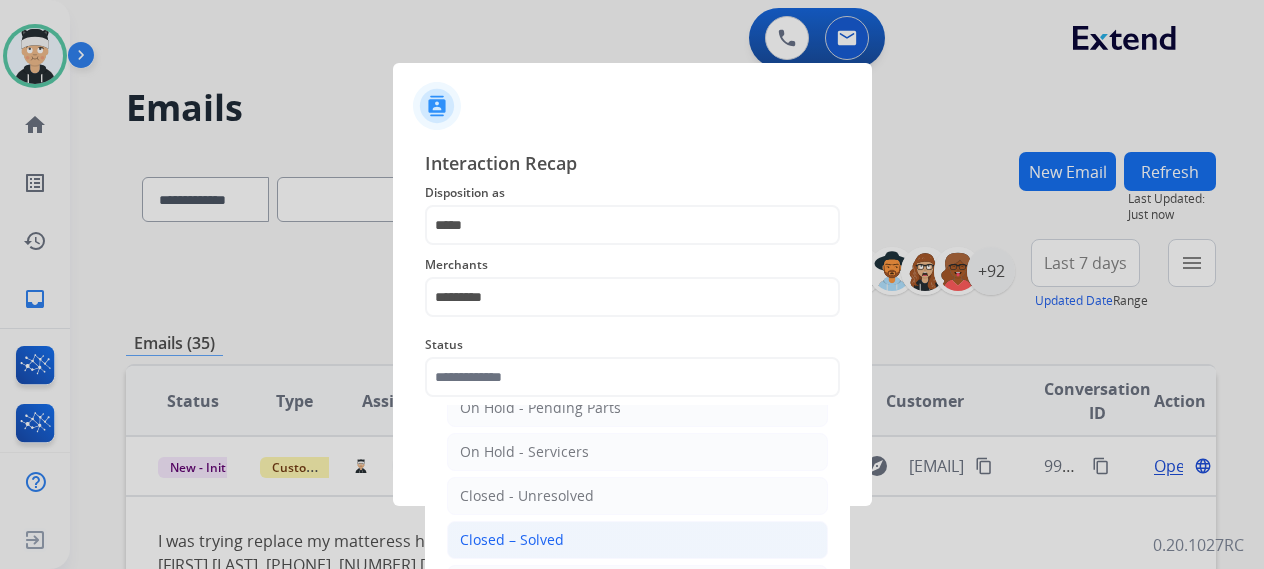 click on "Closed – Solved" 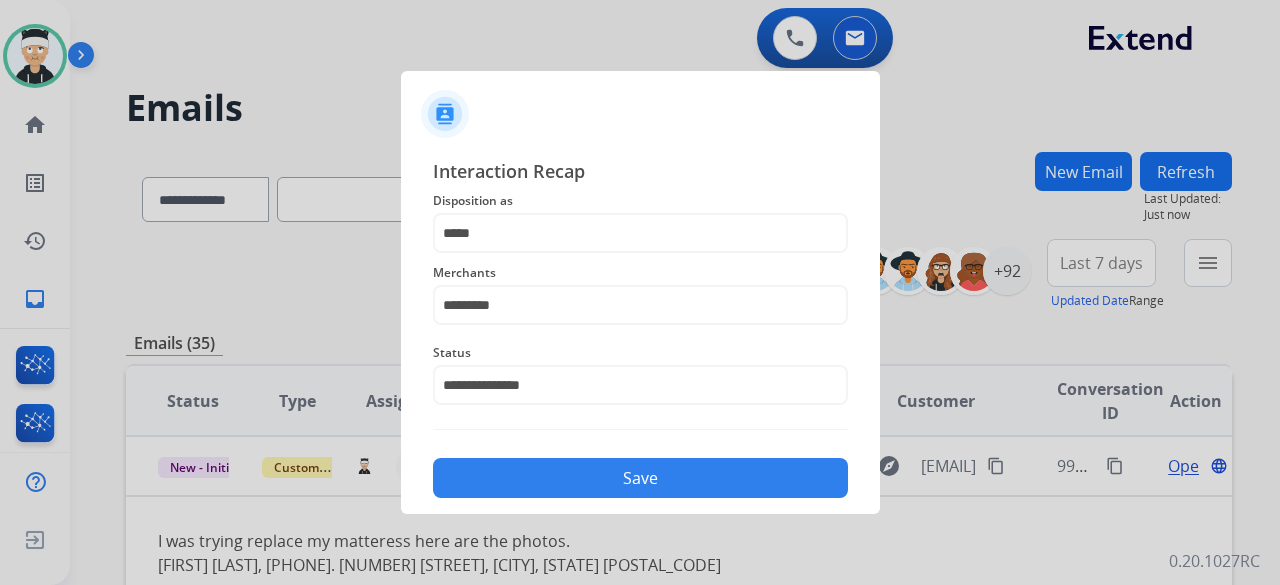 click on "Save" 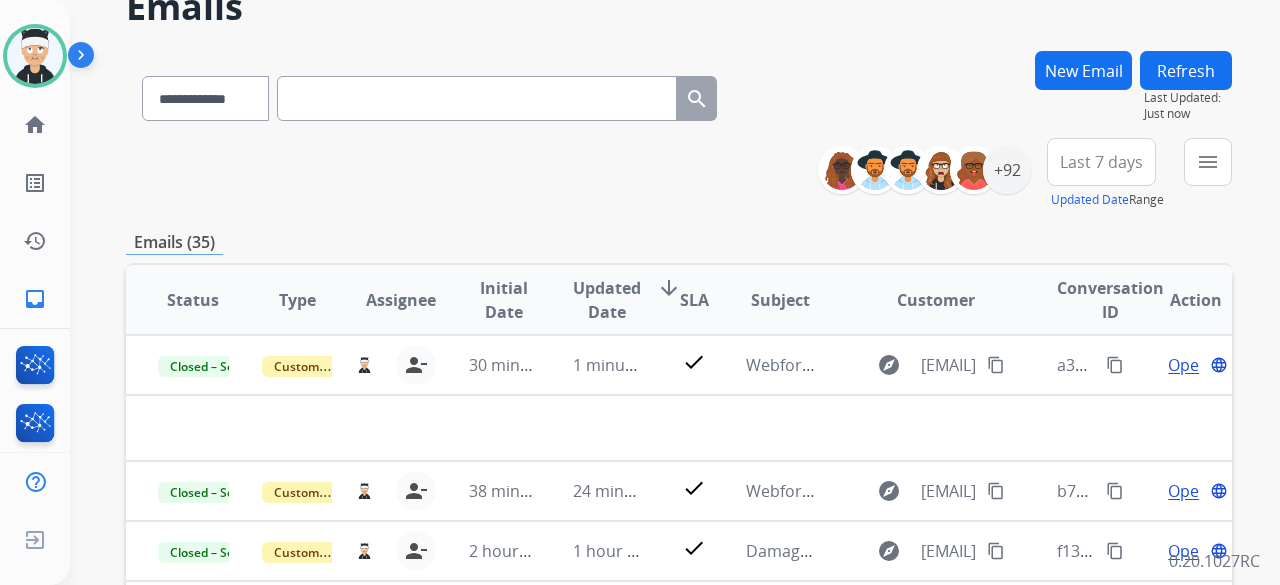 scroll, scrollTop: 300, scrollLeft: 0, axis: vertical 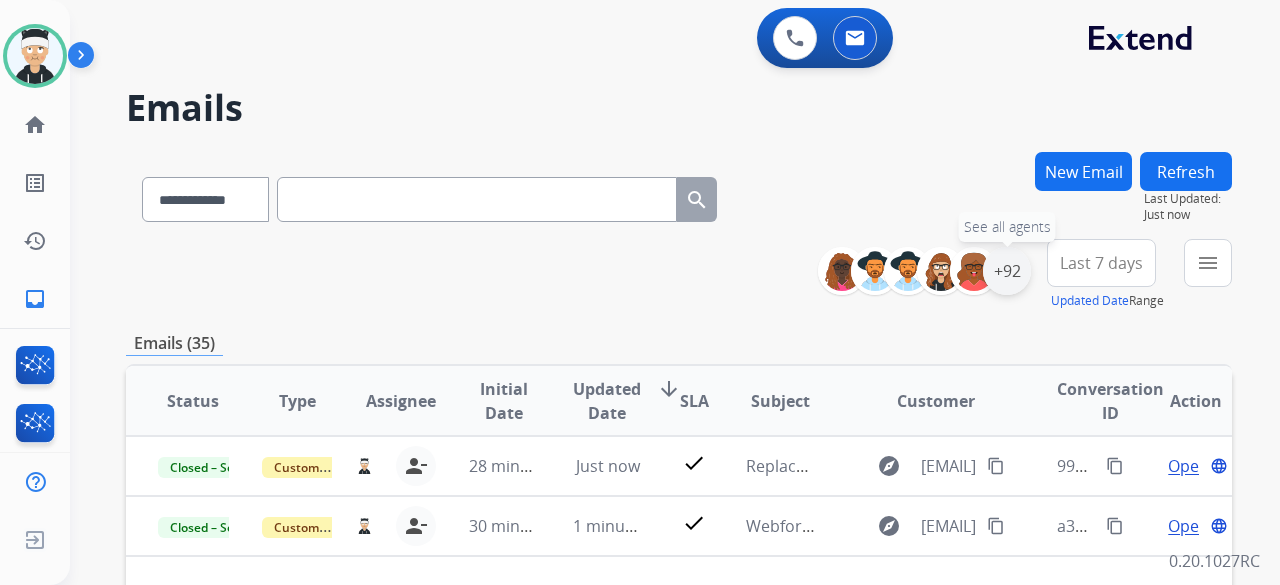 click on "+92" at bounding box center (1007, 271) 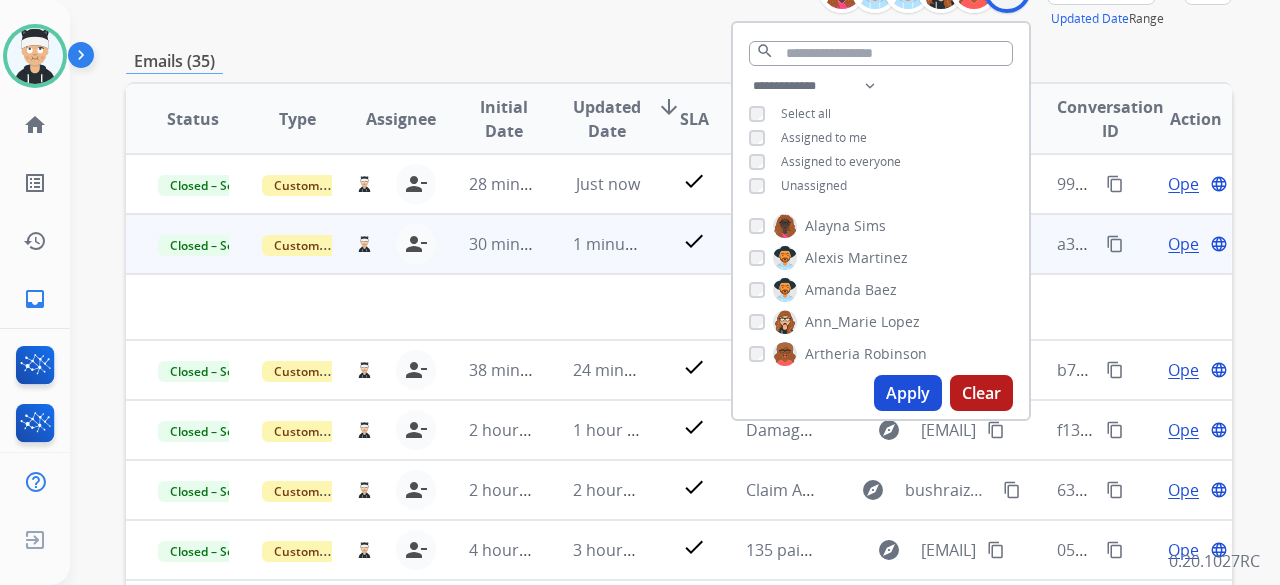 scroll, scrollTop: 300, scrollLeft: 0, axis: vertical 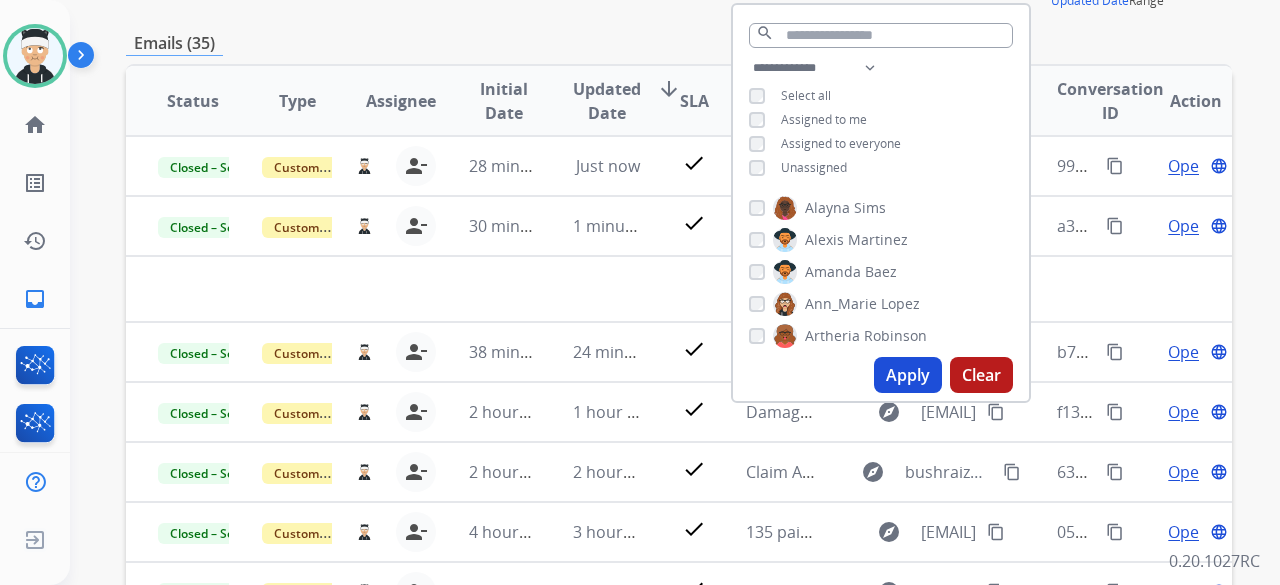 click on "Apply" at bounding box center (908, 375) 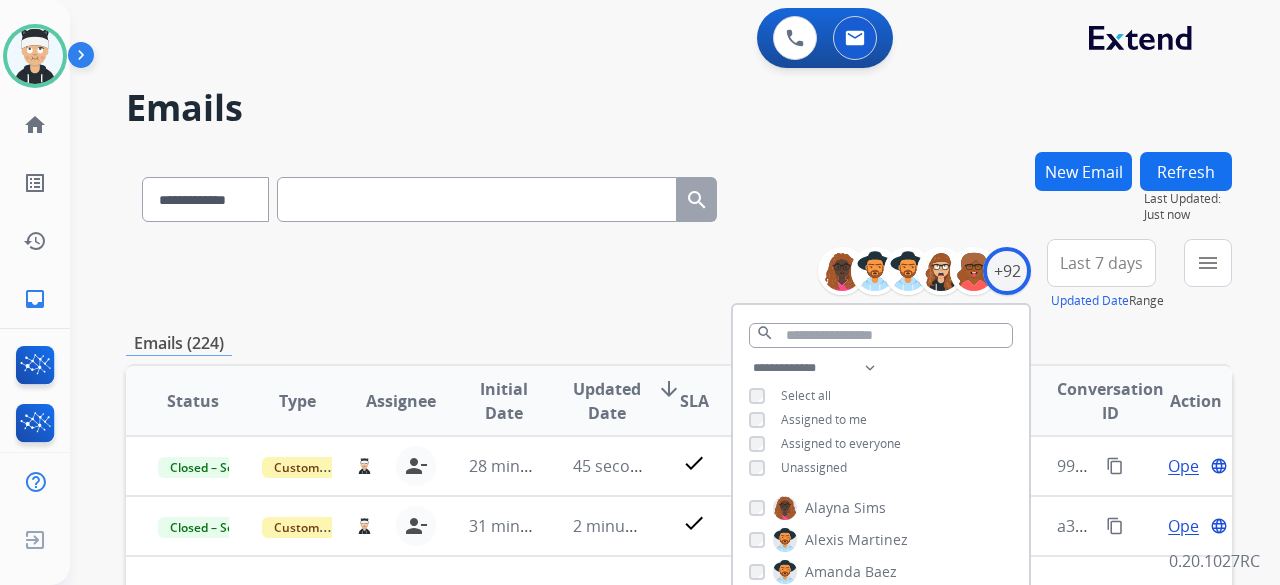 click on "**********" at bounding box center [679, 275] 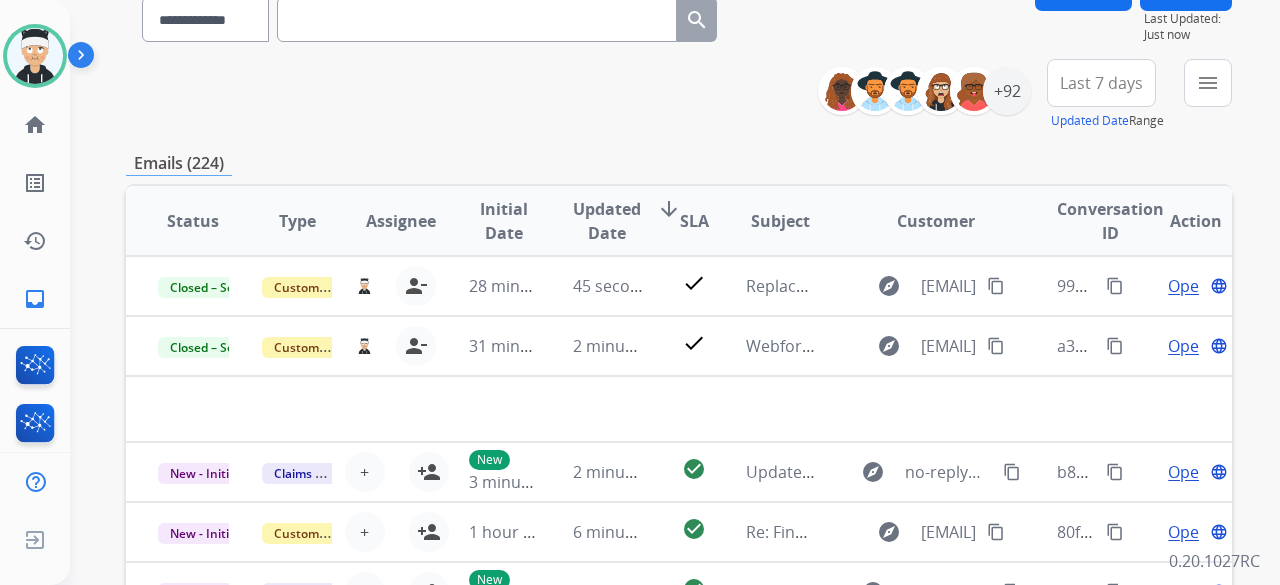 scroll, scrollTop: 200, scrollLeft: 0, axis: vertical 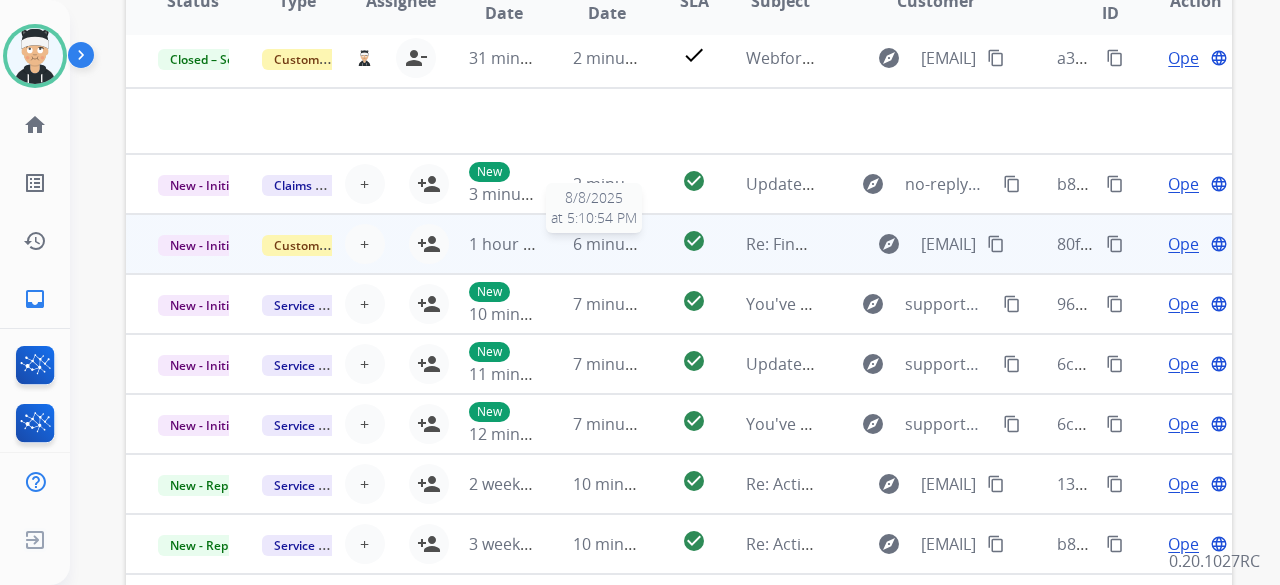 click on "6 minutes ago" at bounding box center [626, 244] 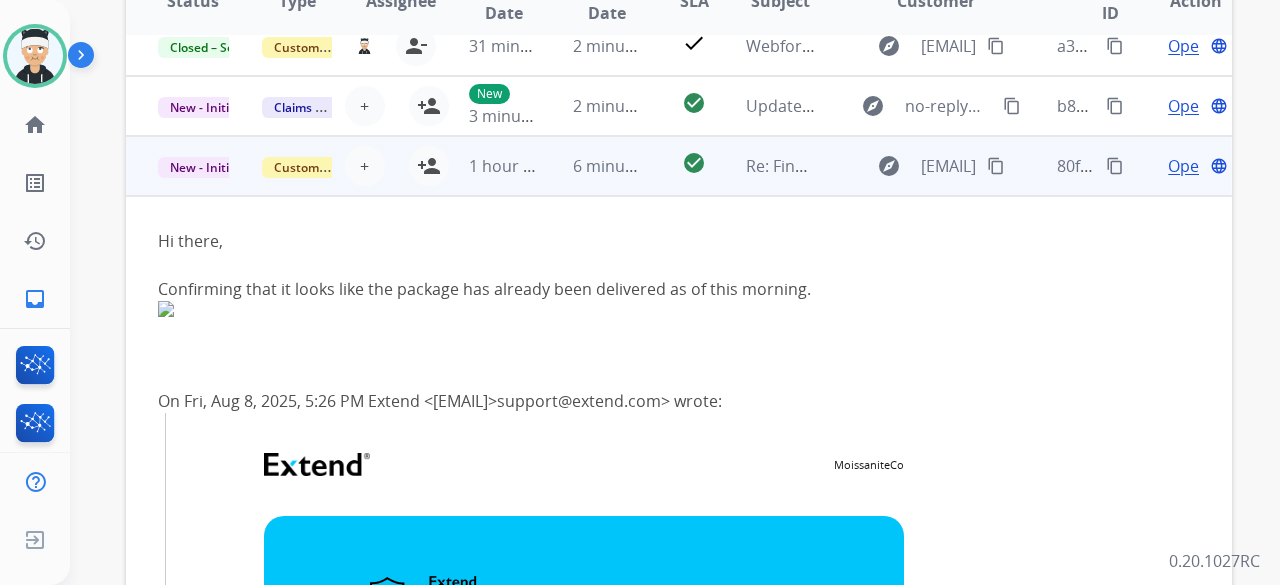 scroll, scrollTop: 0, scrollLeft: 0, axis: both 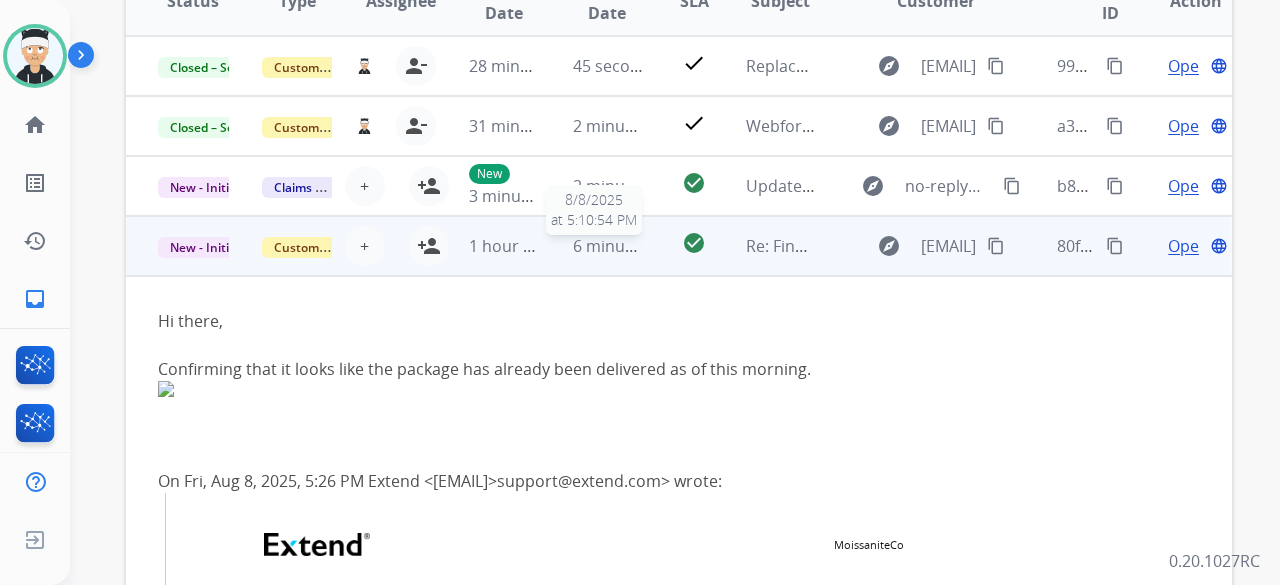 click on "6 minutes ago" at bounding box center (626, 246) 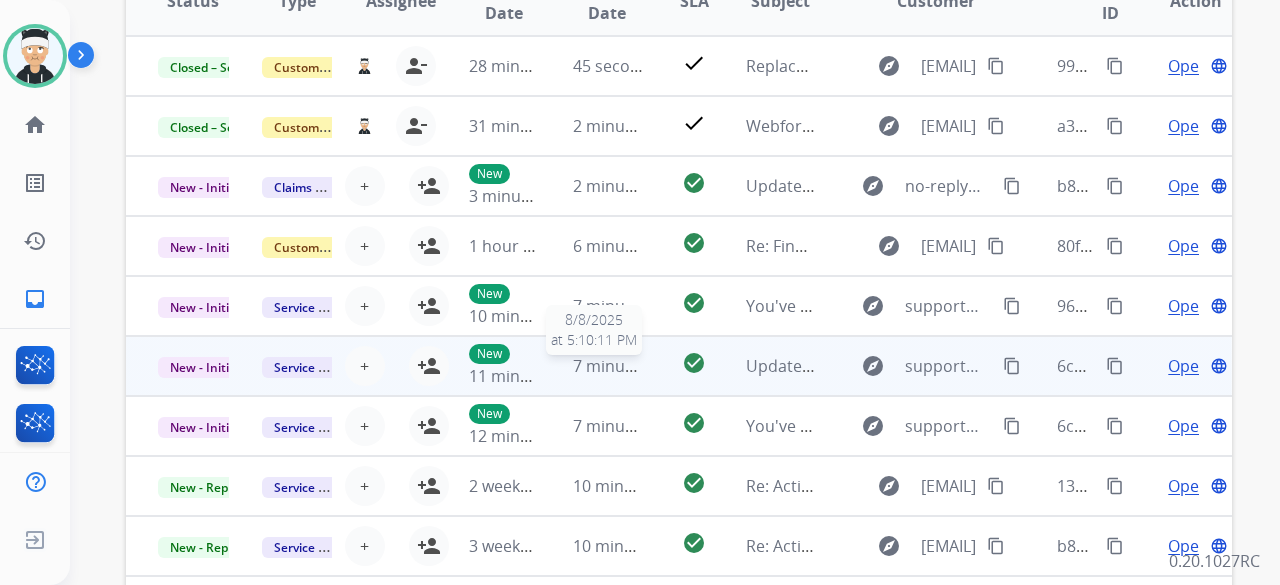scroll, scrollTop: 2, scrollLeft: 0, axis: vertical 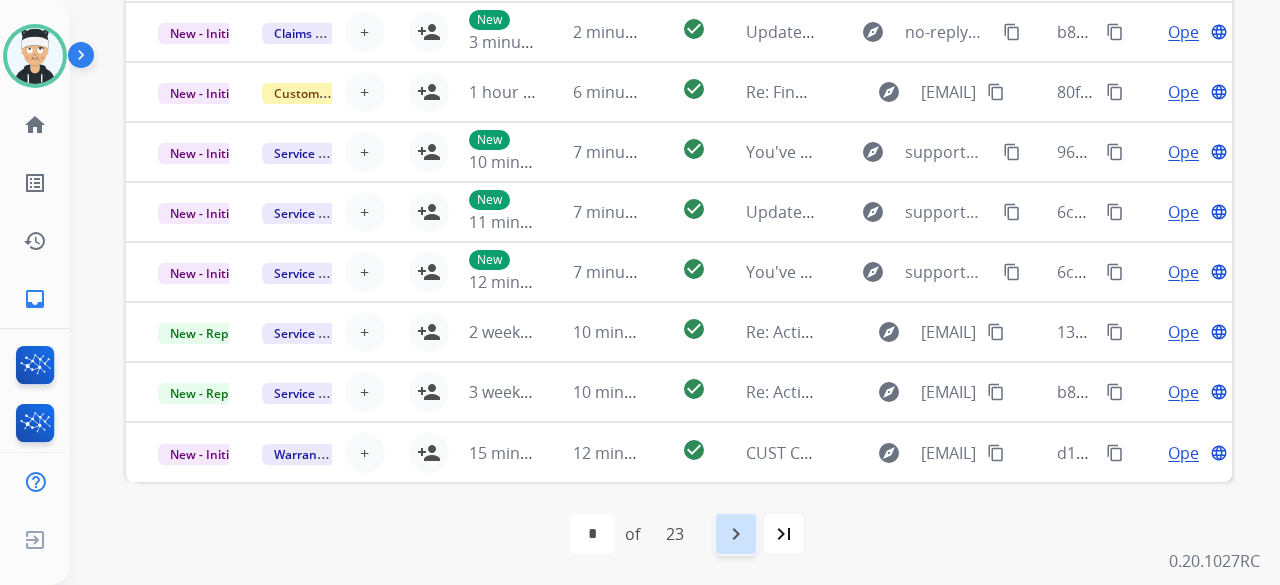 click on "navigate_next" at bounding box center [736, 534] 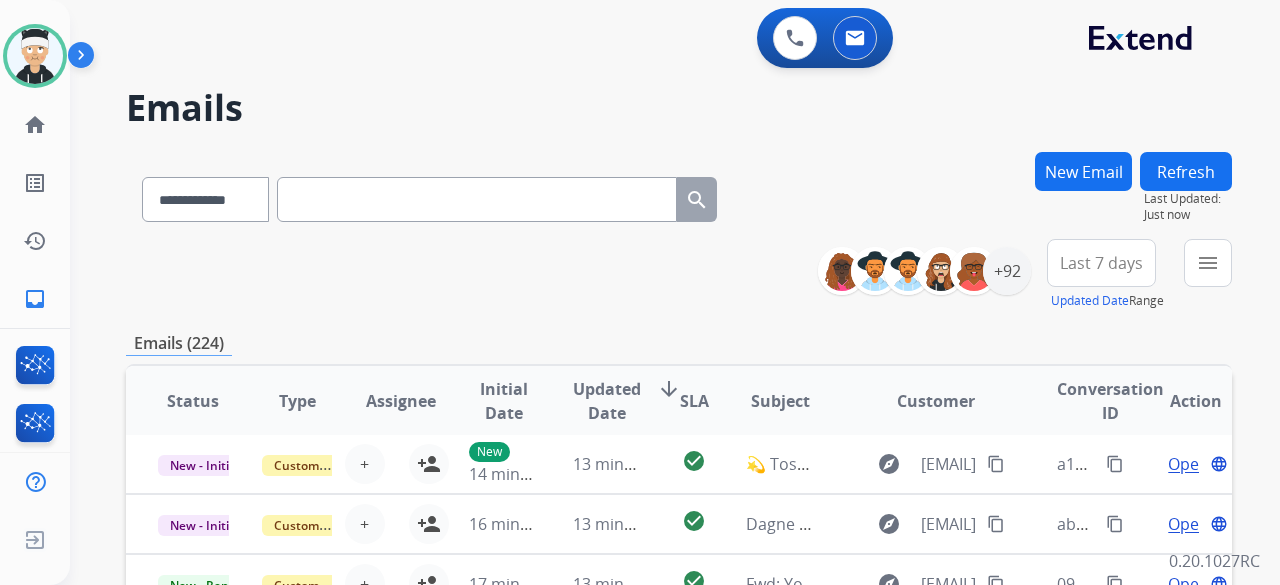 scroll, scrollTop: 100, scrollLeft: 0, axis: vertical 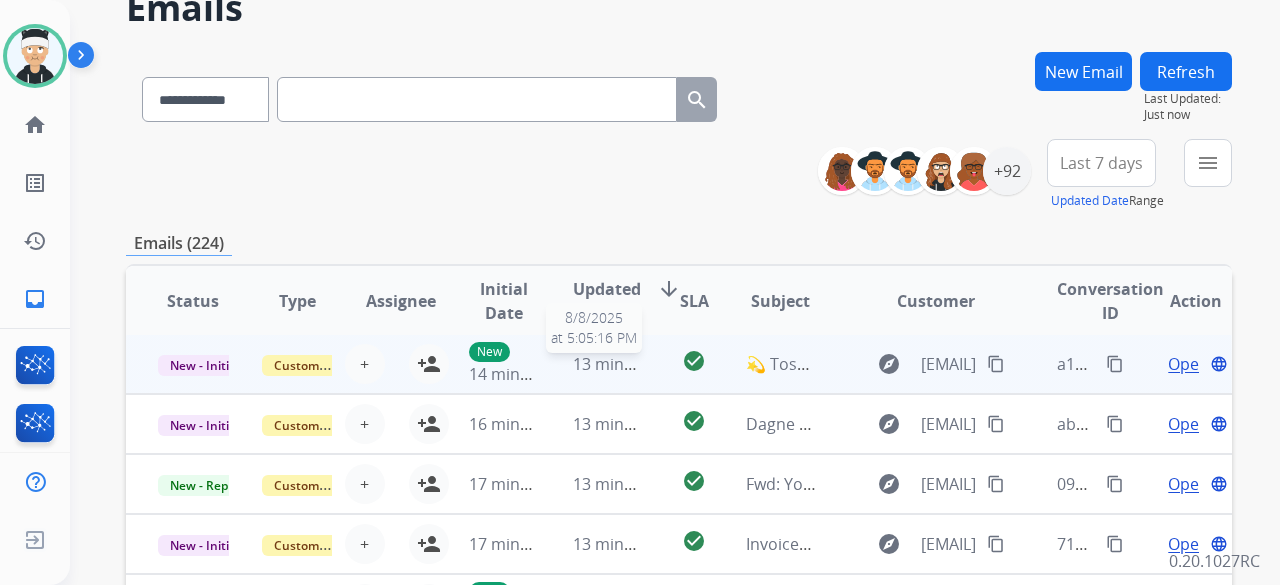 click on "13 minutes ago" at bounding box center (631, 364) 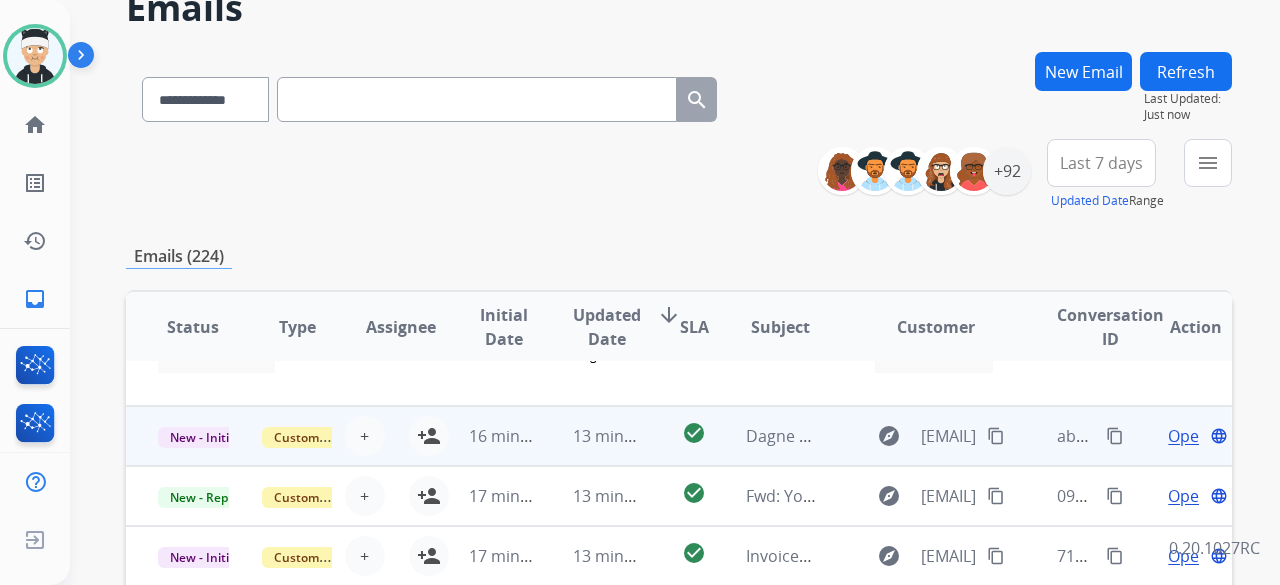 scroll, scrollTop: 2131, scrollLeft: 0, axis: vertical 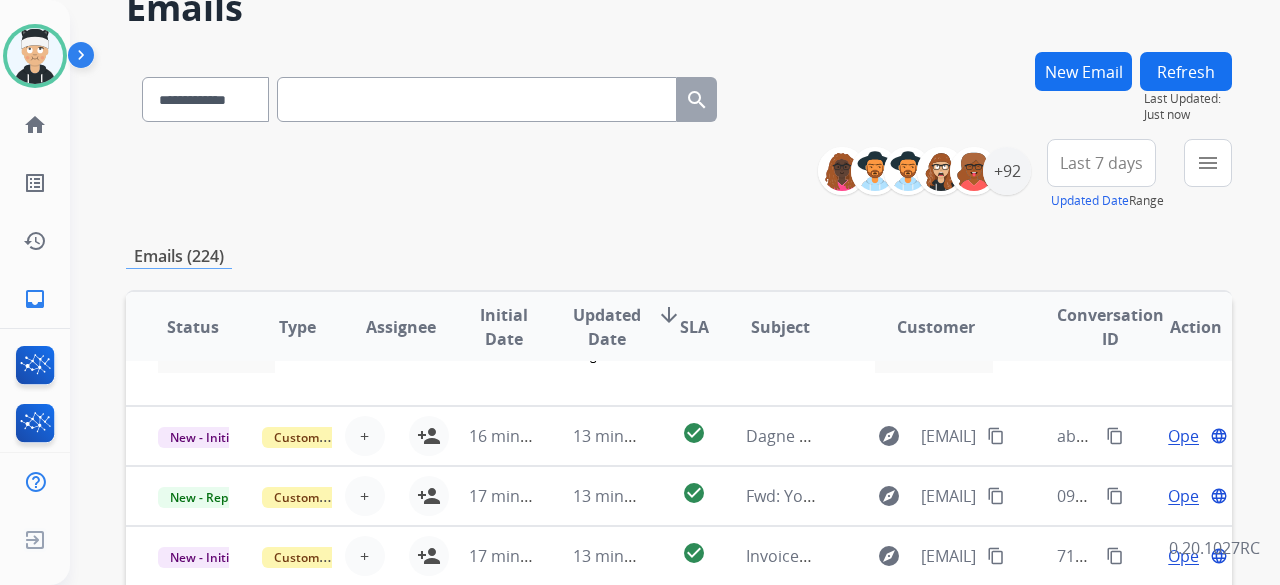 click on "Updated Date arrow_downward" at bounding box center [593, 327] 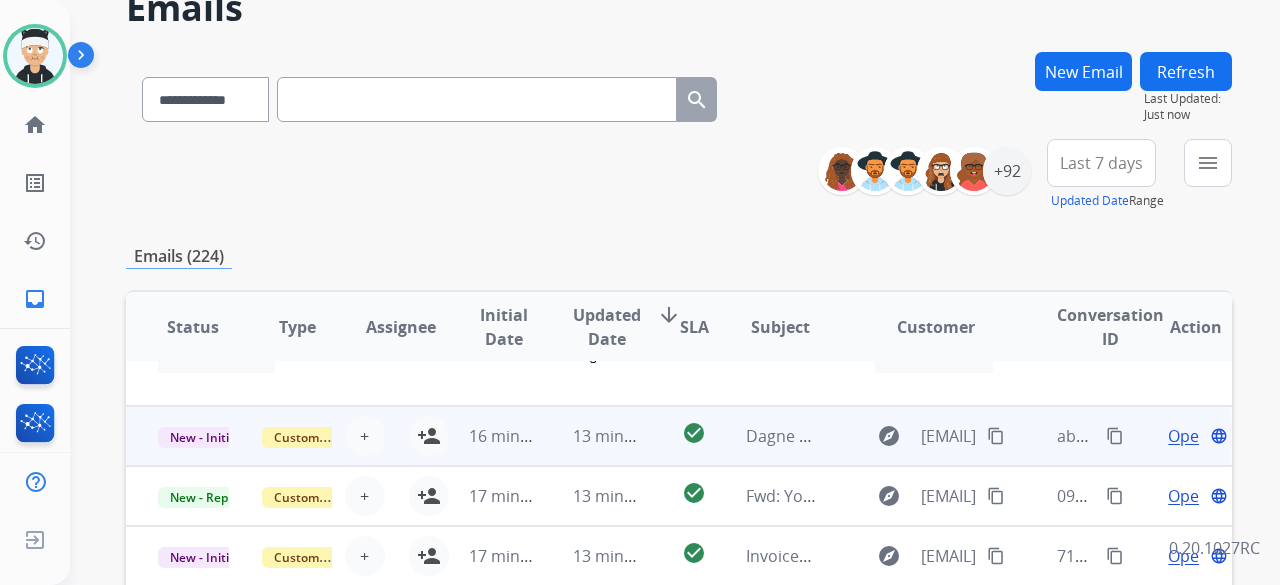 click on "check_circle" at bounding box center (678, 436) 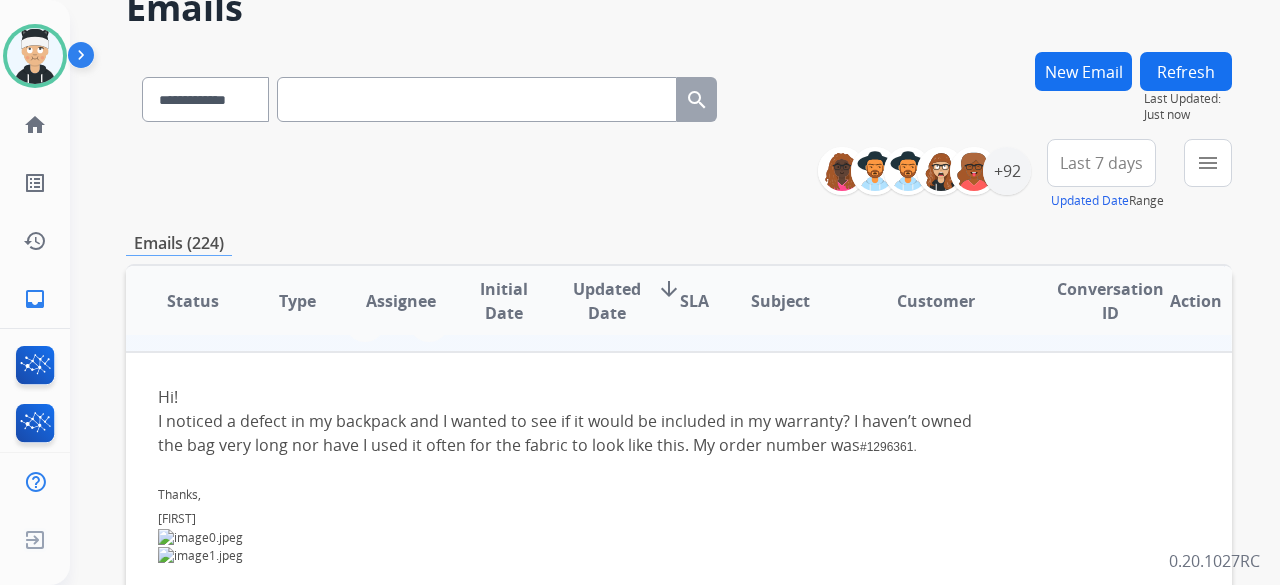 scroll, scrollTop: 60, scrollLeft: 0, axis: vertical 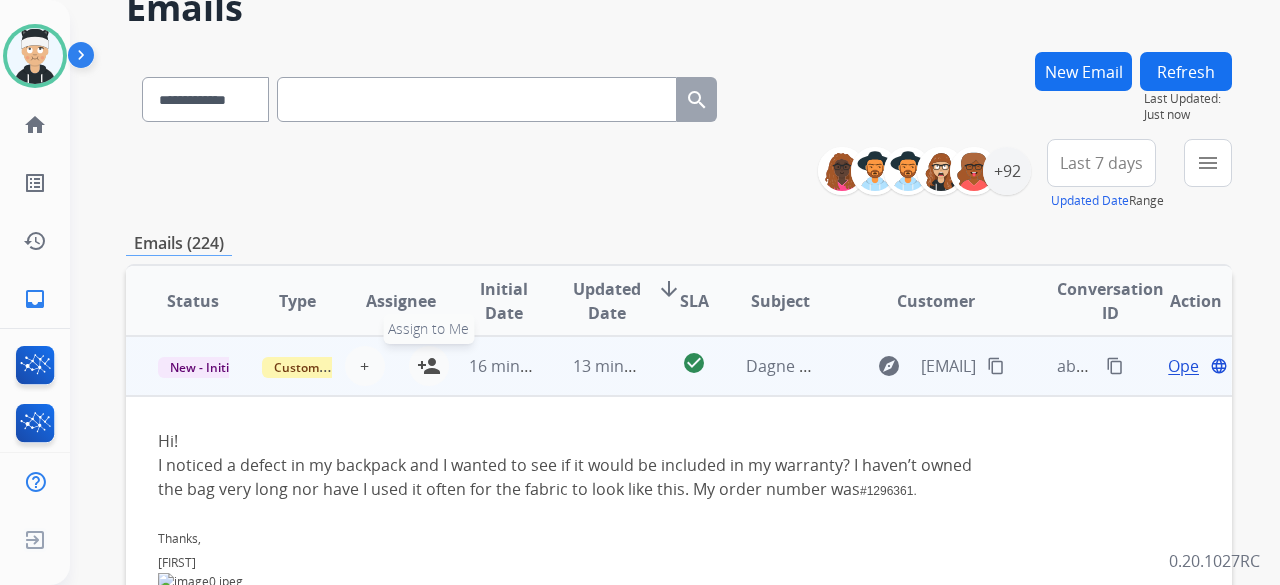click on "person_add" at bounding box center [429, 366] 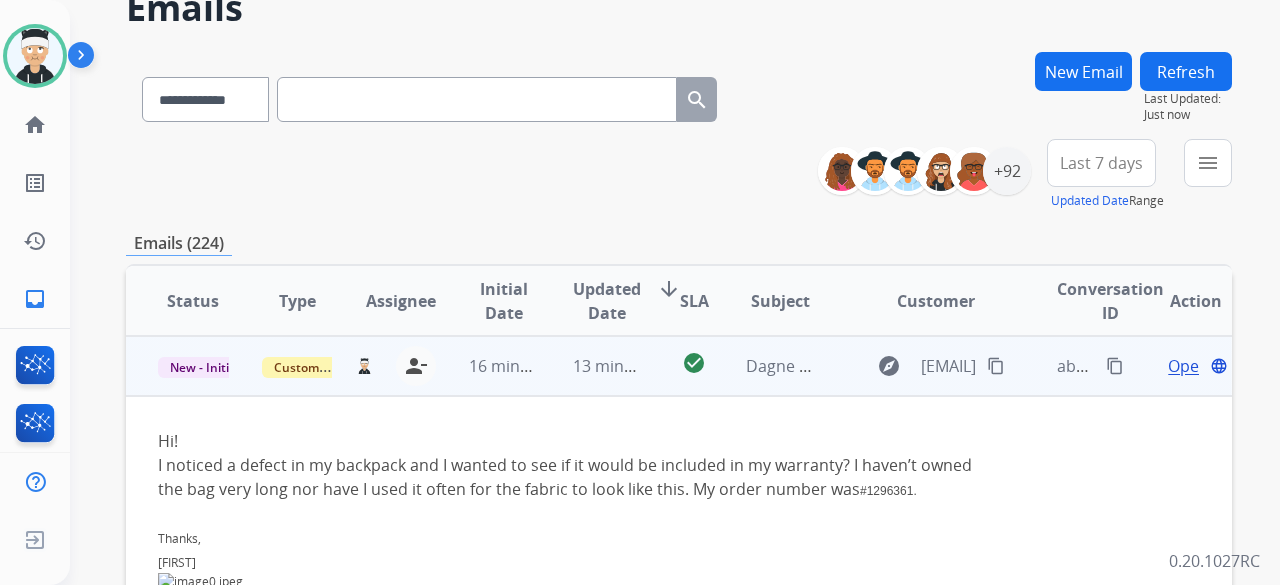 click on "Open" at bounding box center (1188, 366) 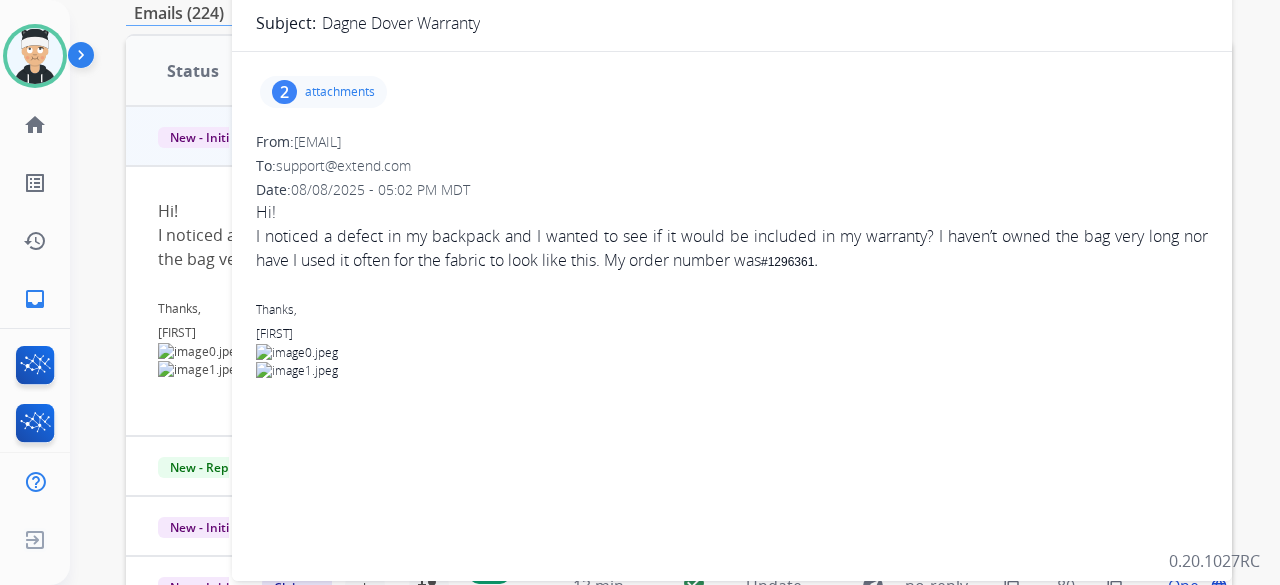 scroll, scrollTop: 300, scrollLeft: 0, axis: vertical 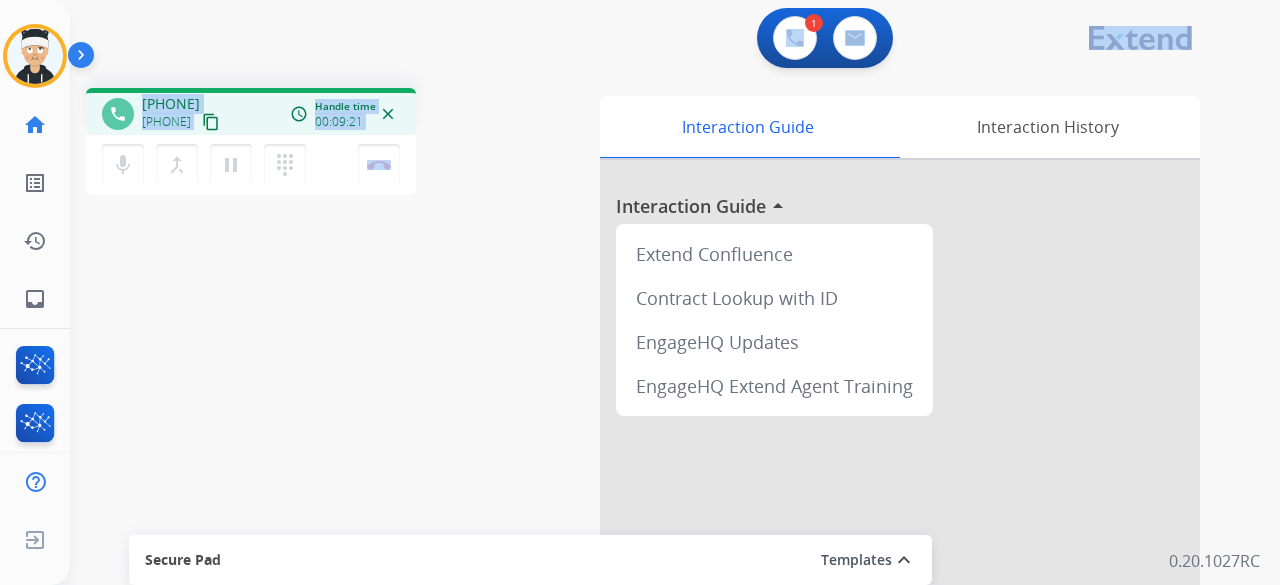 drag, startPoint x: 200, startPoint y: 37, endPoint x: 471, endPoint y: 89, distance: 275.94385 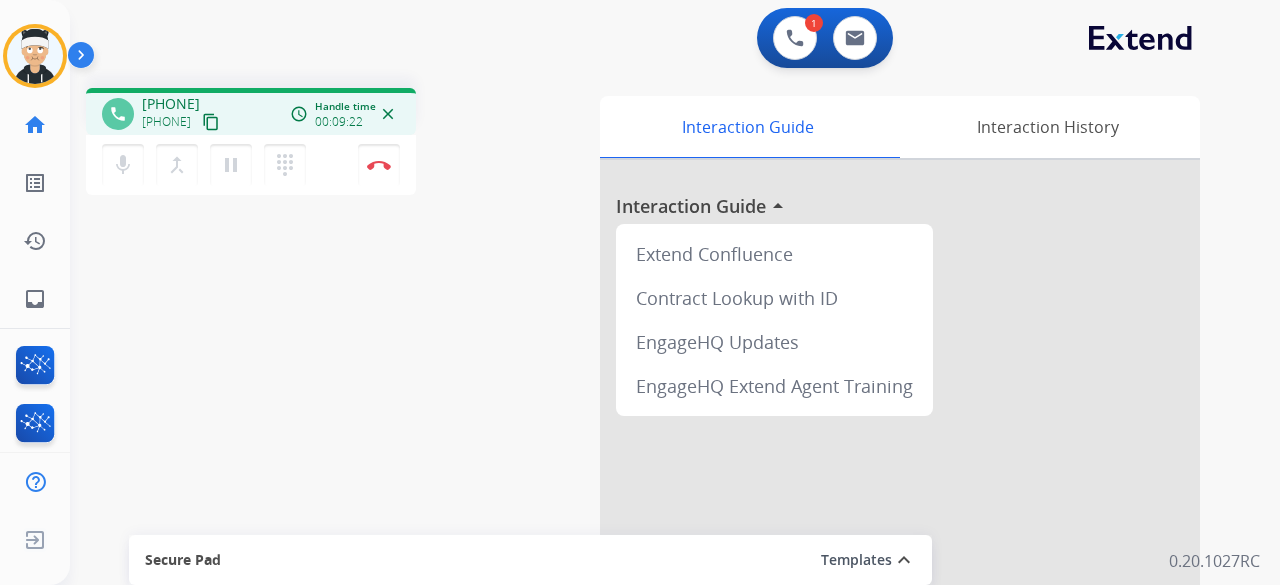click on "phone +14699960256 +14699960256 content_copy access_time Call metrics Queue   00:11 Hold   00:00 Talk   09:23 Total   09:33 Handle time 00:09:22 close mic Mute merge_type Bridge pause Hold dialpad Dialpad Disconnect swap_horiz Break voice bridge close_fullscreen Connect 3-Way Call merge_type Separate 3-Way Call  Interaction Guide   Interaction History  Interaction Guide arrow_drop_up  Extend Confluence   Contract Lookup with ID   EngageHQ Updates   EngageHQ Extend Agent Training  Secure Pad Templates expand_less Choose a template Save" at bounding box center [651, 489] 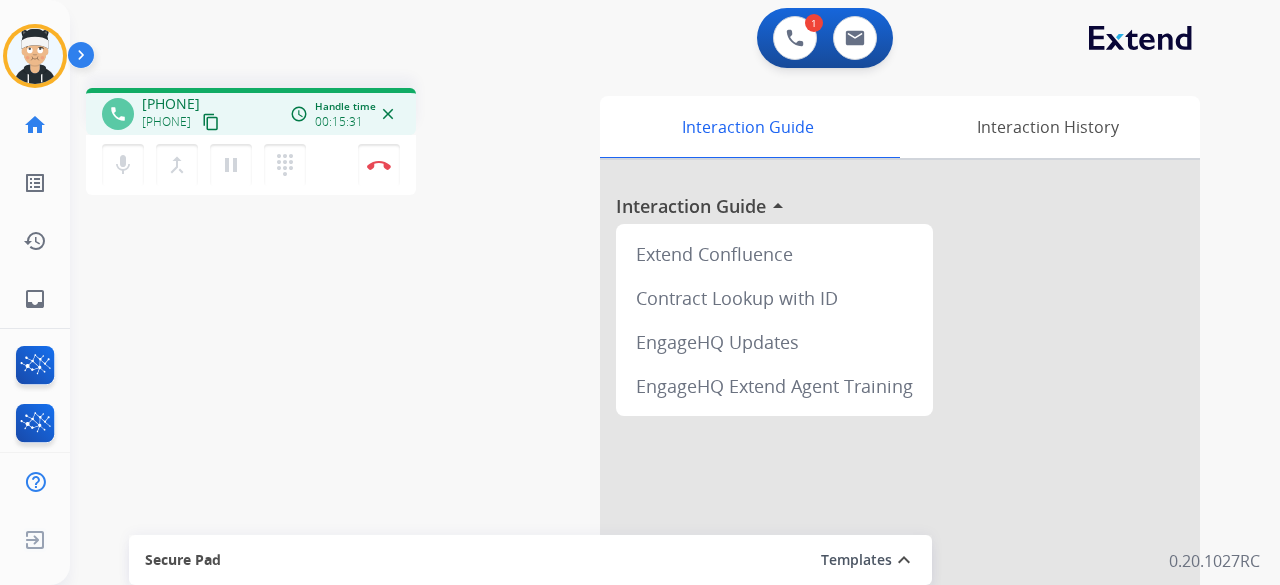 drag, startPoint x: 479, startPoint y: 182, endPoint x: 229, endPoint y: 388, distance: 323.93826 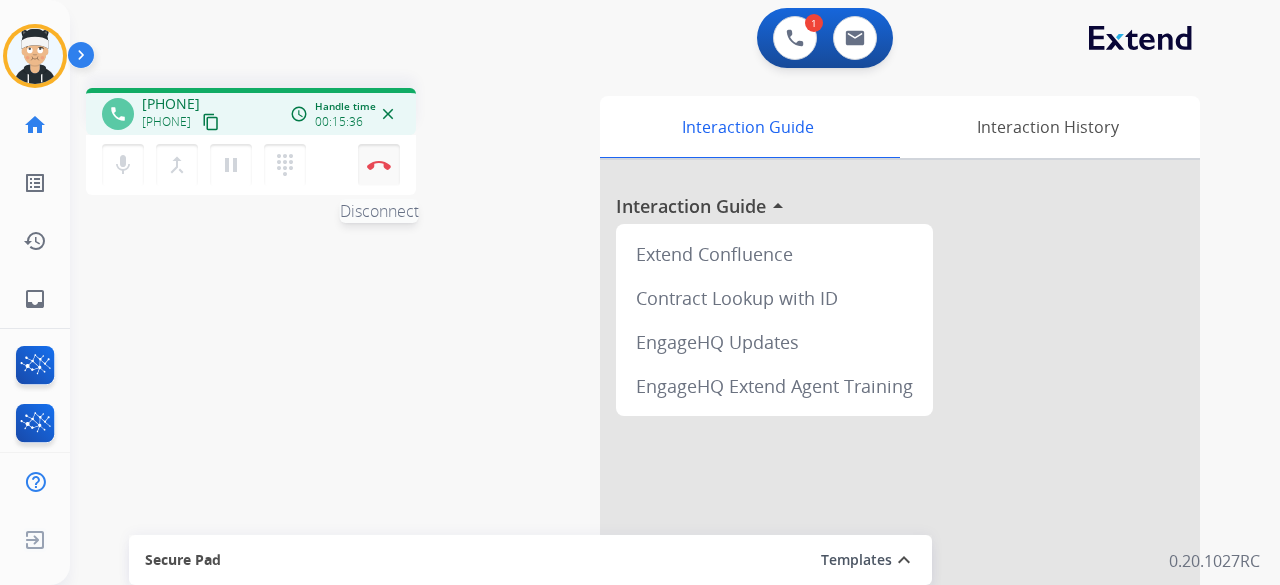 click on "Disconnect" at bounding box center [379, 165] 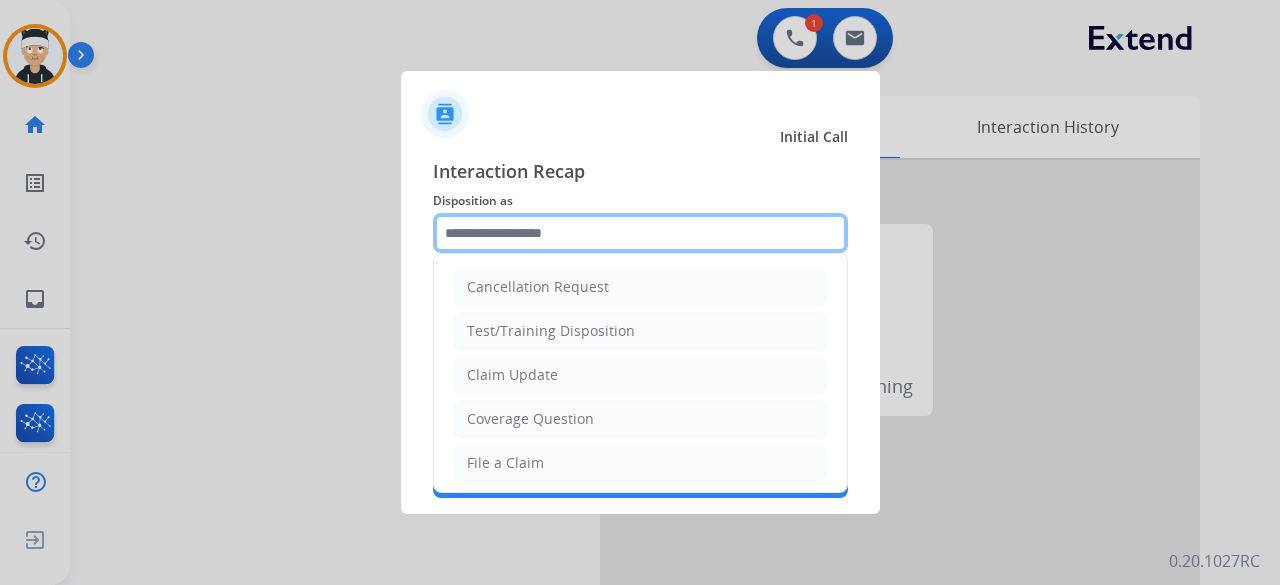 click 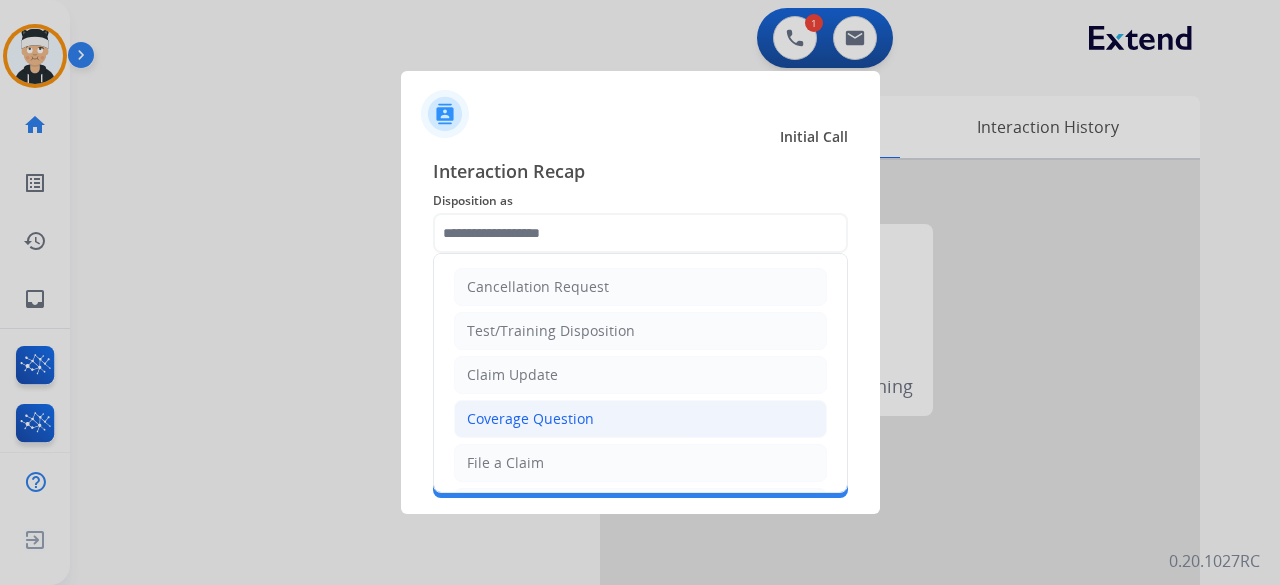 click on "Coverage Question" 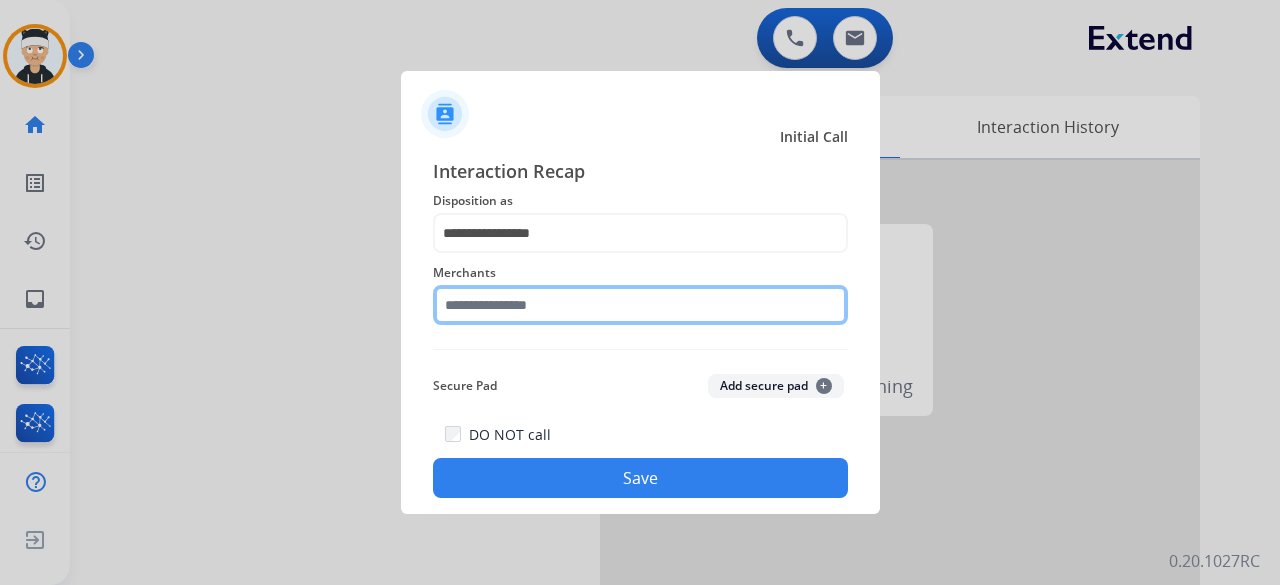 click 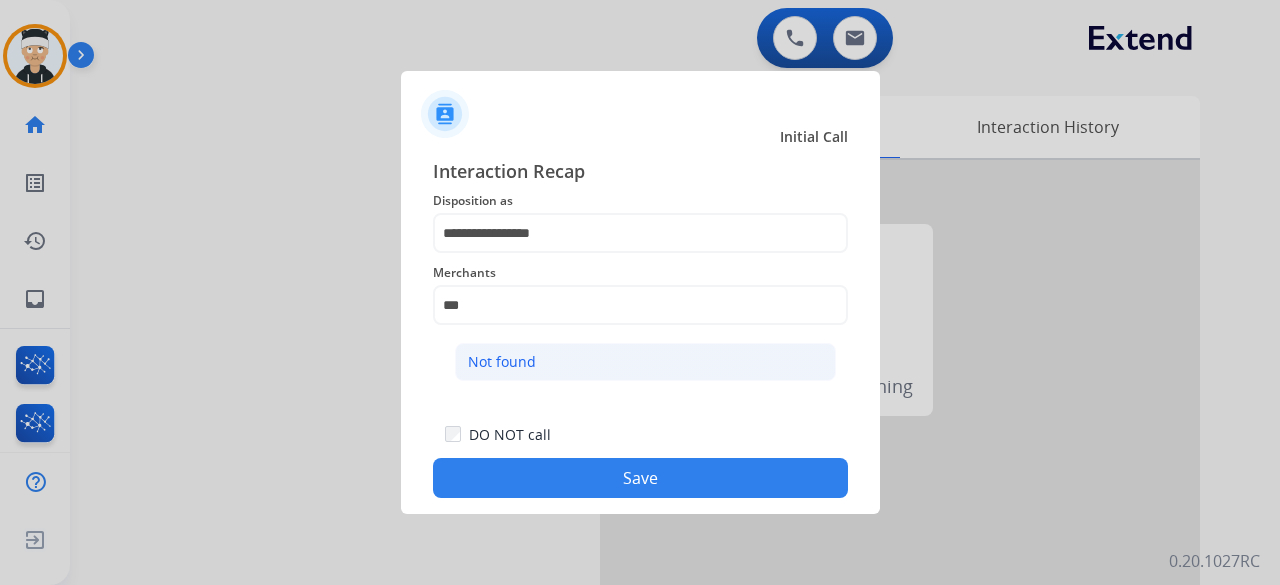 click on "Not found" 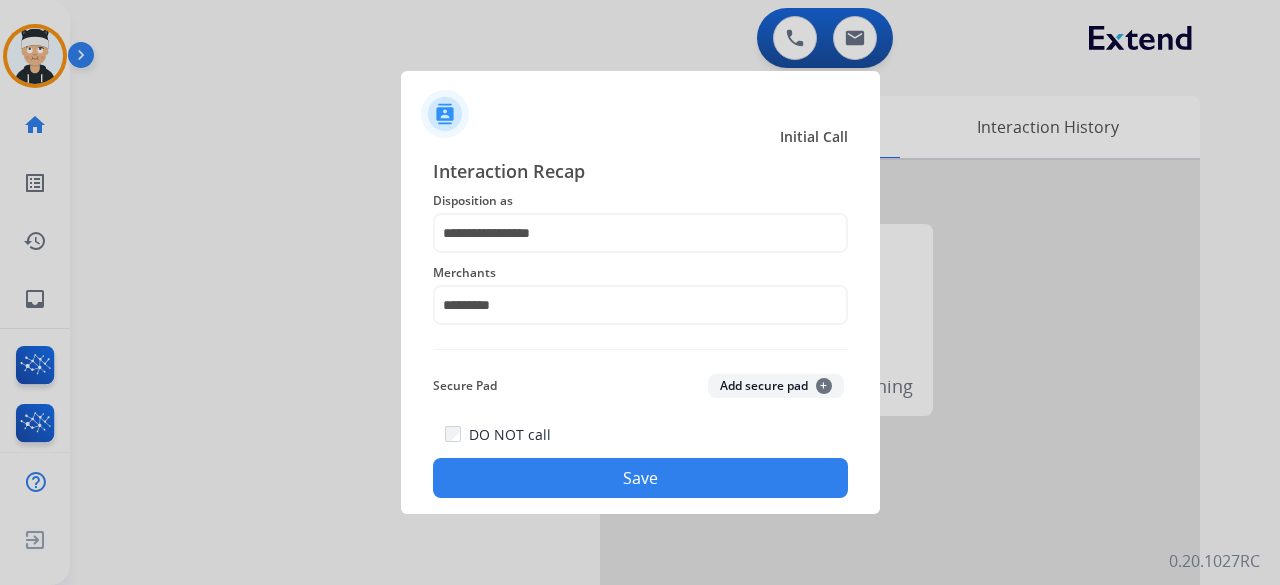 click on "Merchants   *********" 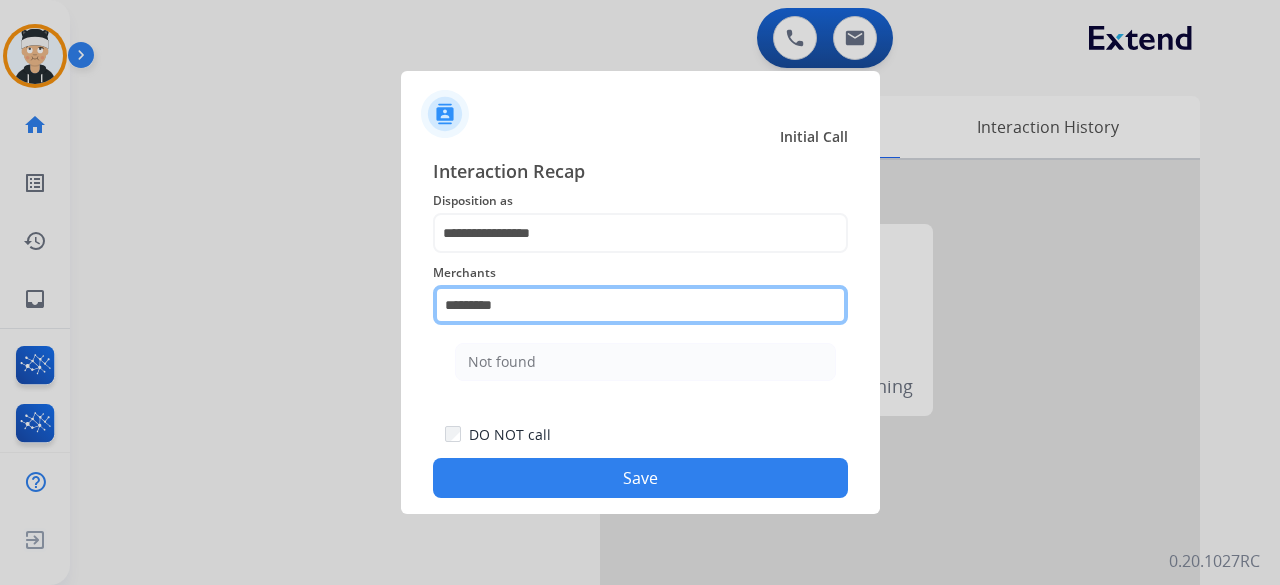 click on "*********" 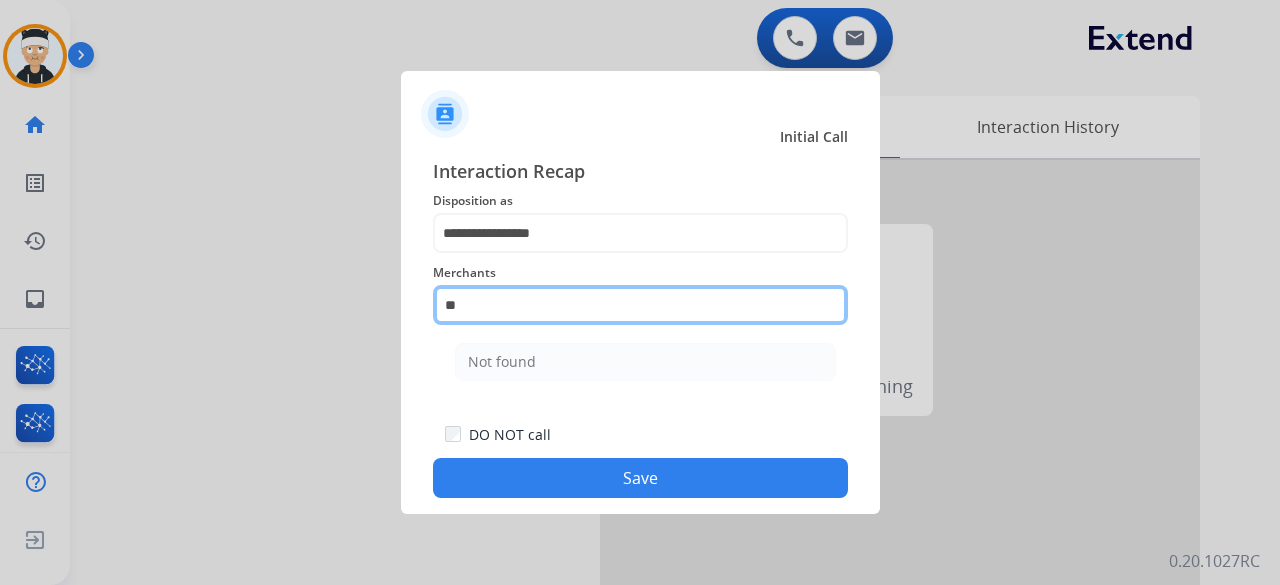type on "*" 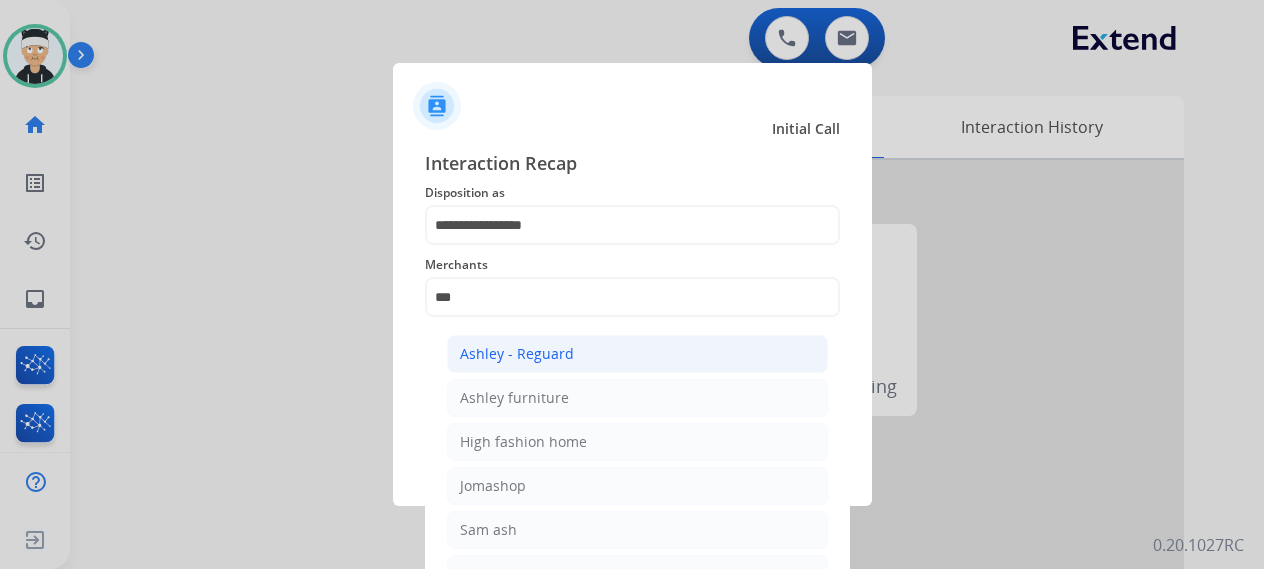 click on "Ashley - Reguard" 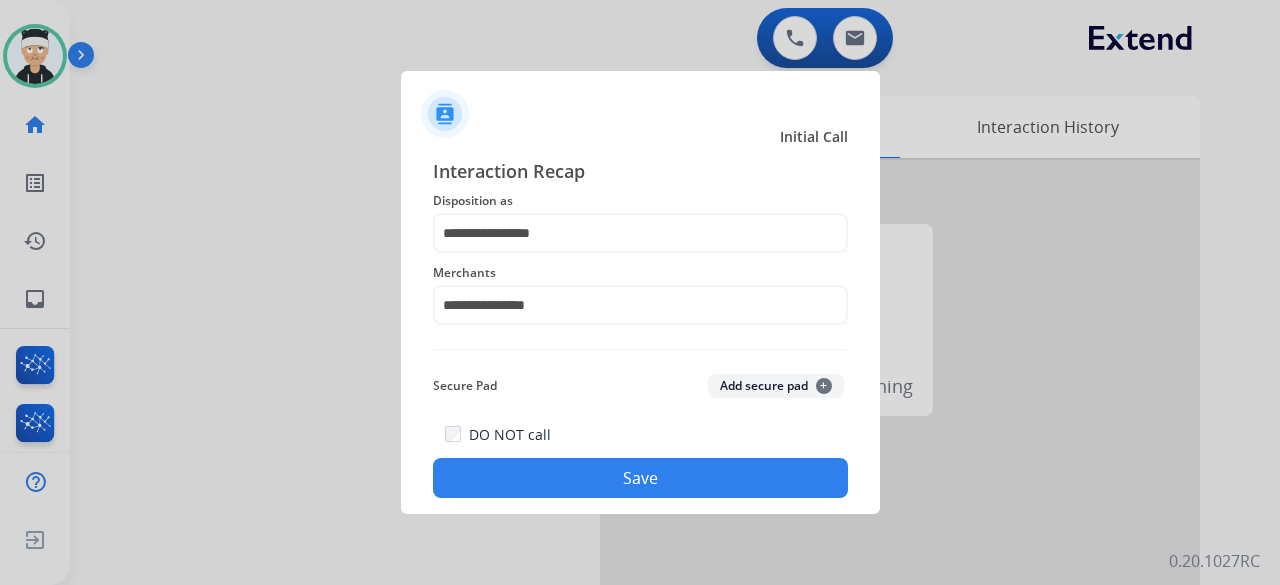 click on "Save" 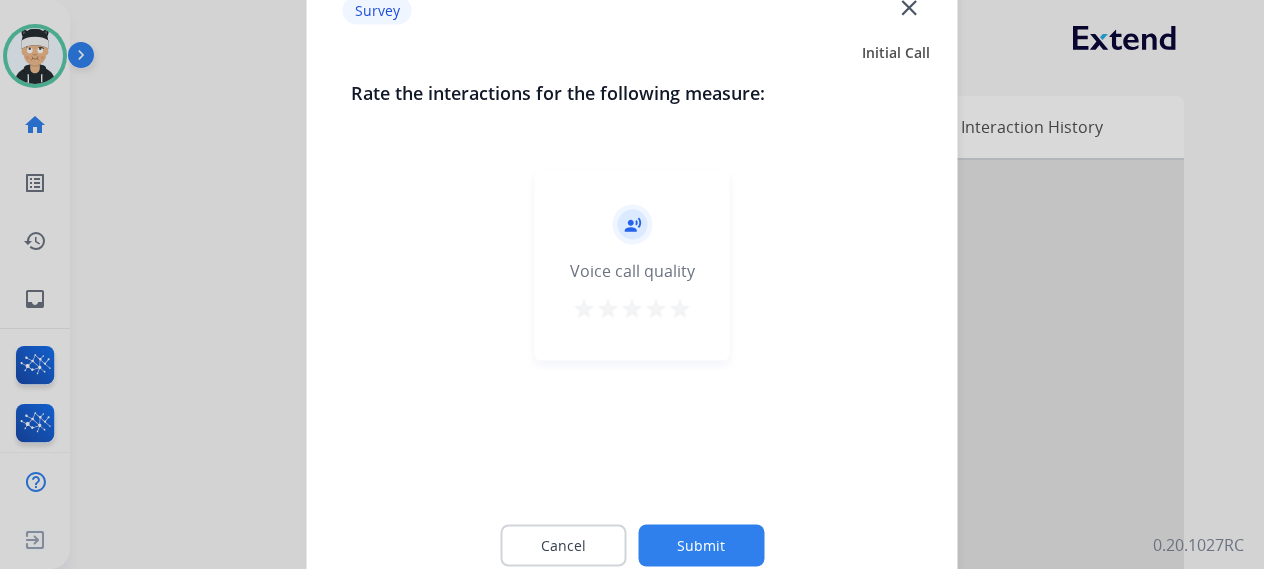 click on "star" at bounding box center [680, 308] 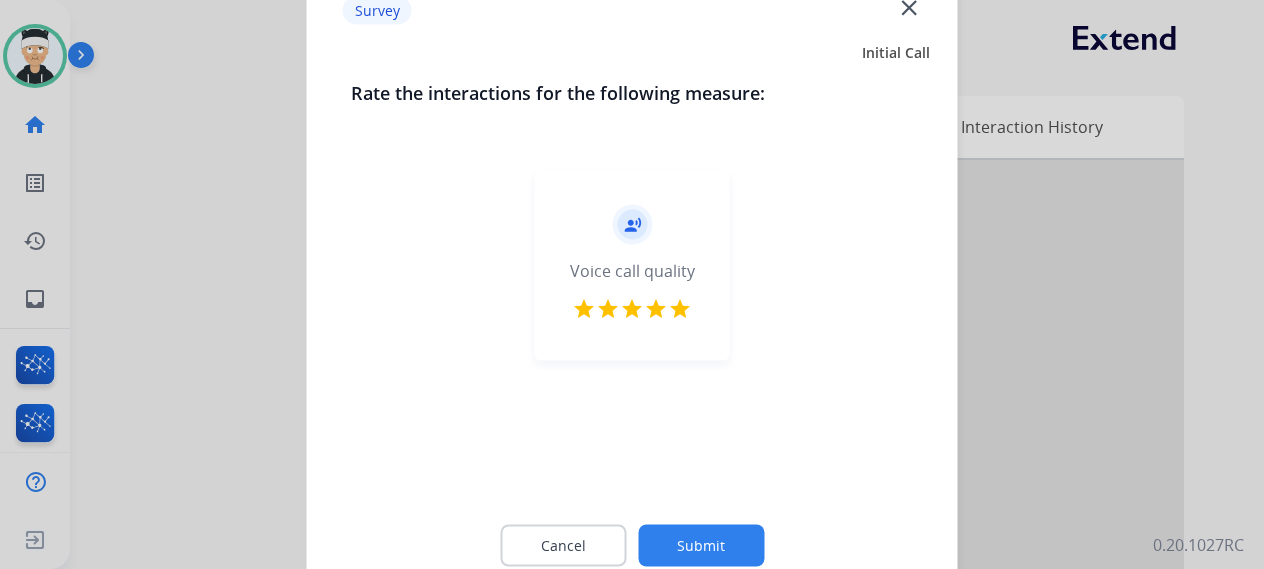 click on "Submit" 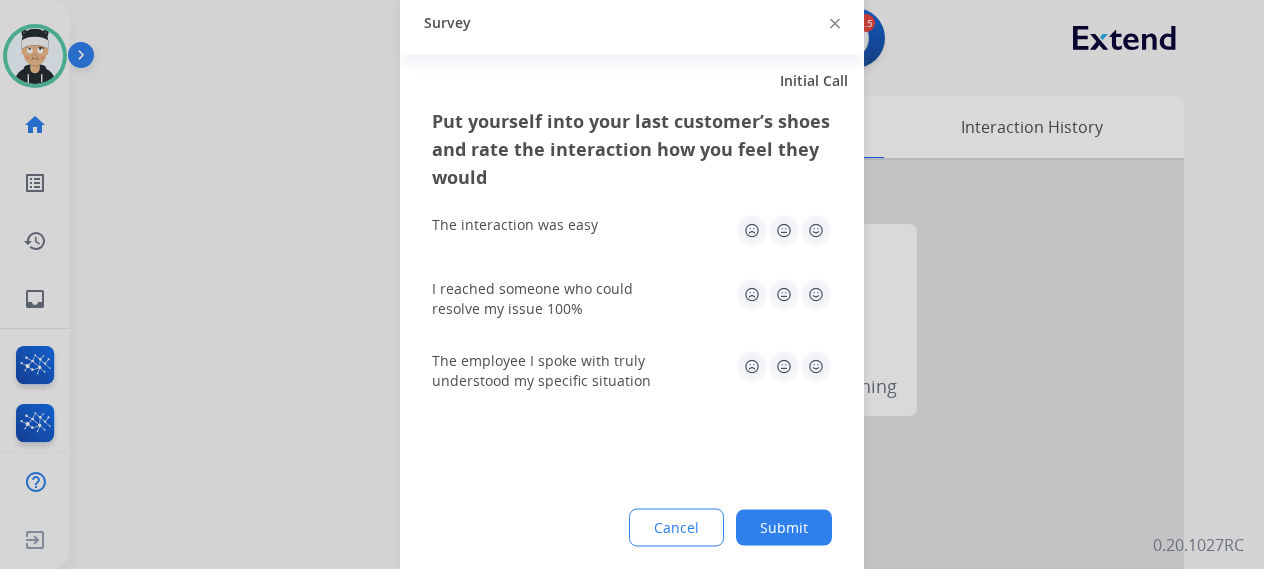 click 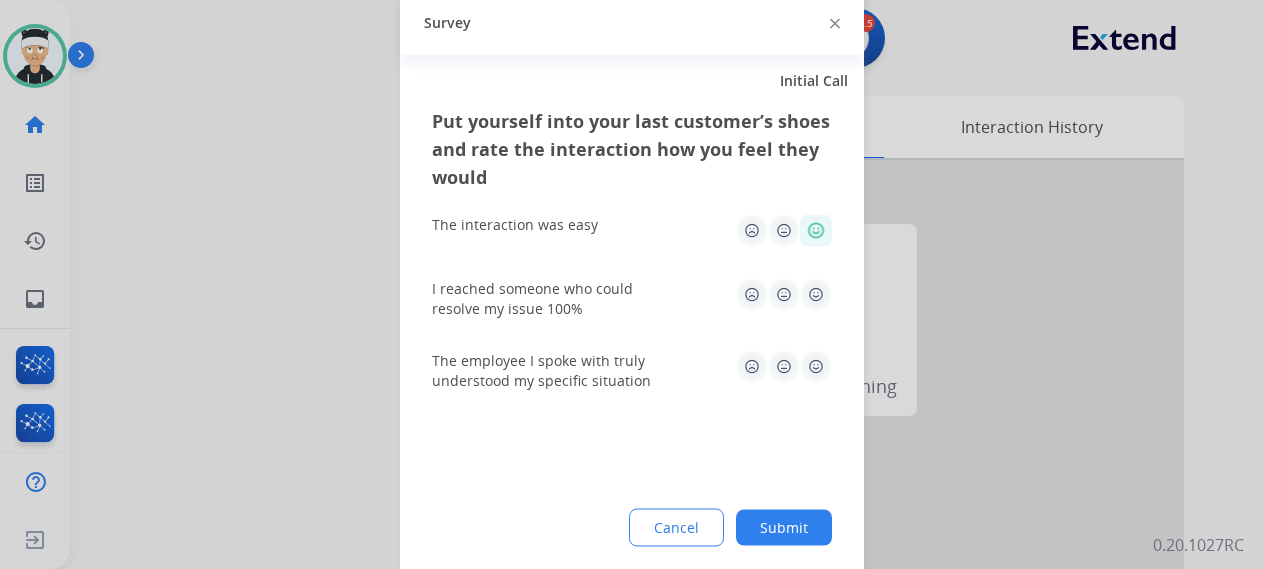 click 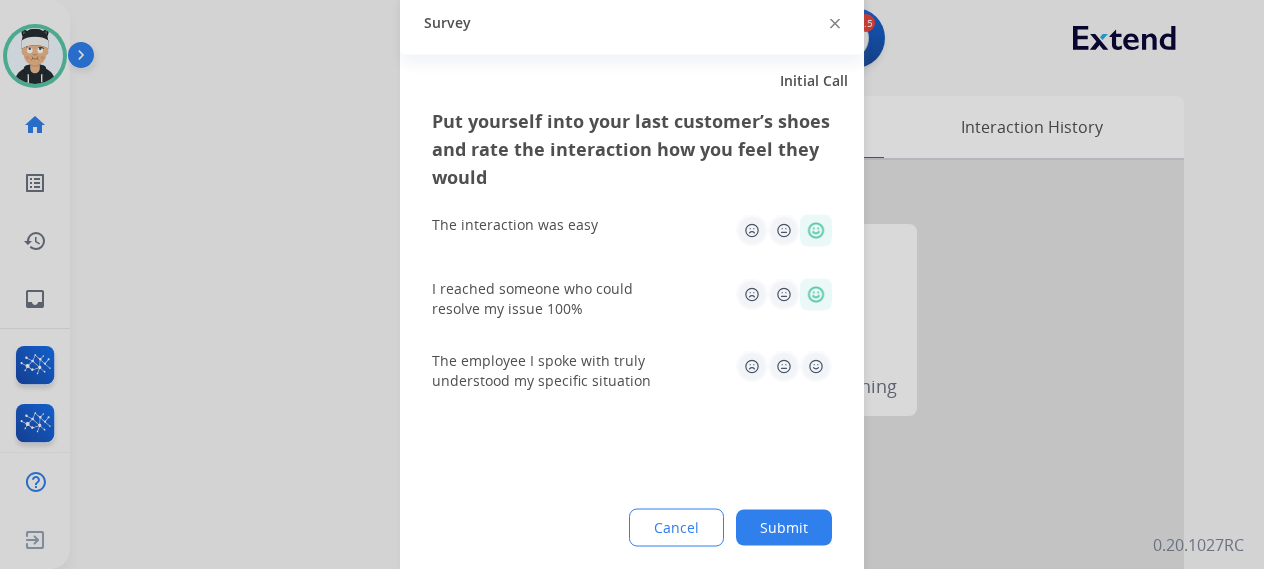 click 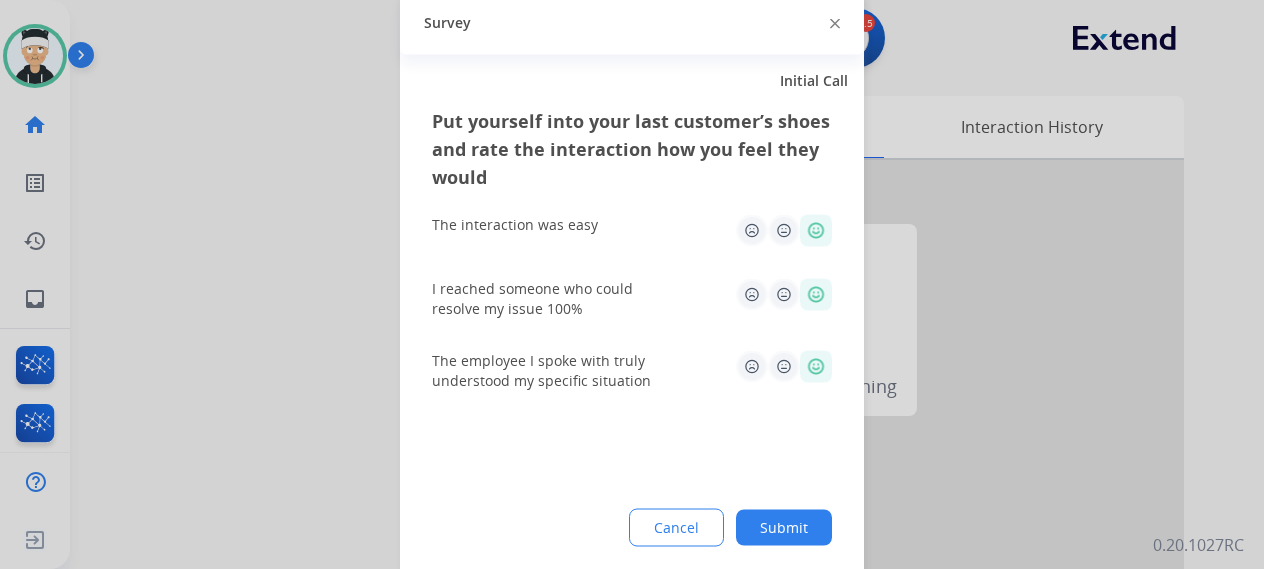 click on "Submit" 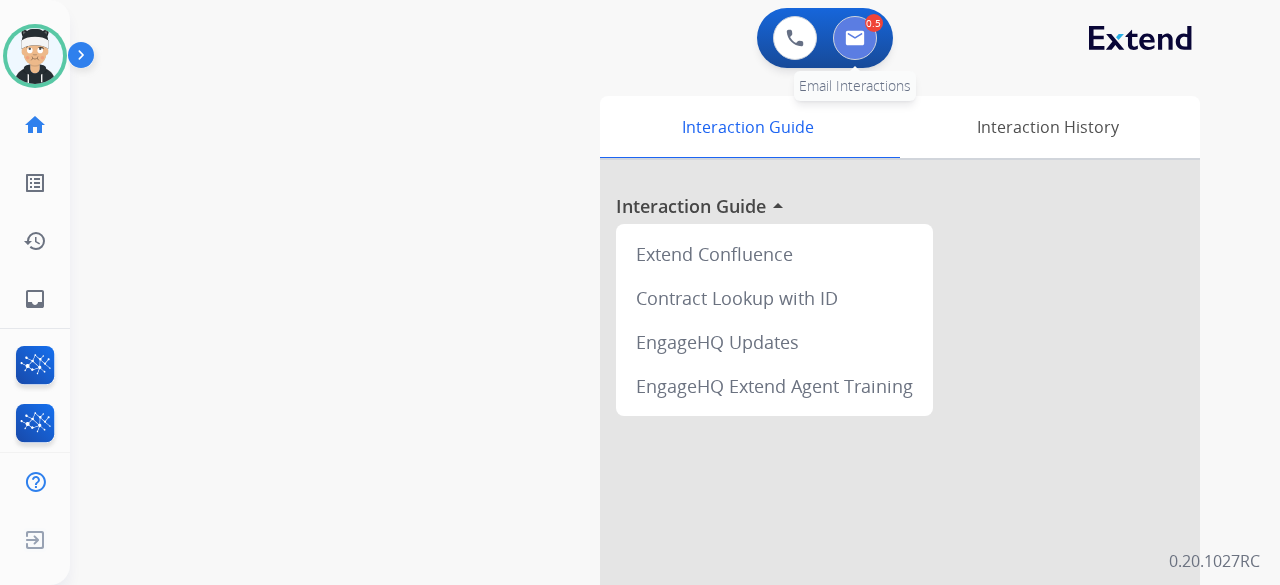 click on "0.5 Email Interactions" at bounding box center [855, 38] 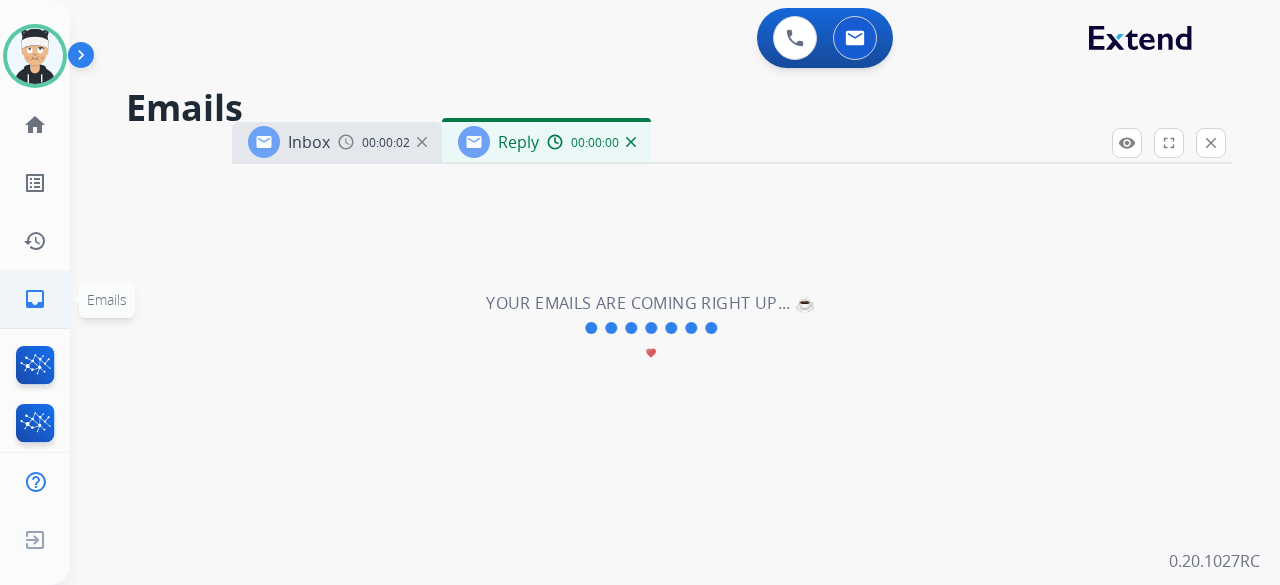 select on "**********" 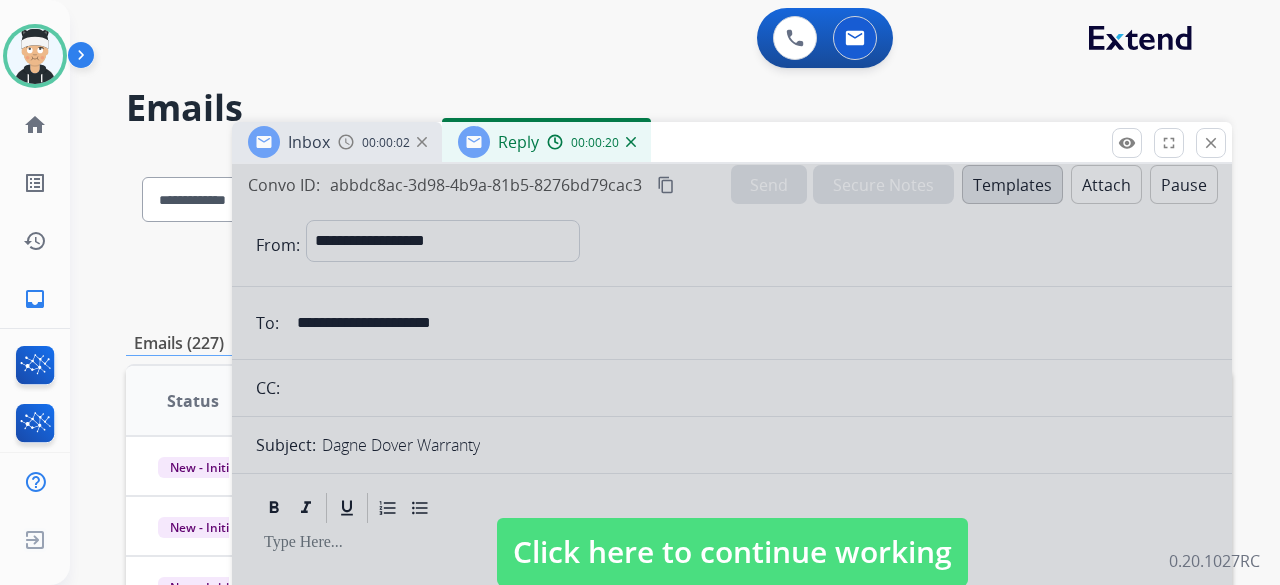 scroll, scrollTop: 8, scrollLeft: 0, axis: vertical 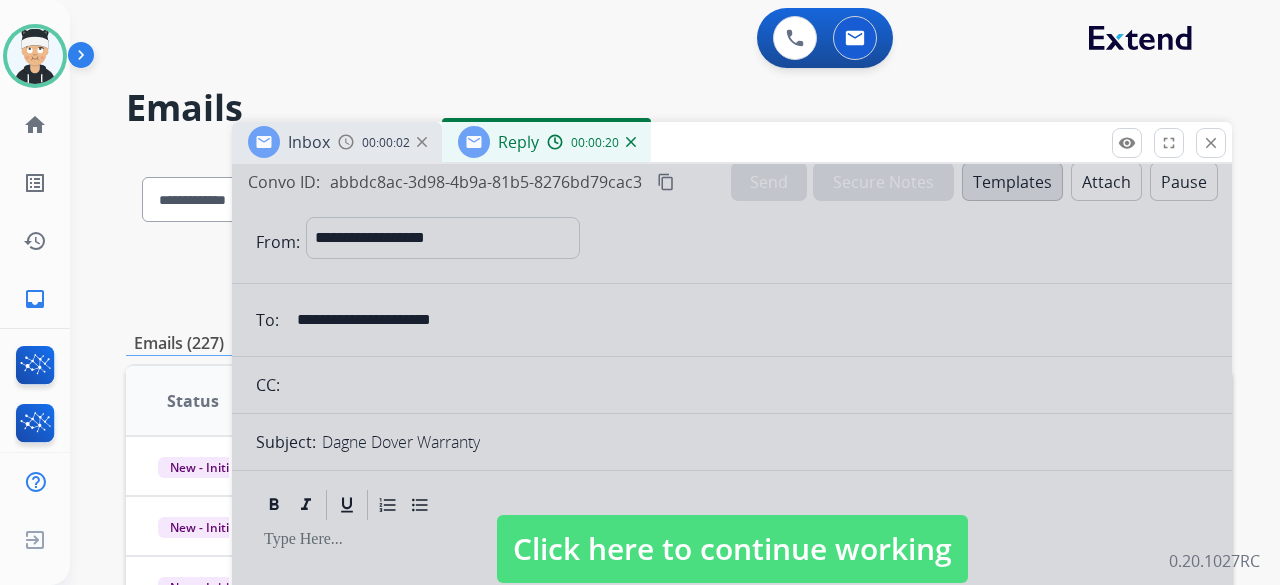 click on "Click here to continue working" at bounding box center (732, 549) 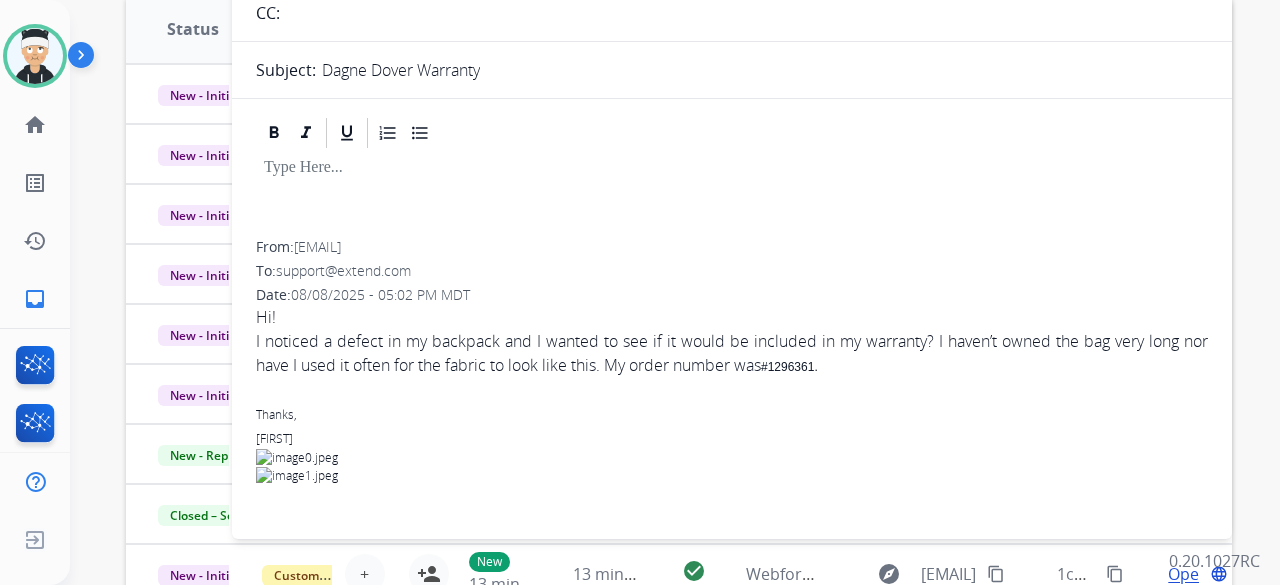 scroll, scrollTop: 400, scrollLeft: 0, axis: vertical 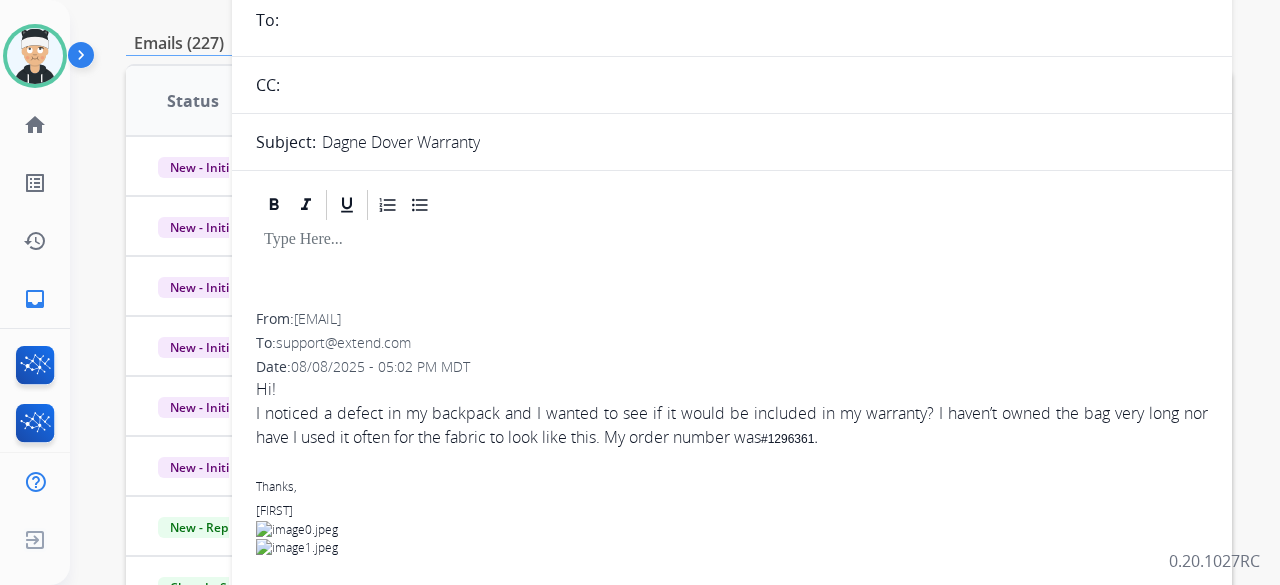 click on "I noticed a defect in my backpack and I wanted to see if it would be included in my warranty? I haven’t owned the bag very long nor have I used it often for the fabric to look like this. My order number was  #1296361." at bounding box center (732, 425) 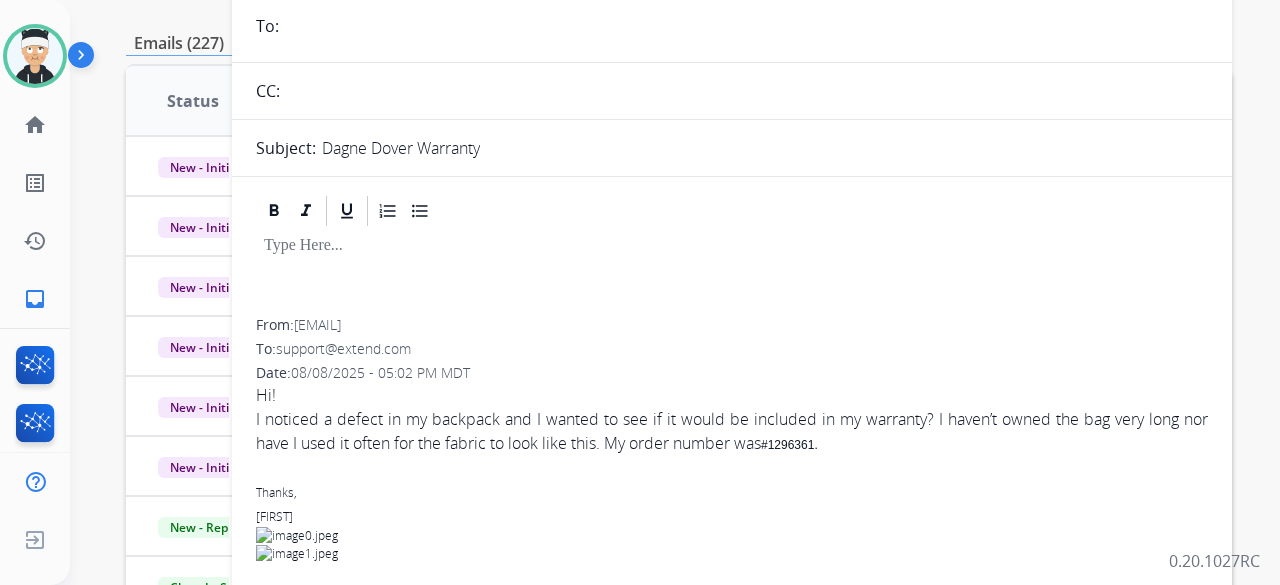scroll, scrollTop: 0, scrollLeft: 0, axis: both 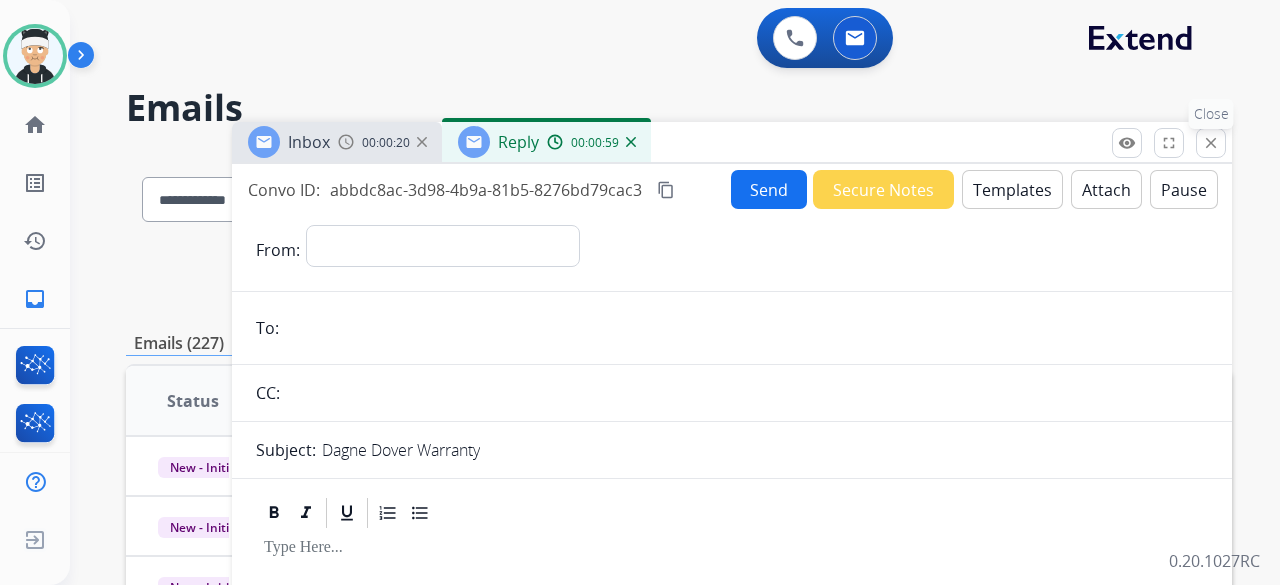 click on "close" at bounding box center (1211, 143) 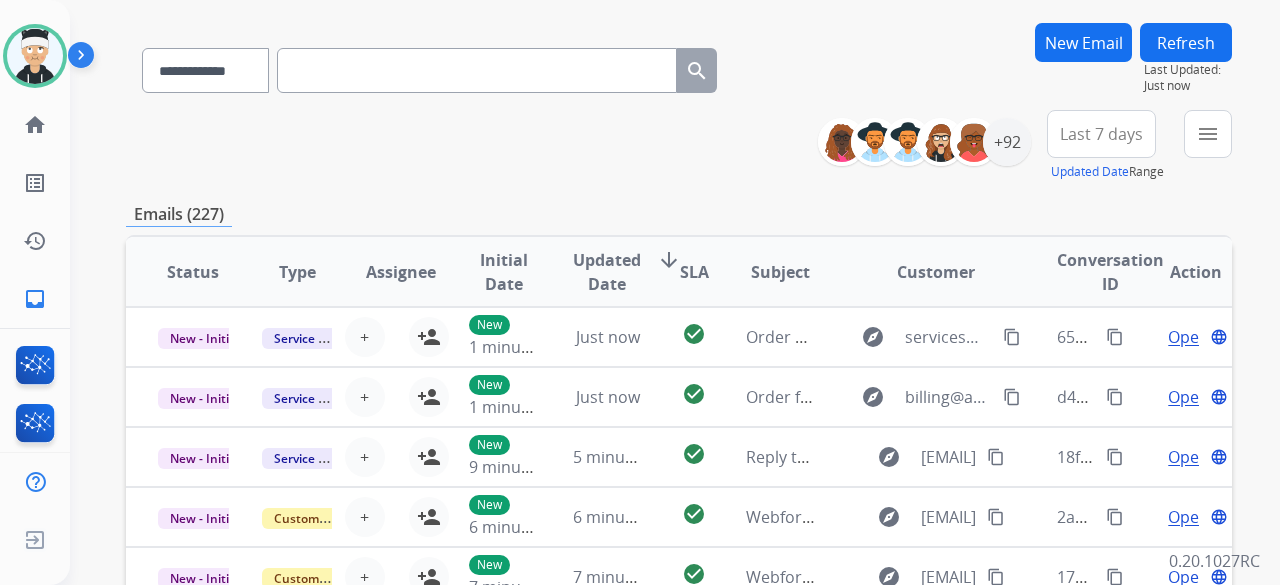 scroll, scrollTop: 0, scrollLeft: 0, axis: both 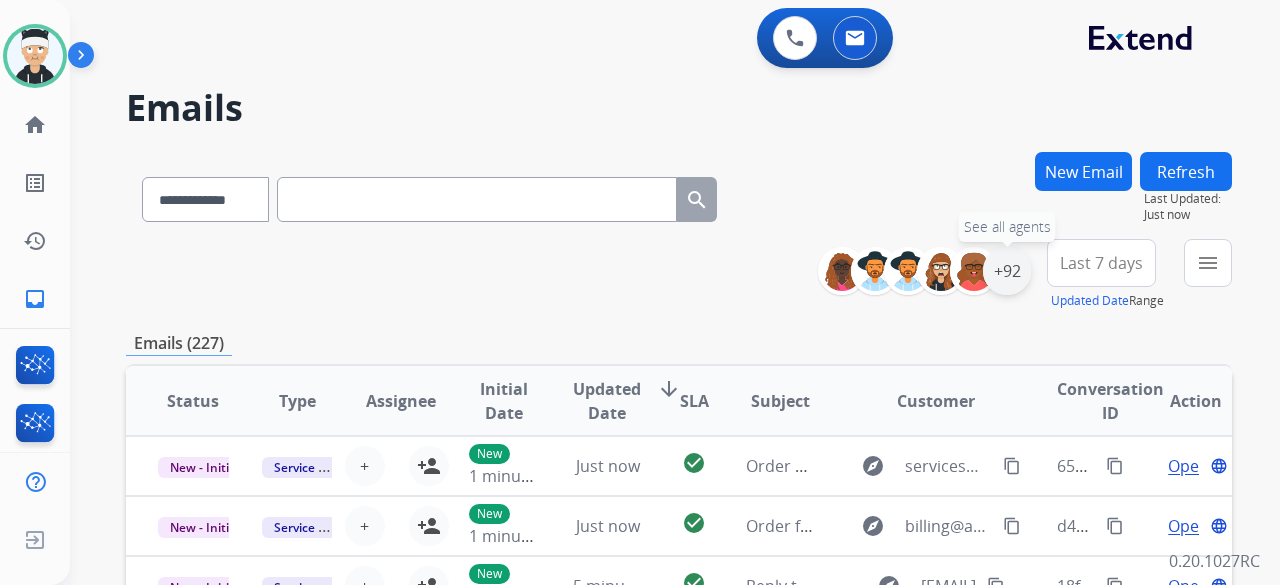 click on "+92" at bounding box center (1007, 271) 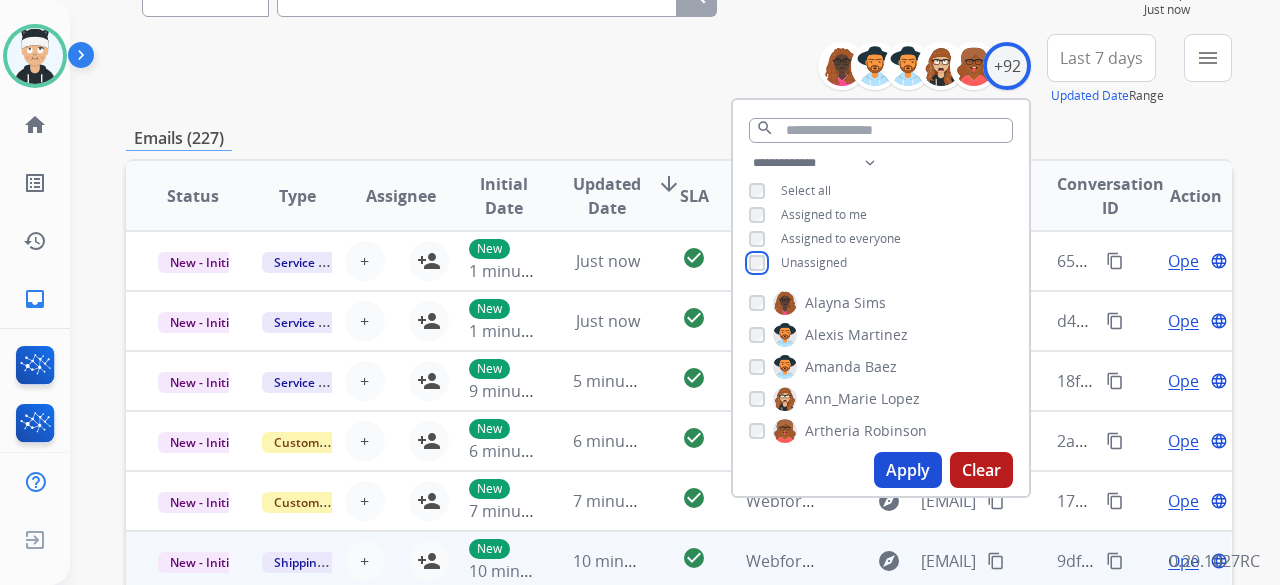 scroll, scrollTop: 300, scrollLeft: 0, axis: vertical 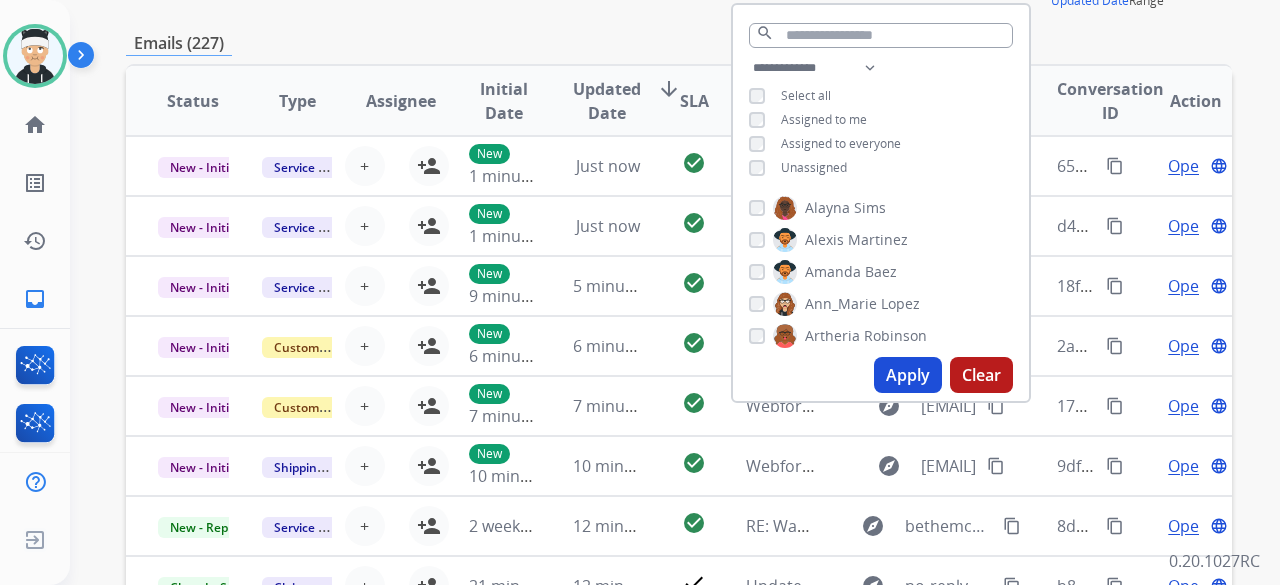 click on "Apply" at bounding box center (908, 375) 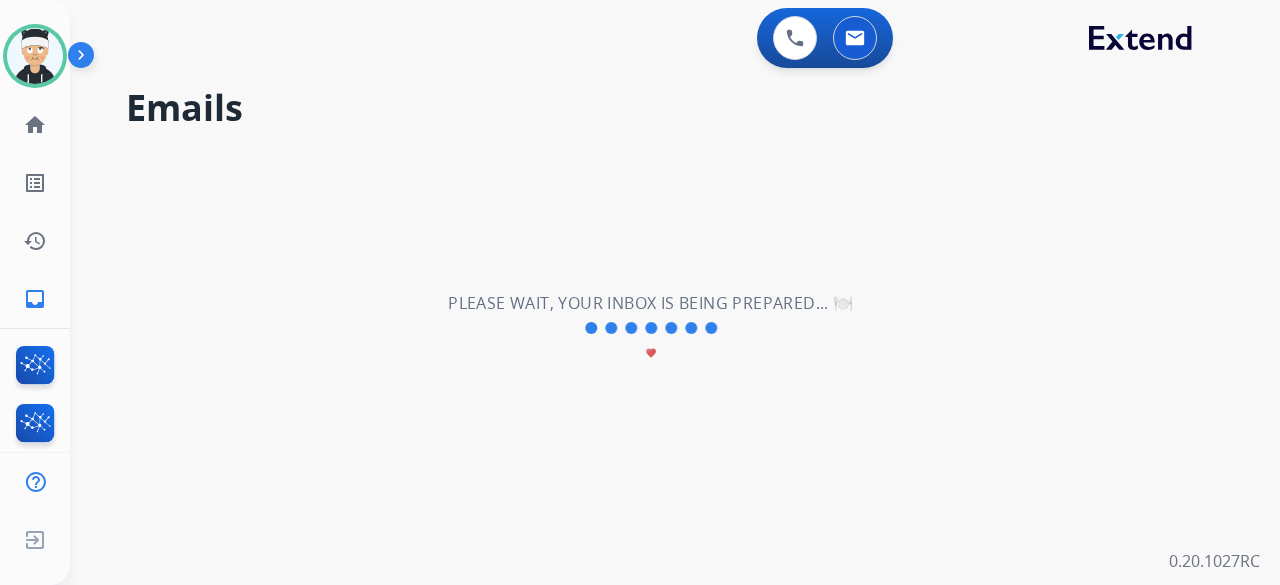 scroll, scrollTop: 0, scrollLeft: 0, axis: both 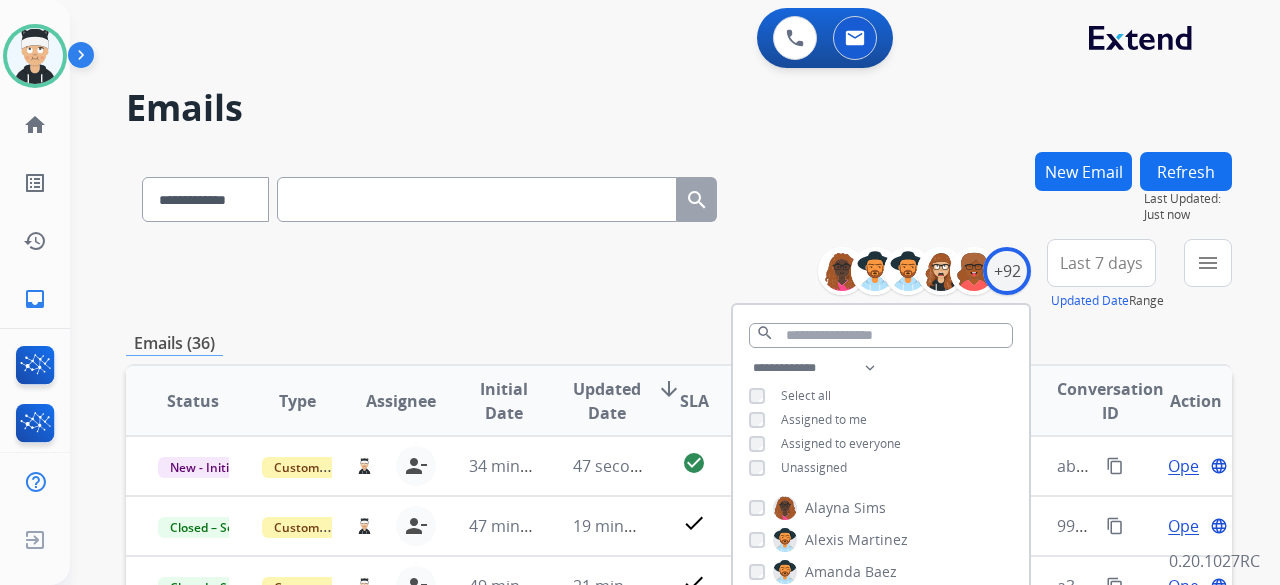 click on "**********" at bounding box center (679, 645) 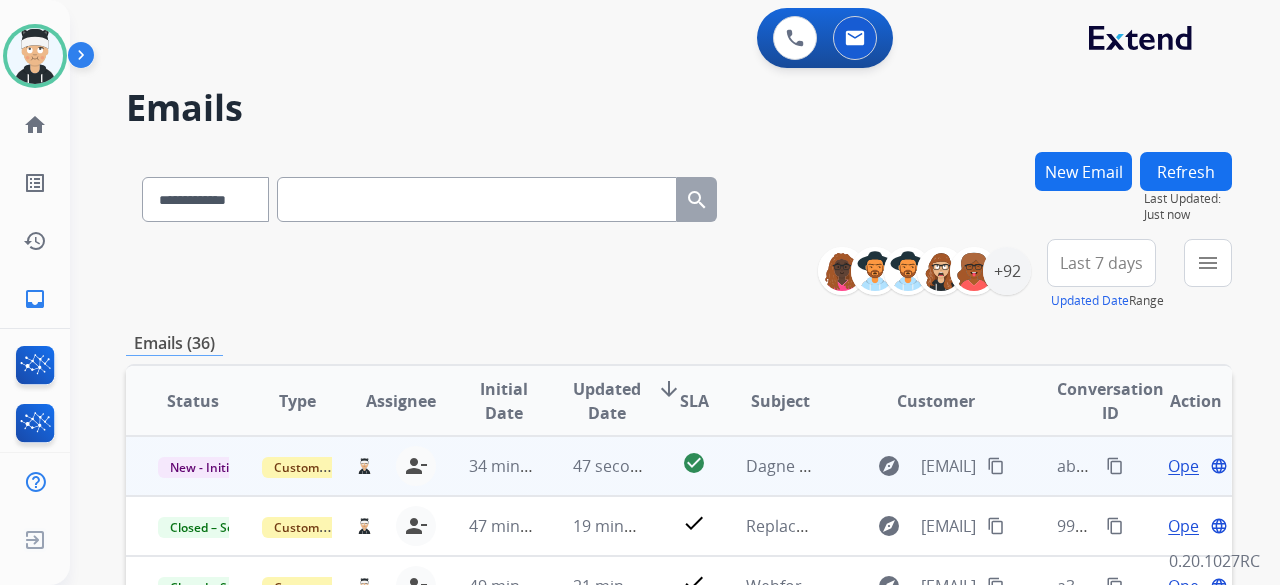 click on "content_copy" at bounding box center (996, 466) 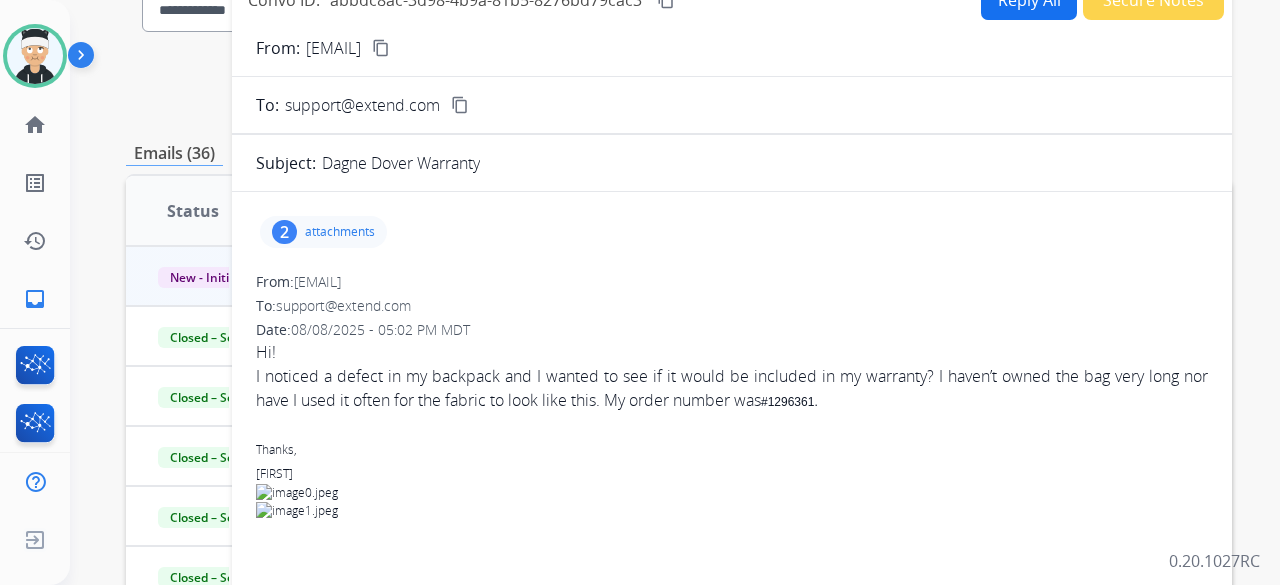 scroll, scrollTop: 300, scrollLeft: 0, axis: vertical 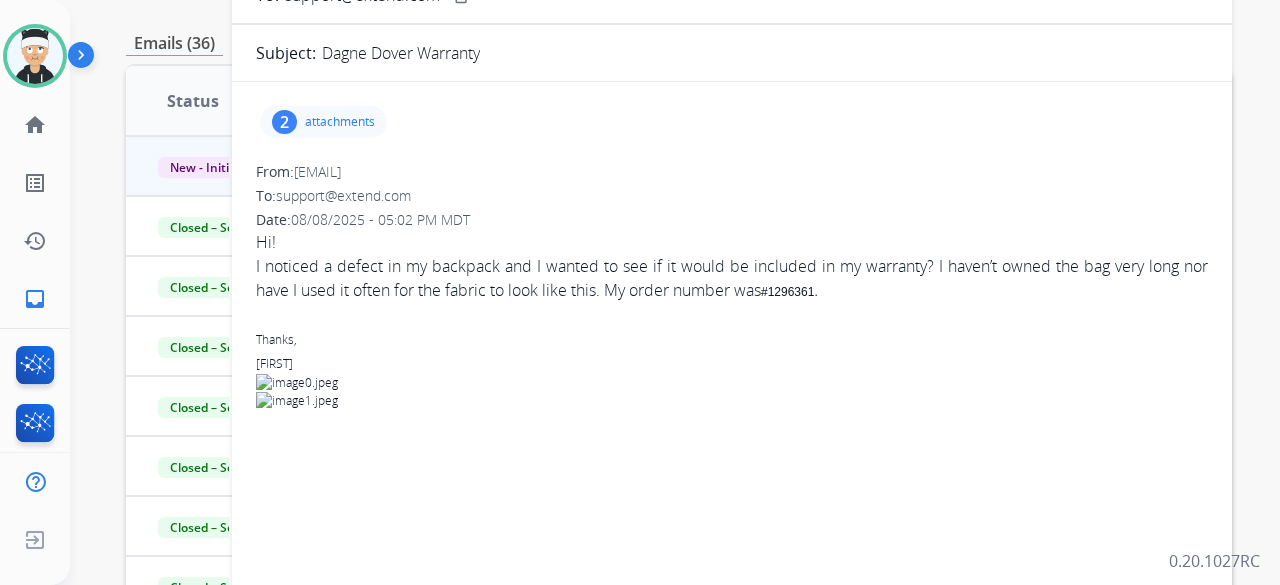 click on "2 attachments" at bounding box center (323, 122) 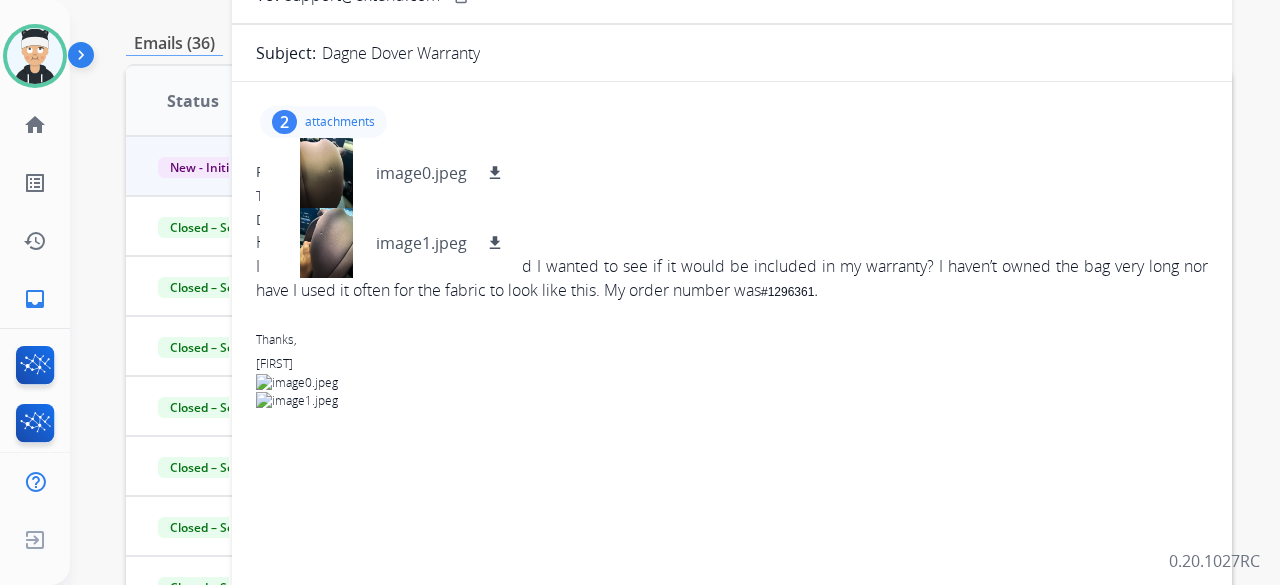 click on "attachments" at bounding box center [340, 122] 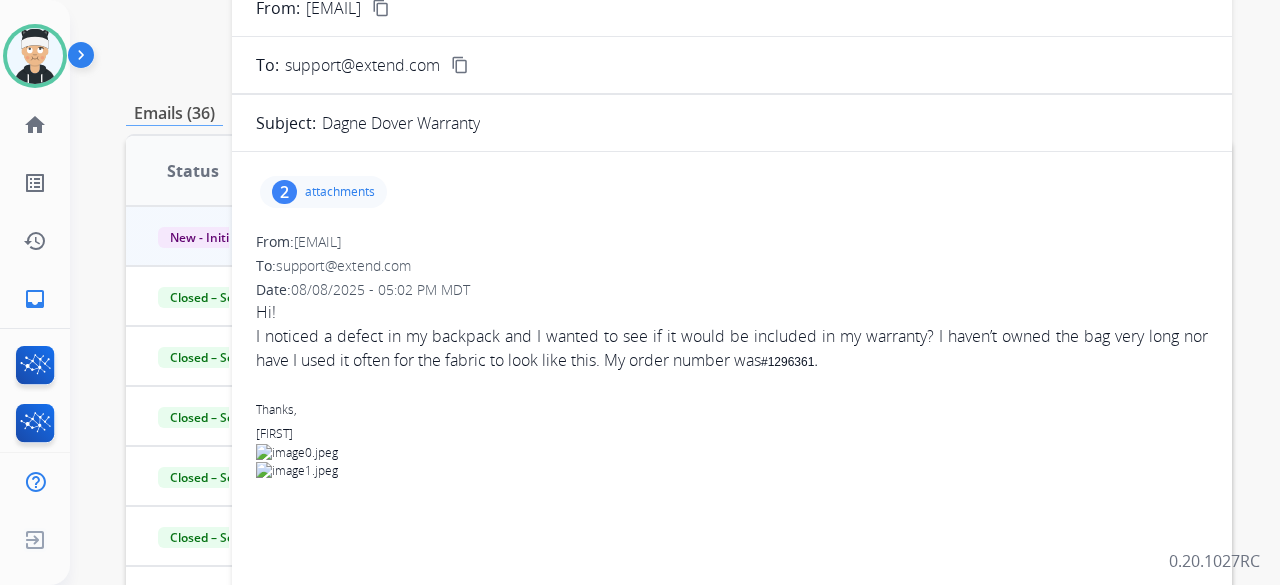 scroll, scrollTop: 0, scrollLeft: 0, axis: both 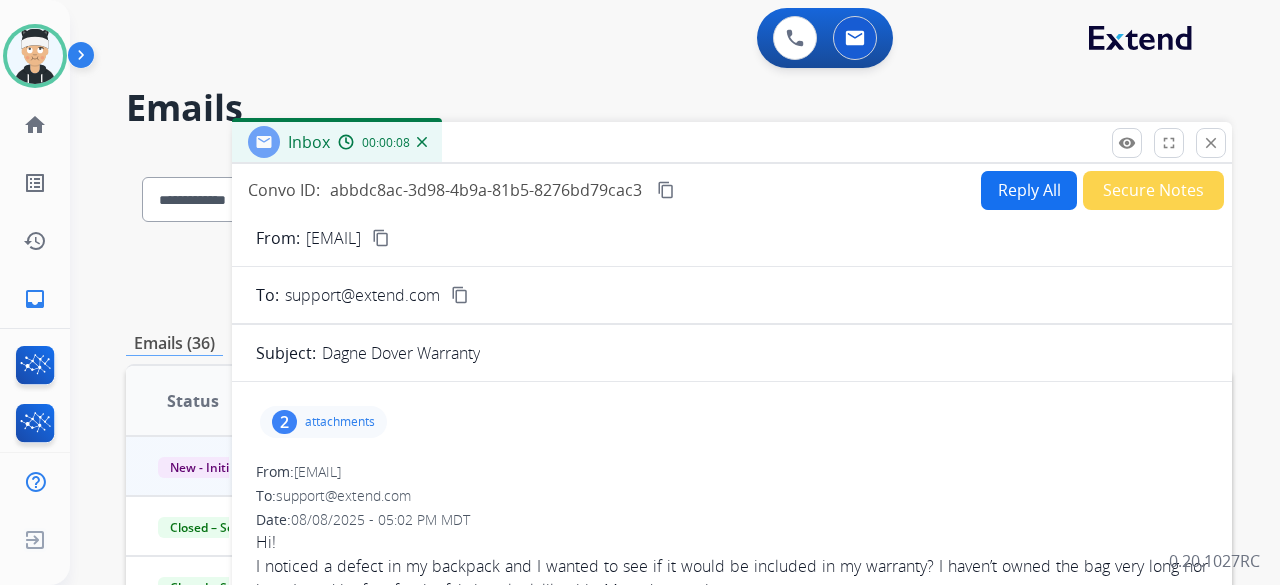 click on "Reply All" at bounding box center [1029, 190] 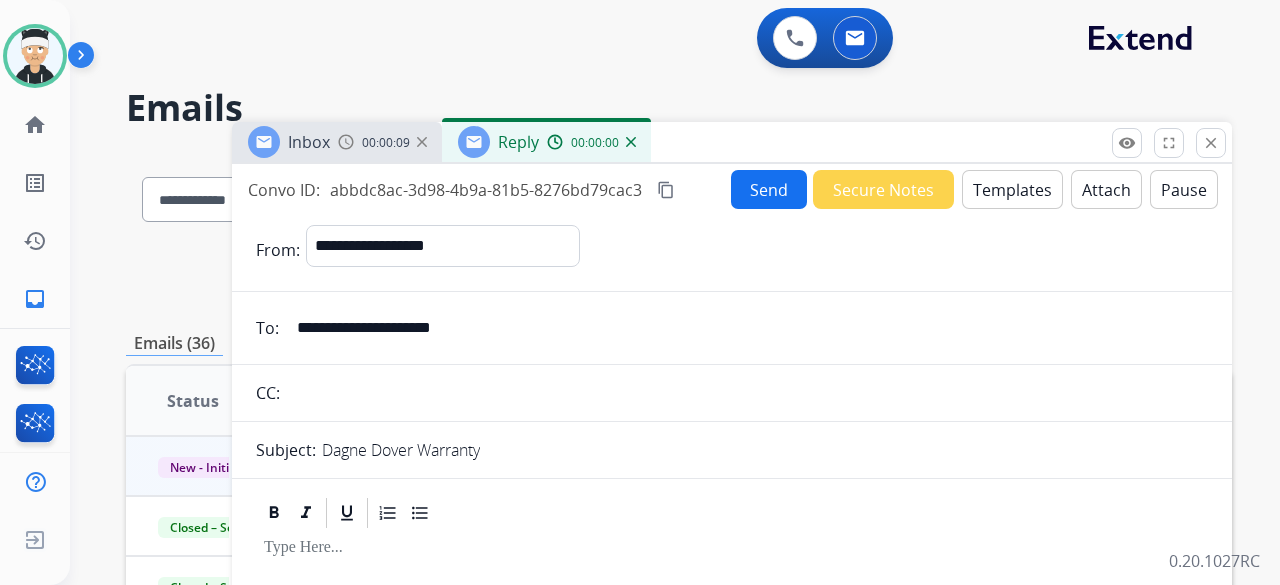 click on "Templates" at bounding box center [1012, 189] 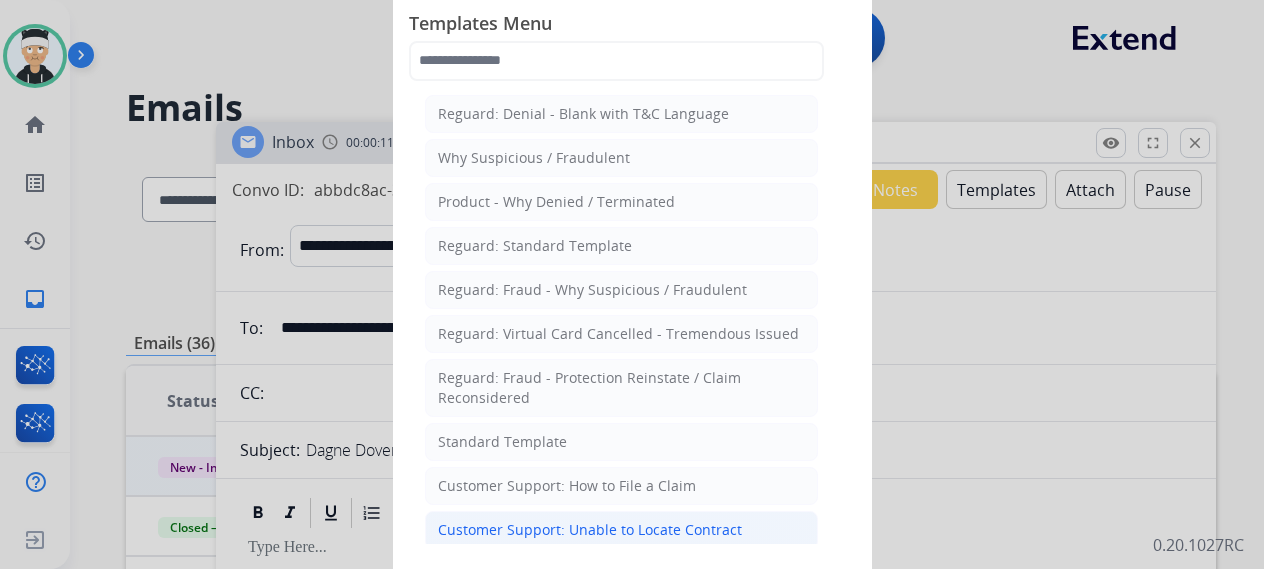 click on "Customer Support: Unable to Locate Contract" 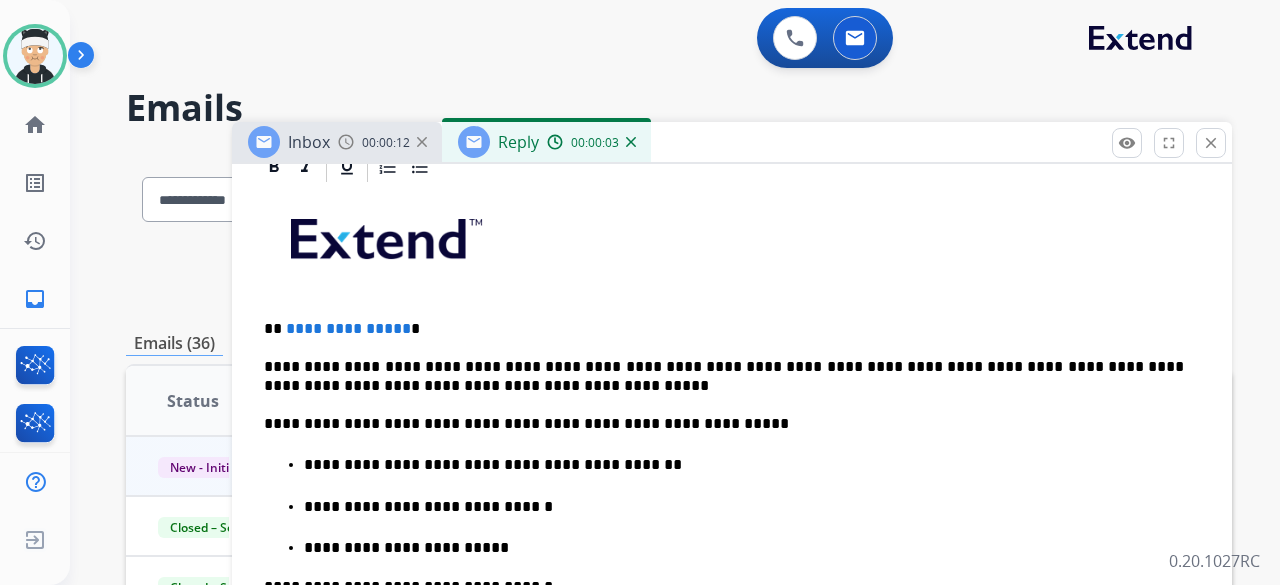scroll, scrollTop: 500, scrollLeft: 0, axis: vertical 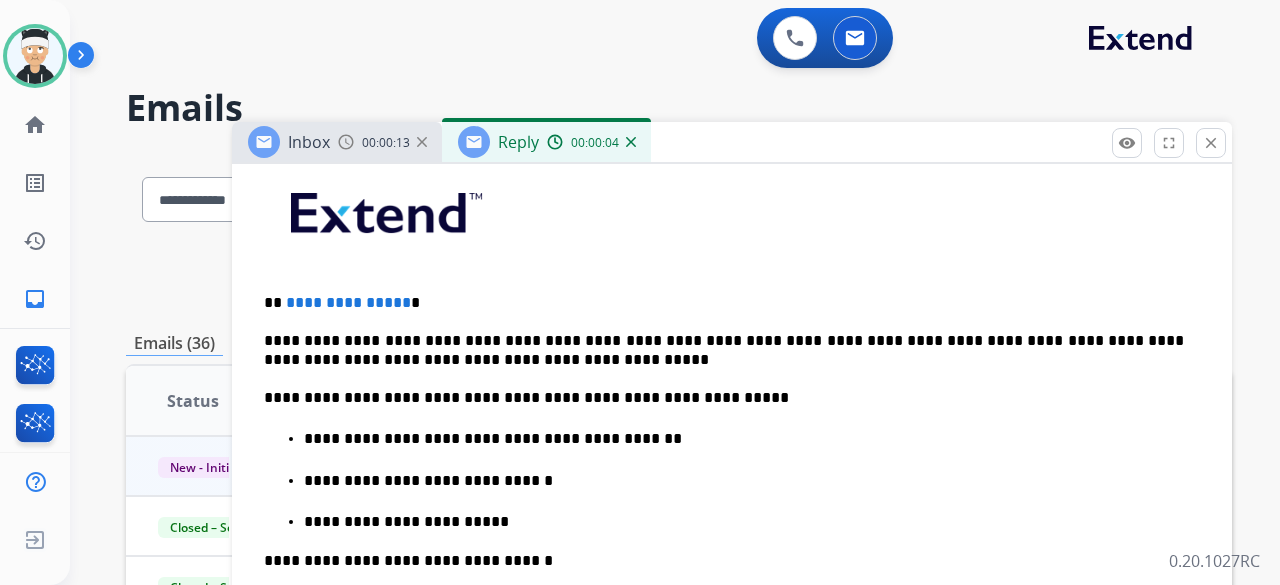 click on "**********" at bounding box center [348, 302] 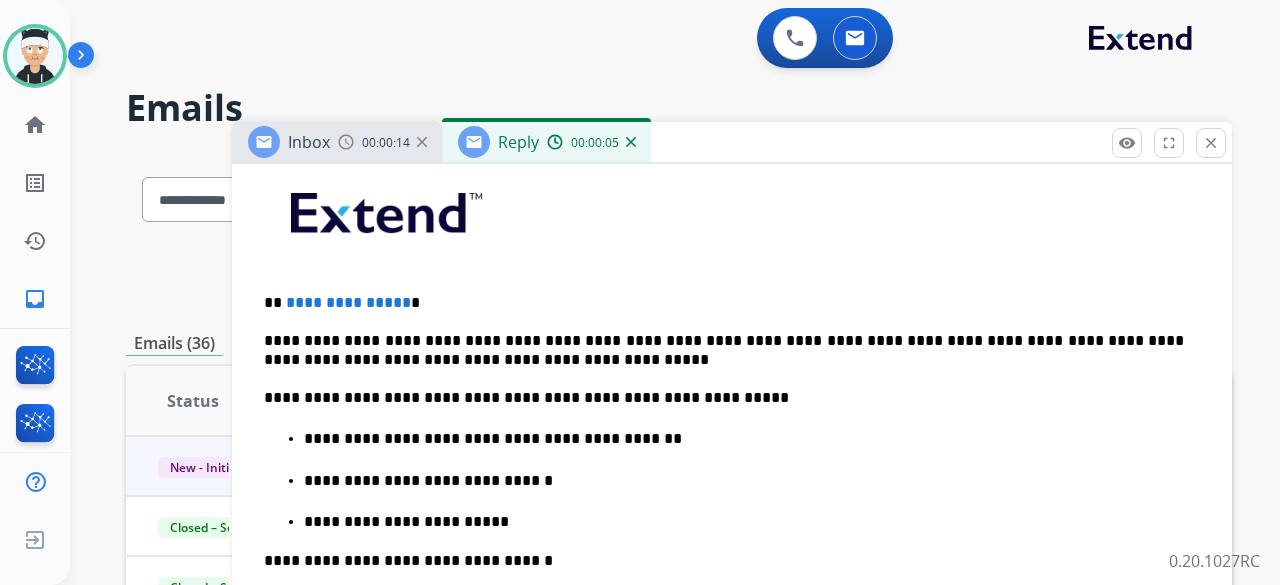 type 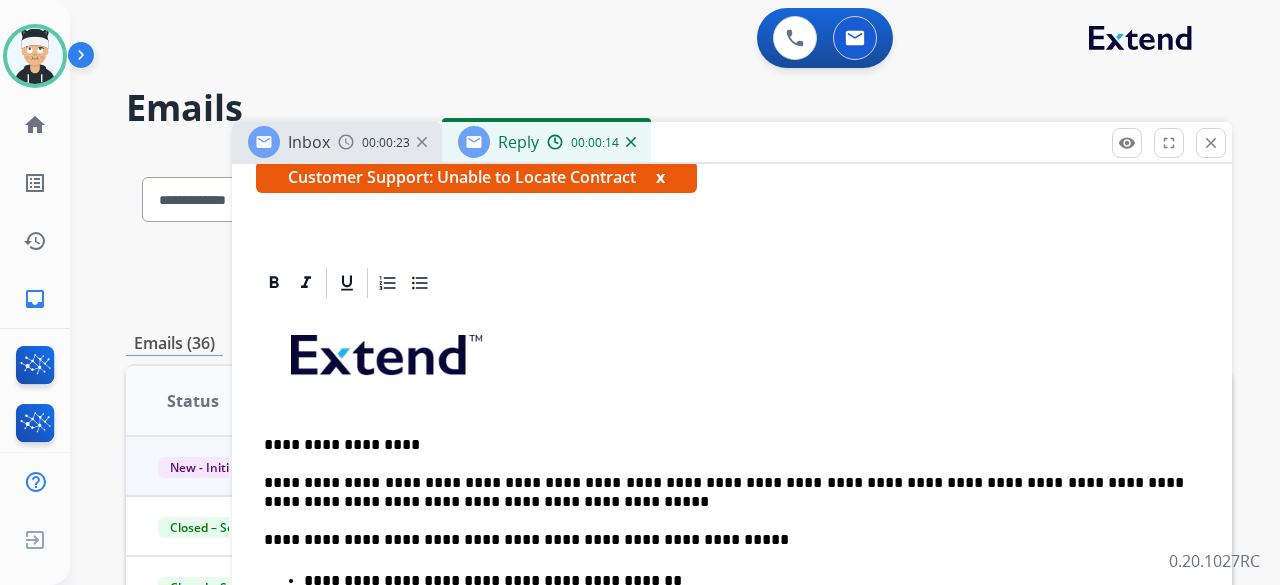 scroll, scrollTop: 19, scrollLeft: 0, axis: vertical 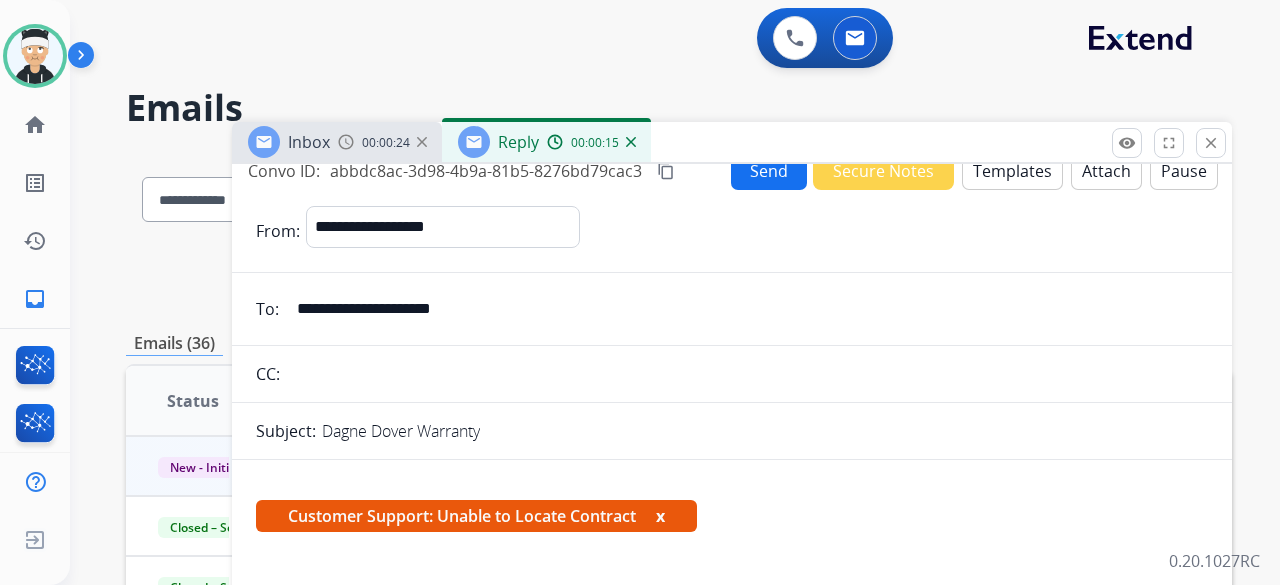 click on "Send" at bounding box center (769, 170) 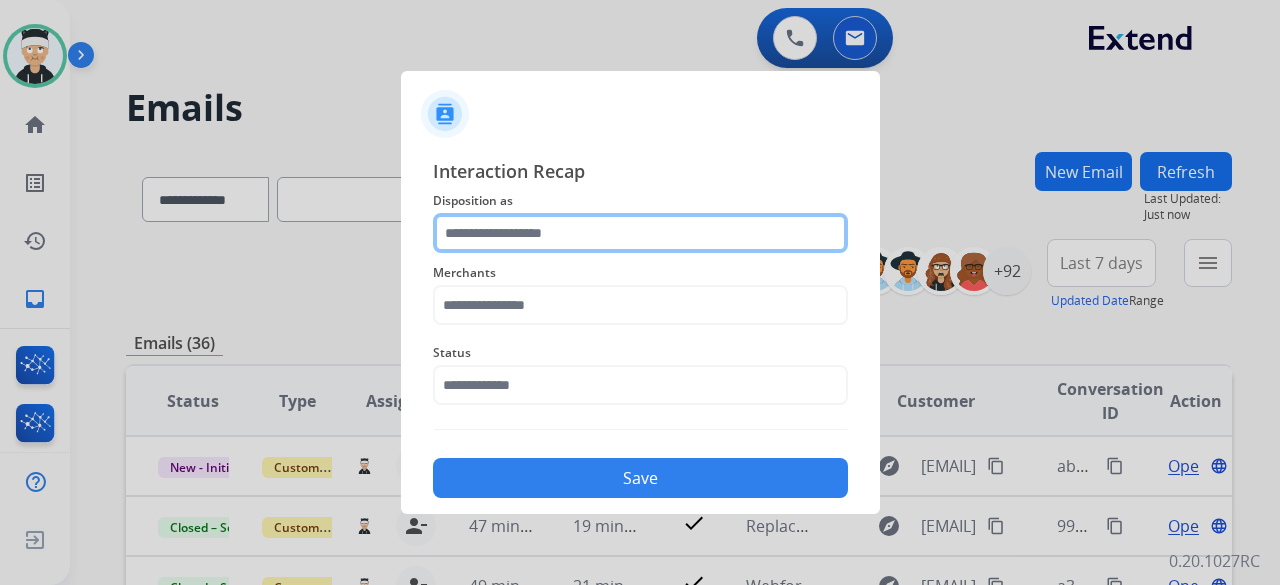 click 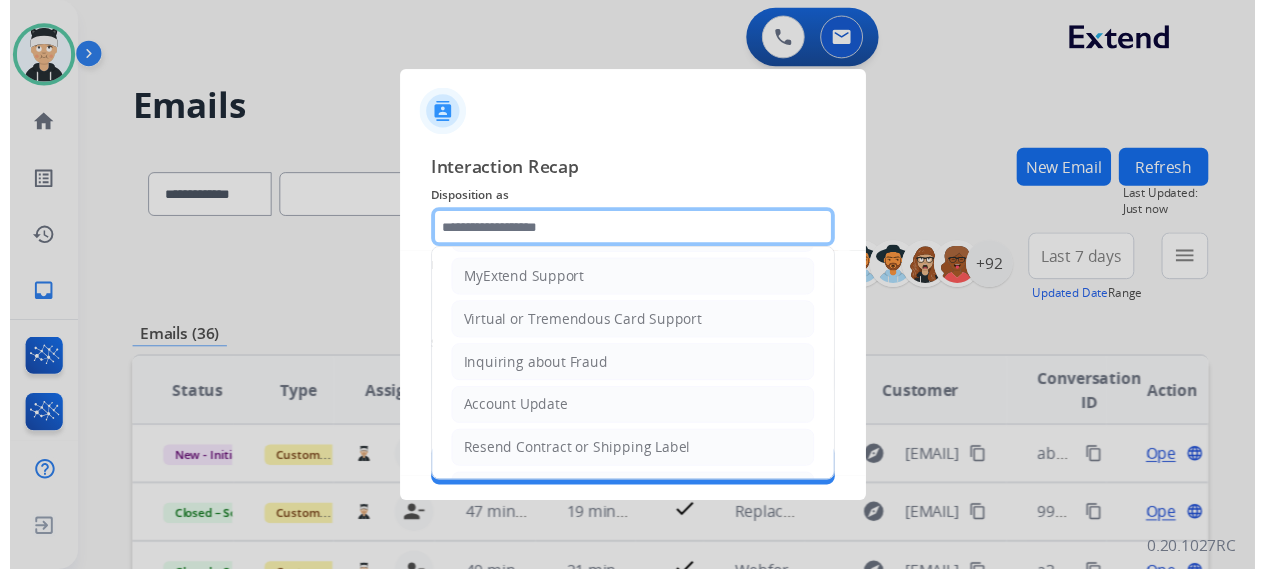 scroll, scrollTop: 303, scrollLeft: 0, axis: vertical 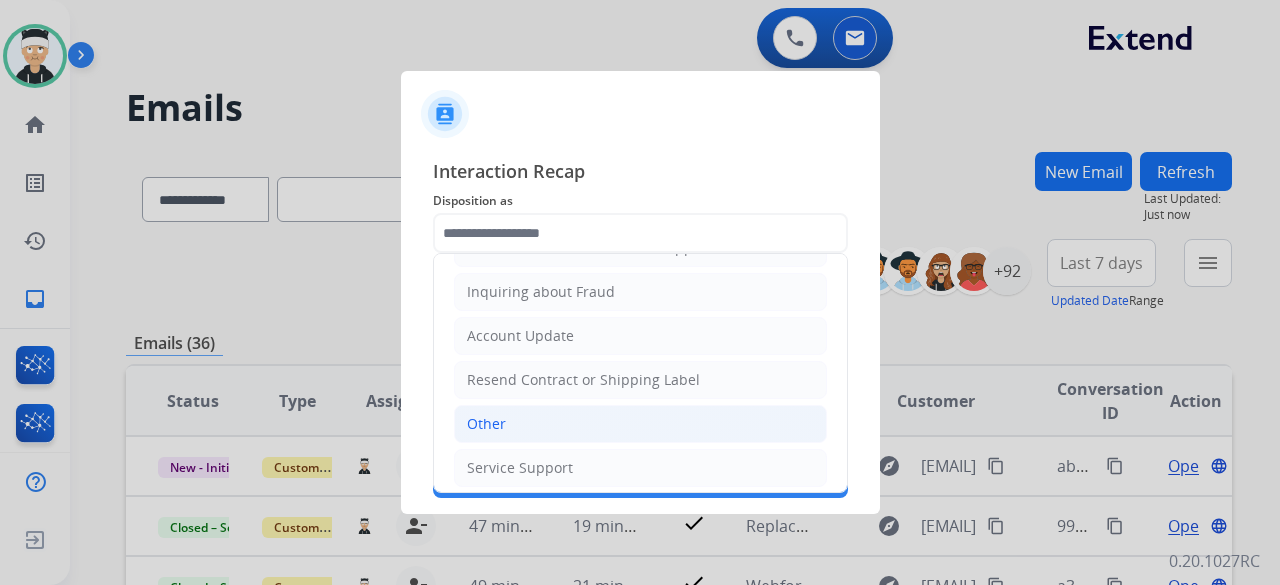click on "Other" 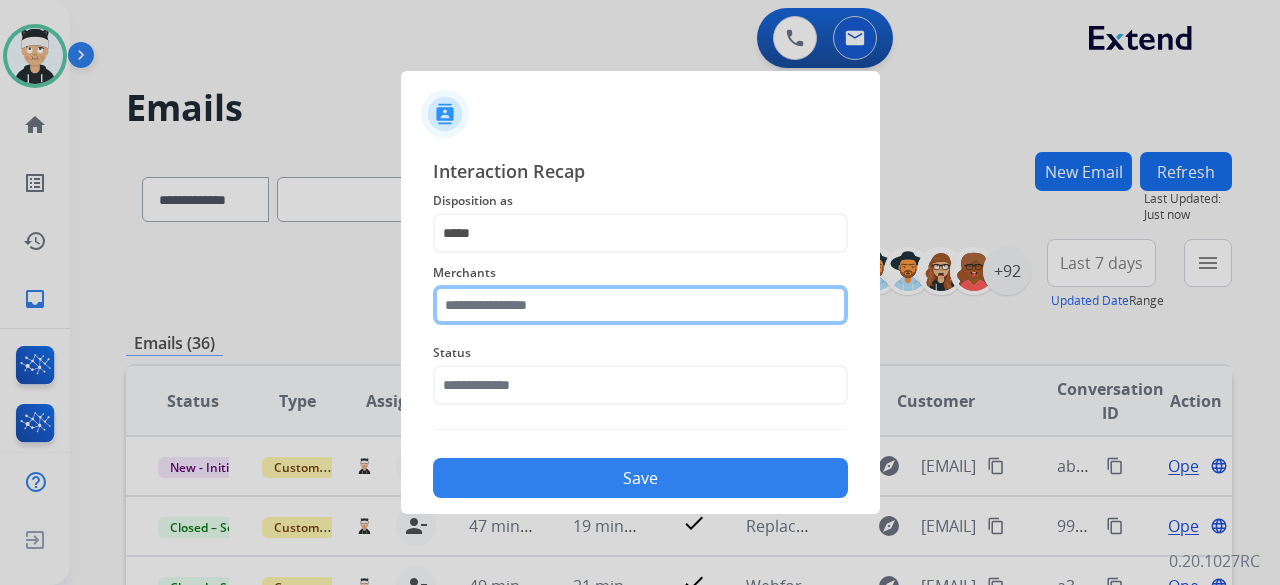 click 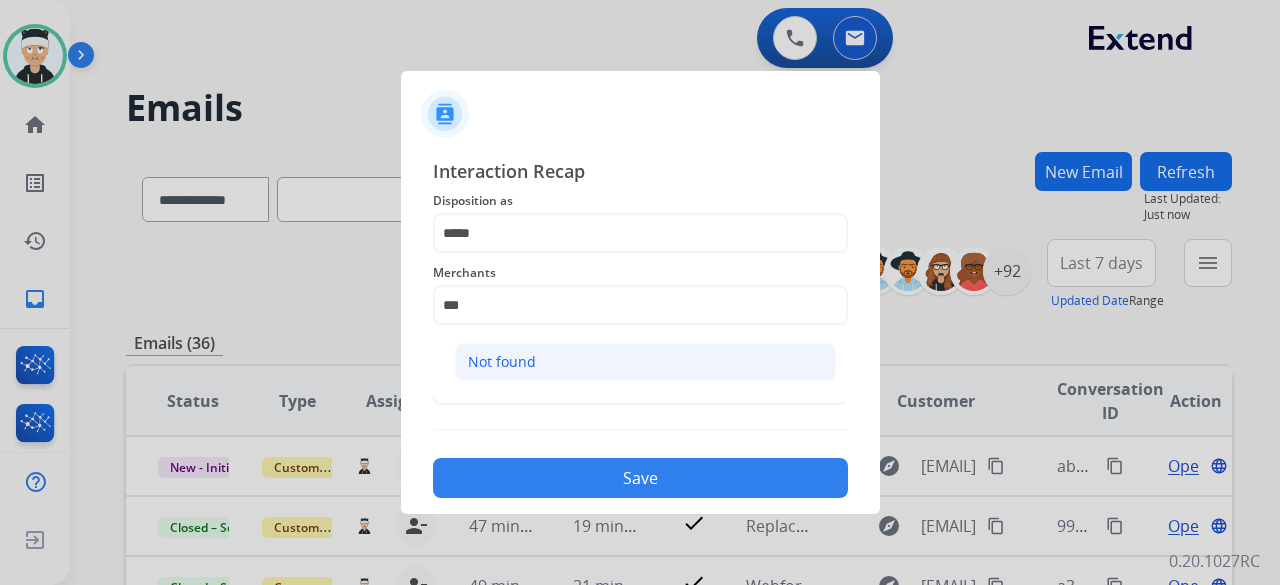 click on "Not found" 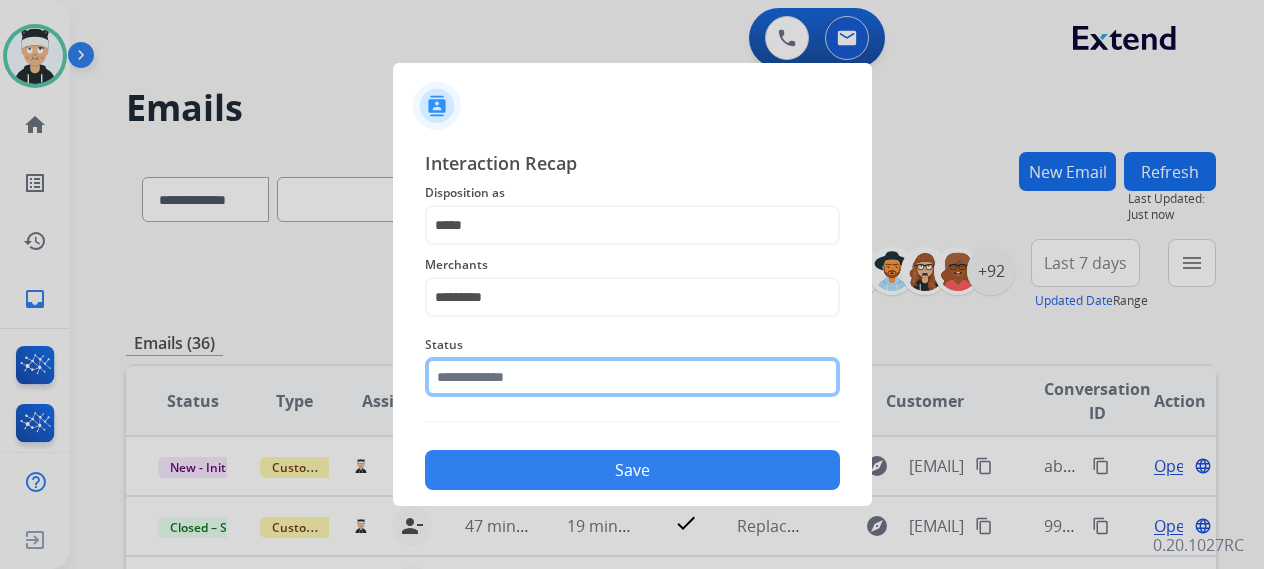 click 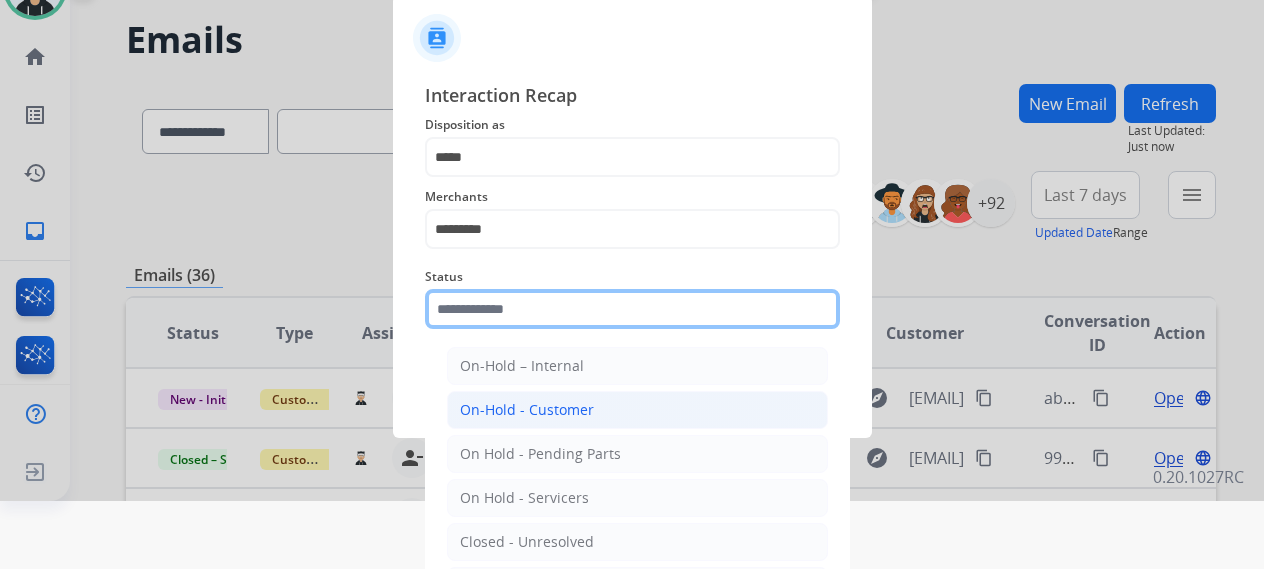 scroll, scrollTop: 136, scrollLeft: 0, axis: vertical 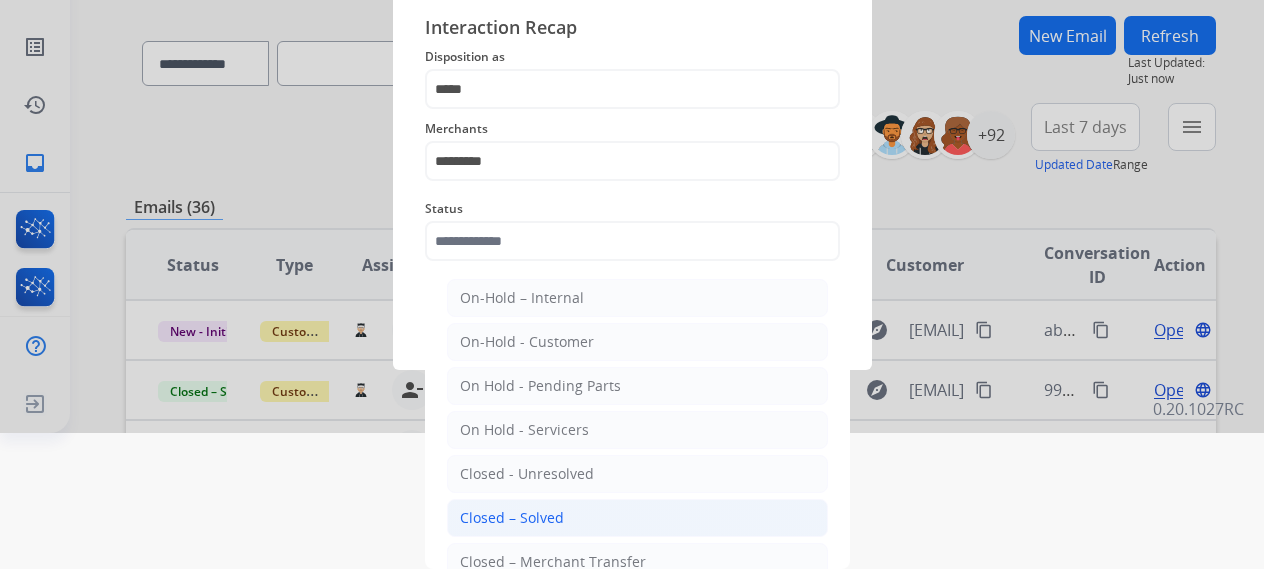 click on "Closed – Solved" 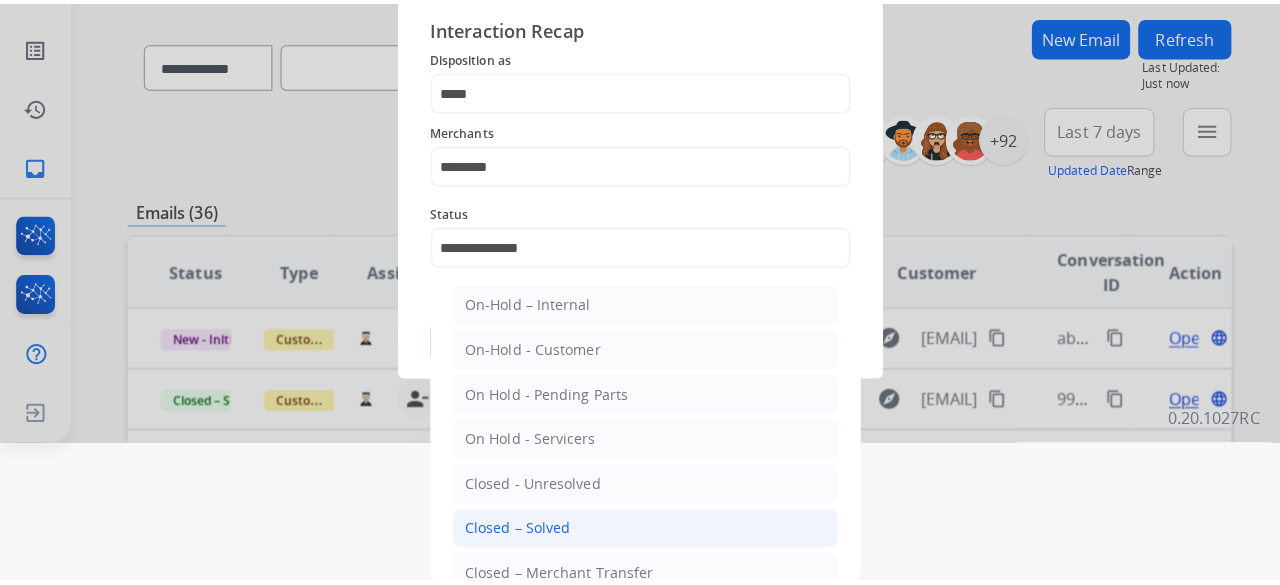 scroll, scrollTop: 0, scrollLeft: 0, axis: both 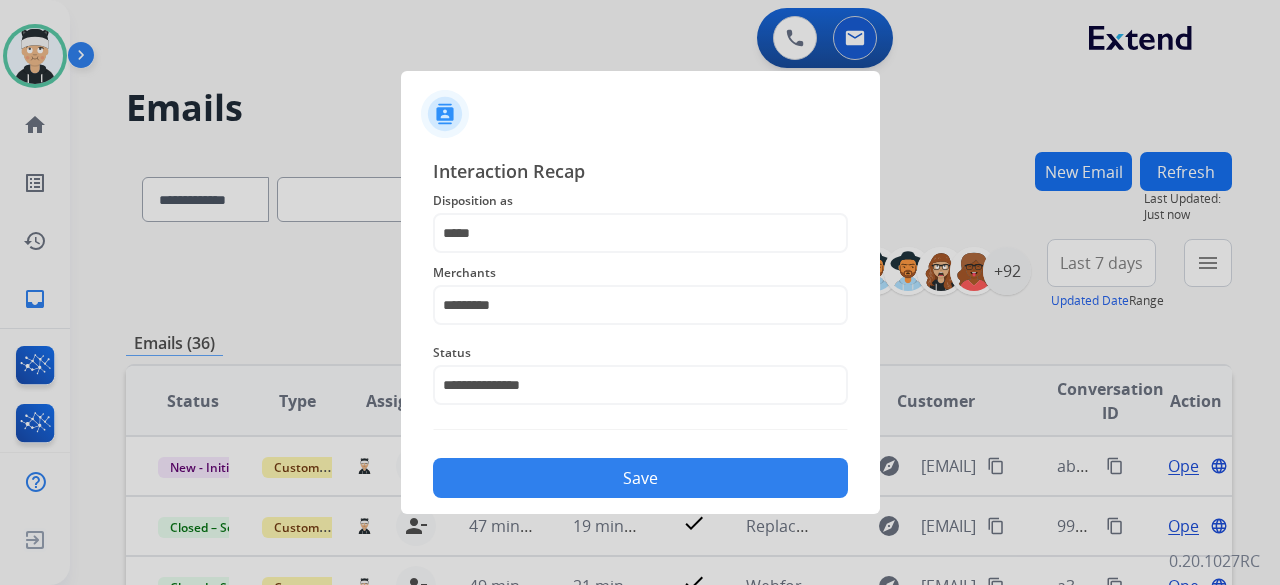click on "Save" 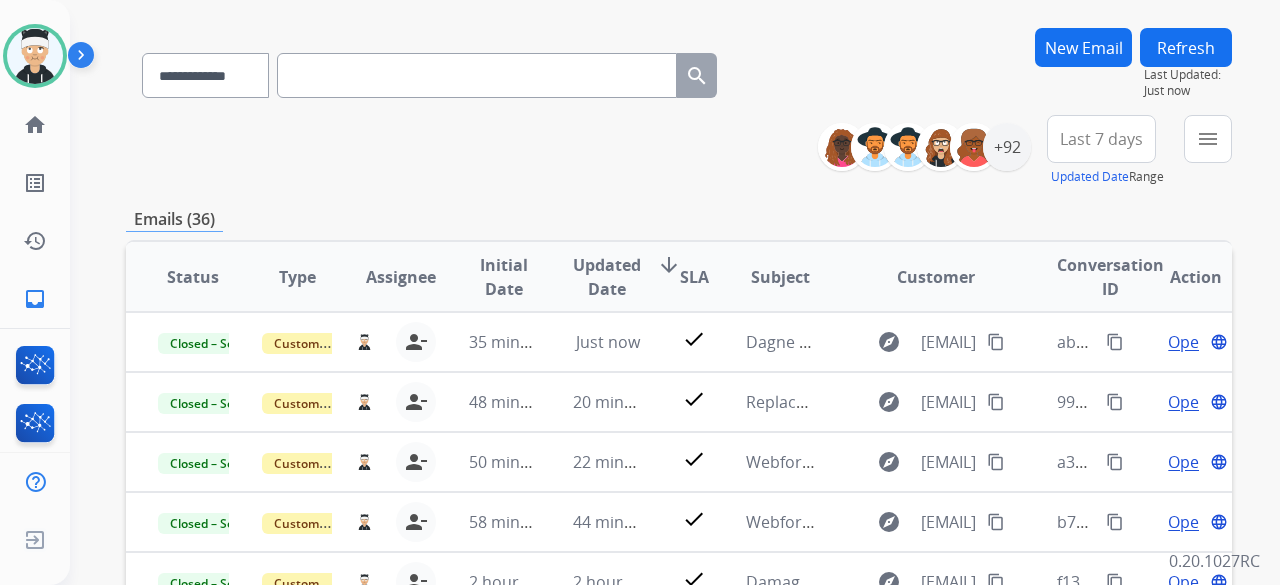 scroll, scrollTop: 0, scrollLeft: 0, axis: both 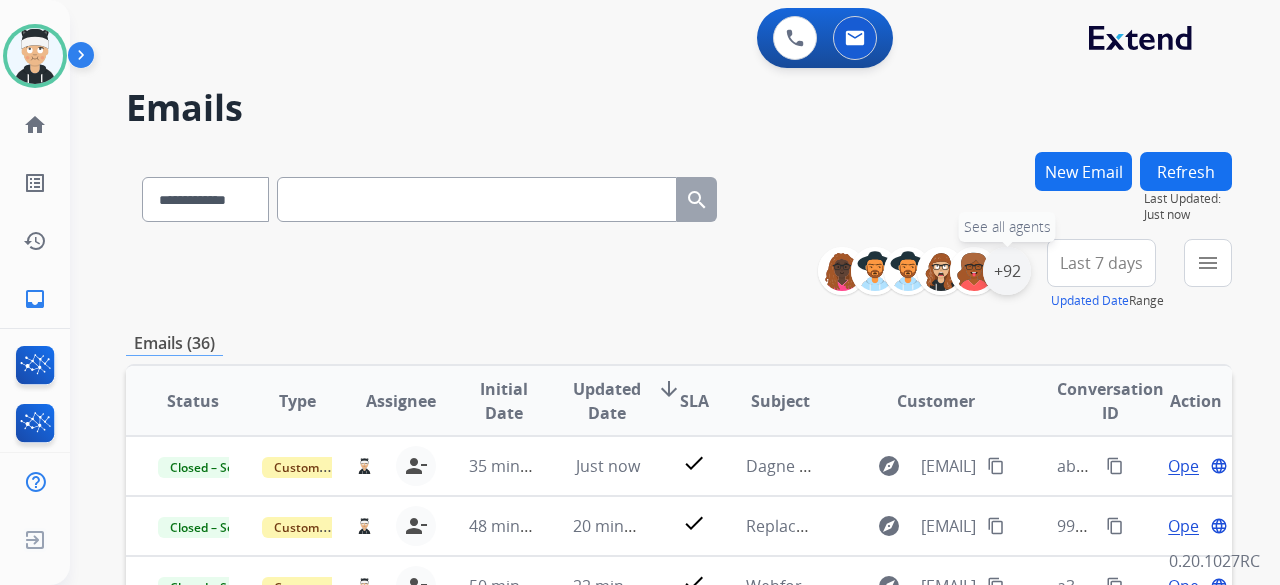 click on "+92" at bounding box center [1007, 271] 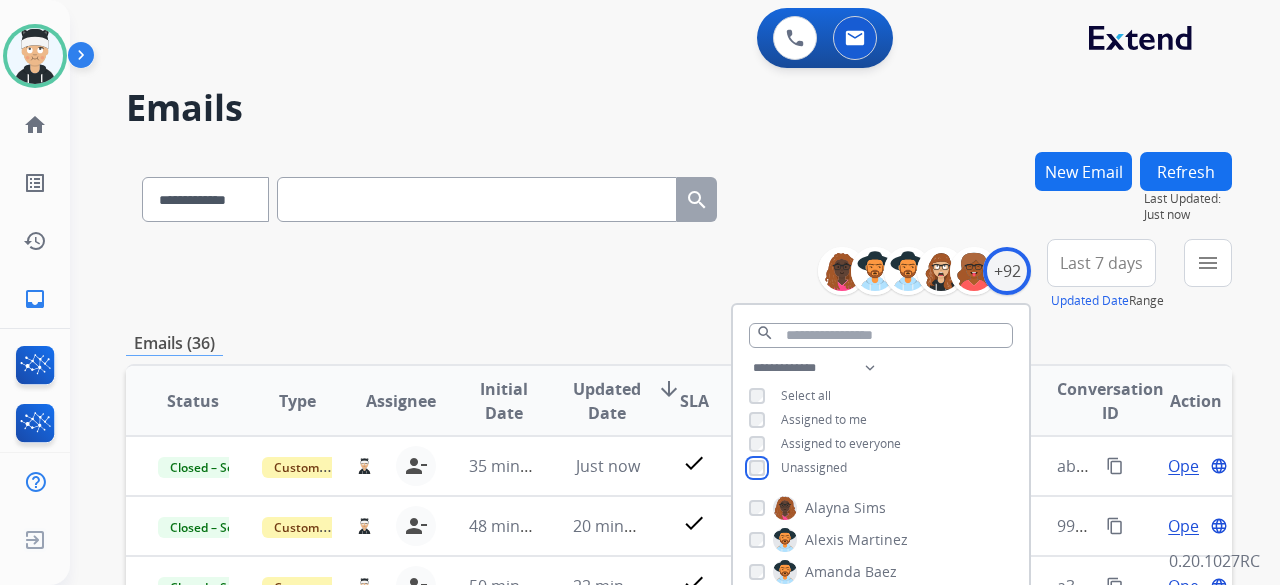 scroll, scrollTop: 200, scrollLeft: 0, axis: vertical 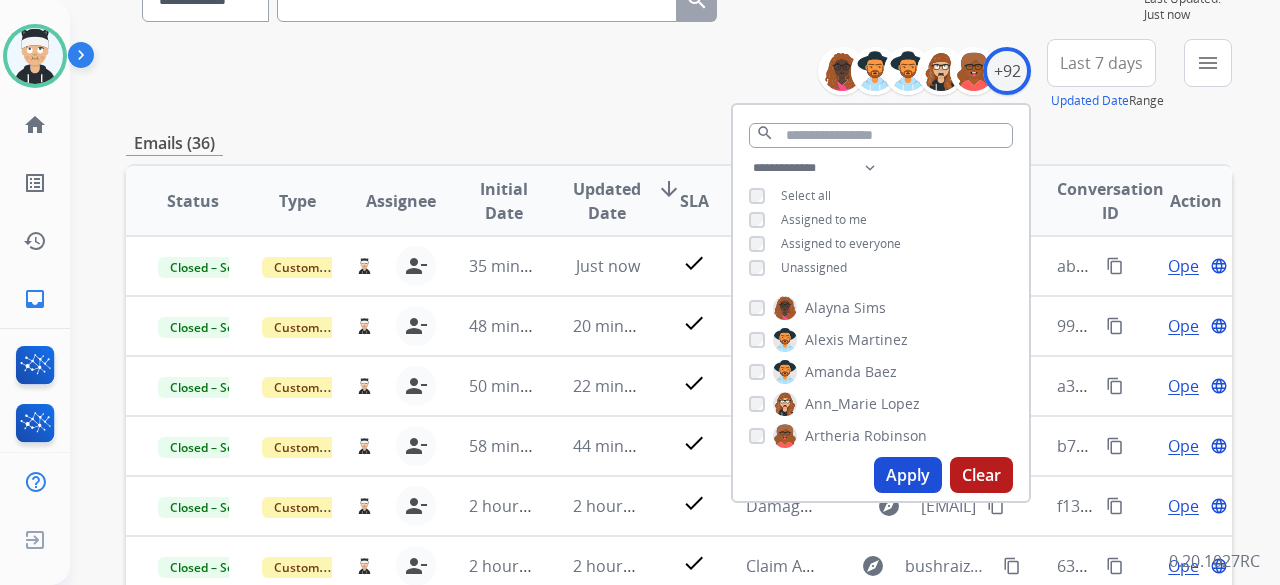 click on "Apply" at bounding box center [908, 475] 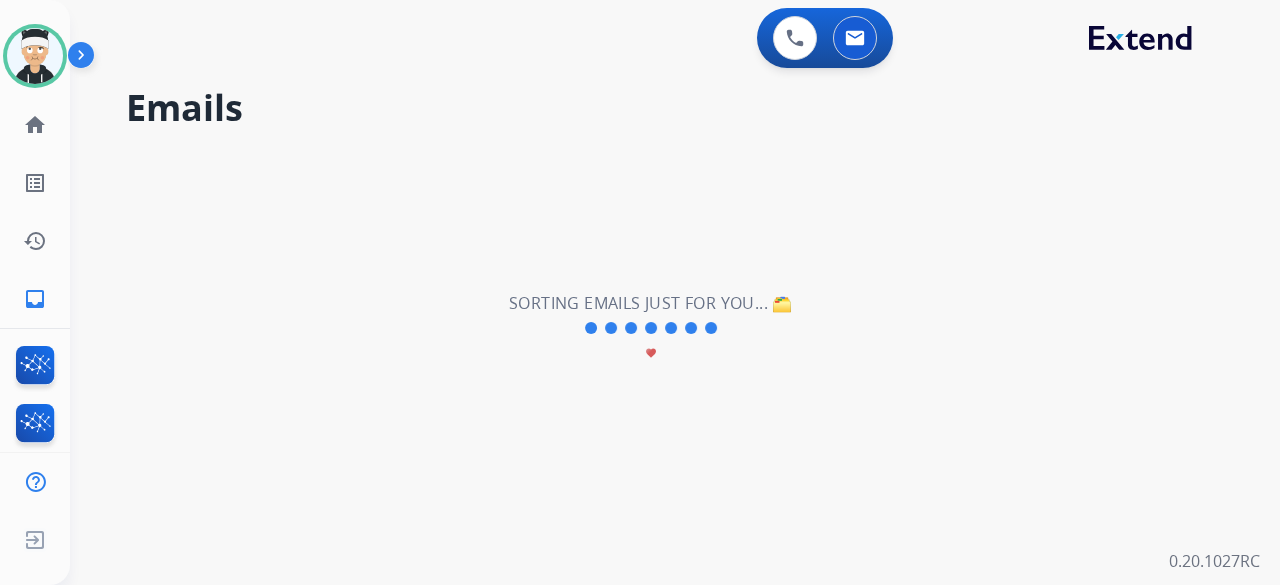 scroll, scrollTop: 0, scrollLeft: 0, axis: both 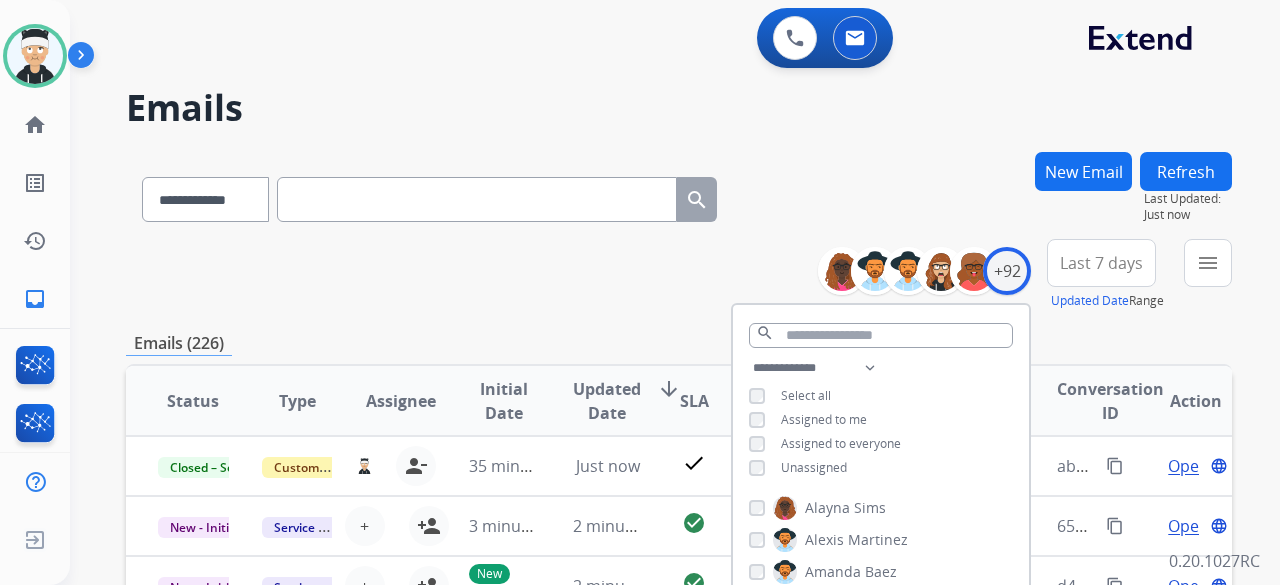 click on "**********" at bounding box center [679, 645] 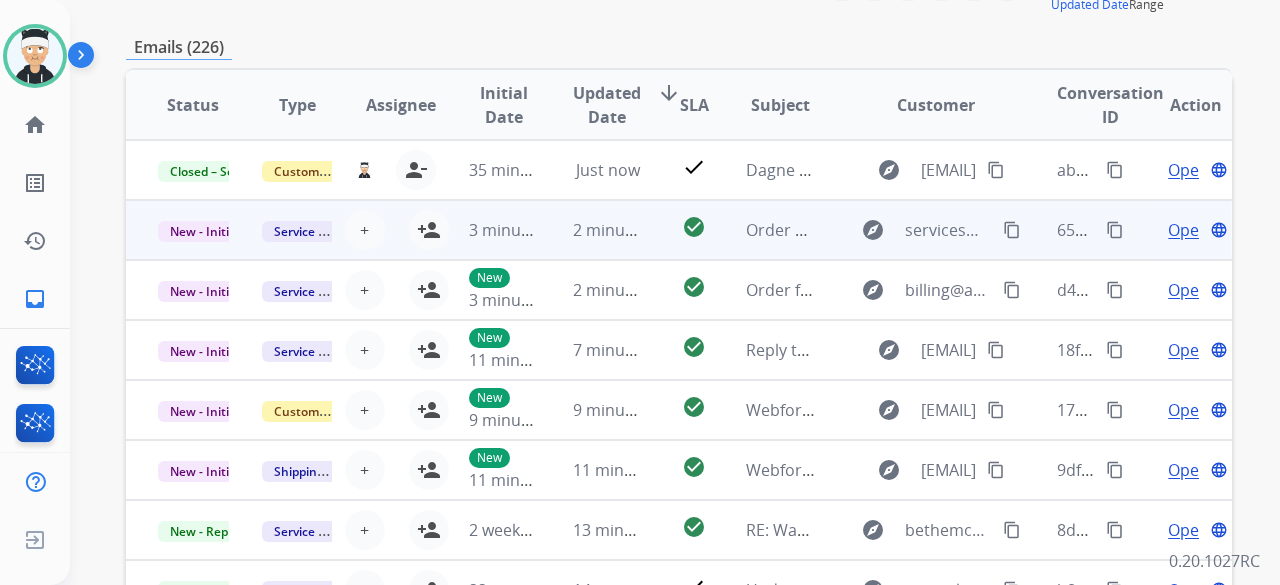 scroll, scrollTop: 300, scrollLeft: 0, axis: vertical 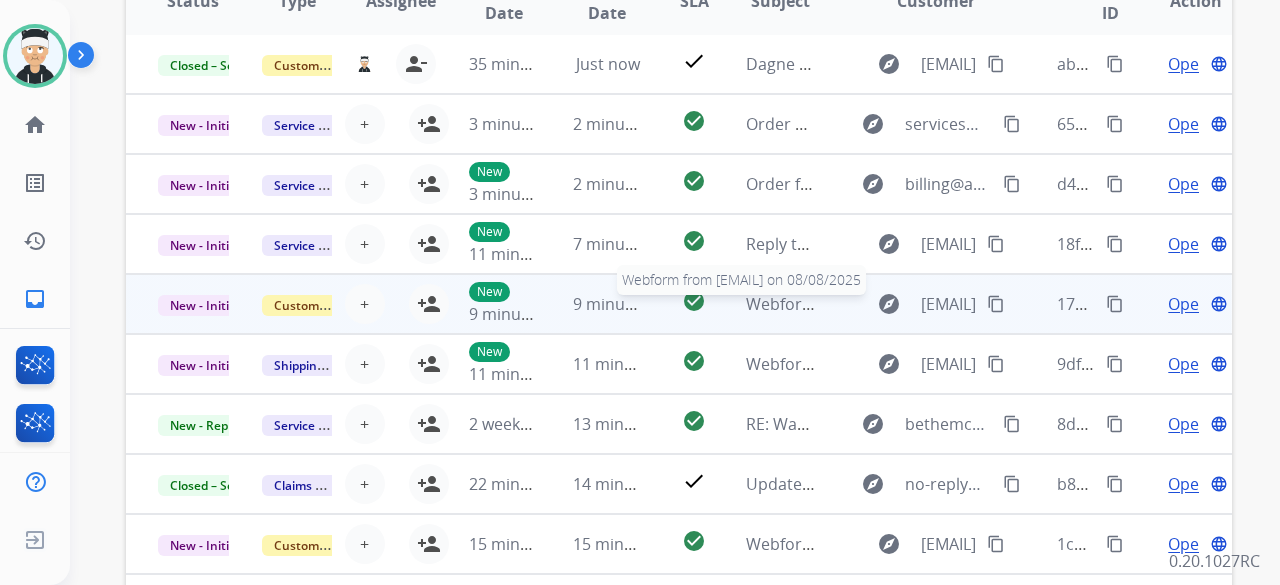 click on "Webform from jennifer06088@yahoo.com on 08/08/2025" at bounding box center [887, 304] 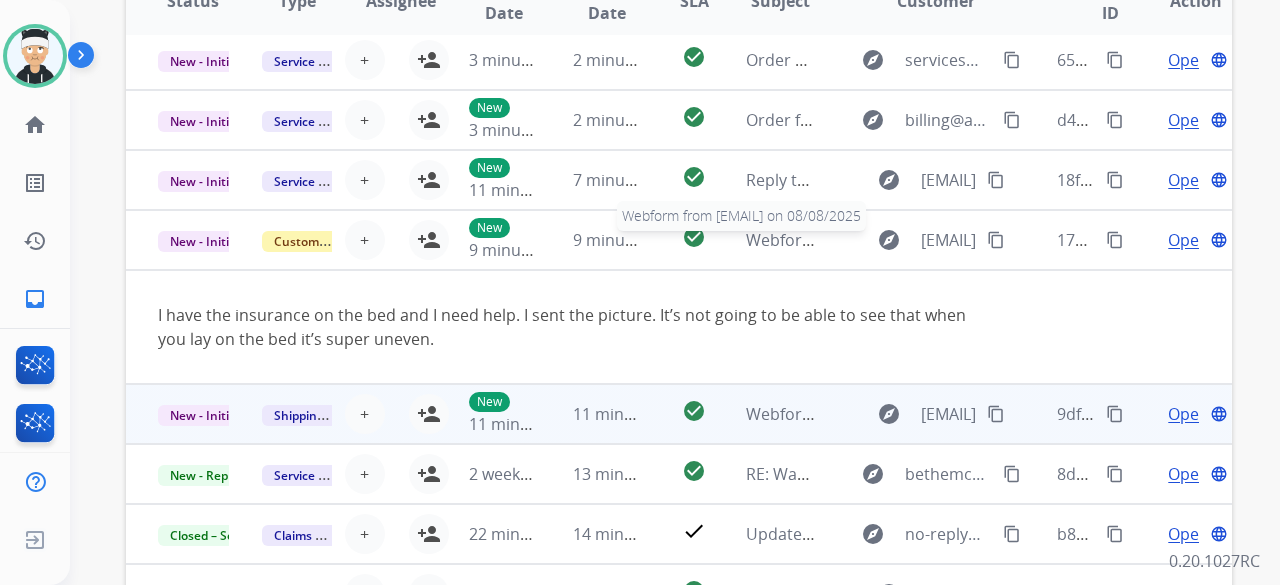 scroll, scrollTop: 116, scrollLeft: 0, axis: vertical 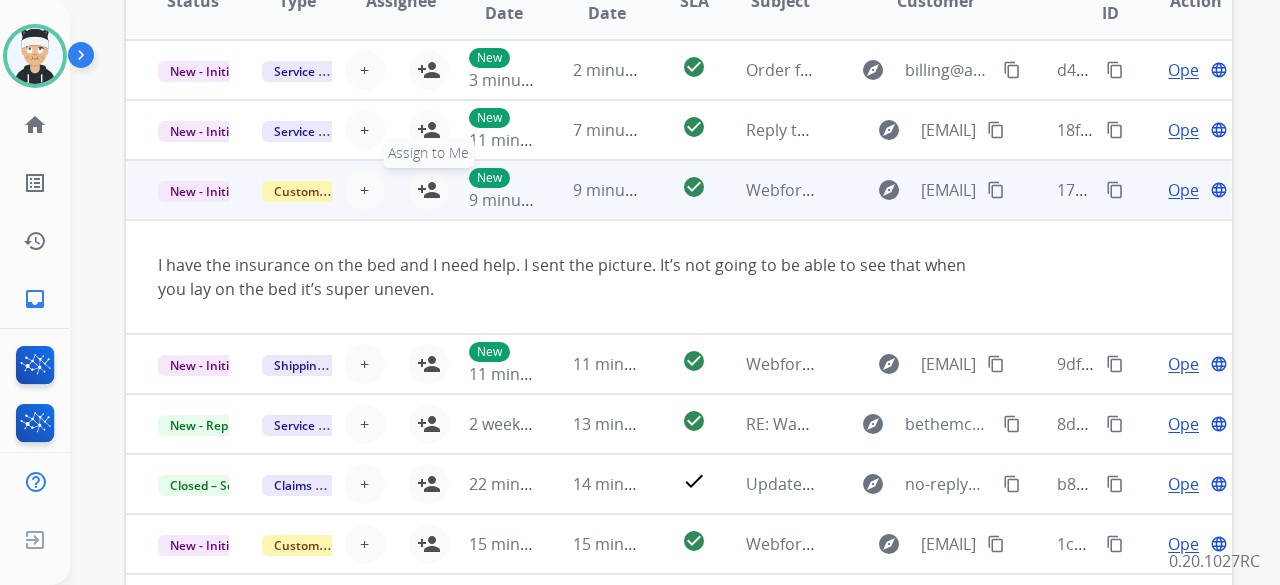 click on "person_add" at bounding box center [429, 190] 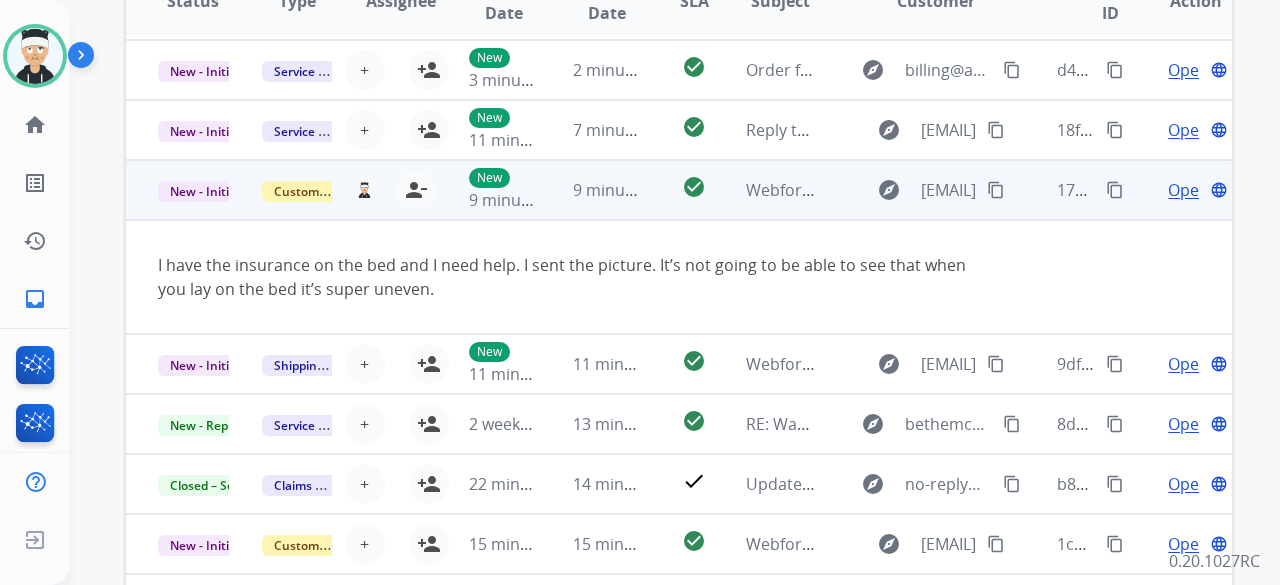 click on "content_copy" at bounding box center [996, 190] 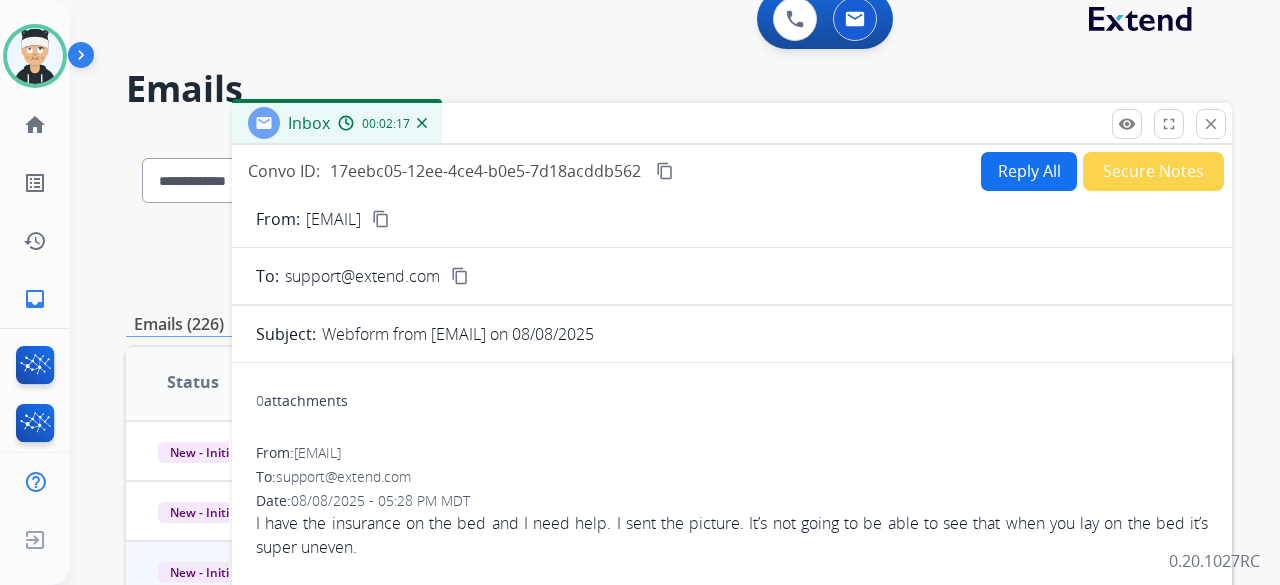scroll, scrollTop: 0, scrollLeft: 0, axis: both 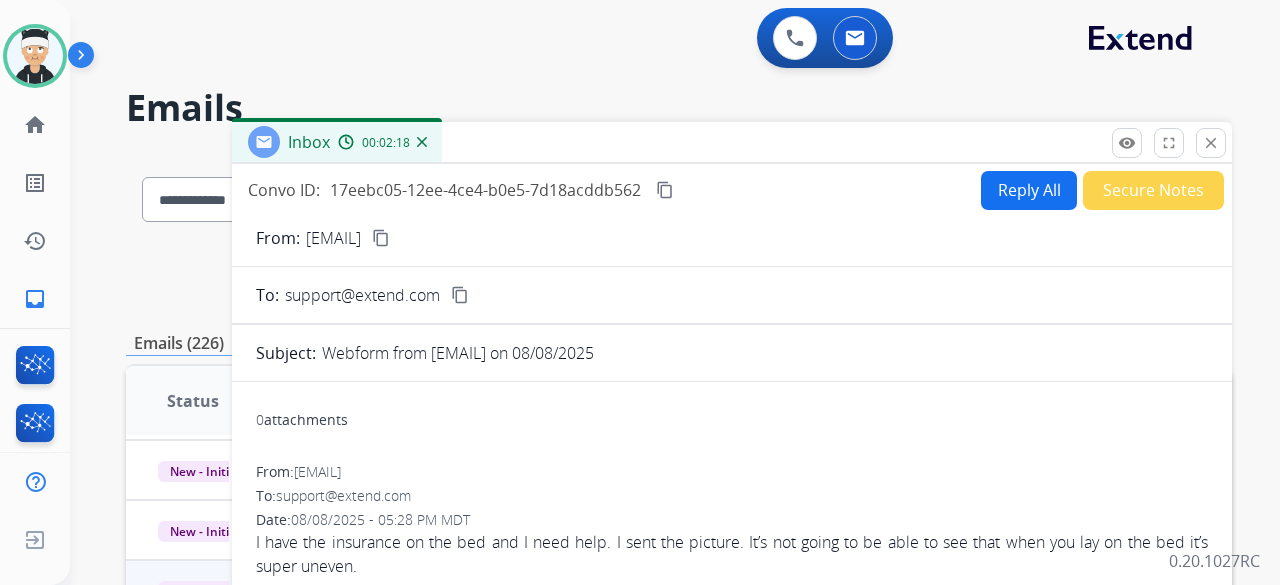click on "Reply All" at bounding box center [1029, 190] 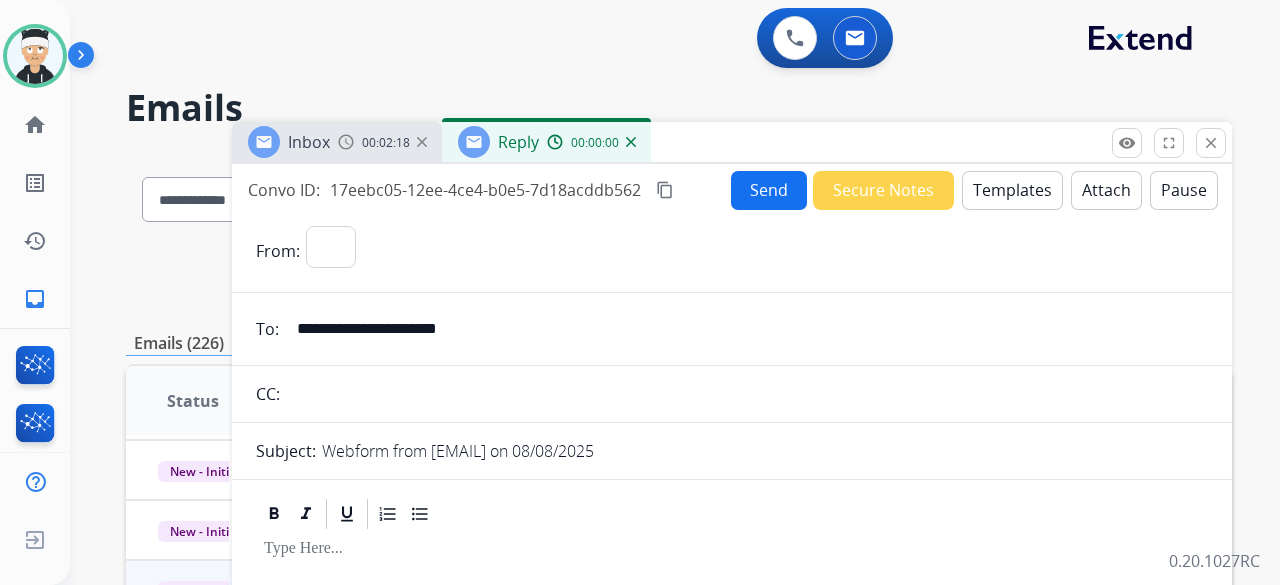 select on "**********" 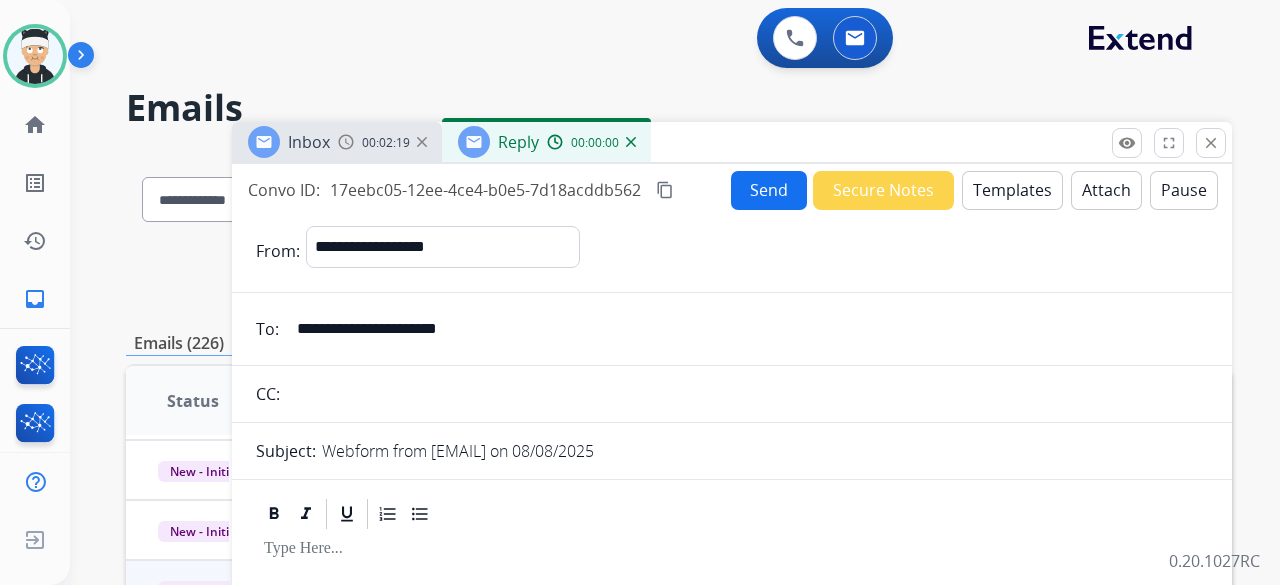 click on "Templates" at bounding box center [1012, 190] 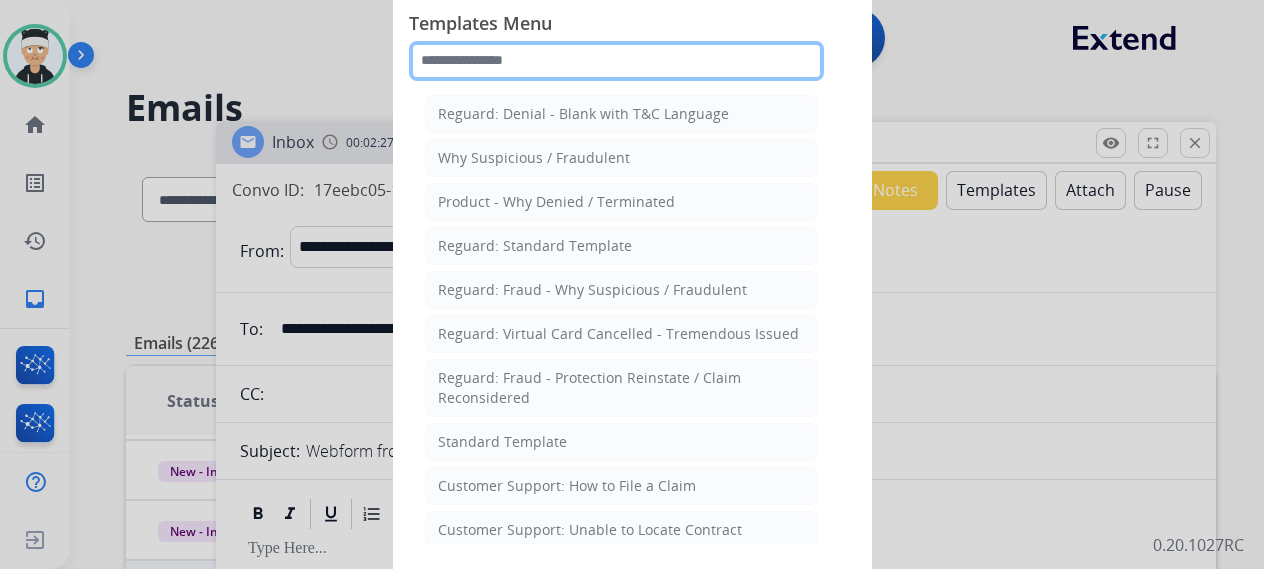 click 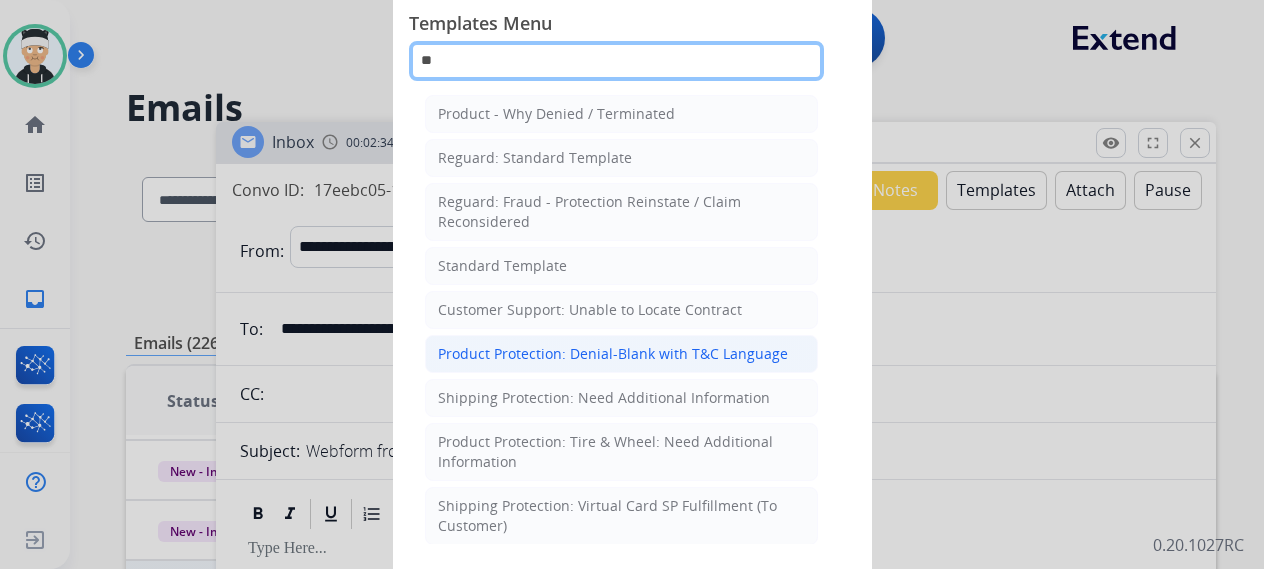 type on "**" 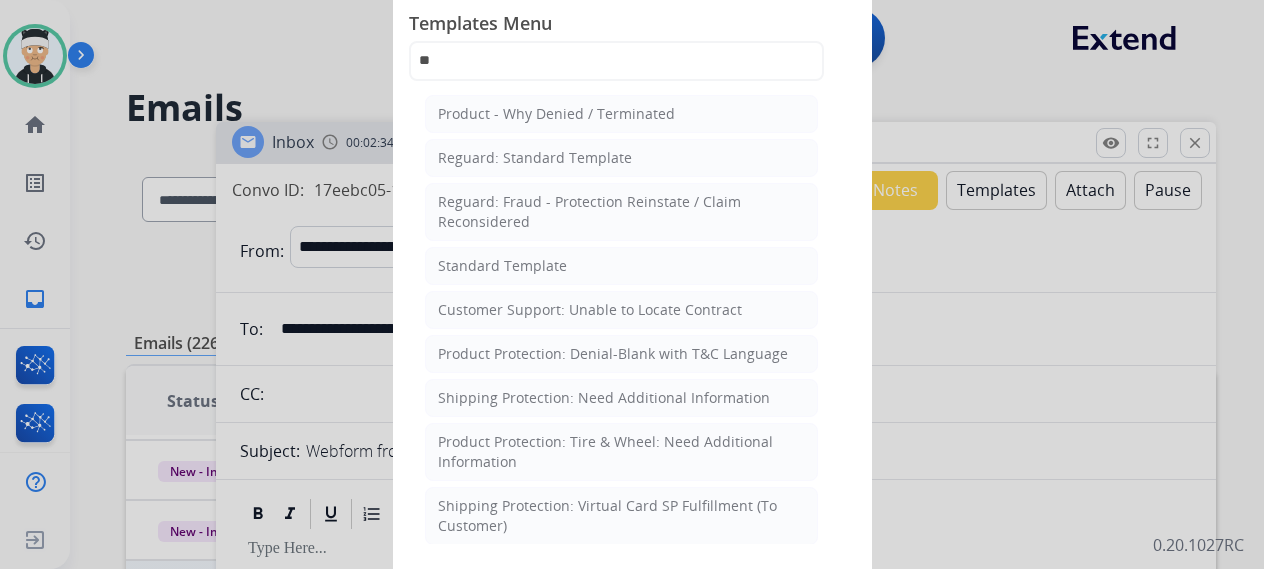 click on "Product Protection: Denial-Blank with T&C Language" 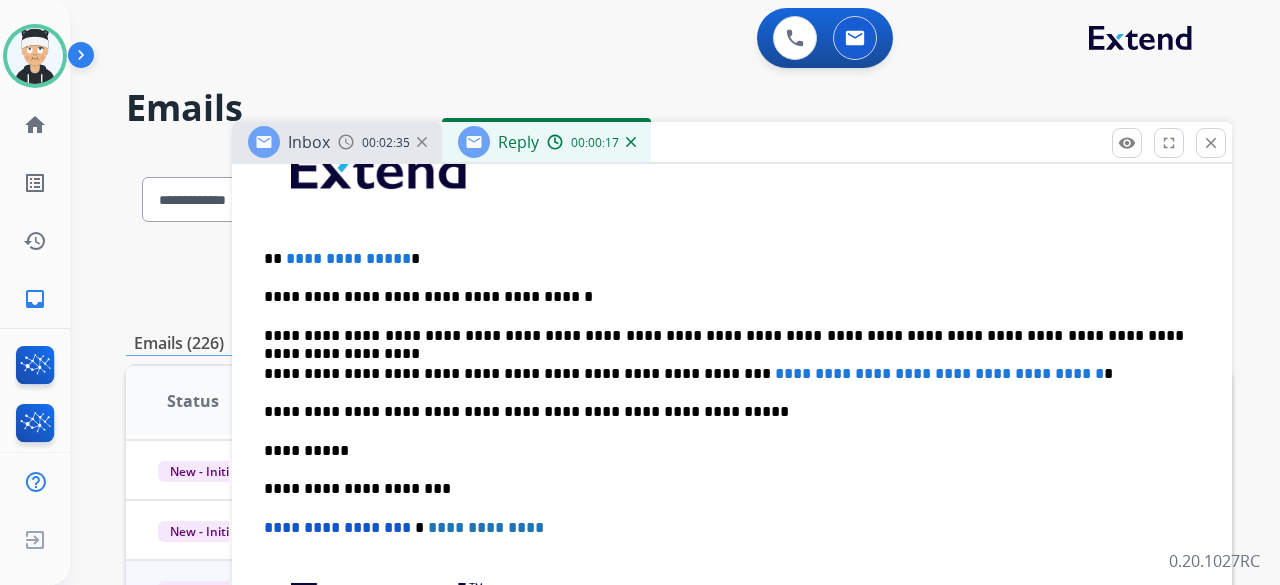 scroll, scrollTop: 558, scrollLeft: 0, axis: vertical 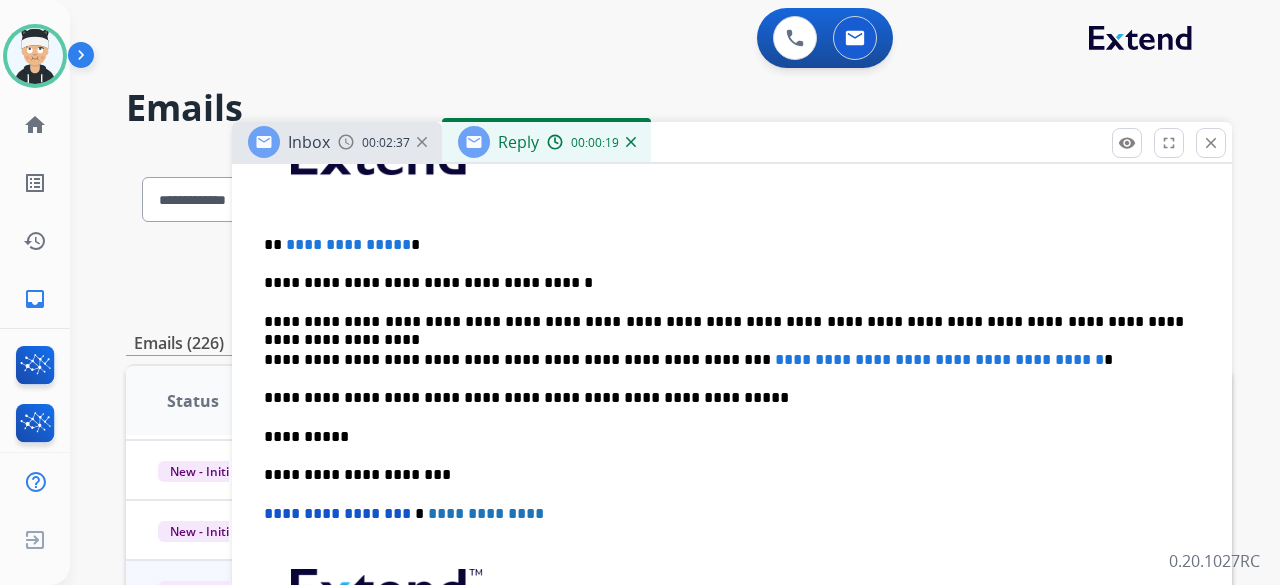 click on "**********" at bounding box center (348, 244) 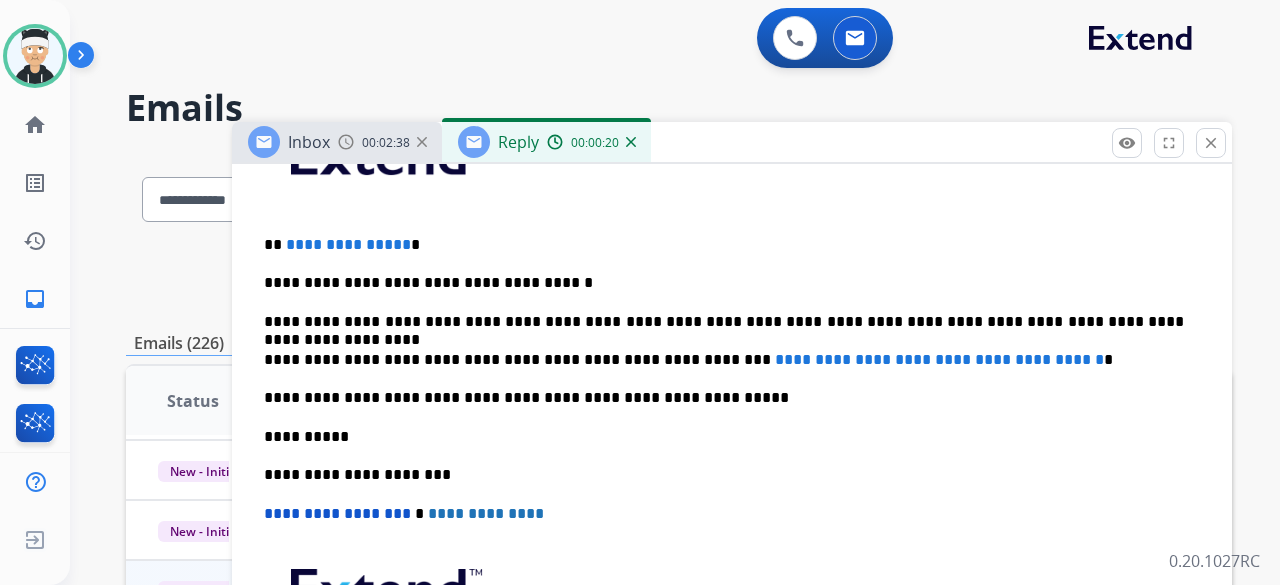 type 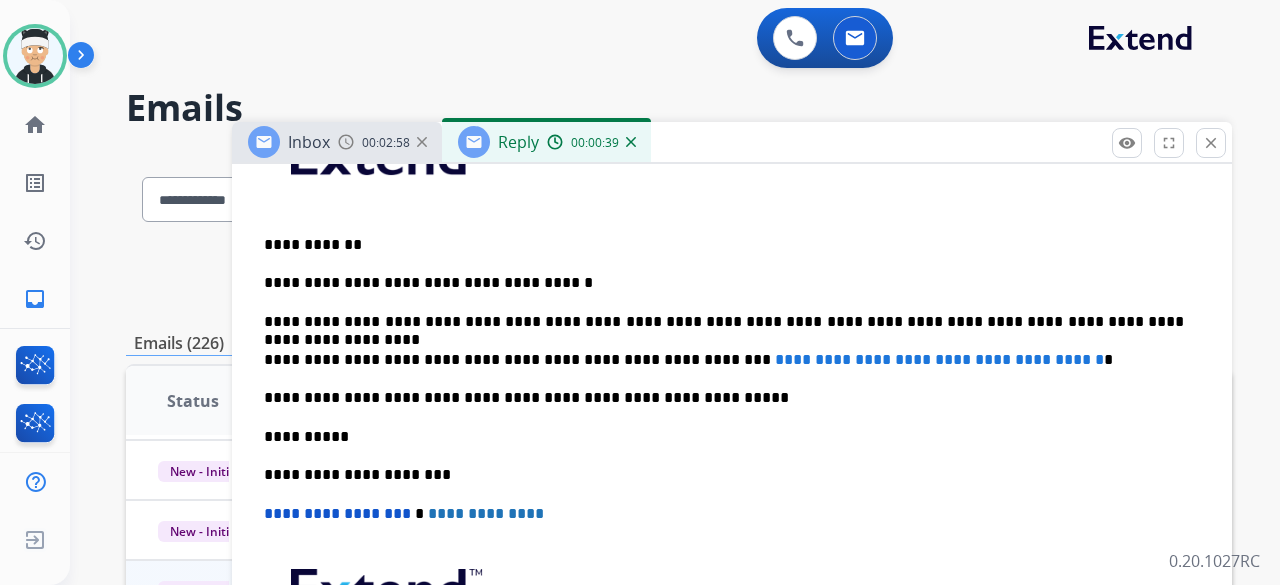 click on "**********" at bounding box center (732, 436) 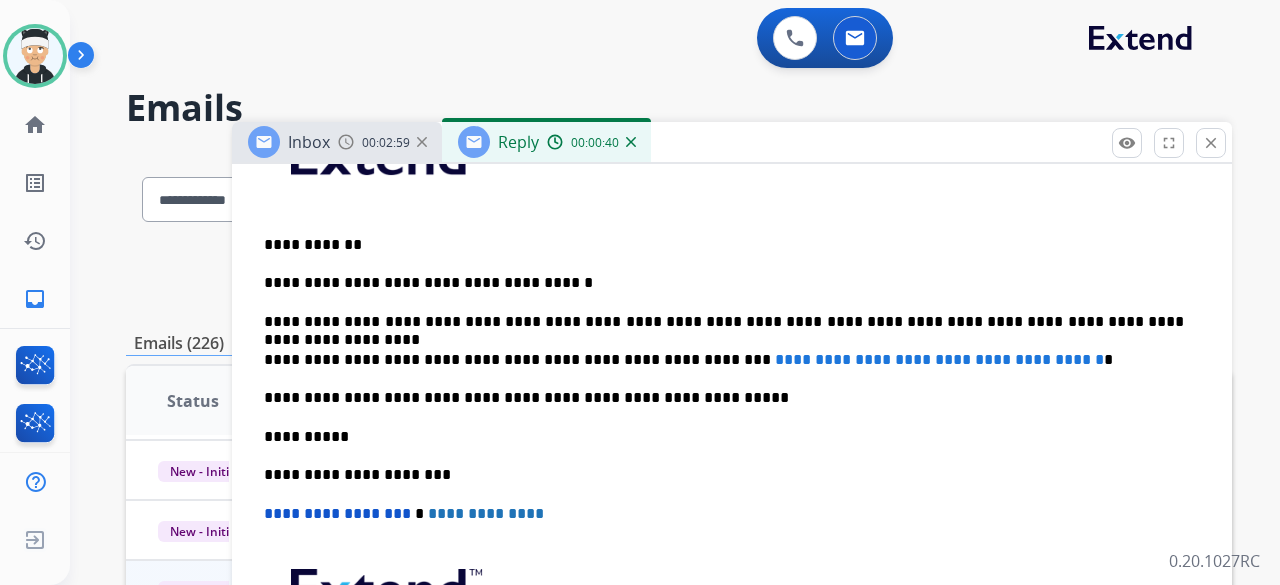click on "**********" at bounding box center [939, 359] 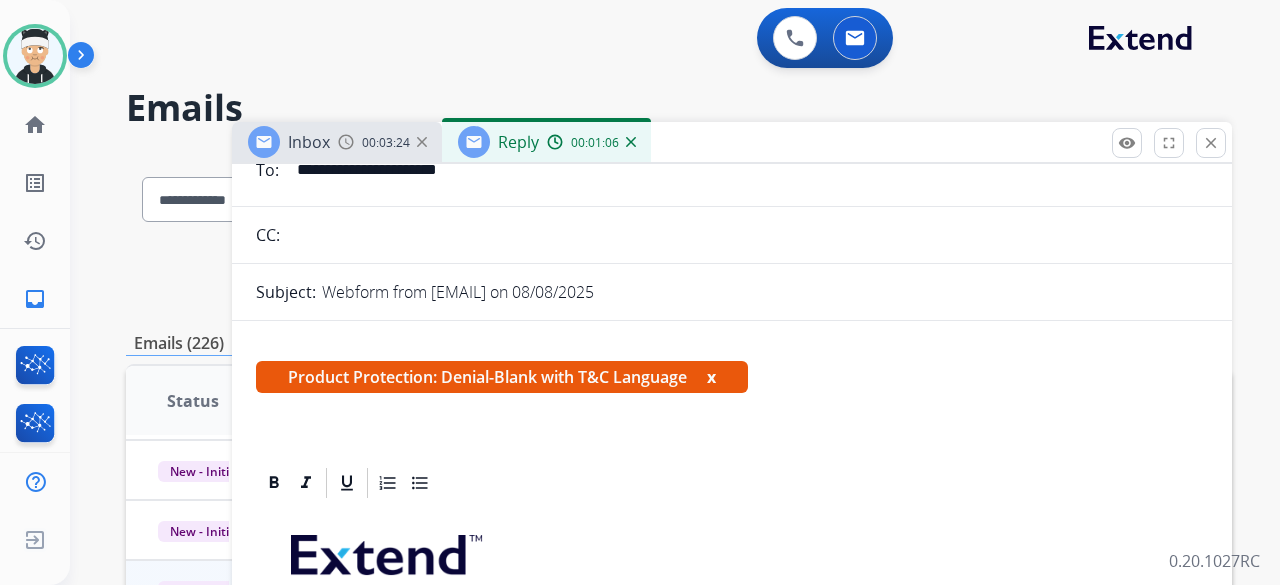 scroll, scrollTop: 0, scrollLeft: 0, axis: both 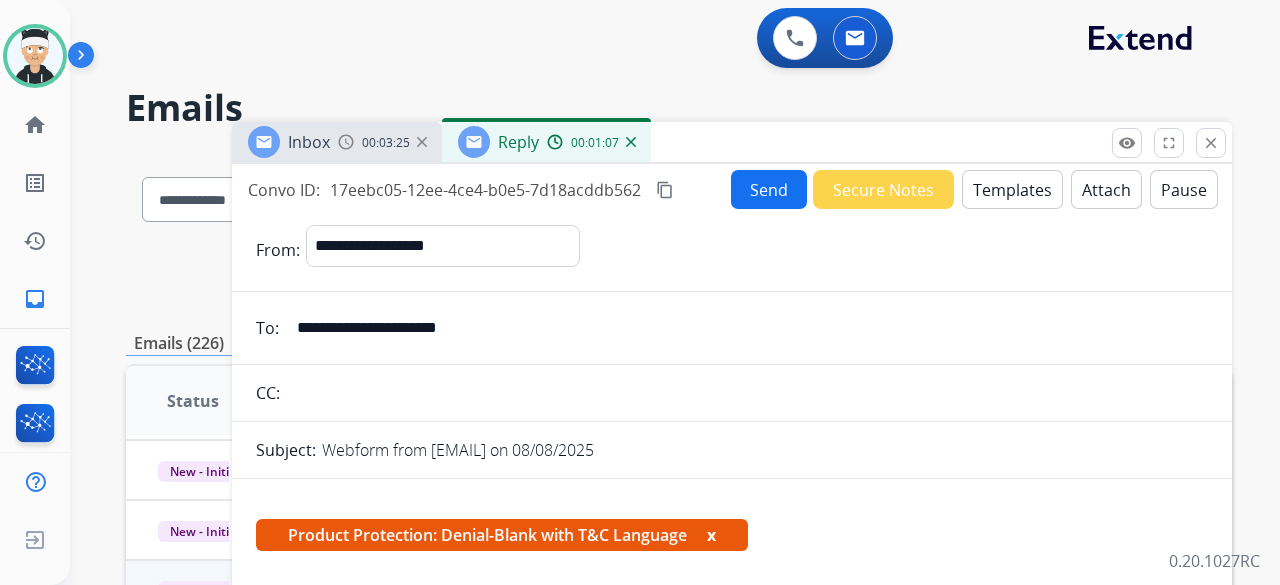 click on "Attach" at bounding box center [1106, 189] 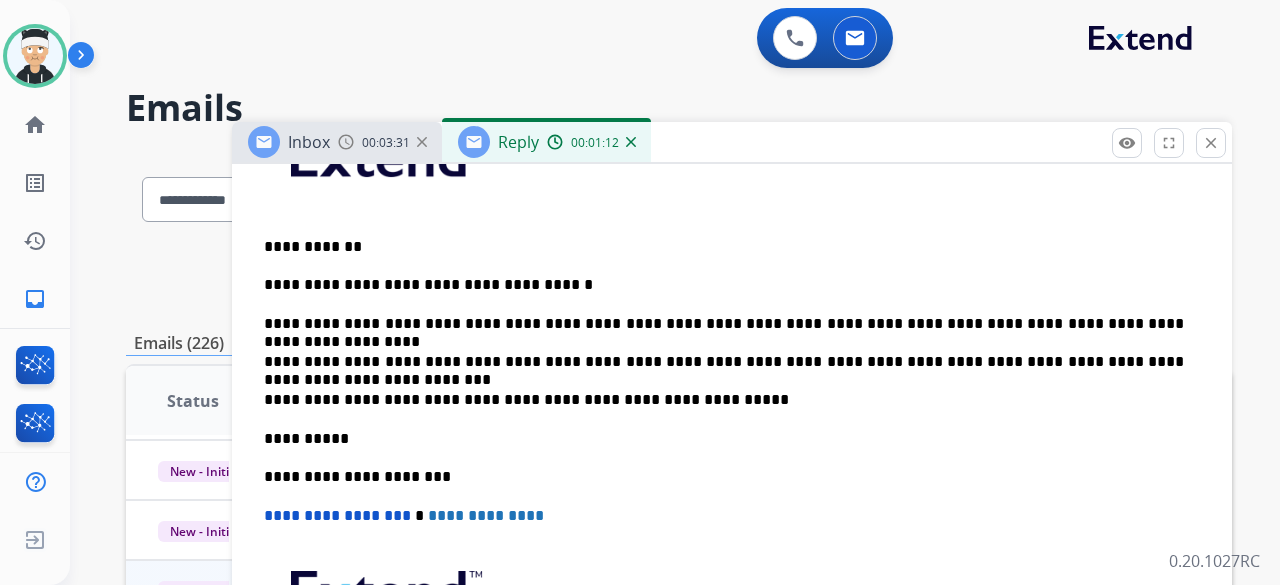 scroll, scrollTop: 606, scrollLeft: 0, axis: vertical 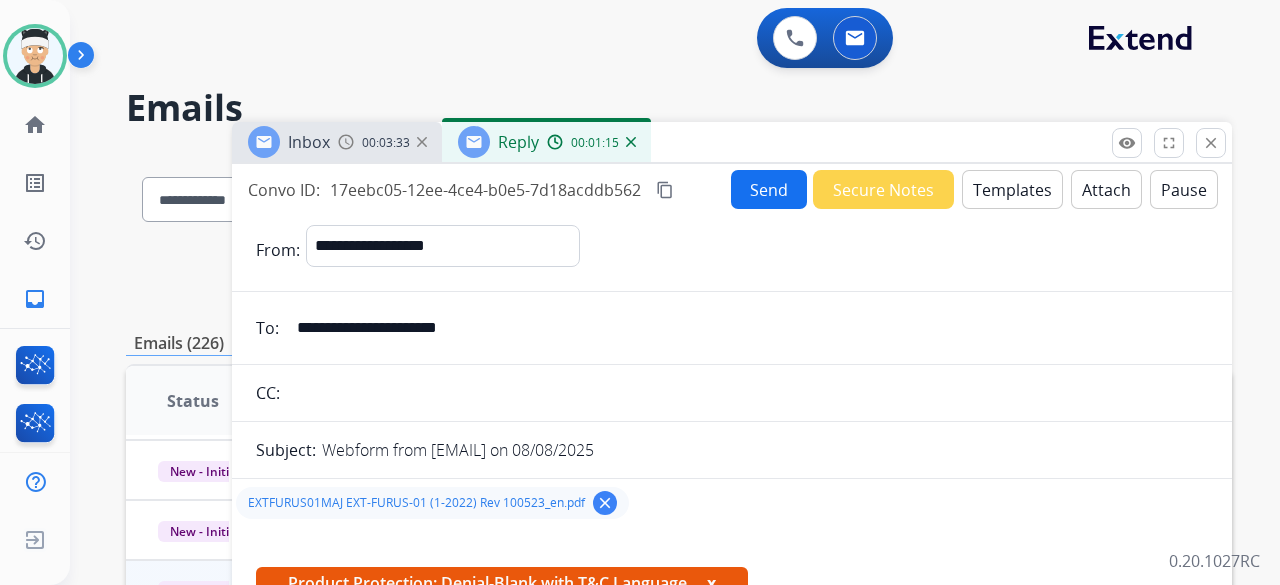 click on "Send" at bounding box center [769, 189] 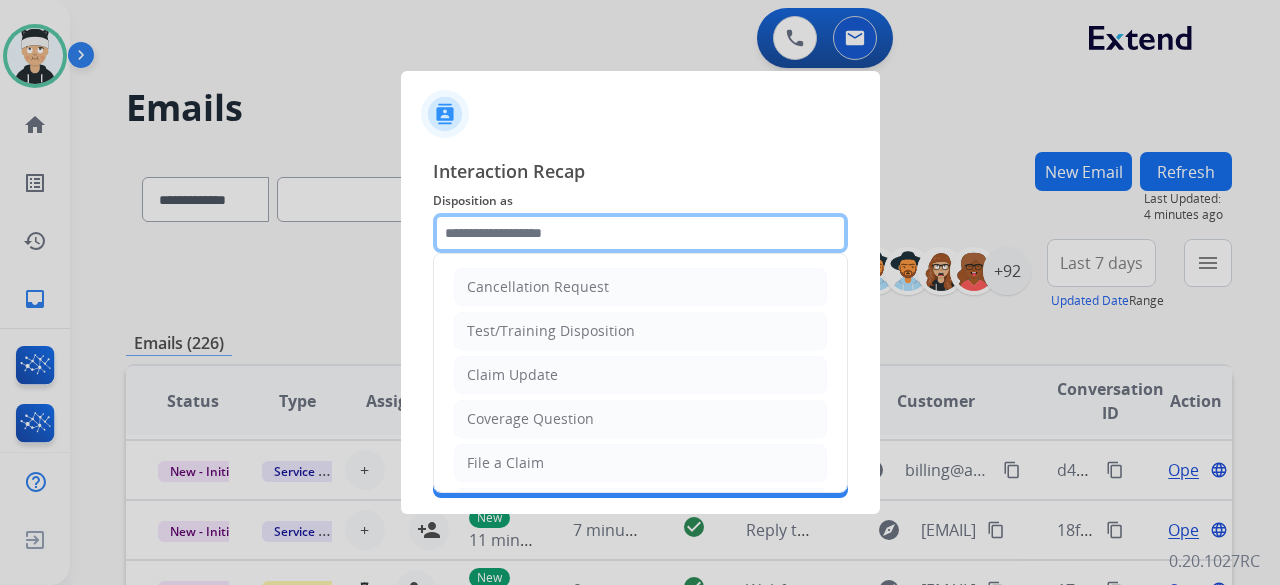 click 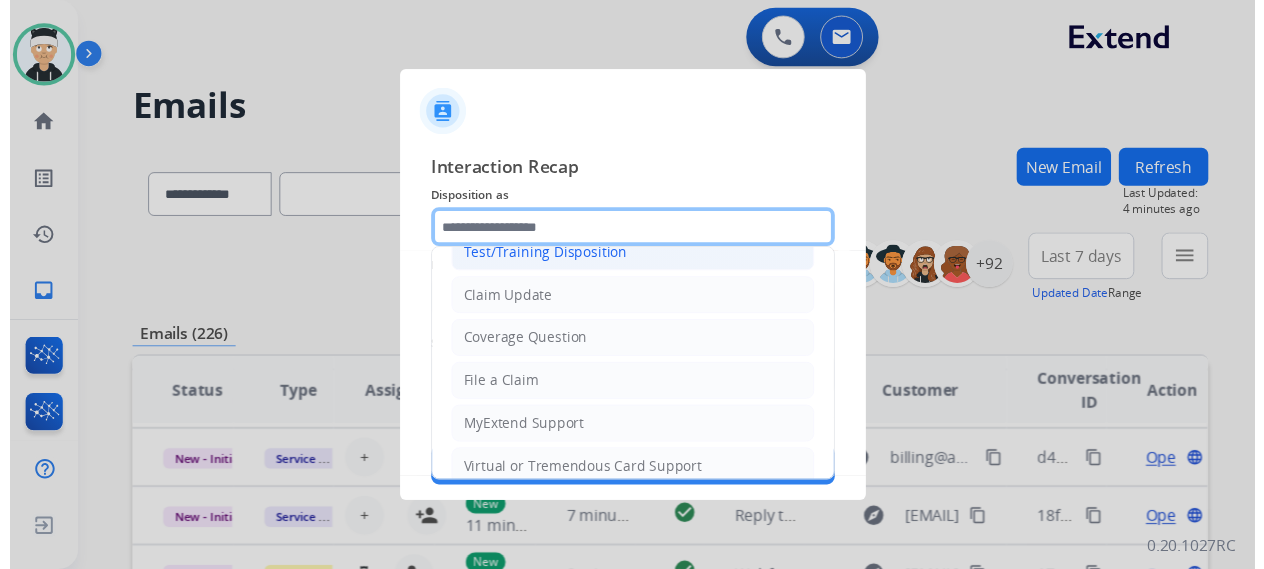 scroll, scrollTop: 100, scrollLeft: 0, axis: vertical 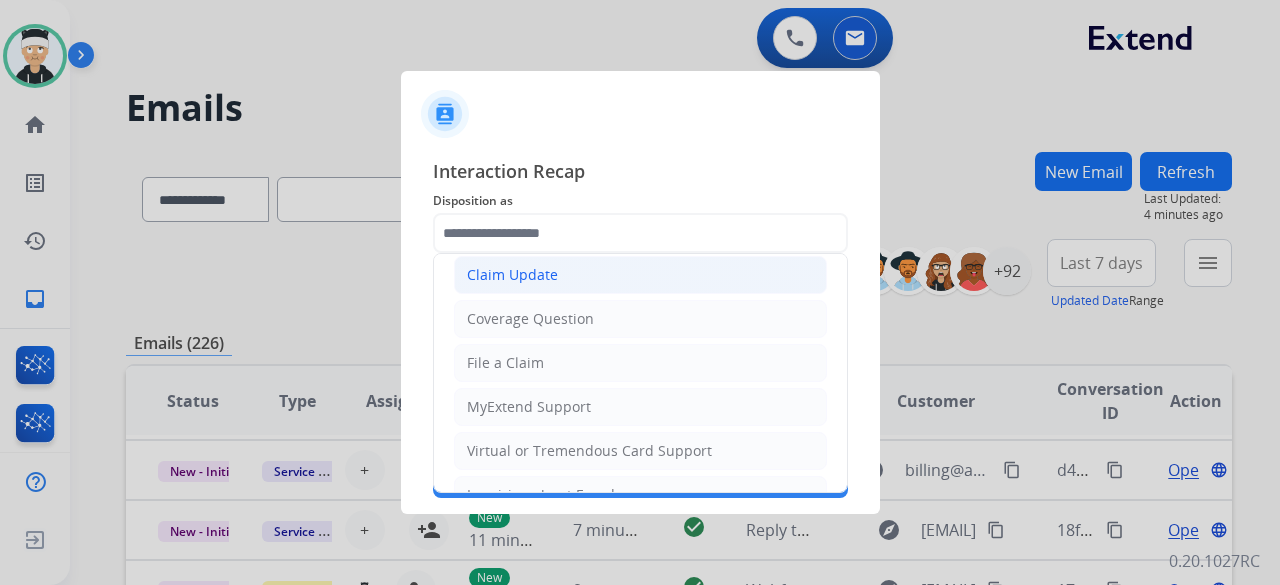 click on "Claim Update" 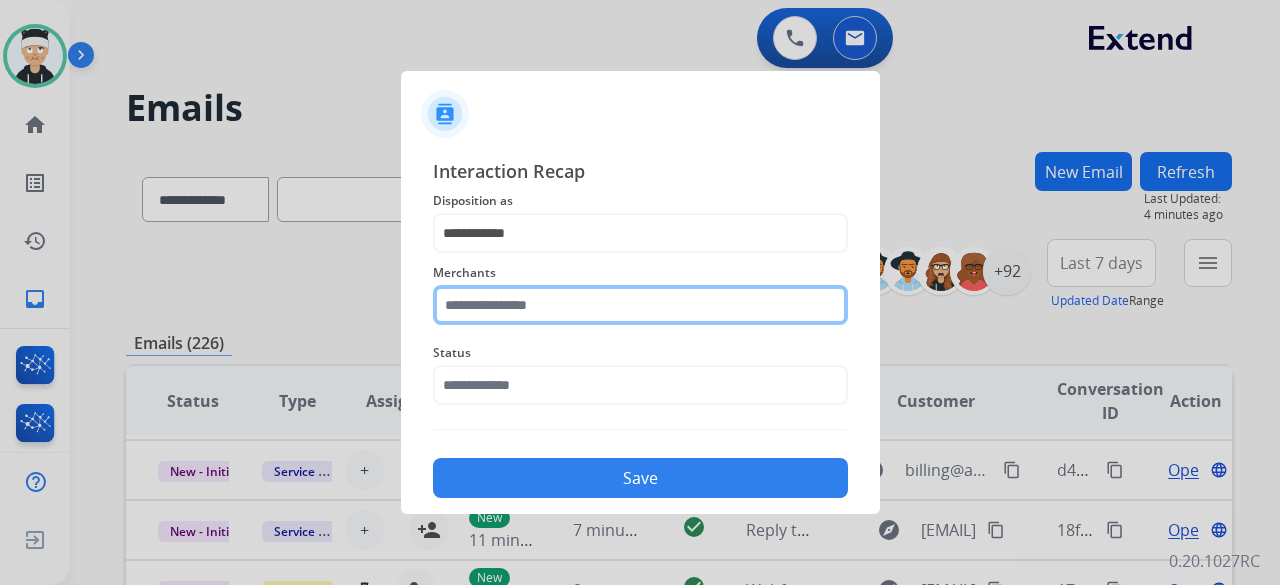 click 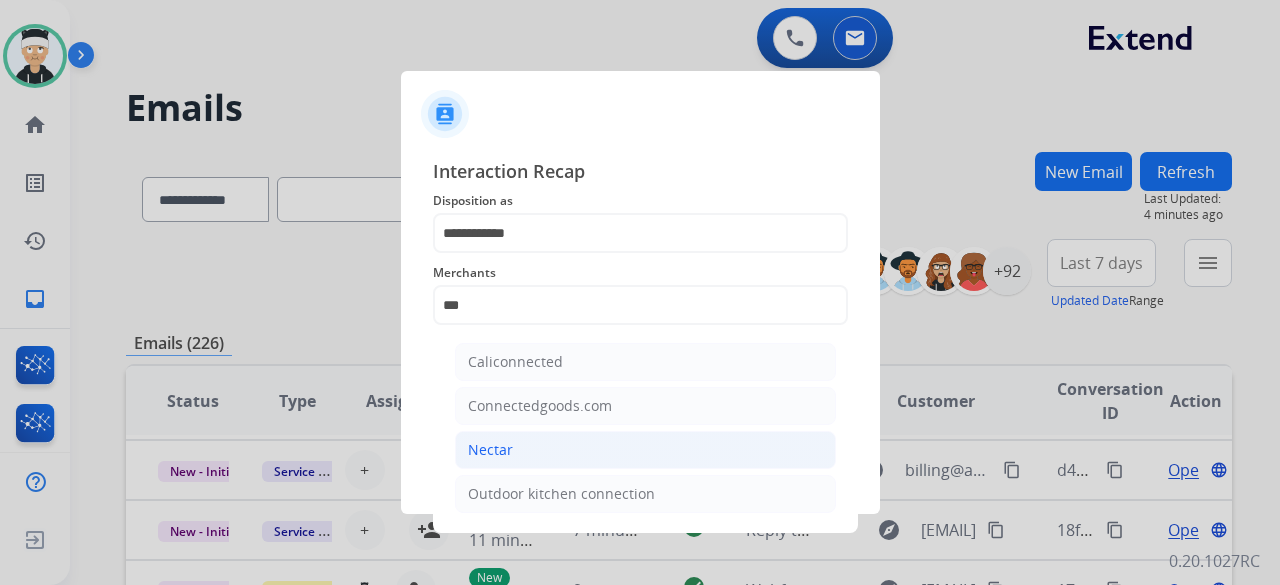 click on "Nectar" 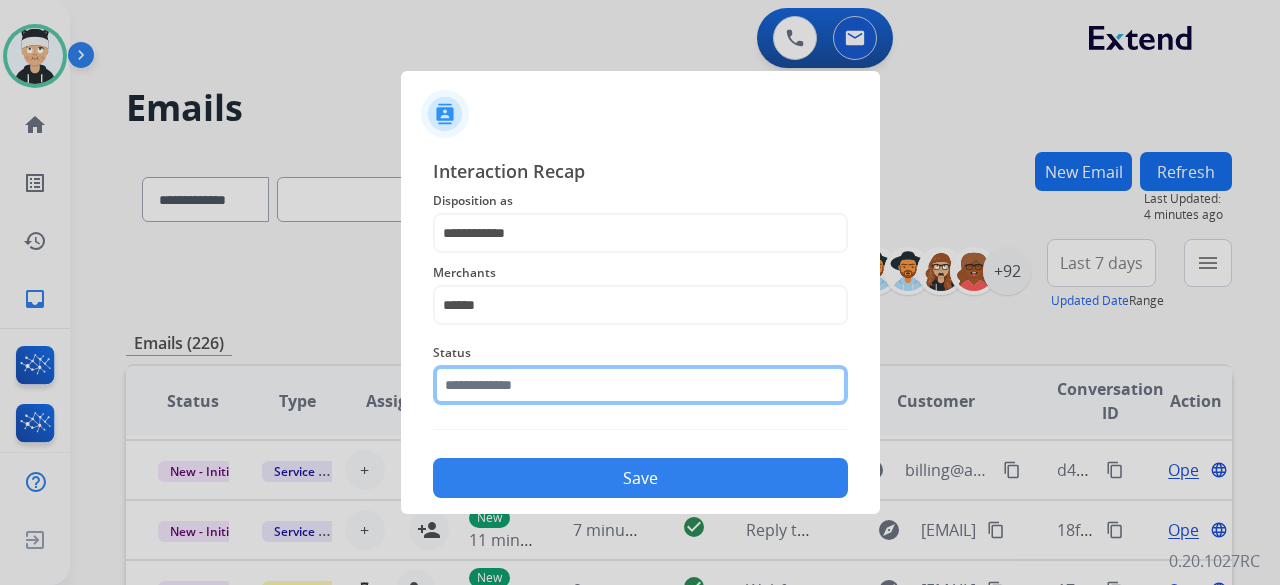 click 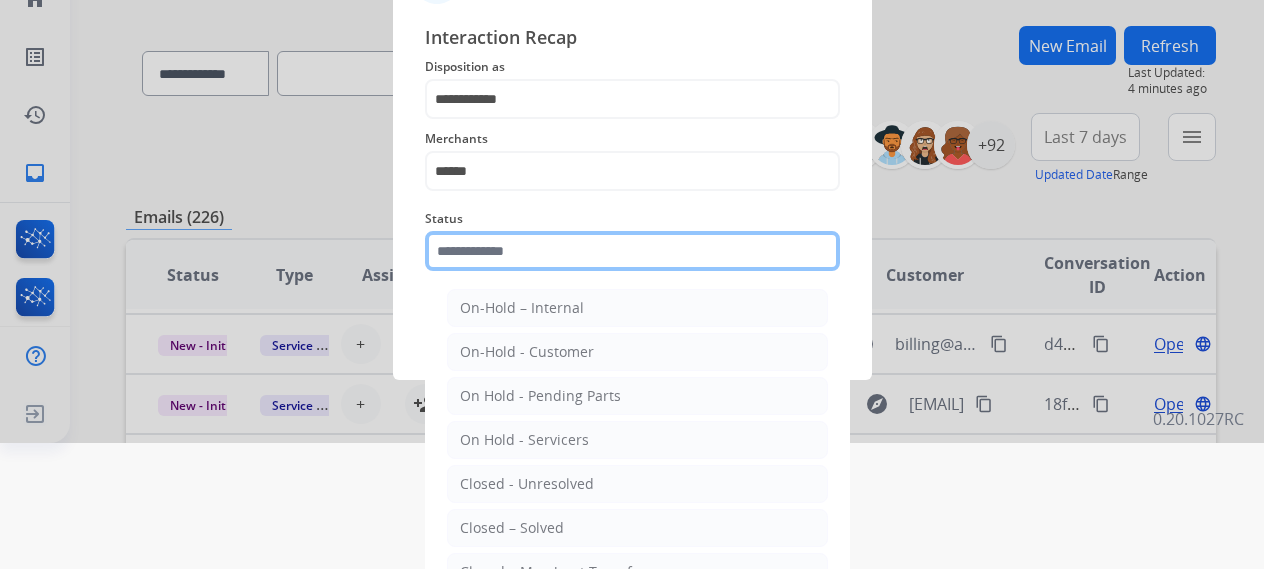 scroll, scrollTop: 136, scrollLeft: 0, axis: vertical 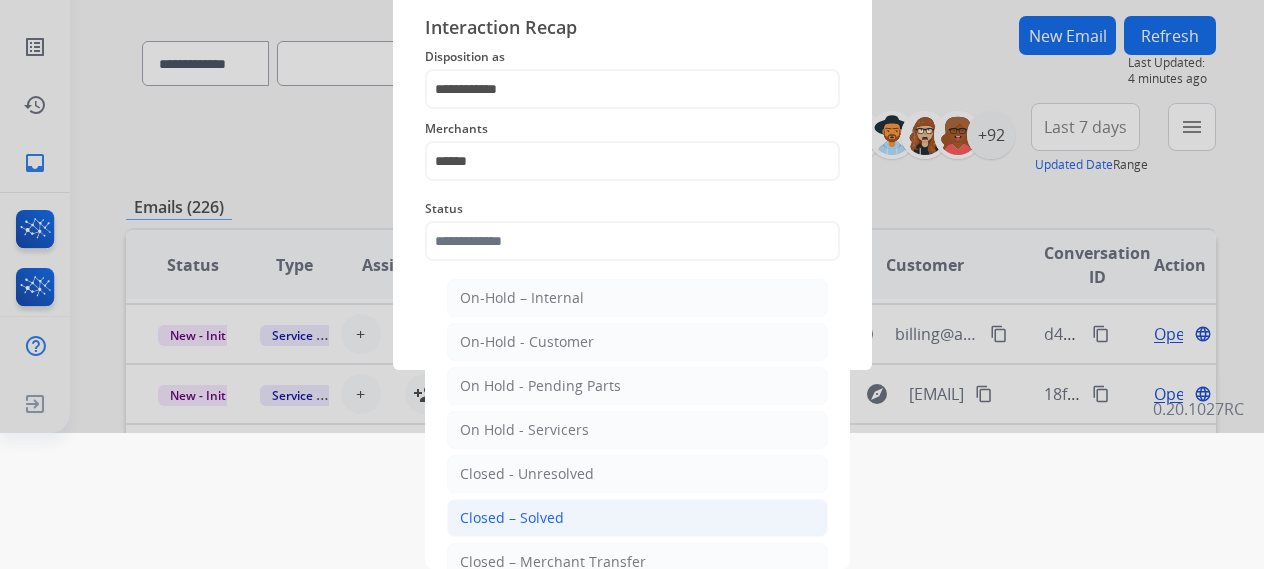 click on "Closed – Solved" 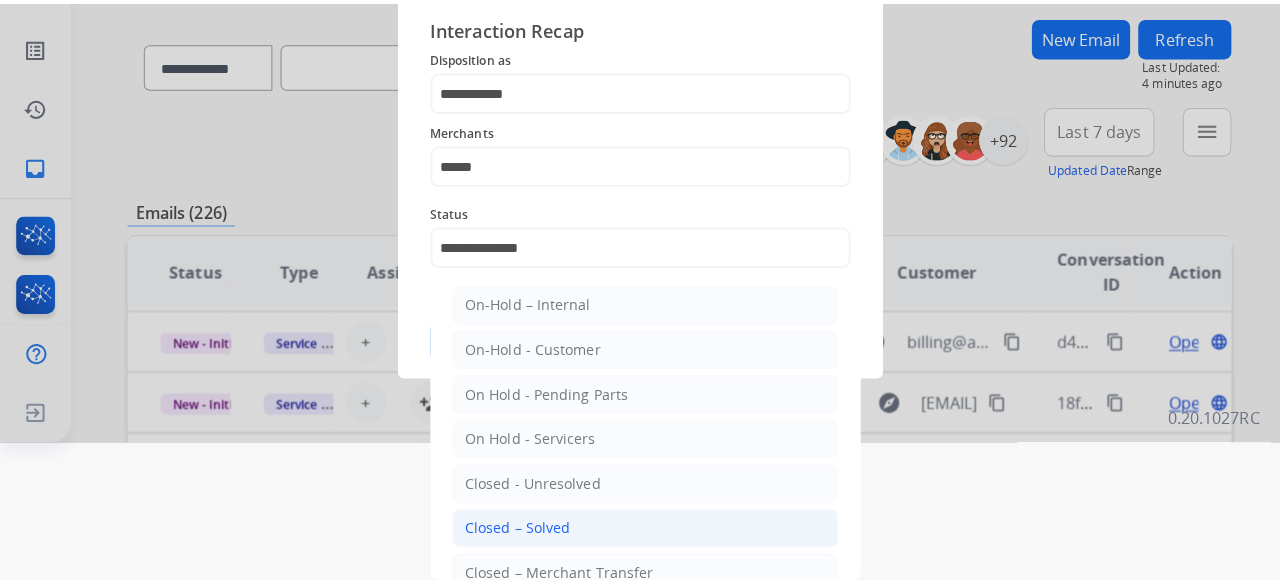 scroll, scrollTop: 0, scrollLeft: 0, axis: both 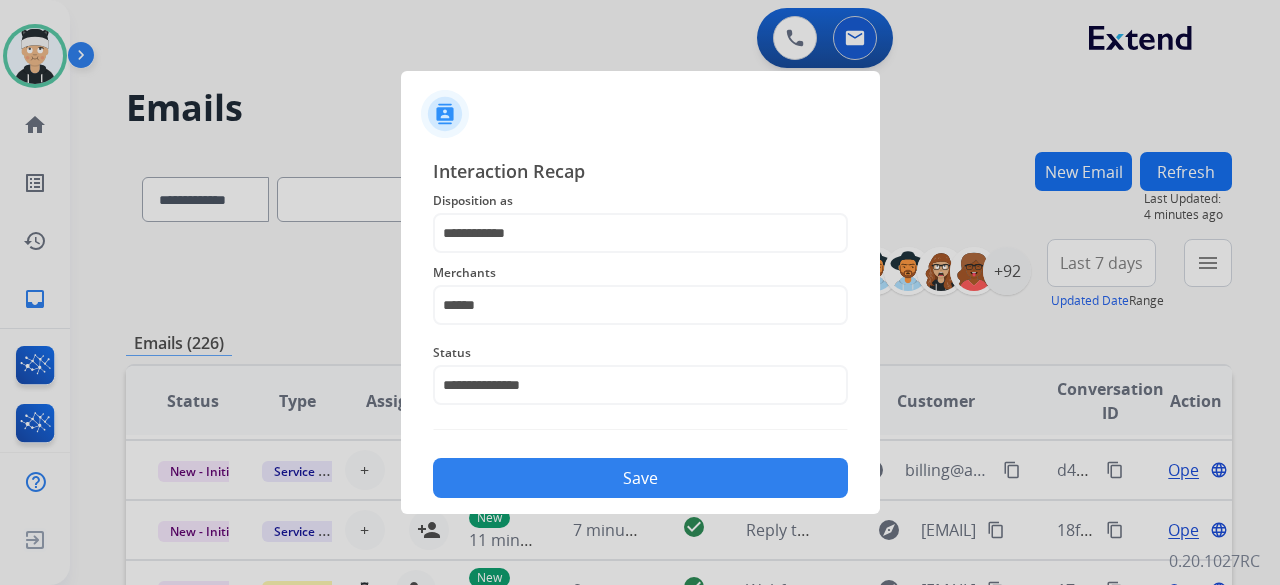 click on "Save" 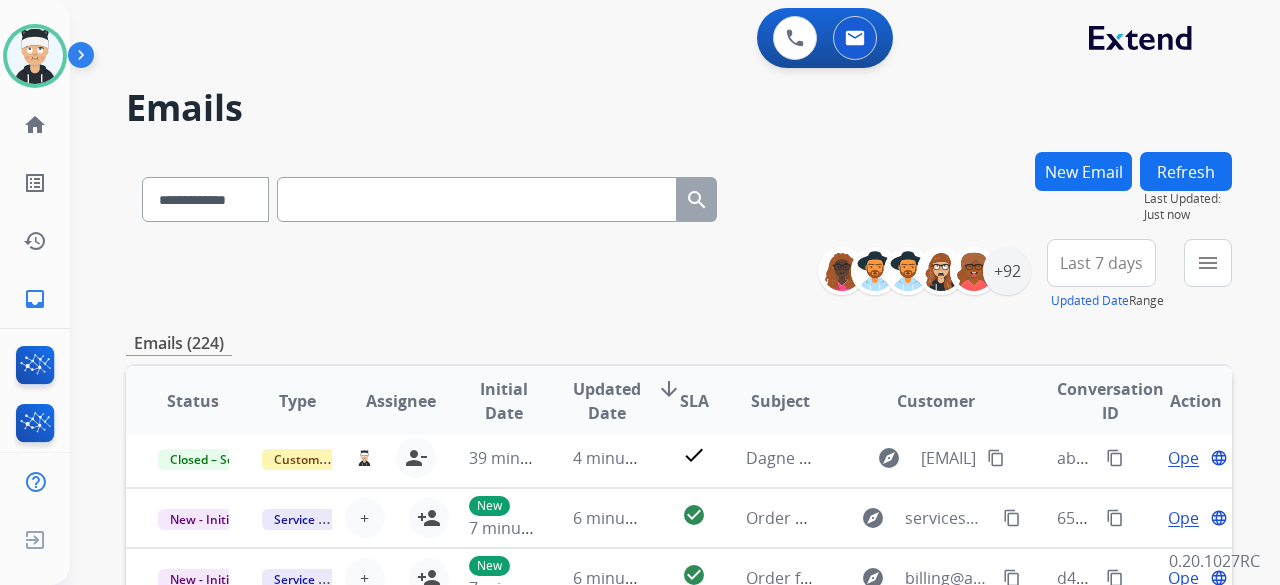 scroll, scrollTop: 68, scrollLeft: 0, axis: vertical 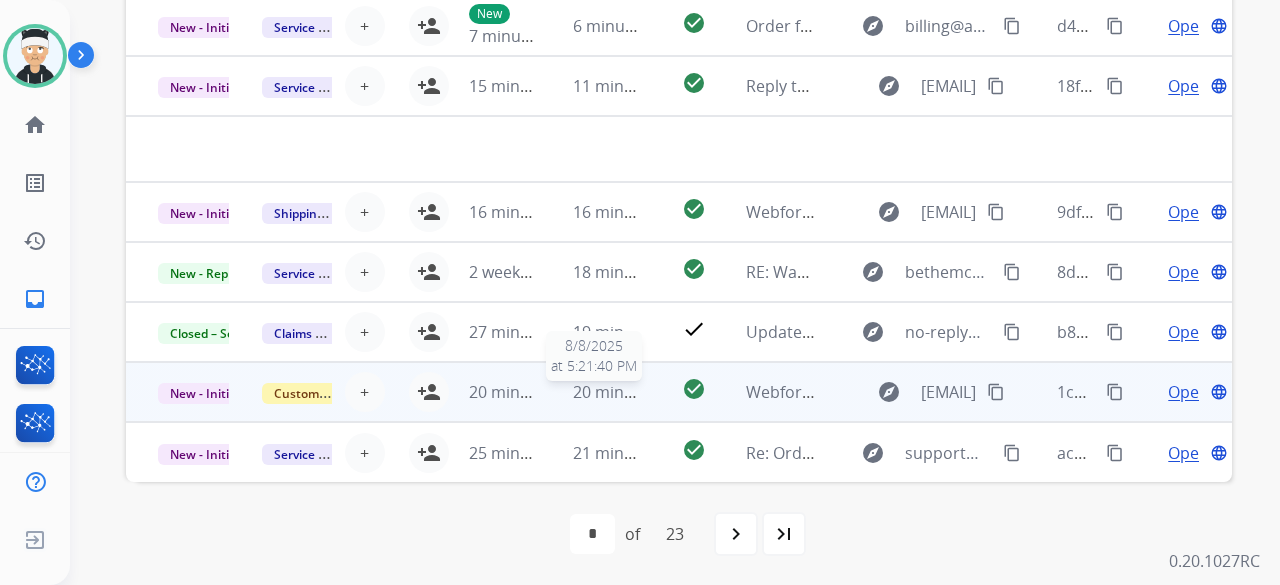click on "20 minutes ago" at bounding box center [631, 392] 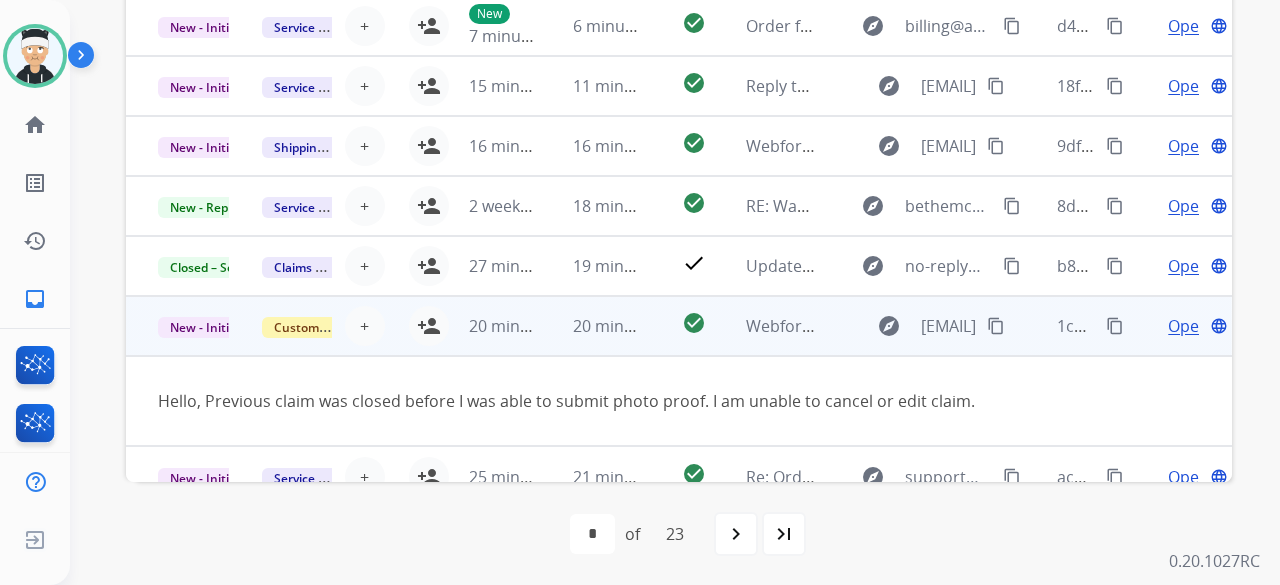 scroll, scrollTop: 92, scrollLeft: 0, axis: vertical 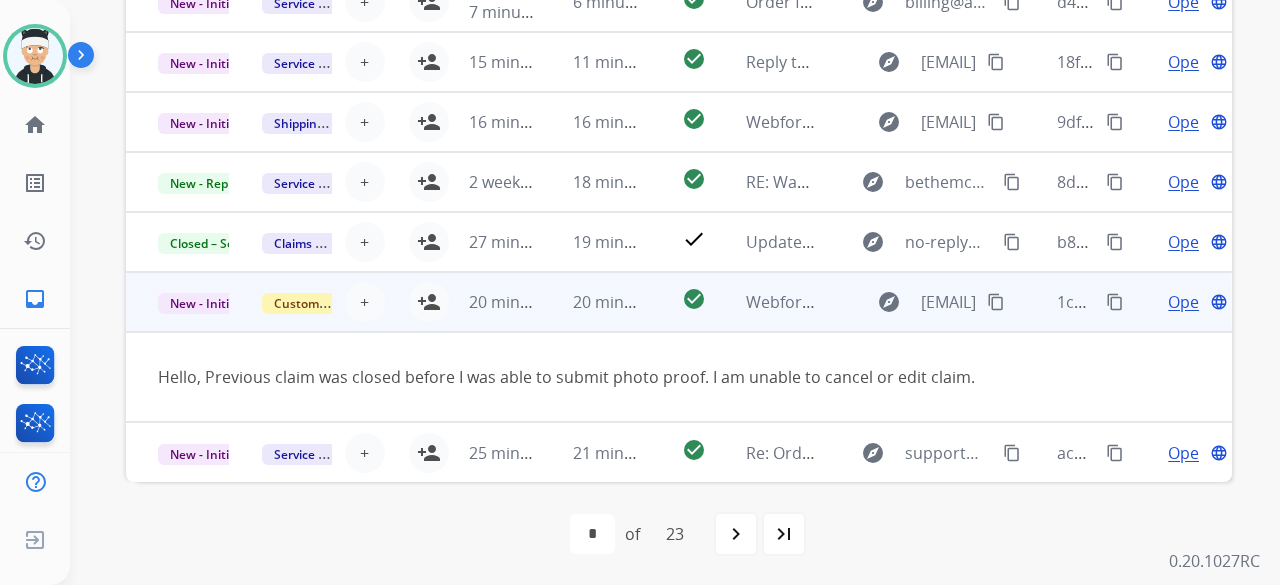 click on "Open" at bounding box center [1188, 302] 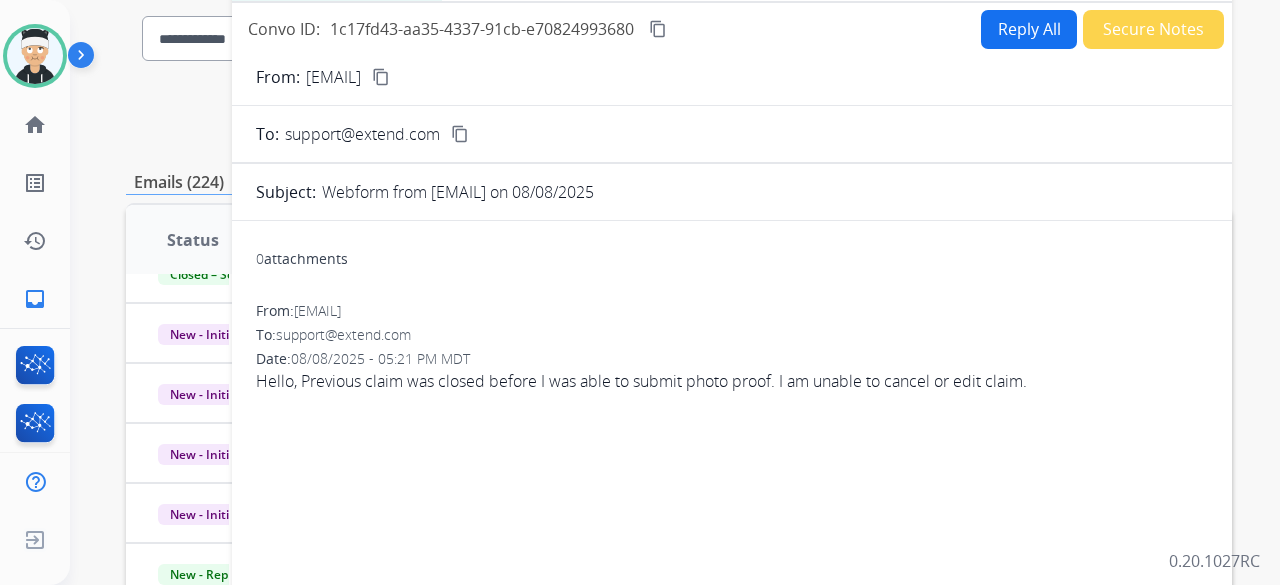 scroll, scrollTop: 152, scrollLeft: 0, axis: vertical 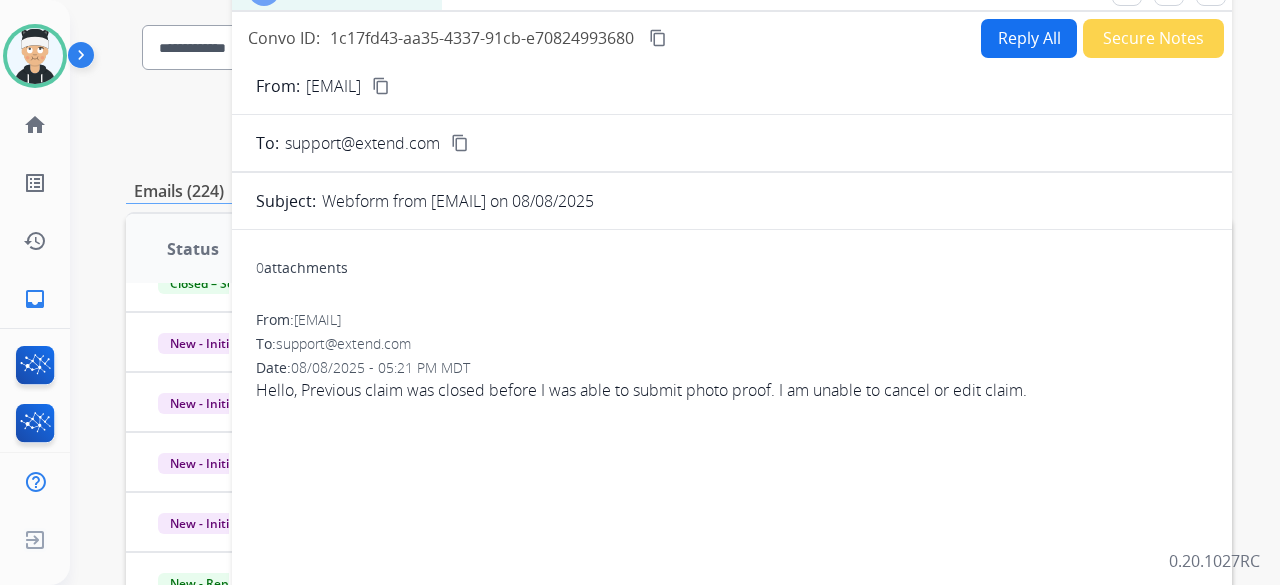 click on "content_copy" at bounding box center (381, 86) 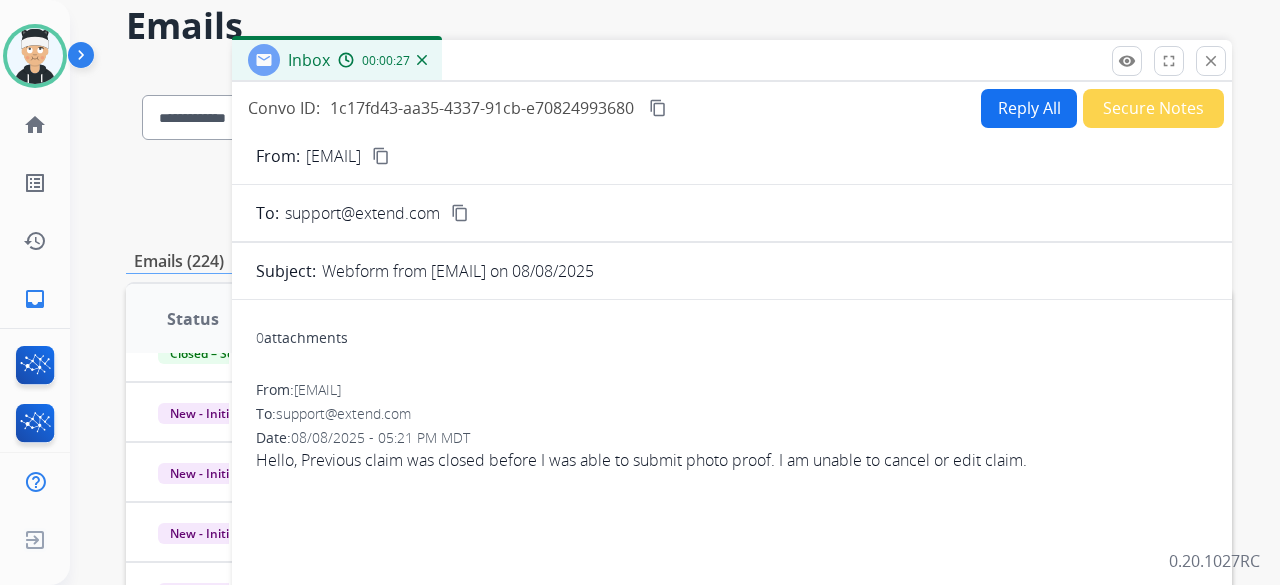 scroll, scrollTop: 52, scrollLeft: 0, axis: vertical 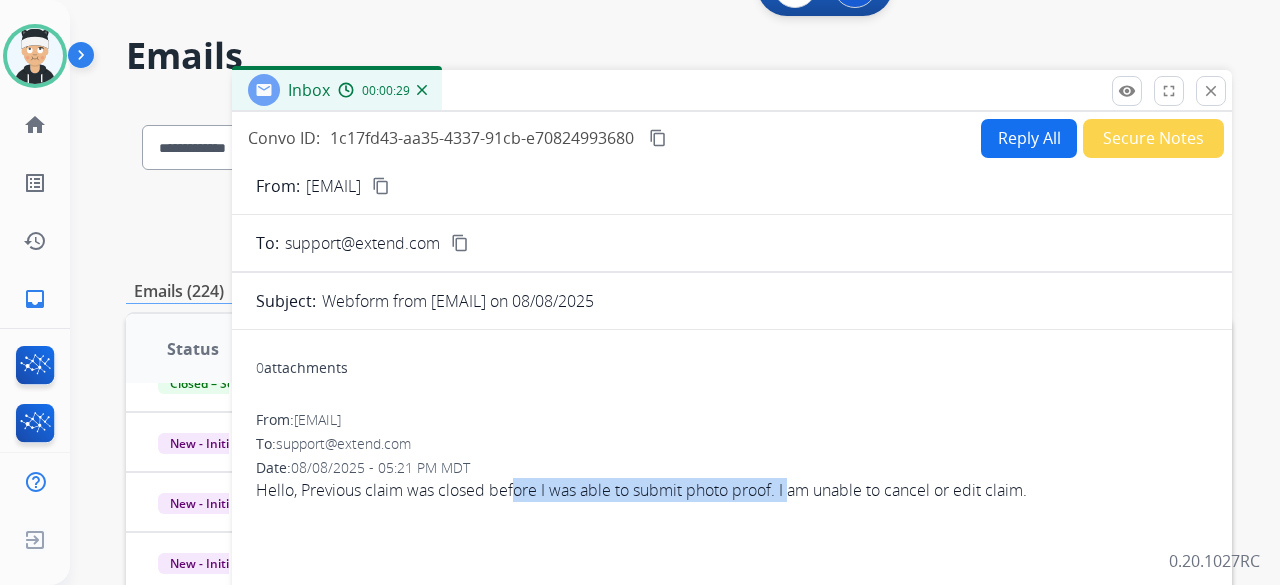 drag, startPoint x: 522, startPoint y: 488, endPoint x: 996, endPoint y: 473, distance: 474.23727 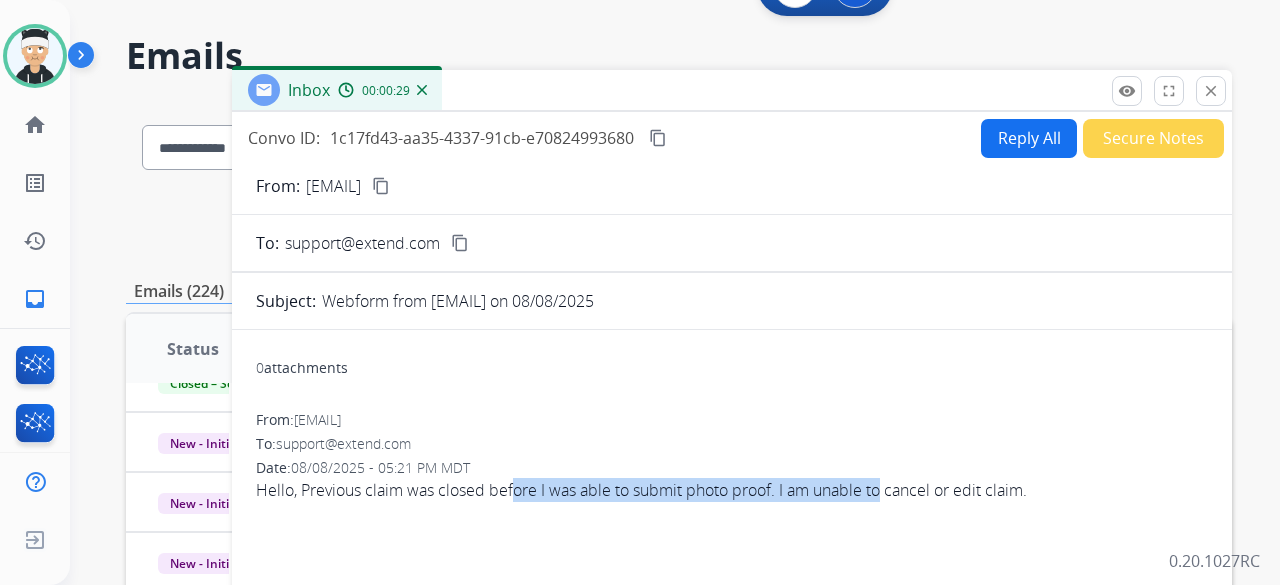 click on "Hello,
Previous claim was closed before I was able to submit photo proof. I am unable to cancel or edit claim." at bounding box center (732, 490) 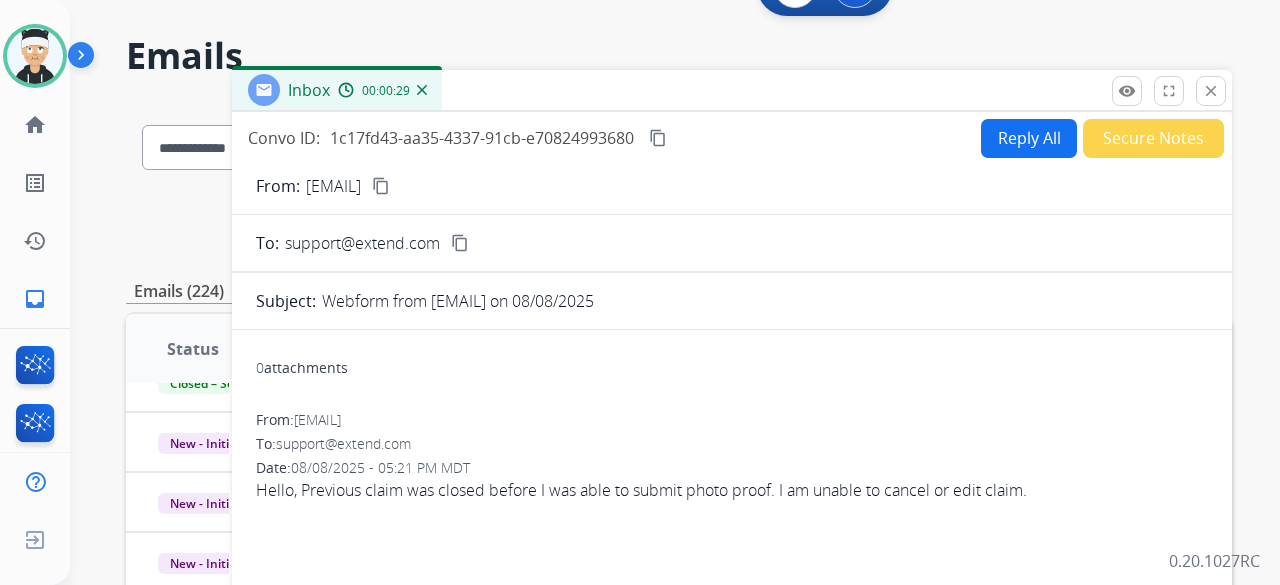 click on "Date:  08/08/2025 - 05:21 PM MDT" at bounding box center (732, 468) 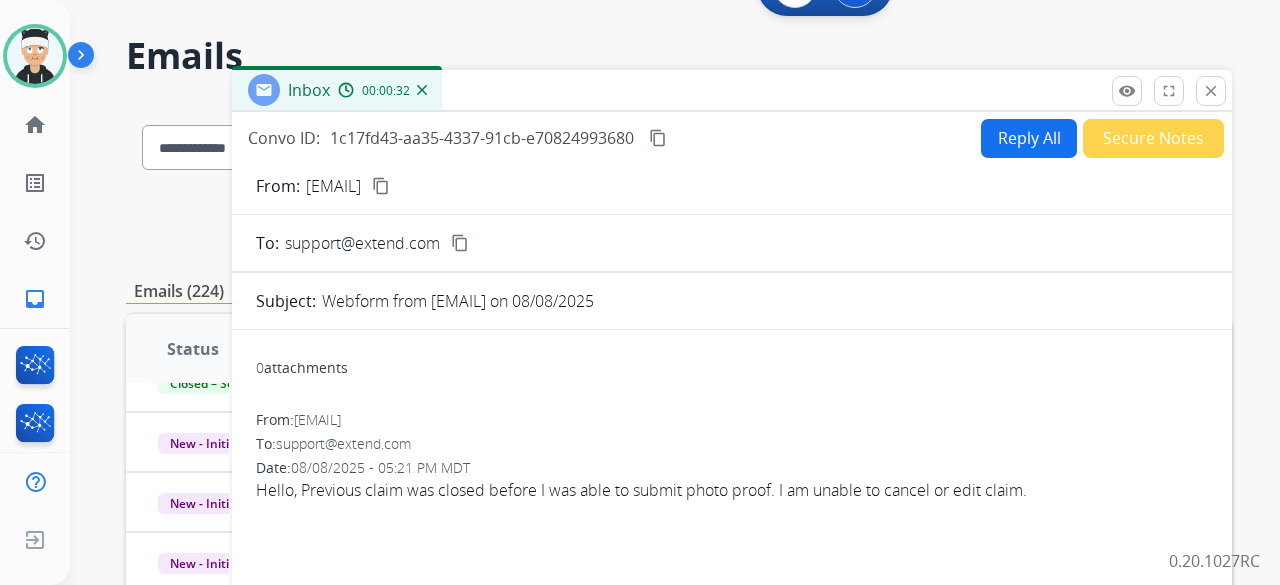 click on "Reply All" at bounding box center [1029, 138] 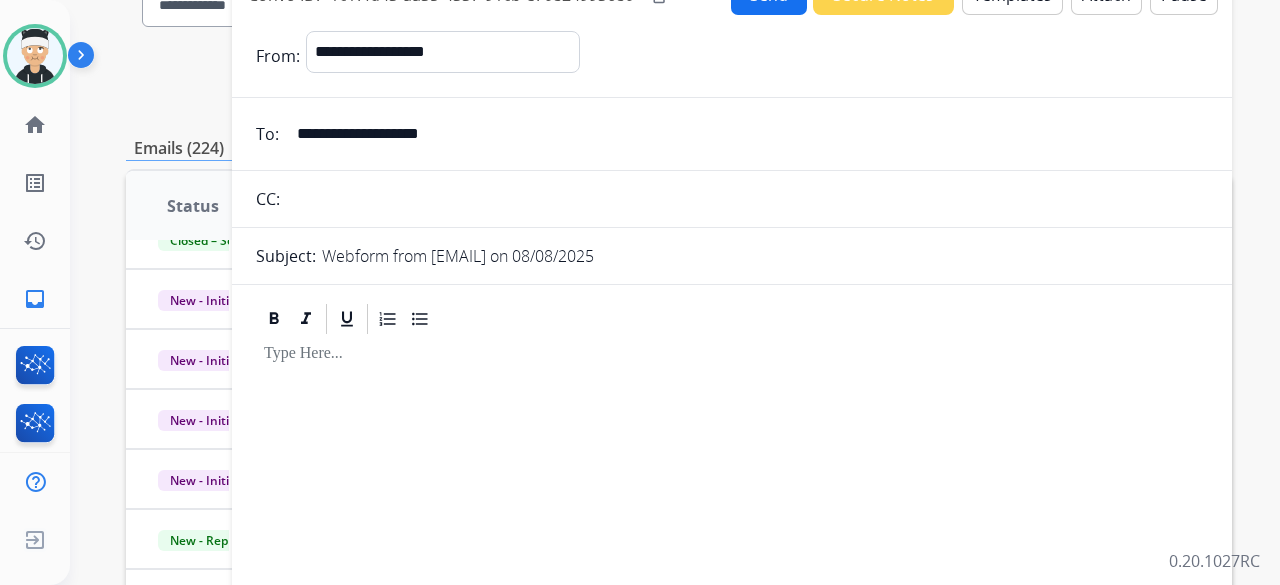 scroll, scrollTop: 0, scrollLeft: 0, axis: both 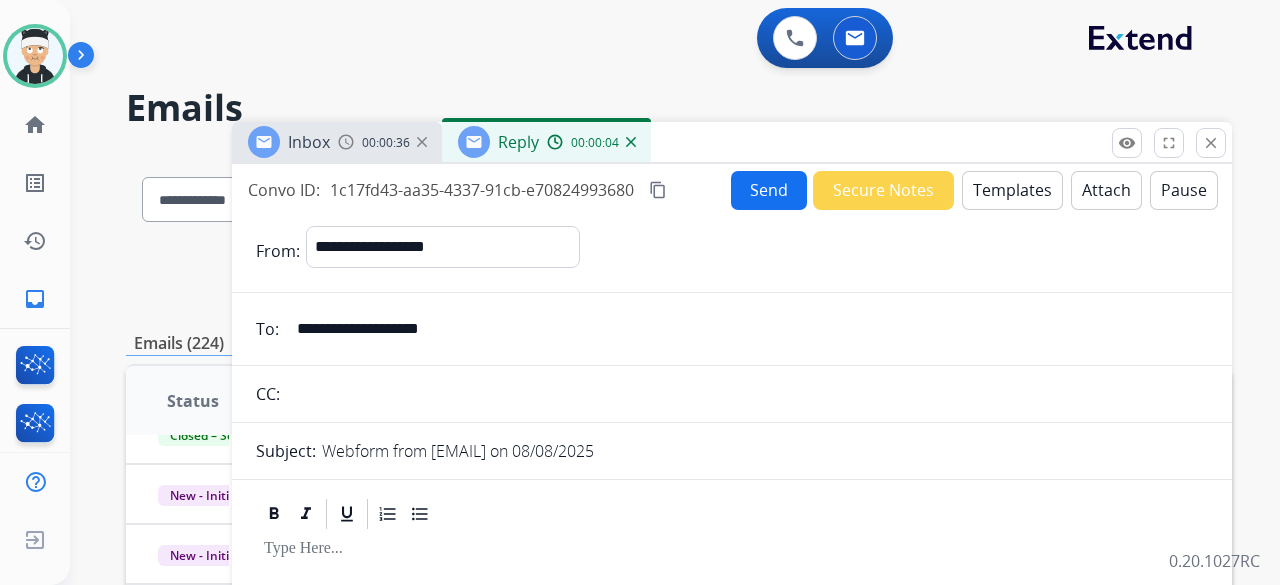 click on "Templates" at bounding box center (1012, 190) 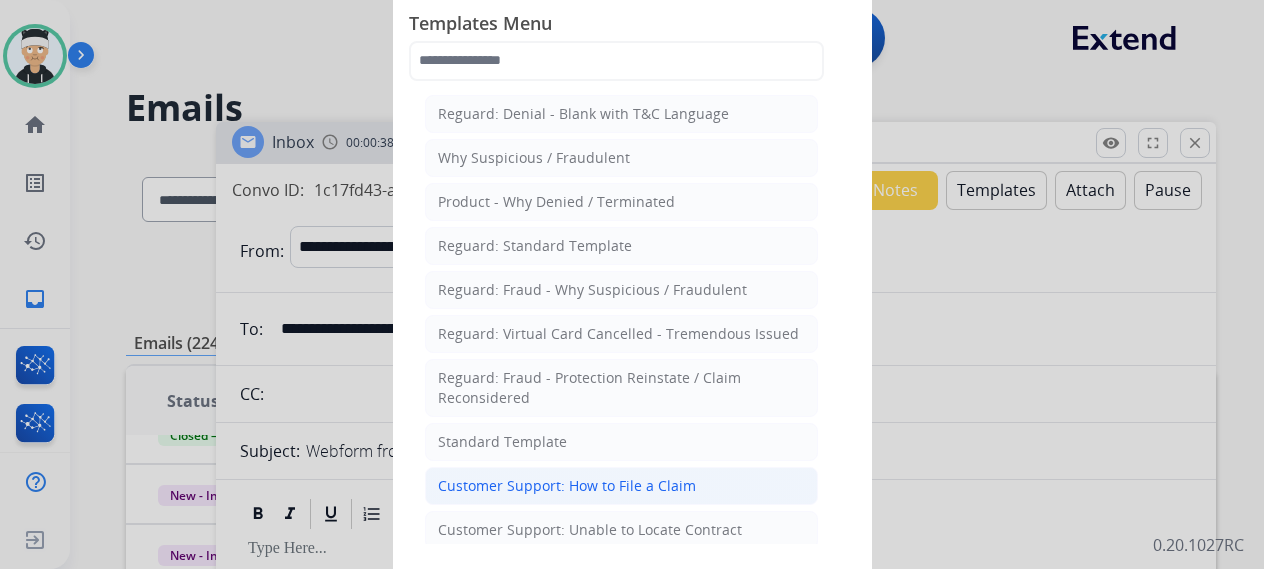 click on "Customer Support: How to File a Claim" 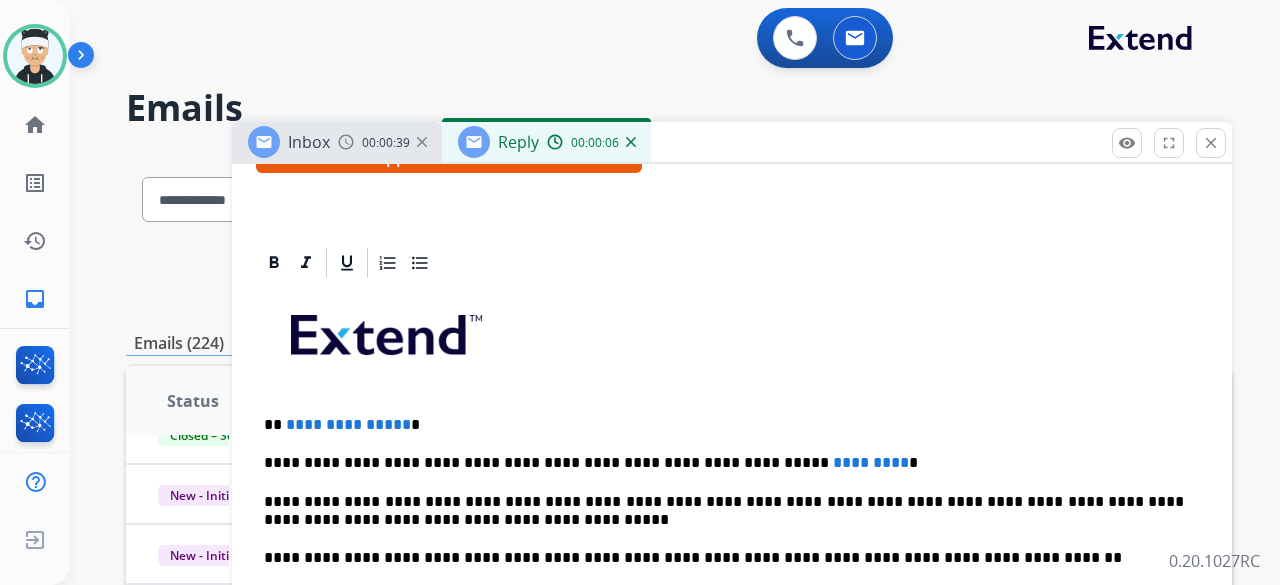 scroll, scrollTop: 475, scrollLeft: 0, axis: vertical 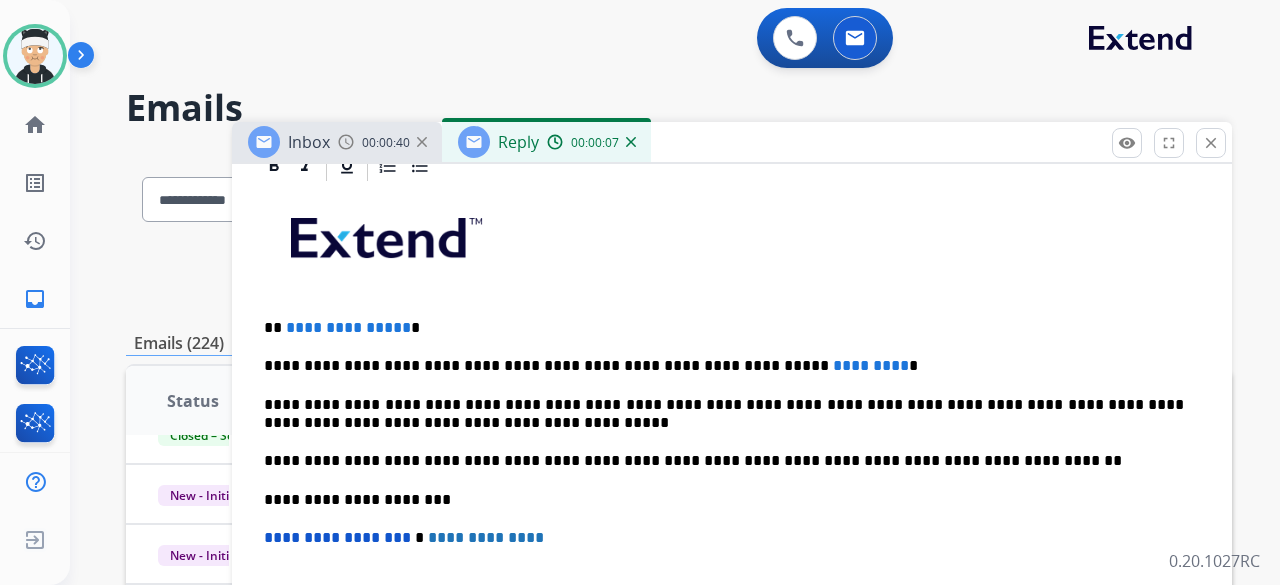 click on "**********" at bounding box center [724, 328] 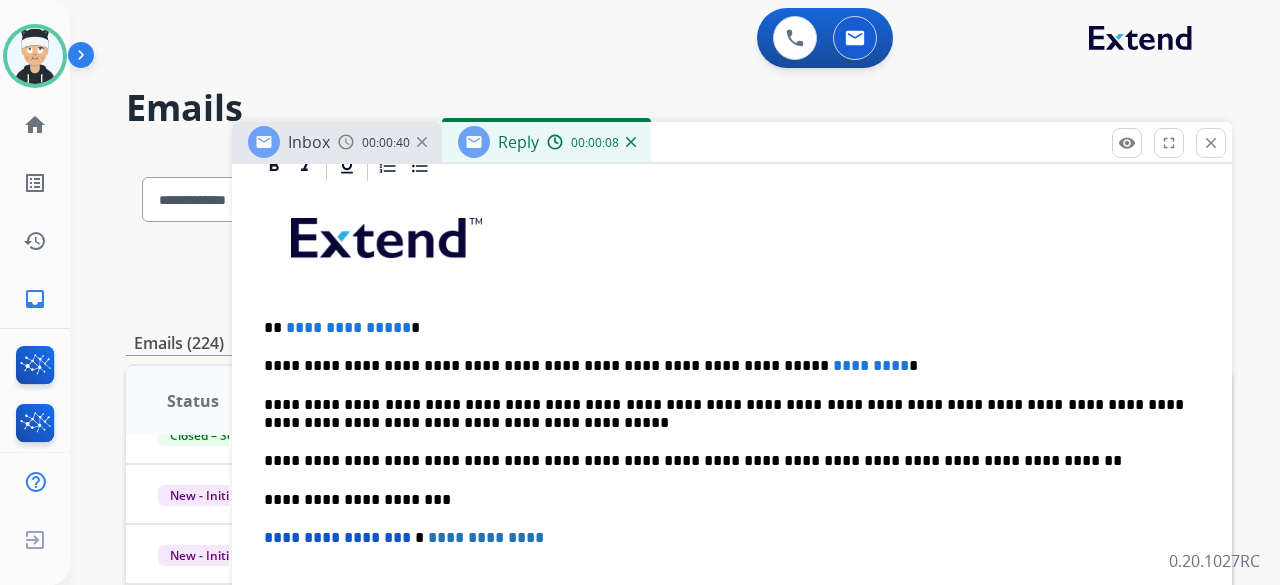 type 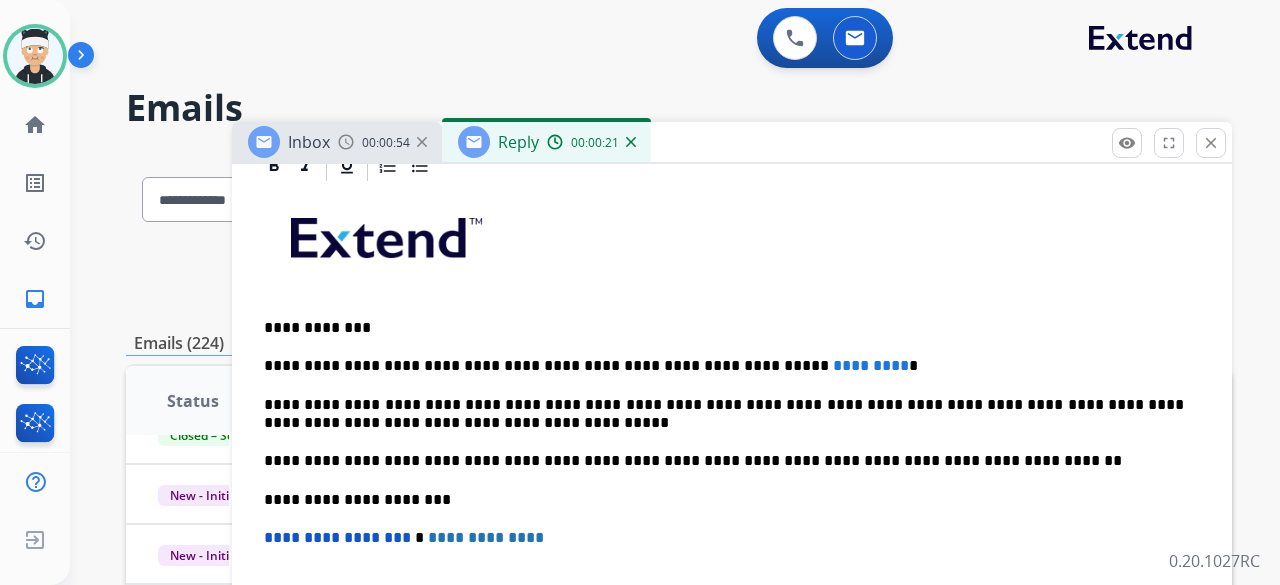 click on "*********" at bounding box center (871, 365) 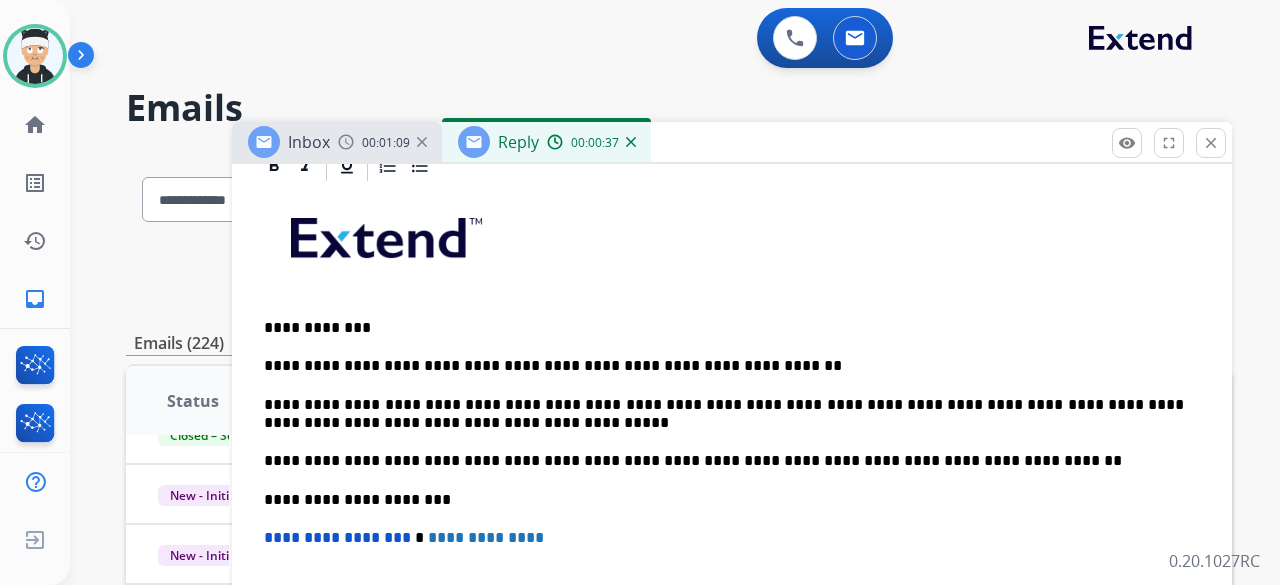 click on "**********" at bounding box center (724, 366) 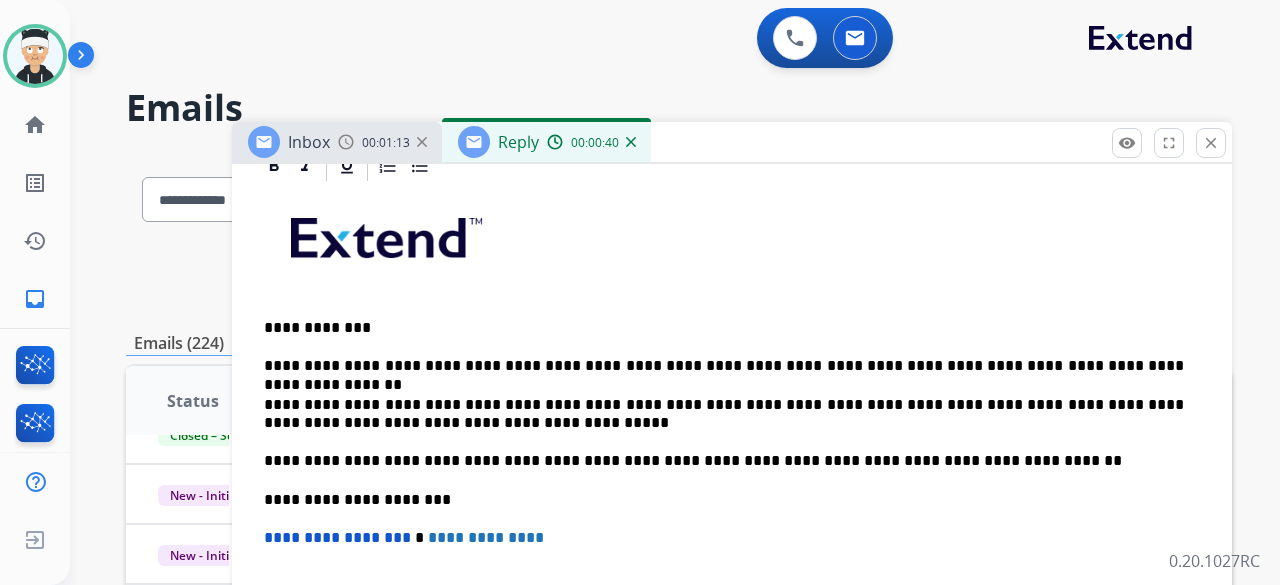 click on "**********" at bounding box center (724, 366) 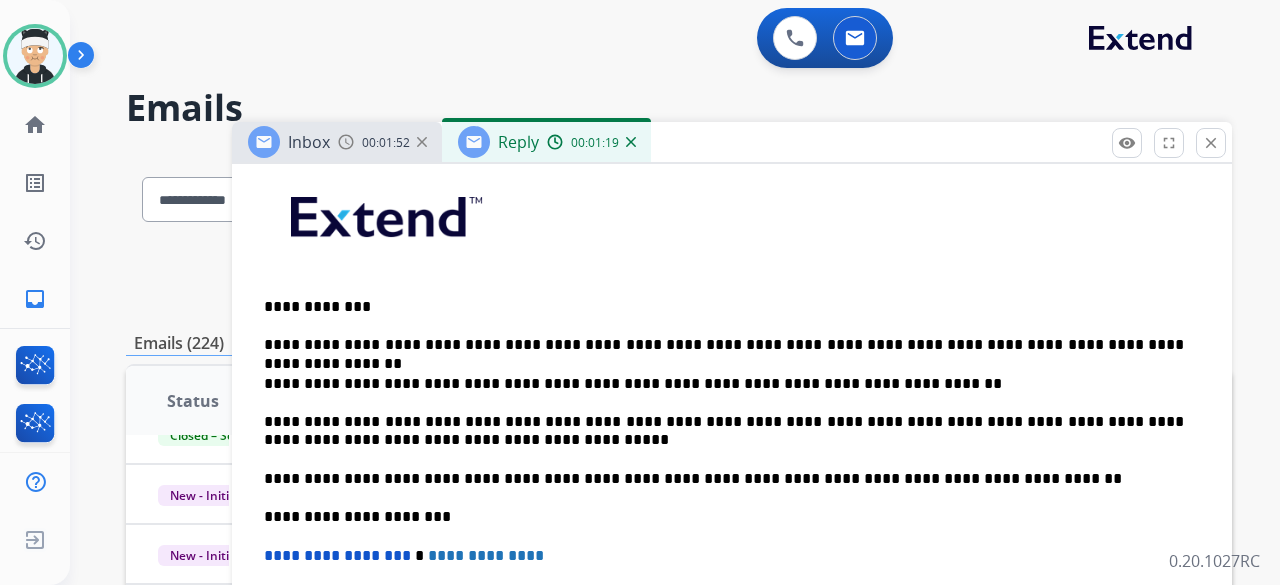 scroll, scrollTop: 514, scrollLeft: 0, axis: vertical 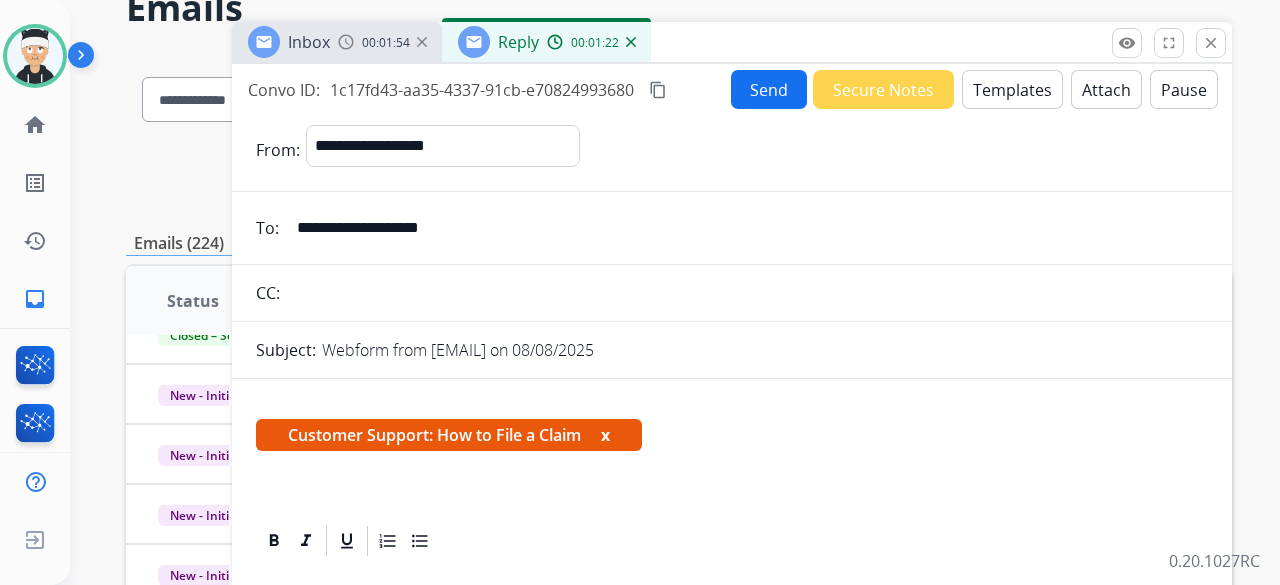 click on "Send" at bounding box center [769, 89] 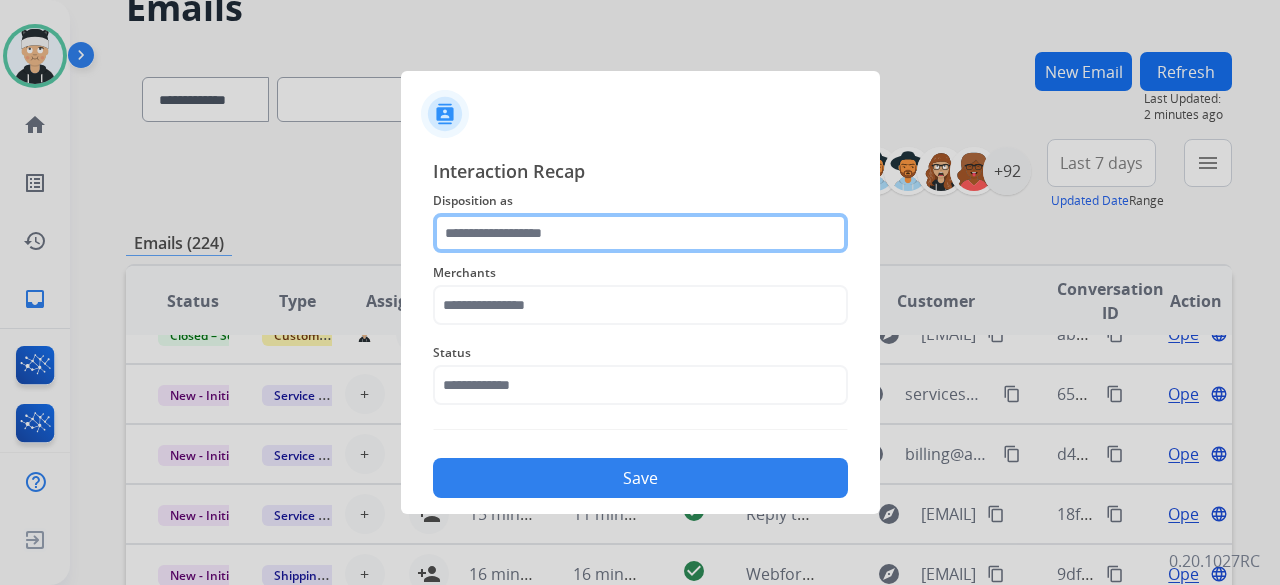 click 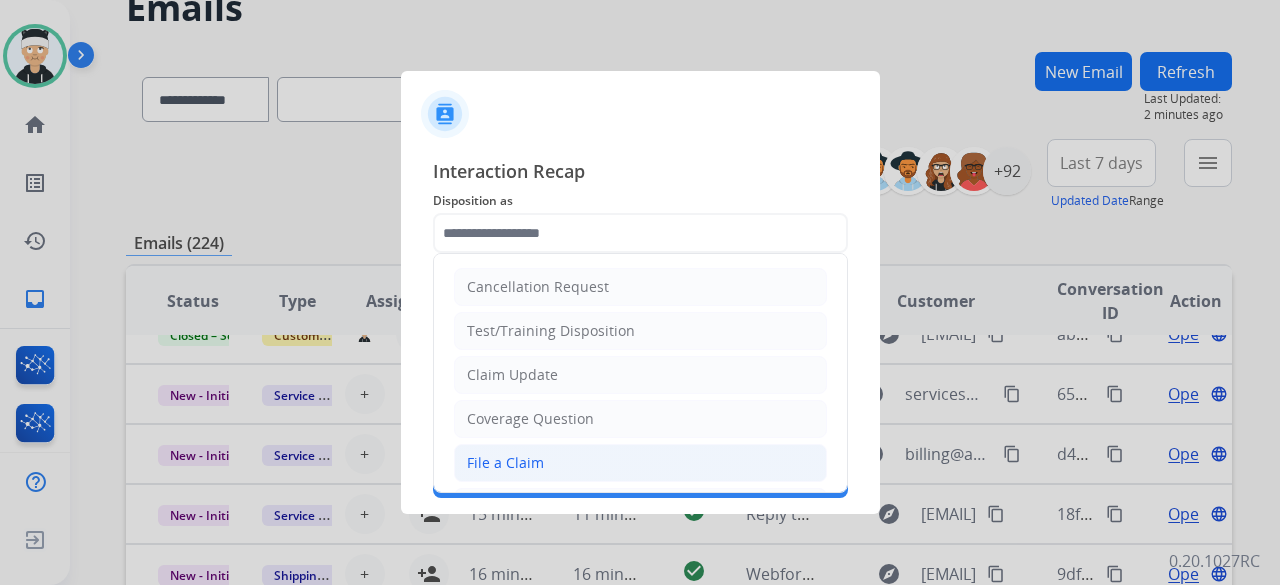 click on "File a Claim" 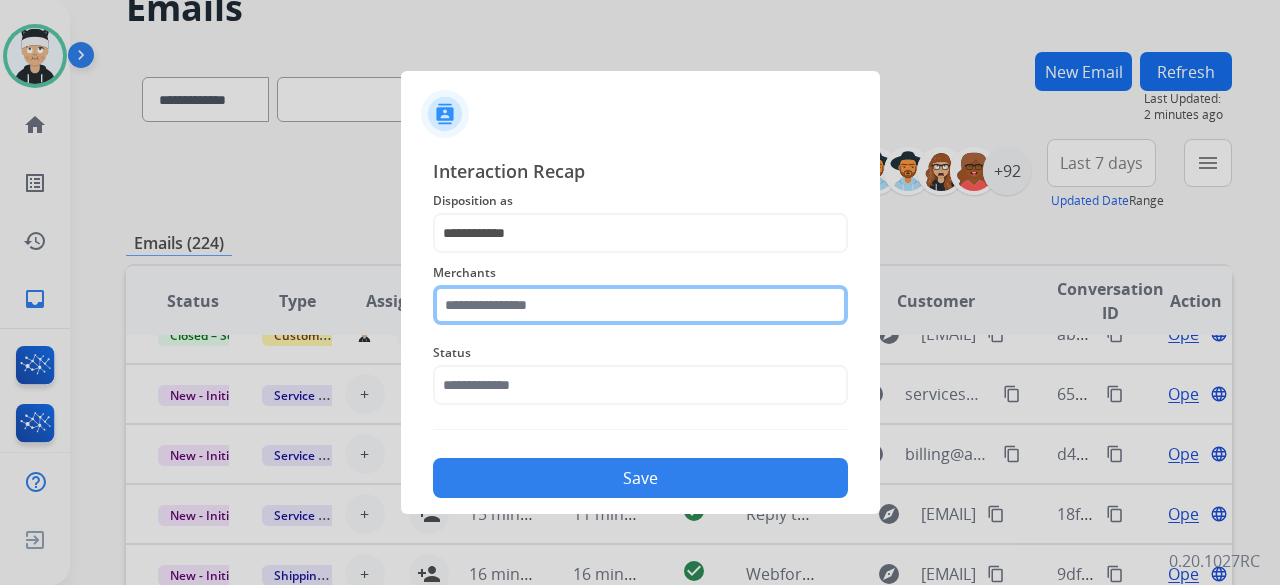 click 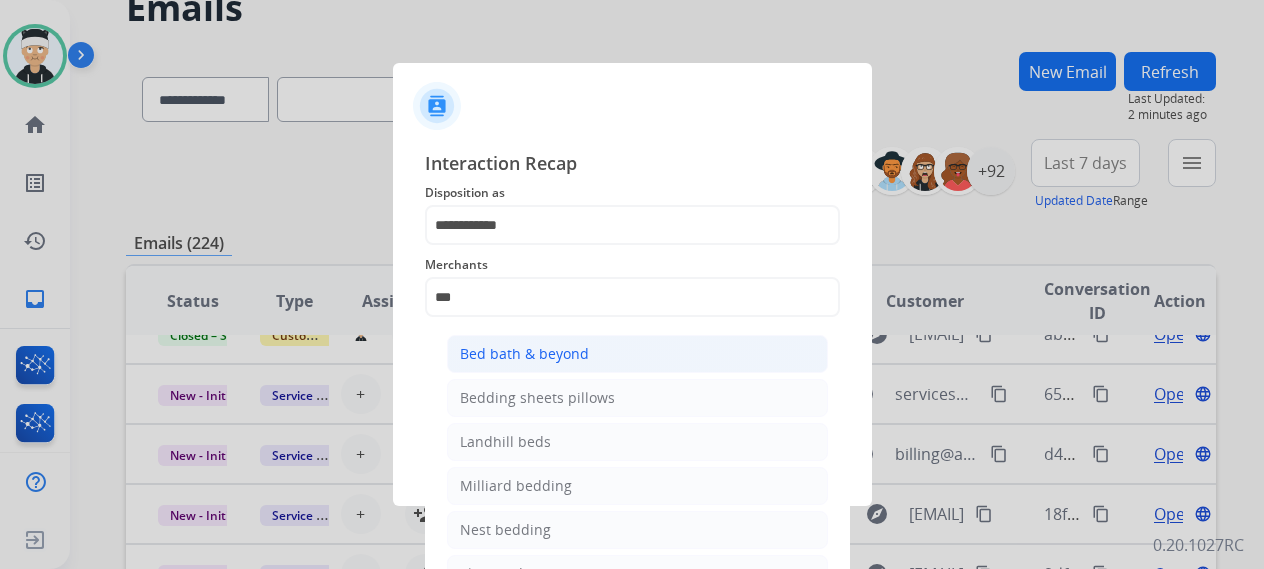 click on "Bed bath & beyond" 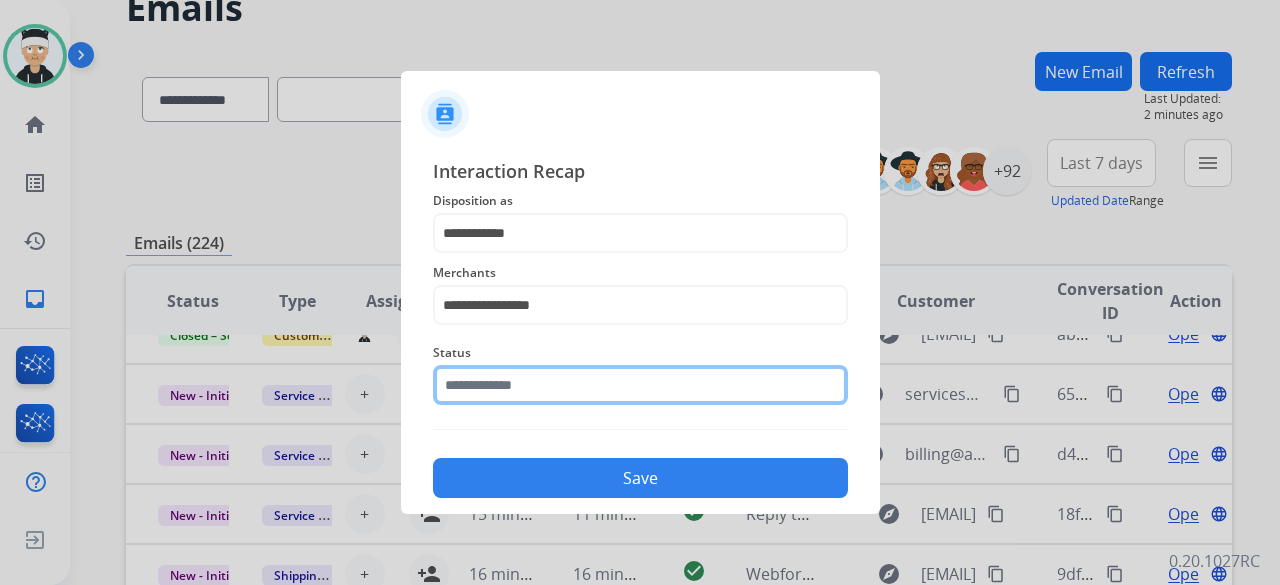 click 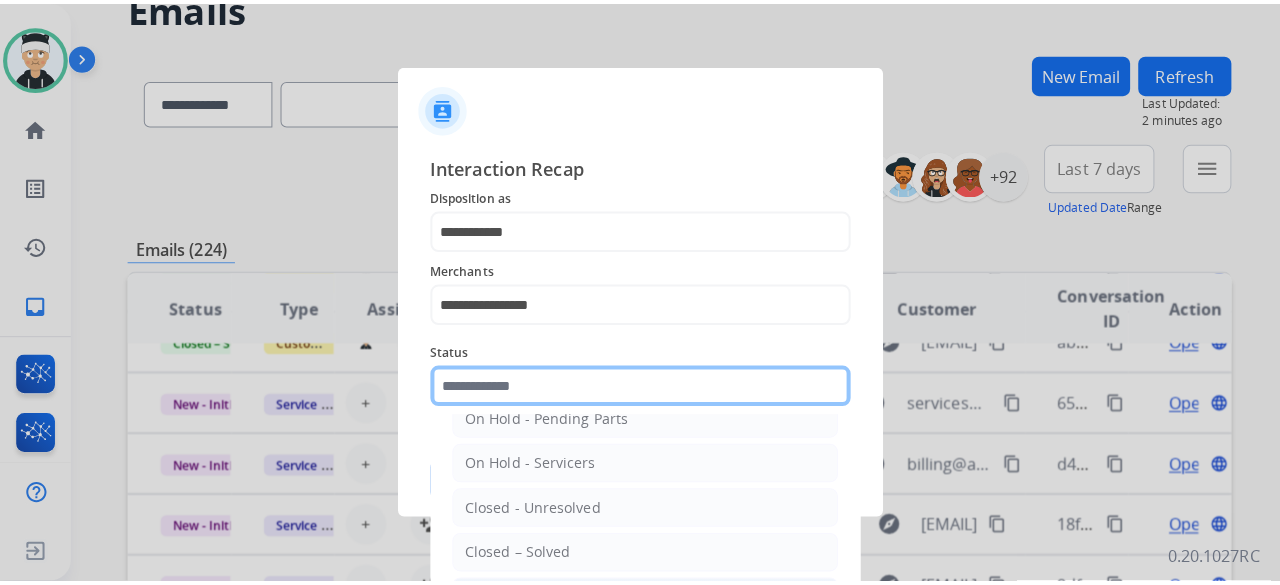 scroll, scrollTop: 114, scrollLeft: 0, axis: vertical 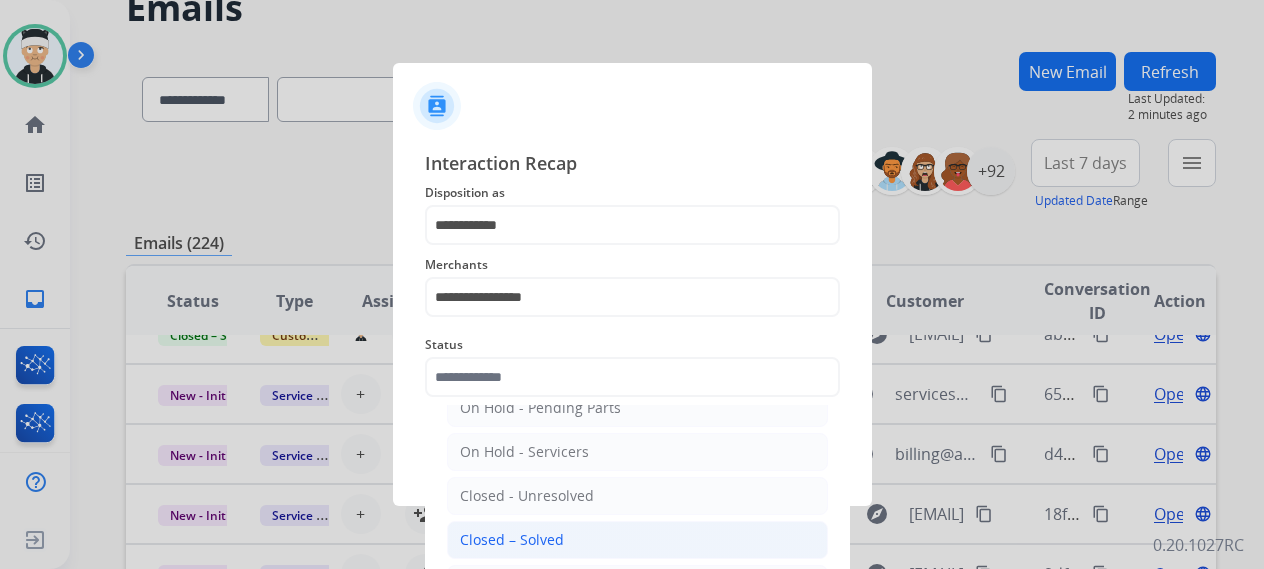 click on "Closed – Solved" 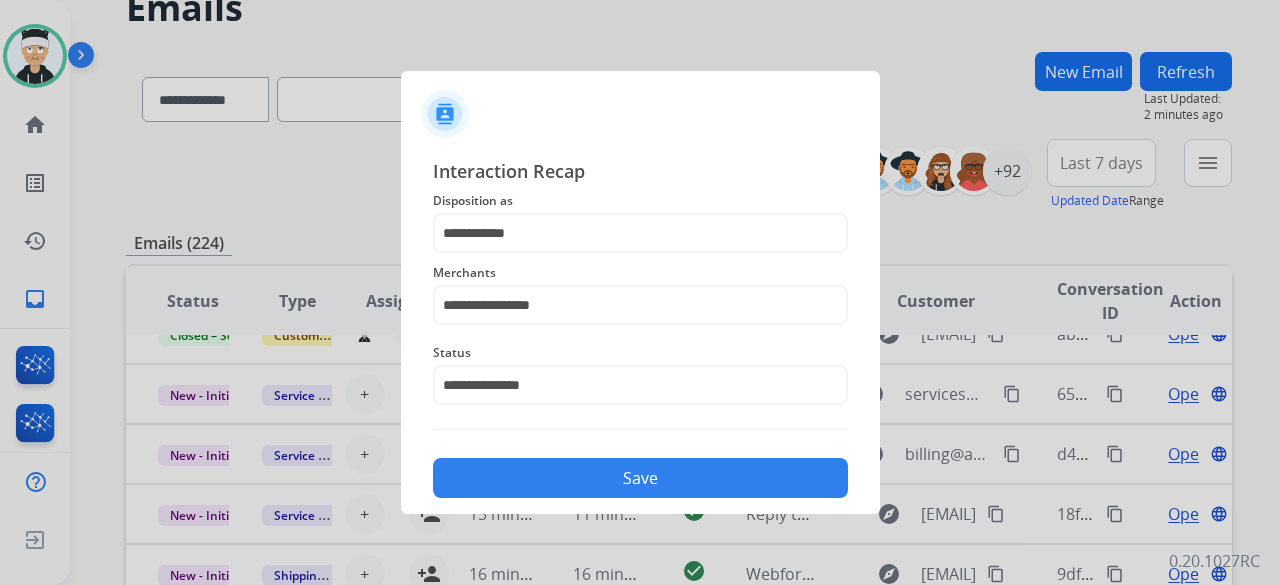 click on "Save" 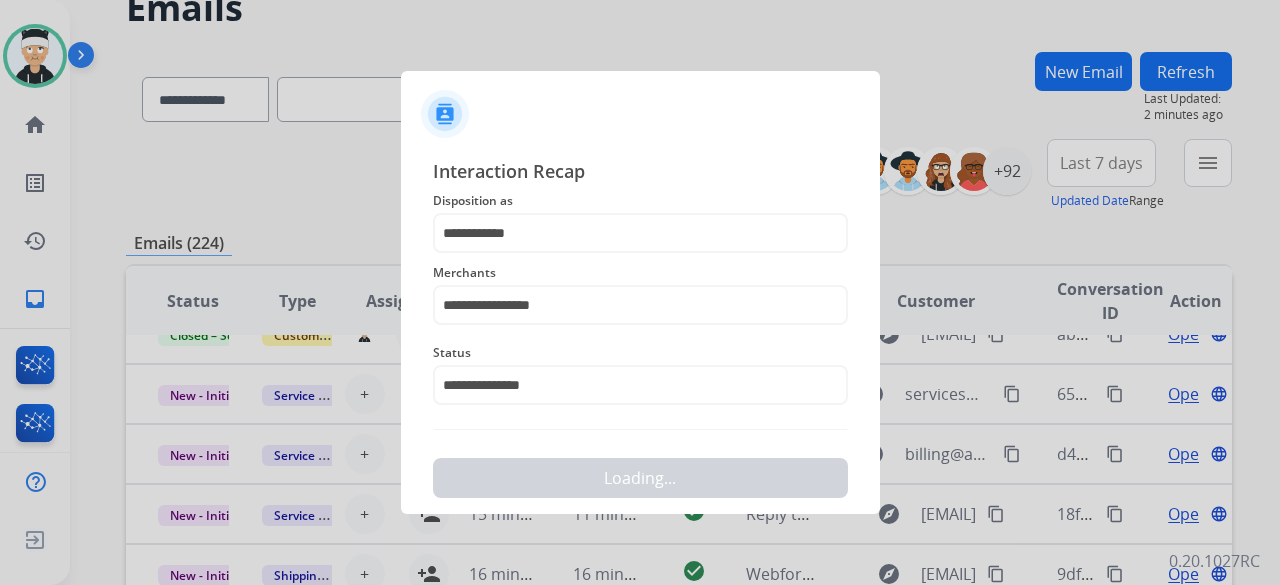 scroll, scrollTop: 0, scrollLeft: 0, axis: both 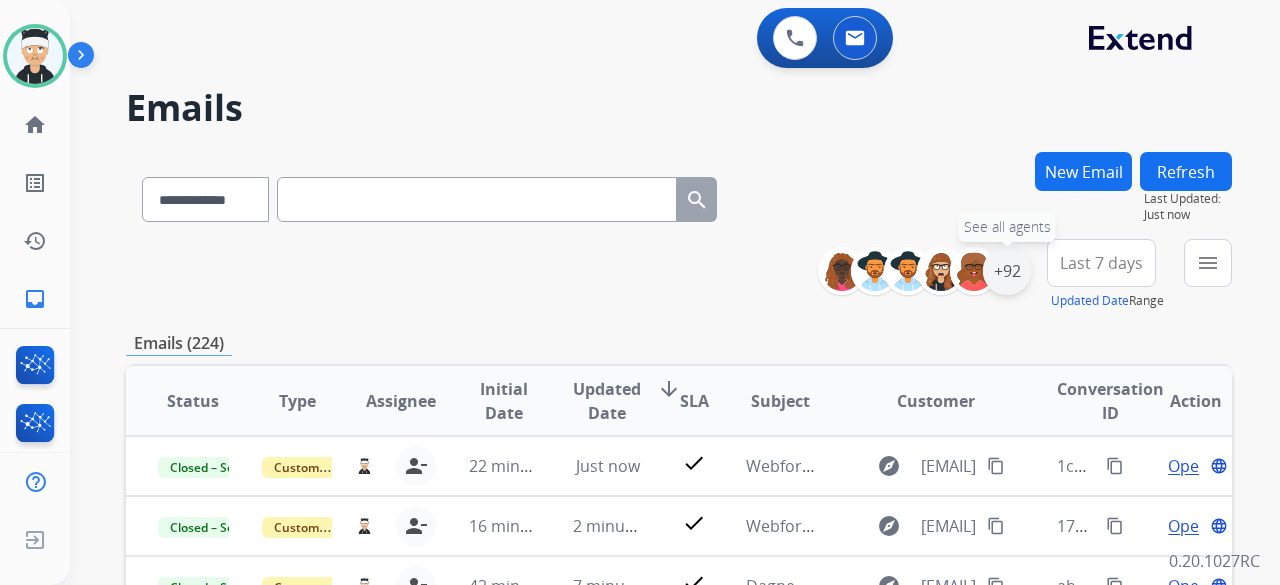 click on "+92" at bounding box center (1007, 271) 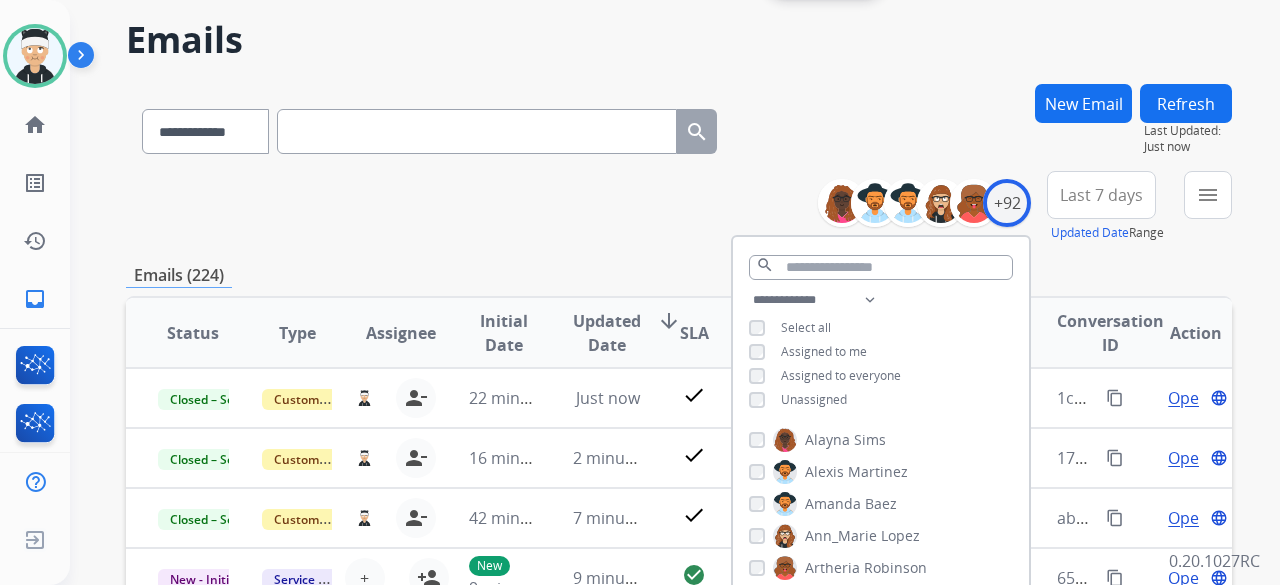 scroll, scrollTop: 100, scrollLeft: 0, axis: vertical 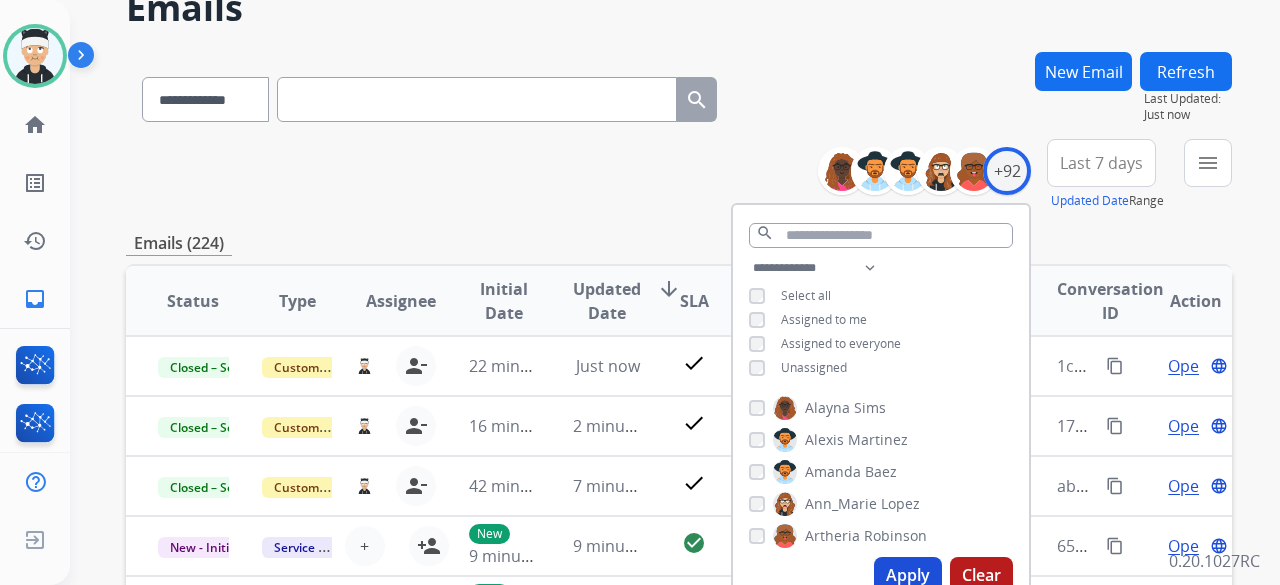 click on "Apply" at bounding box center [908, 575] 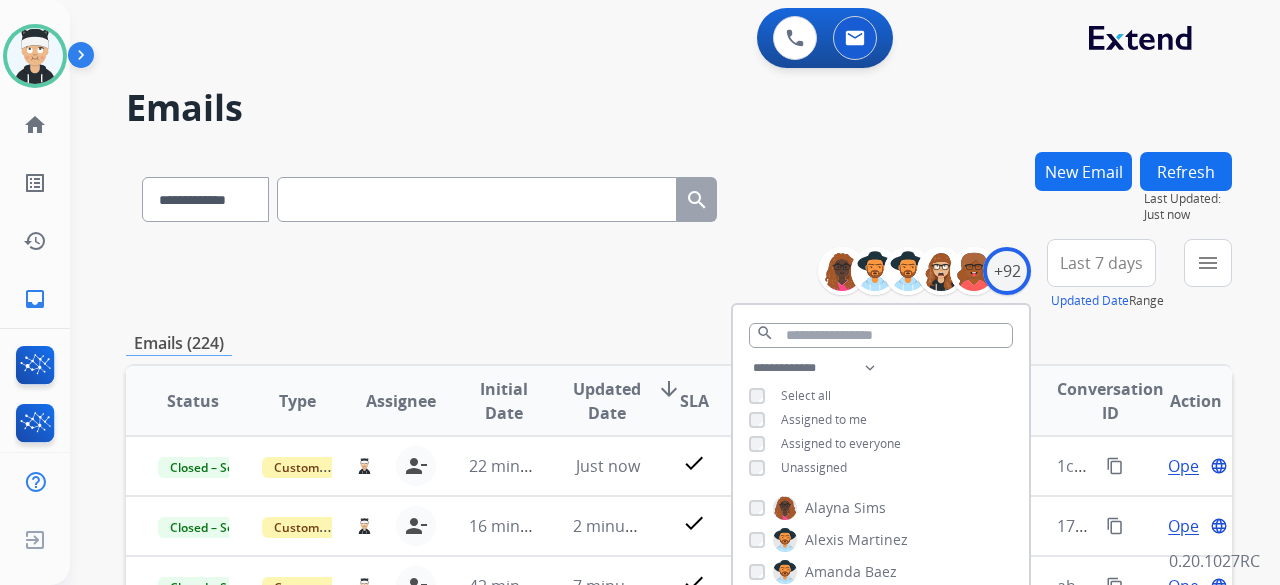 click on "**********" at bounding box center [679, 275] 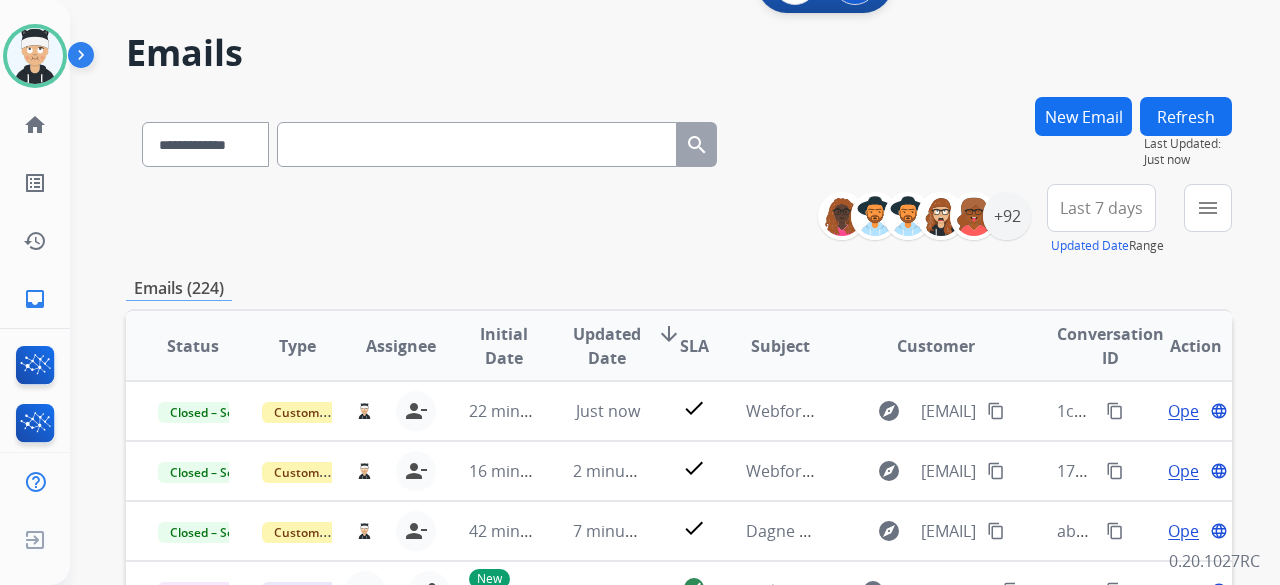 scroll, scrollTop: 0, scrollLeft: 0, axis: both 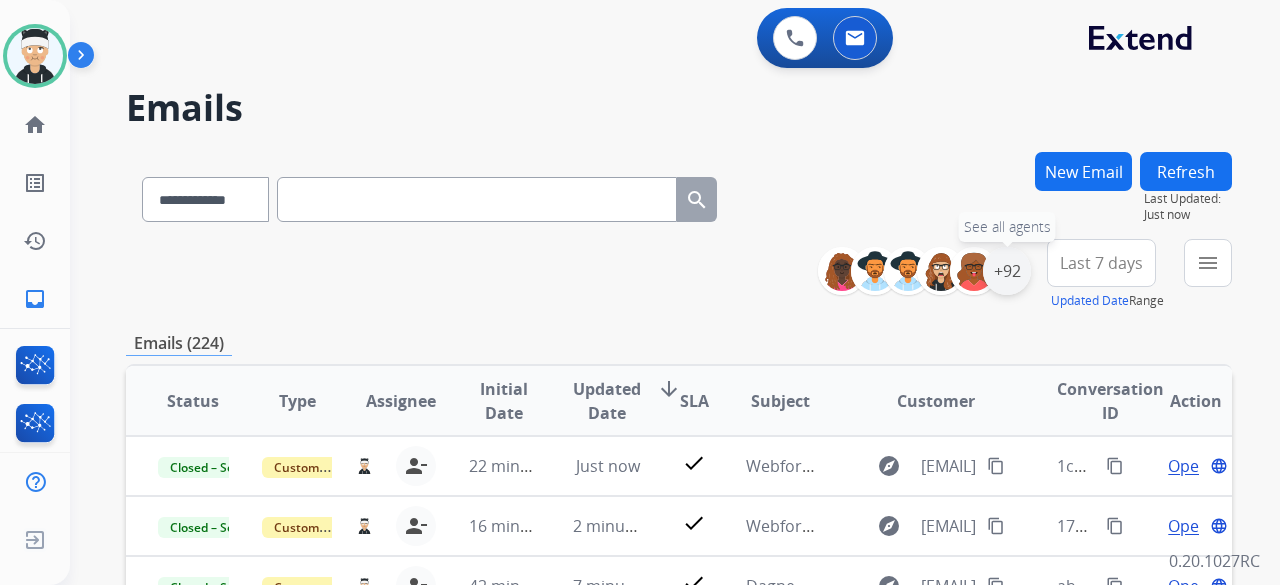 click on "+92" at bounding box center [1007, 271] 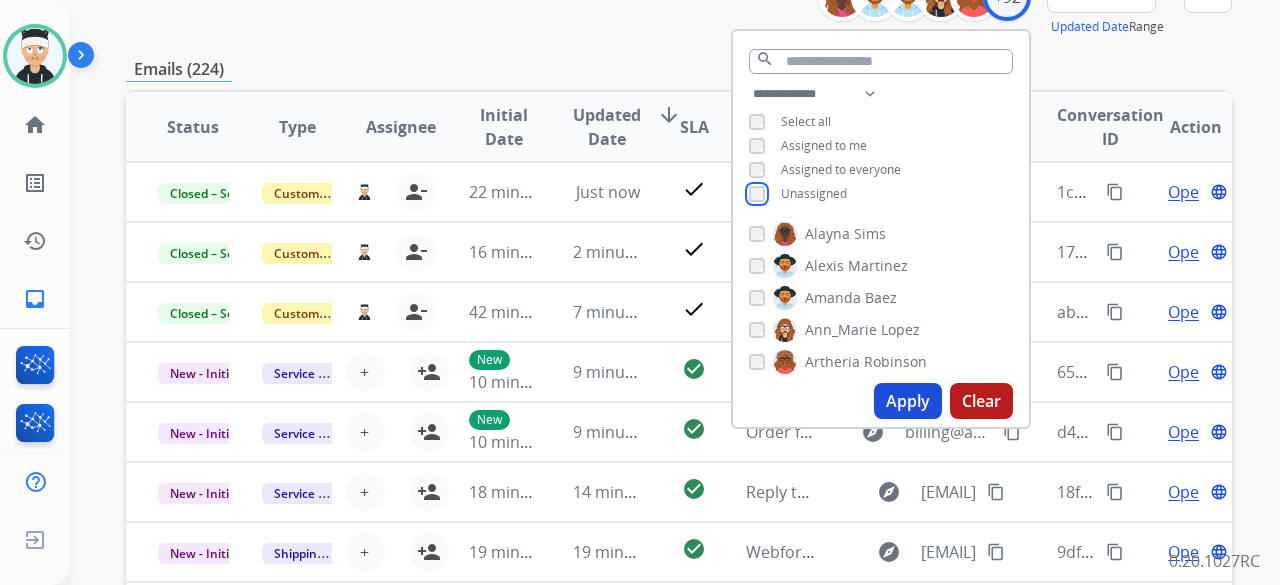 scroll, scrollTop: 300, scrollLeft: 0, axis: vertical 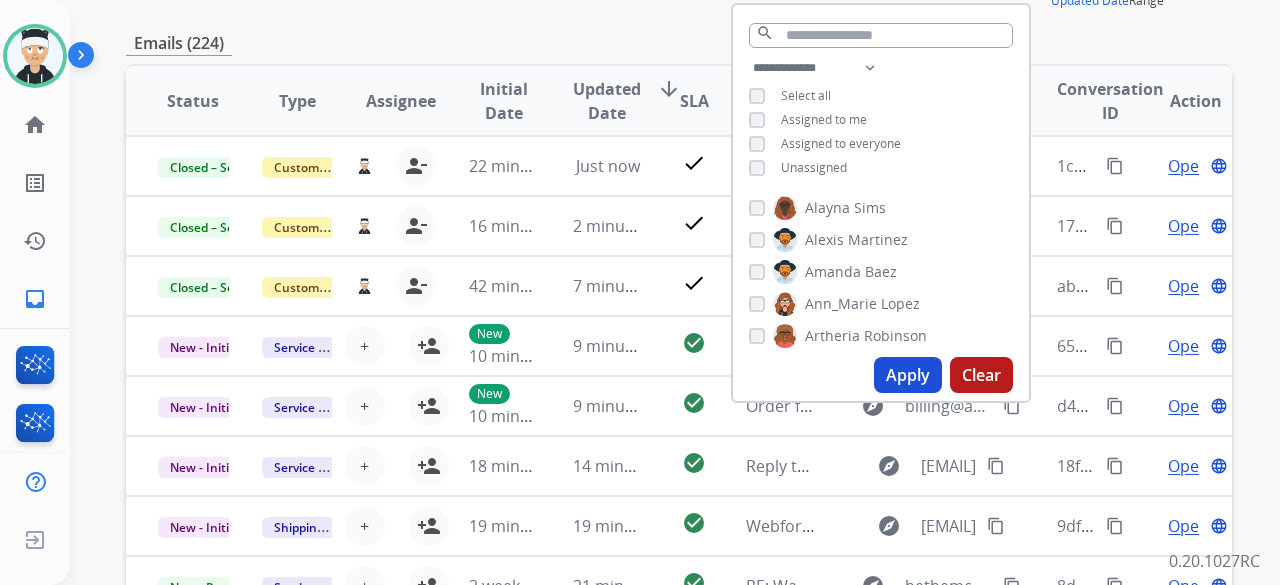 click on "Apply" at bounding box center [908, 375] 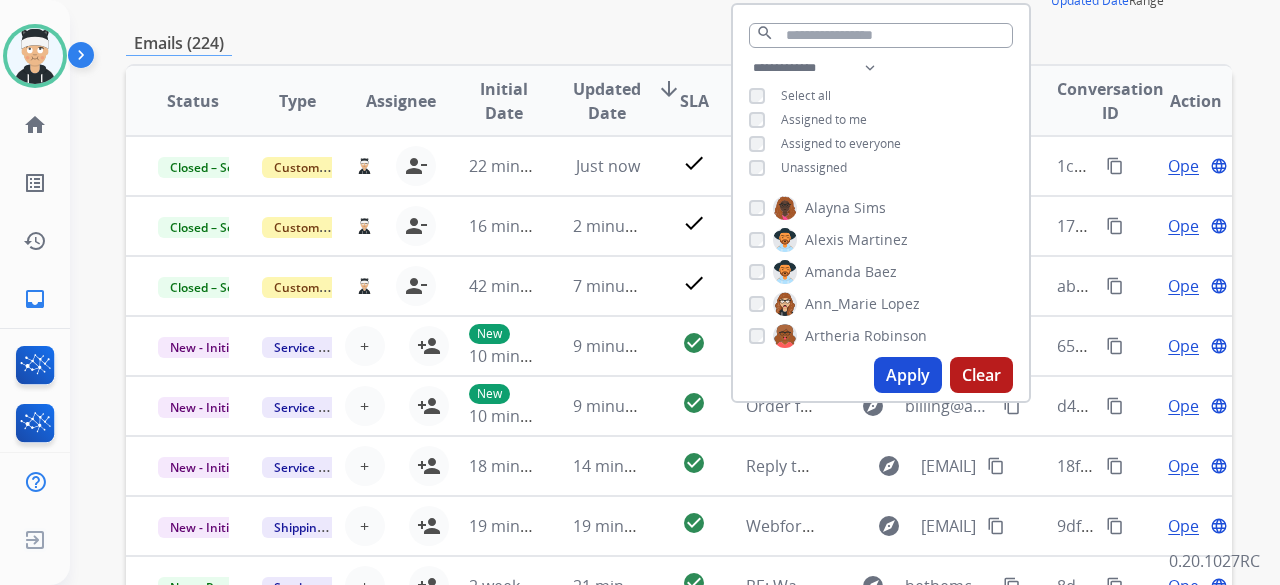 scroll, scrollTop: 0, scrollLeft: 0, axis: both 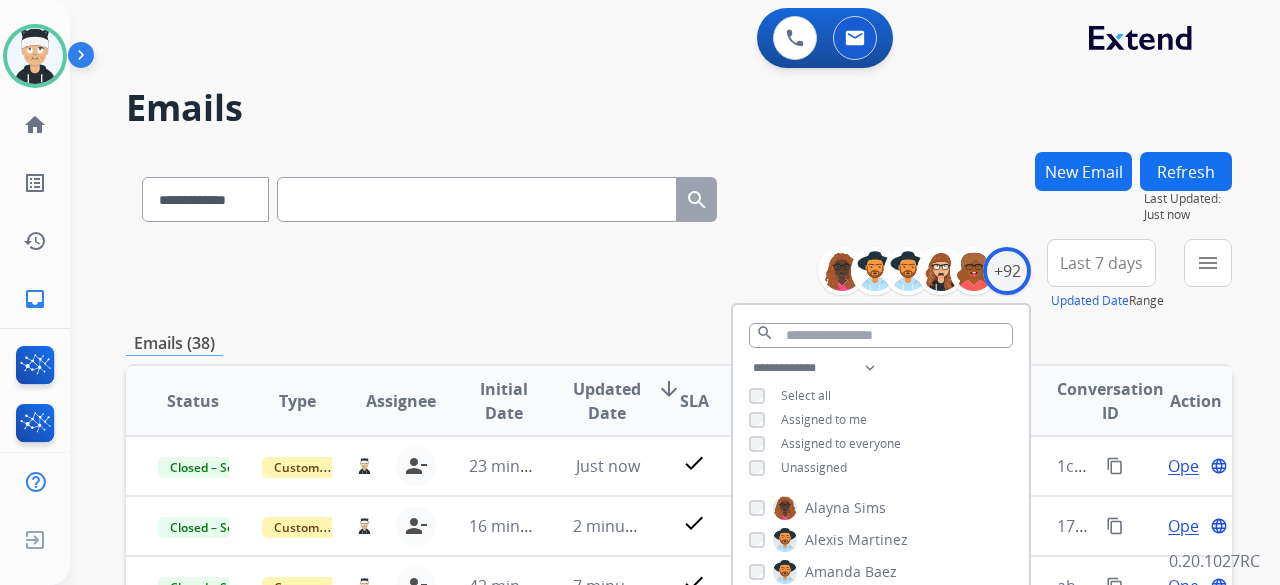 click on "**********" at bounding box center [679, 275] 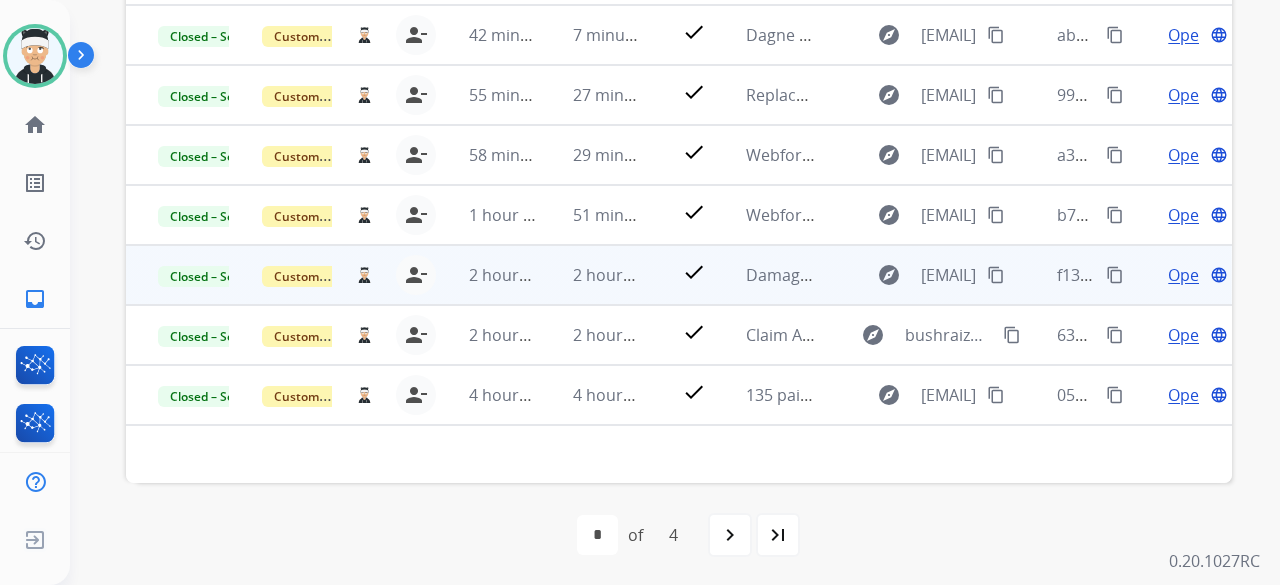 scroll, scrollTop: 552, scrollLeft: 0, axis: vertical 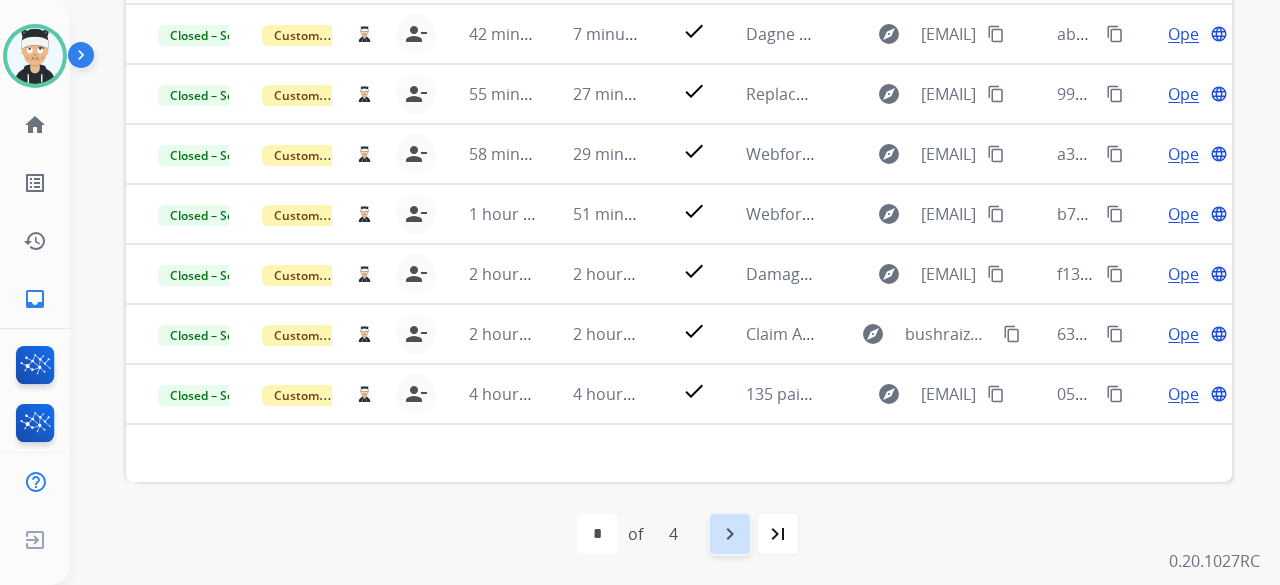 click on "navigate_next" at bounding box center (730, 534) 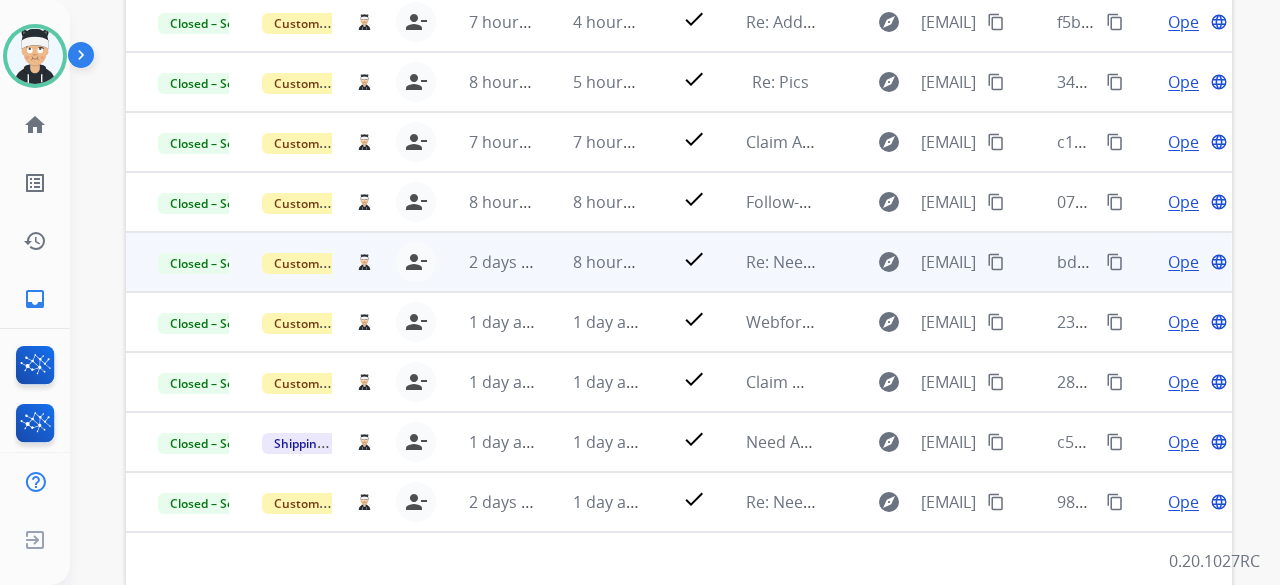 scroll, scrollTop: 352, scrollLeft: 0, axis: vertical 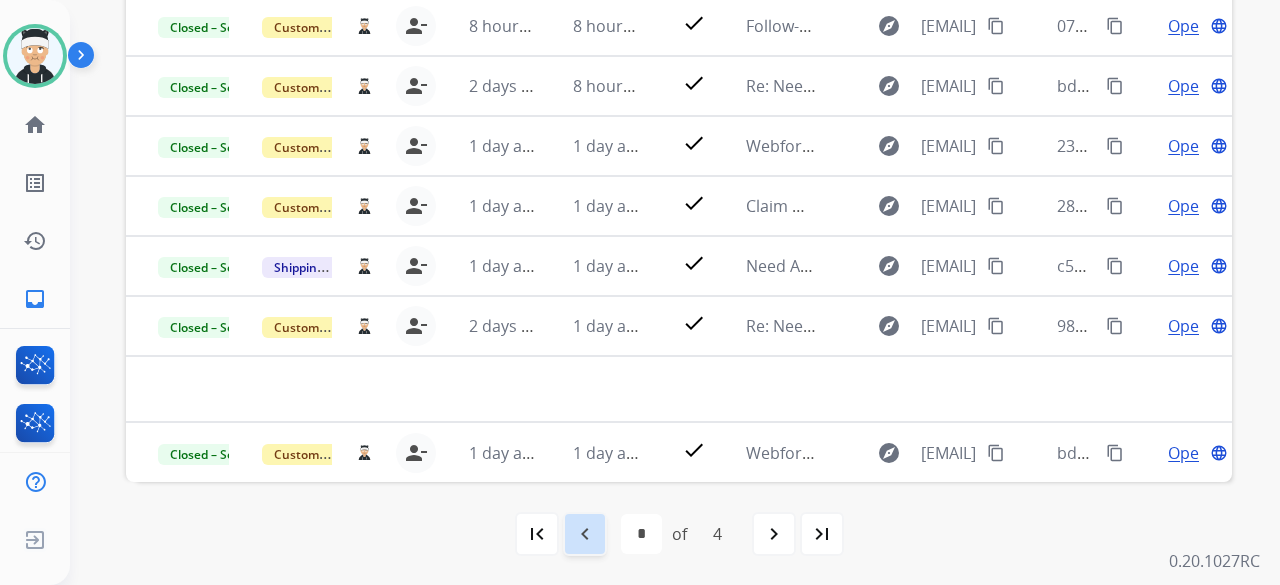 click on "navigate_before" at bounding box center [585, 534] 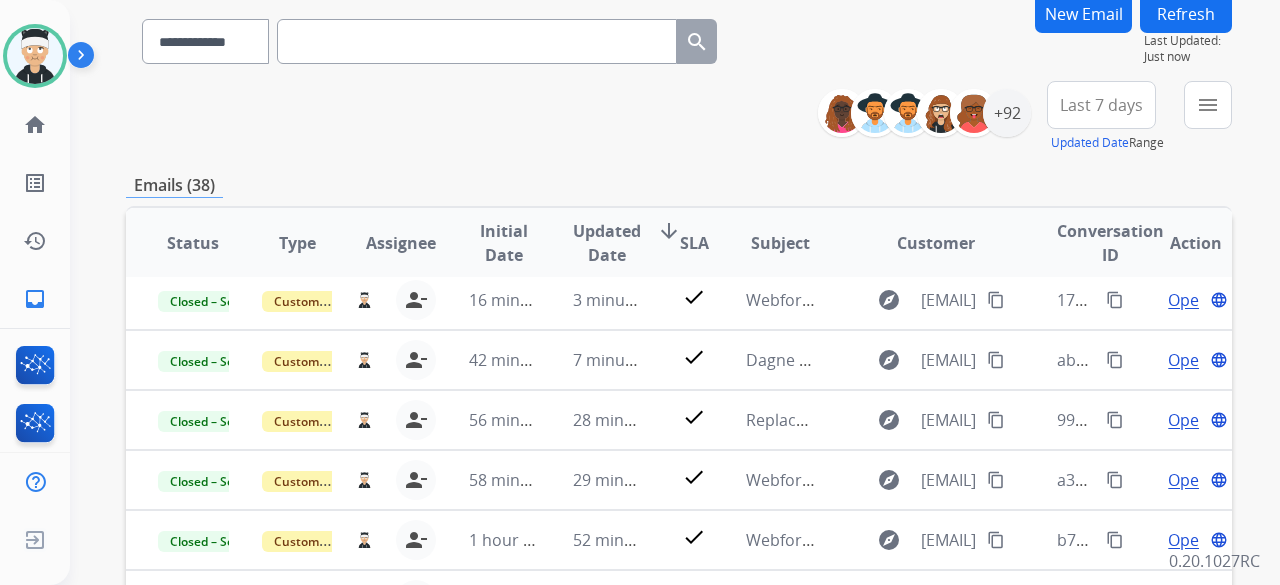 scroll, scrollTop: 552, scrollLeft: 0, axis: vertical 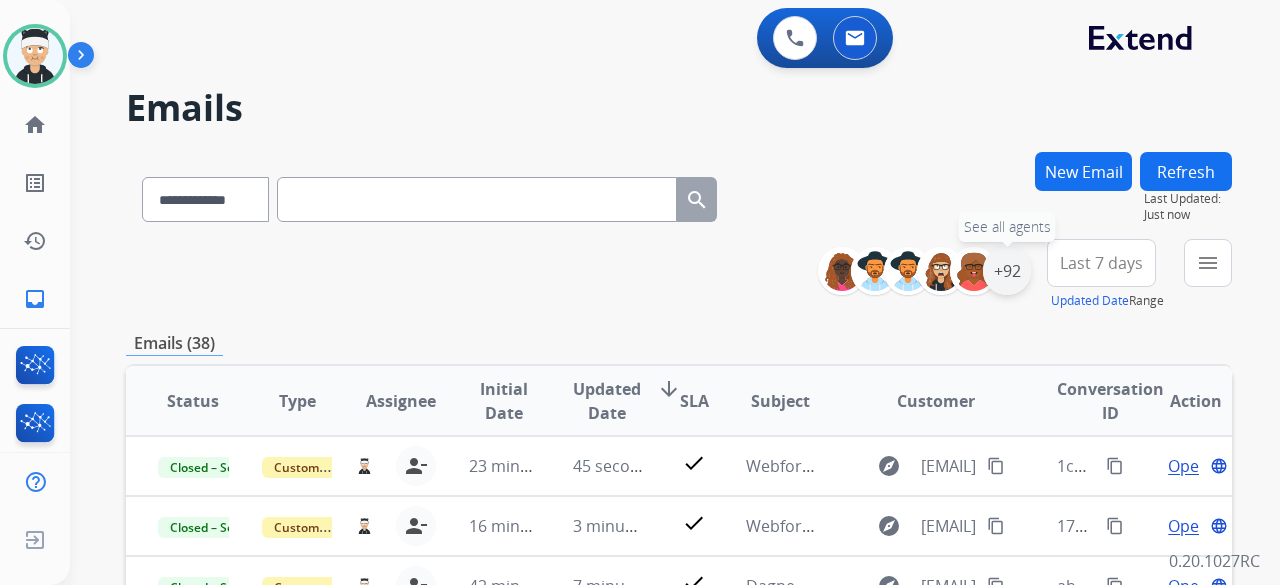 click on "+92" at bounding box center (1007, 271) 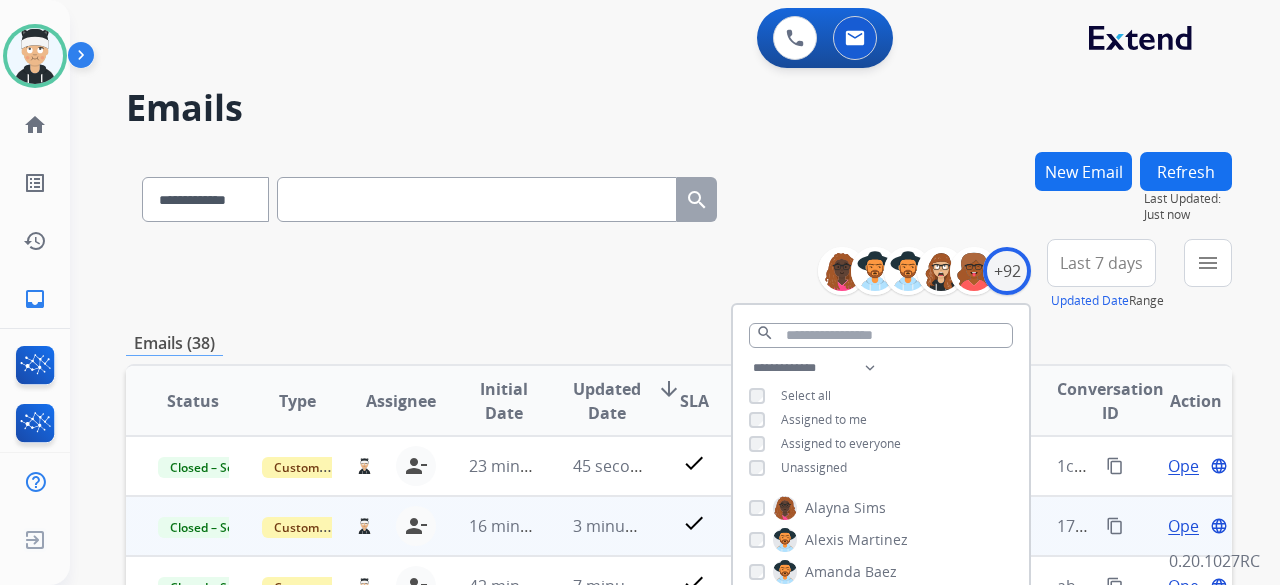 scroll, scrollTop: 200, scrollLeft: 0, axis: vertical 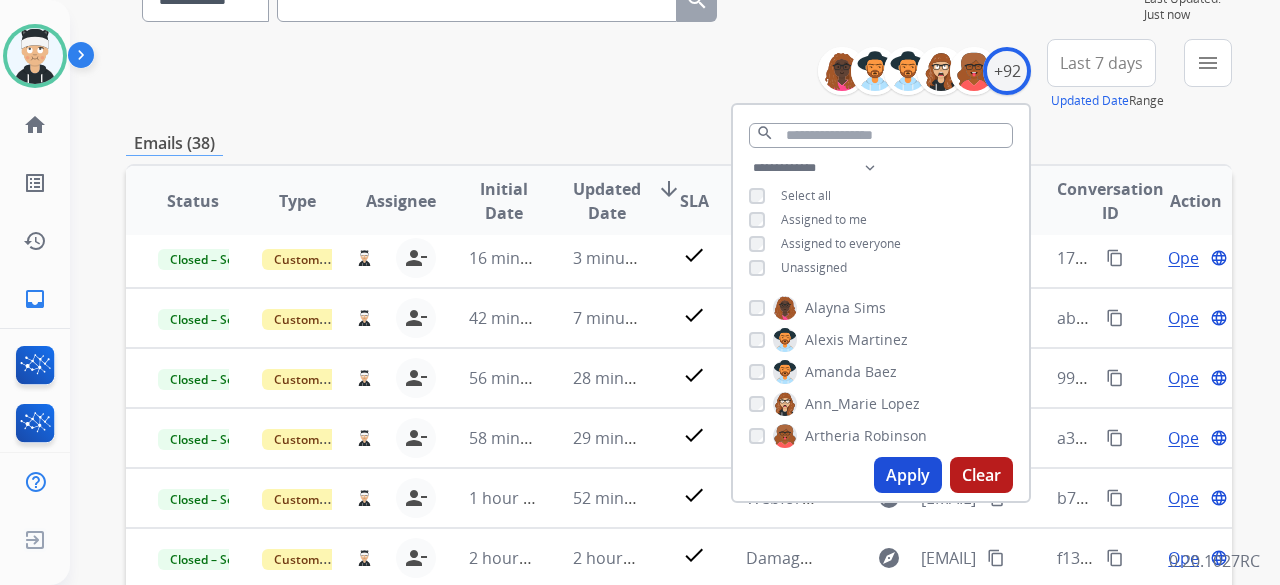 click on "Apply" at bounding box center (908, 475) 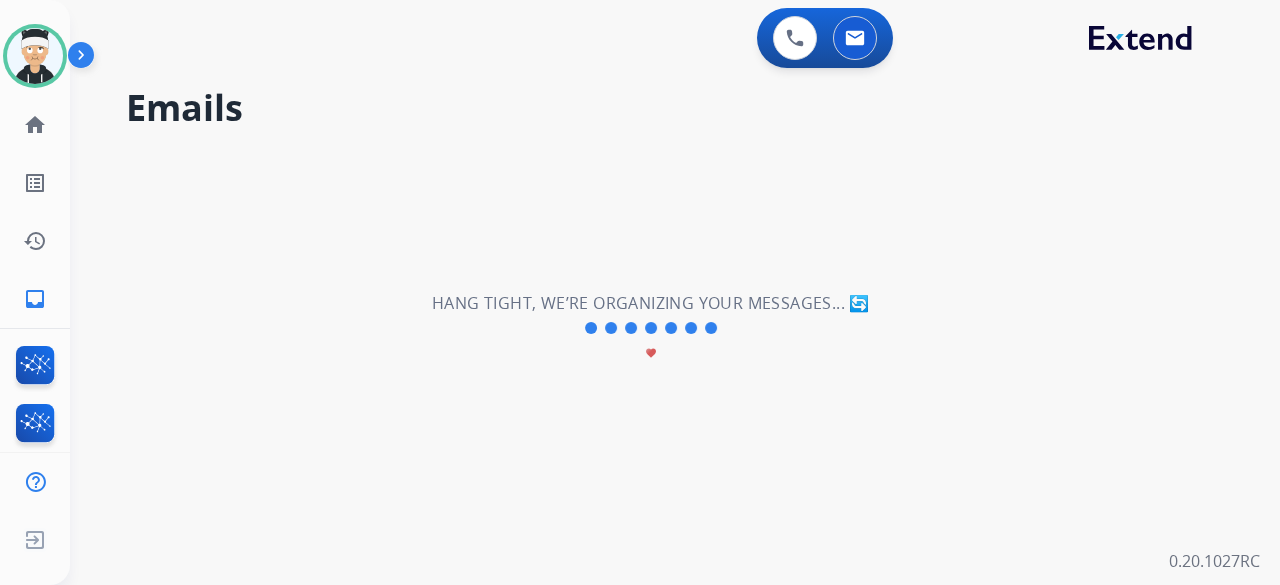 scroll, scrollTop: 0, scrollLeft: 0, axis: both 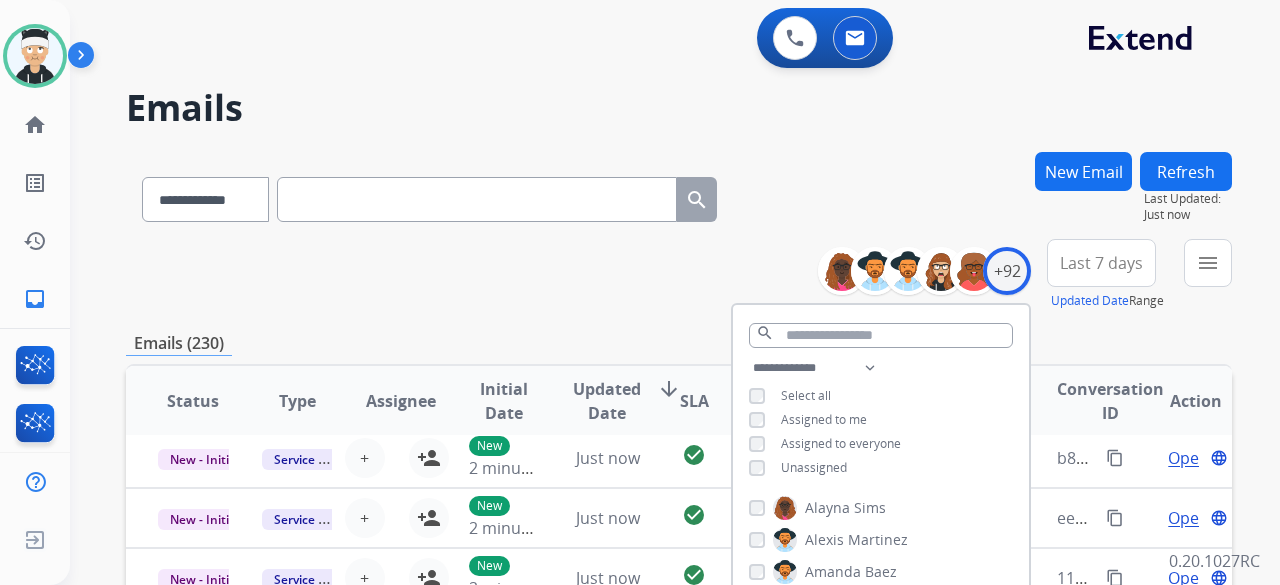 click on "**********" at bounding box center (679, 275) 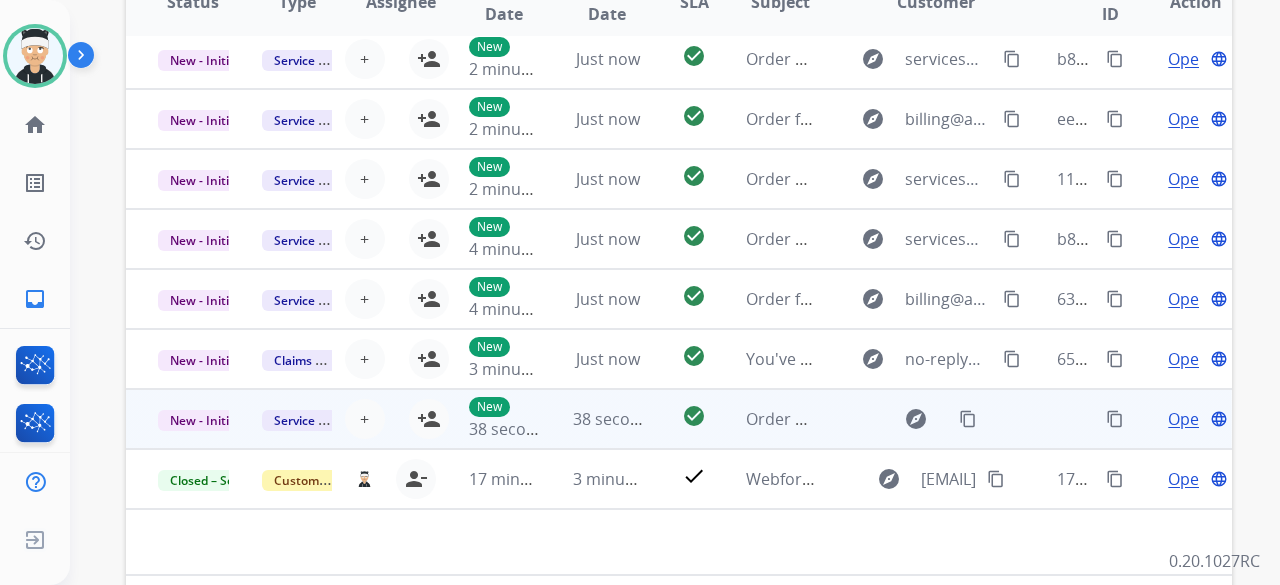 scroll, scrollTop: 400, scrollLeft: 0, axis: vertical 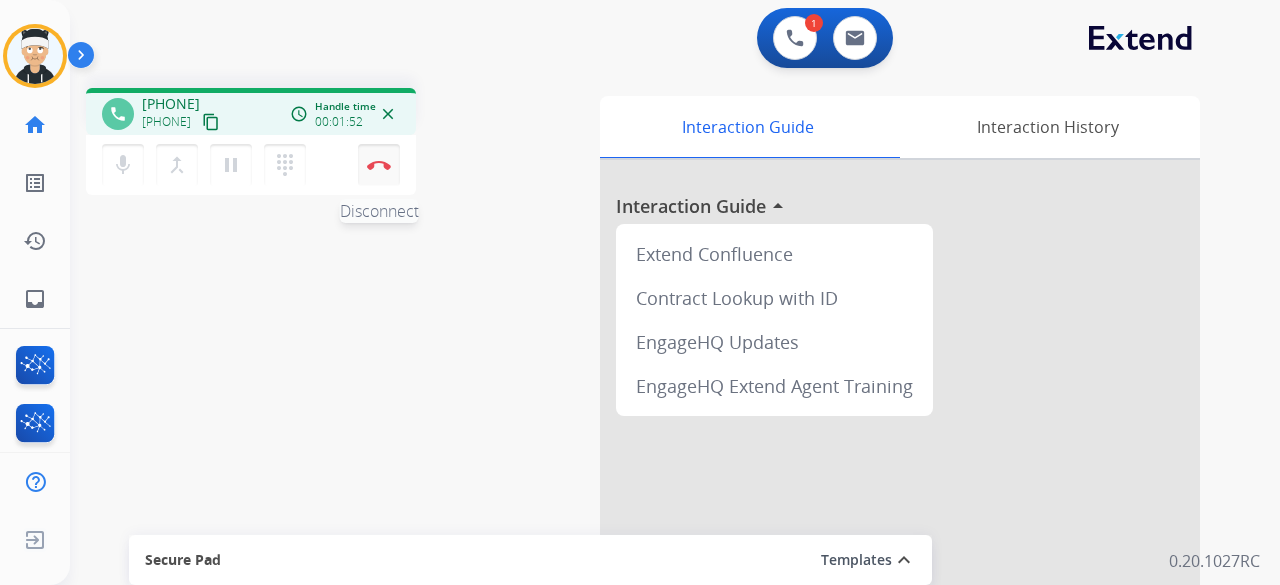 click on "Disconnect" at bounding box center [379, 165] 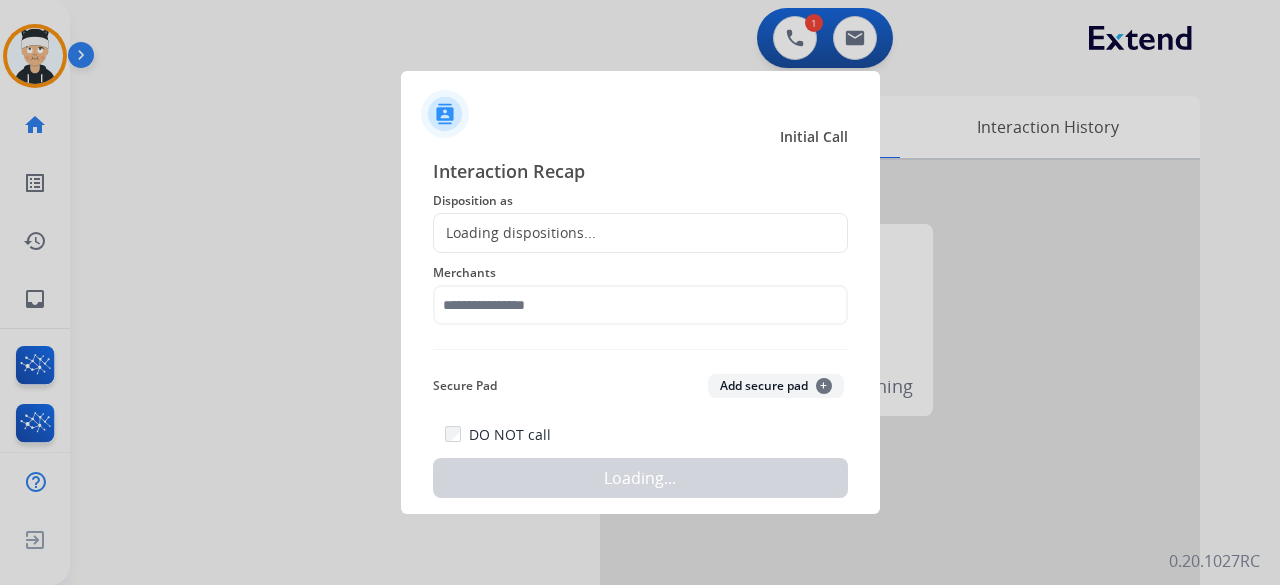 click on "Loading dispositions..." 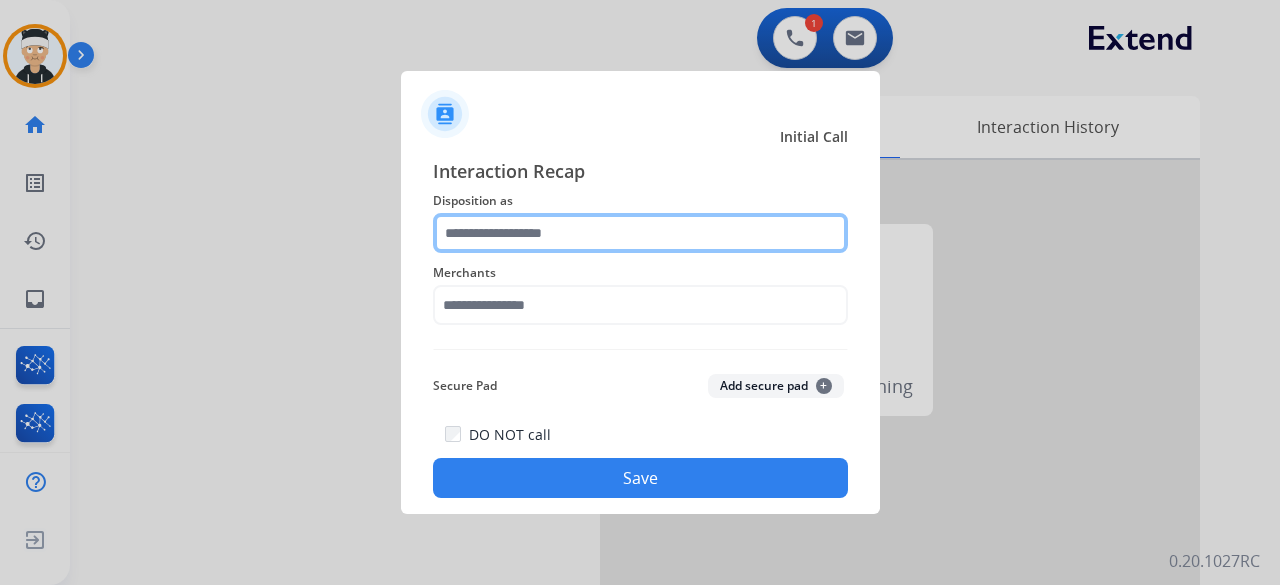 click 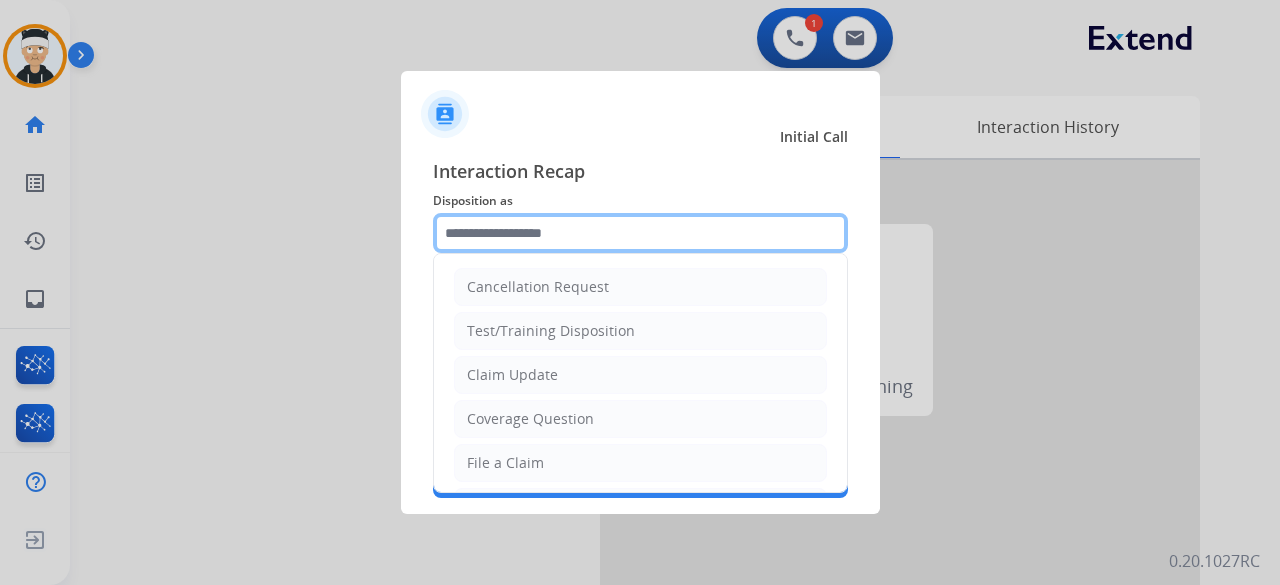 click 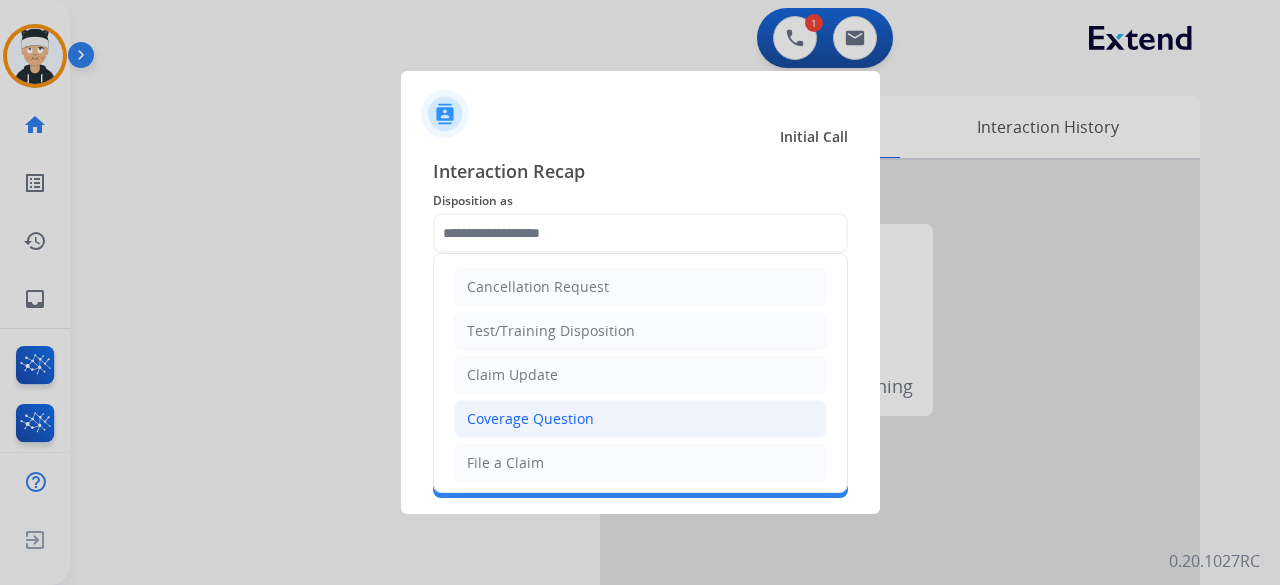 click on "Coverage Question" 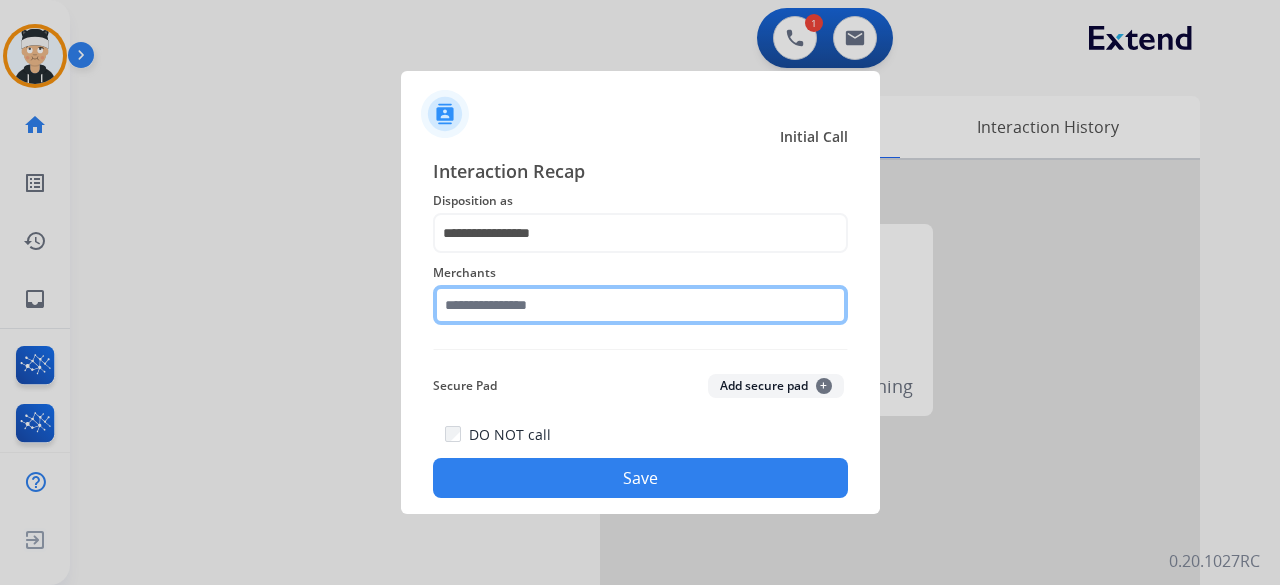 click 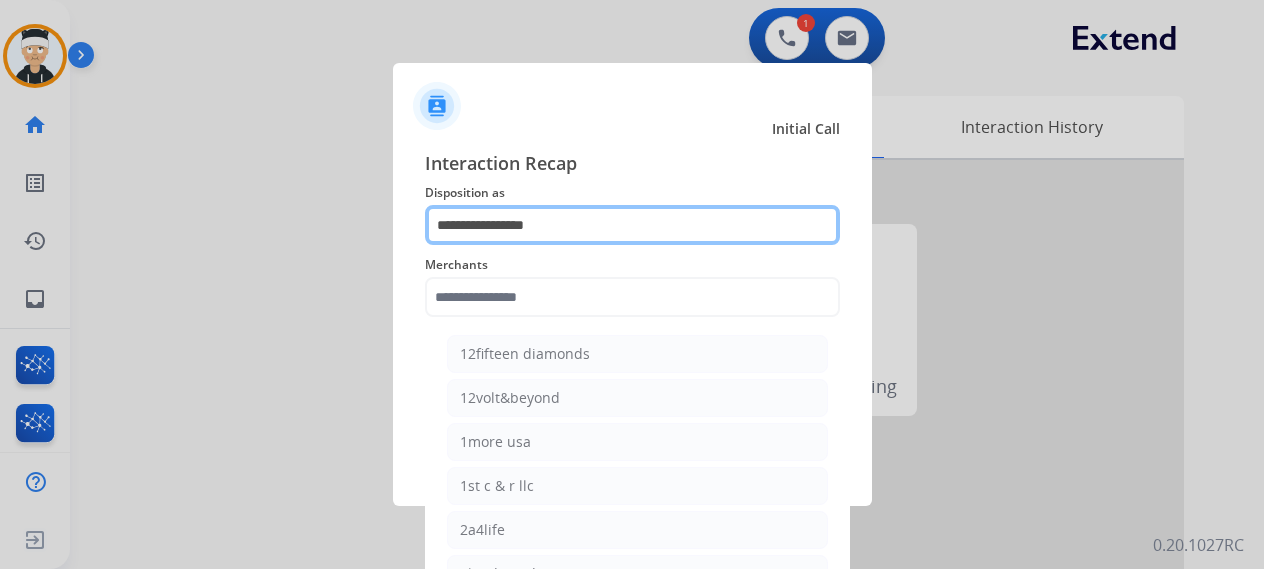click on "**********" 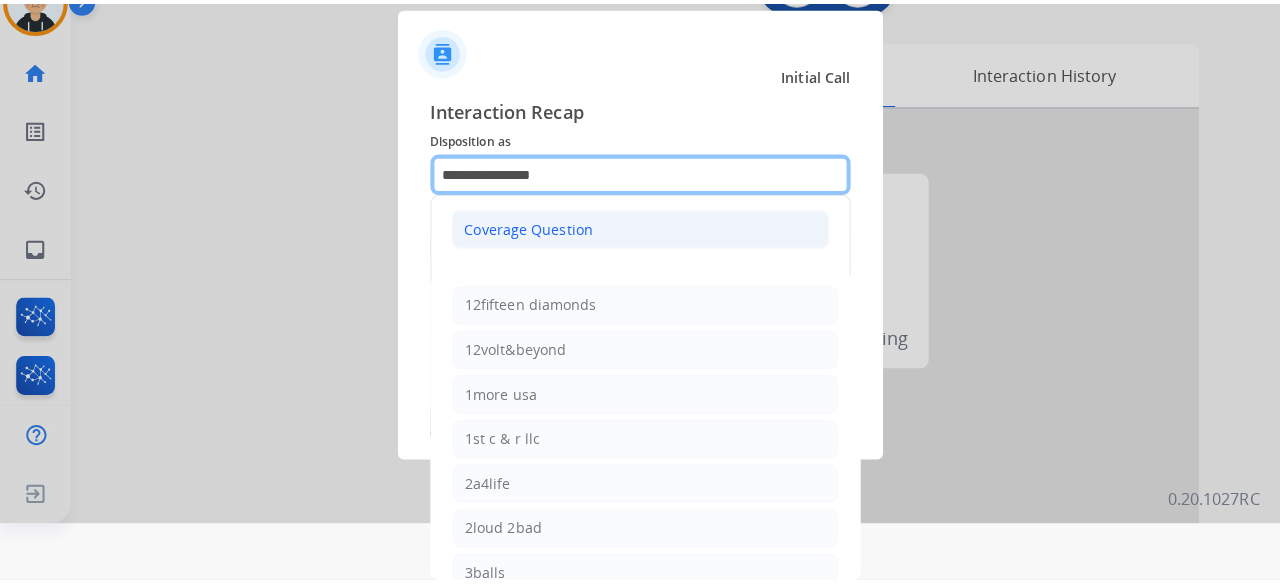 scroll, scrollTop: 0, scrollLeft: 0, axis: both 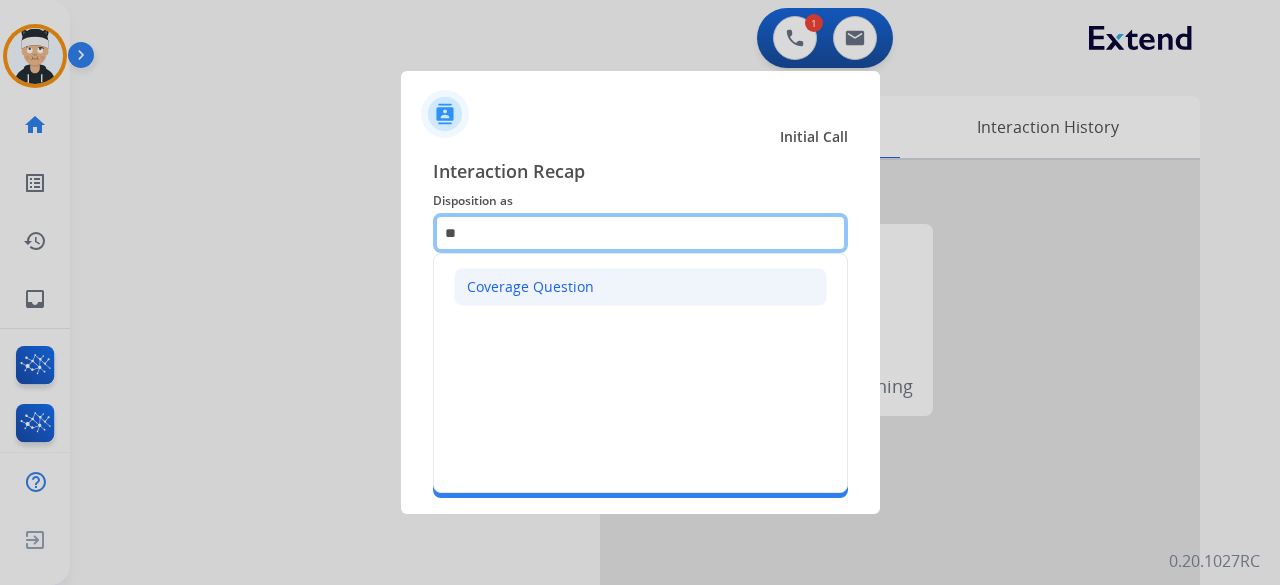 type on "*" 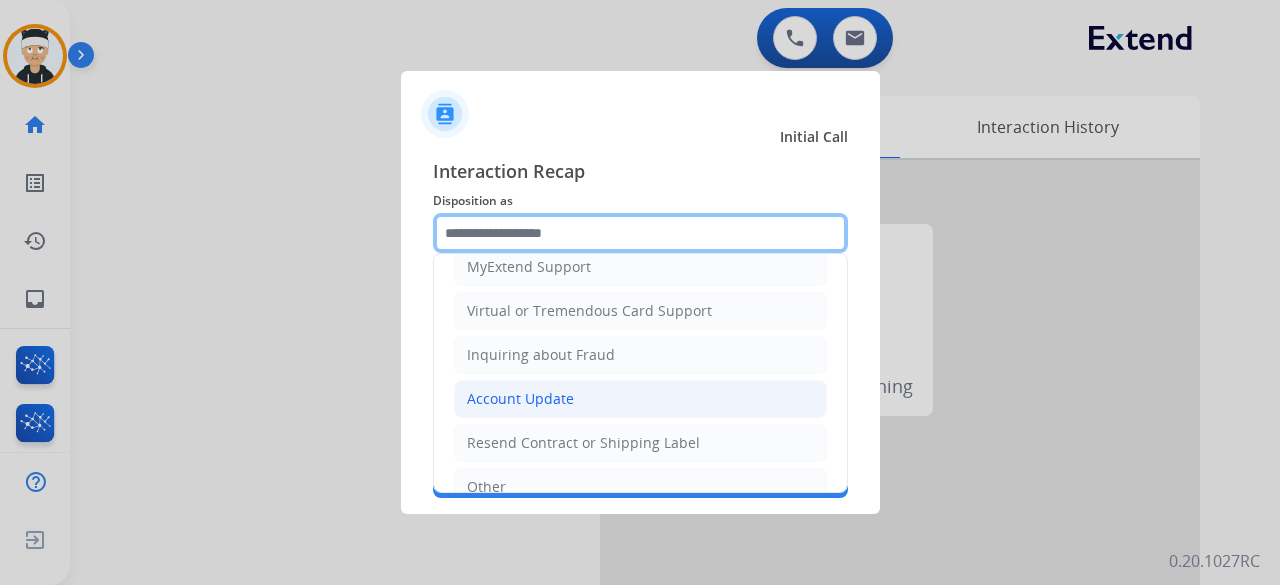 scroll, scrollTop: 200, scrollLeft: 0, axis: vertical 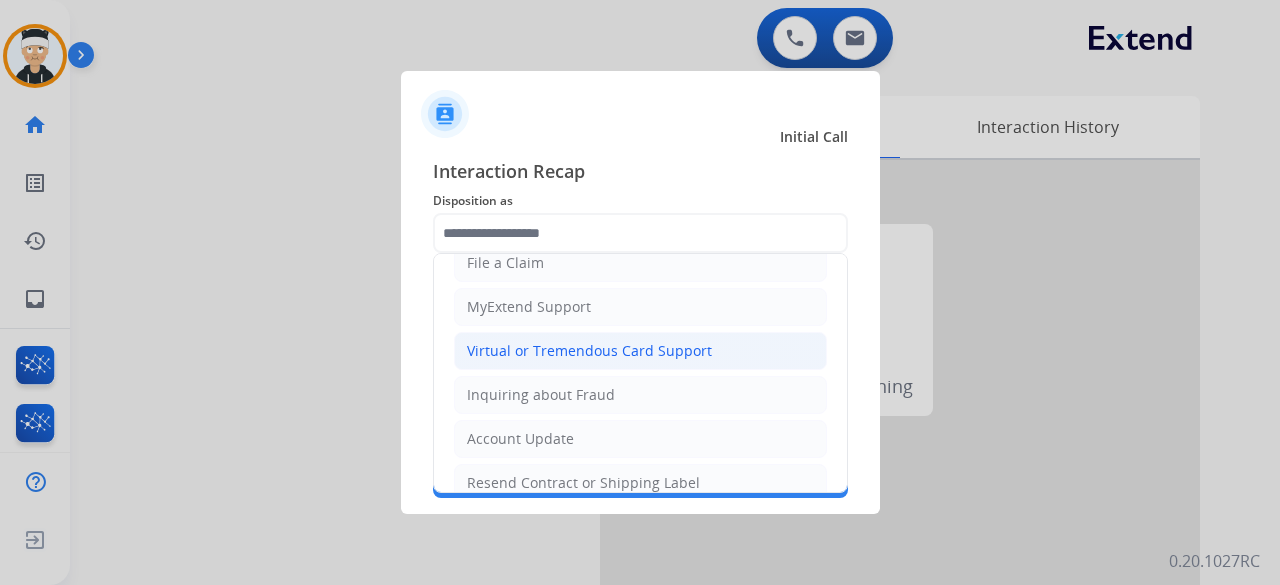 click on "Virtual or Tremendous Card Support" 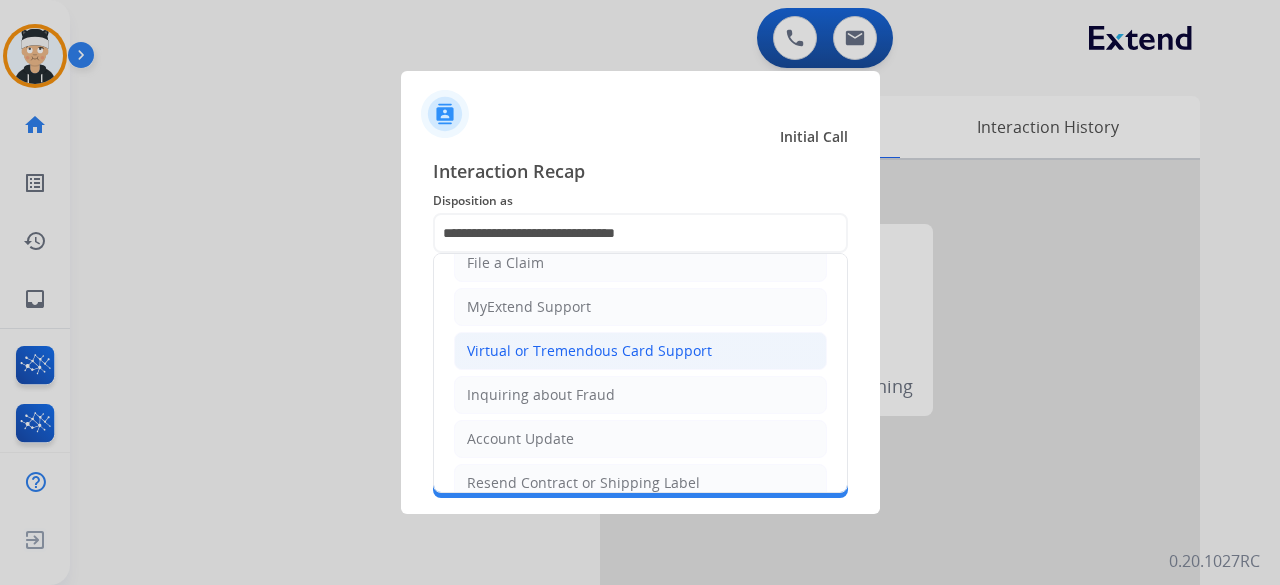 click on "**********" 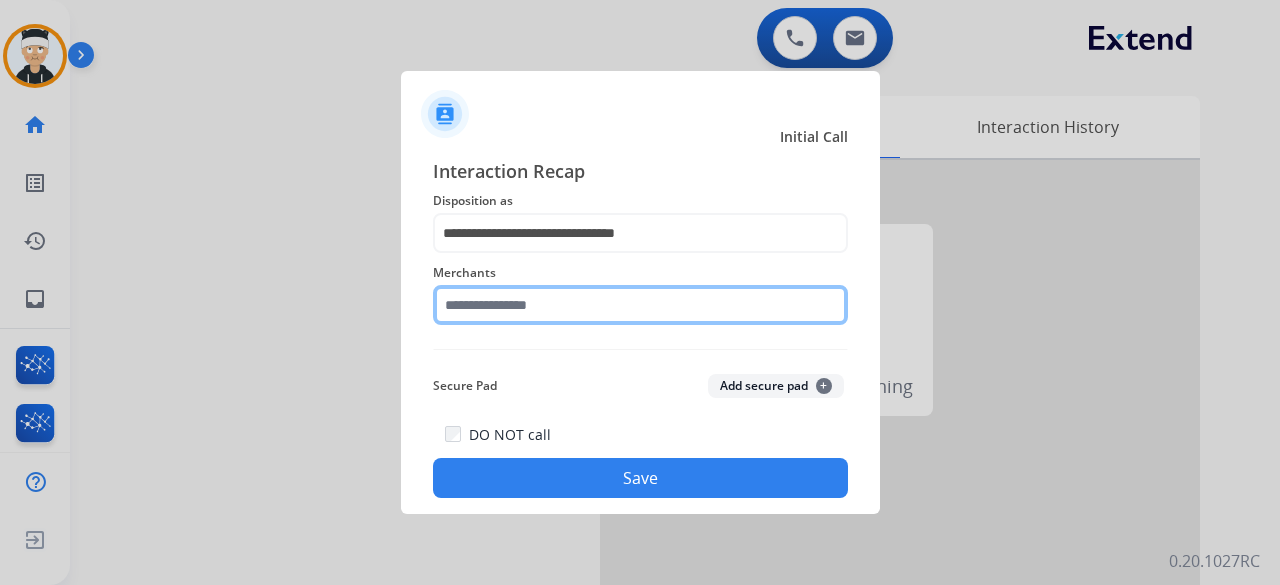 click 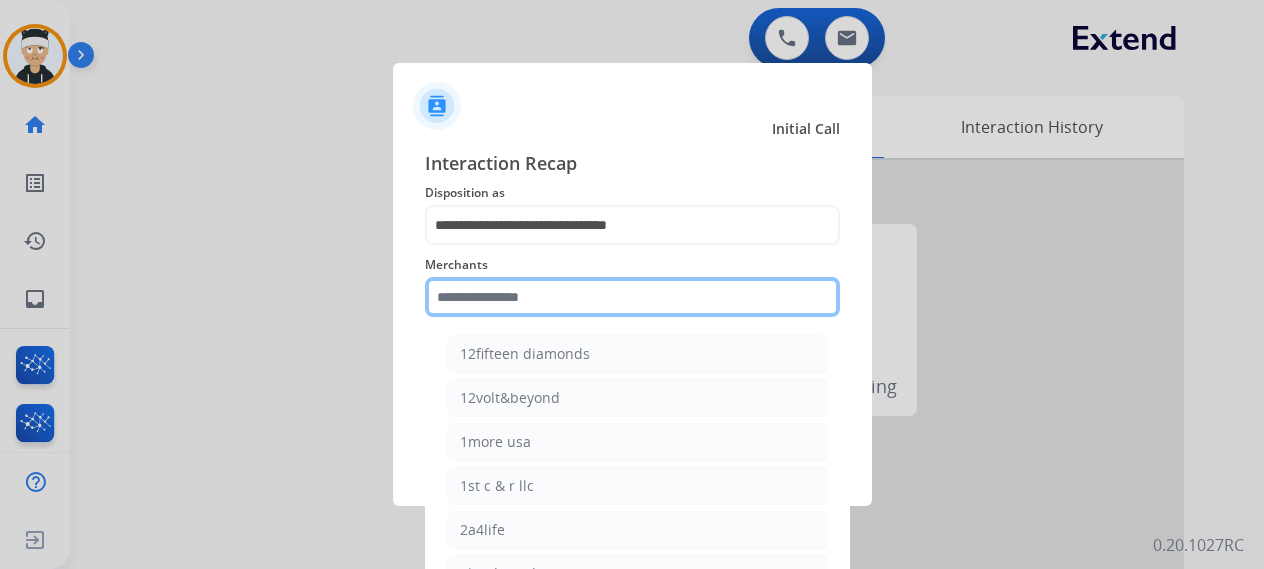 click 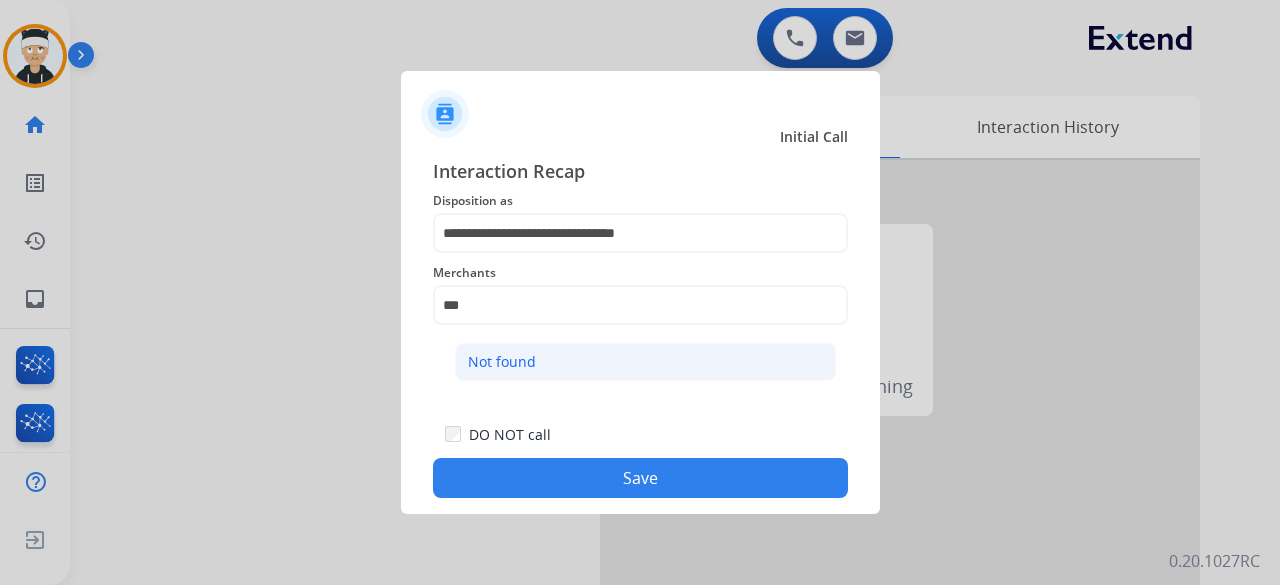 click on "Not found" 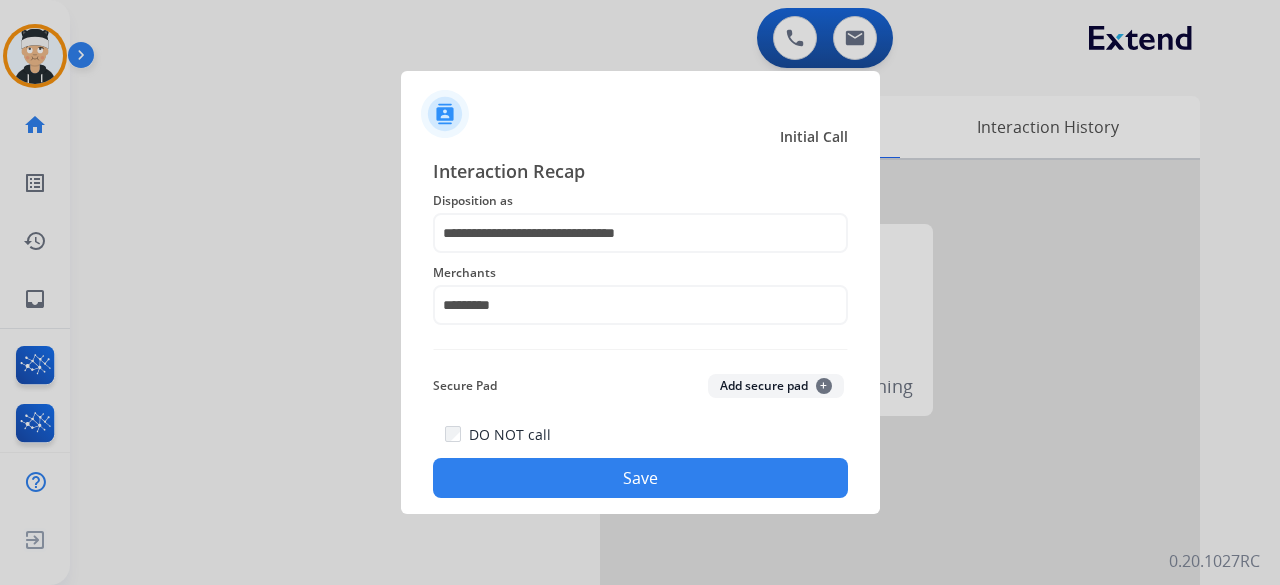 click on "Save" 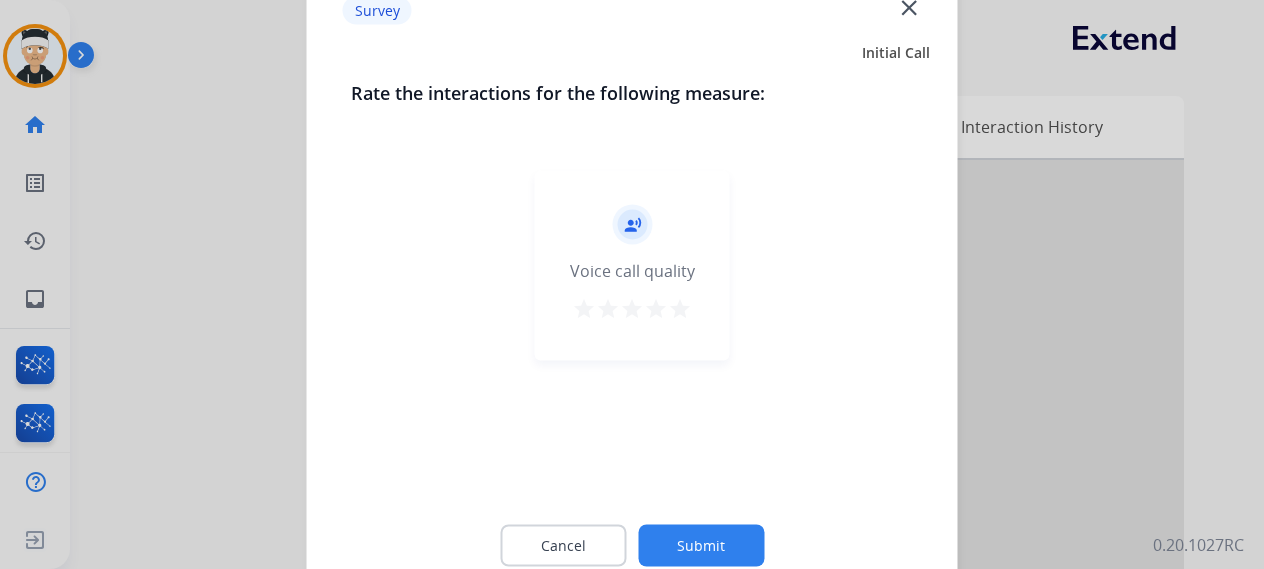 click on "star" at bounding box center [680, 308] 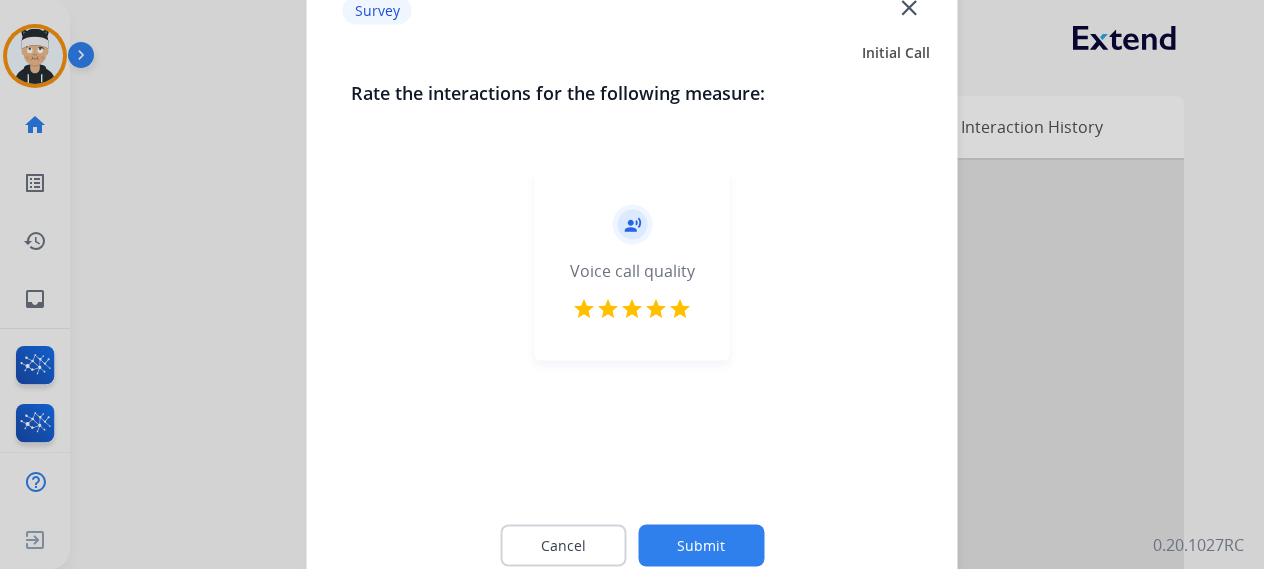 click on "Submit" 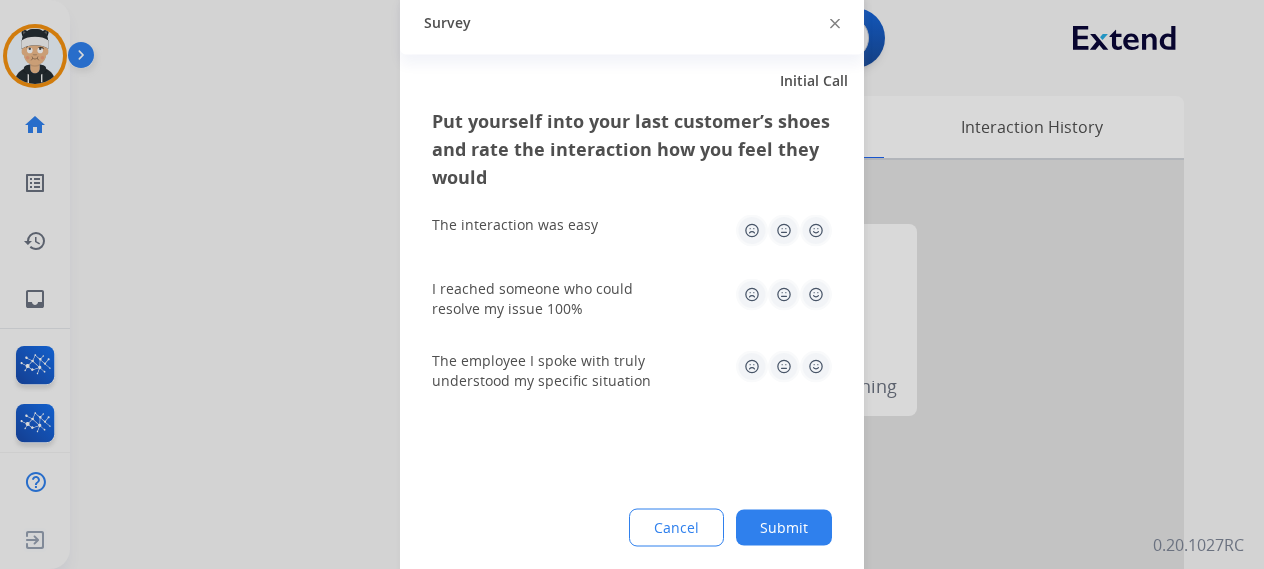 click 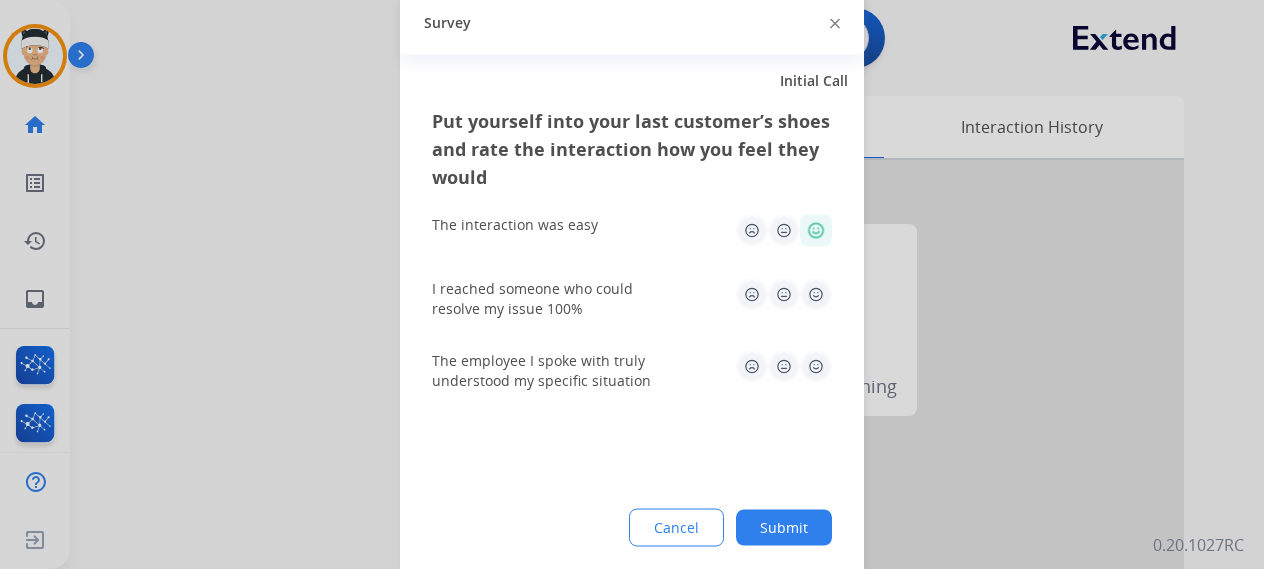 click 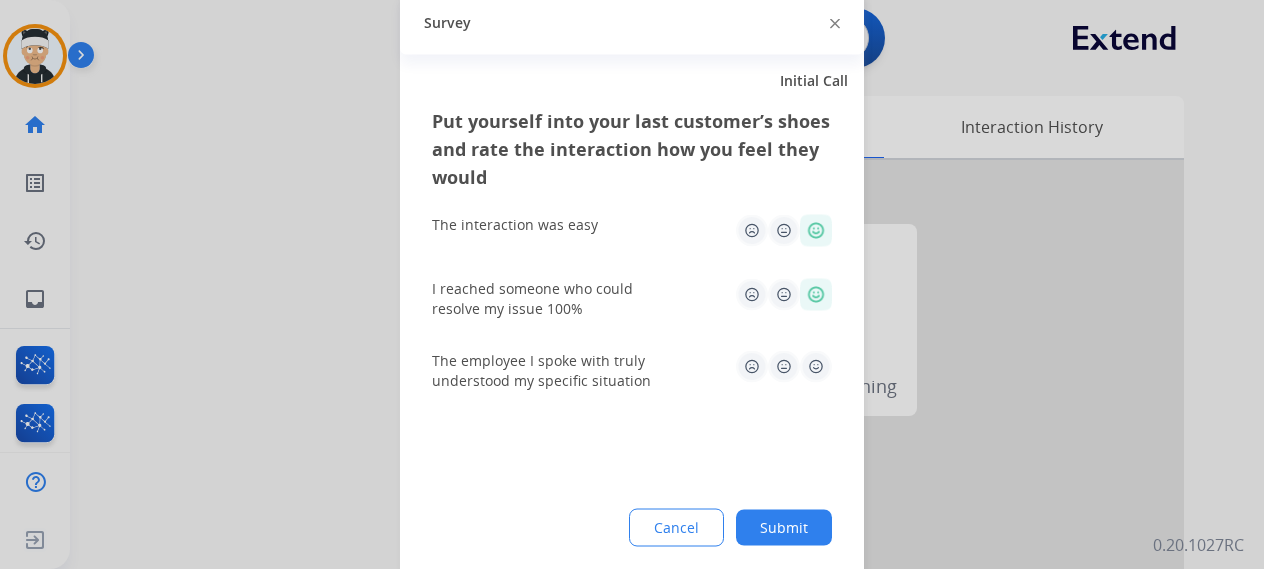 click 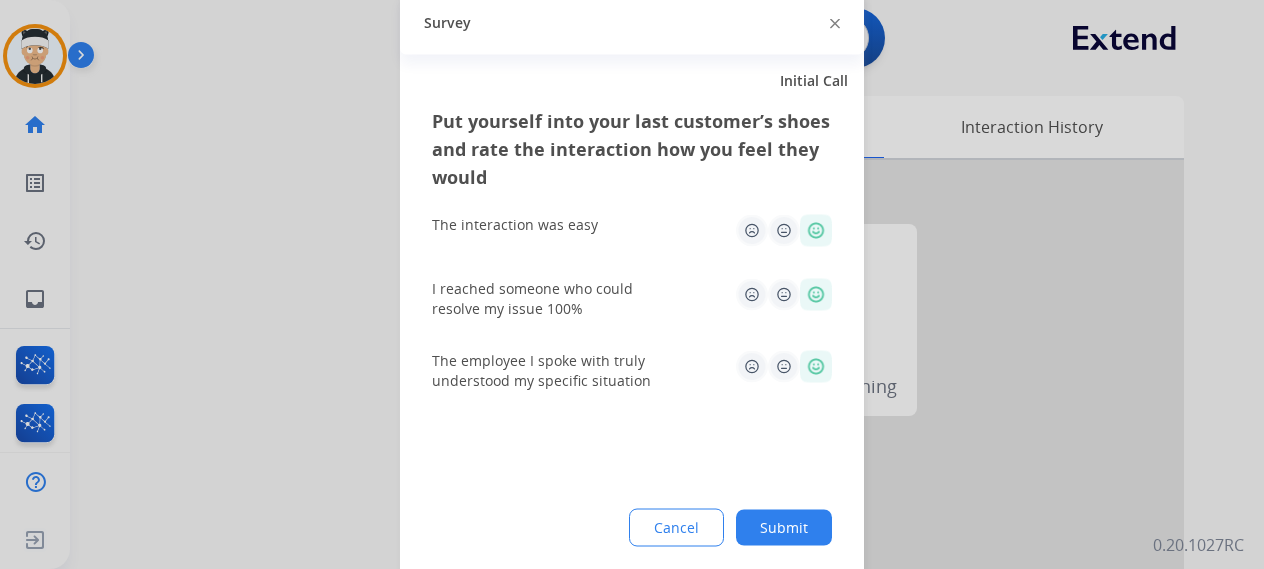 click on "Submit" 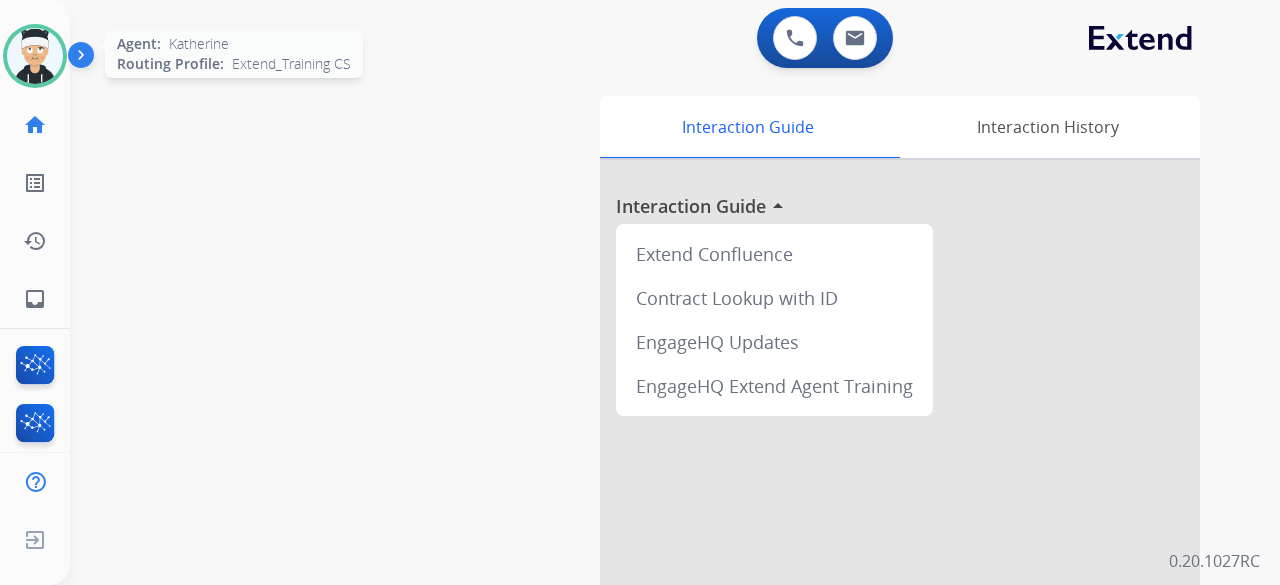 click at bounding box center [35, 56] 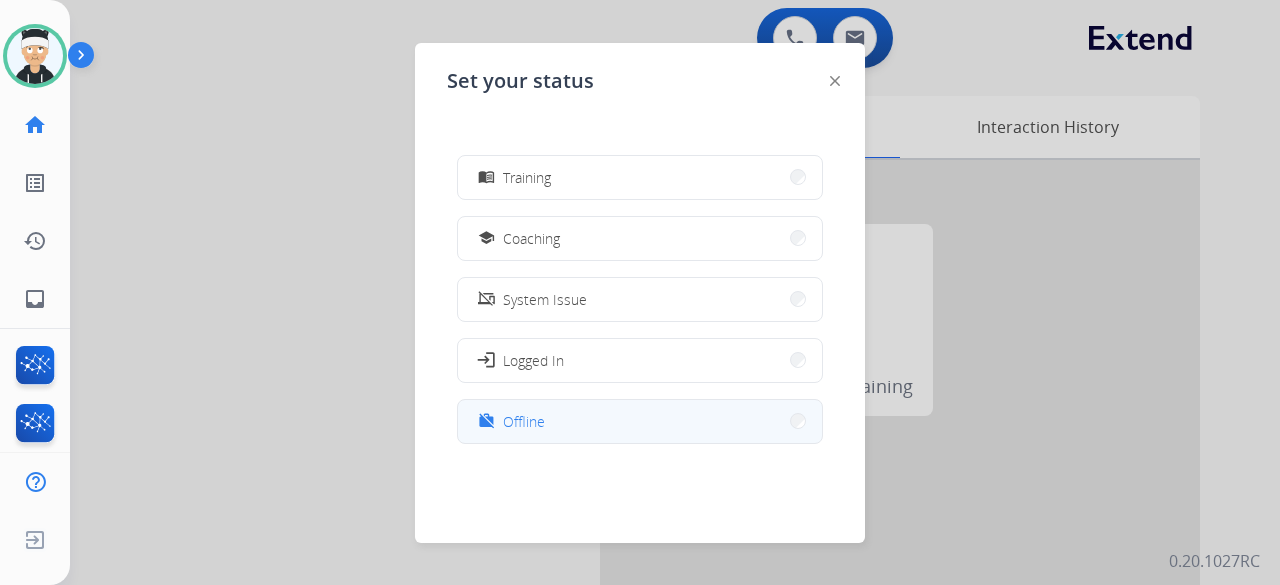 scroll, scrollTop: 377, scrollLeft: 0, axis: vertical 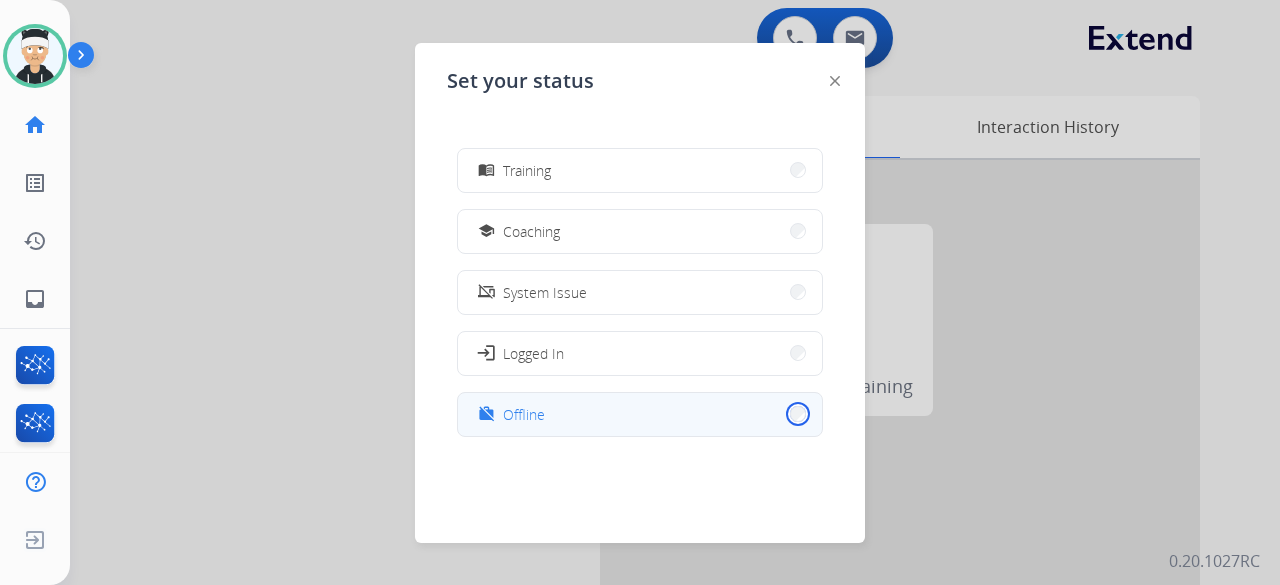 click on "work_off Offline" at bounding box center (640, 414) 